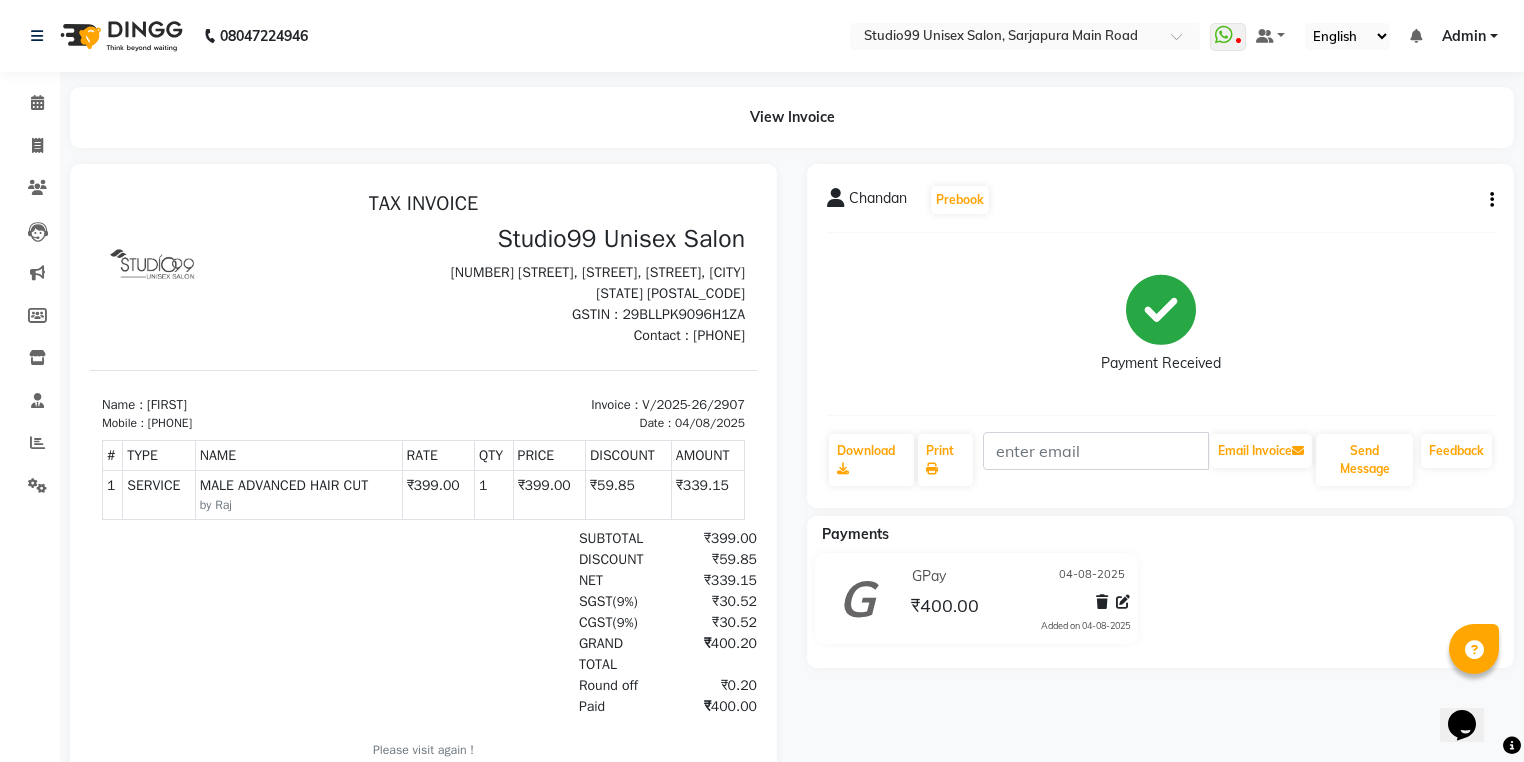 scroll, scrollTop: 0, scrollLeft: 0, axis: both 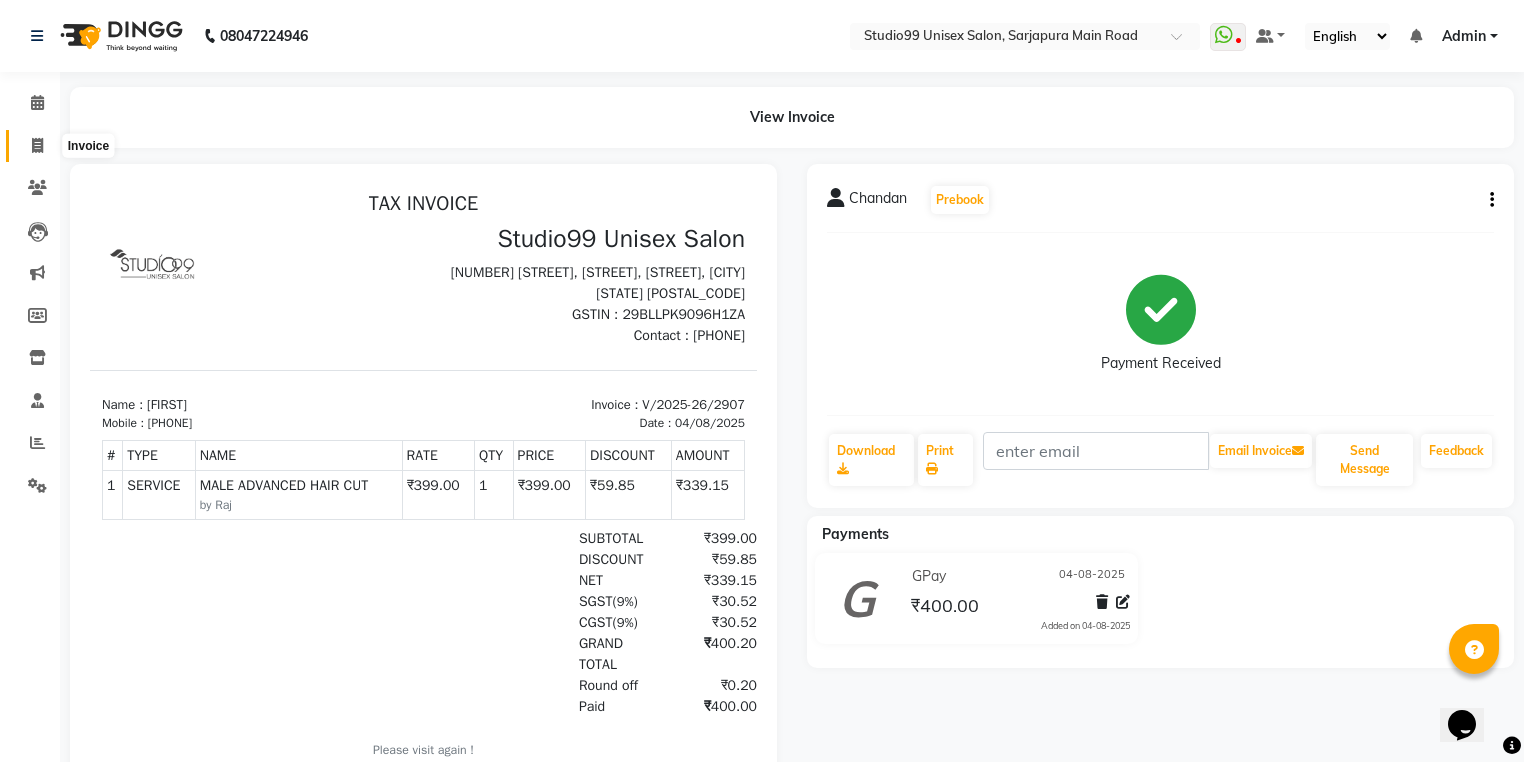 click 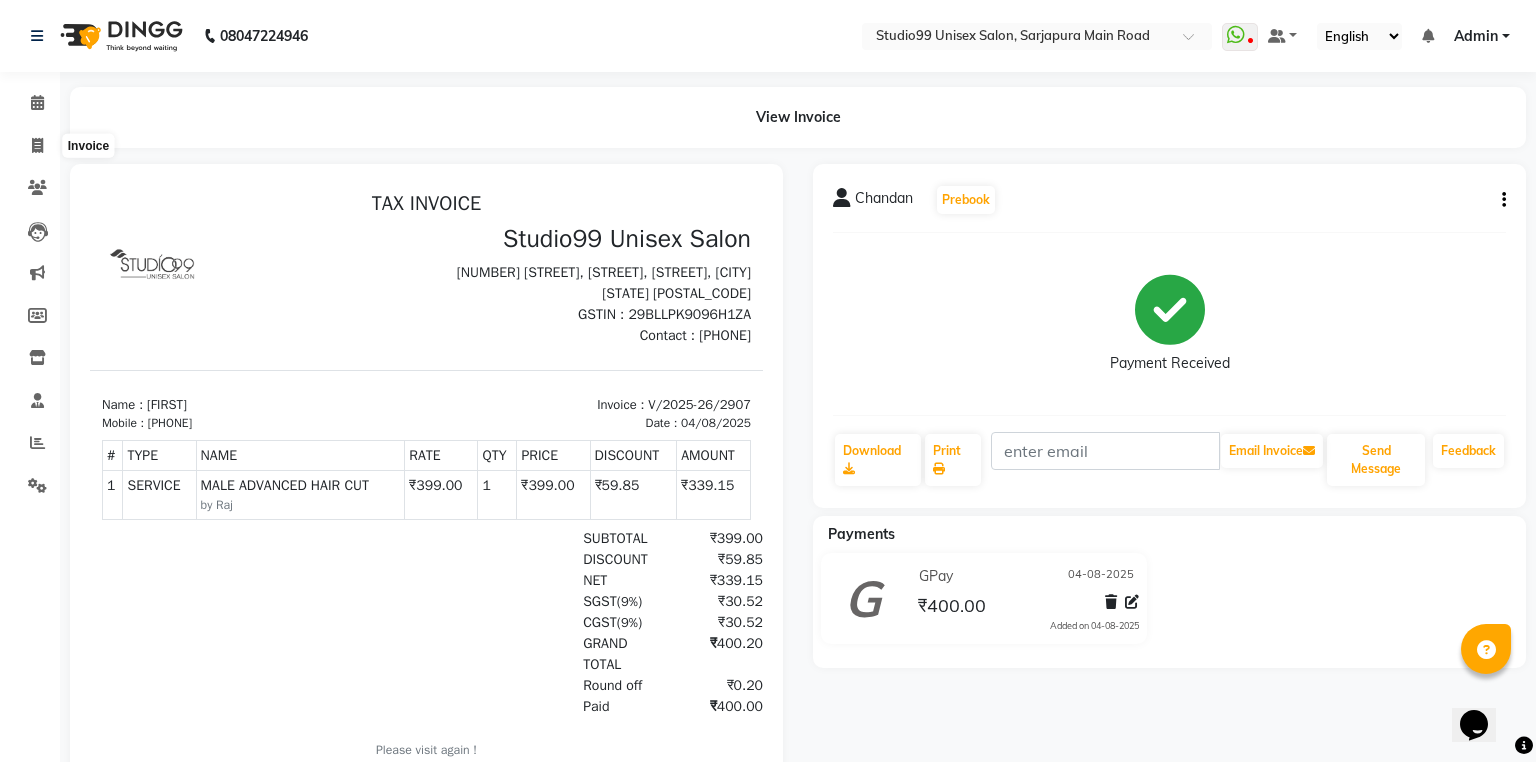 select on "6042" 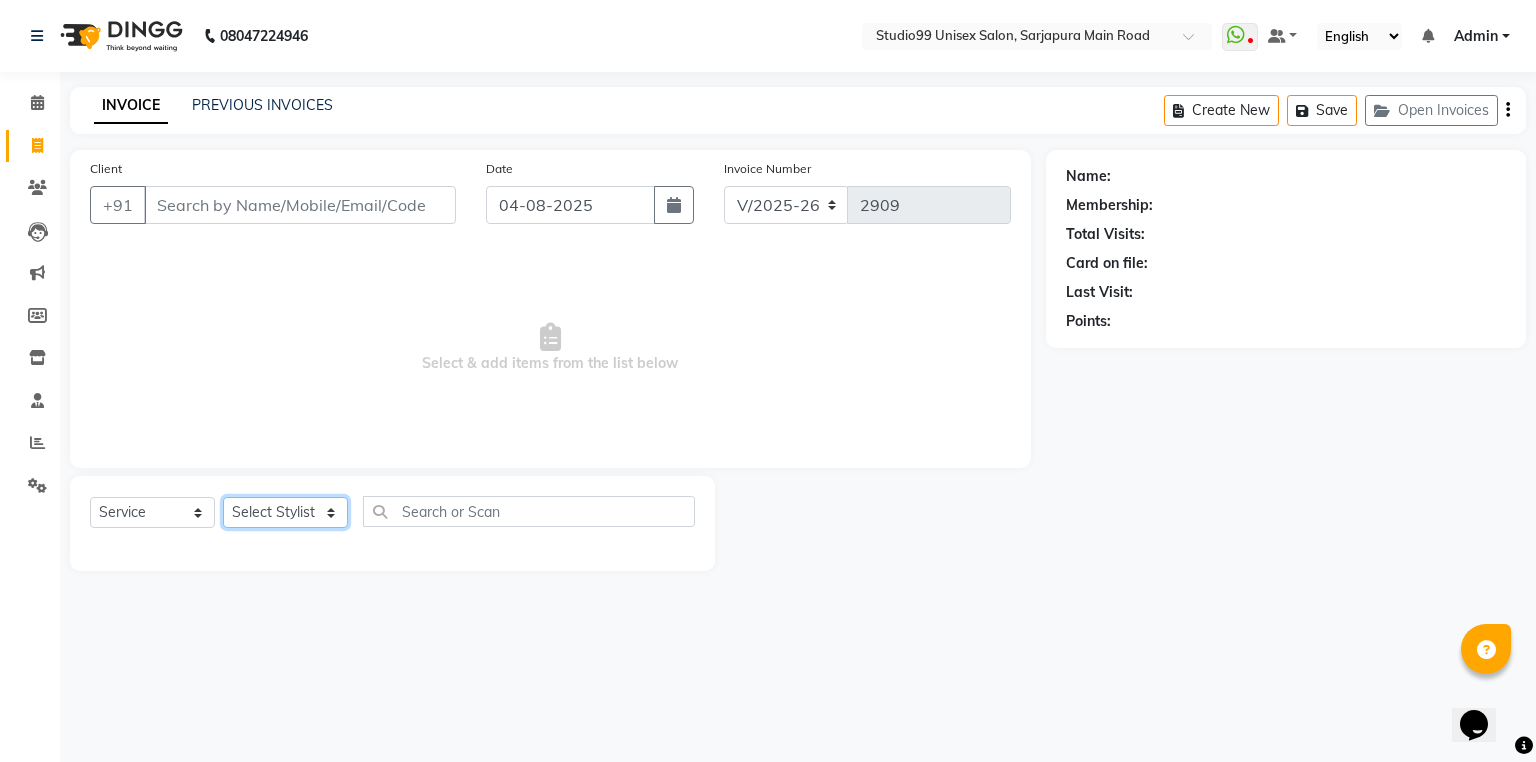 click on "Select Stylist Admin [FIRST] [LAST]  [FIRST] [LAST] [FIRST] [FIRST] [FIRST] [FIRST] [FIRST] [LAST]  [LAST]  [FIRST] [FIRST]" 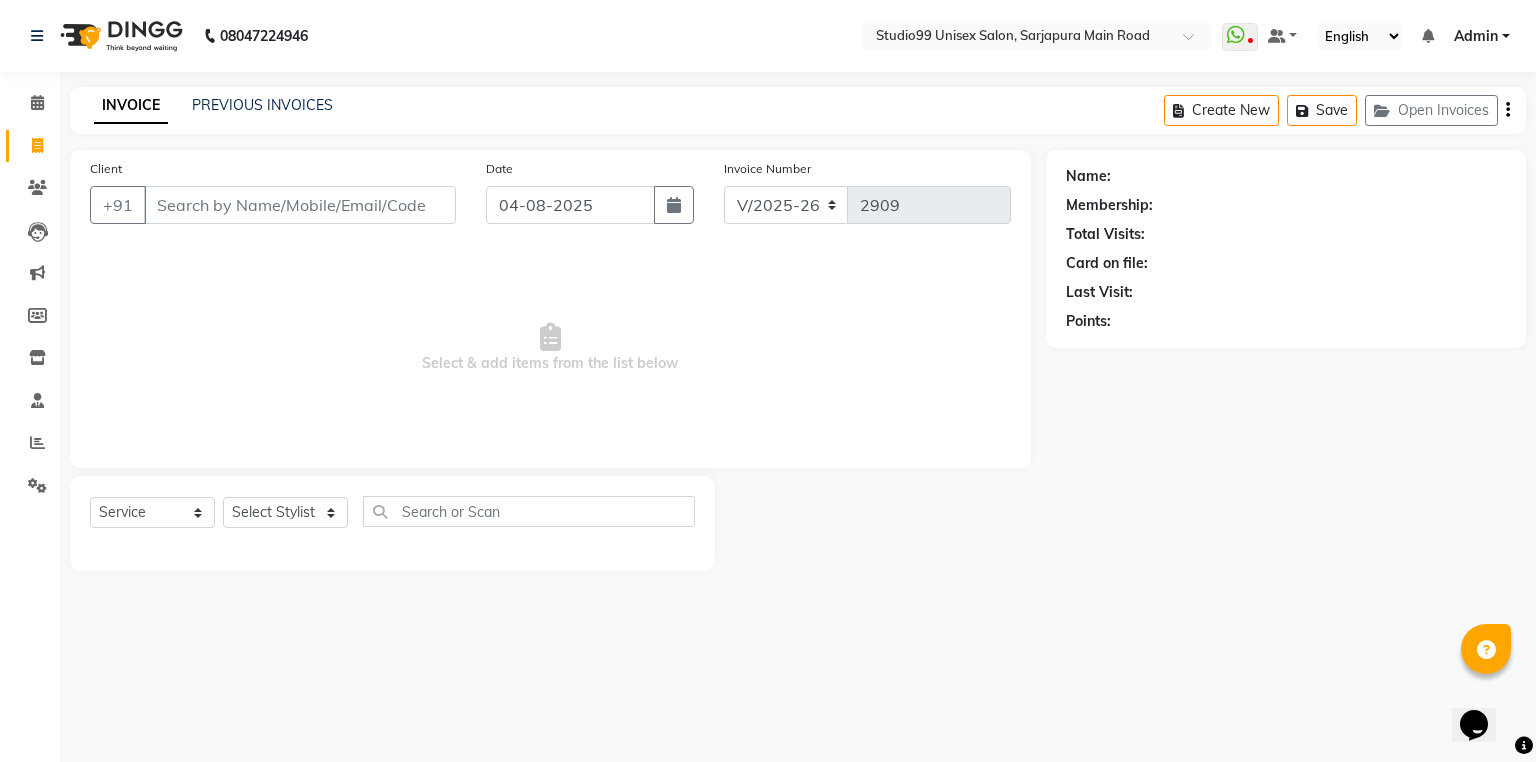 drag, startPoint x: 430, startPoint y: 340, endPoint x: 373, endPoint y: 308, distance: 65.36819 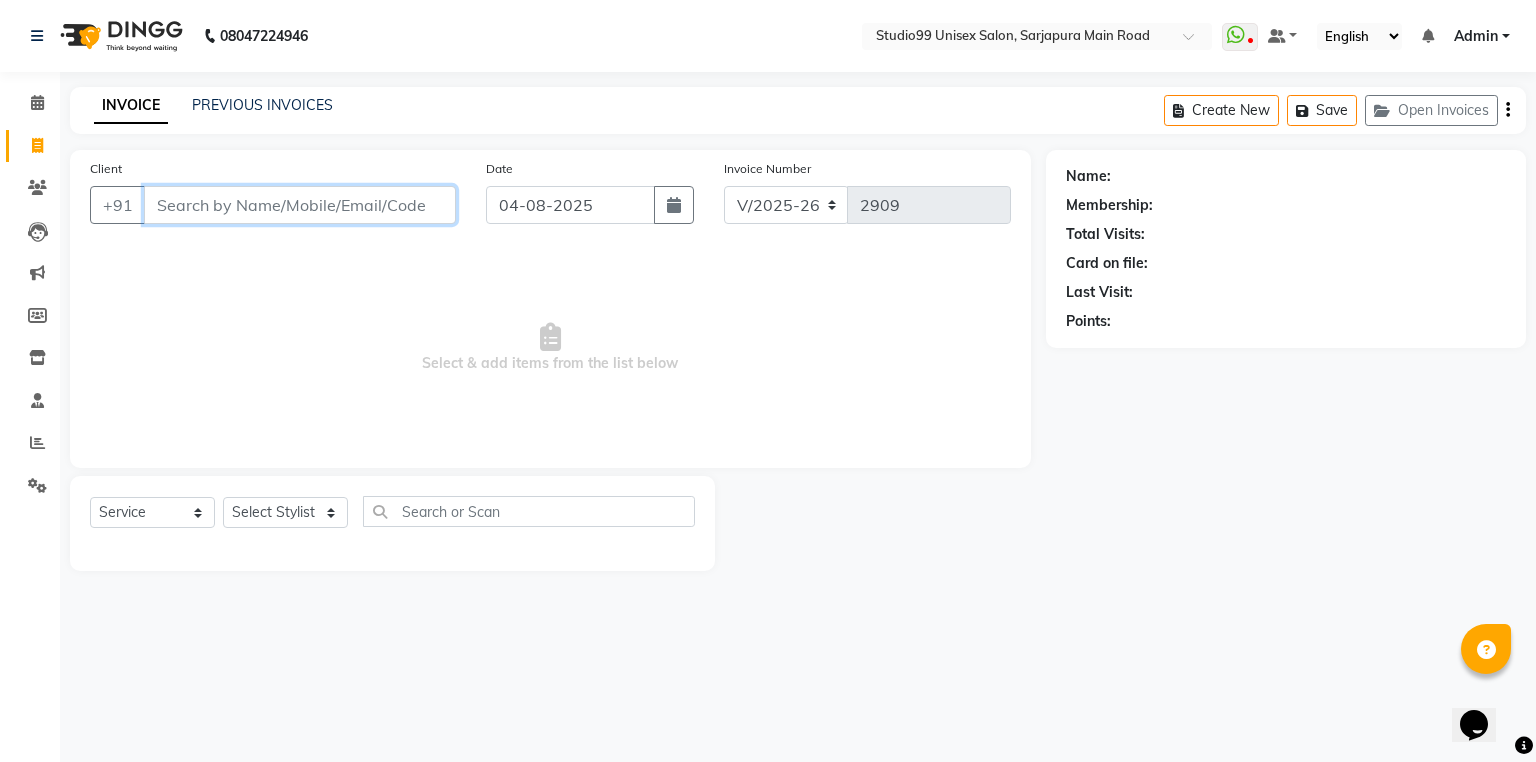 click on "Client" at bounding box center [300, 205] 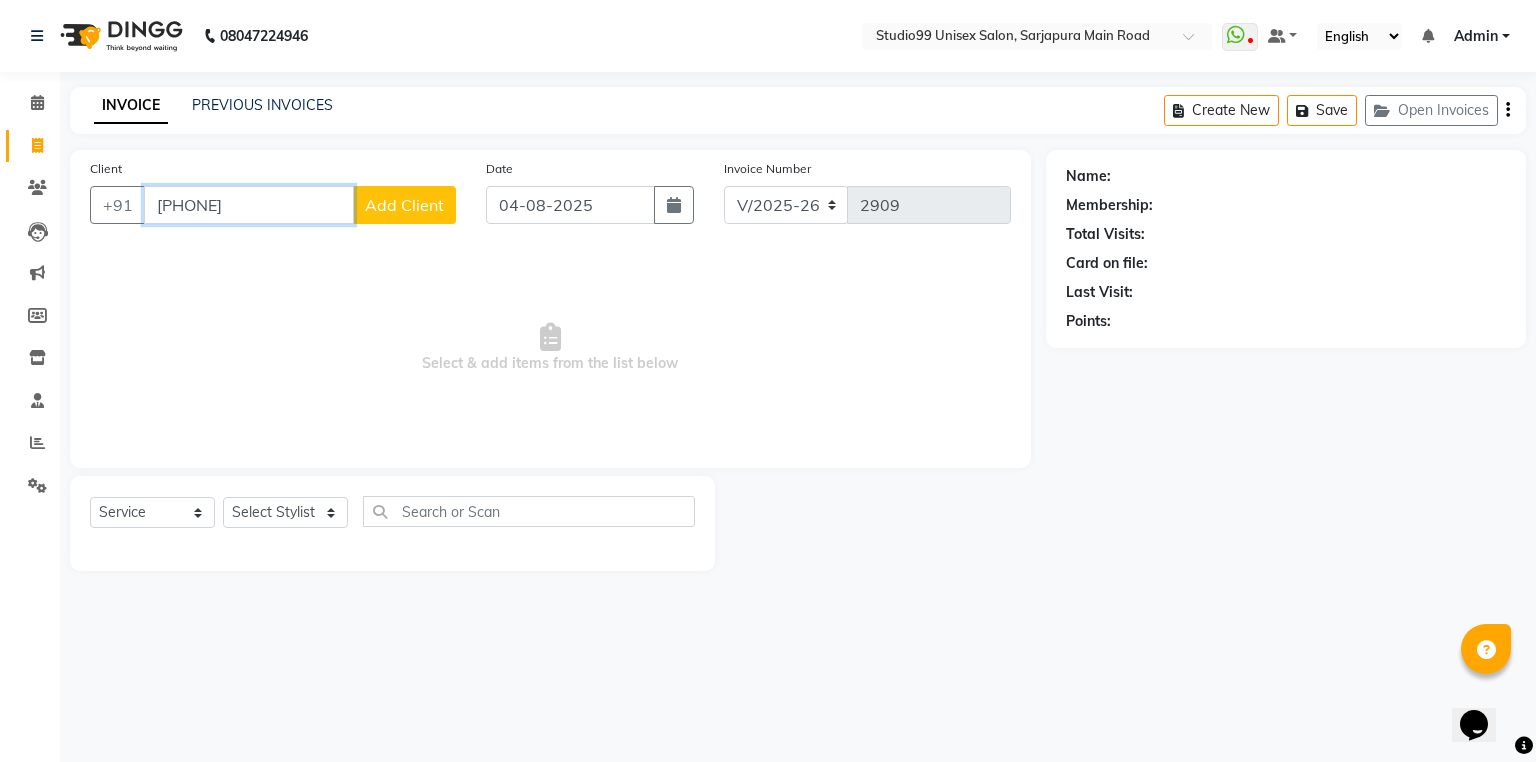click on "9632034150" at bounding box center [249, 205] 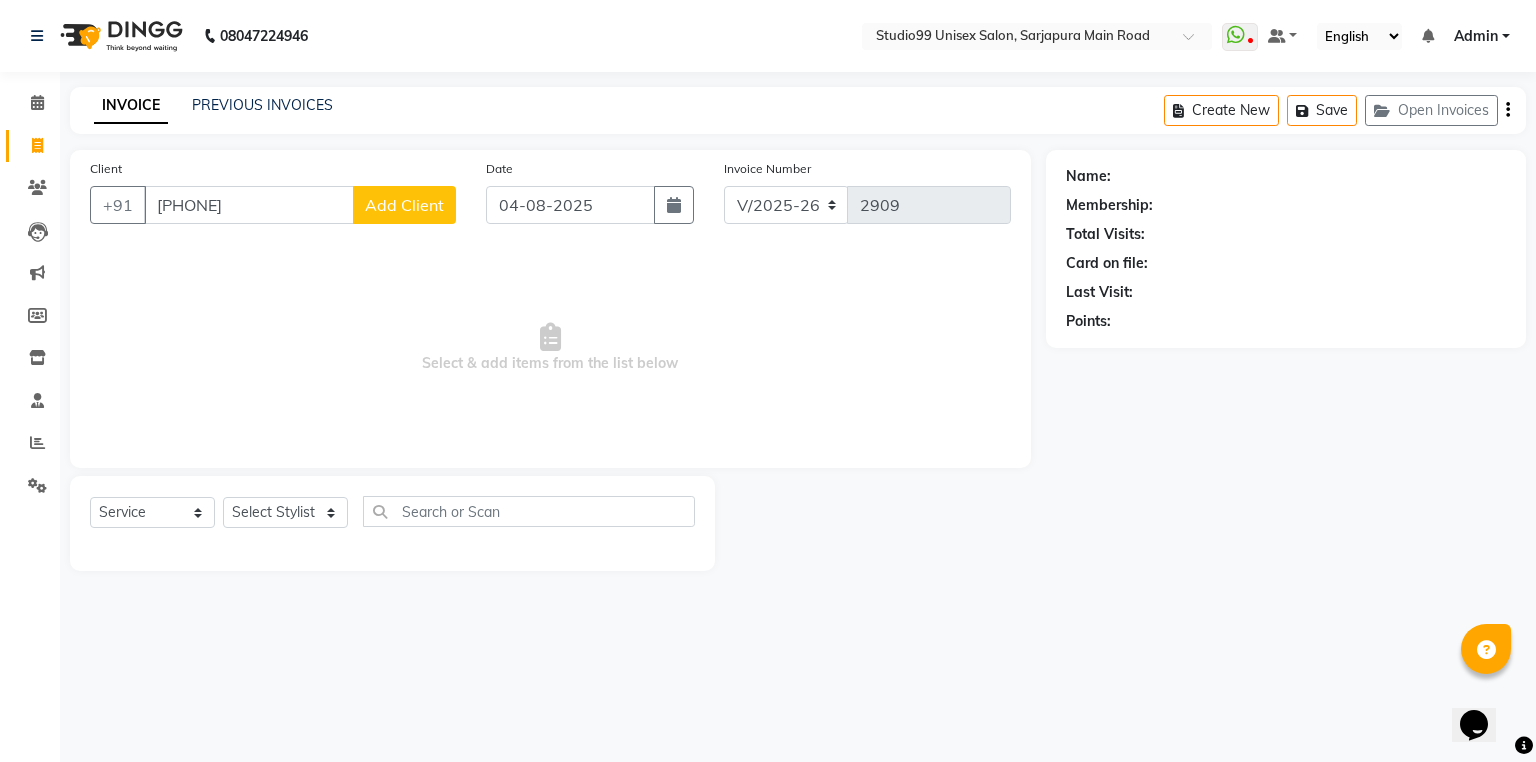 click on "Add Client" 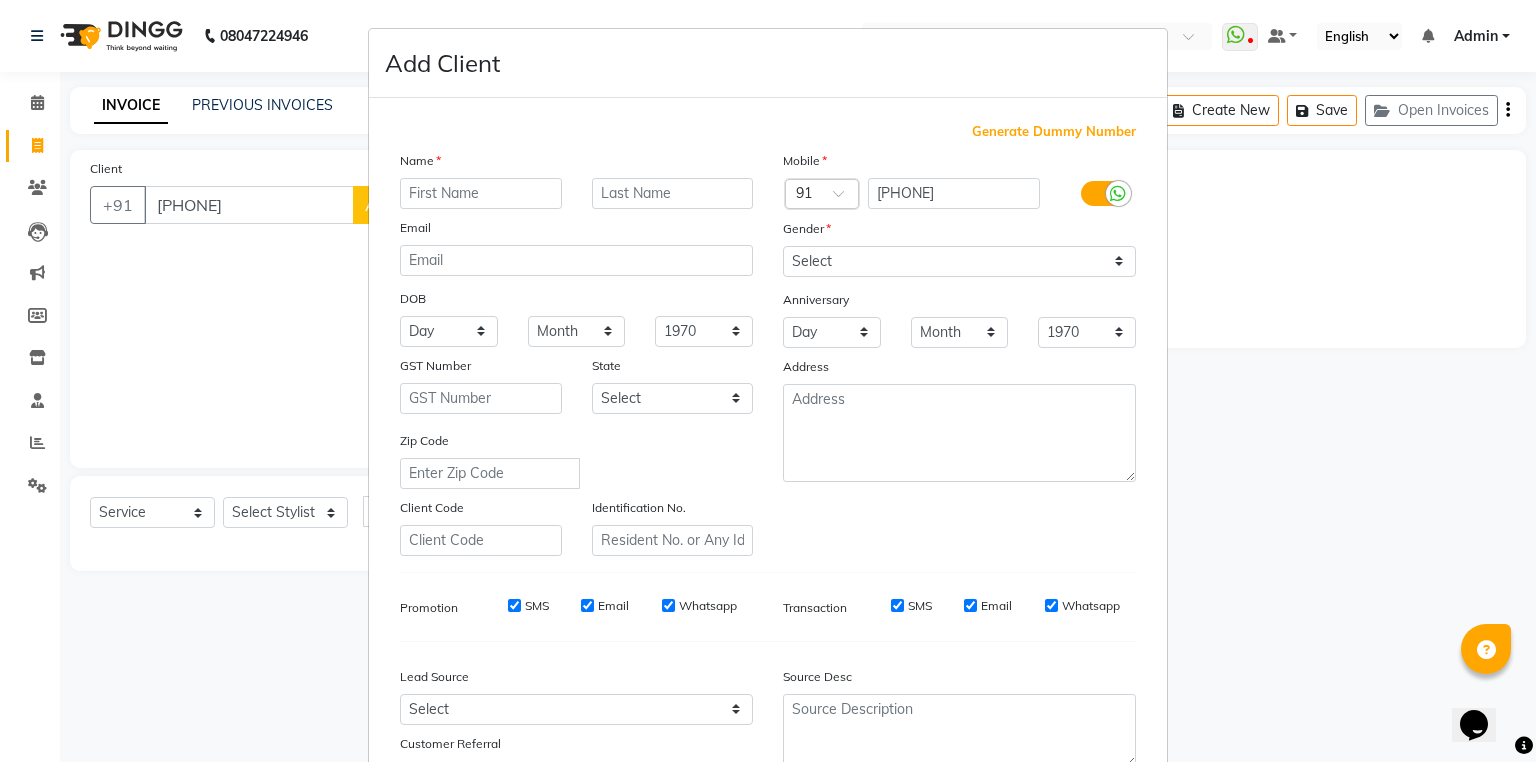 click on "Add Client Generate Dummy Number Name Email DOB Day 01 02 03 04 05 06 07 08 09 10 11 12 13 14 15 16 17 18 19 20 21 22 23 24 25 26 27 28 29 30 31 Month January February March April May June July August September October November December 1940 1941 1942 1943 1944 1945 1946 1947 1948 1949 1950 1951 1952 1953 1954 1955 1956 1957 1958 1959 1960 1961 1962 1963 1964 1965 1966 1967 1968 1969 1970 1971 1972 1973 1974 1975 1976 1977 1978 1979 1980 1981 1982 1983 1984 1985 1986 1987 1988 1989 1990 1991 1992 1993 1994 1995 1996 1997 1998 1999 2000 2001 2002 2003 2004 2005 2006 2007 2008 2009 2010 2011 2012 2013 2014 2015 2016 2017 2018 2019 2020 2021 2022 2023 2024 GST Number State Select Andaman and Nicobar Islands Andhra Pradesh Arunachal Pradesh Assam Bihar Chandigarh Chhattisgarh Dadra and Nagar Haveli Daman and Diu Delhi Goa Gujarat Haryana Himachal Pradesh Jammu and Kashmir Jharkhand Karnataka Kerala Lakshadweep Madhya Pradesh Maharashtra Manipur Meghalaya Mizoram Nagaland Odisha Pondicherry Punjab Rajasthan Sikkim" at bounding box center (768, 381) 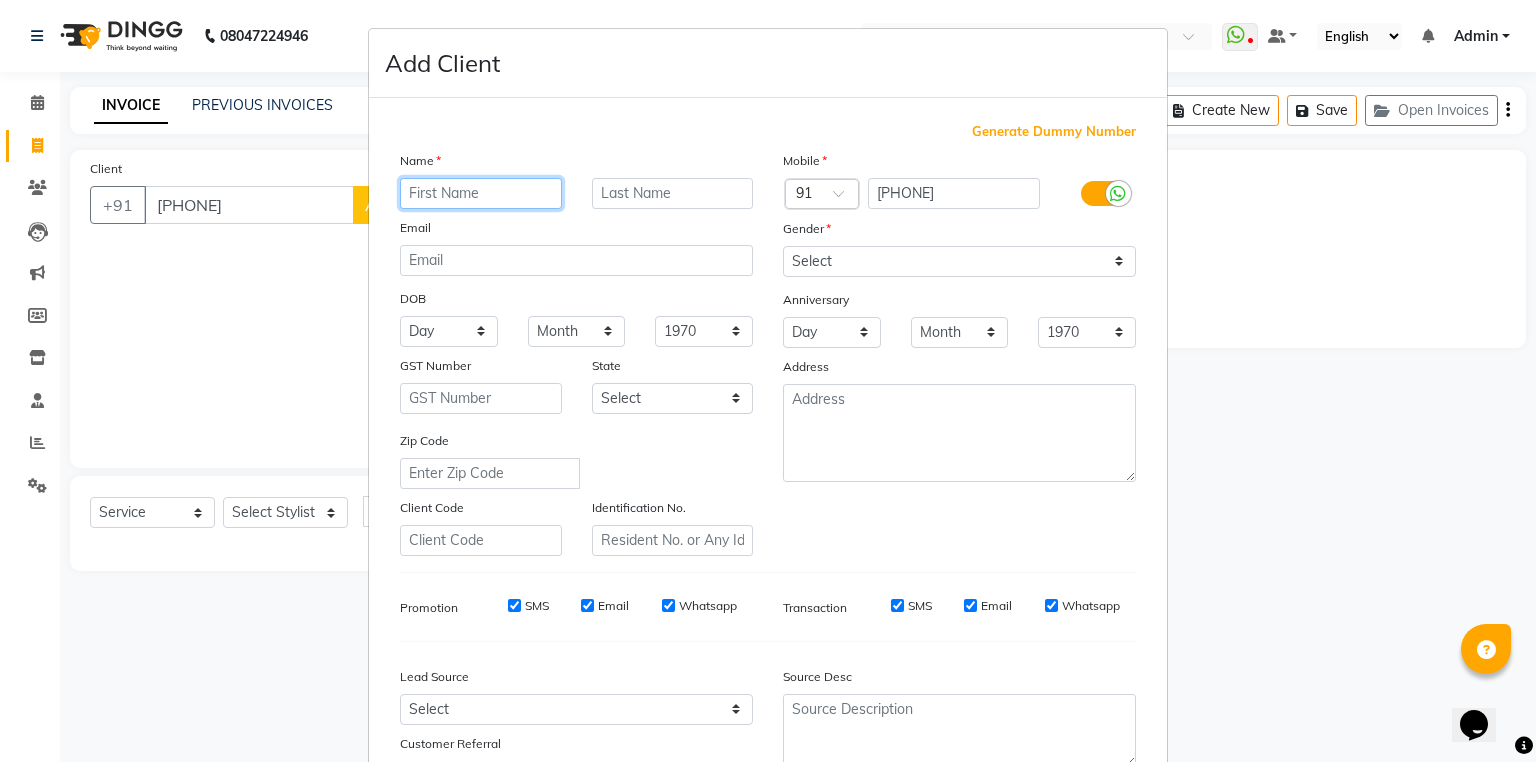 click at bounding box center (481, 193) 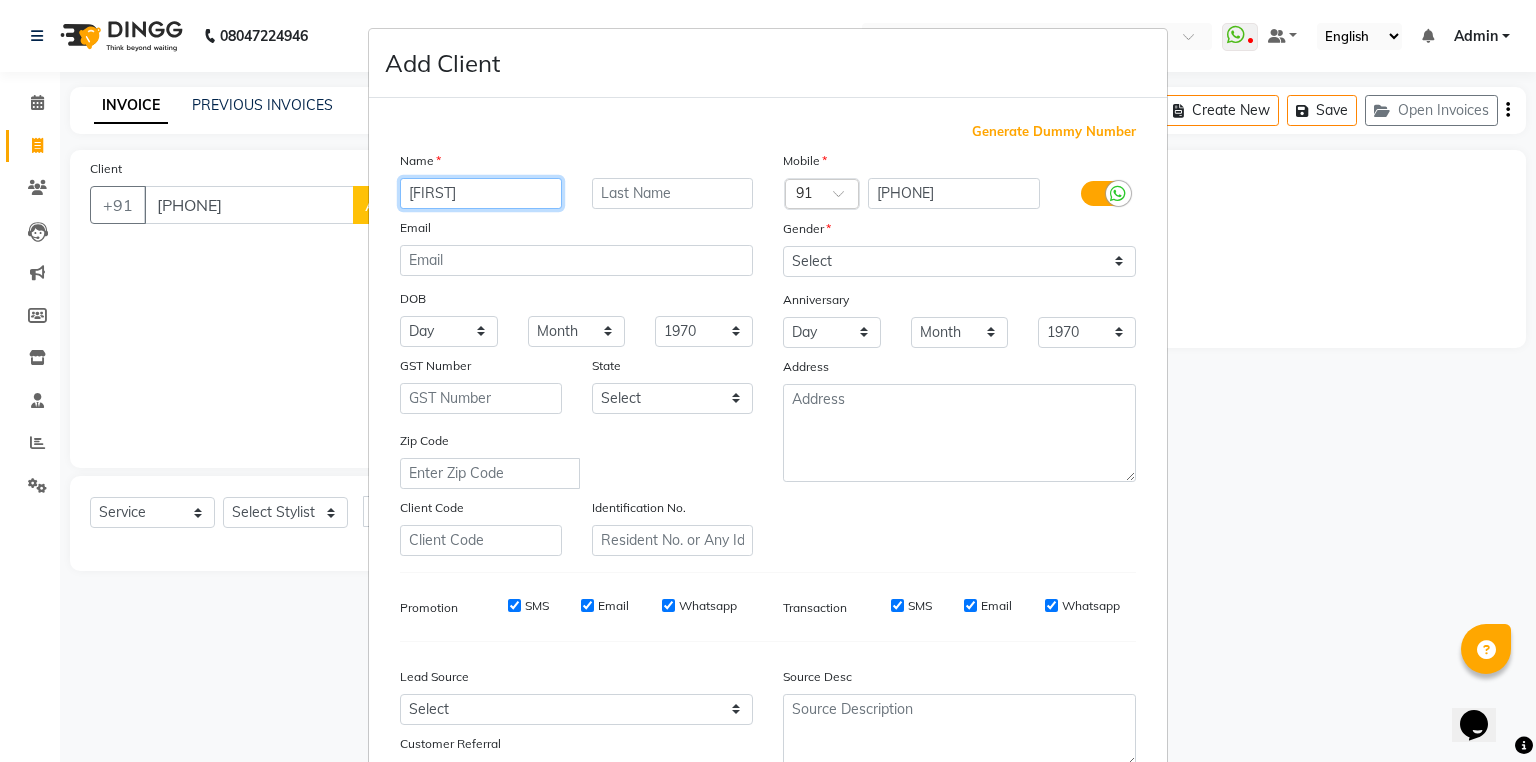 type on "devang" 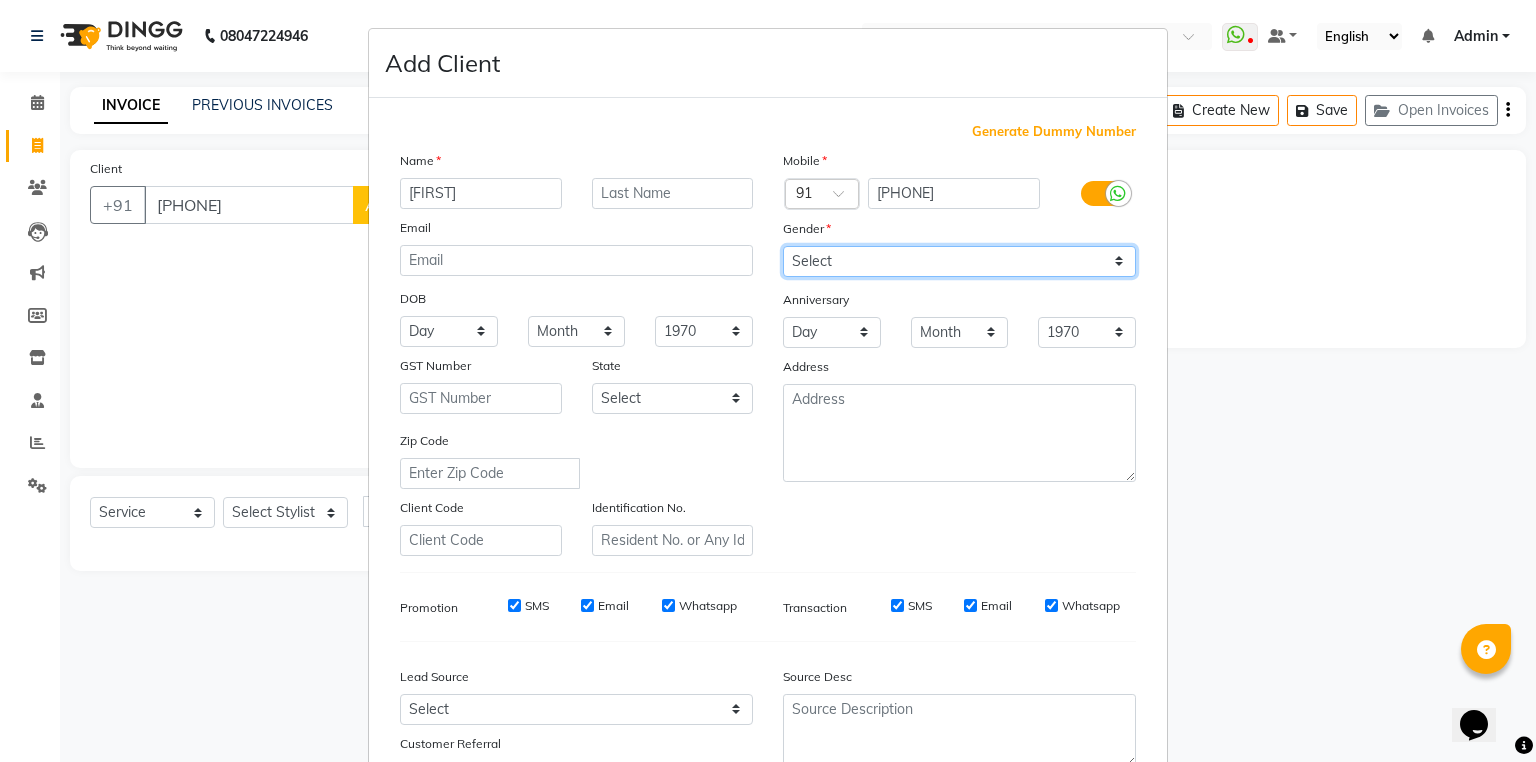 click on "Select Male Female Other Prefer Not To Say" at bounding box center (959, 261) 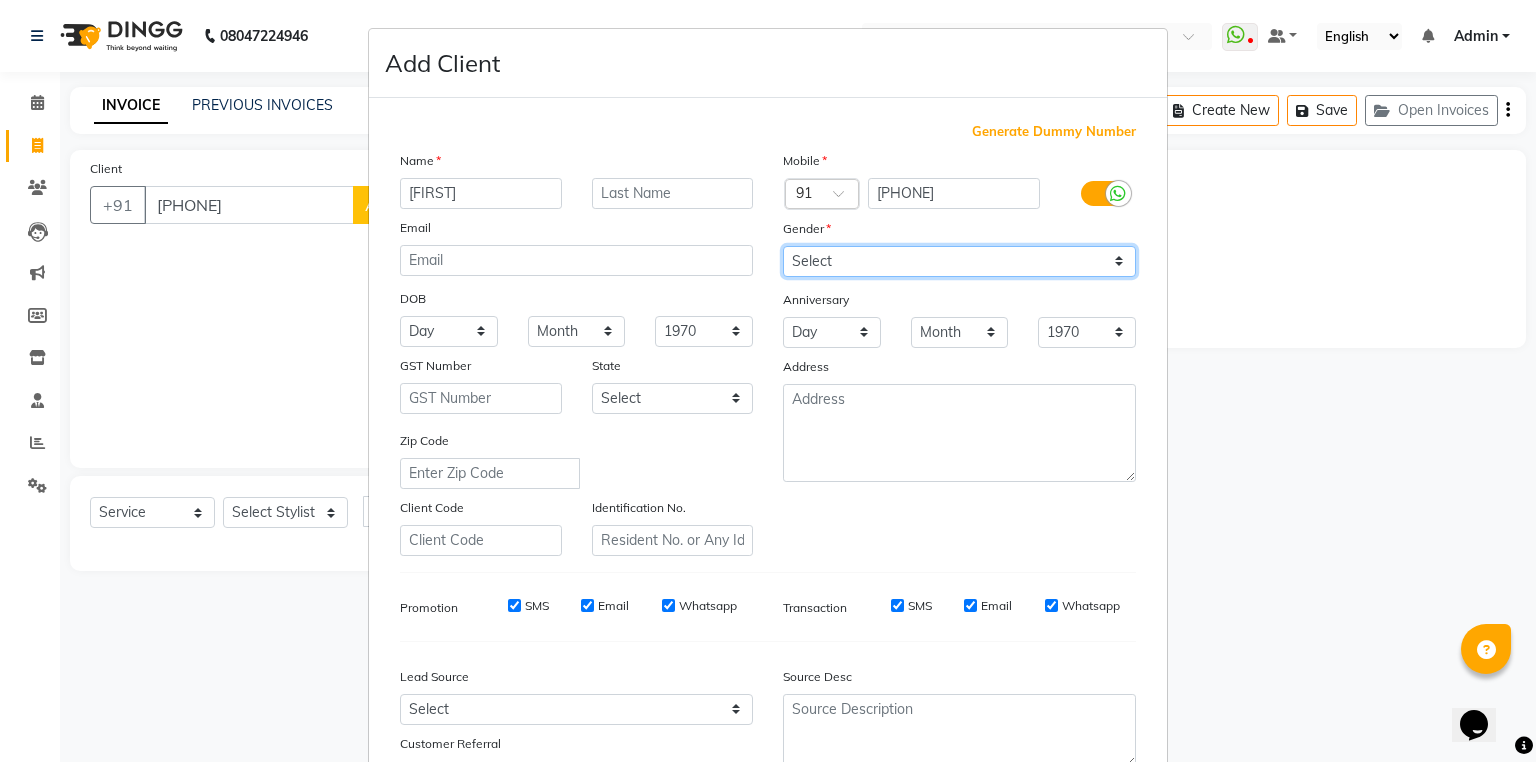 select on "male" 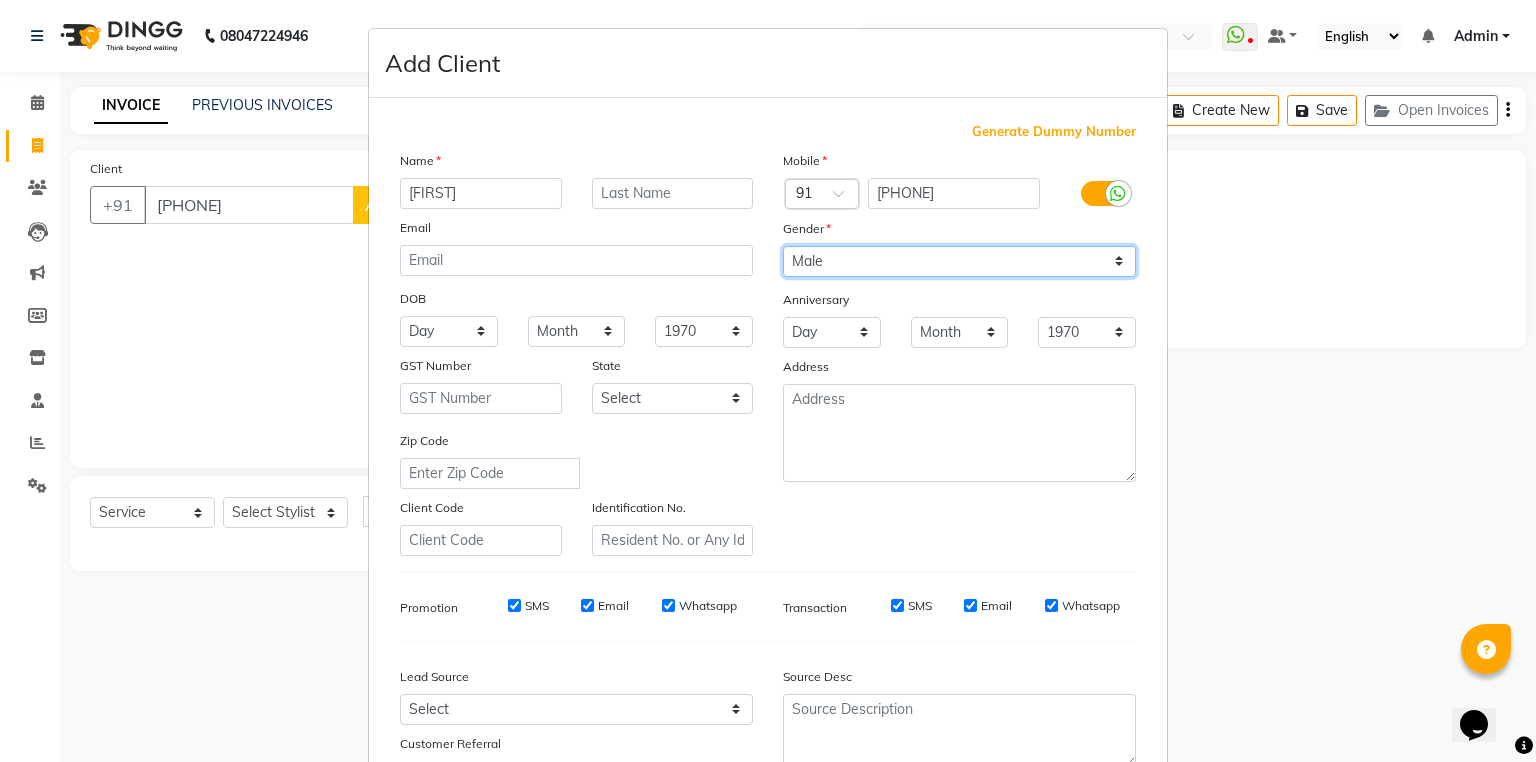 click on "Select Male Female Other Prefer Not To Say" at bounding box center (959, 261) 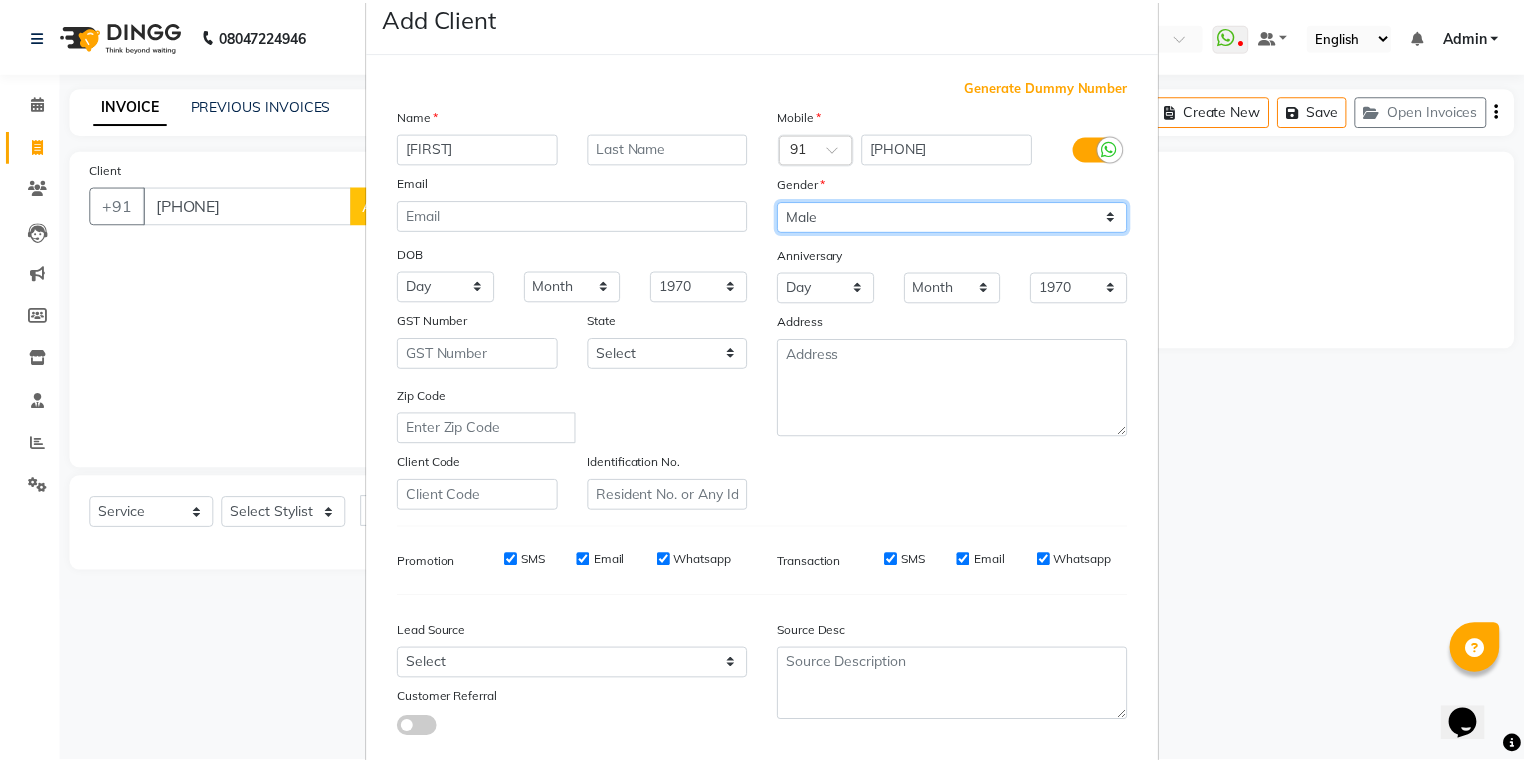 scroll, scrollTop: 170, scrollLeft: 0, axis: vertical 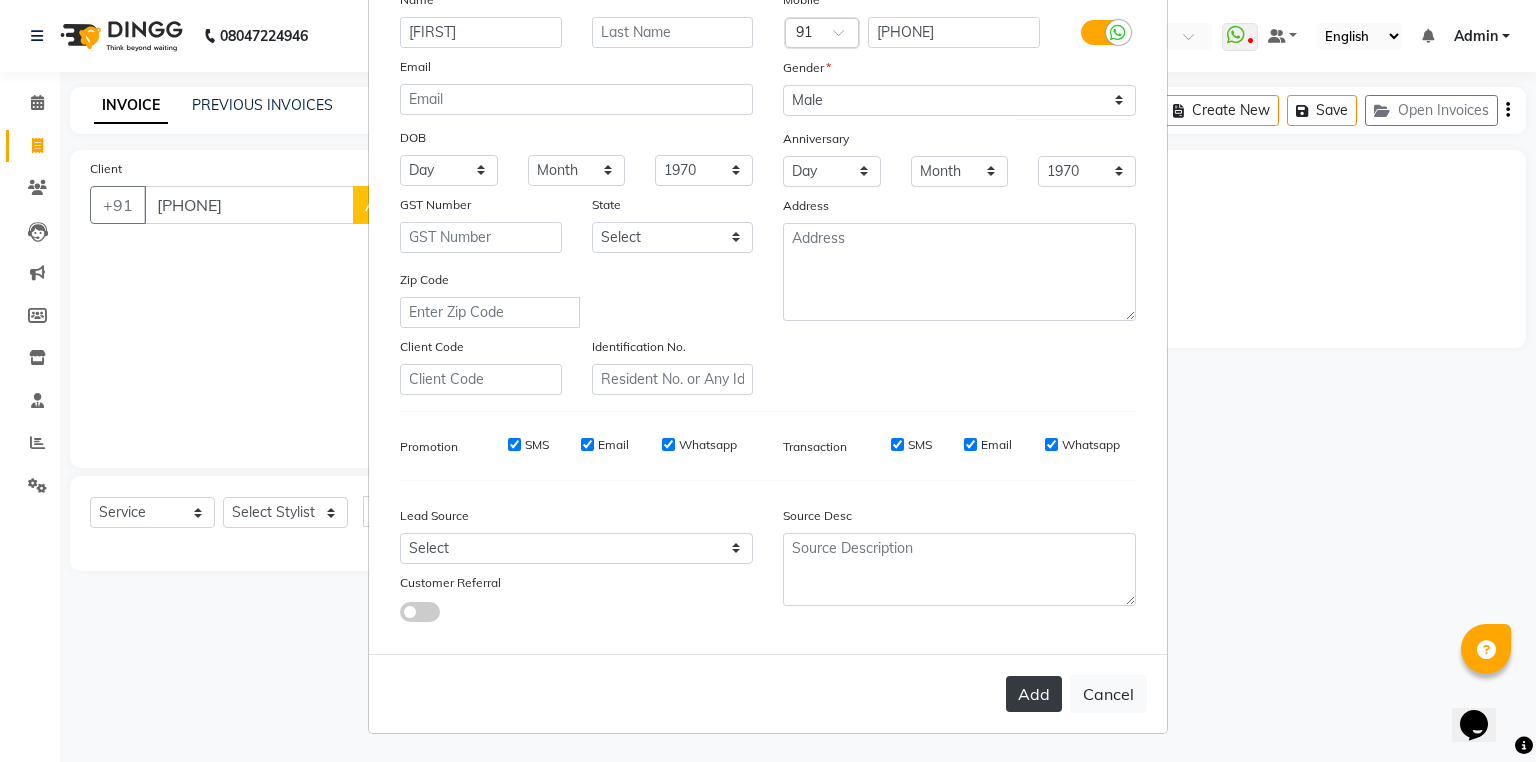 click on "Add" at bounding box center [1034, 694] 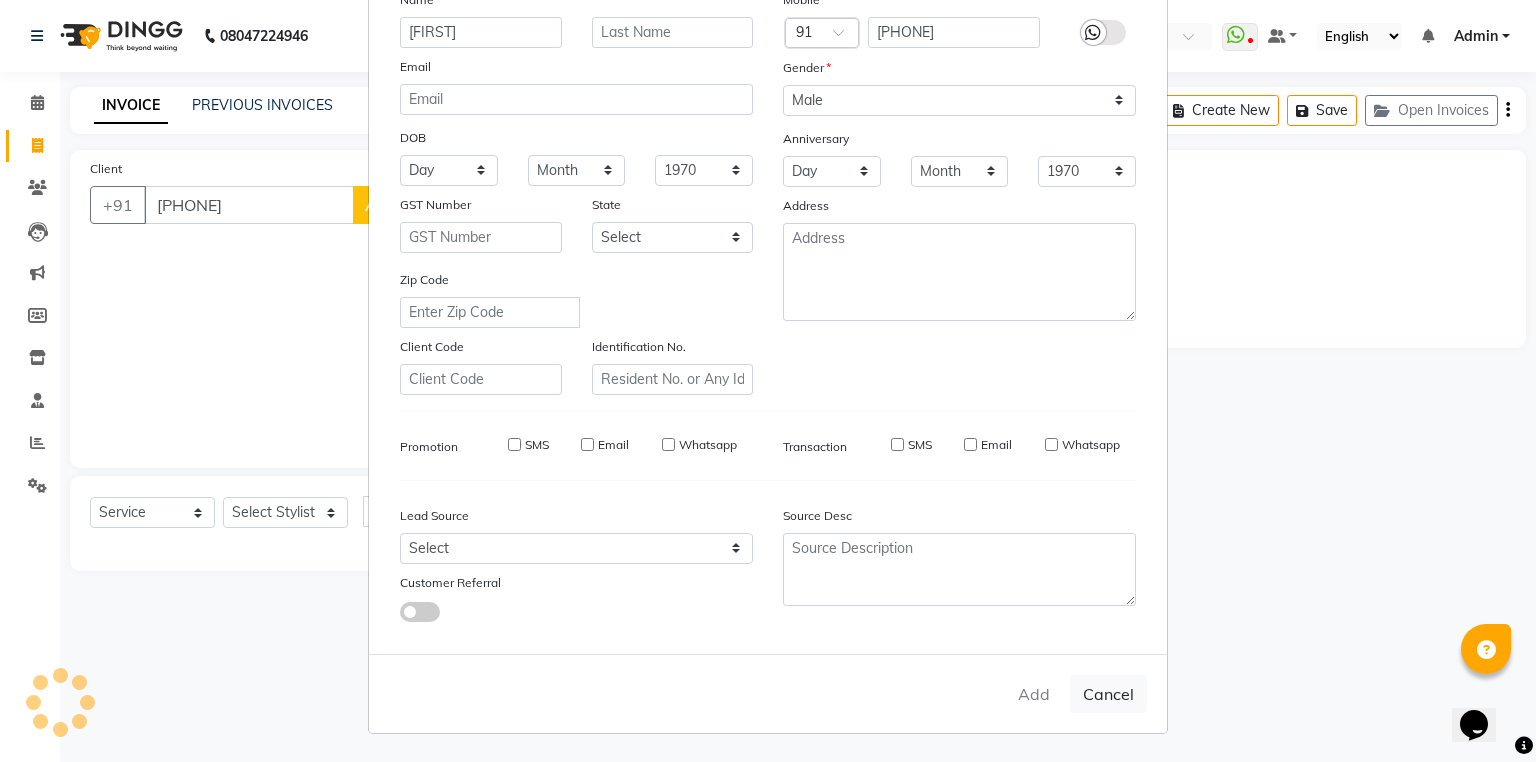 type 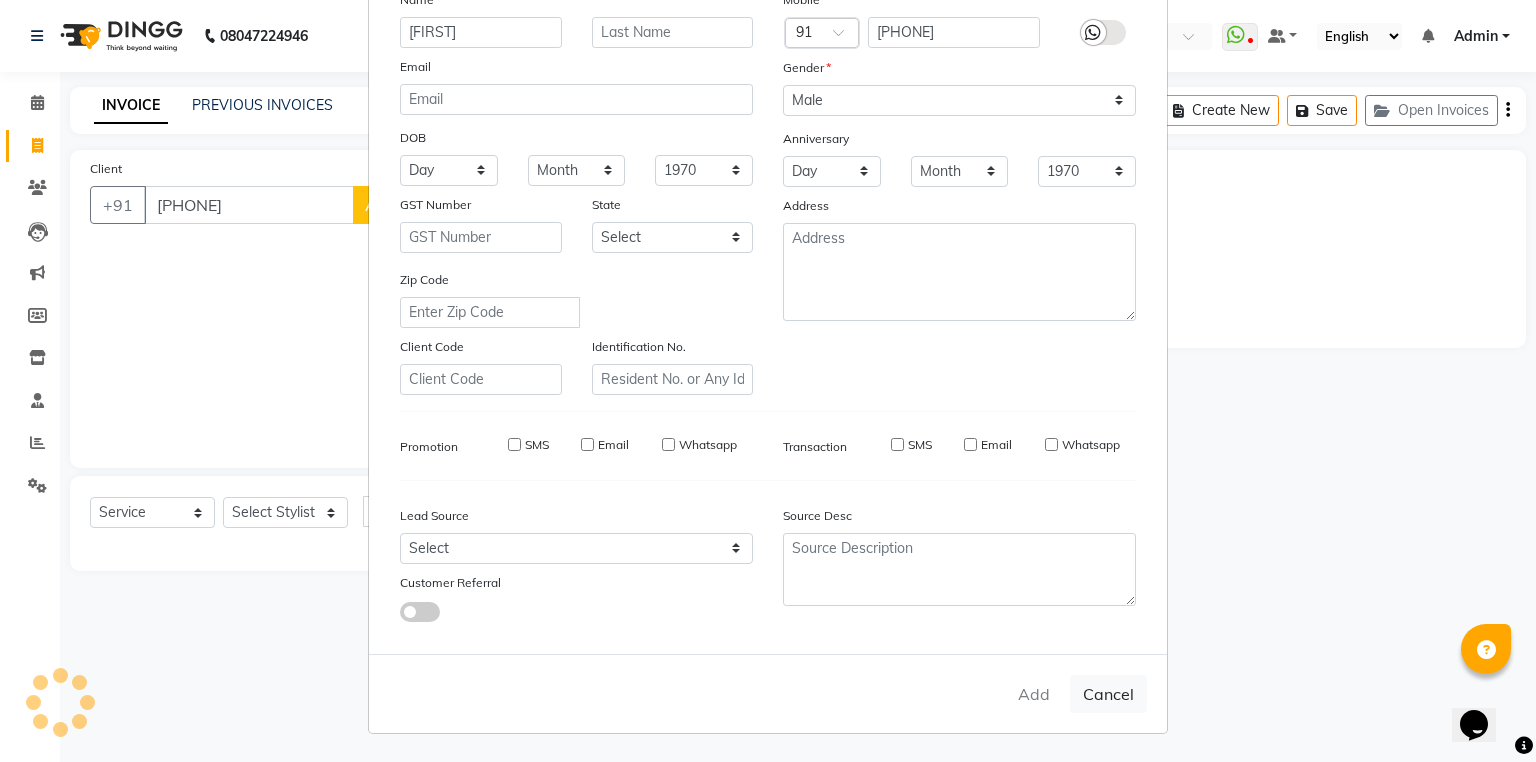 select 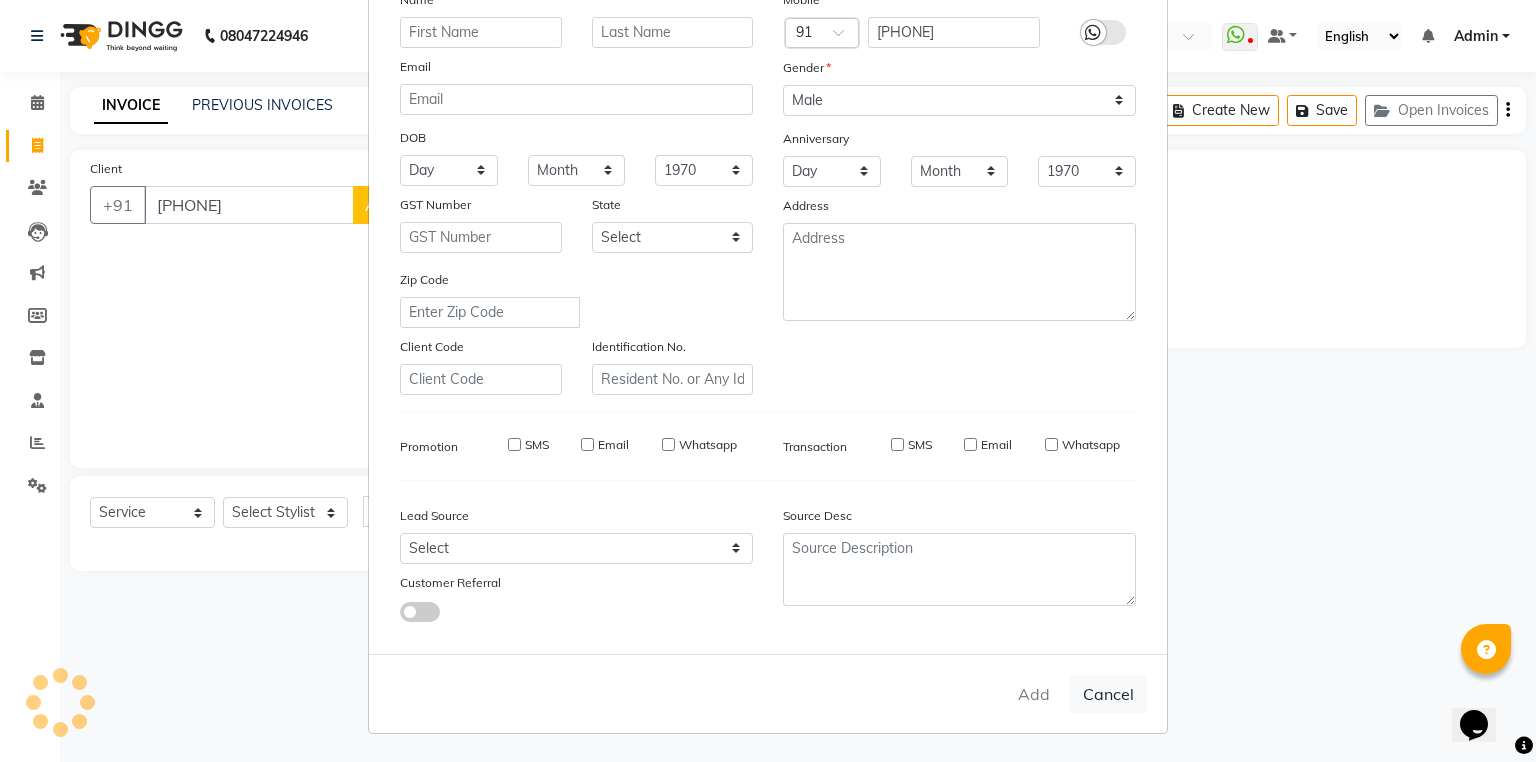 select 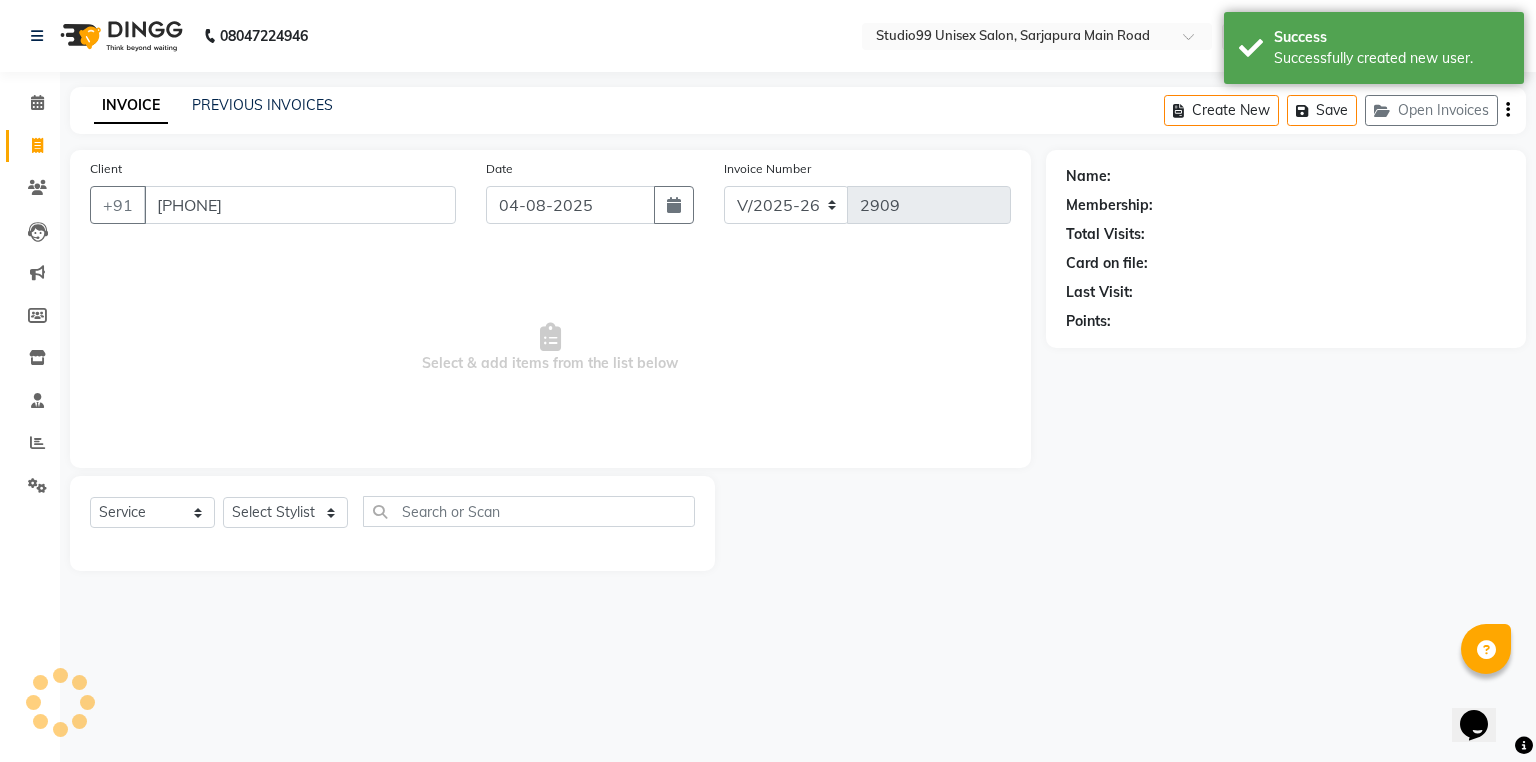 select on "1: Object" 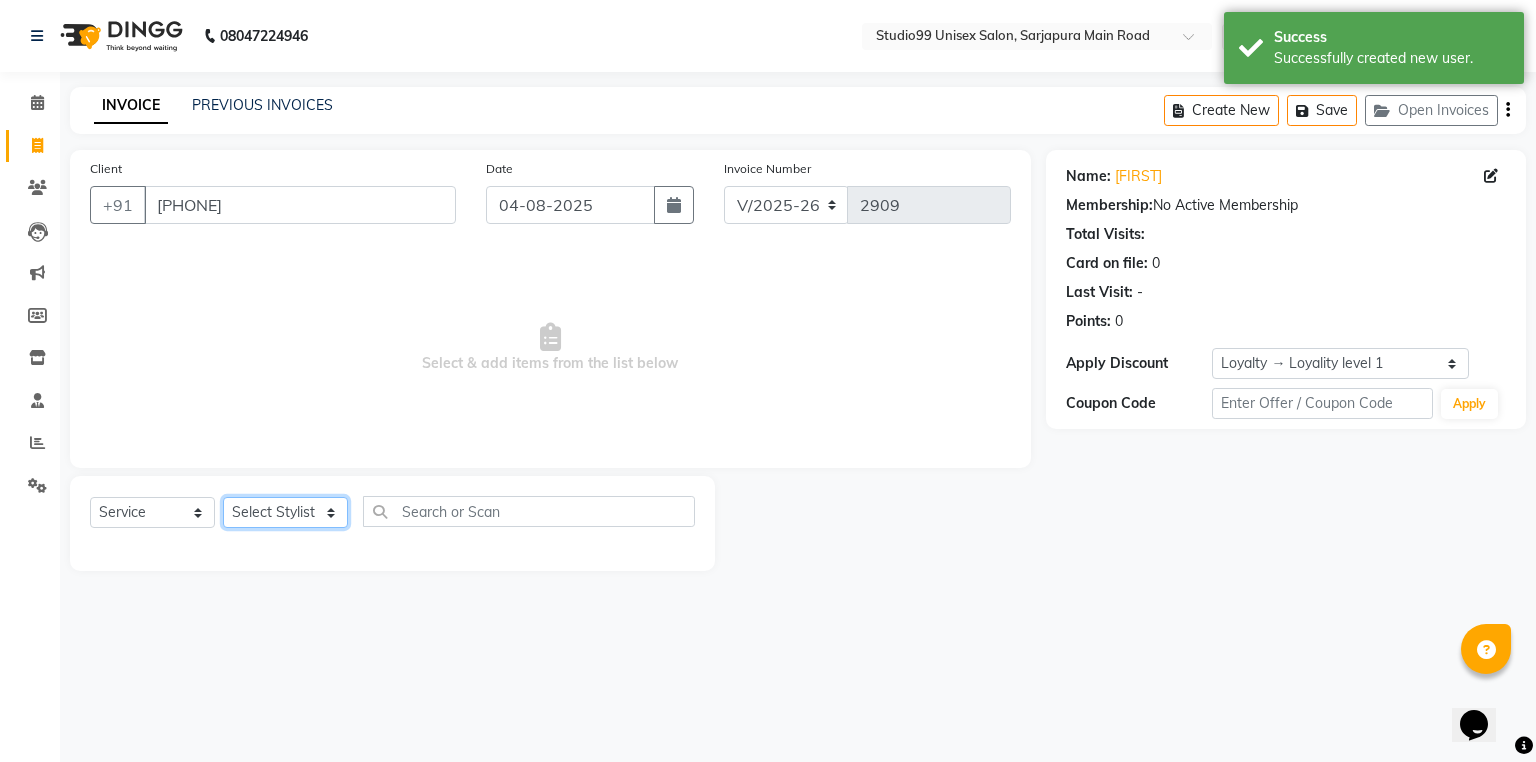 click on "Select Stylist Admin AKSHAY AMARJIT  Dina GOUTAM Gulshan mahi Nobil Hasan Rafeeq Raj  Rima Dey  Shallu  Simran Suman Suman" 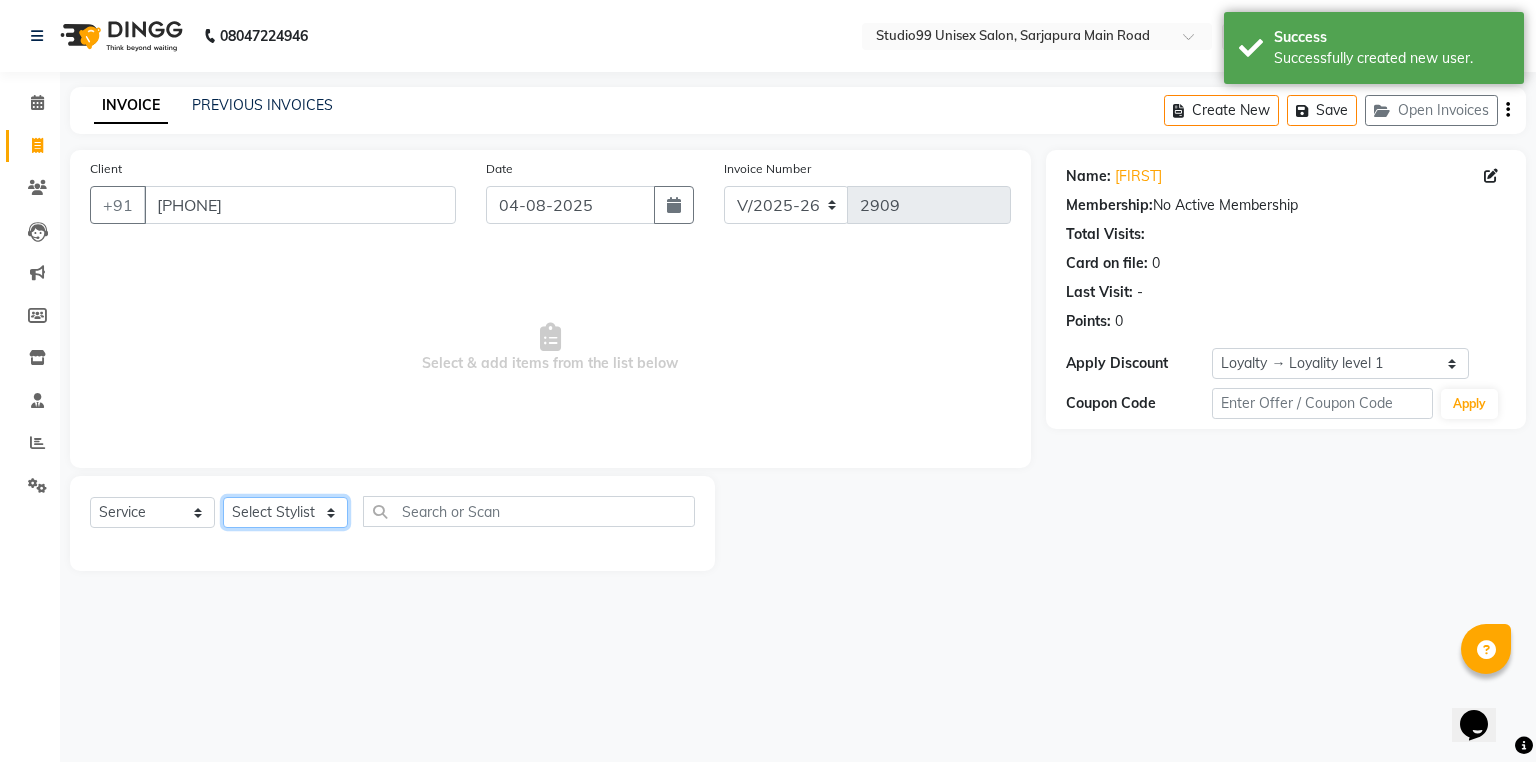 select on "52201" 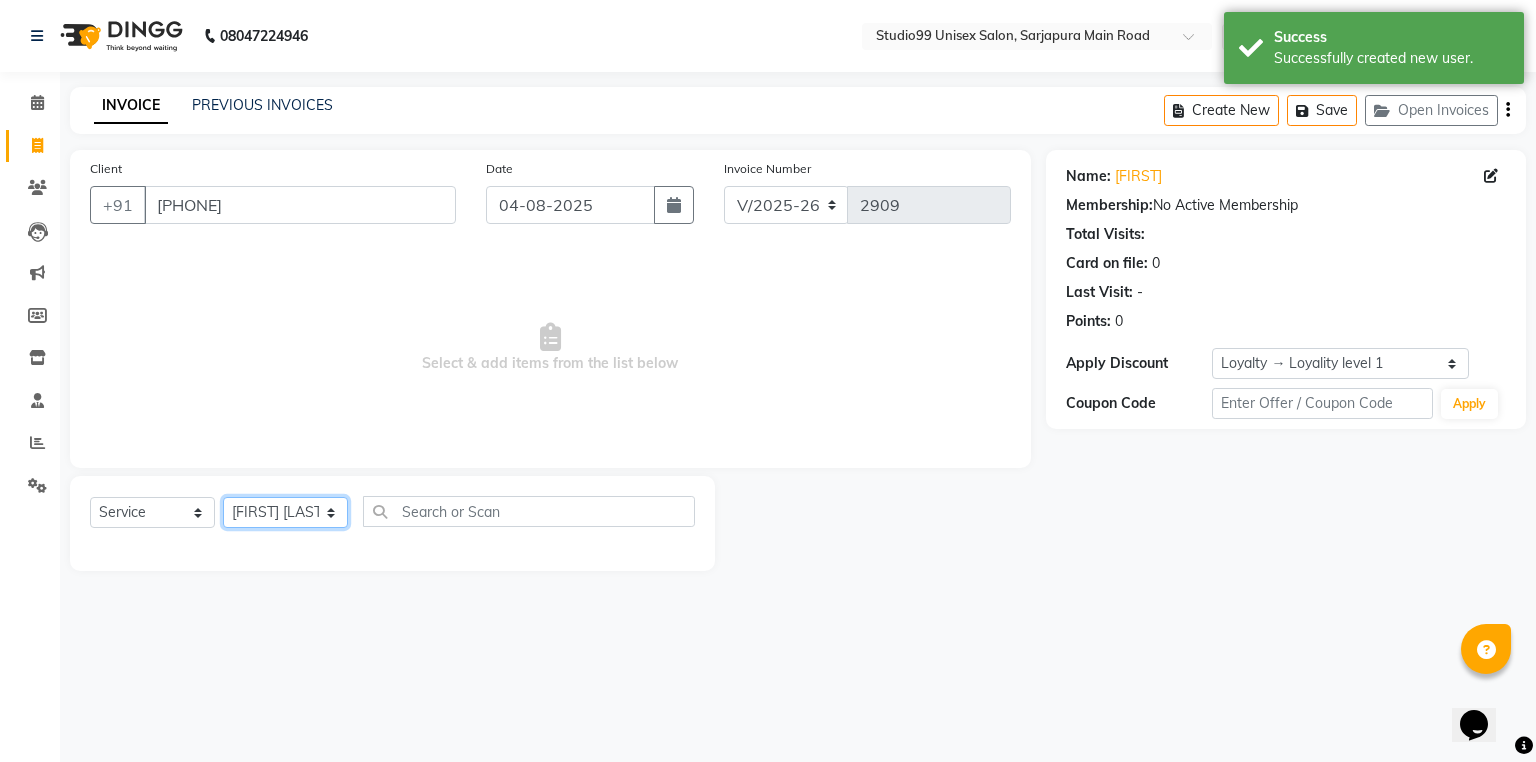 click on "Select Stylist Admin AKSHAY AMARJIT  Dina GOUTAM Gulshan mahi Nobil Hasan Rafeeq Raj  Rima Dey  Shallu  Simran Suman Suman" 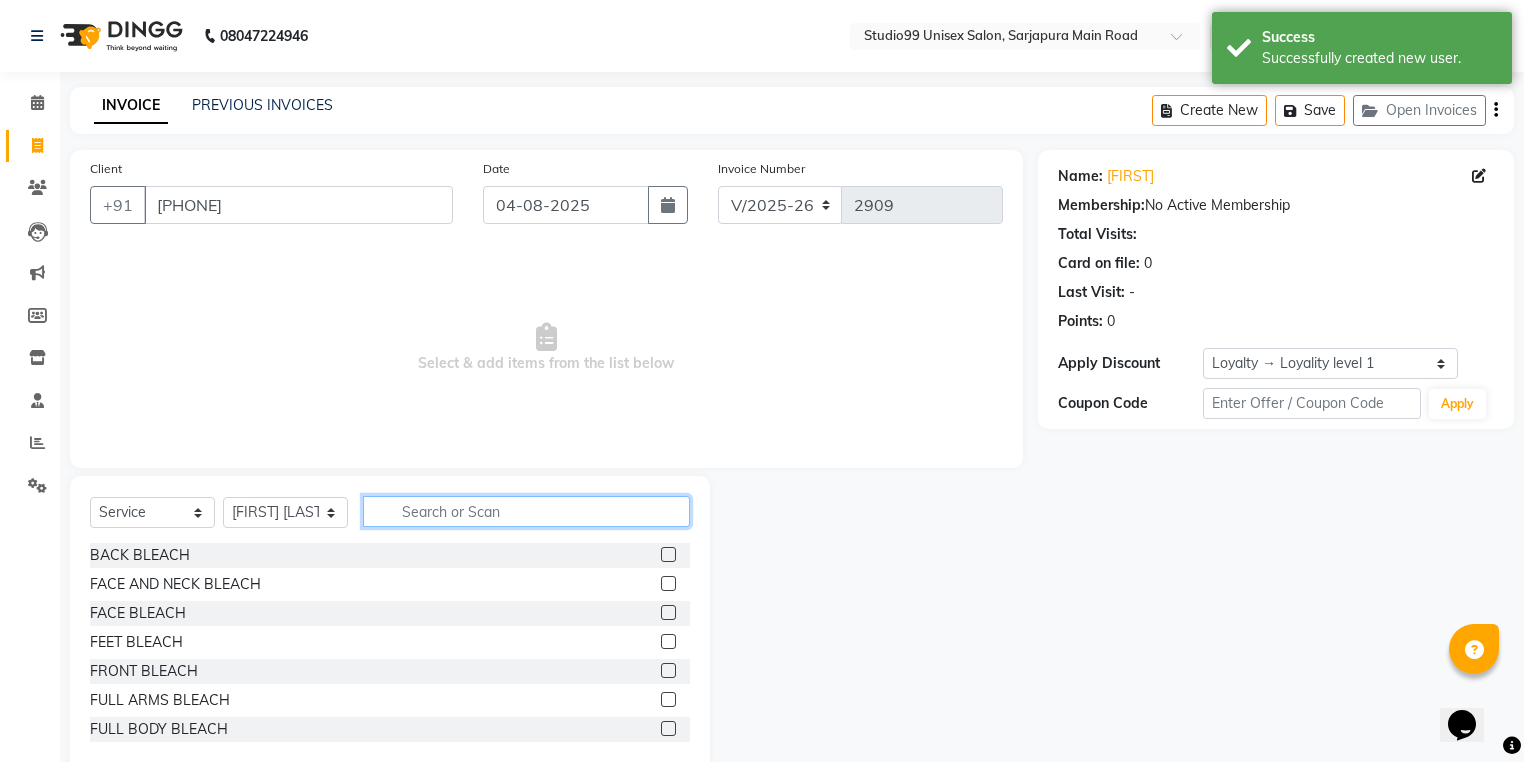click 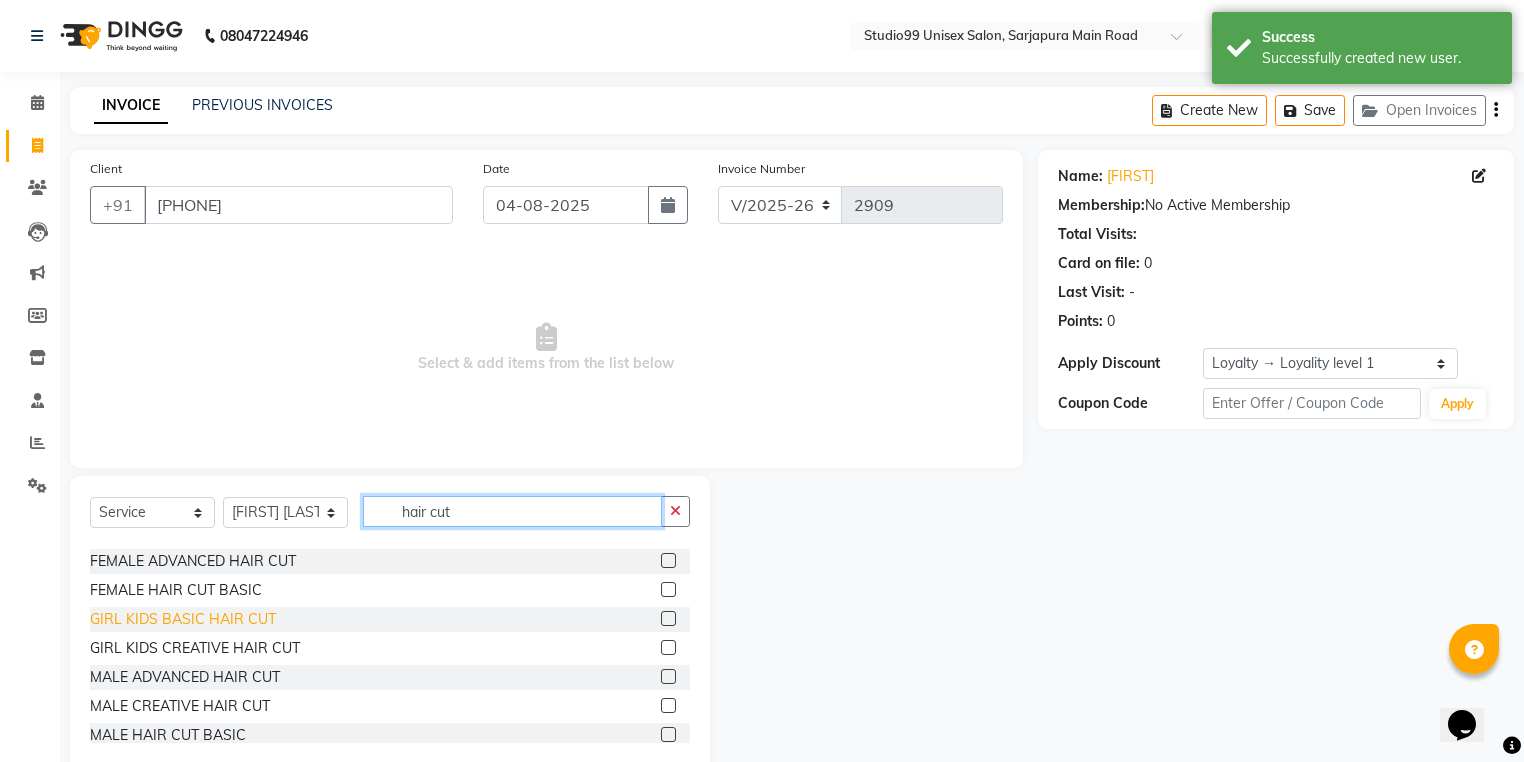 scroll, scrollTop: 80, scrollLeft: 0, axis: vertical 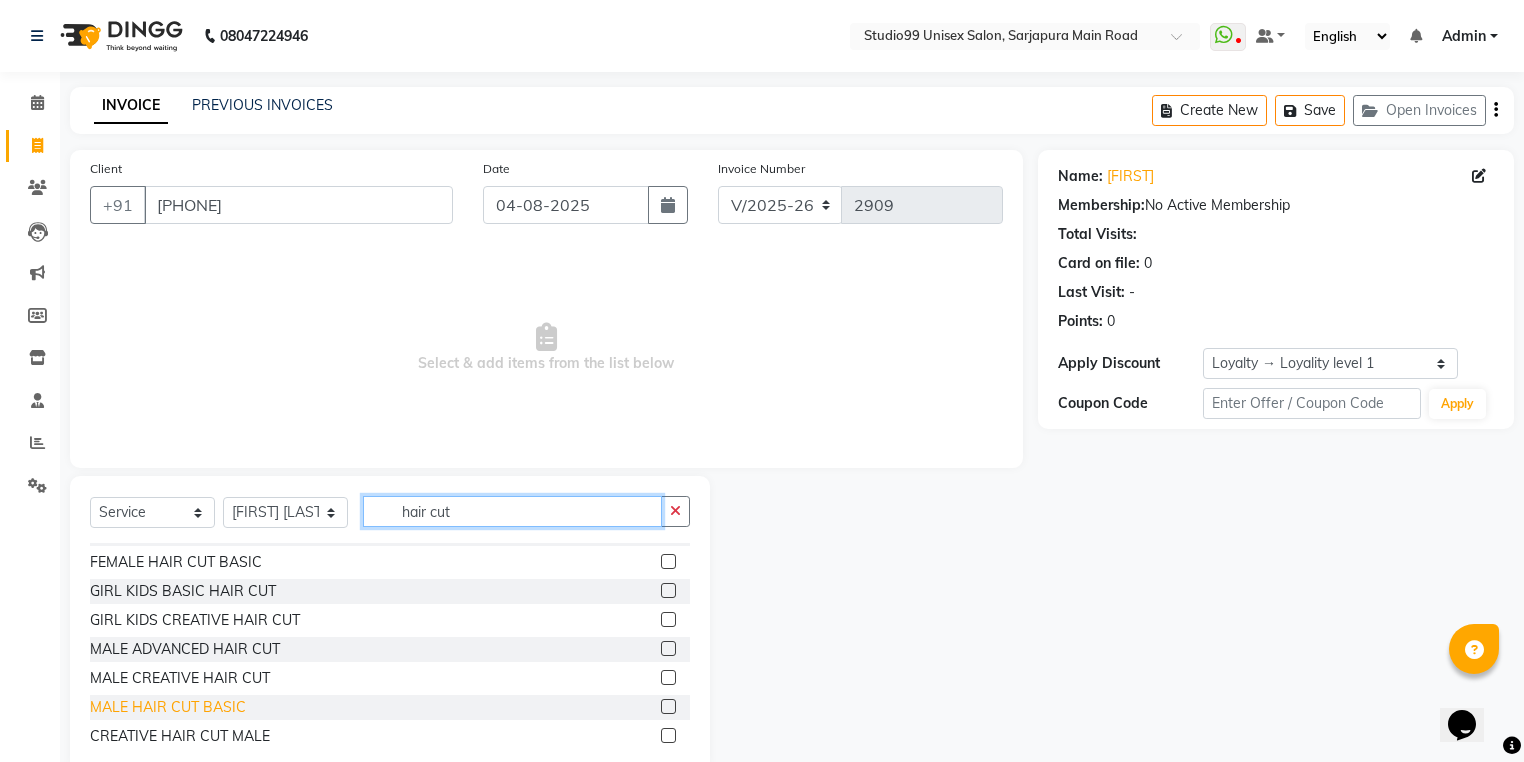 type on "hair cut" 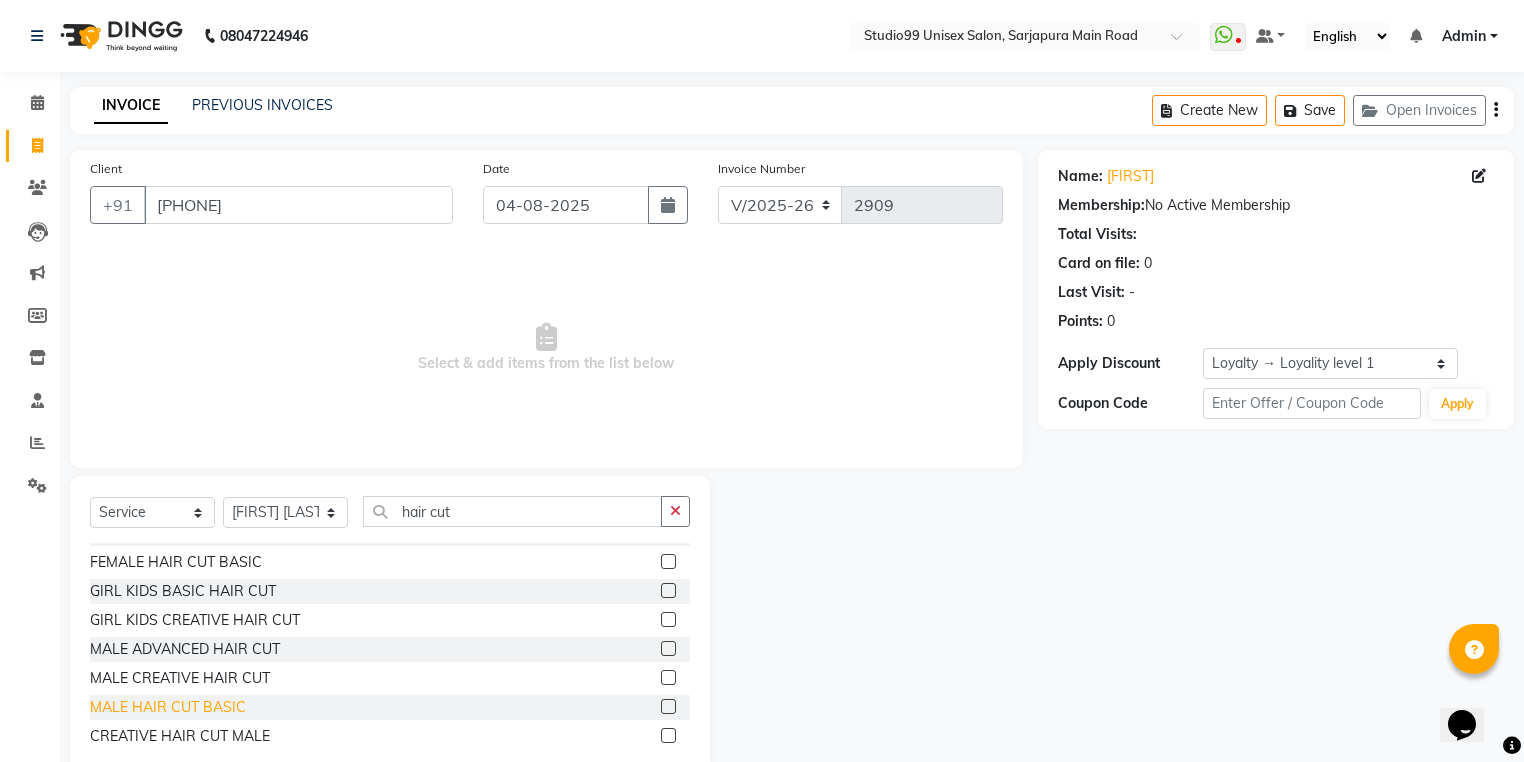 click on "MALE HAIR CUT BASIC" 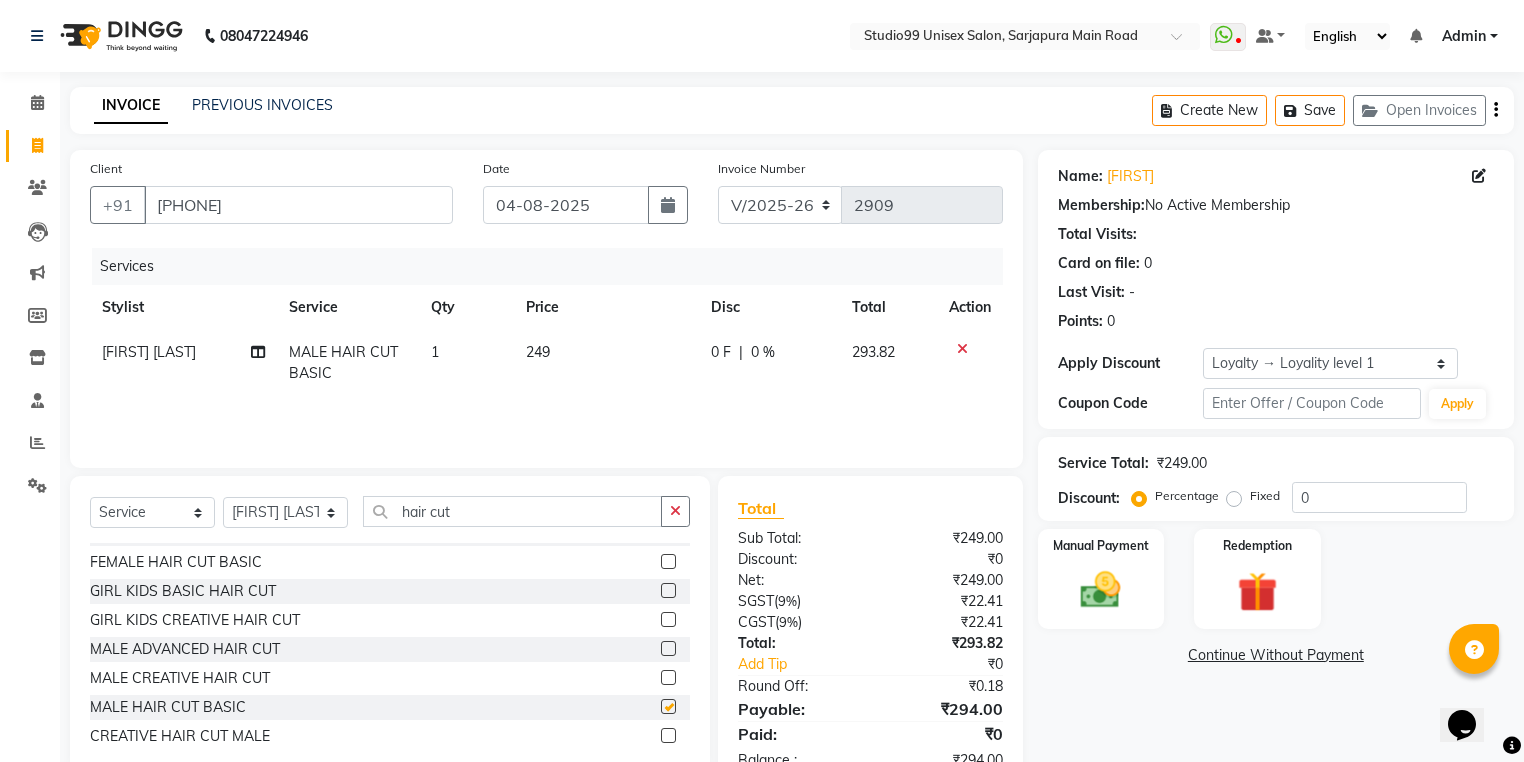 checkbox on "false" 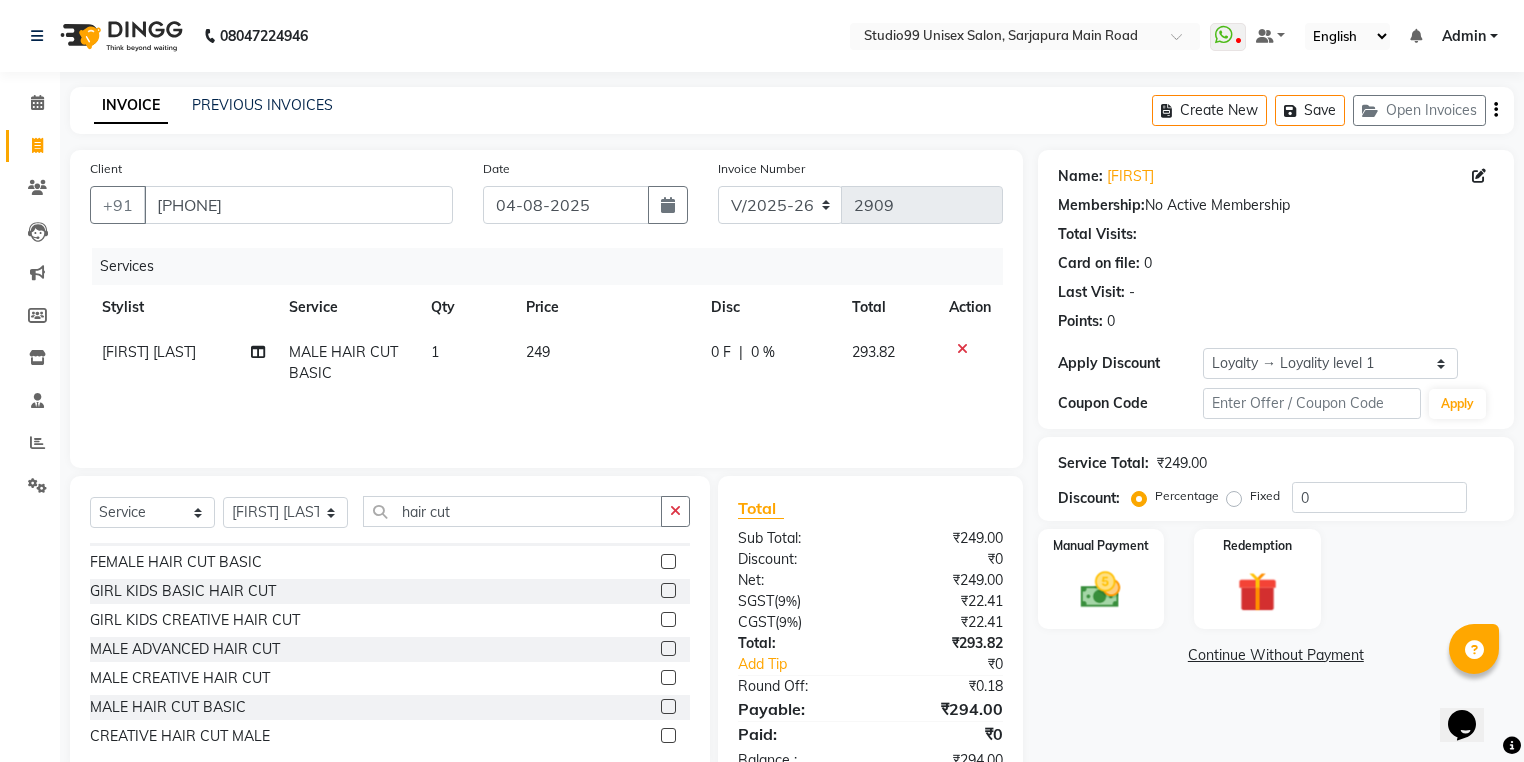 scroll, scrollTop: 59, scrollLeft: 0, axis: vertical 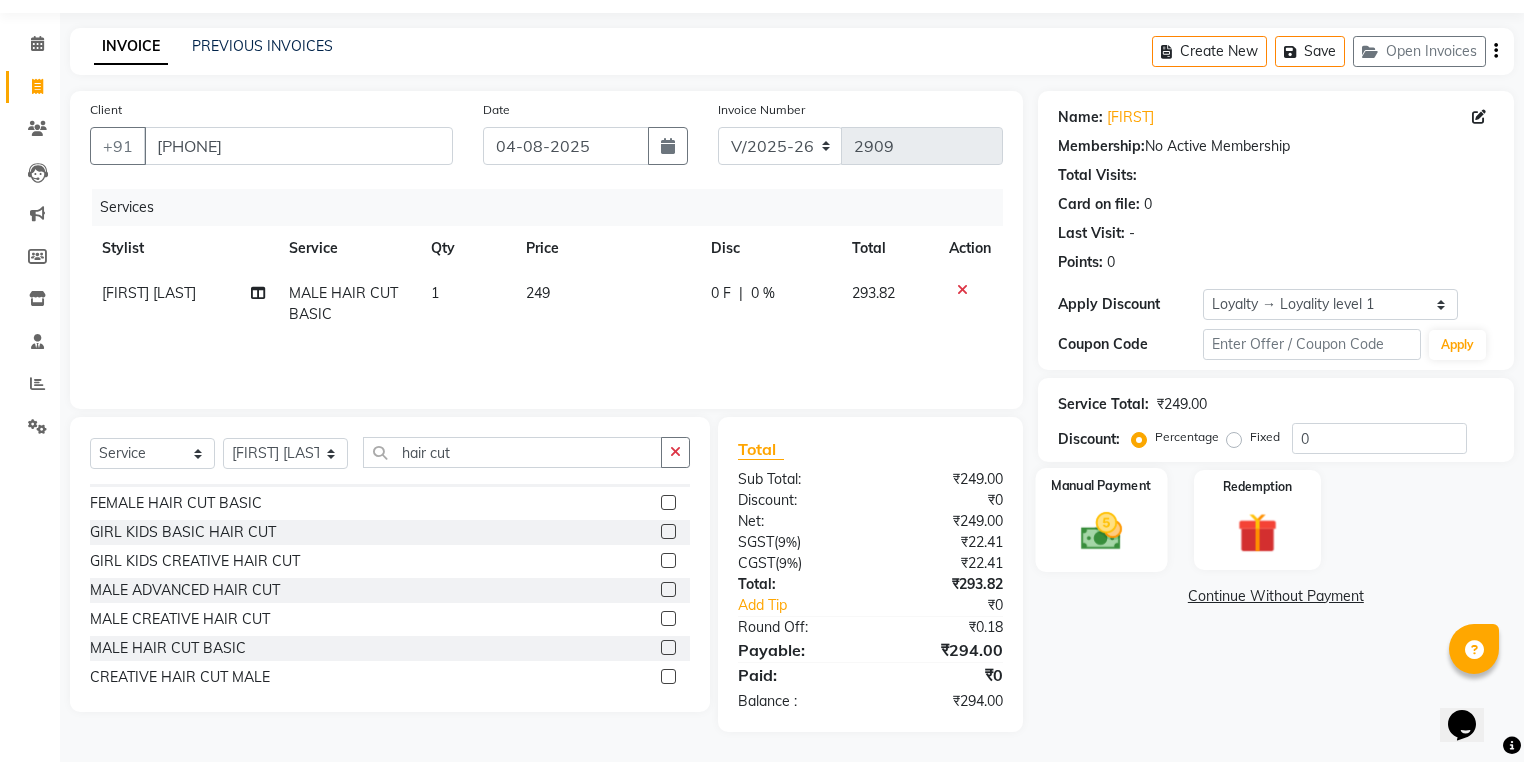 click 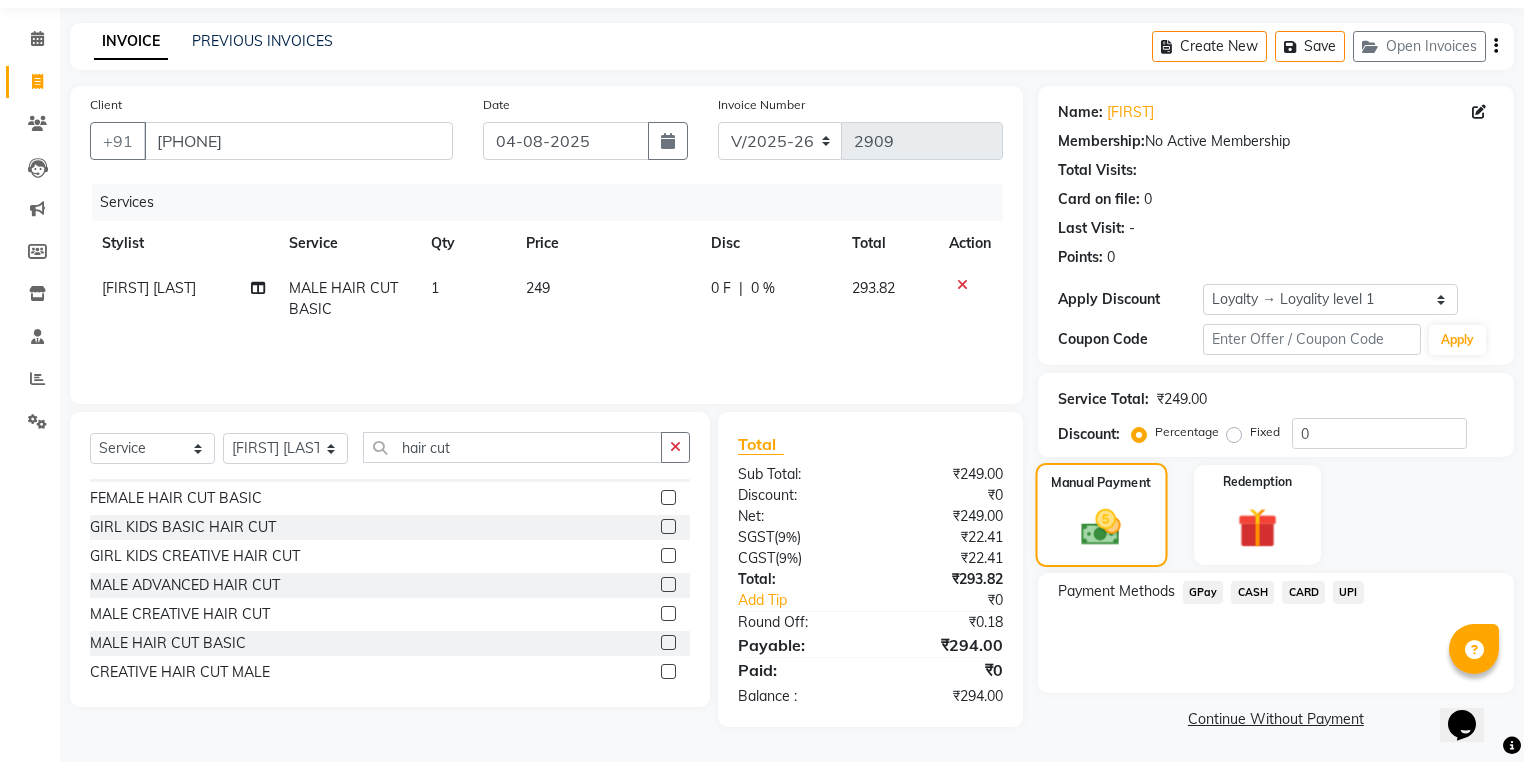 scroll, scrollTop: 64, scrollLeft: 0, axis: vertical 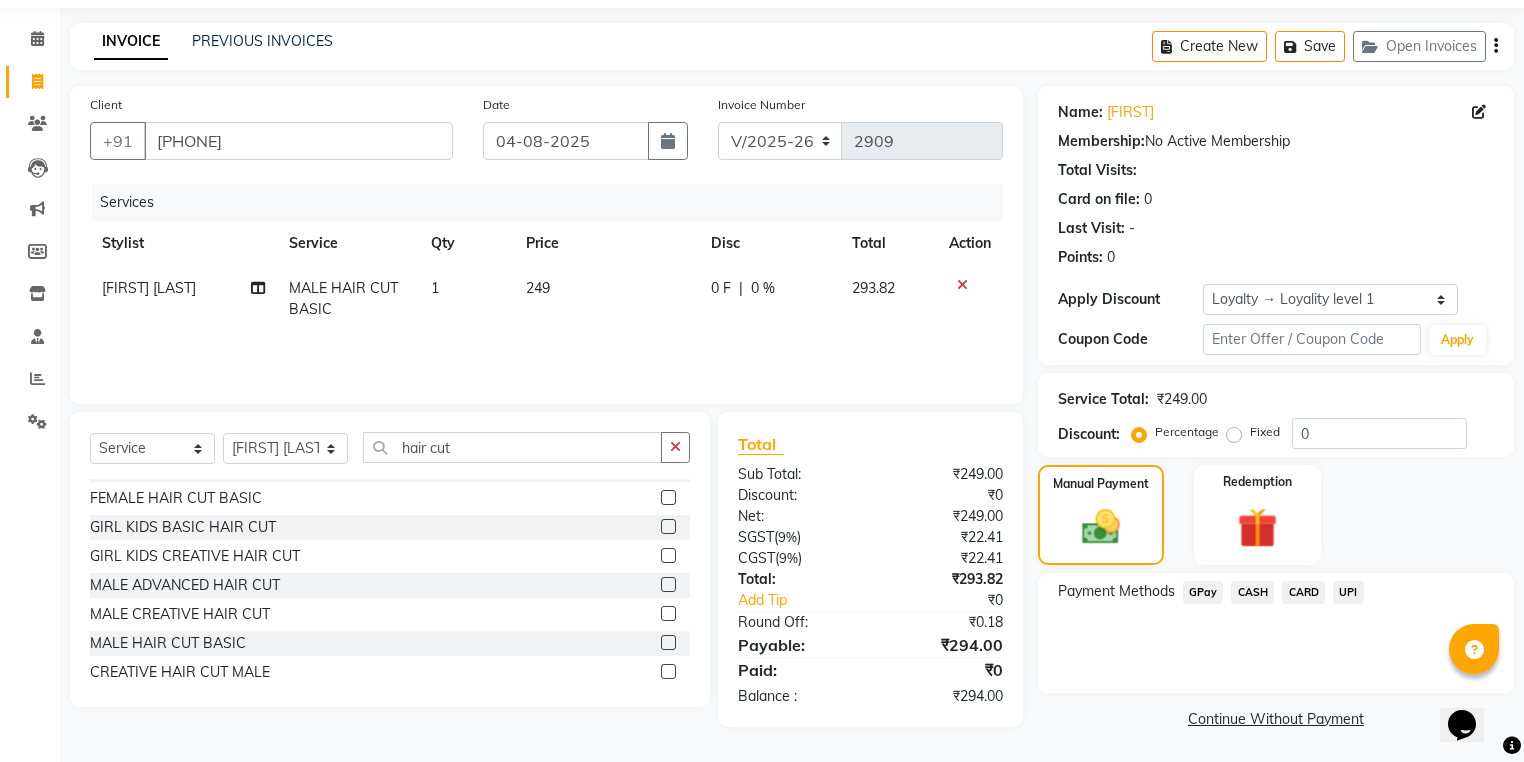 click on "UPI" 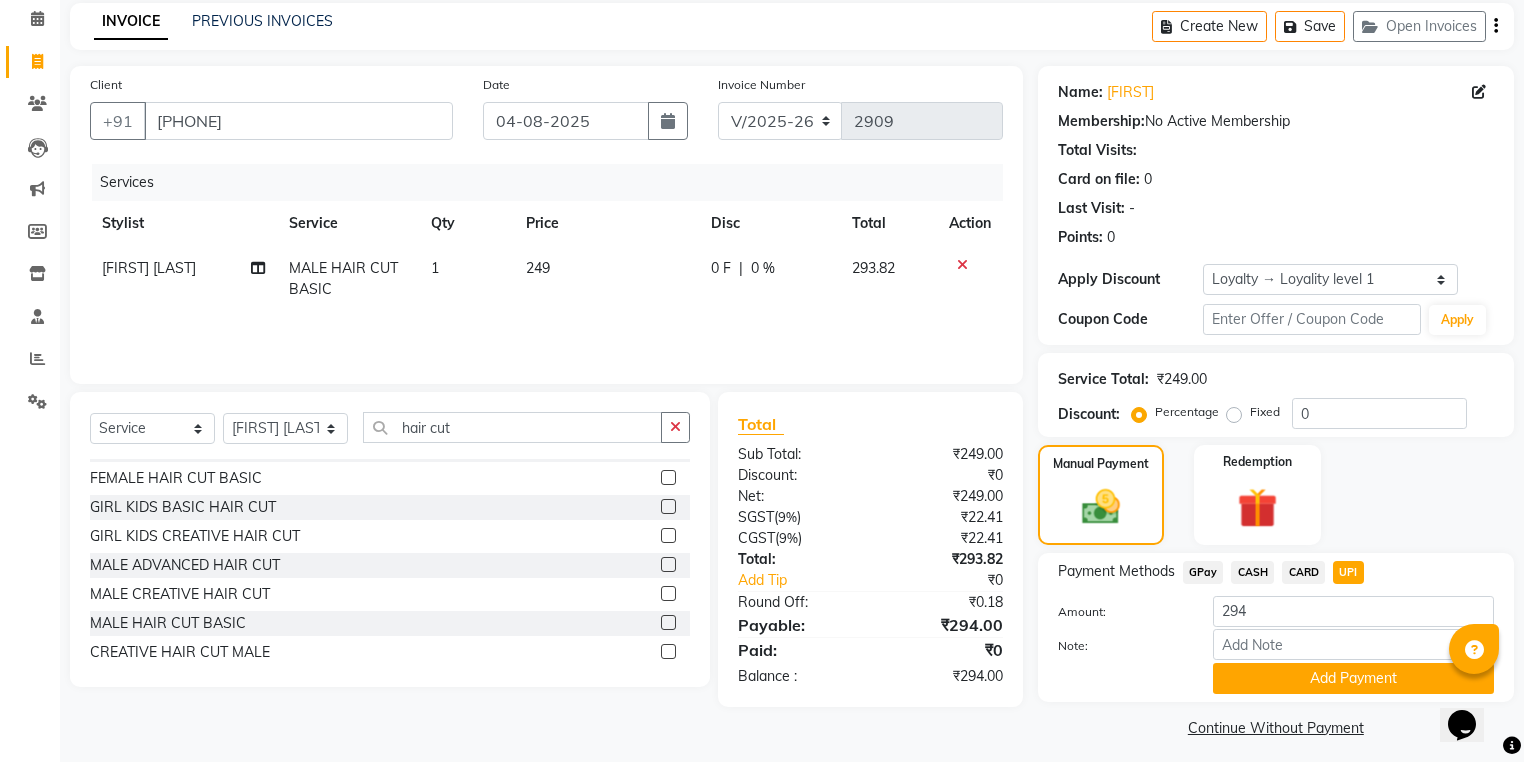 scroll, scrollTop: 96, scrollLeft: 0, axis: vertical 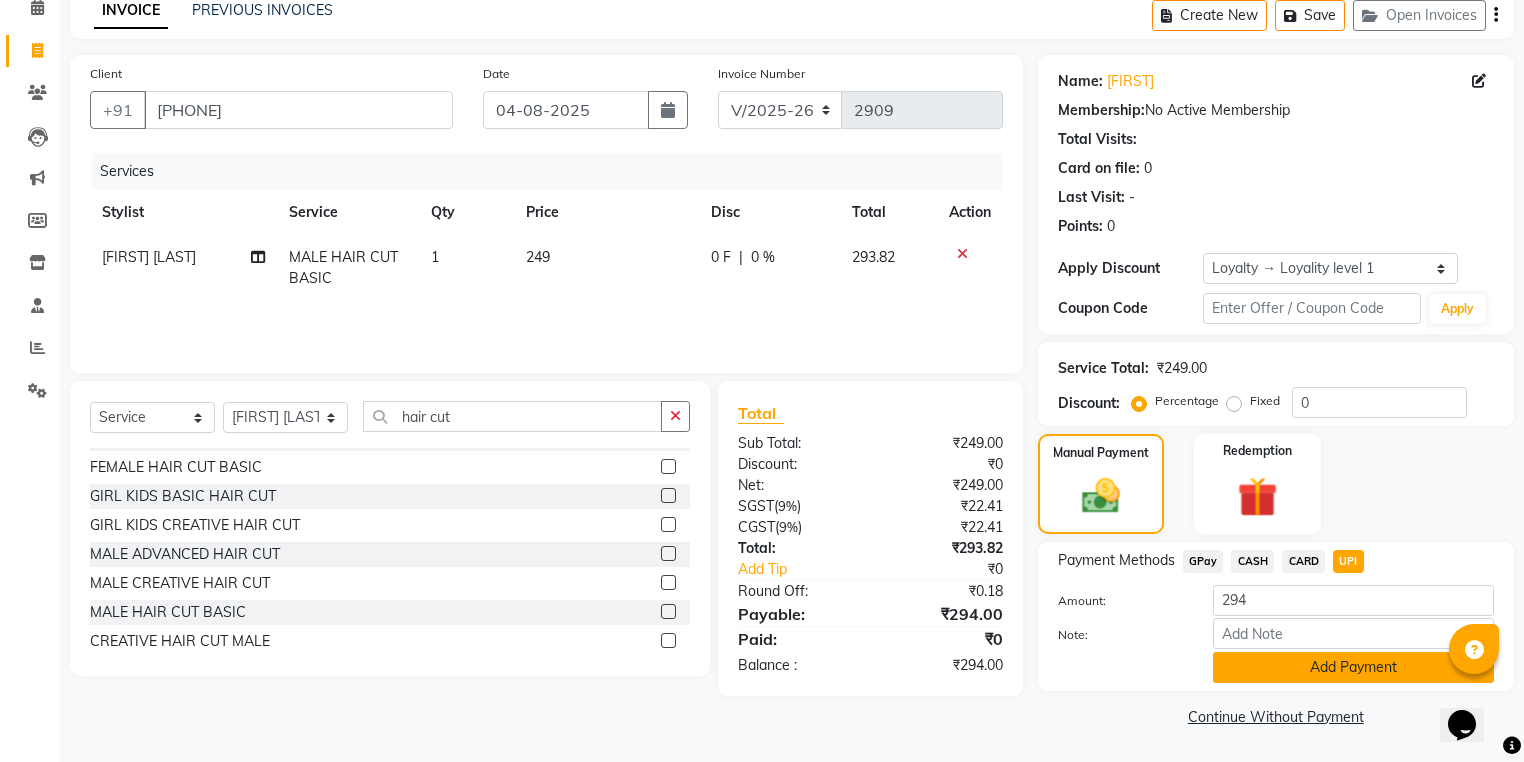 click on "Add Payment" 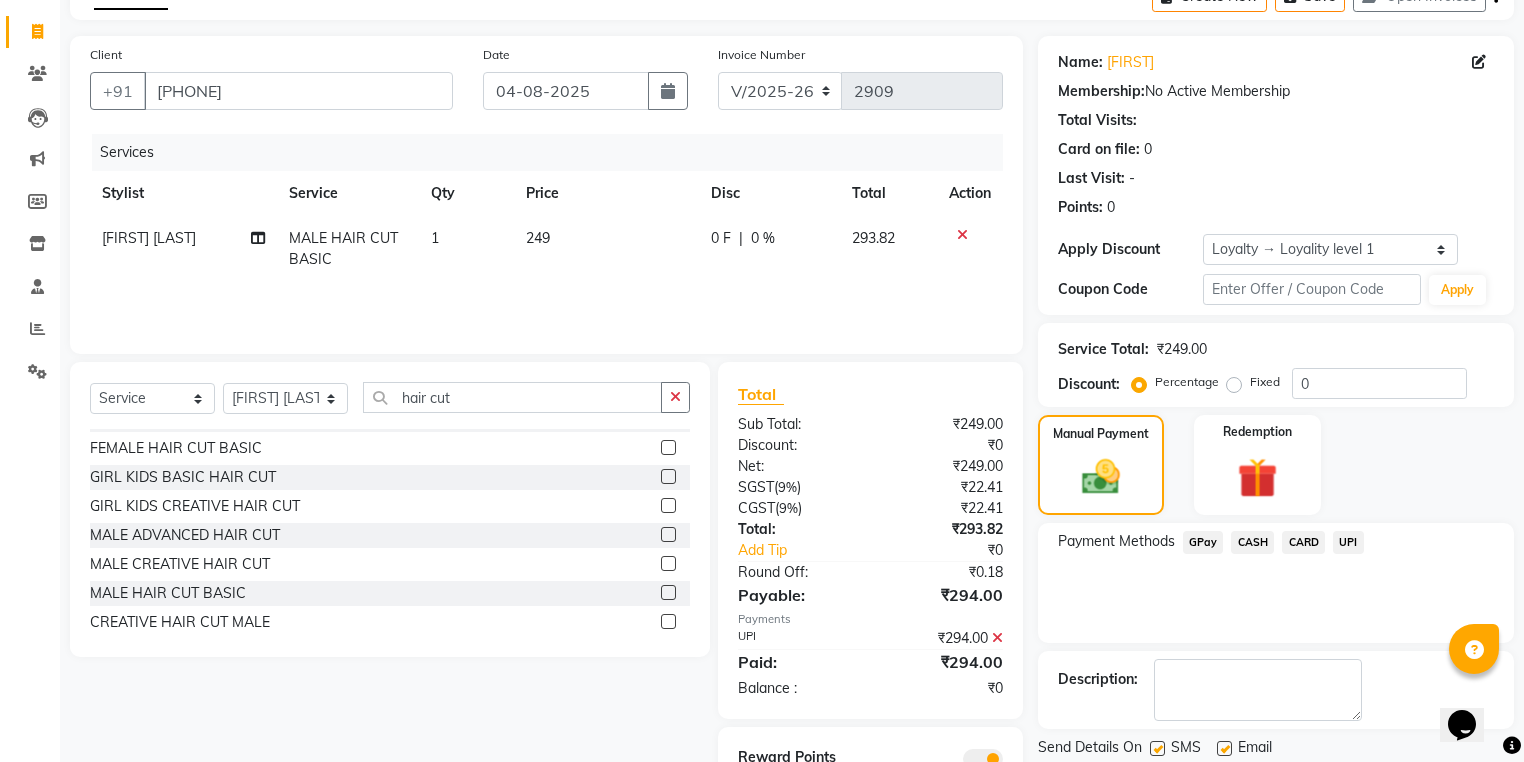 scroll, scrollTop: 201, scrollLeft: 0, axis: vertical 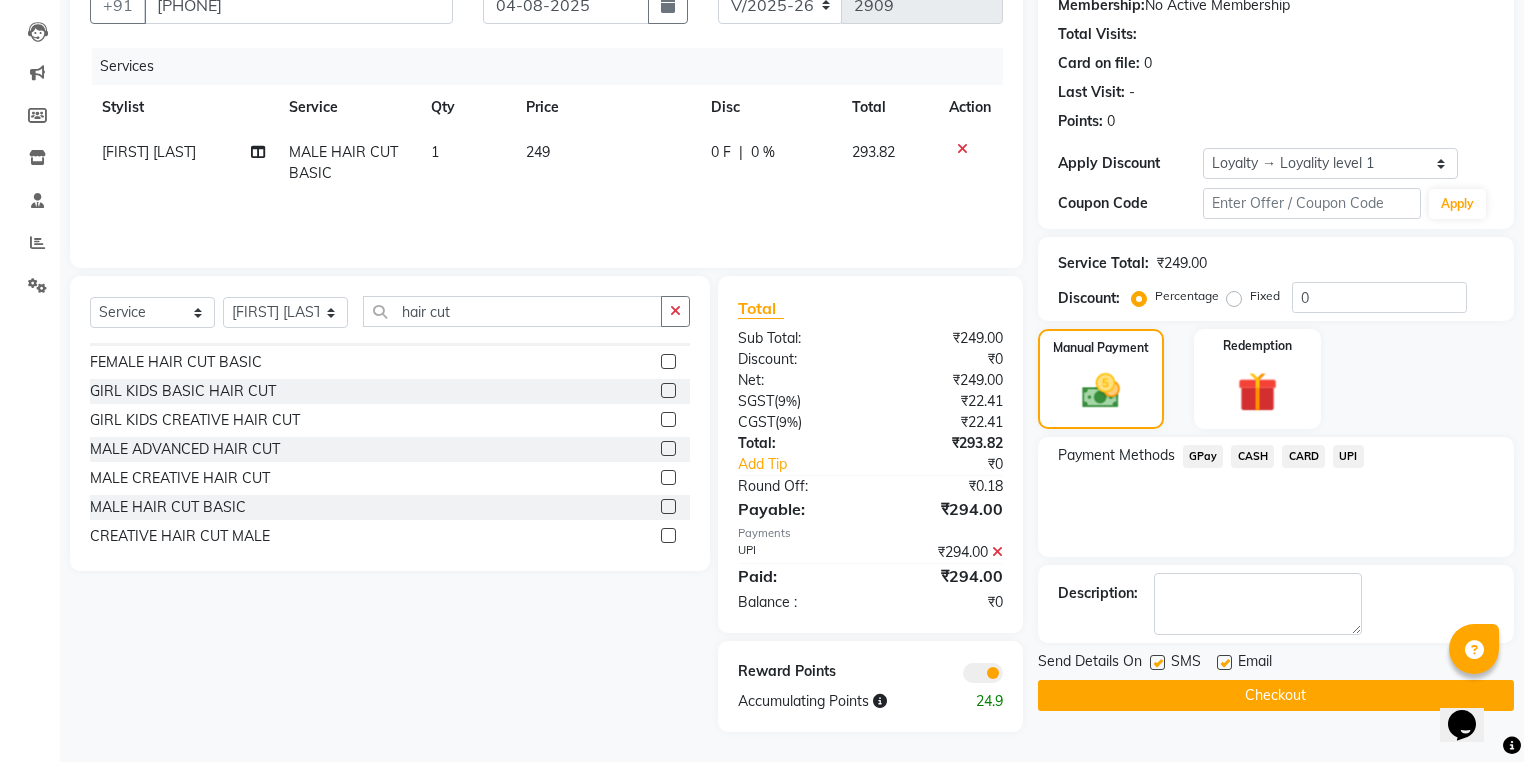 click on "Checkout" 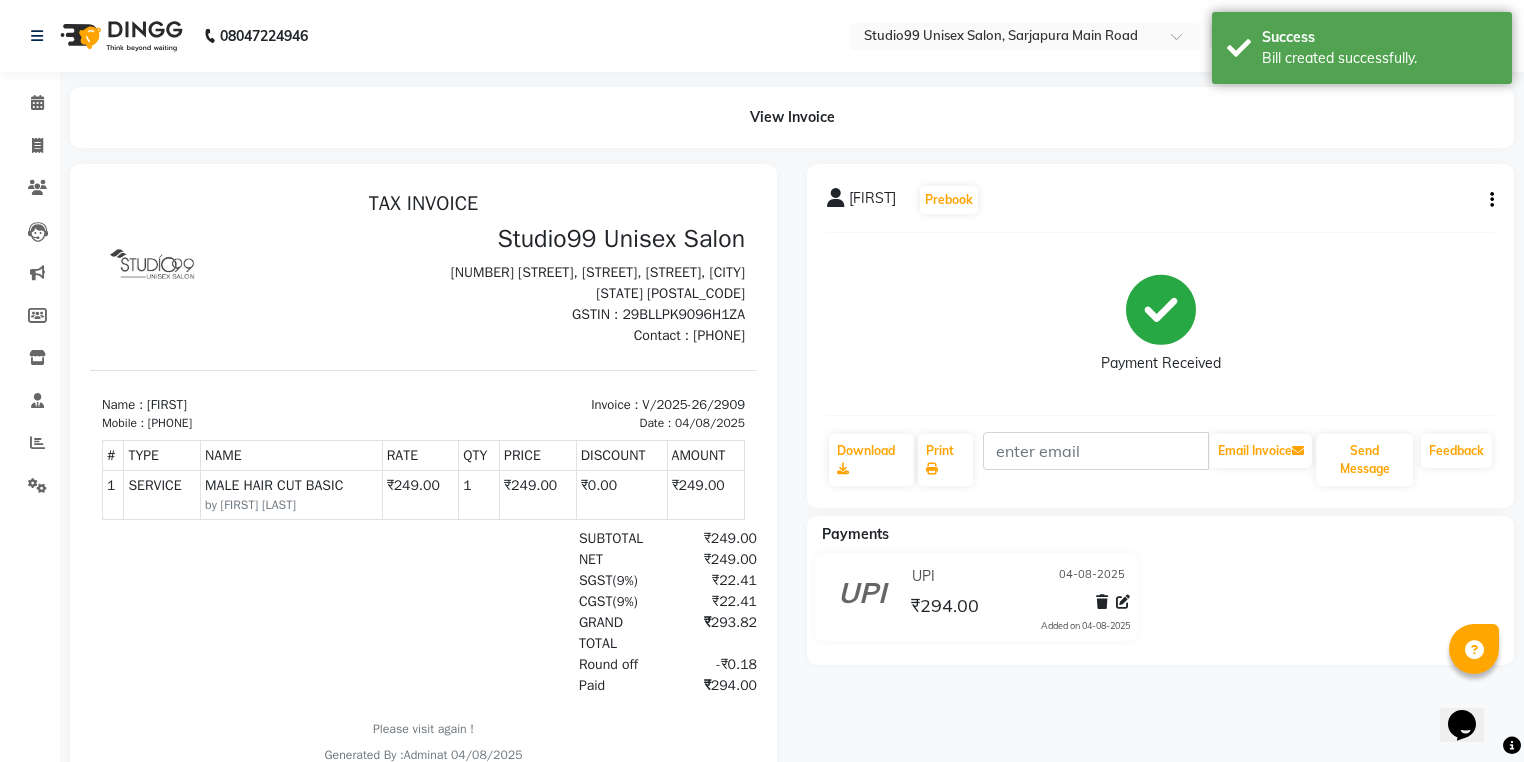 scroll, scrollTop: 0, scrollLeft: 0, axis: both 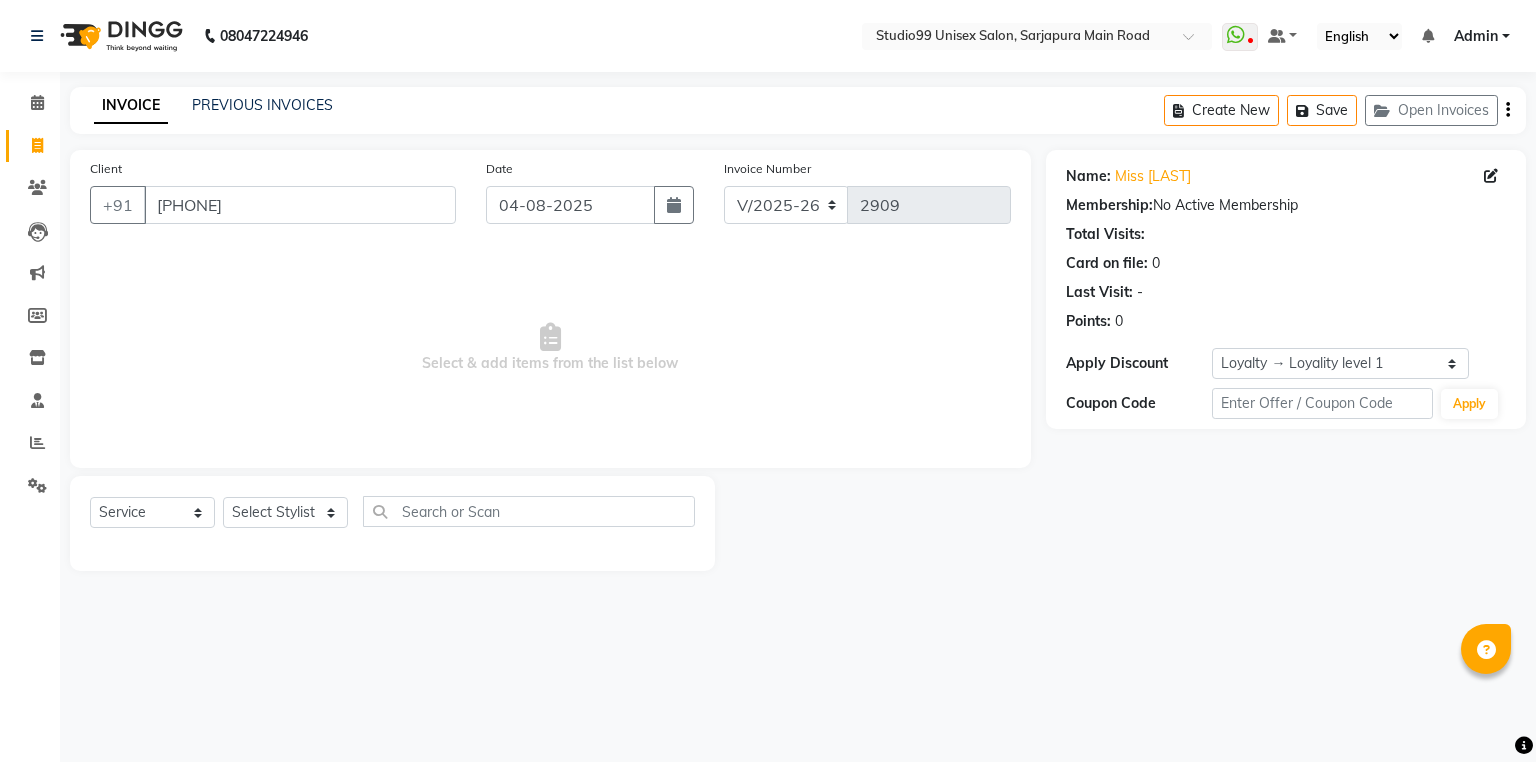 select on "6042" 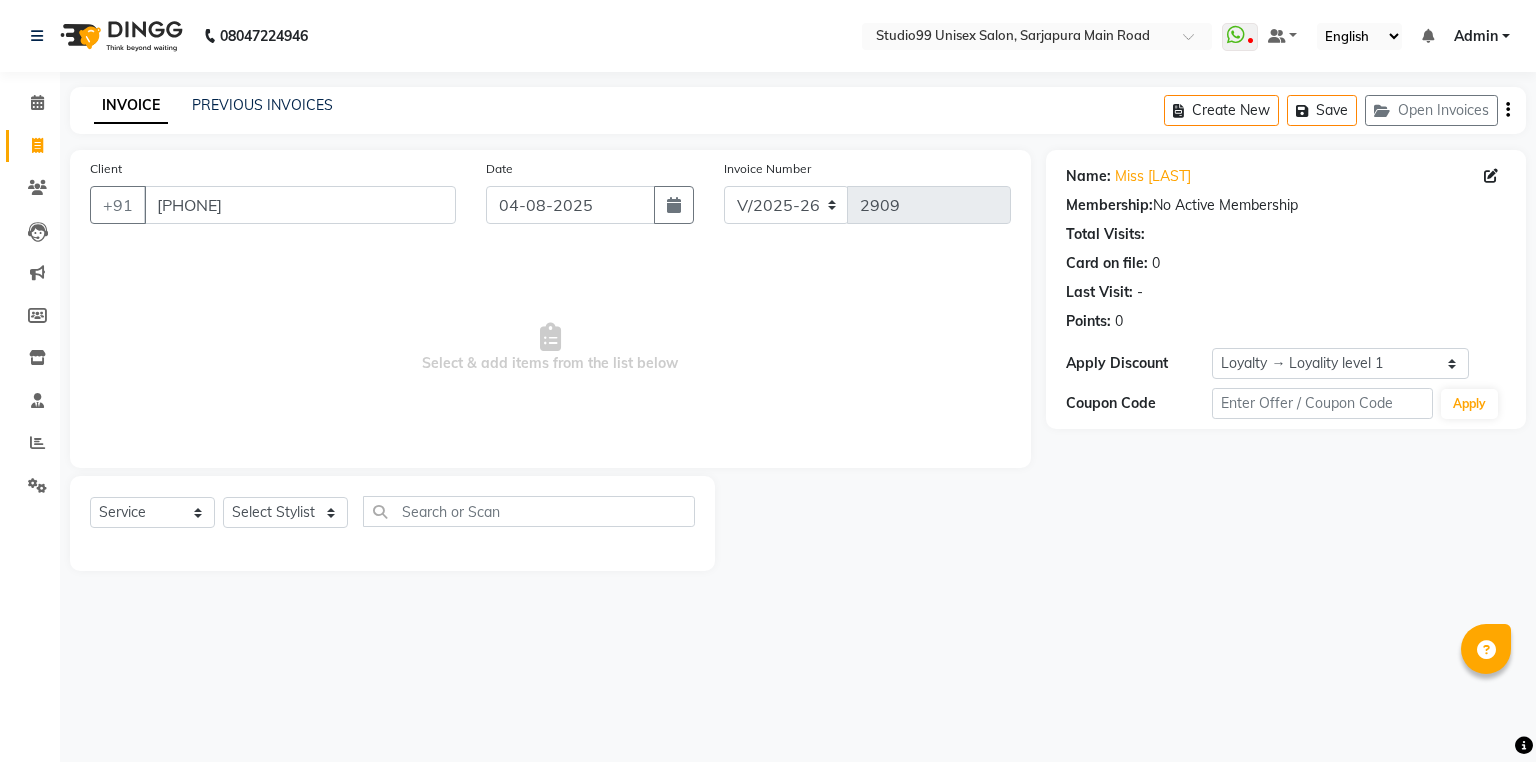 scroll, scrollTop: 0, scrollLeft: 0, axis: both 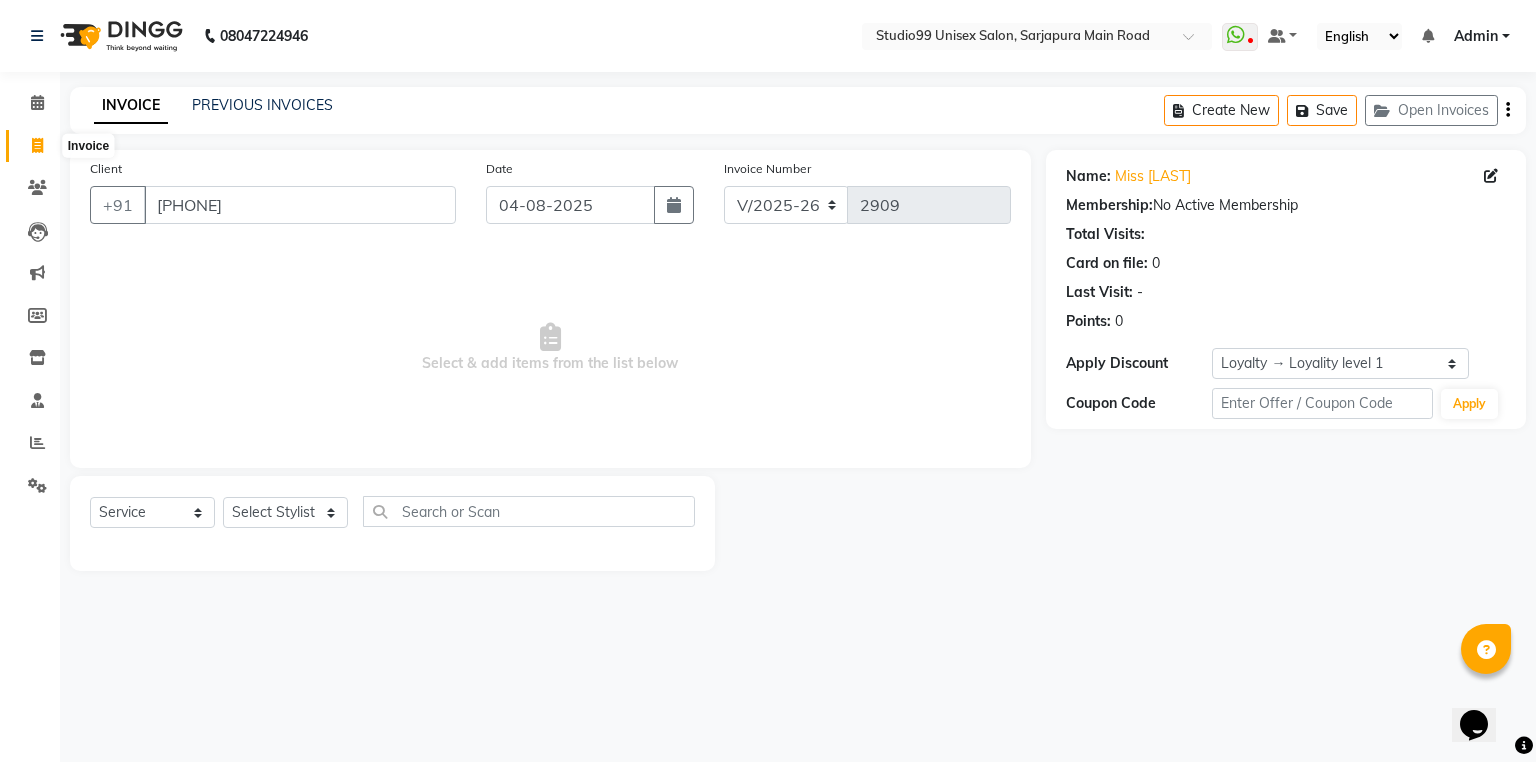 click 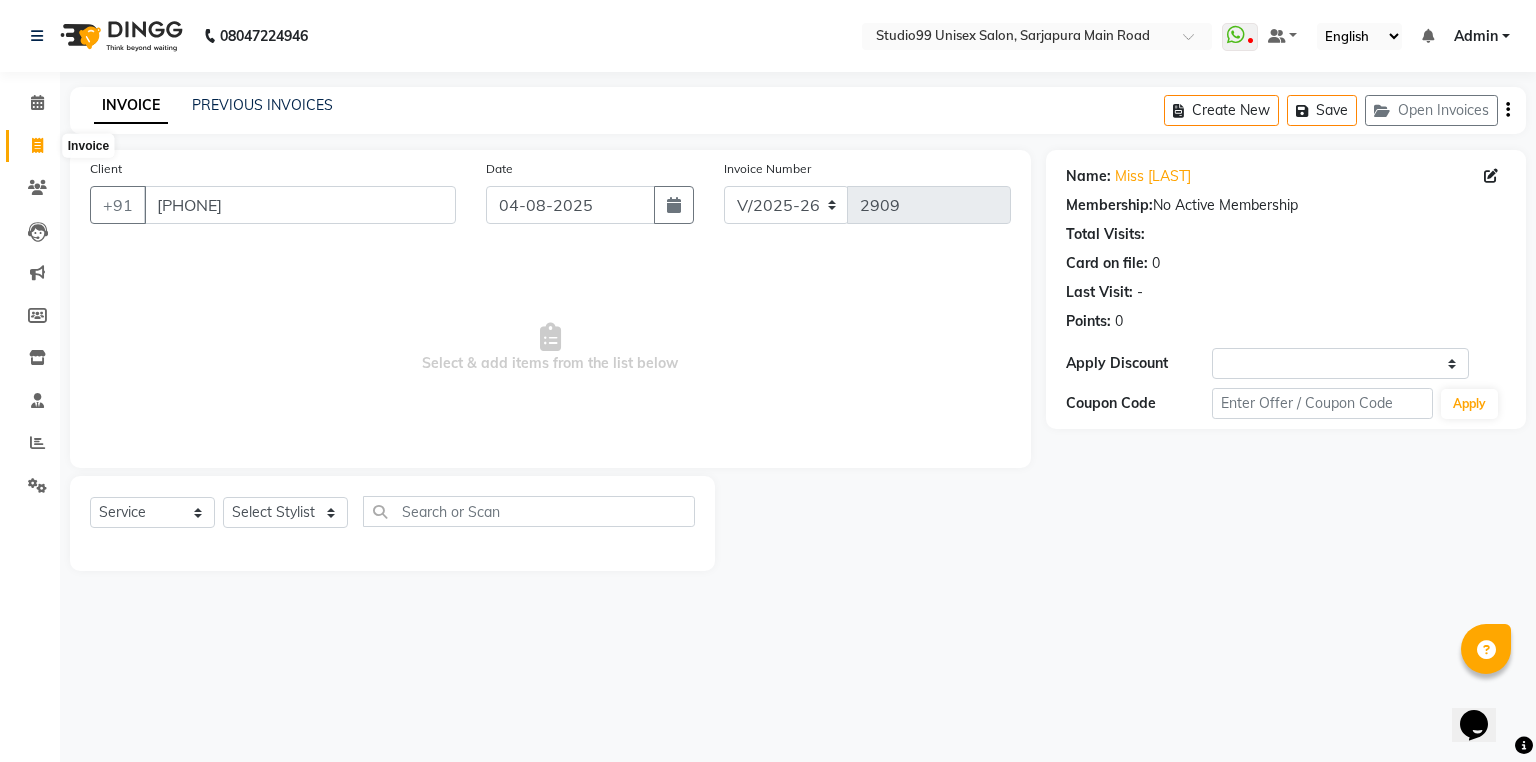 select on "service" 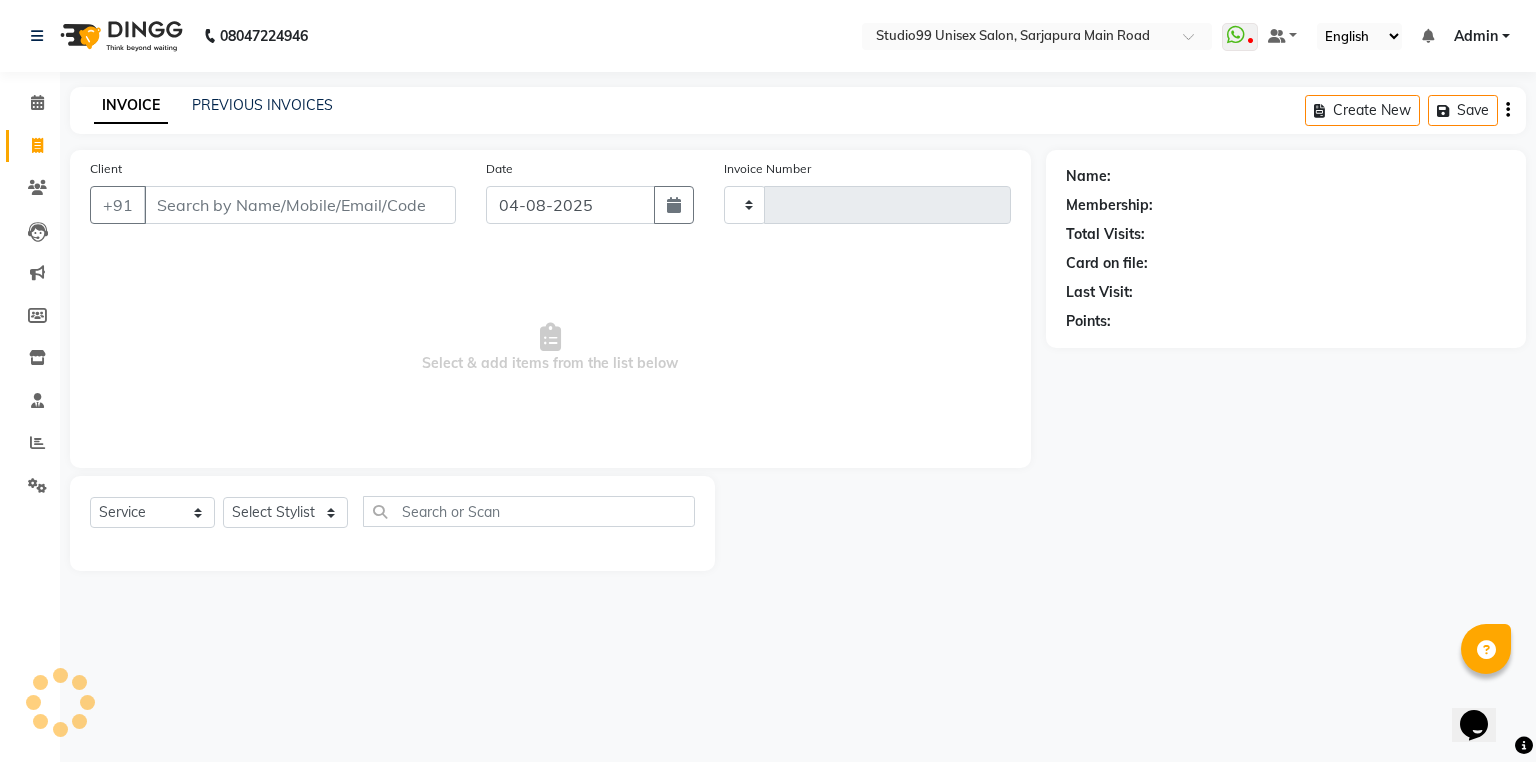 type on "2909" 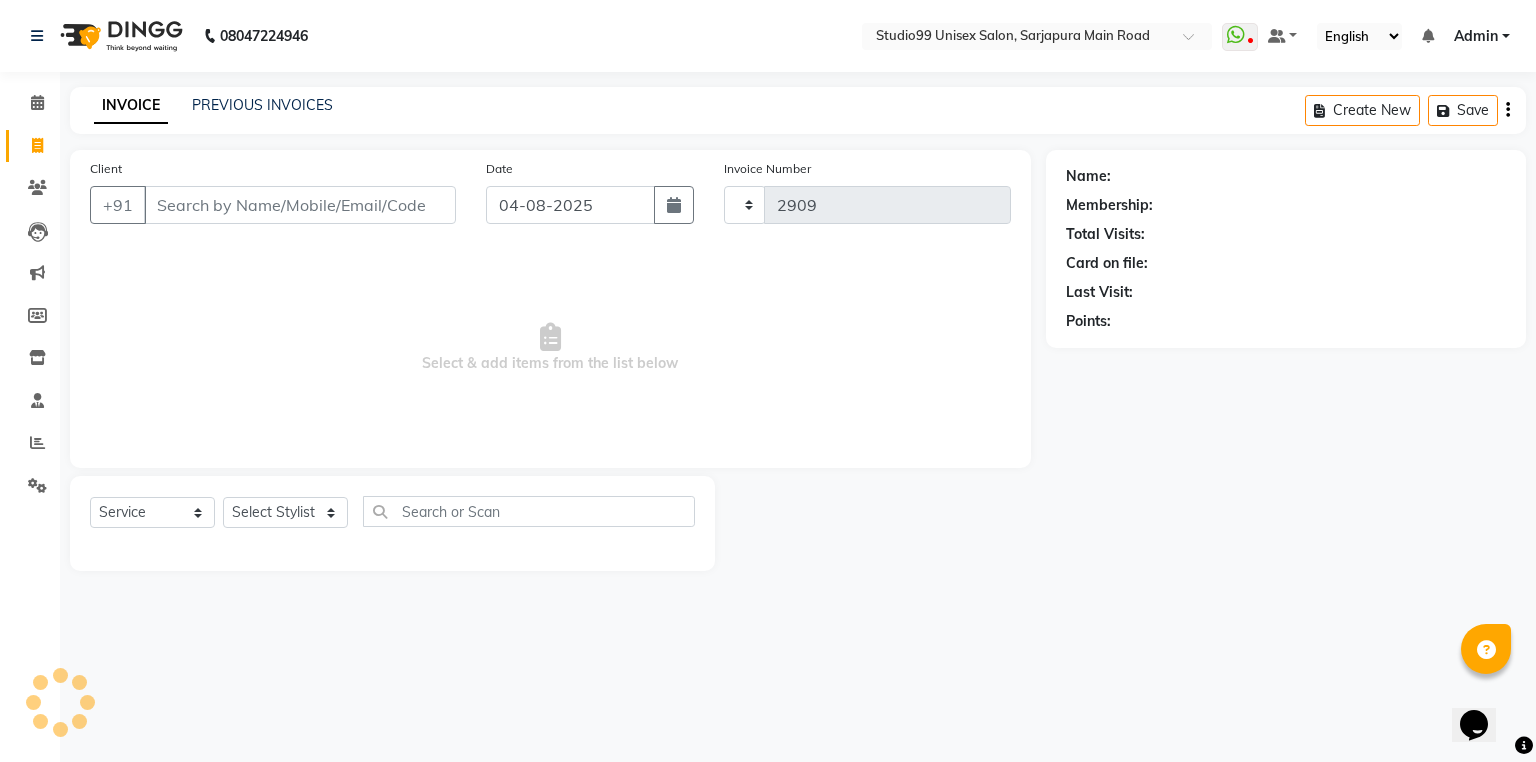 select on "6042" 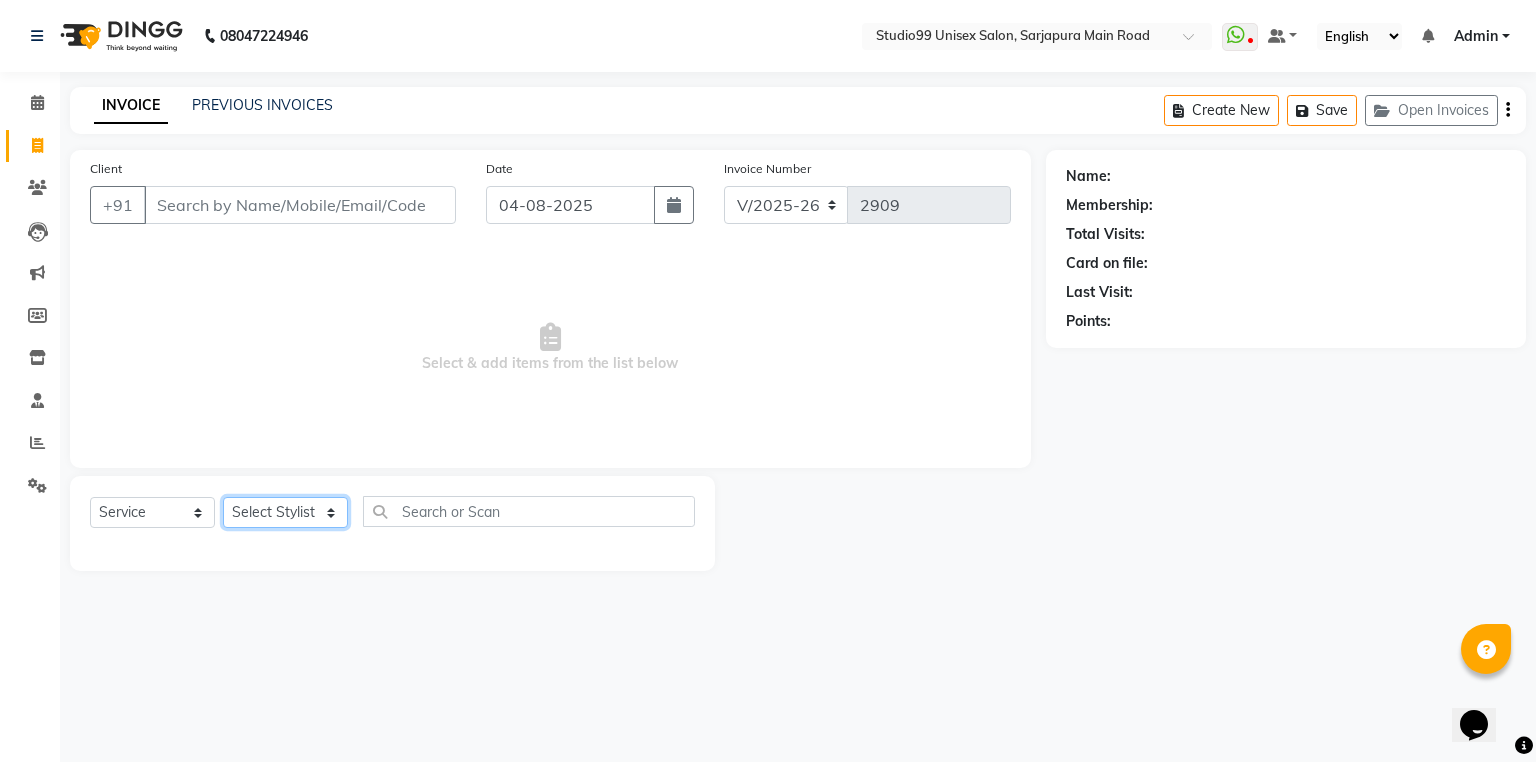 click on "Select Stylist" 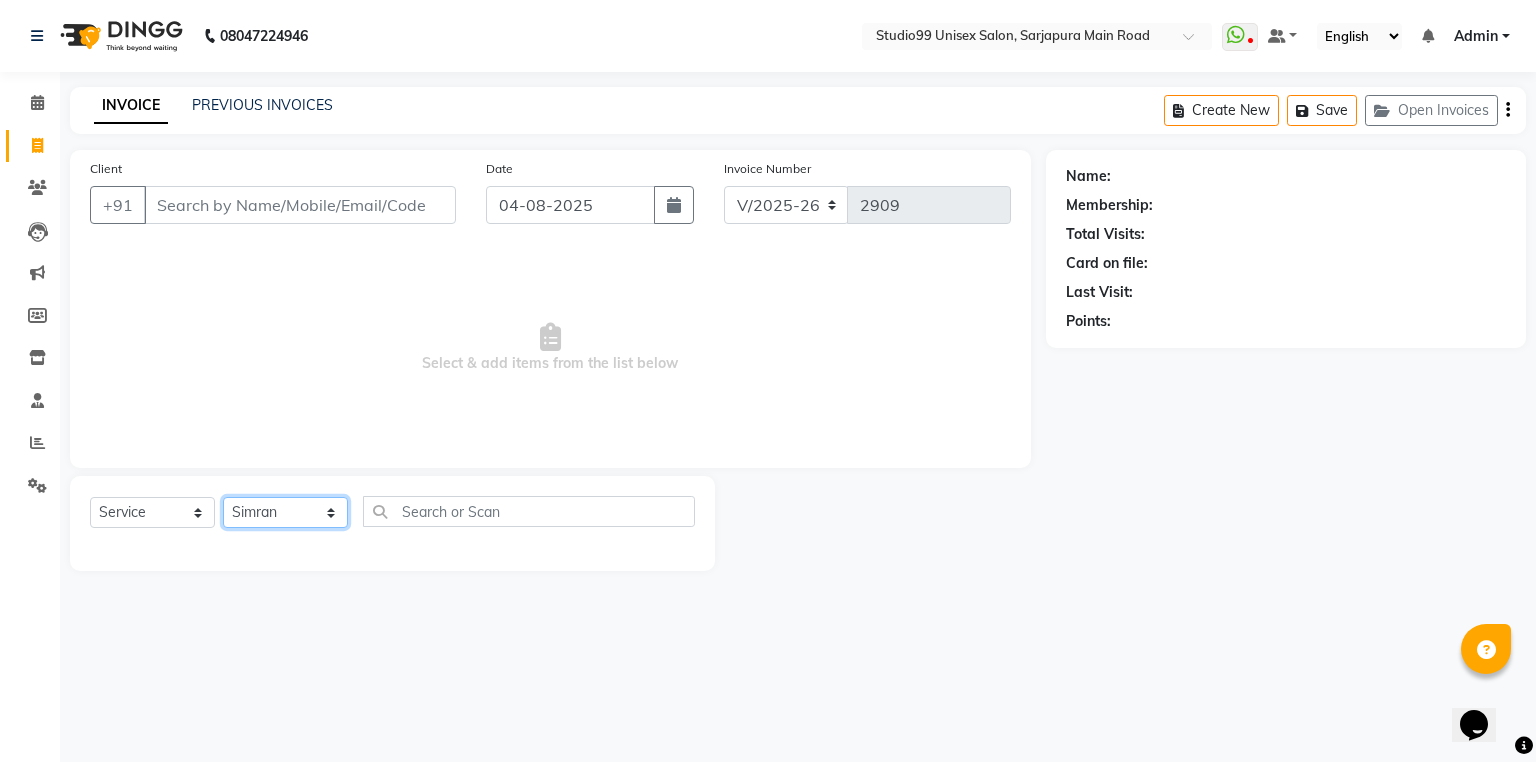 click on "Select Stylist Admin [FIRST] [LAST]  [FIRST] [LAST] [FIRST] [FIRST] [FIRST] [FIRST] [FIRST] [LAST]  [LAST]  [FIRST] [FIRST]" 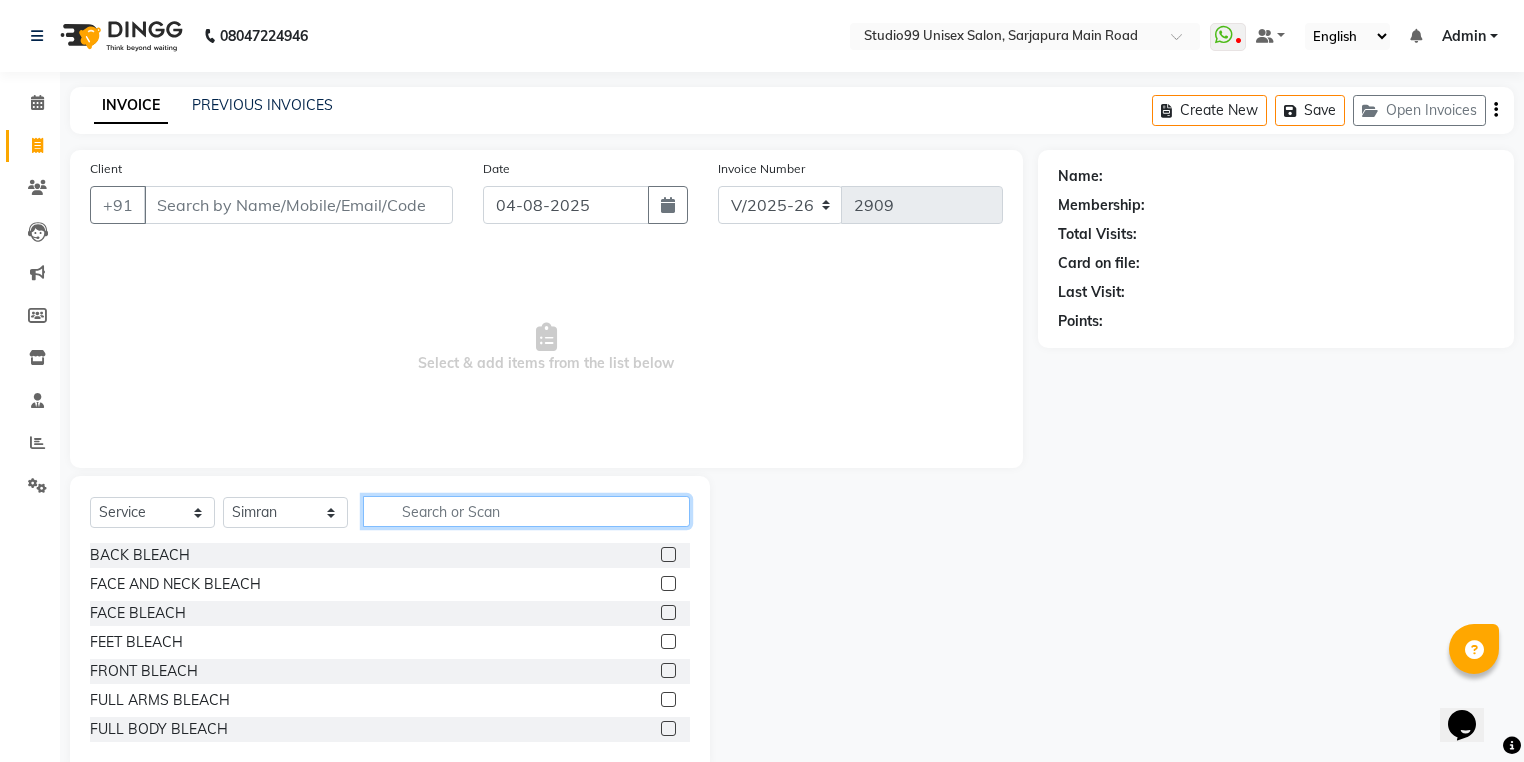 drag, startPoint x: 435, startPoint y: 516, endPoint x: 365, endPoint y: 455, distance: 92.84934 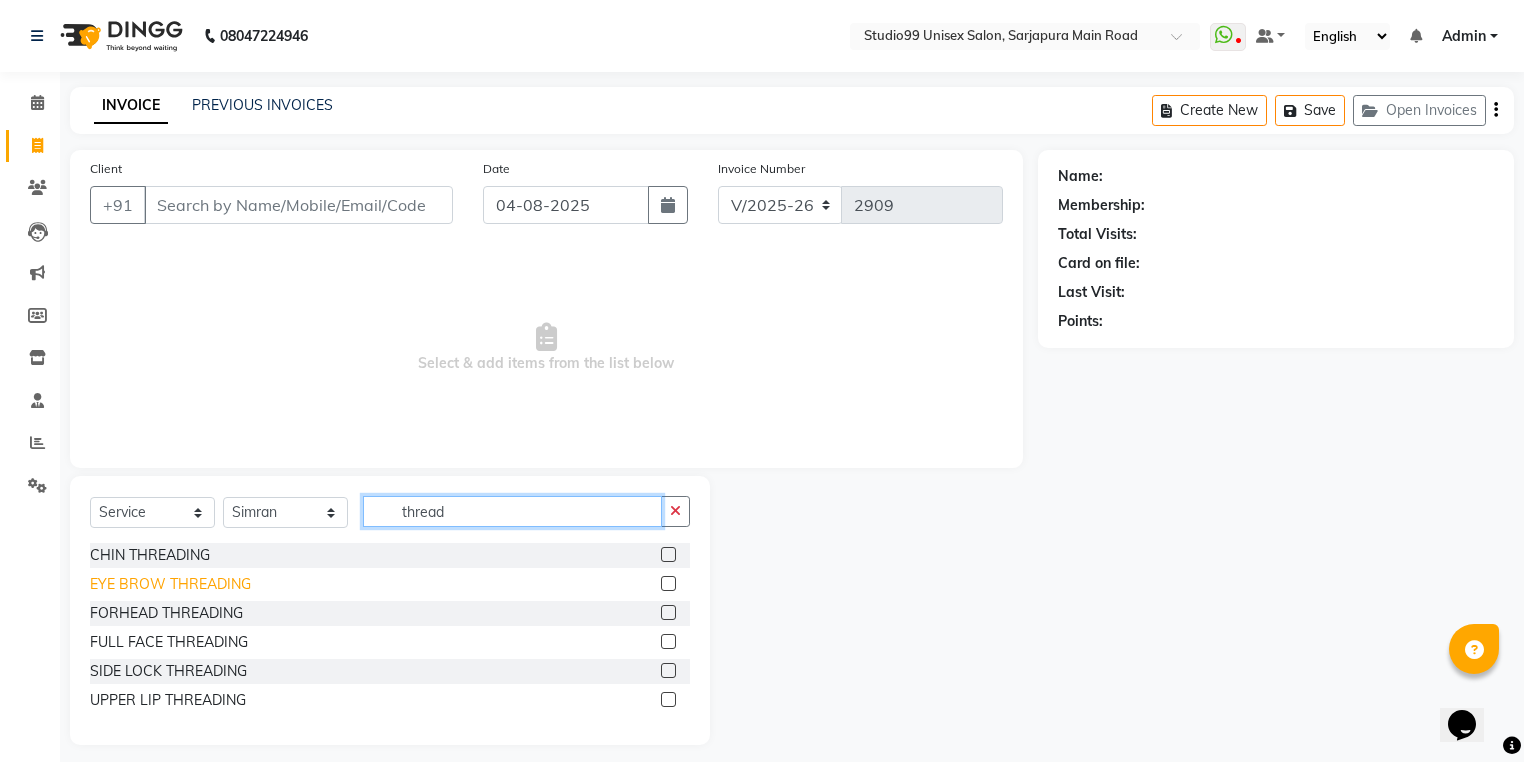 type on "thread" 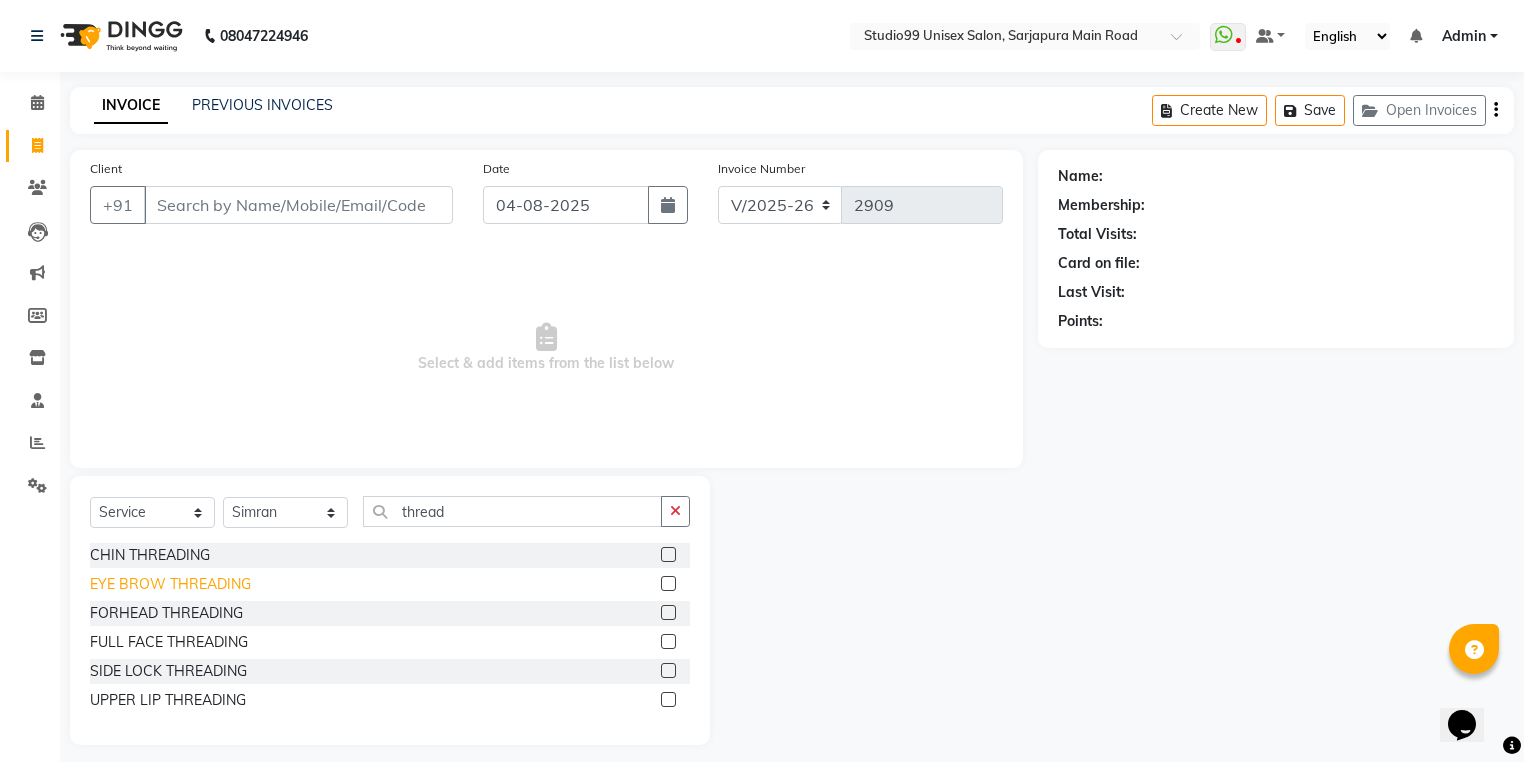 click on "EYE BROW THREADING" 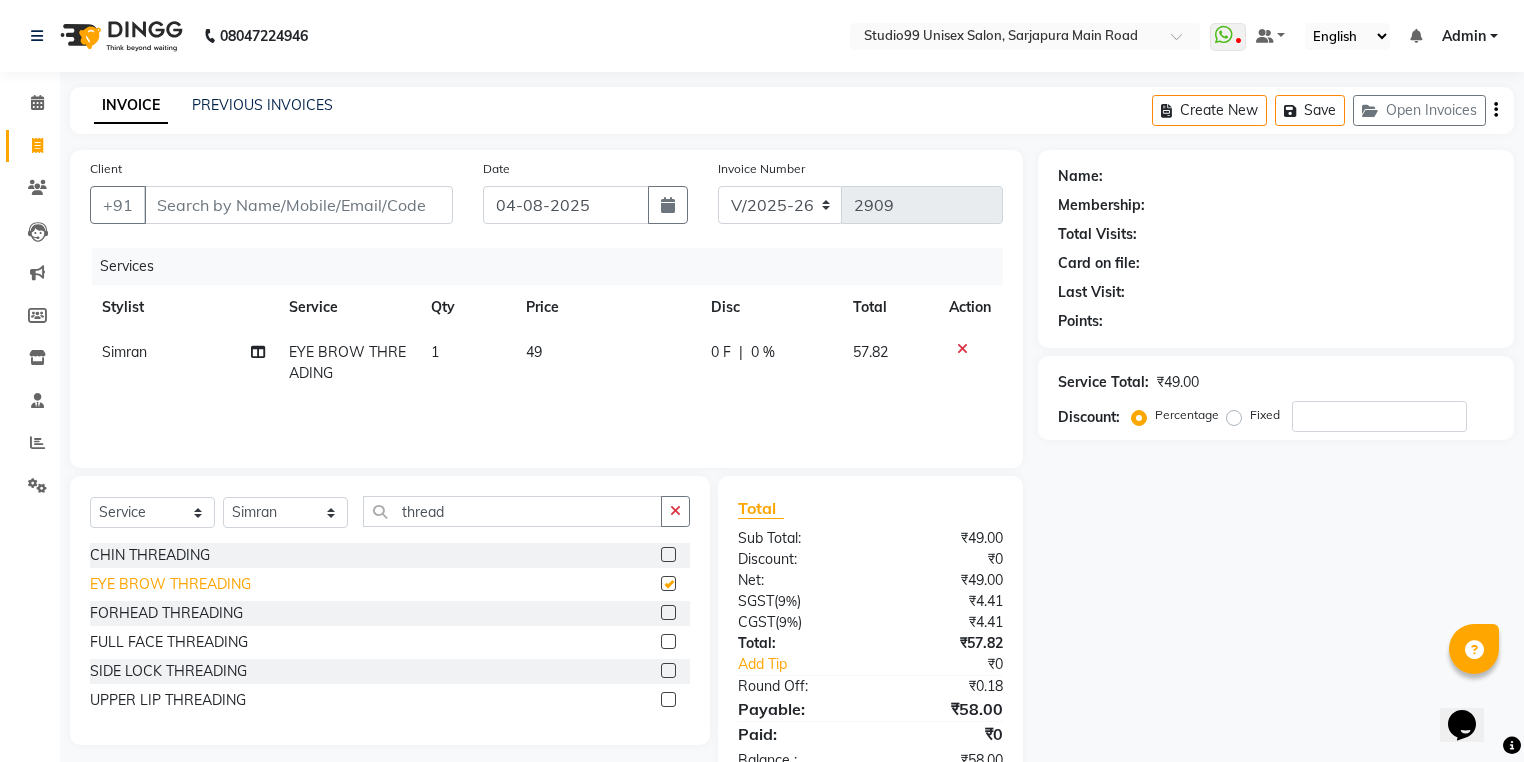 checkbox on "false" 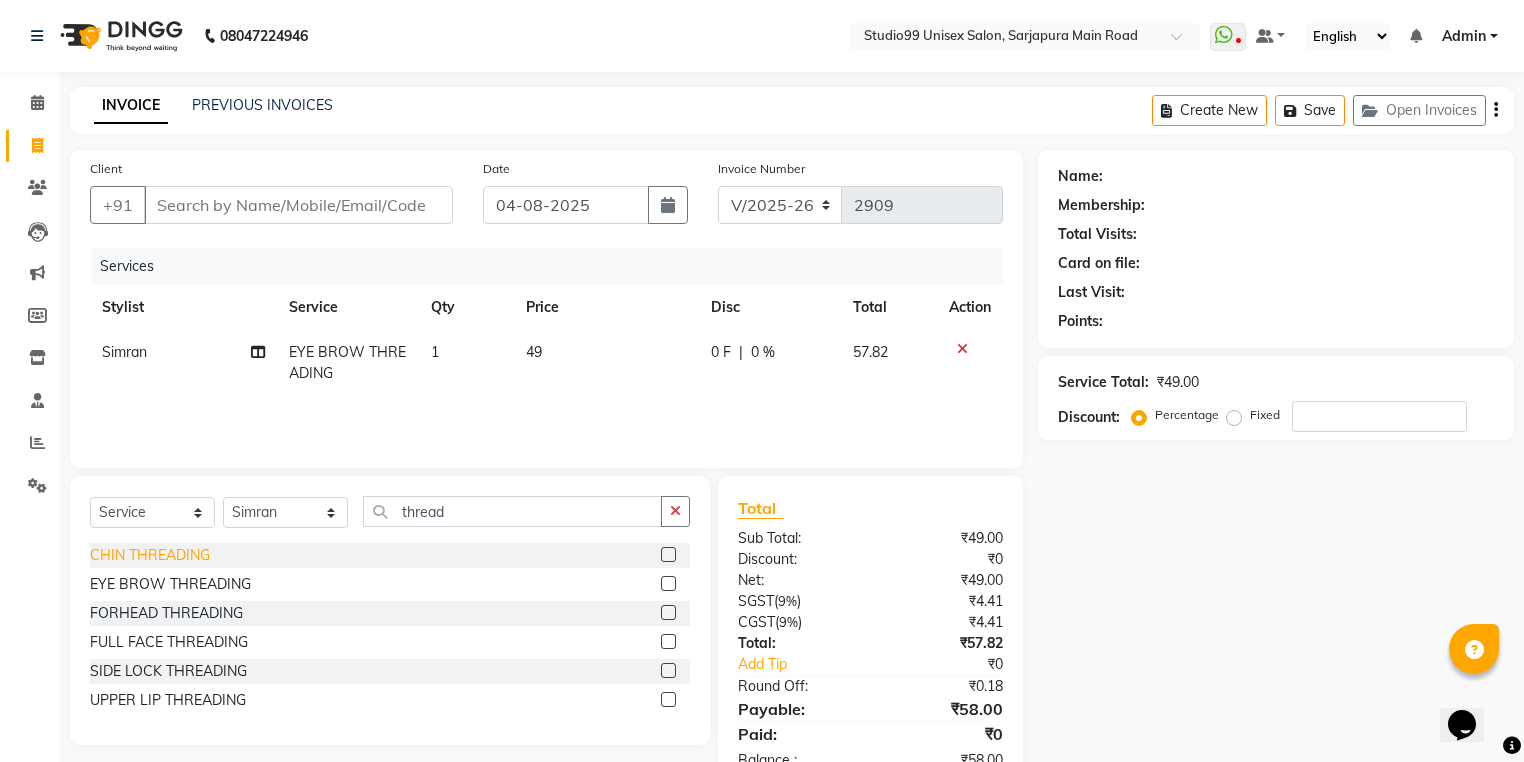 click on "CHIN THREADING" 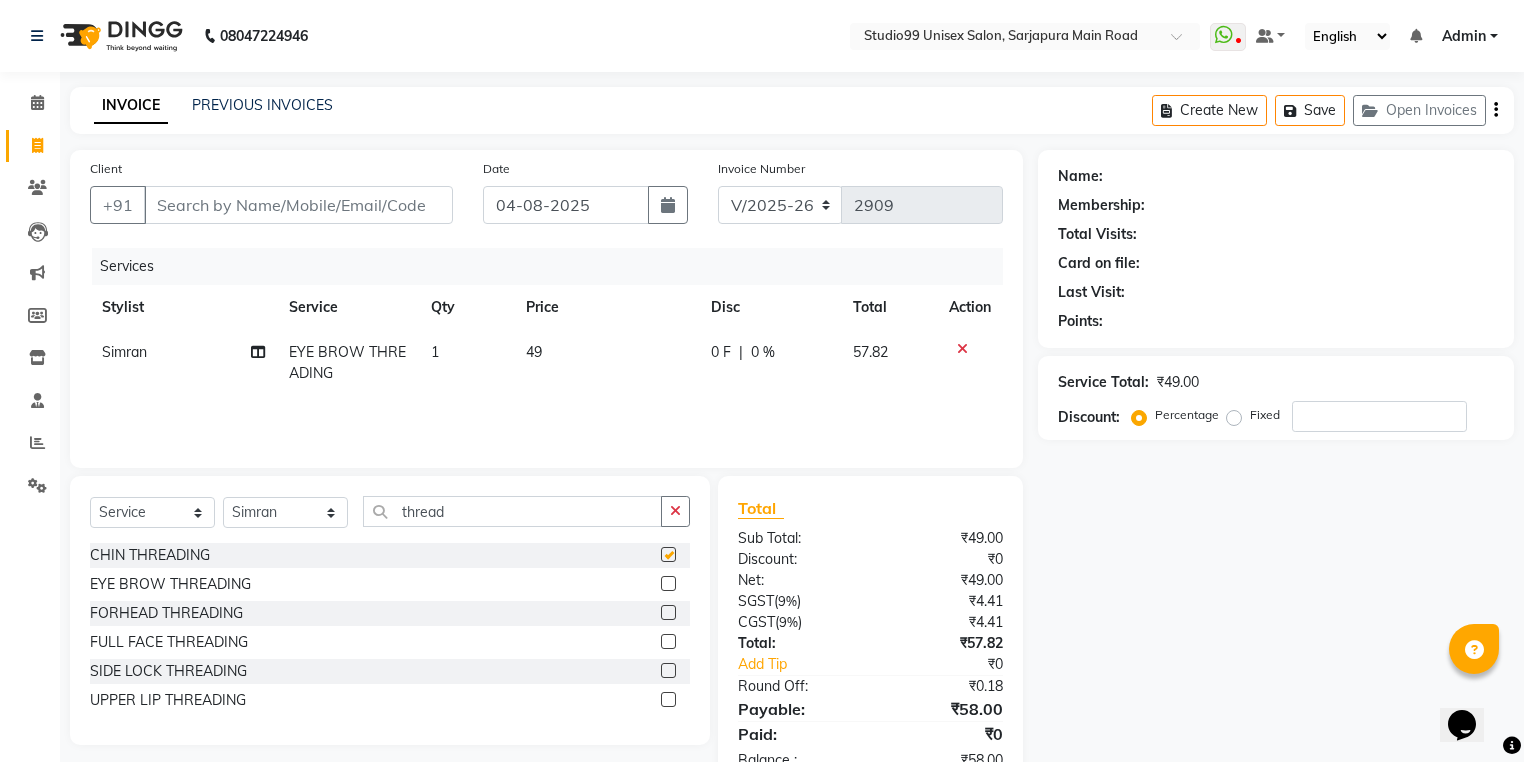checkbox on "false" 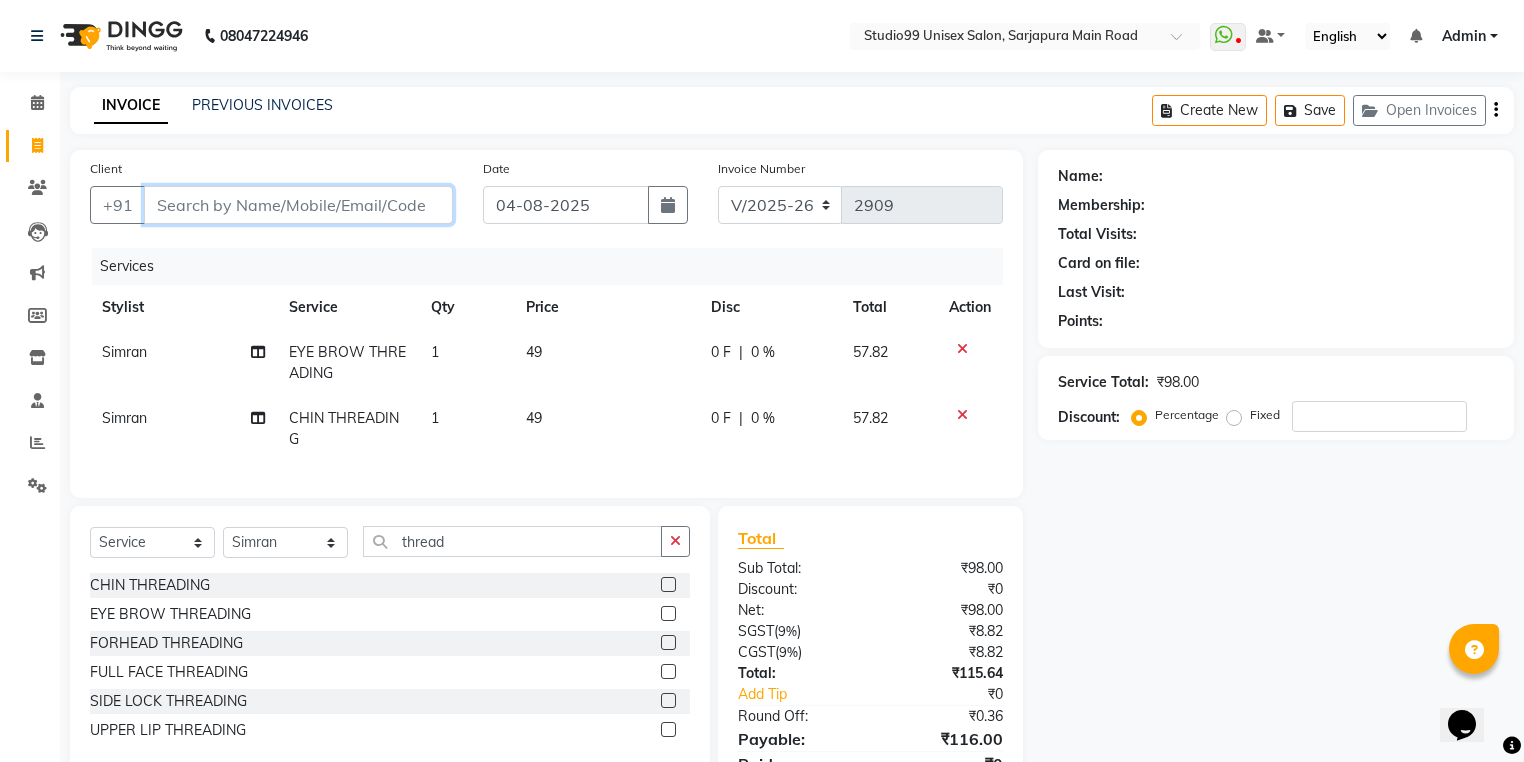 click on "Client" at bounding box center [298, 205] 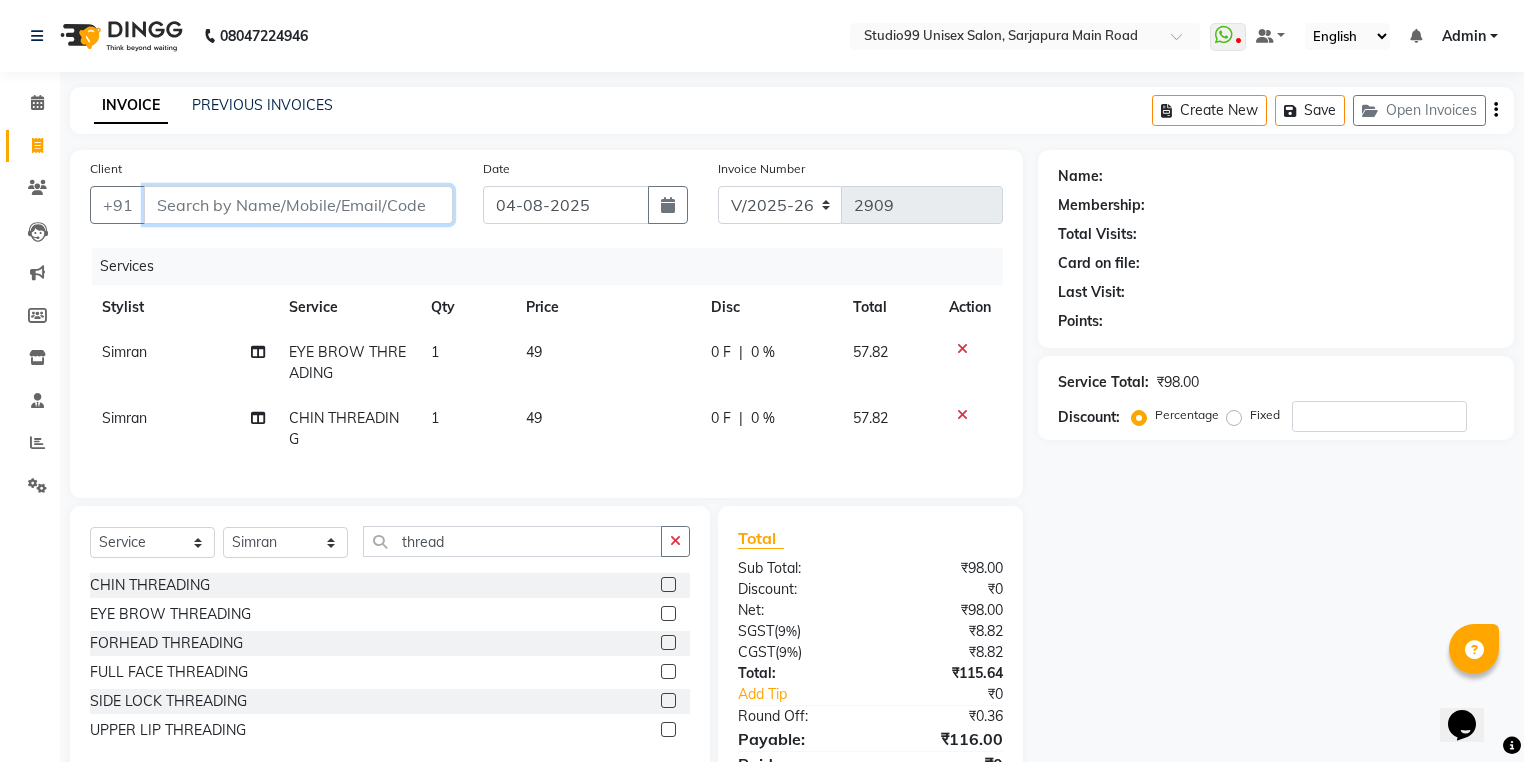 type on "7" 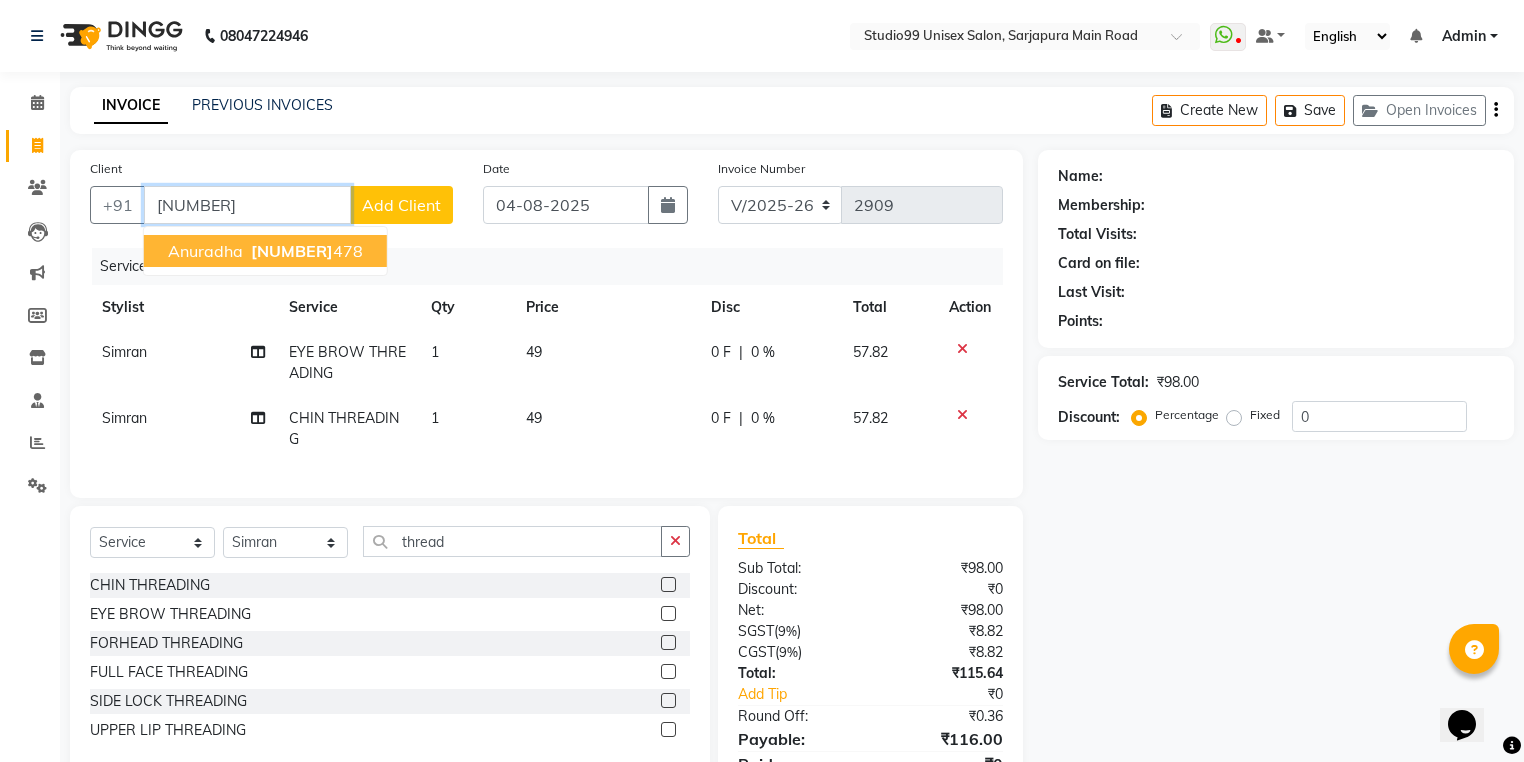click on "7204490" at bounding box center (292, 251) 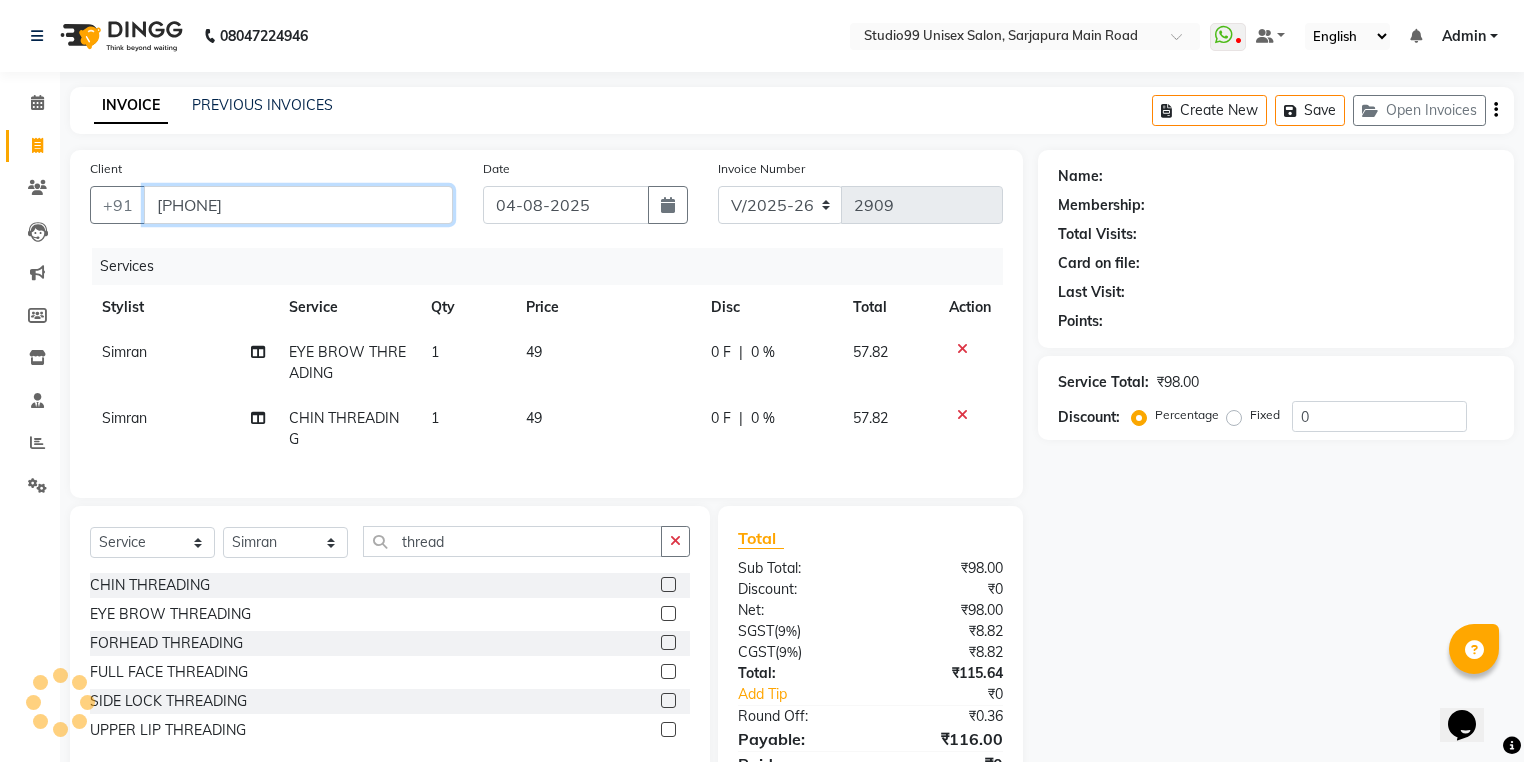 type on "7204490478" 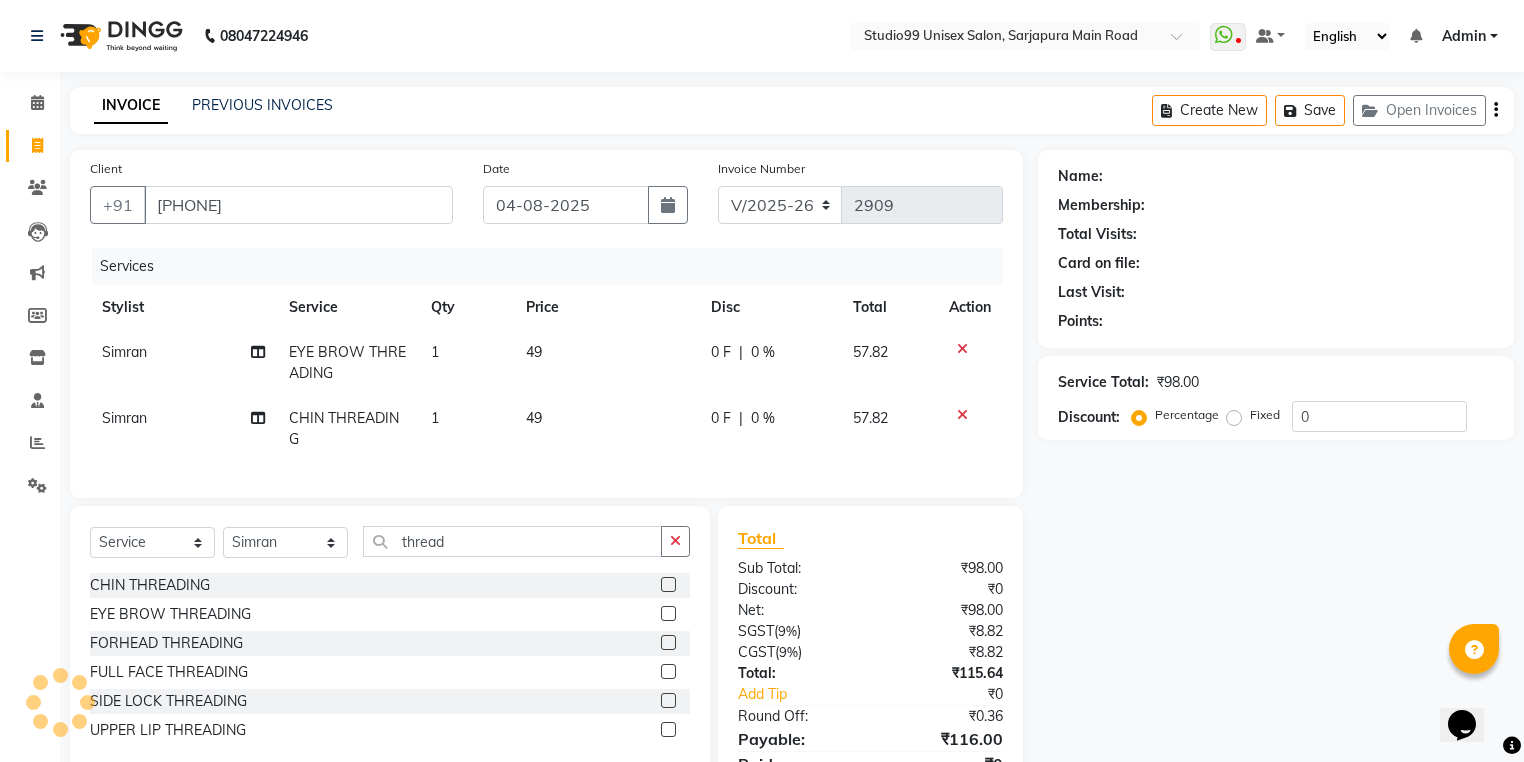 select on "1: Object" 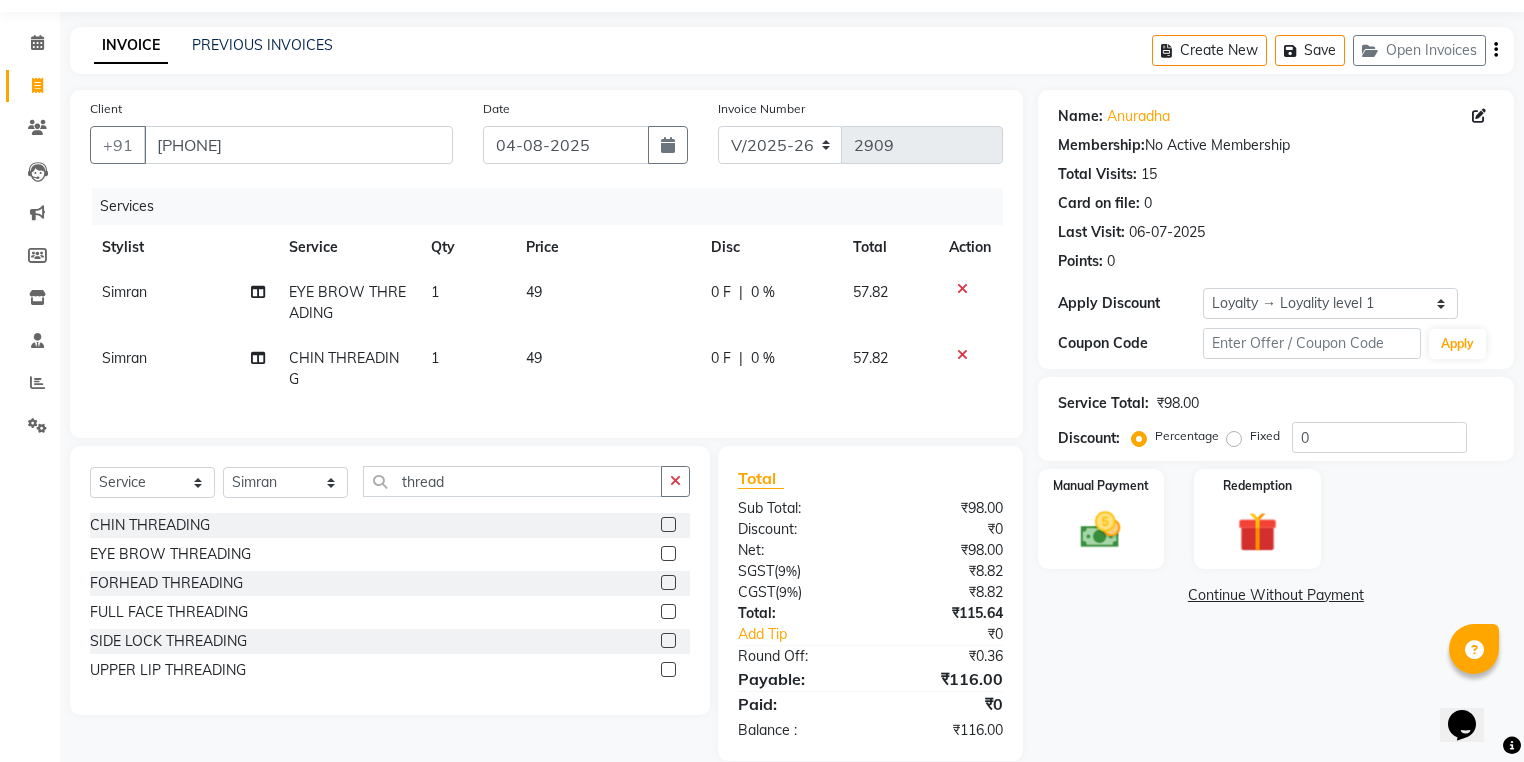 scroll, scrollTop: 101, scrollLeft: 0, axis: vertical 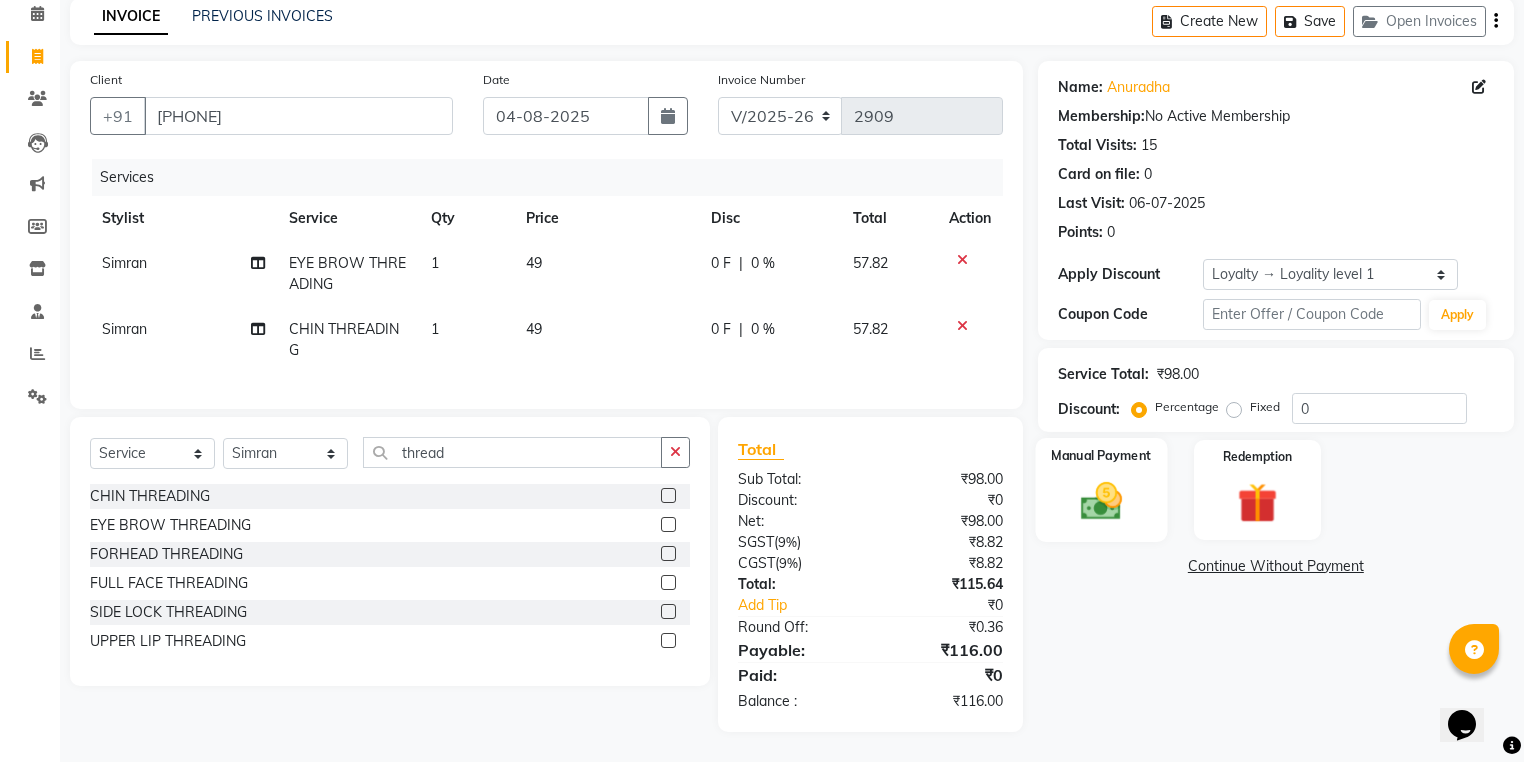click on "Manual Payment" 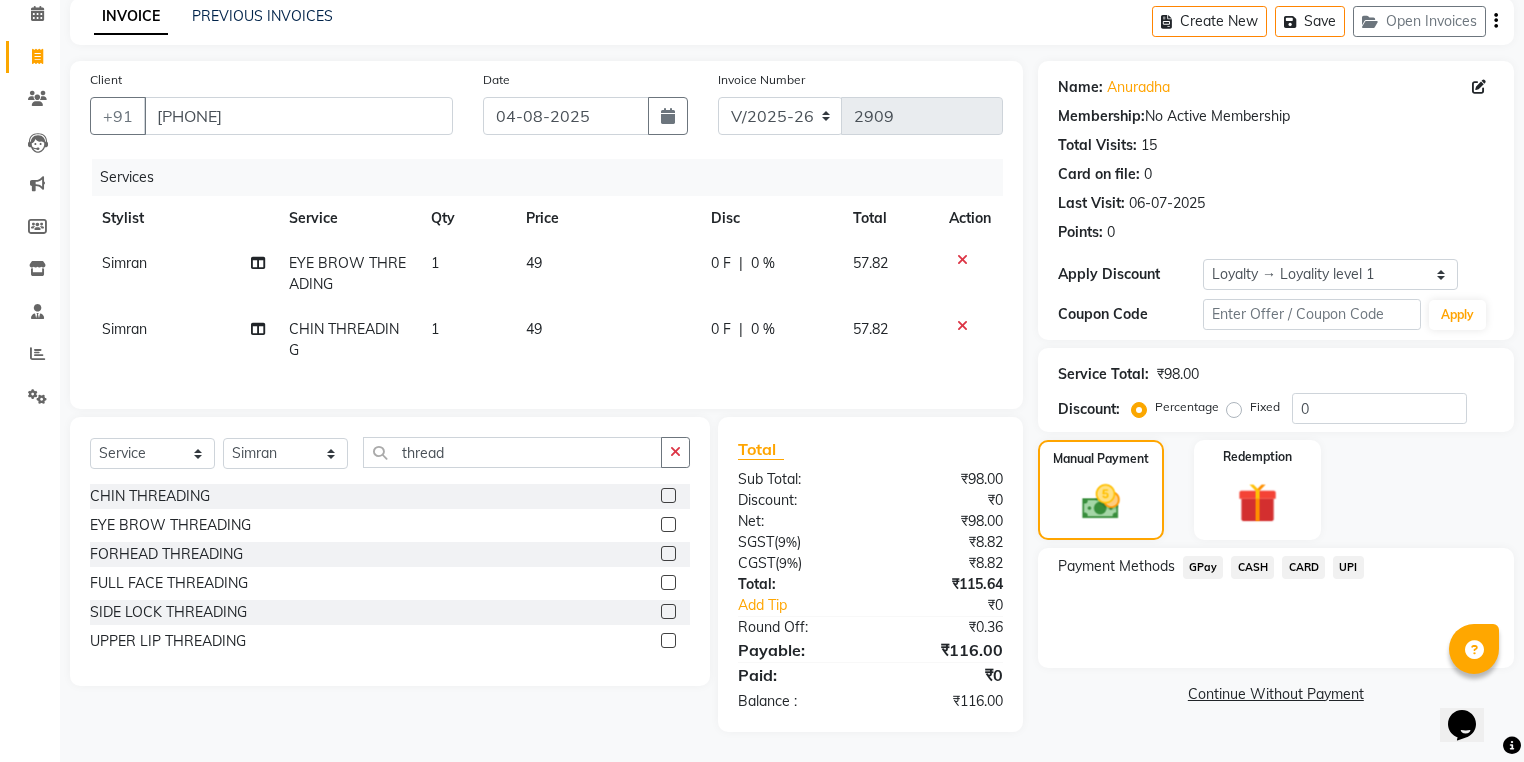 click on "UPI" 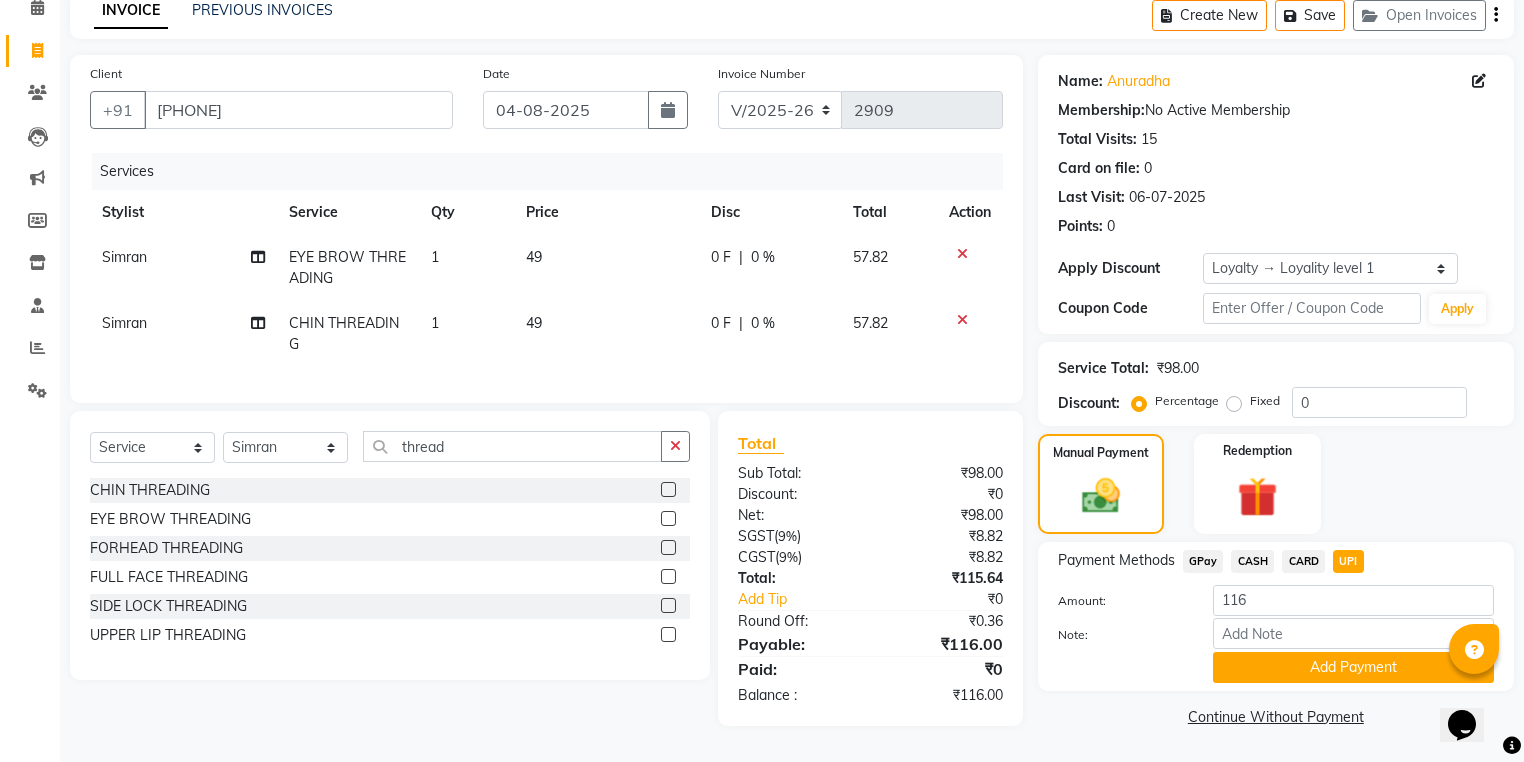 drag, startPoint x: 1406, startPoint y: 666, endPoint x: 1403, endPoint y: 648, distance: 18.248287 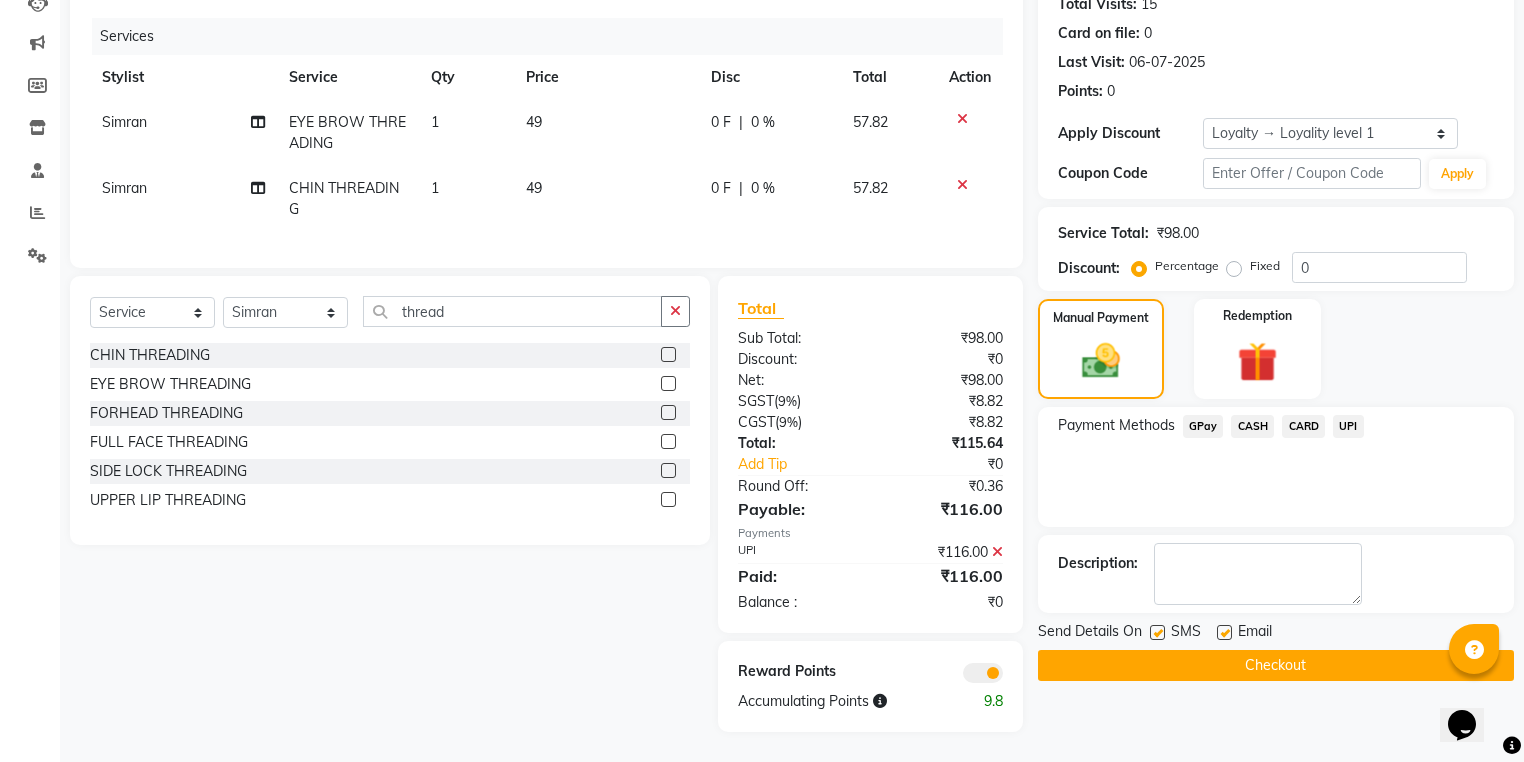 scroll, scrollTop: 243, scrollLeft: 0, axis: vertical 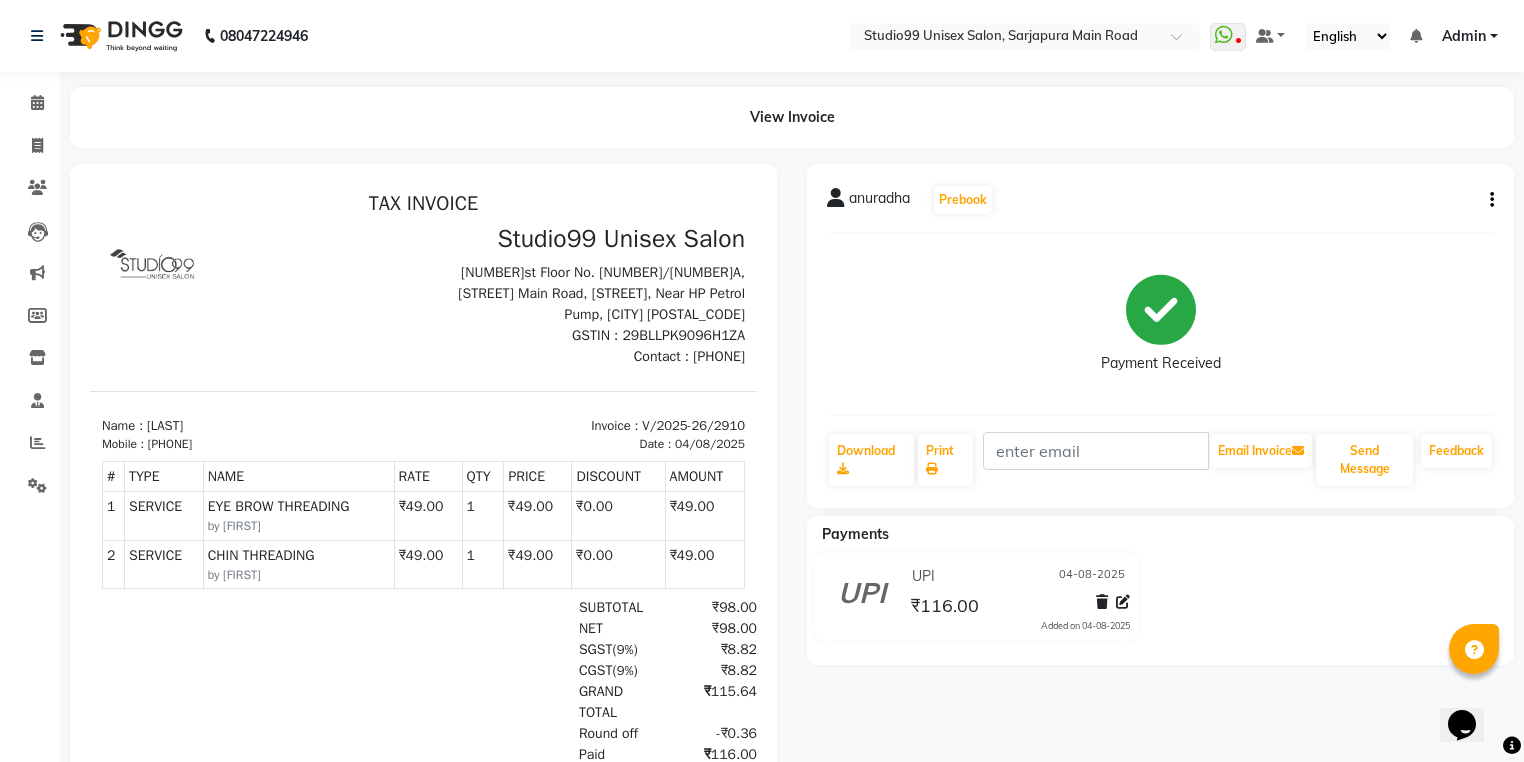 click on "Paid
₹116.00" at bounding box center [530, 754] 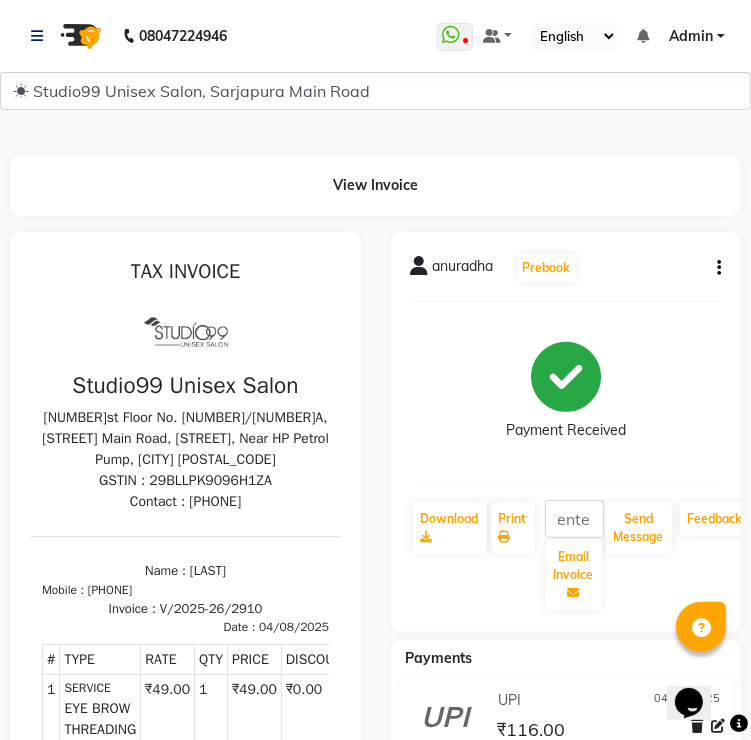 click on "1st Floor No. 26/1A, Sarjapura Main Road, Sompura Gate, Near HP Petrol Pump, Bengaluru 562125" at bounding box center (184, 437) 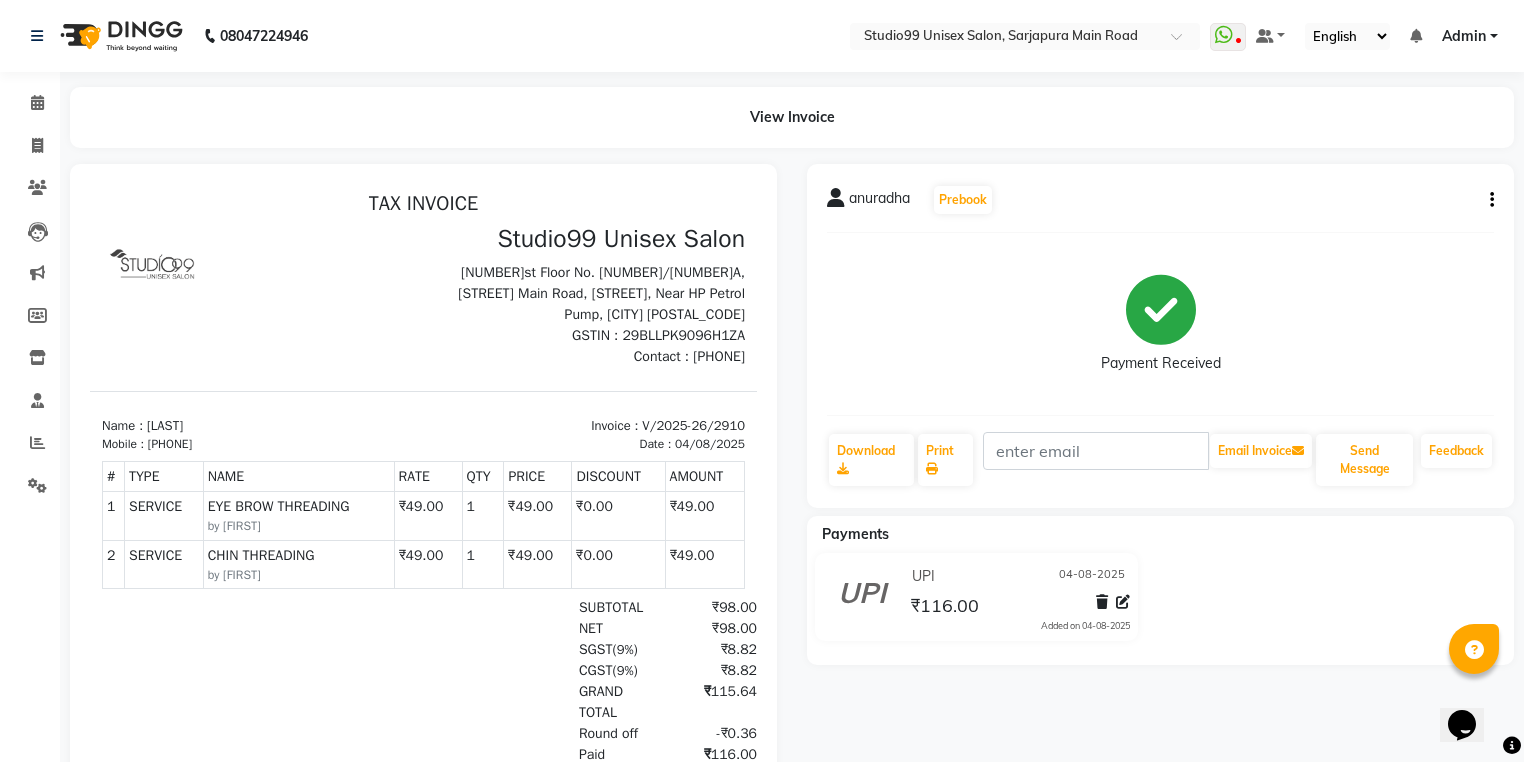 click on "View Invoice" 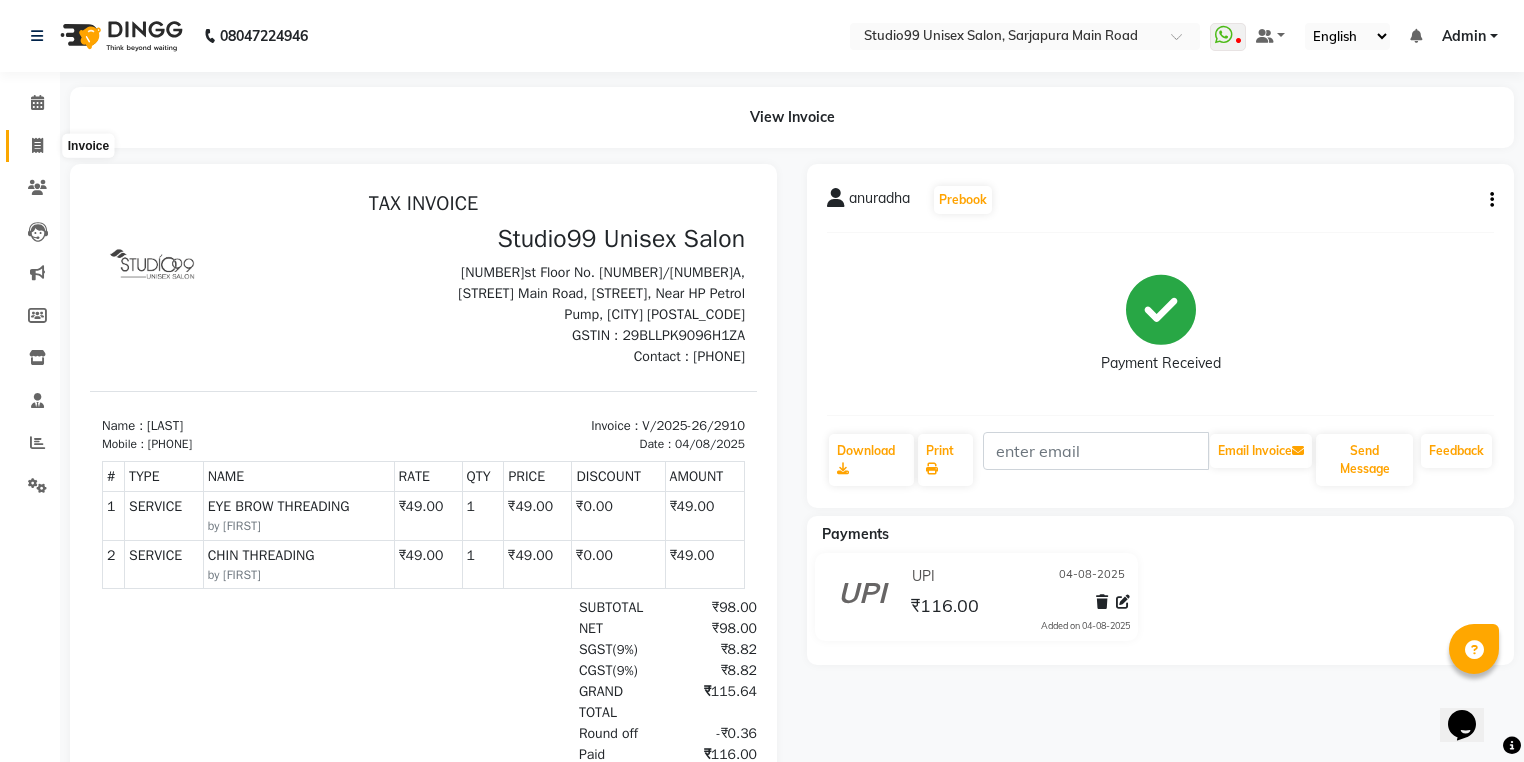 click 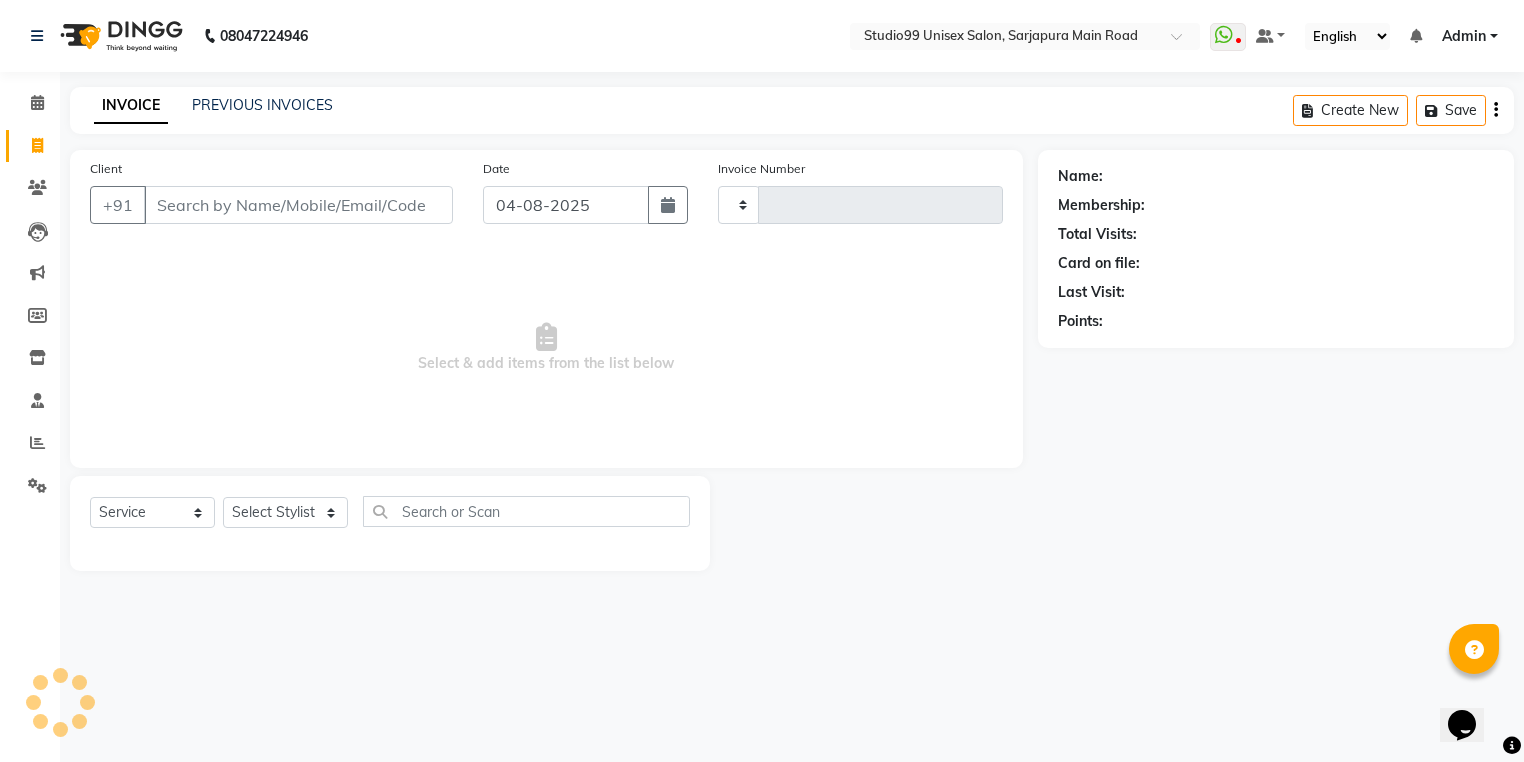type on "2911" 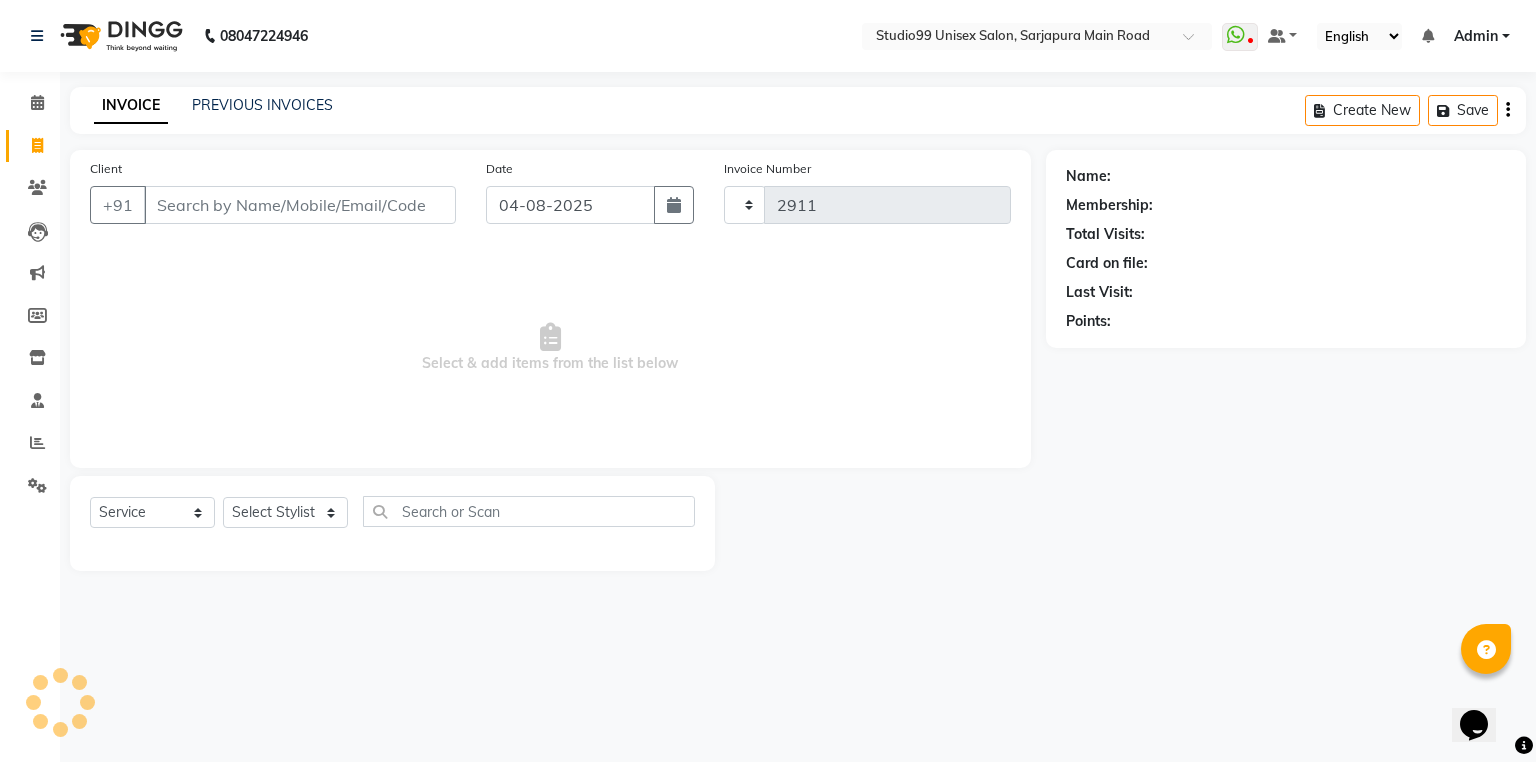 select on "6042" 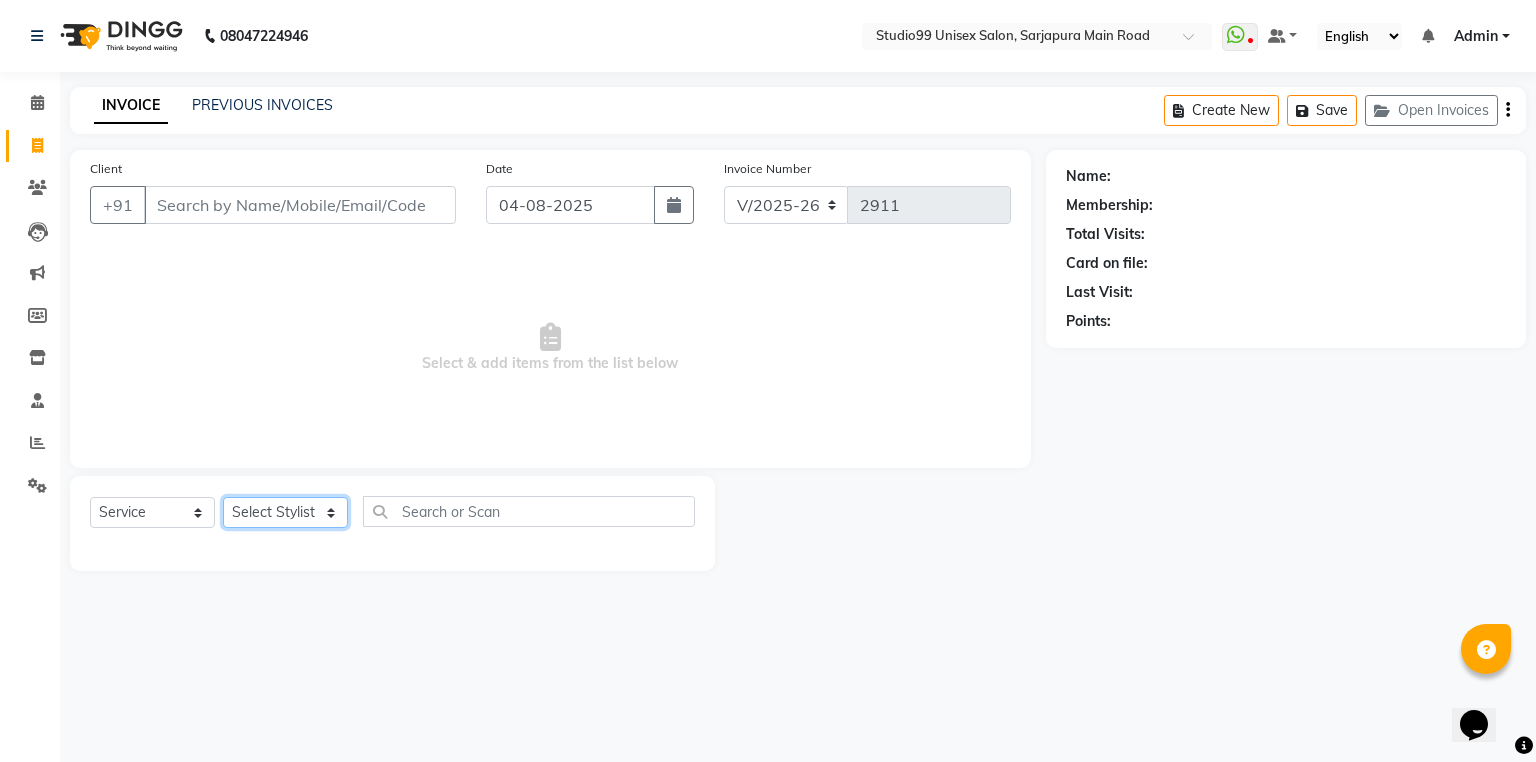 click on "Select Stylist Admin AKSHAY AMARJIT  Dina GOUTAM Gulshan mahi Nobil Hasan Rafeeq Raj  Rima Dey  Shallu  Simran Suman Suman" 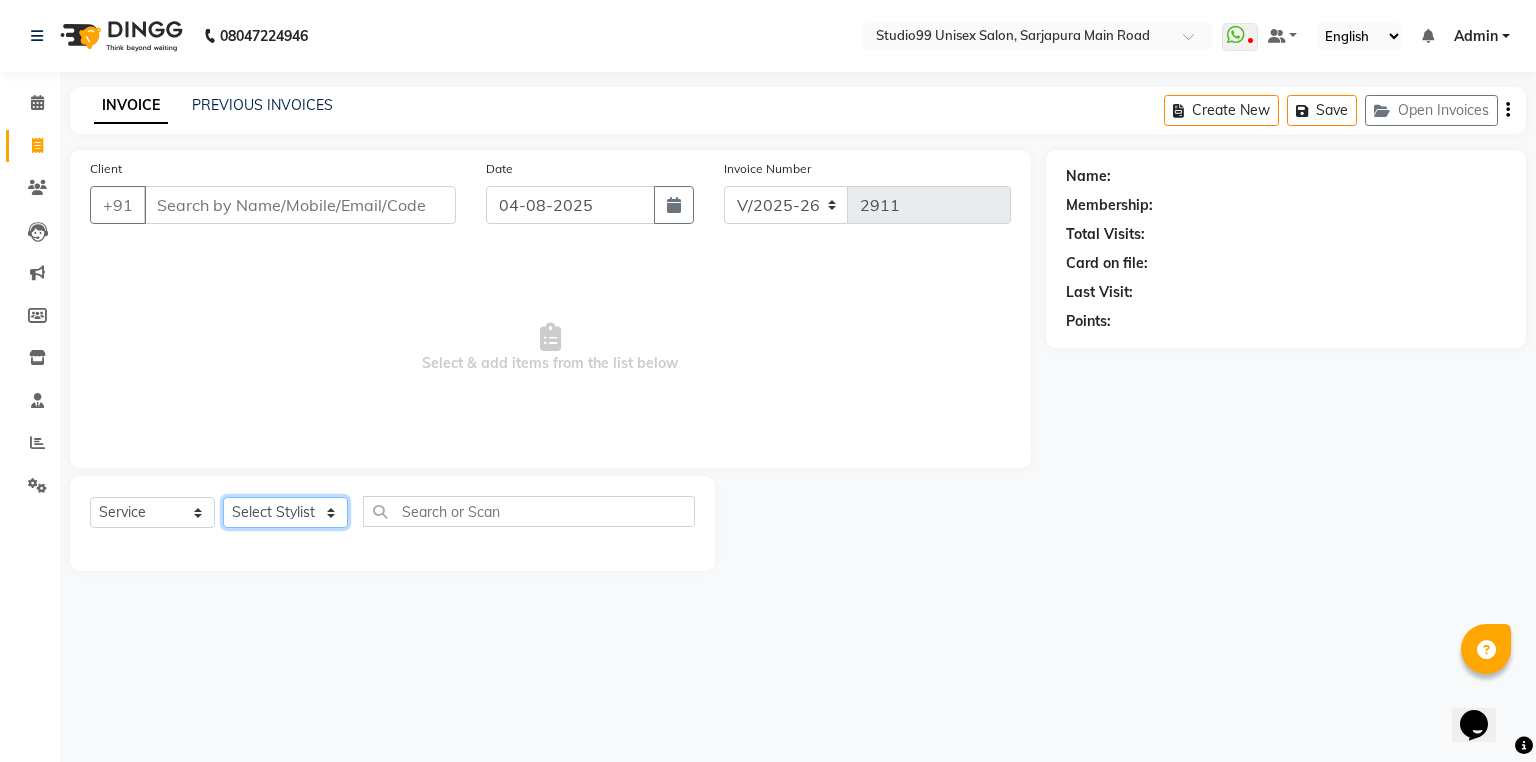 select on "62978" 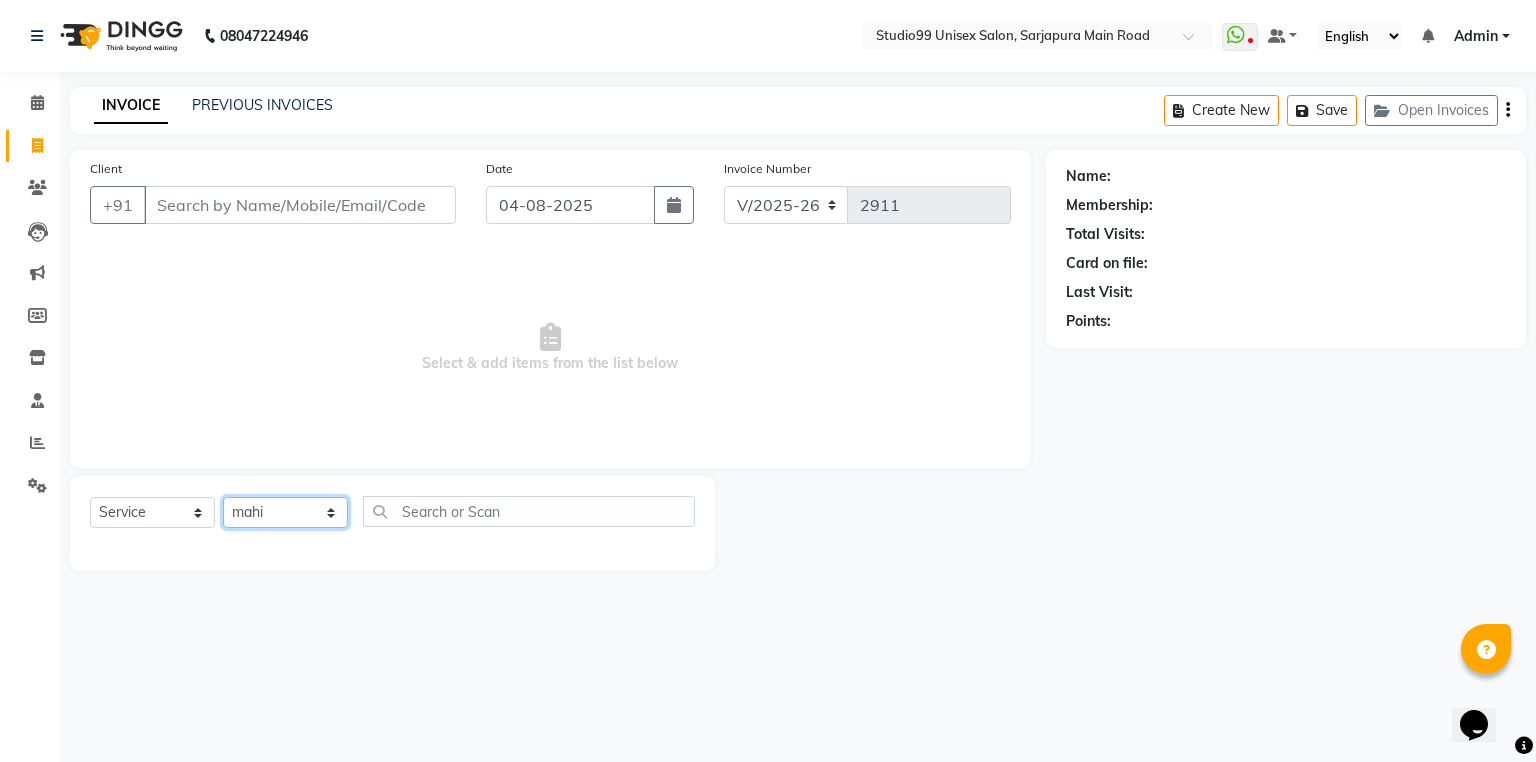 click on "Select Stylist Admin AKSHAY AMARJIT  Dina GOUTAM Gulshan mahi Nobil Hasan Rafeeq Raj  Rima Dey  Shallu  Simran Suman Suman" 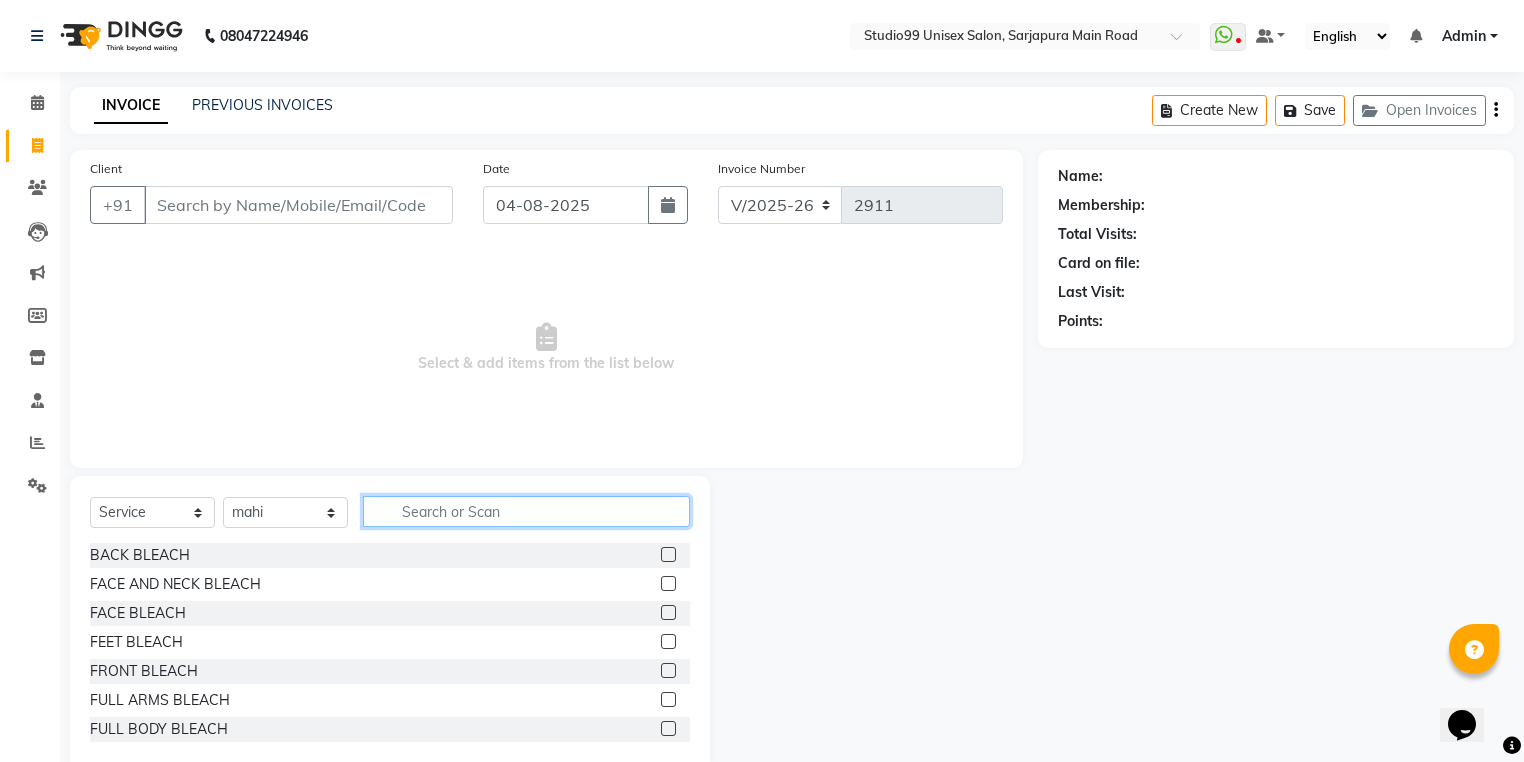 click 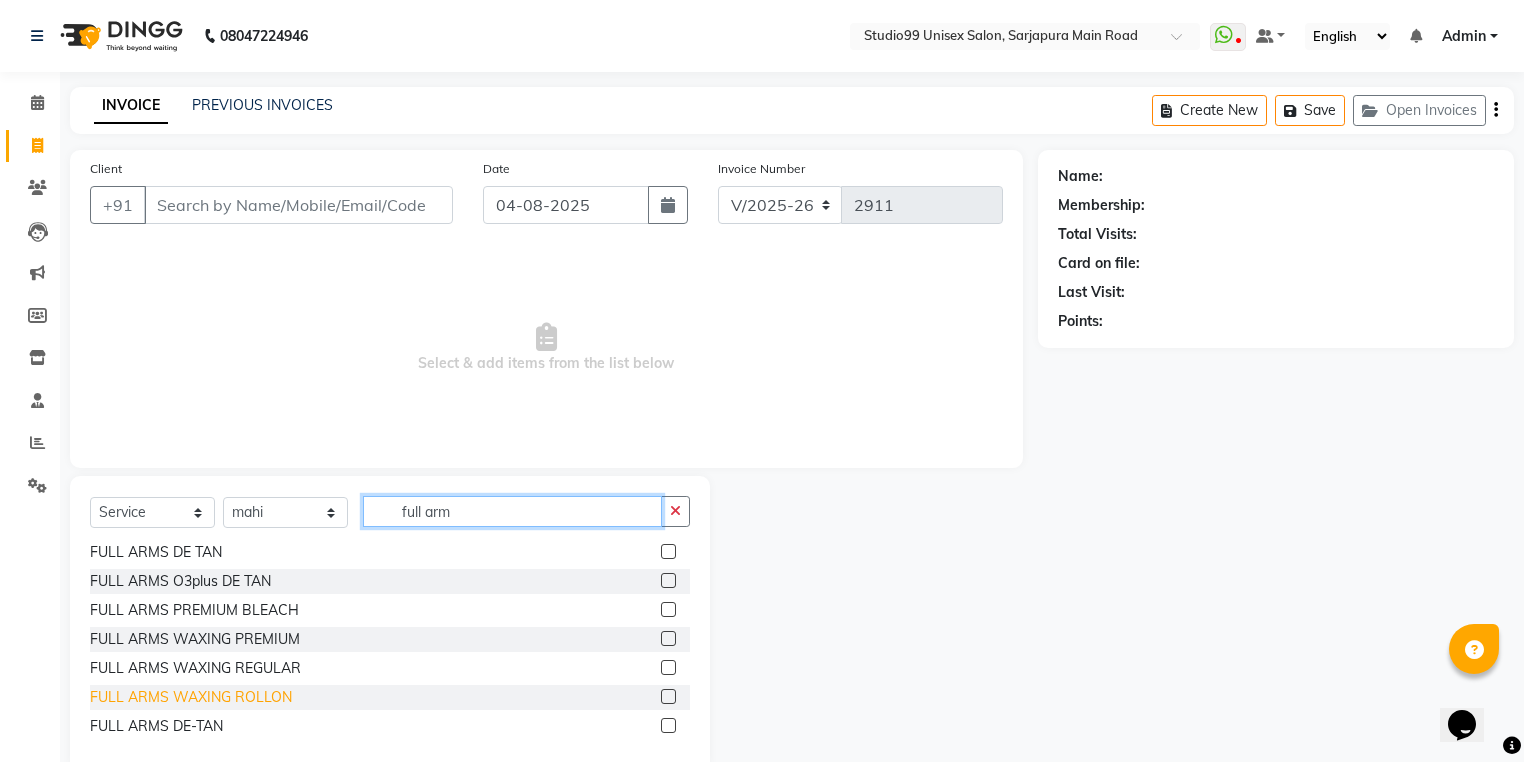 scroll, scrollTop: 60, scrollLeft: 0, axis: vertical 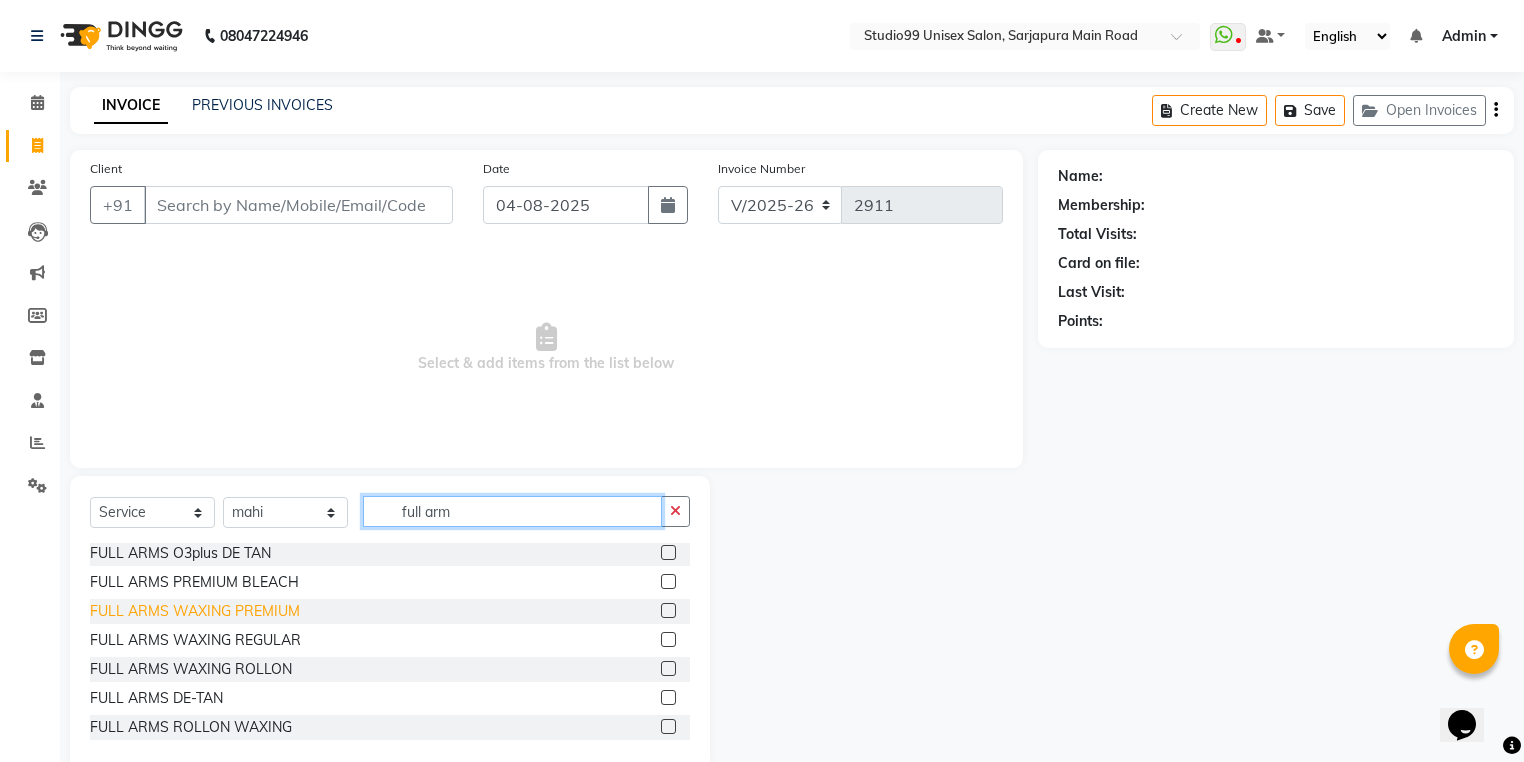 type on "full arm" 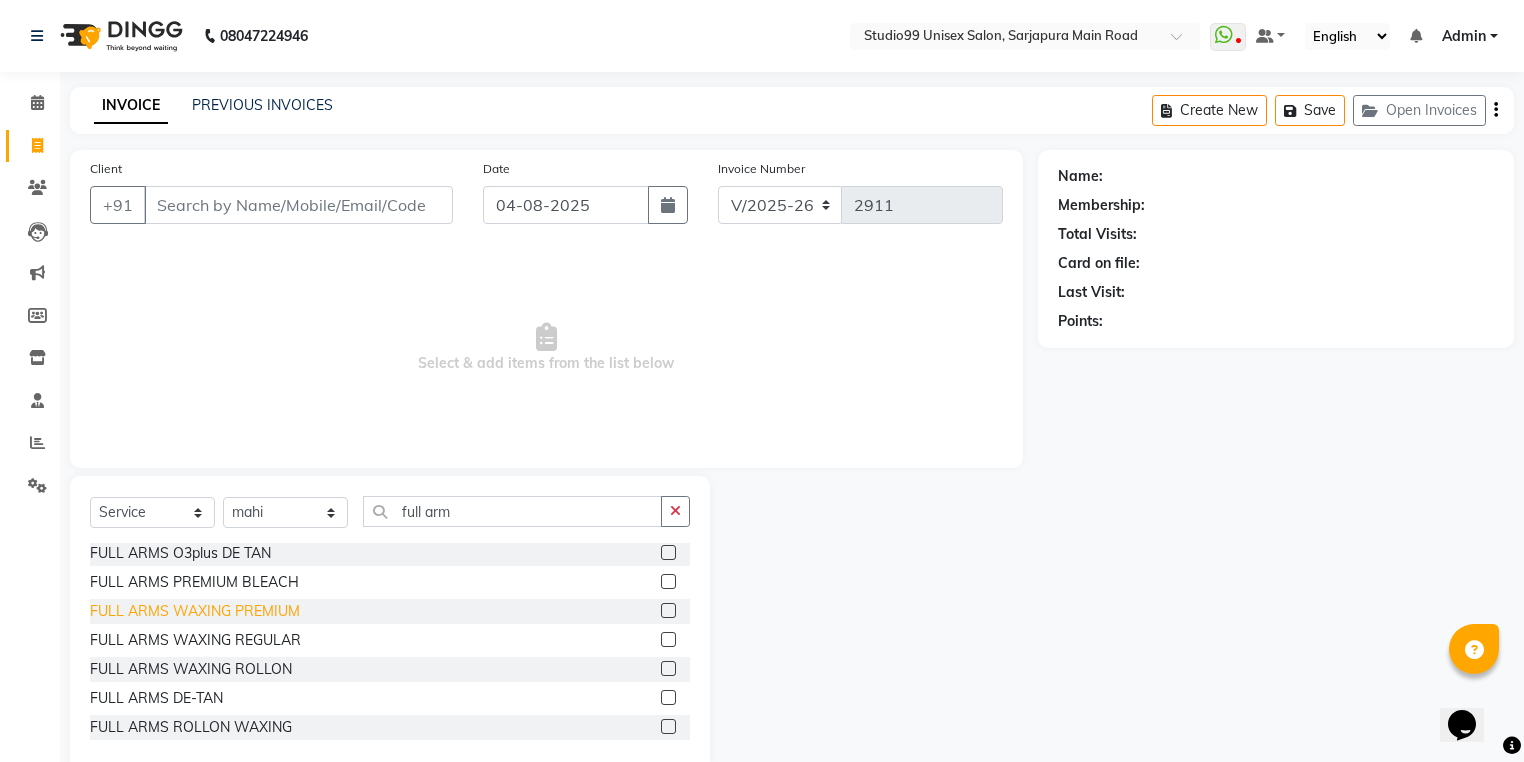 click on "FULL ARMS WAXING PREMIUM" 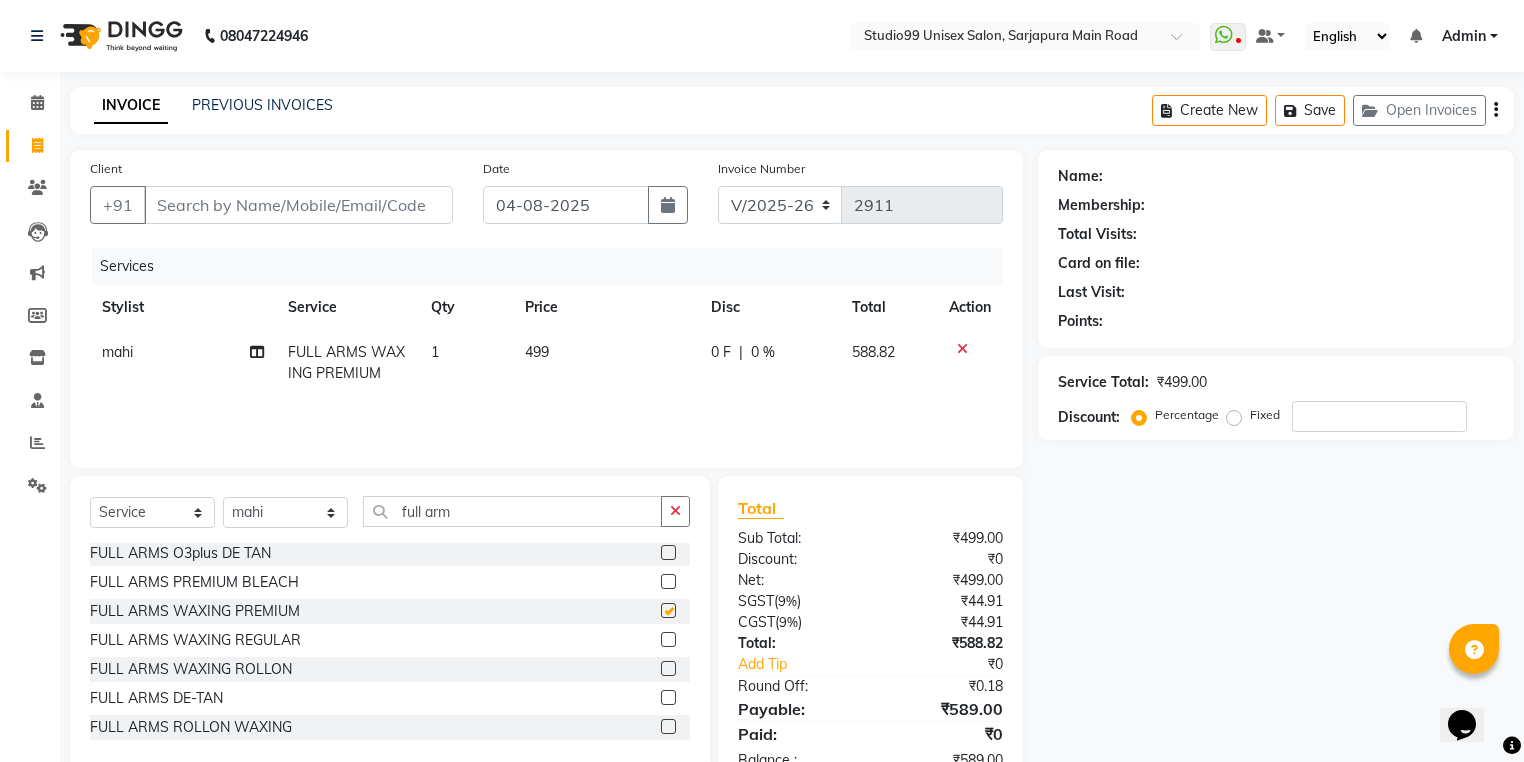 checkbox on "false" 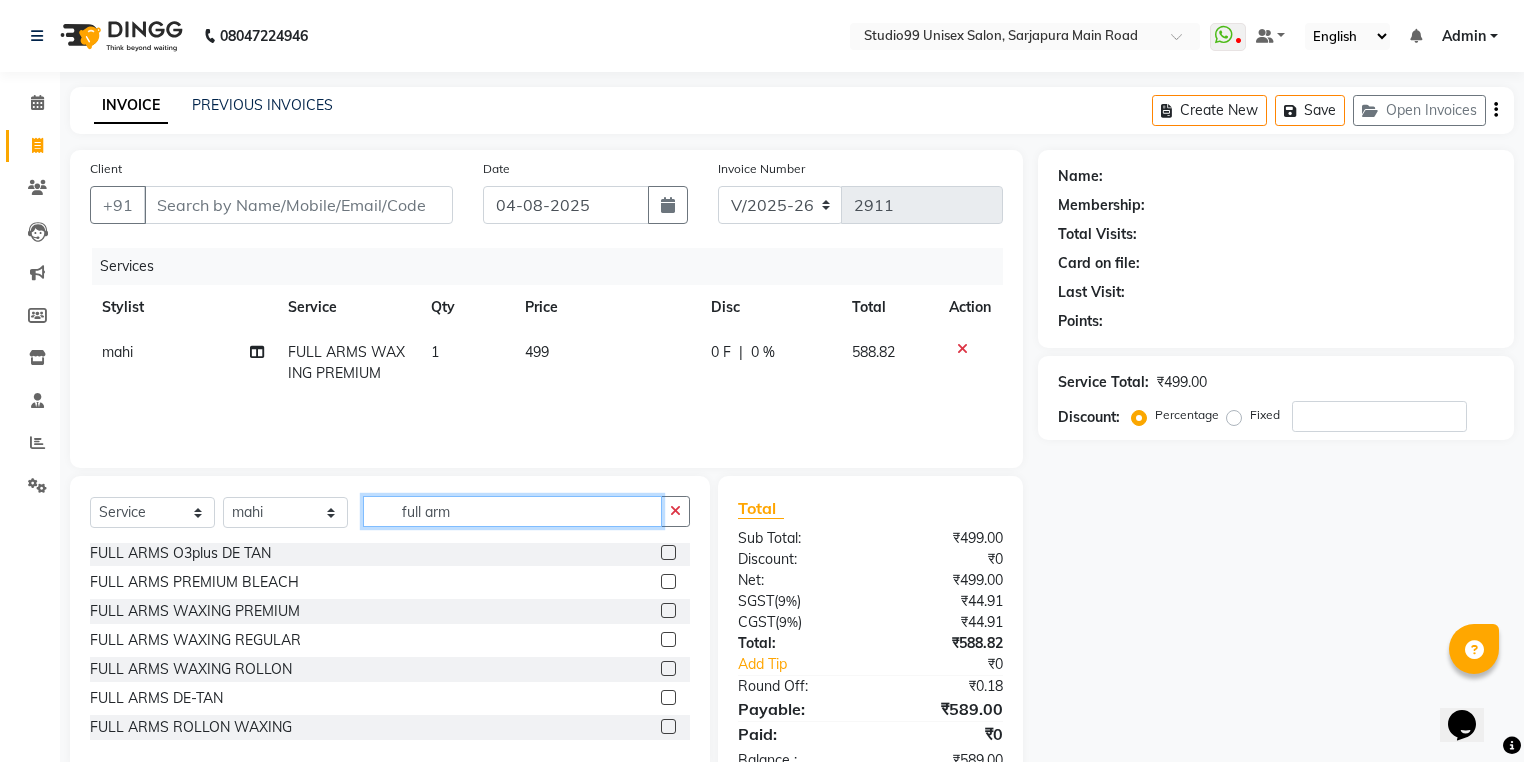 click on "full arm" 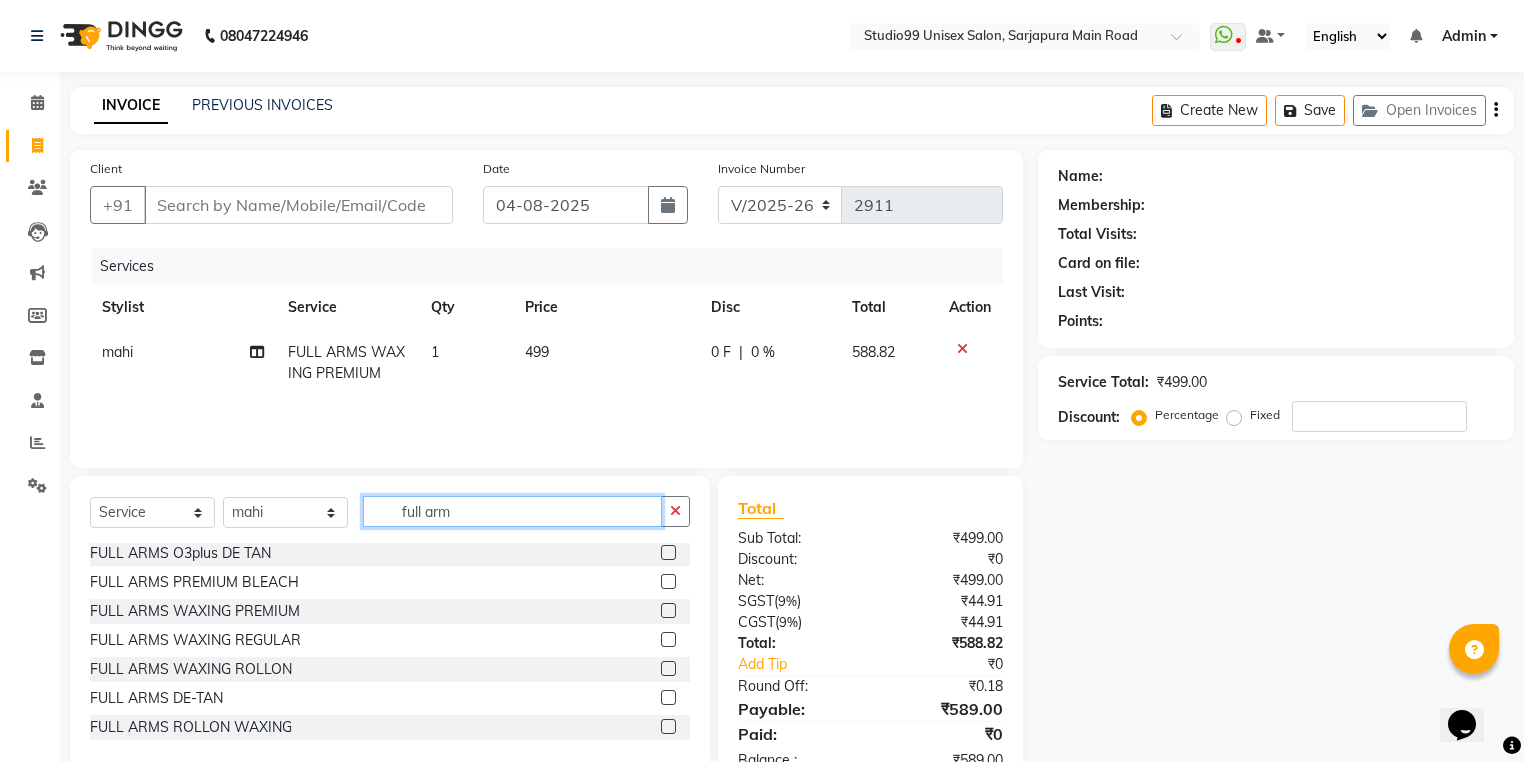 click on "full arm" 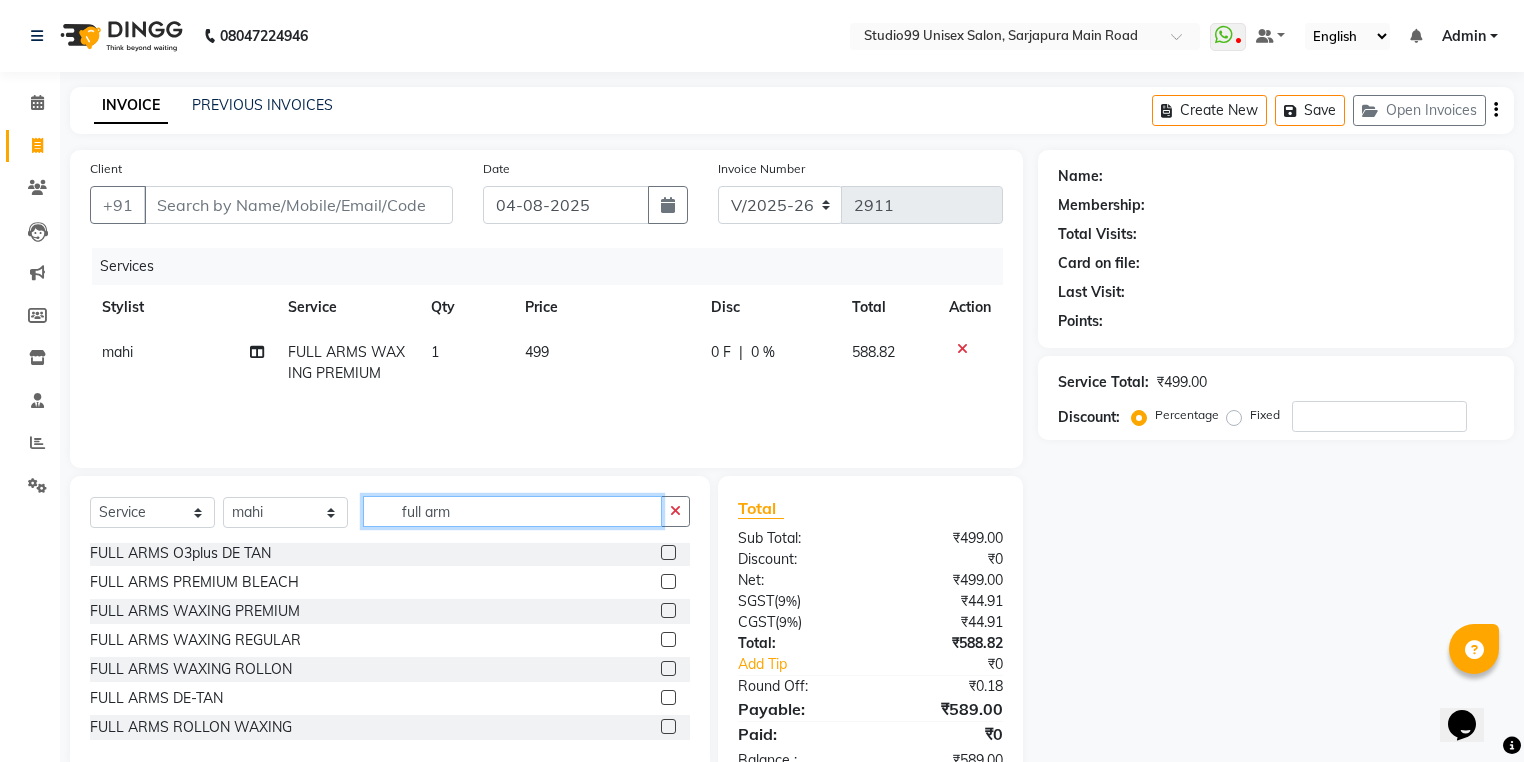 click on "full arm" 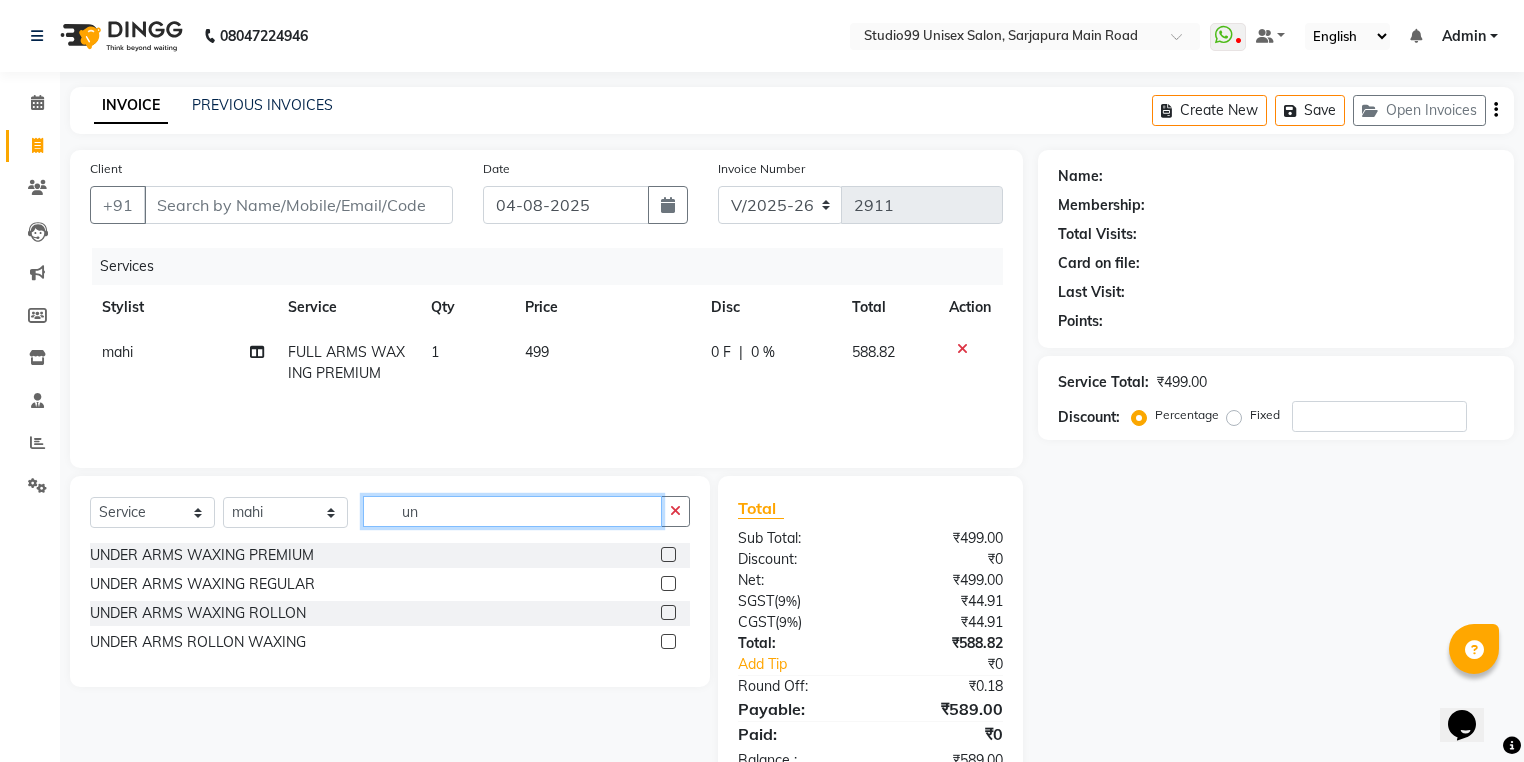 scroll, scrollTop: 0, scrollLeft: 0, axis: both 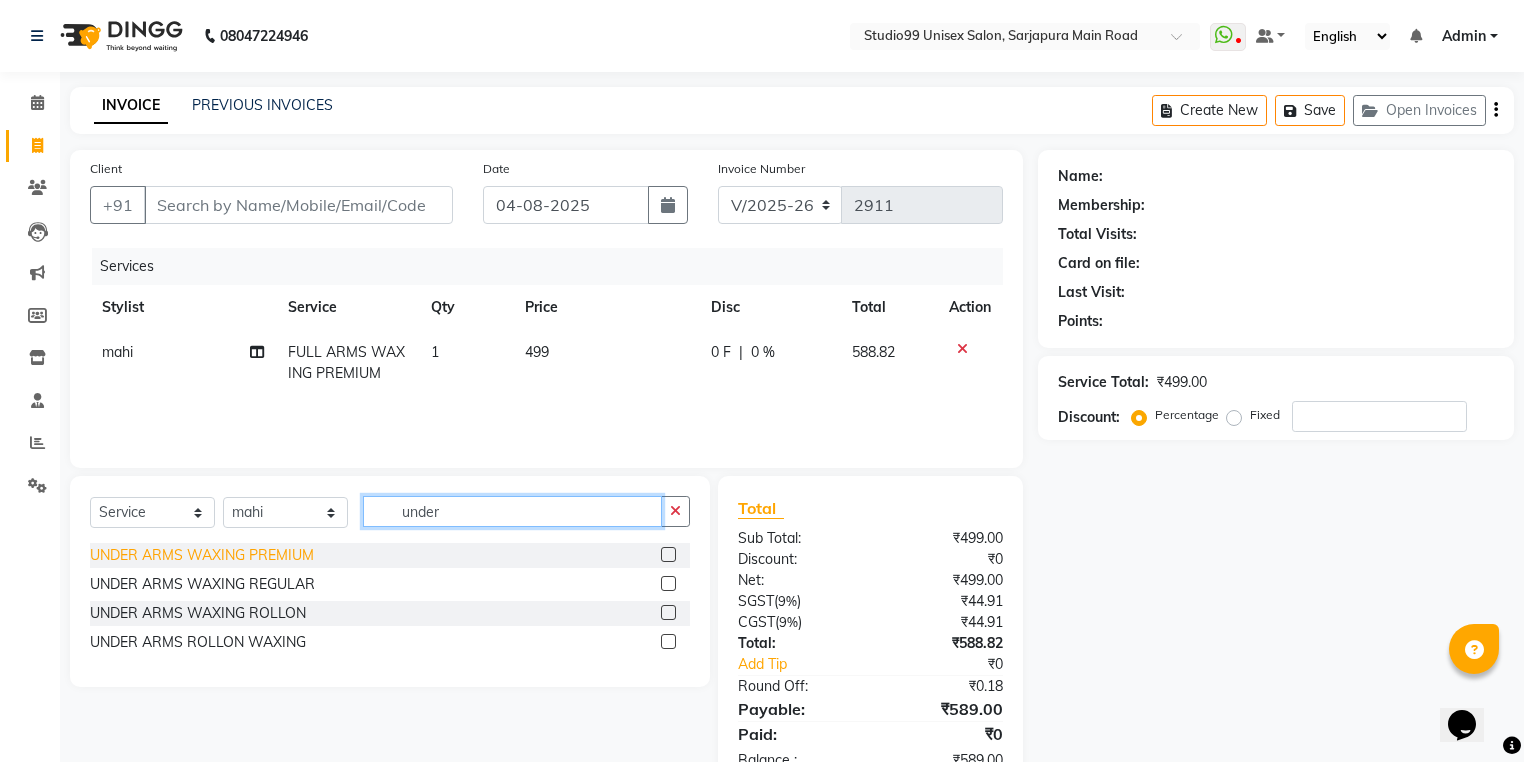 type on "under" 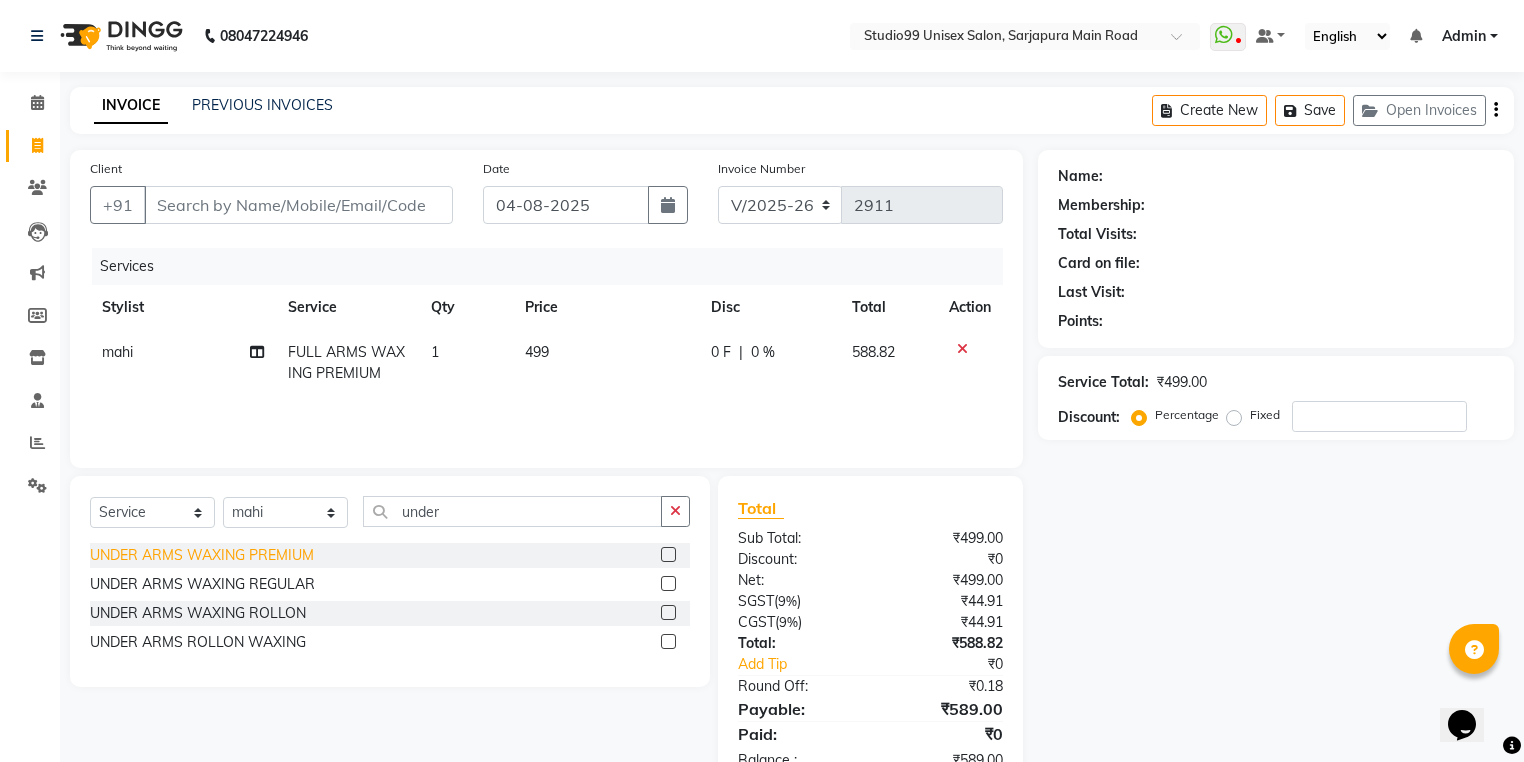 click on "UNDER ARMS WAXING PREMIUM" 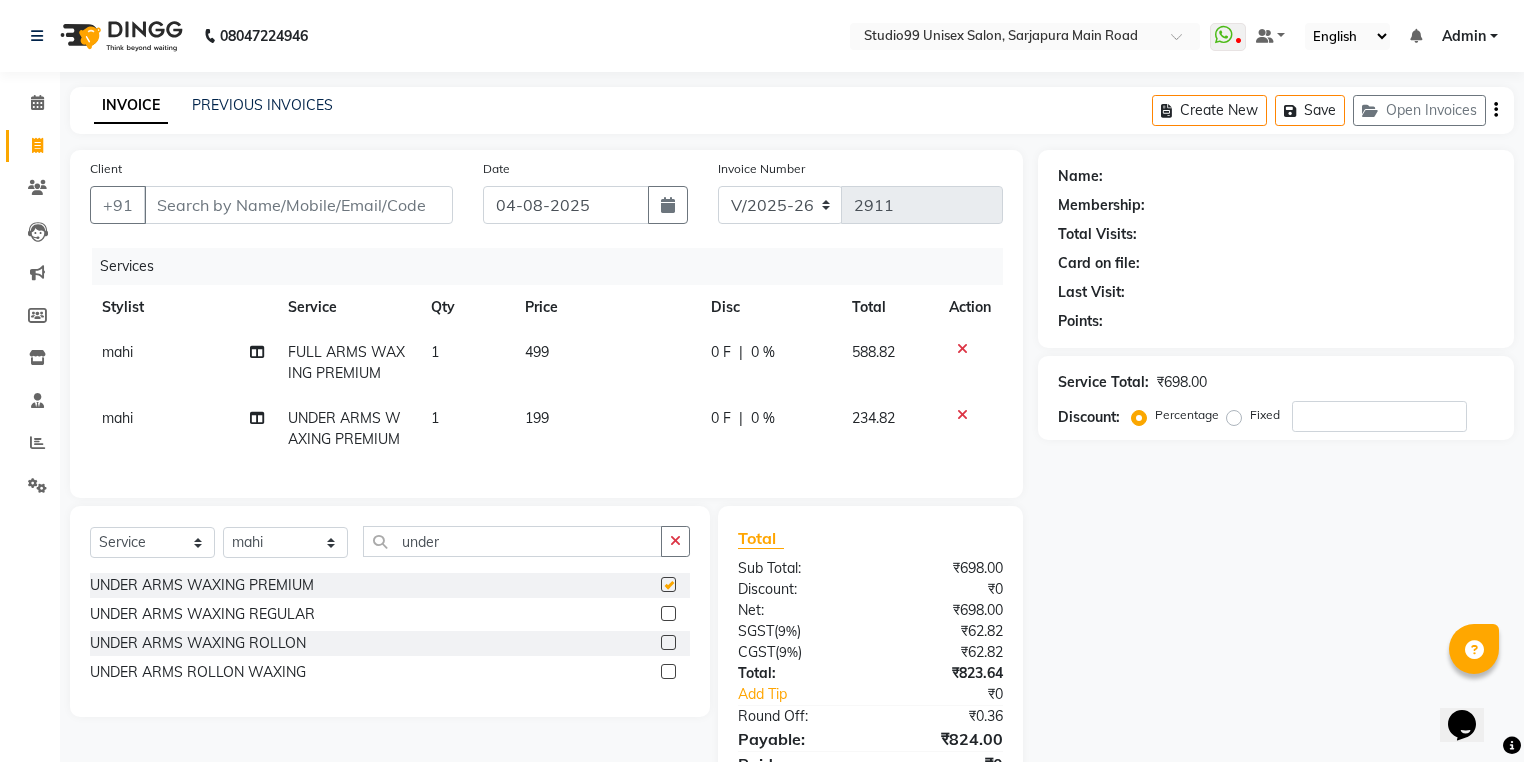 checkbox on "false" 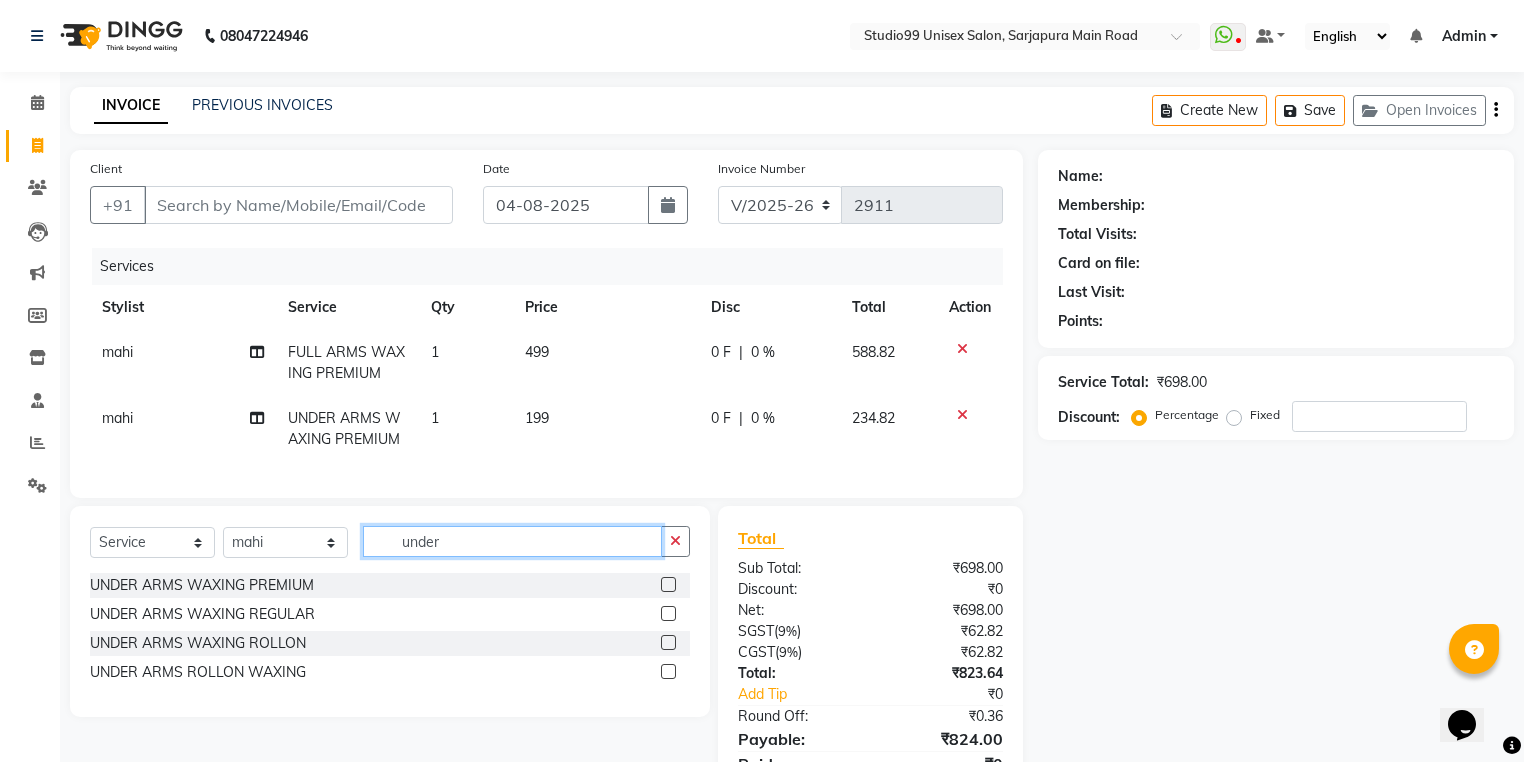 click on "under" 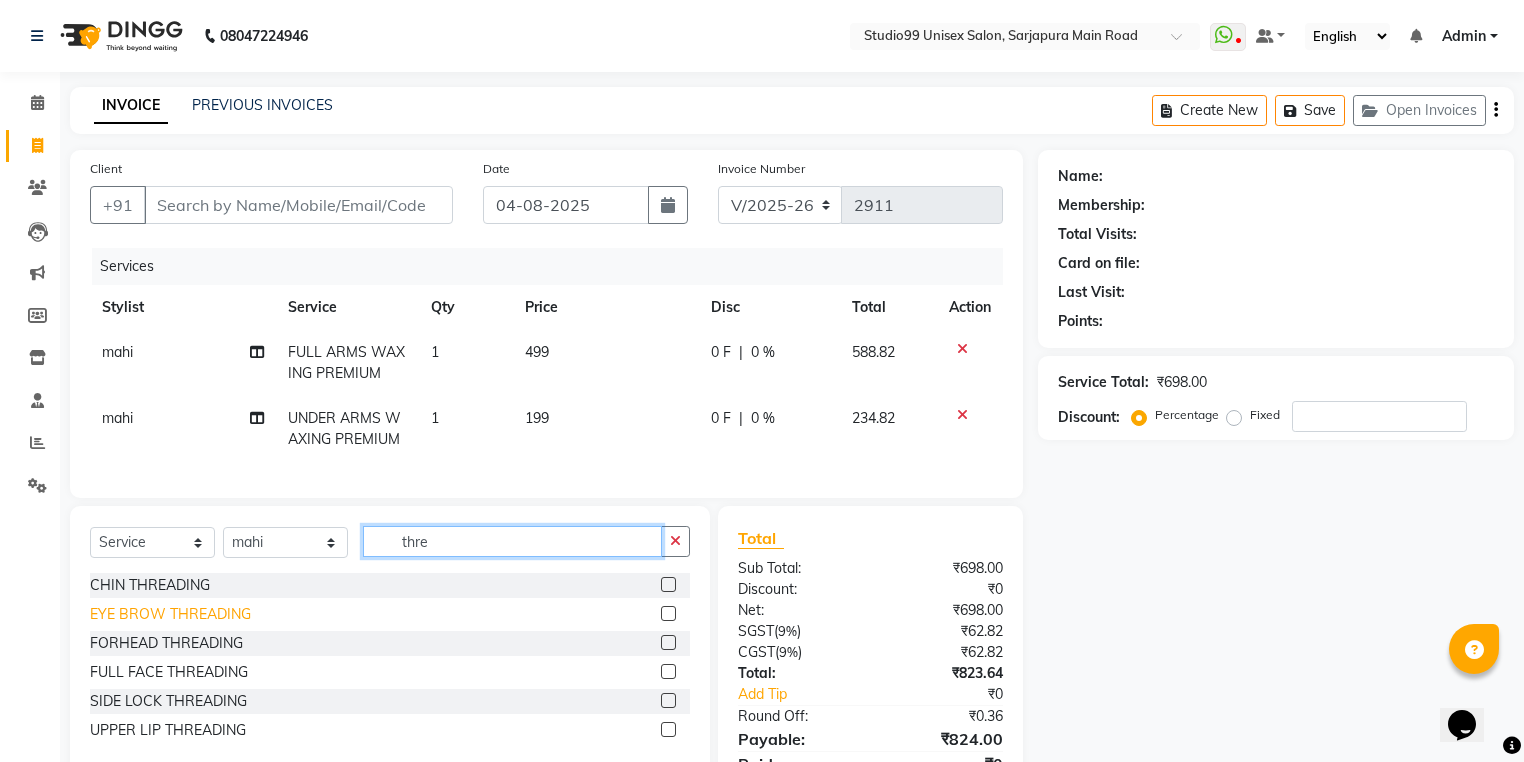type on "thre" 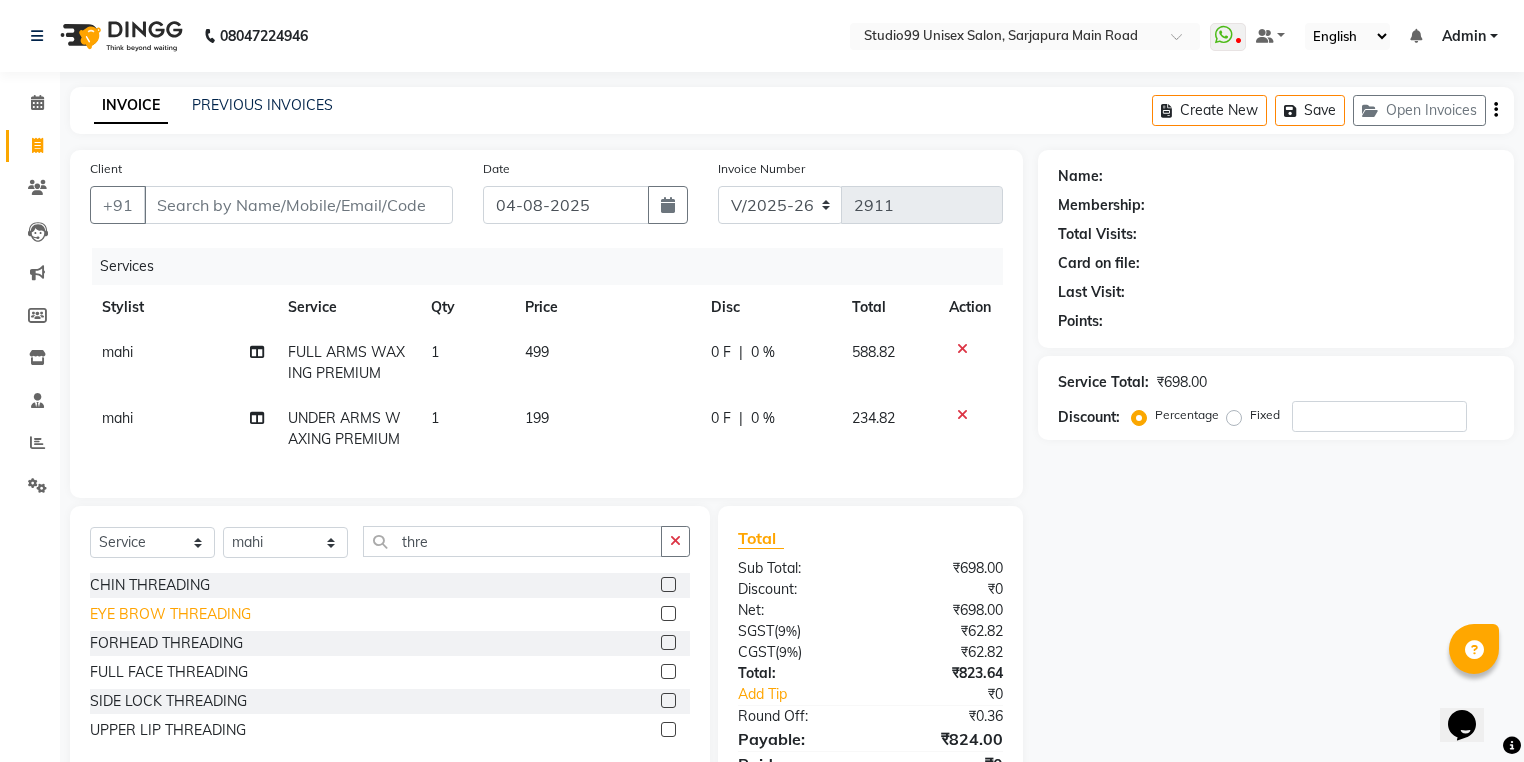 click on "EYE BROW THREADING" 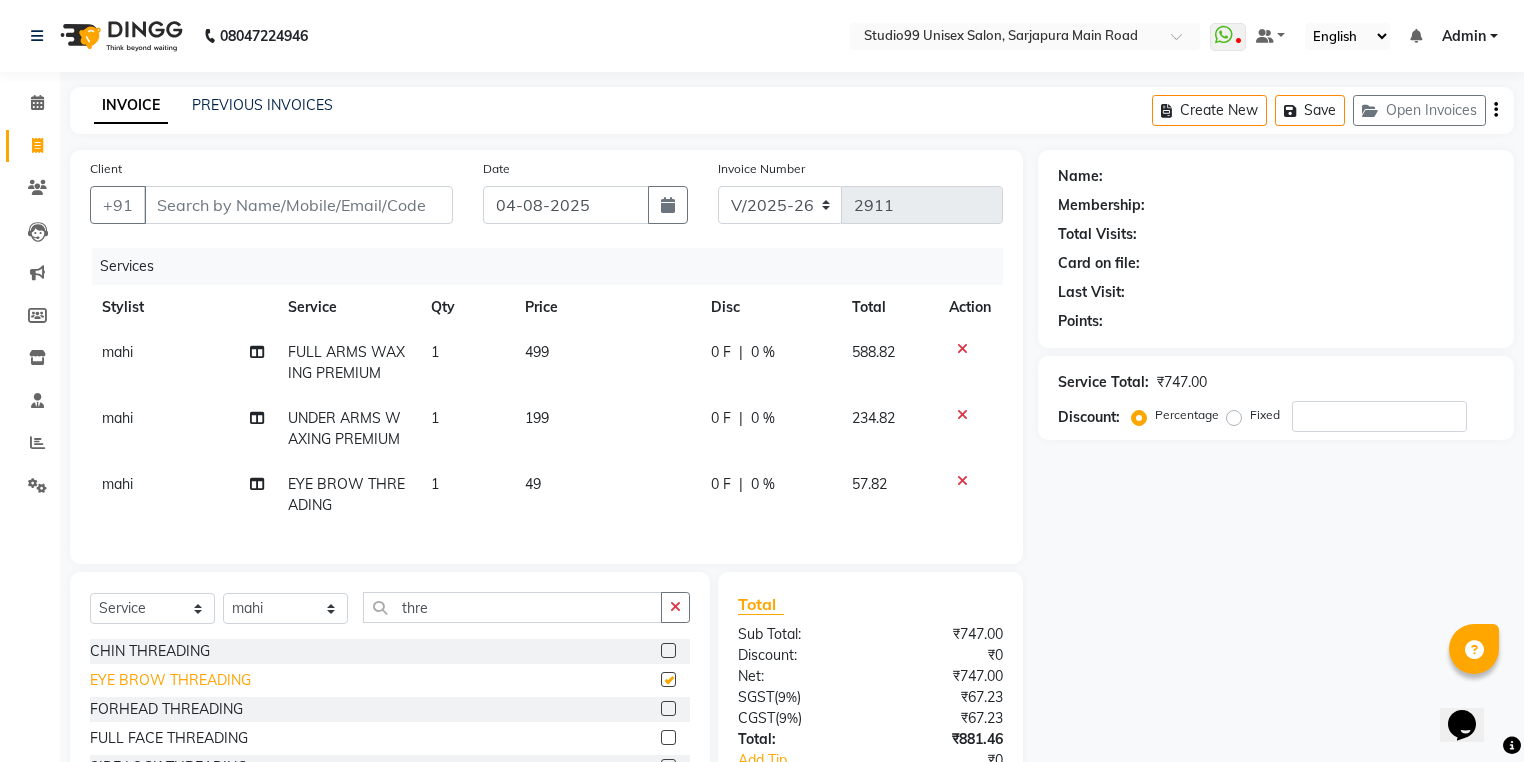 checkbox on "false" 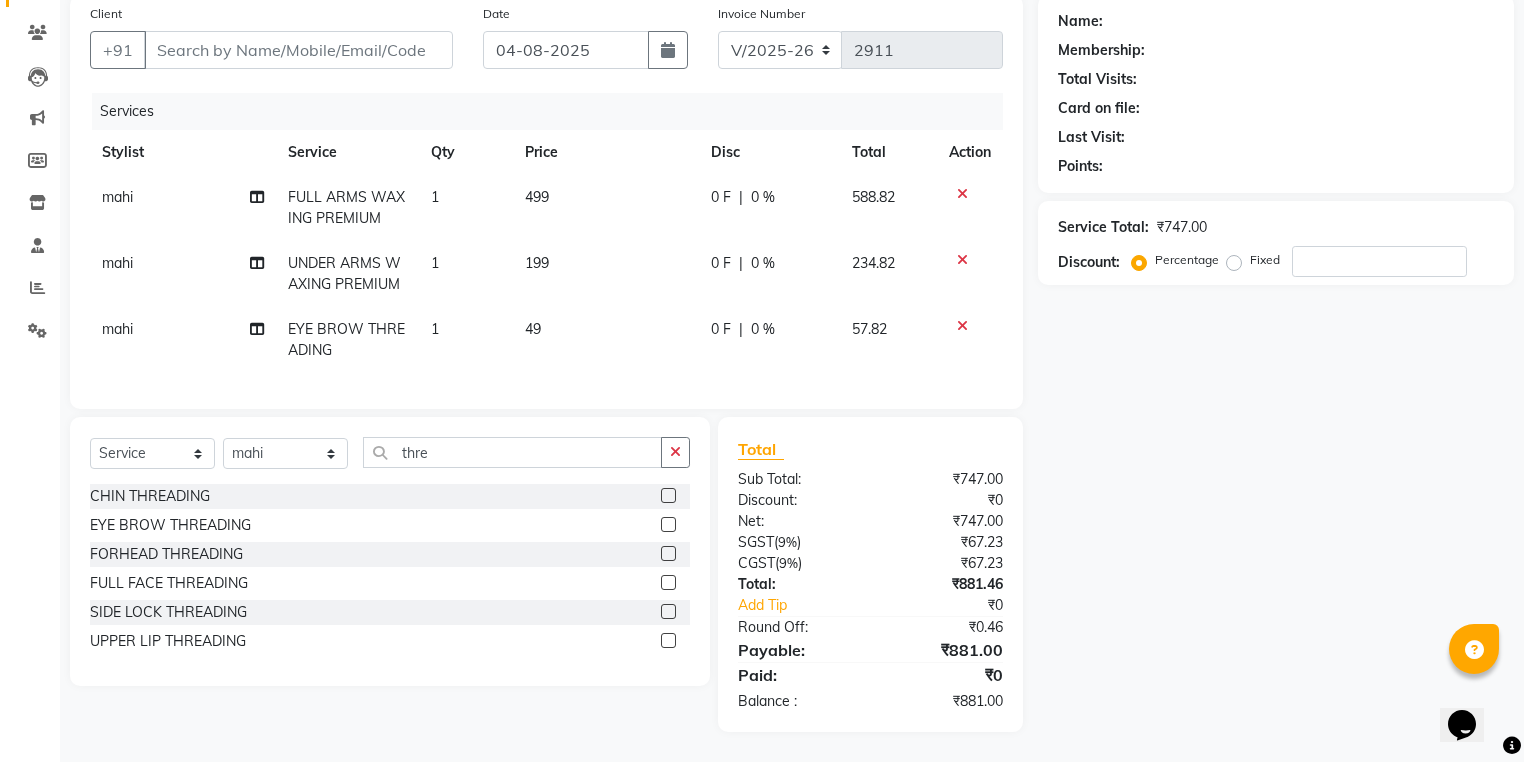 scroll, scrollTop: 167, scrollLeft: 0, axis: vertical 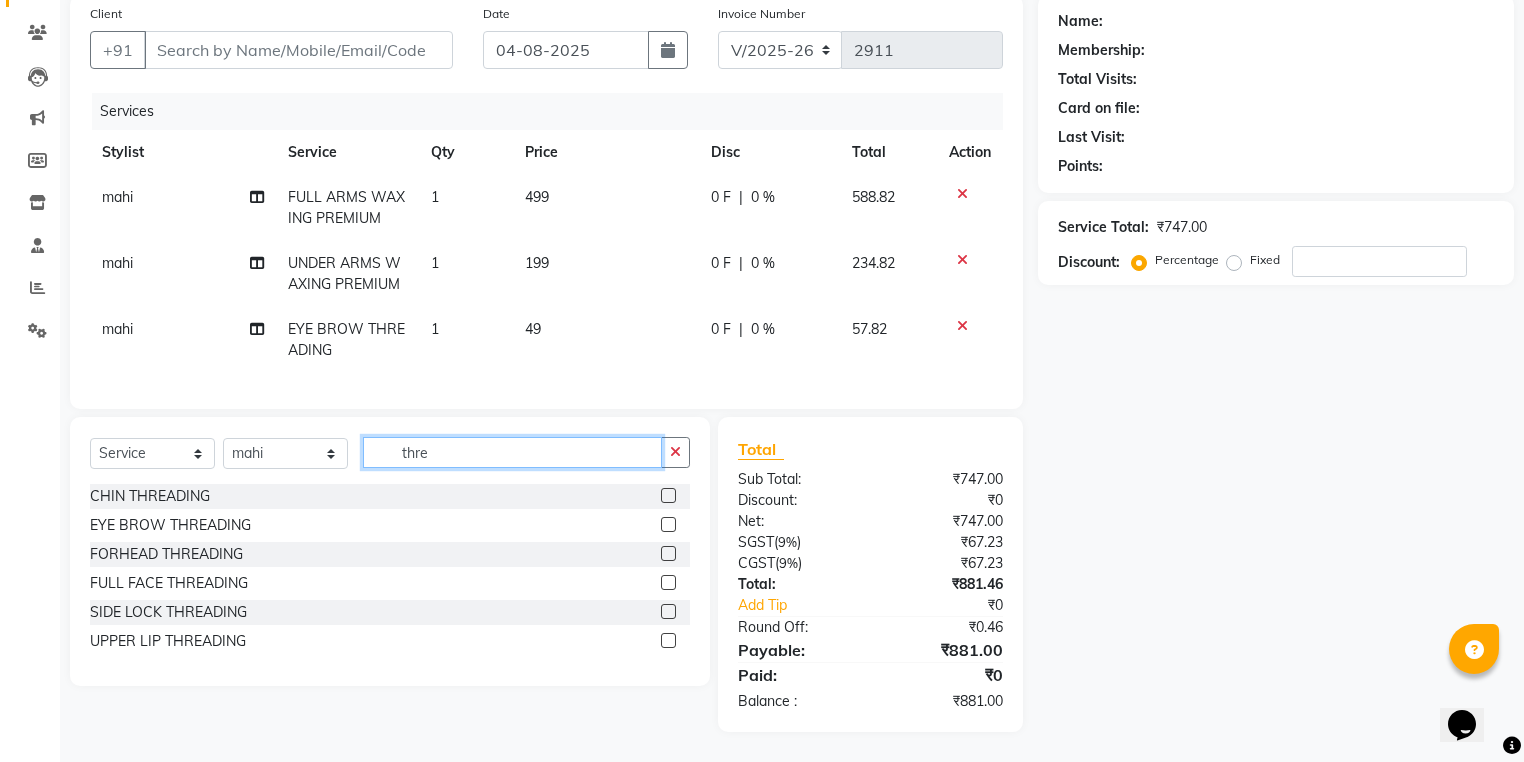 click on "thre" 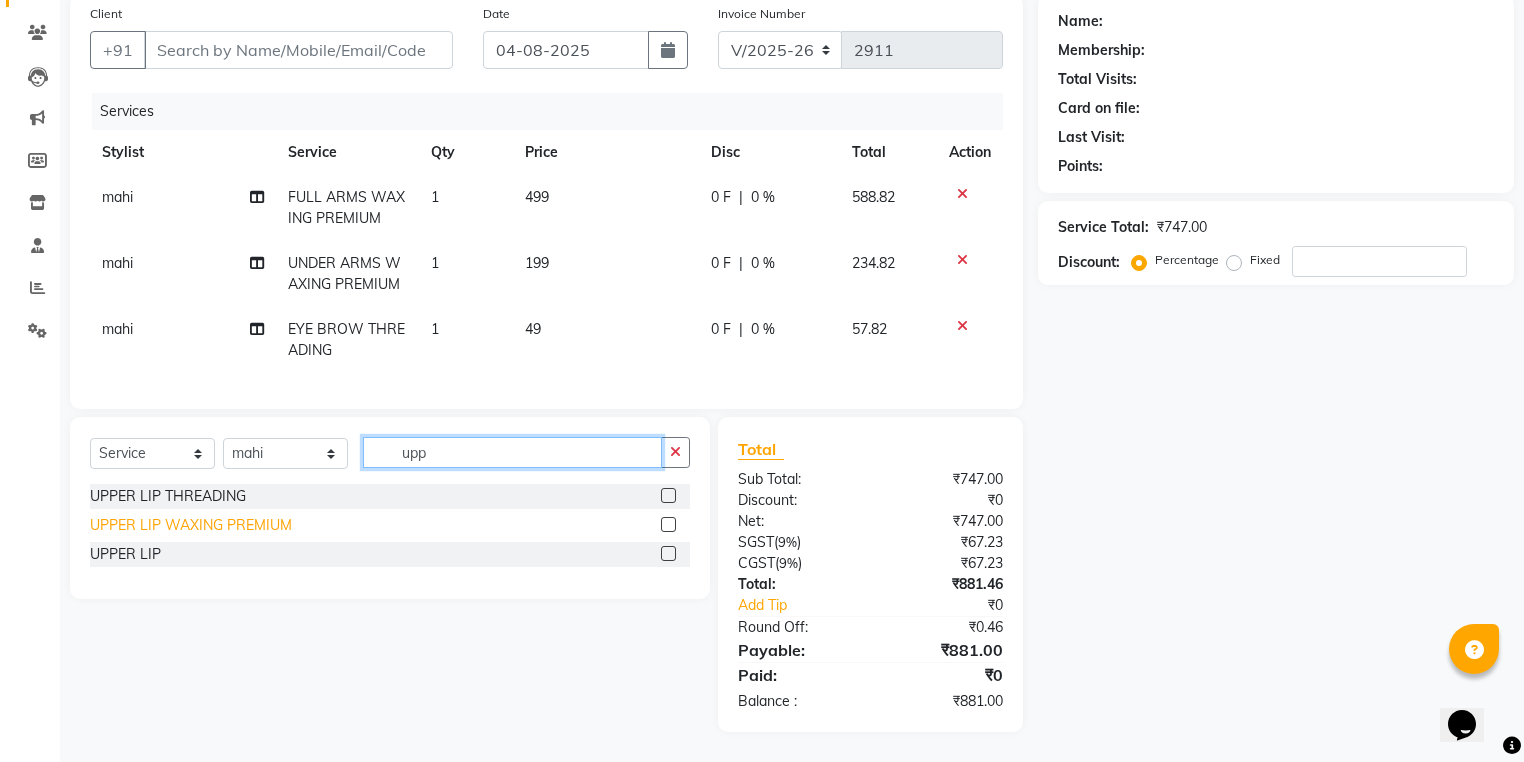 type on "upp" 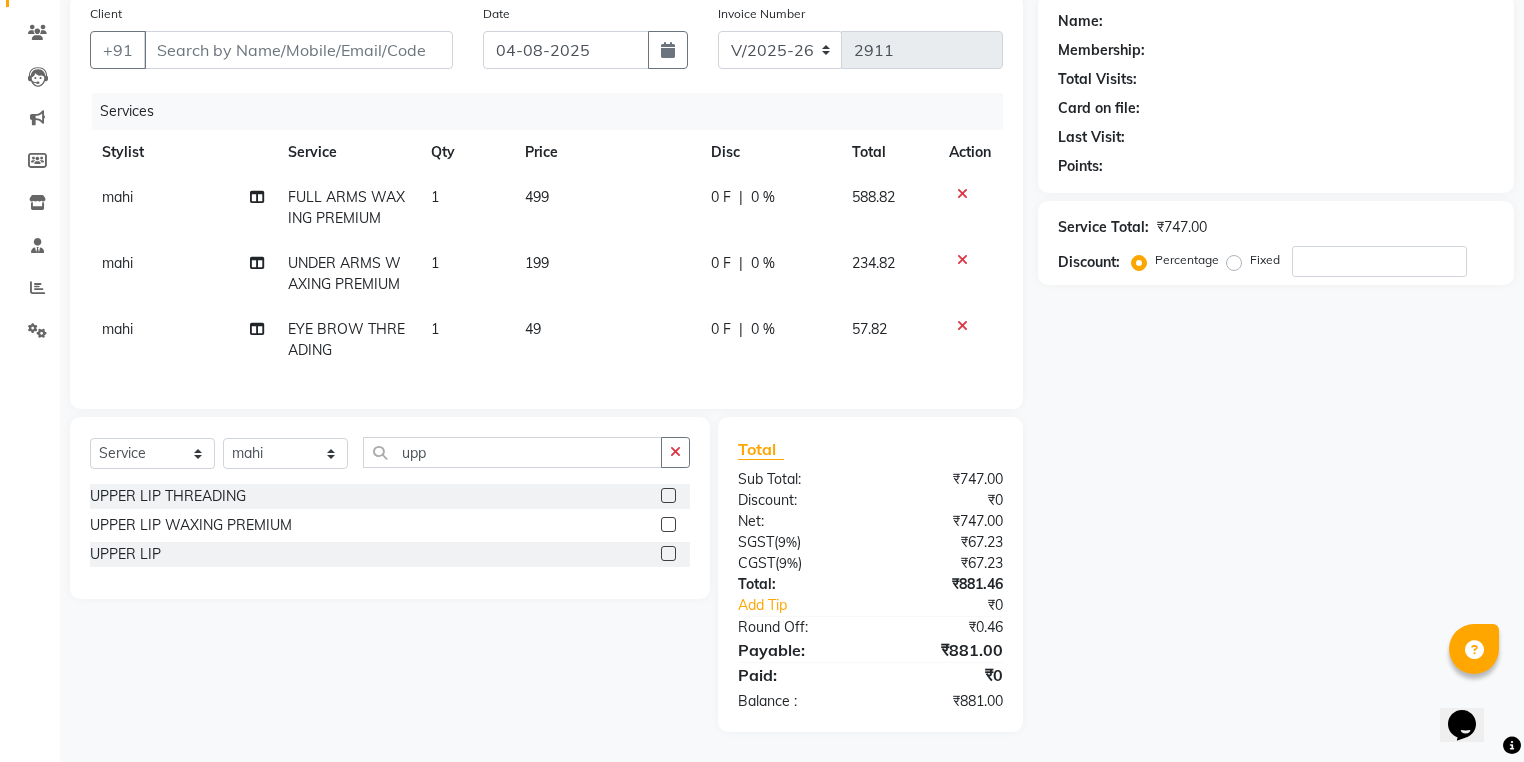 drag, startPoint x: 256, startPoint y: 528, endPoint x: 304, endPoint y: 500, distance: 55.569775 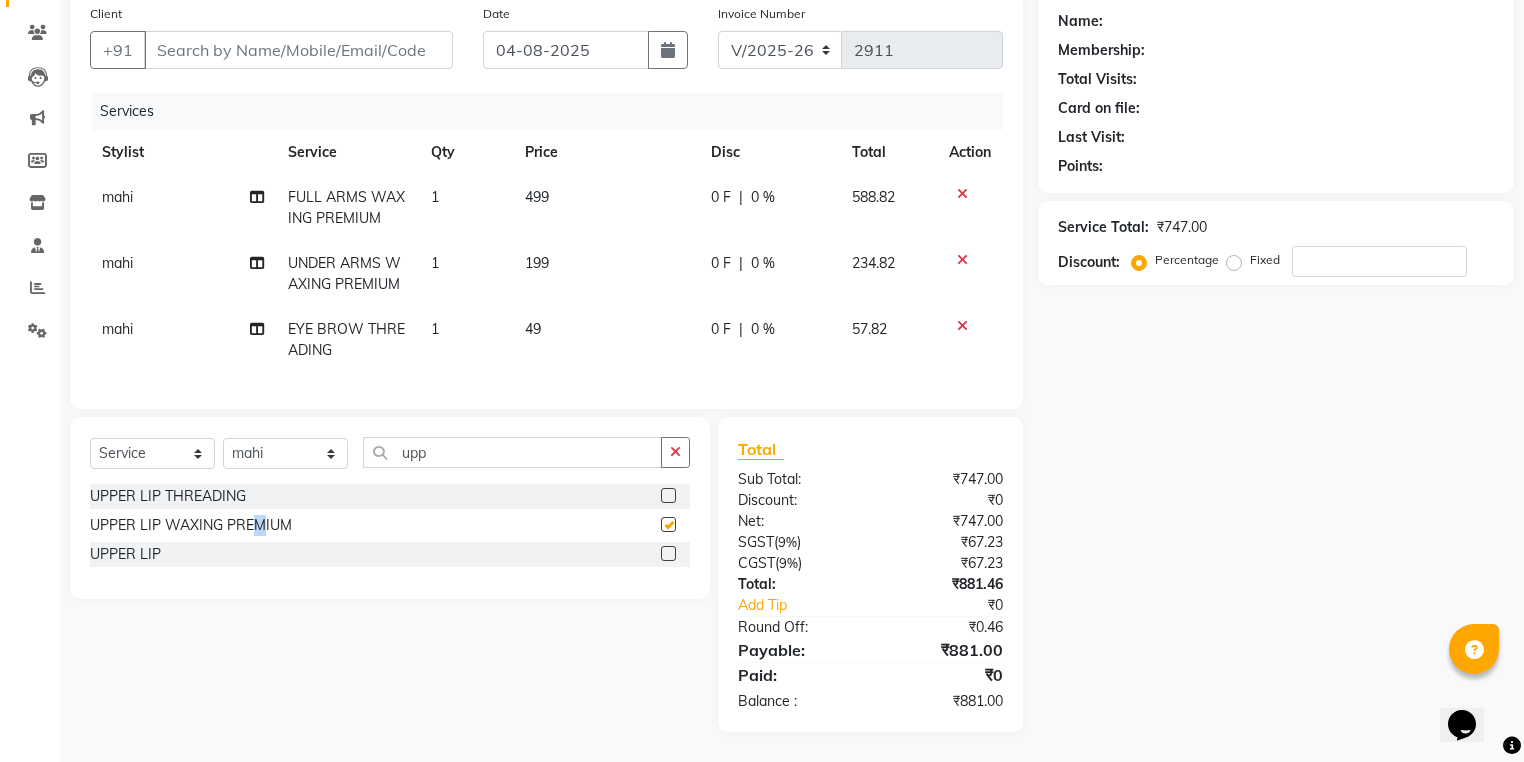 checkbox on "false" 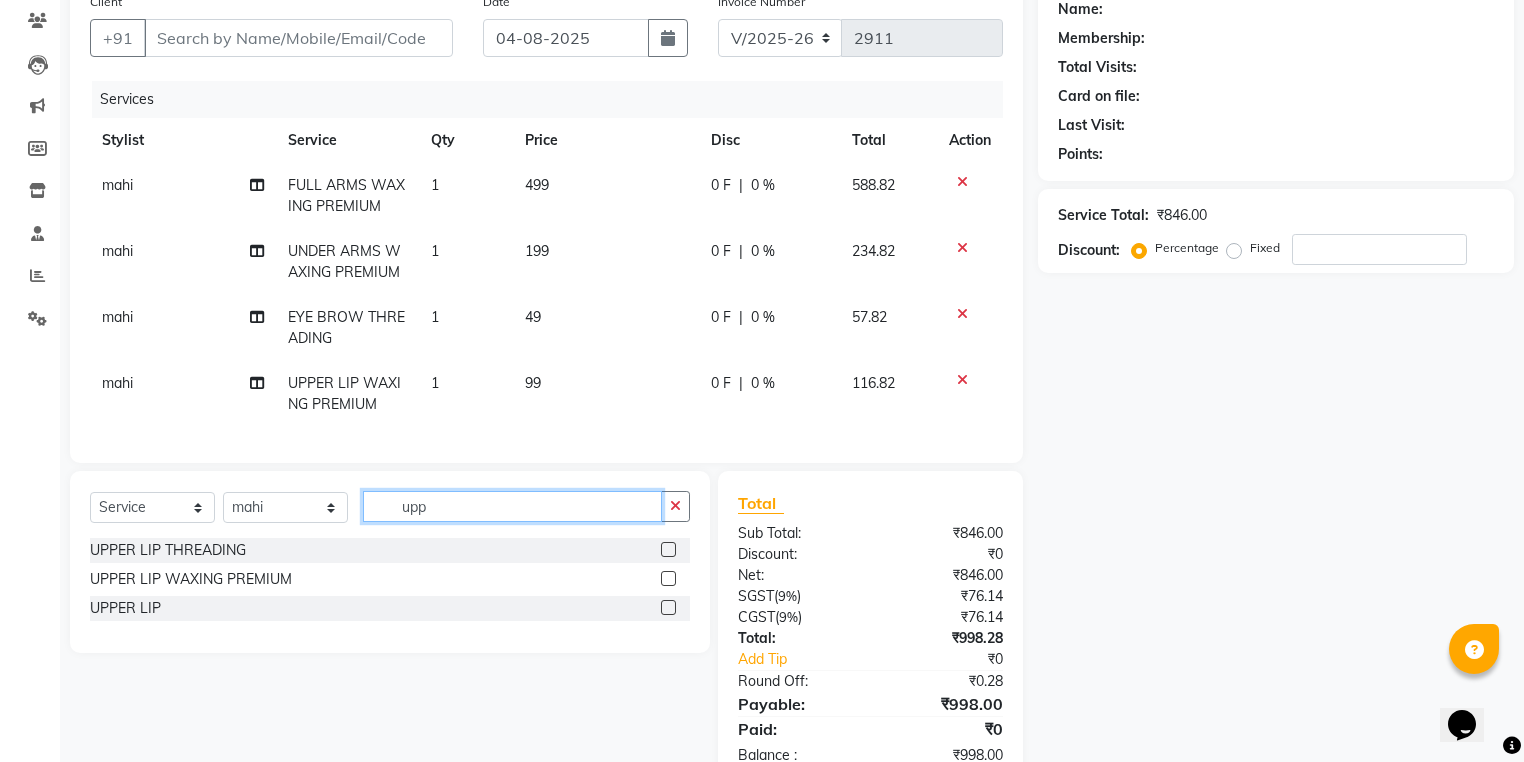 click on "upp" 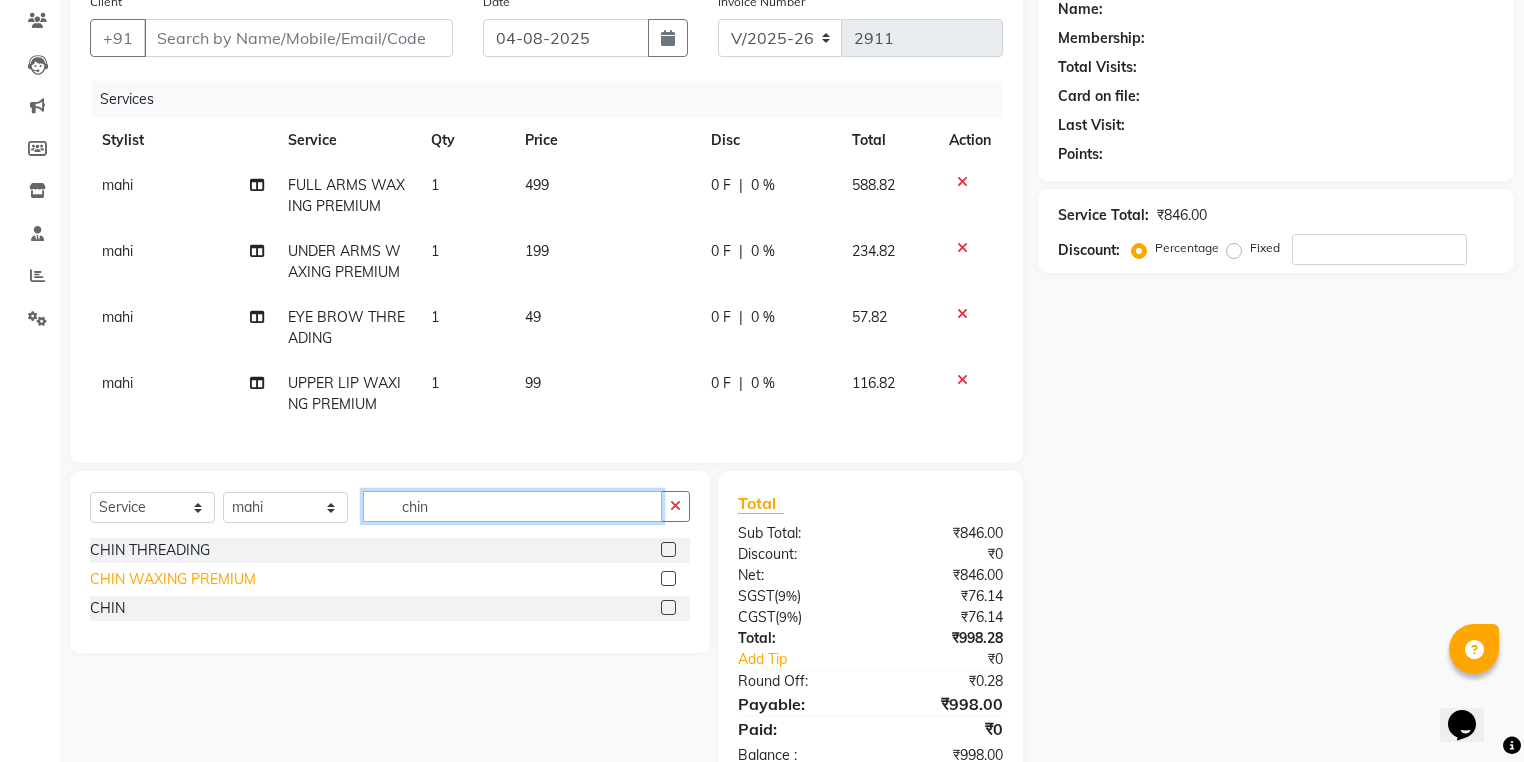 type on "chin" 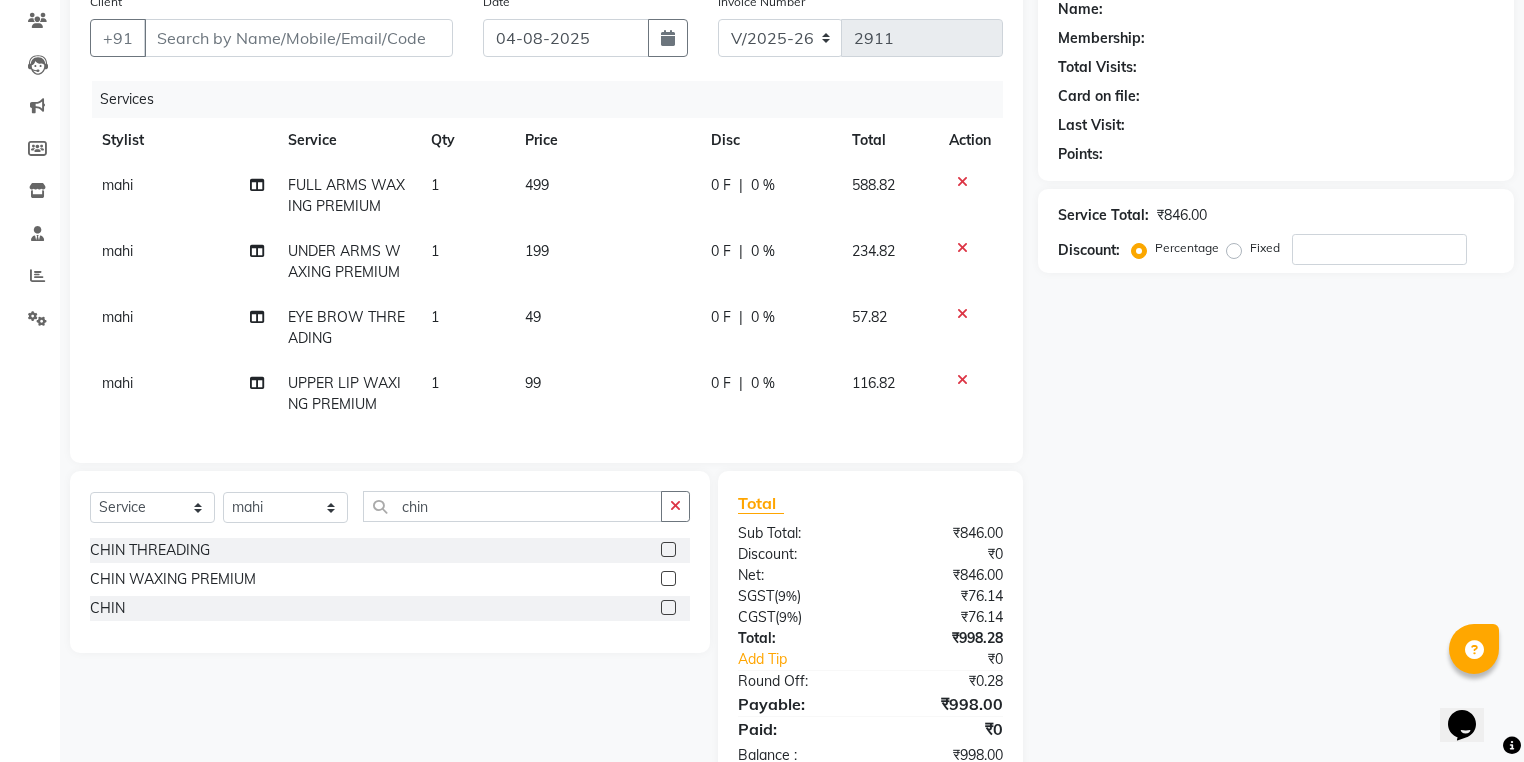 click on "CHIN WAXING PREMIUM" 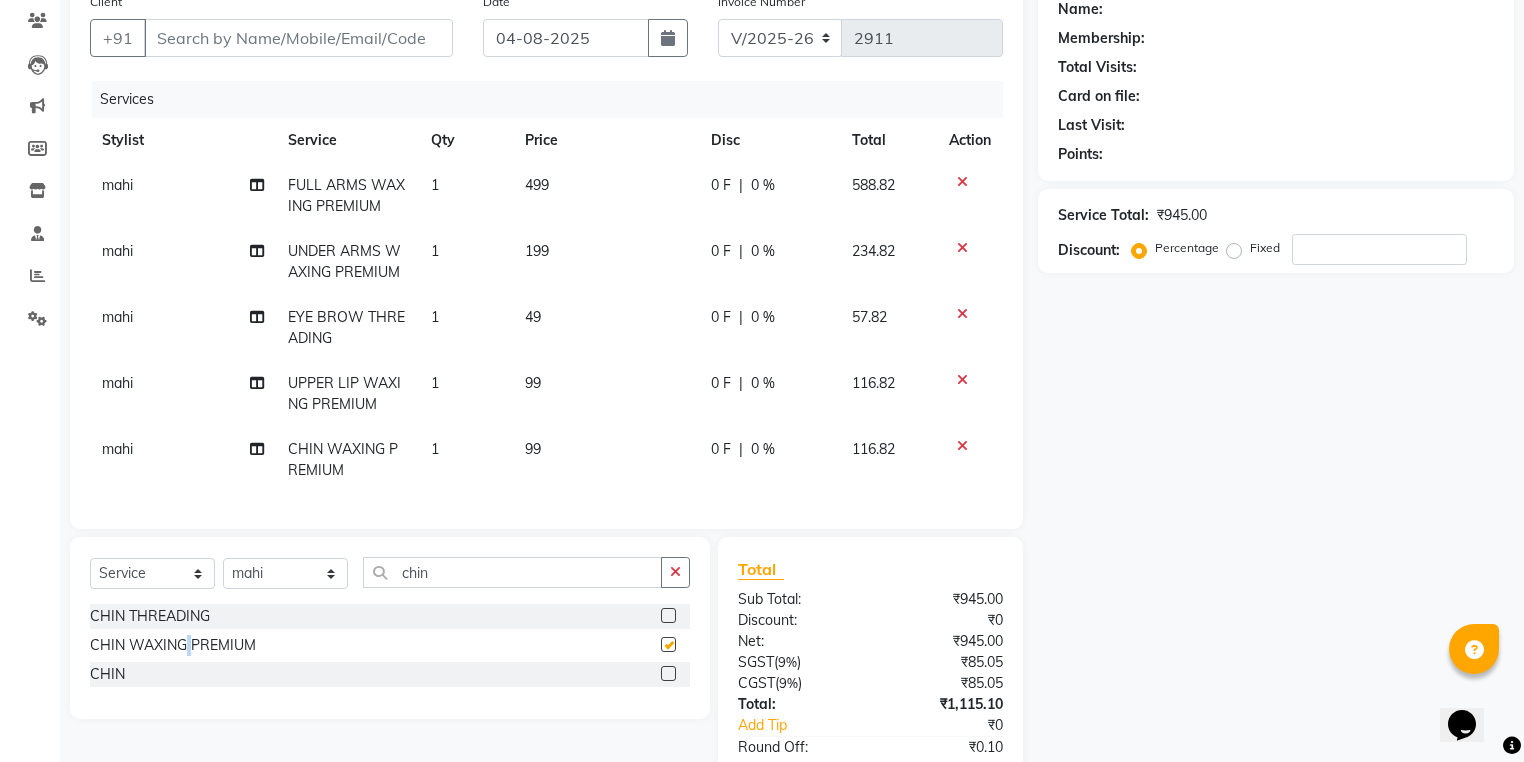 checkbox on "false" 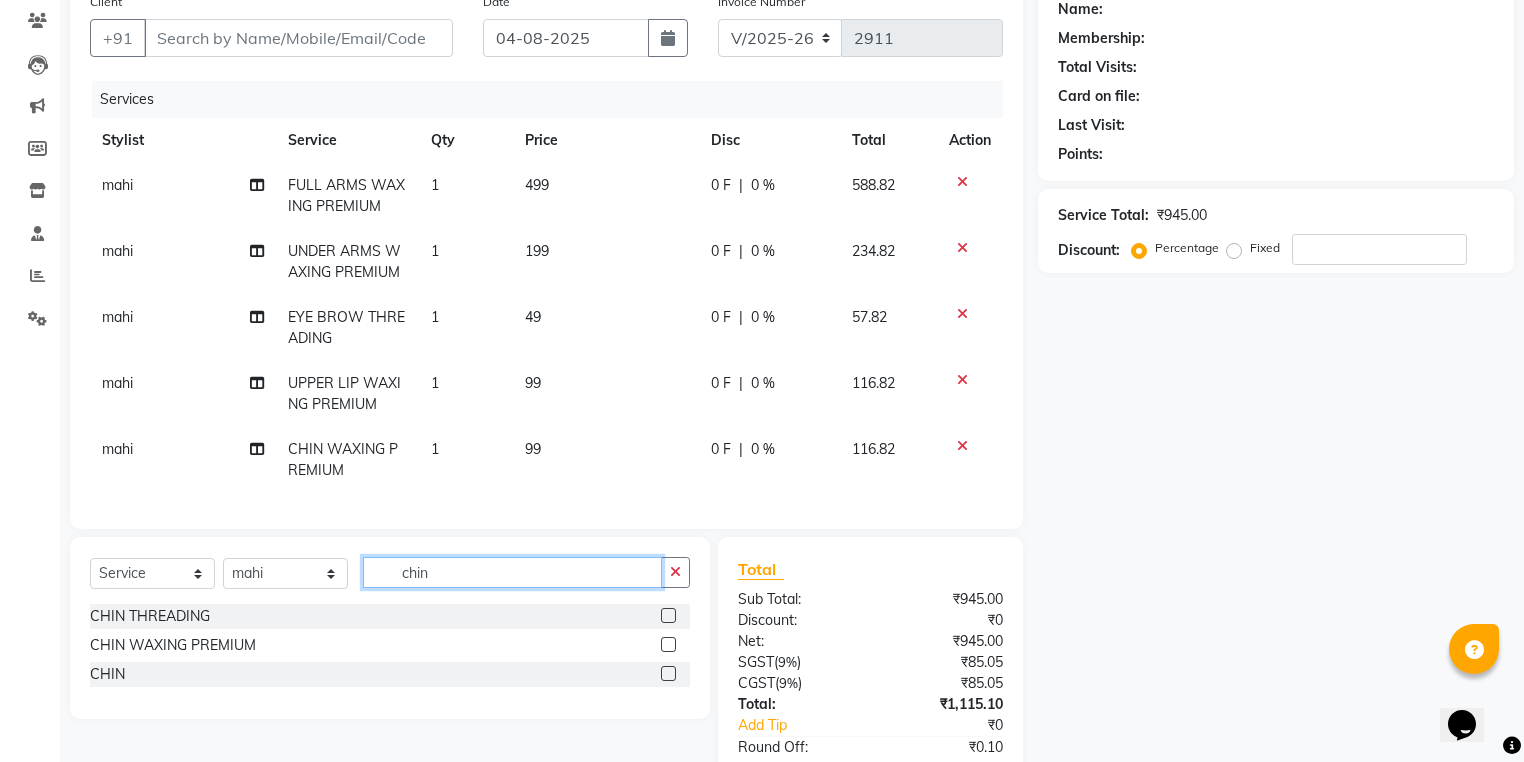 click on "chin" 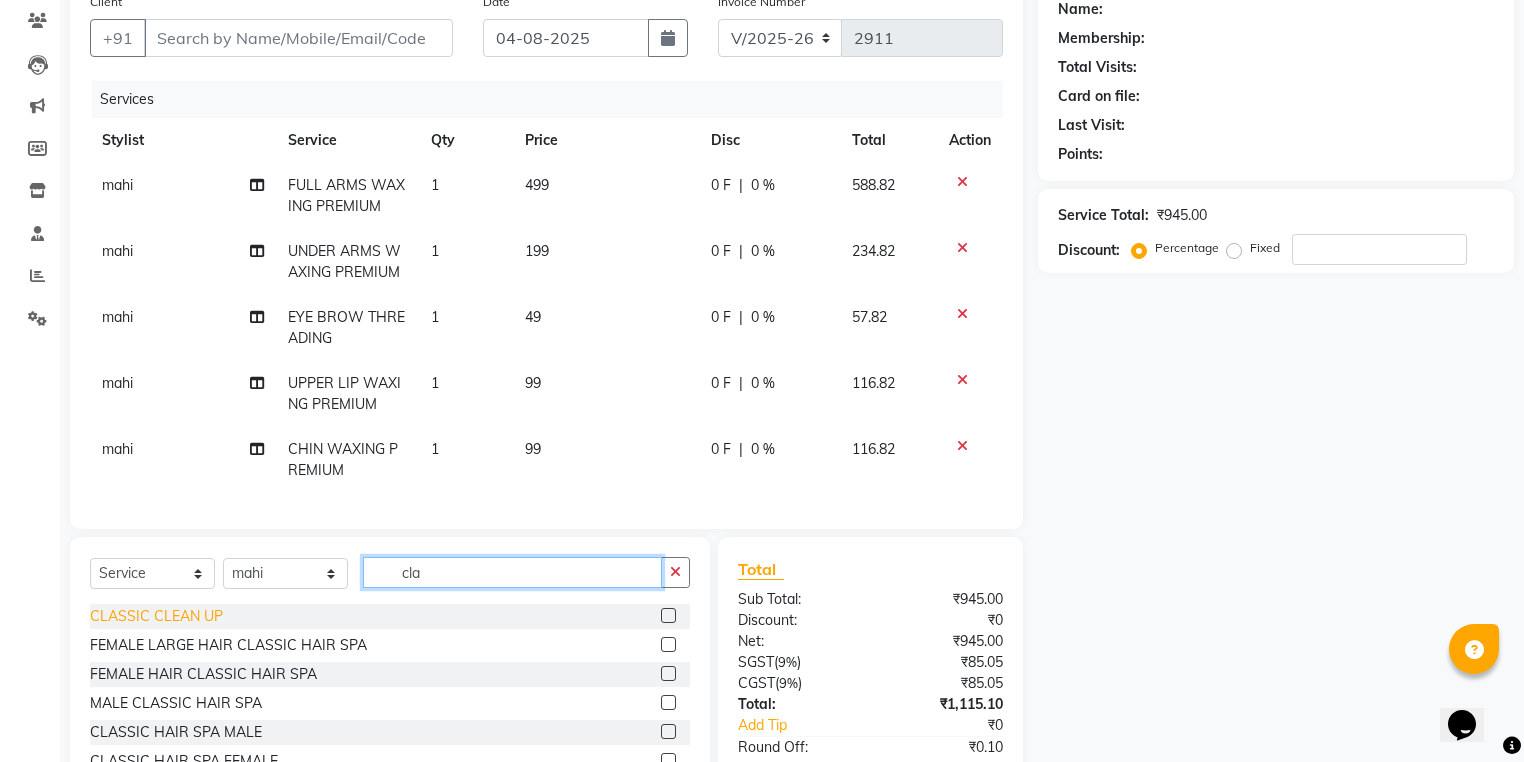 type on "cla" 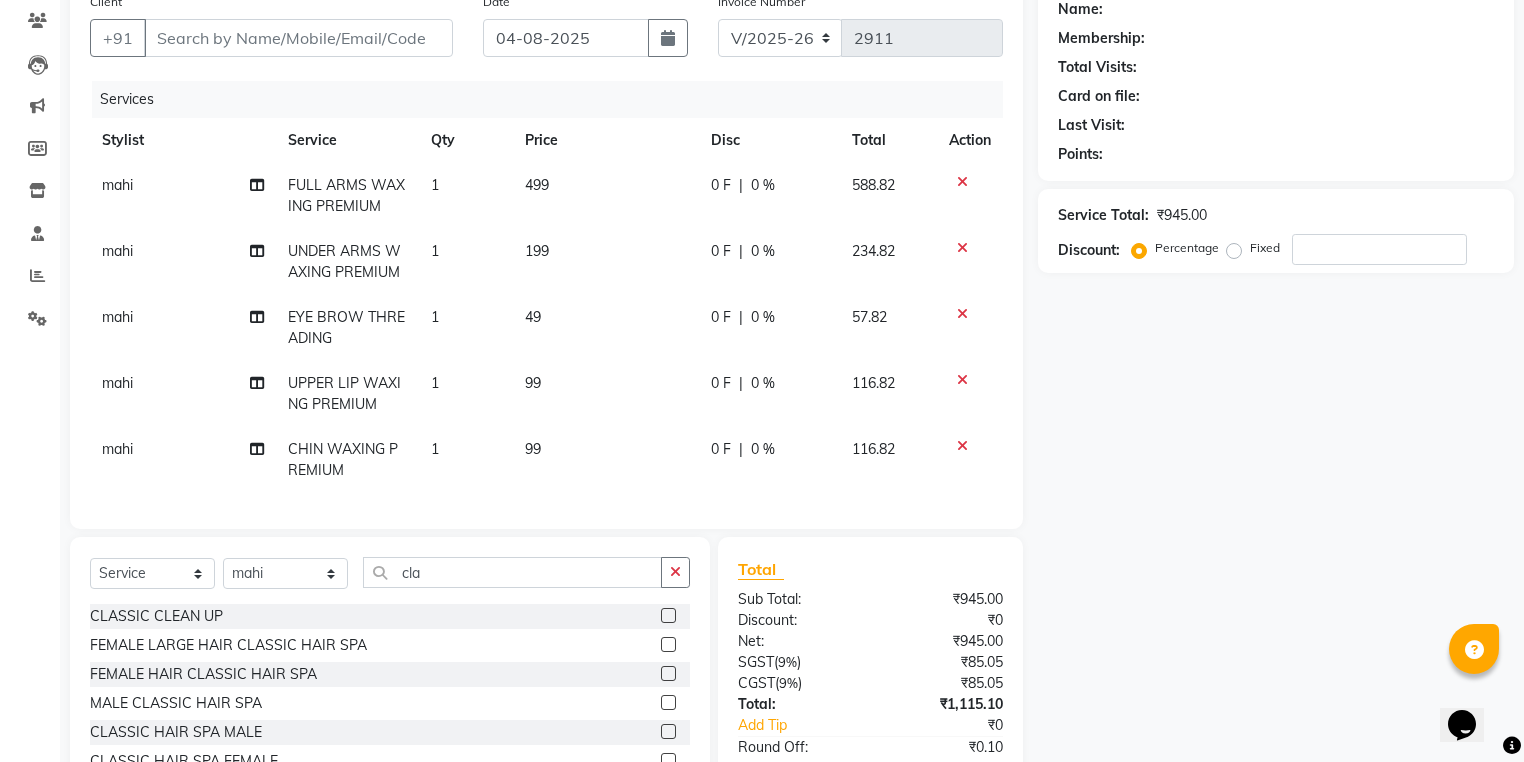click on "CLASSIC CLEAN UP" 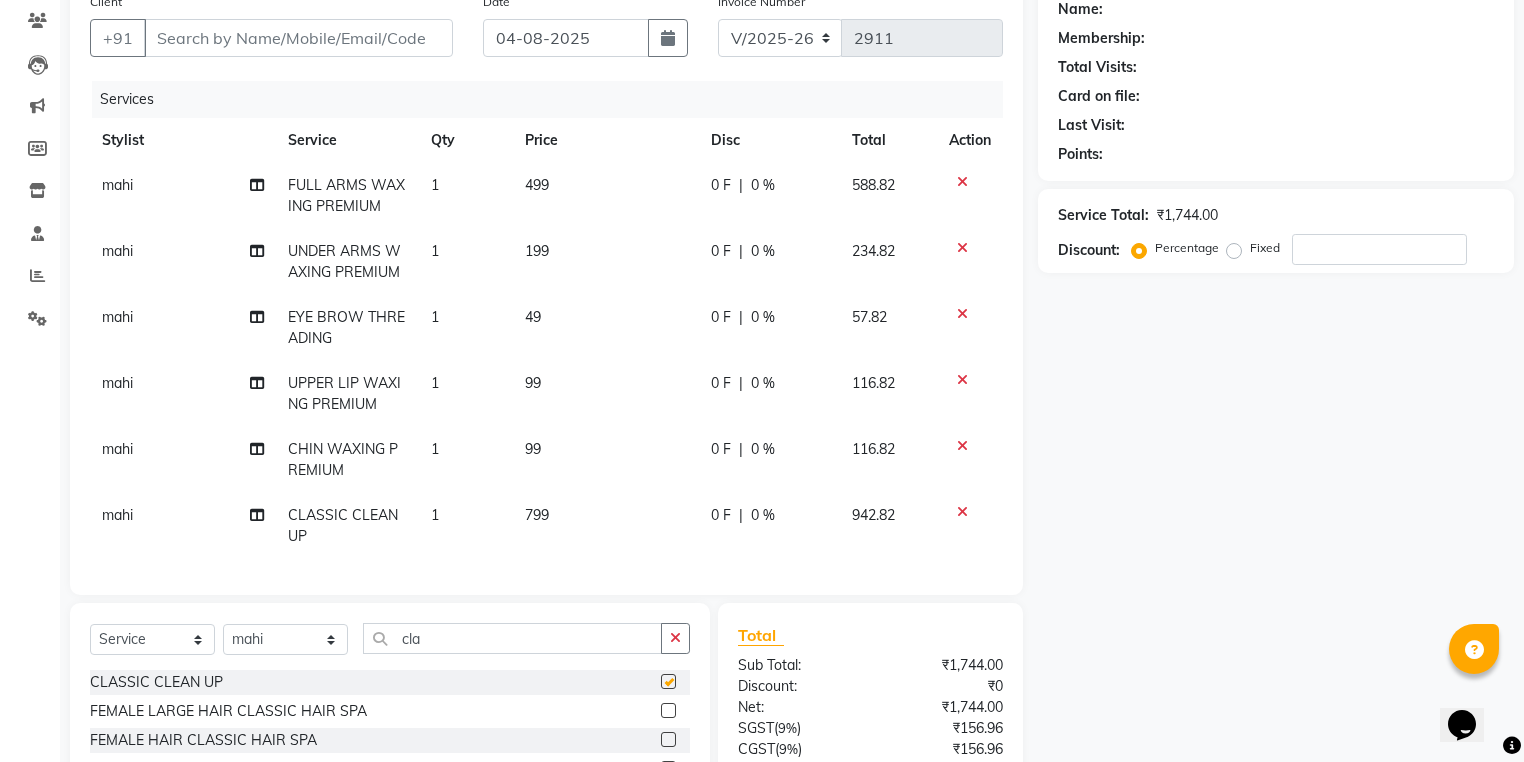 checkbox on "false" 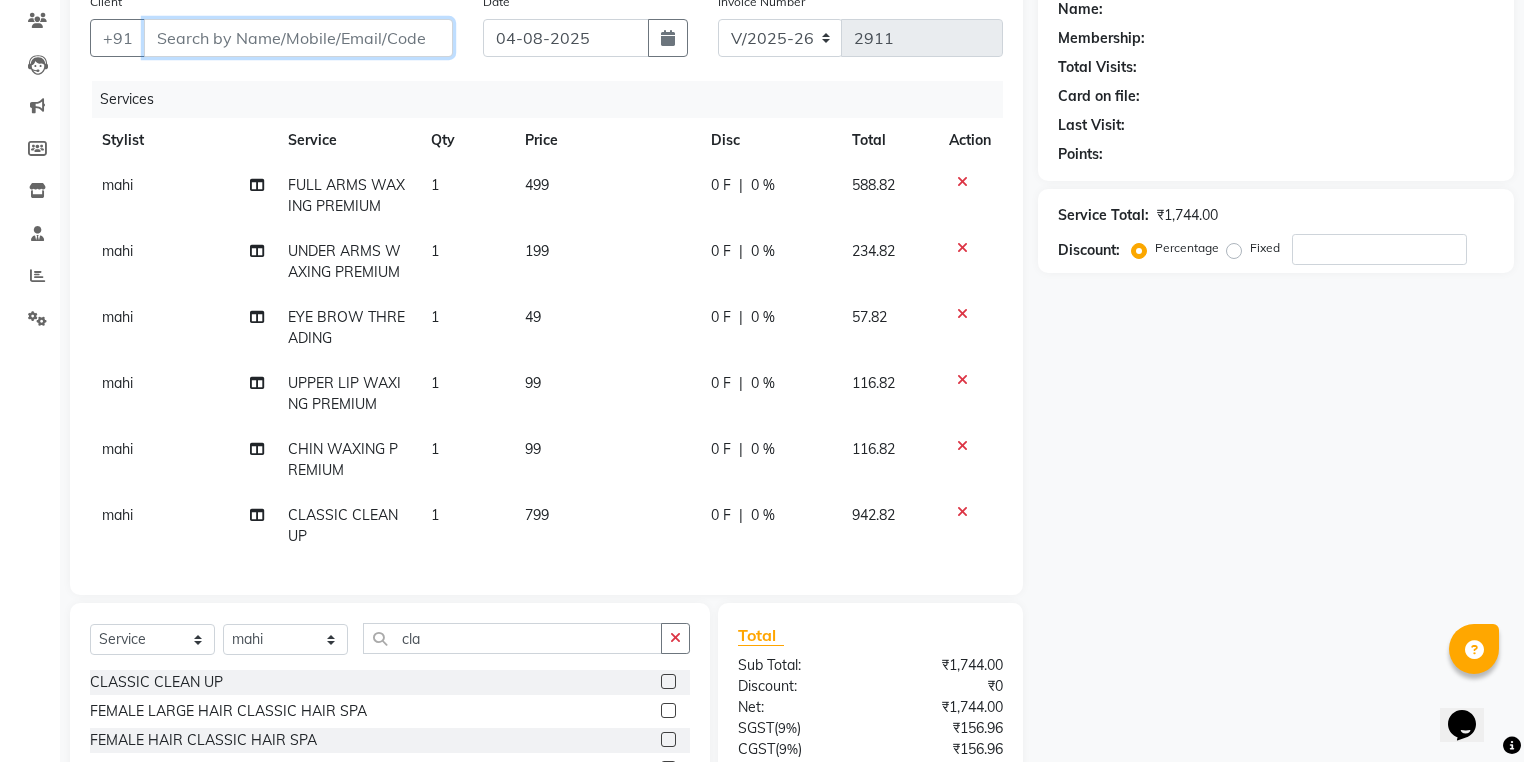 click on "Client" at bounding box center (298, 38) 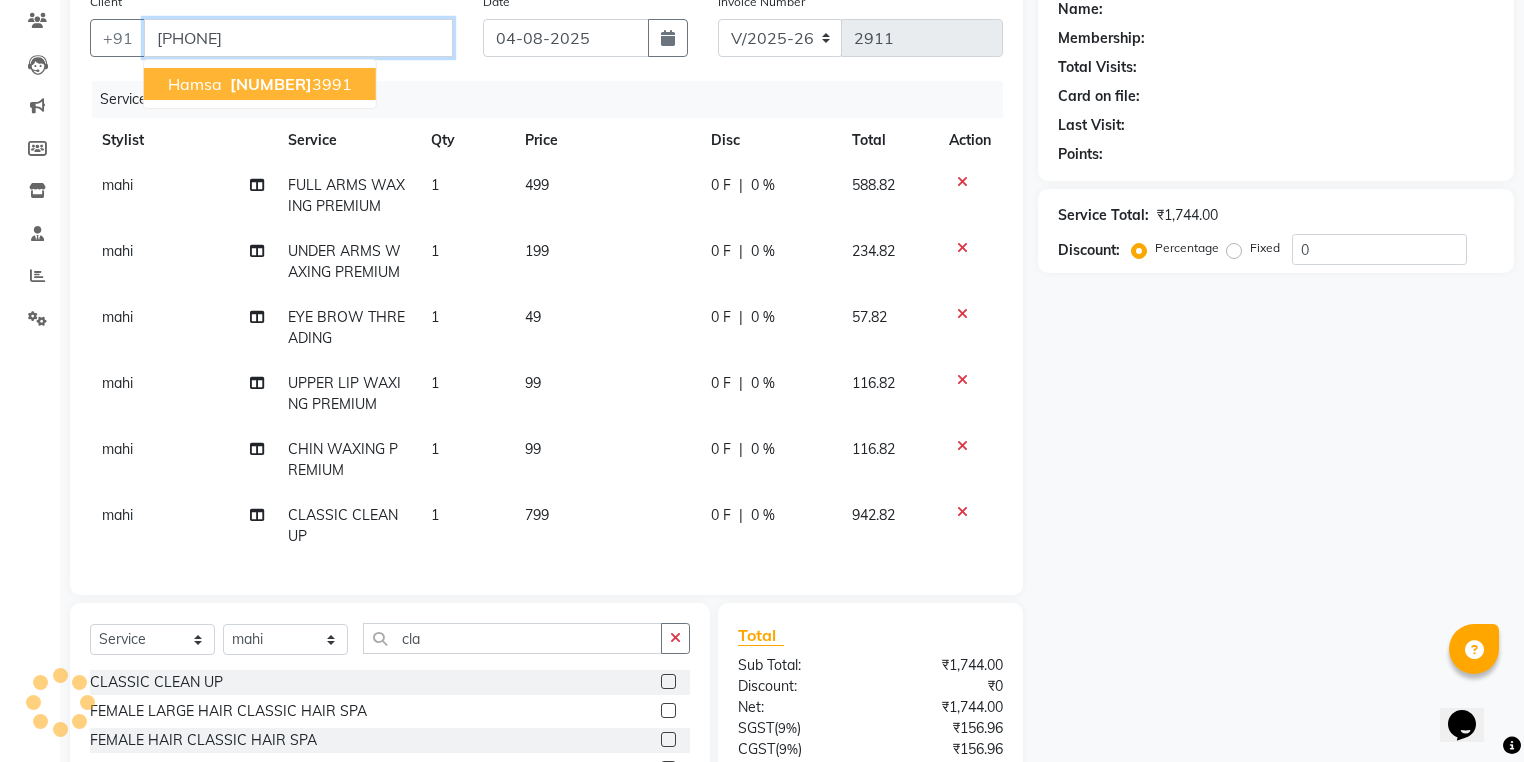 type on "9035503991" 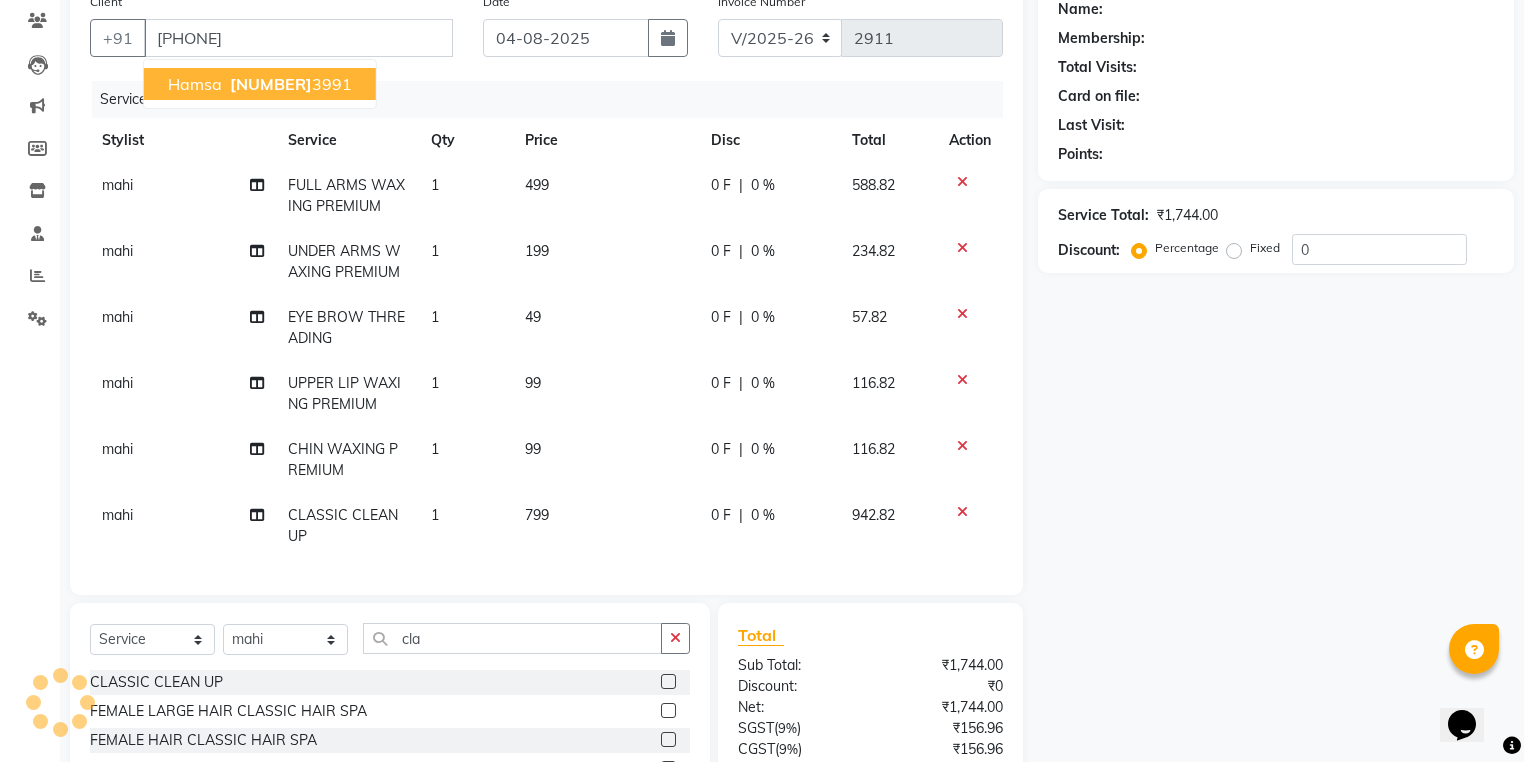 select on "2: Object" 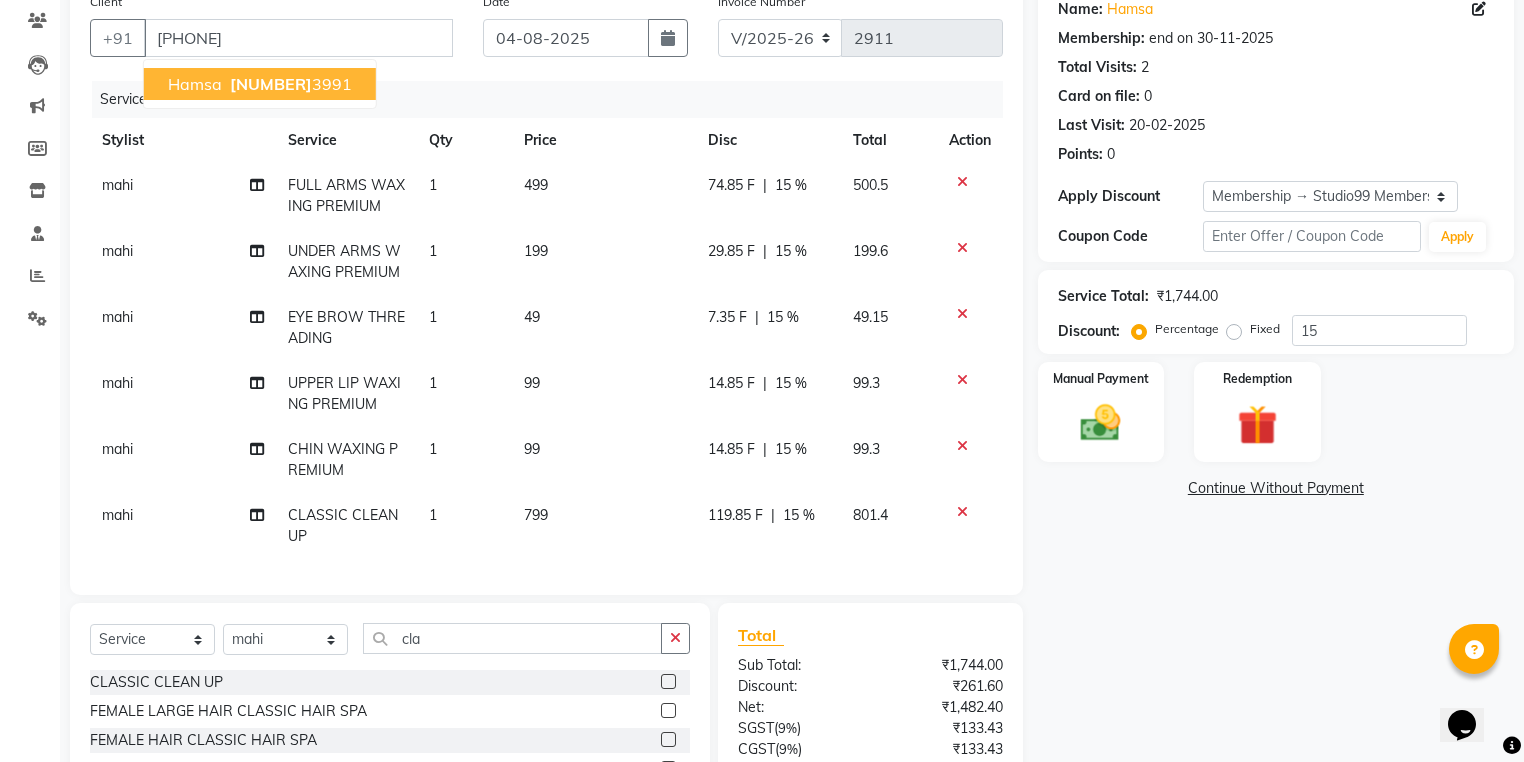 click on "903550" at bounding box center [271, 84] 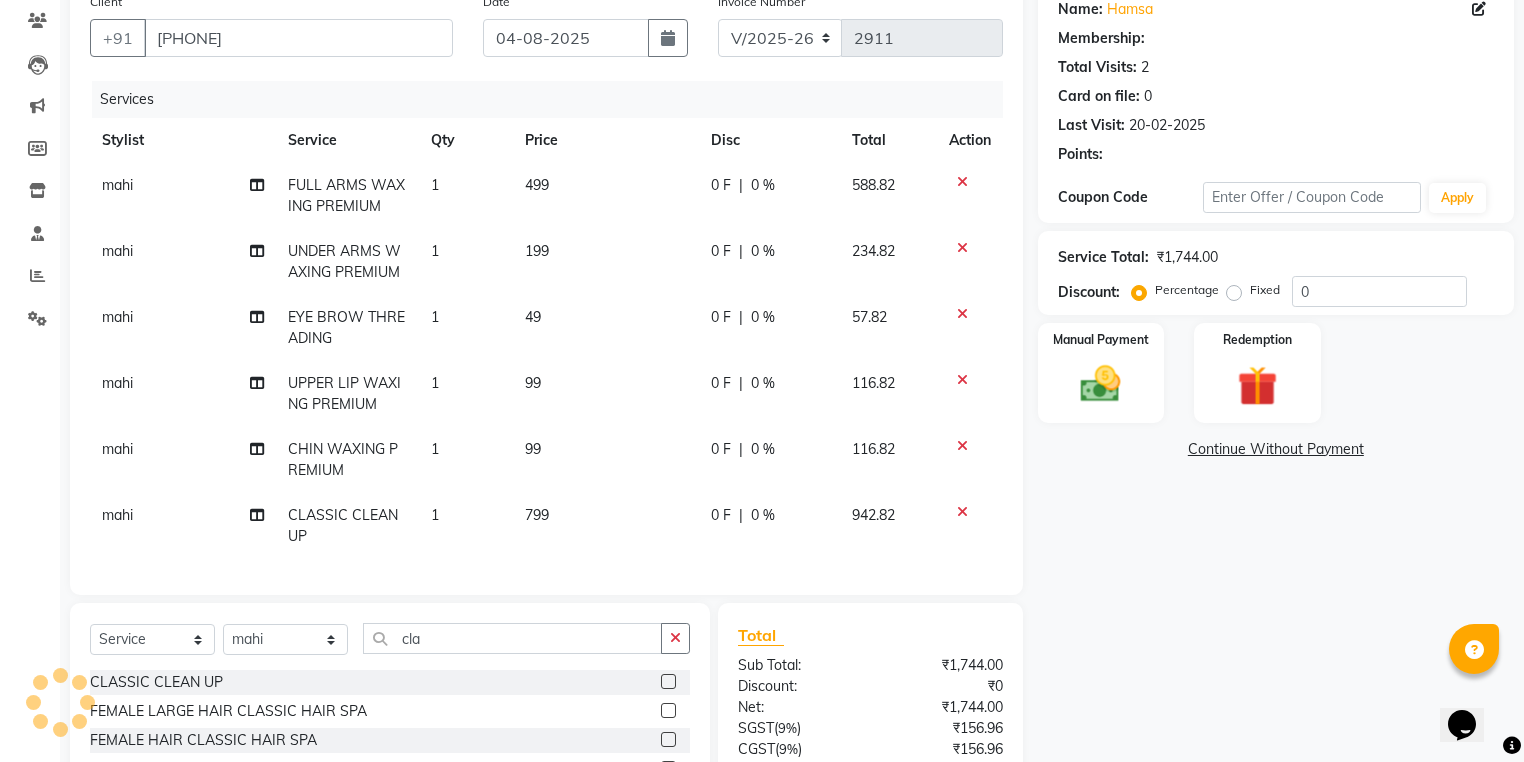 type on "15" 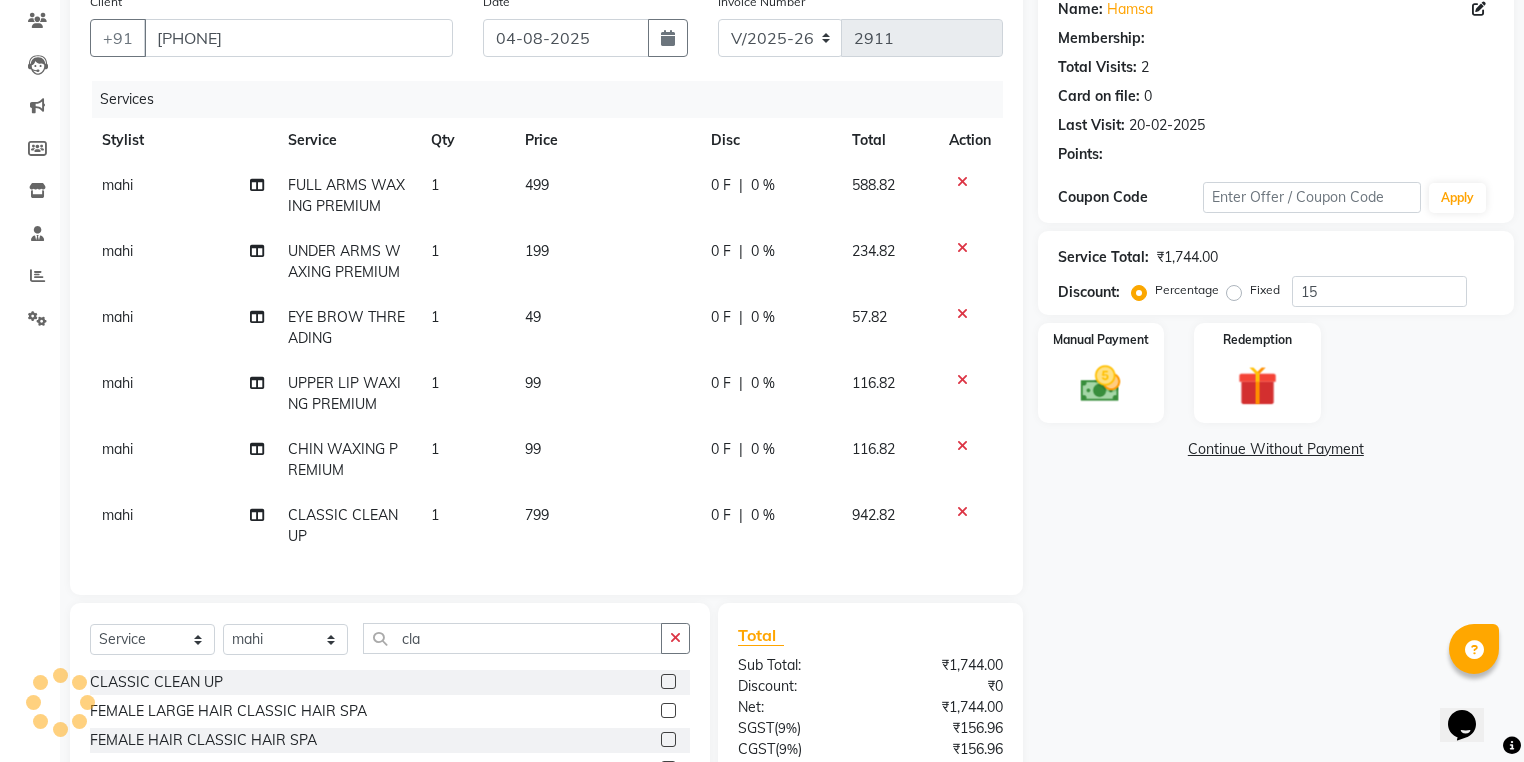 select on "2: Object" 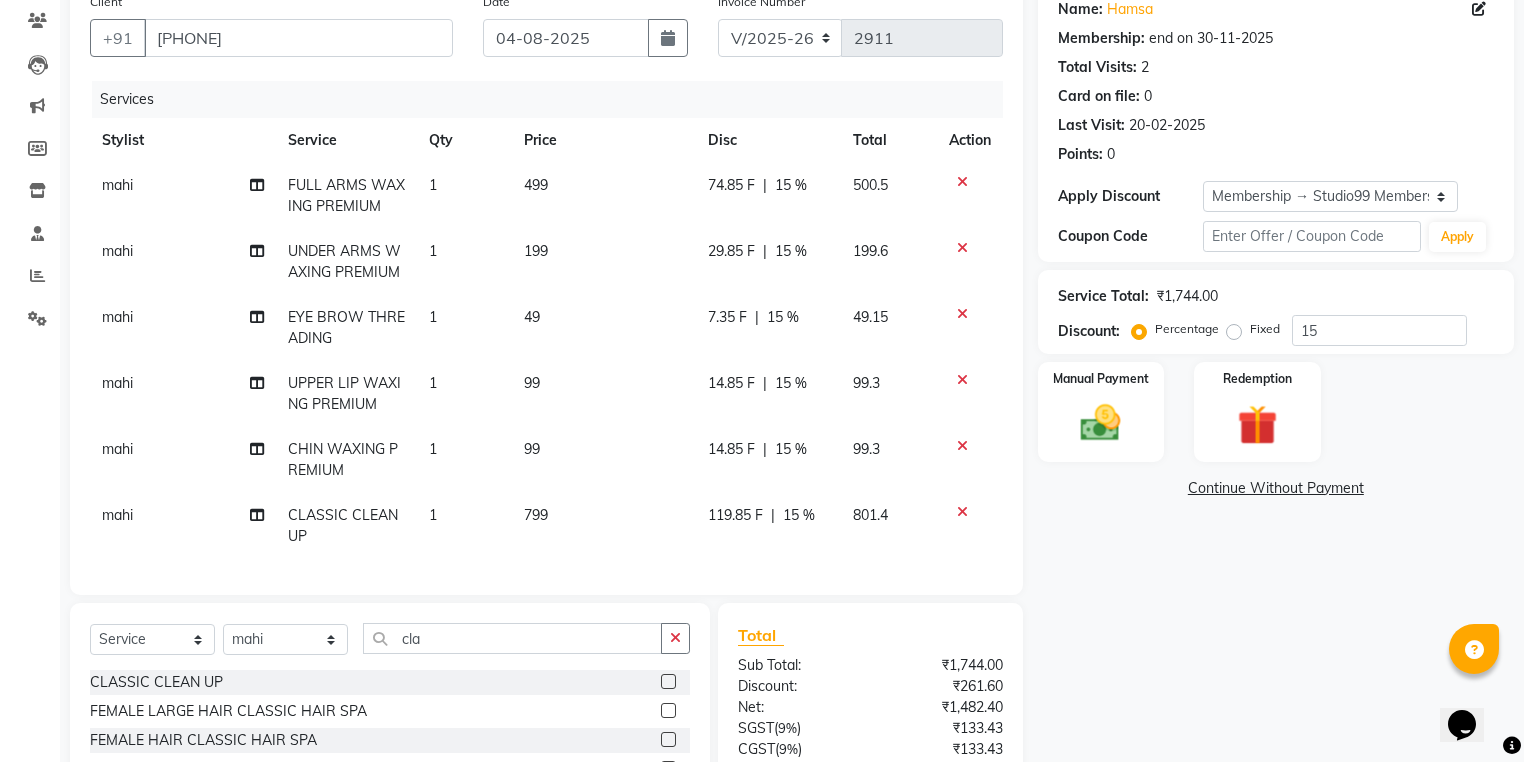 scroll, scrollTop: 6, scrollLeft: 0, axis: vertical 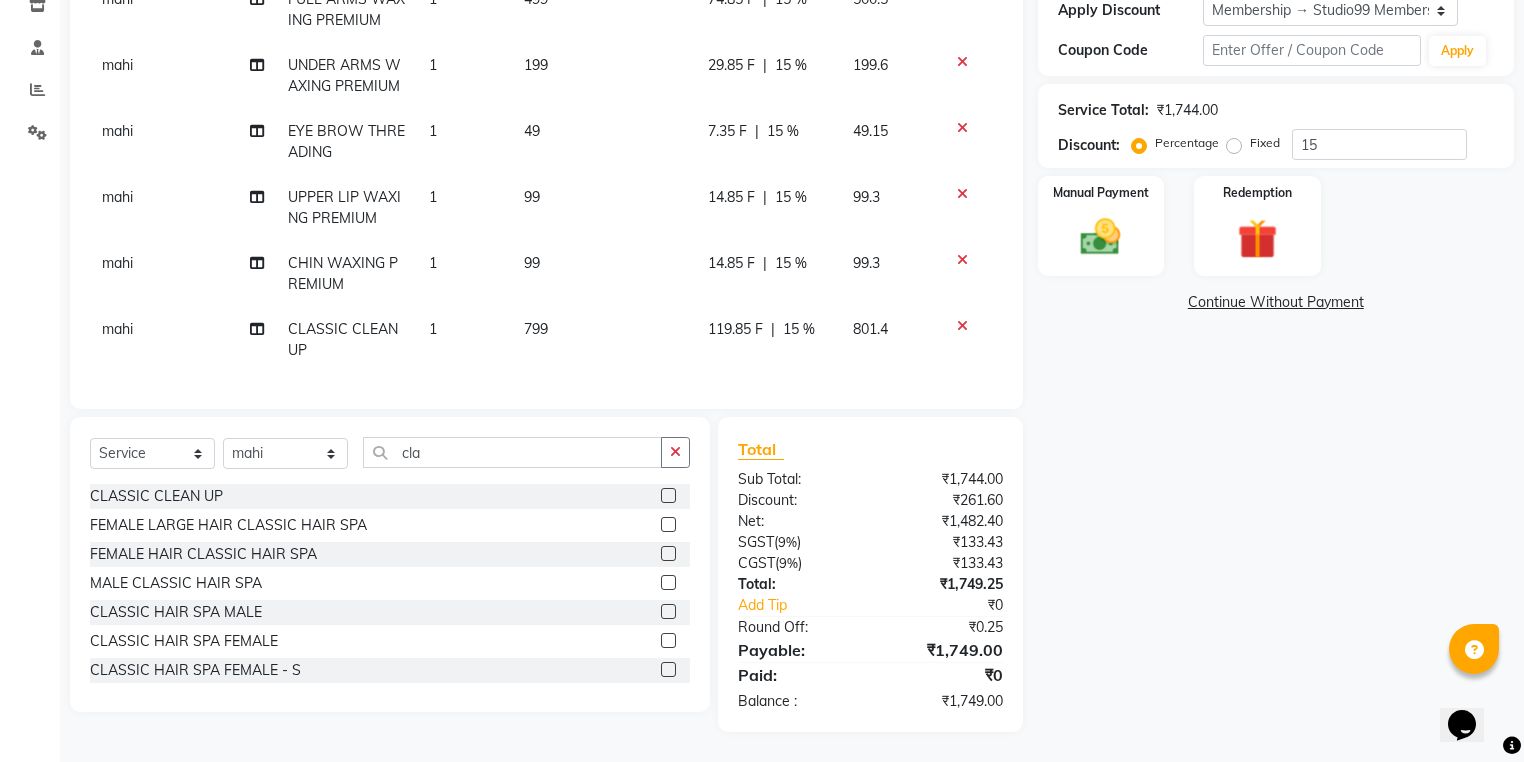 click on "Name: Hamsa  Membership: end on 30-11-2025 Total Visits:  2 Card on file:  0 Last Visit:   20-02-2025 Points:   0  Apply Discount Select Membership → Studio99 Membership Card  Loyalty → Loyality level 1  Coupon Code Apply Service Total:  ₹1,744.00  Discount:  Percentage   Fixed  15 Manual Payment Redemption  Continue Without Payment" 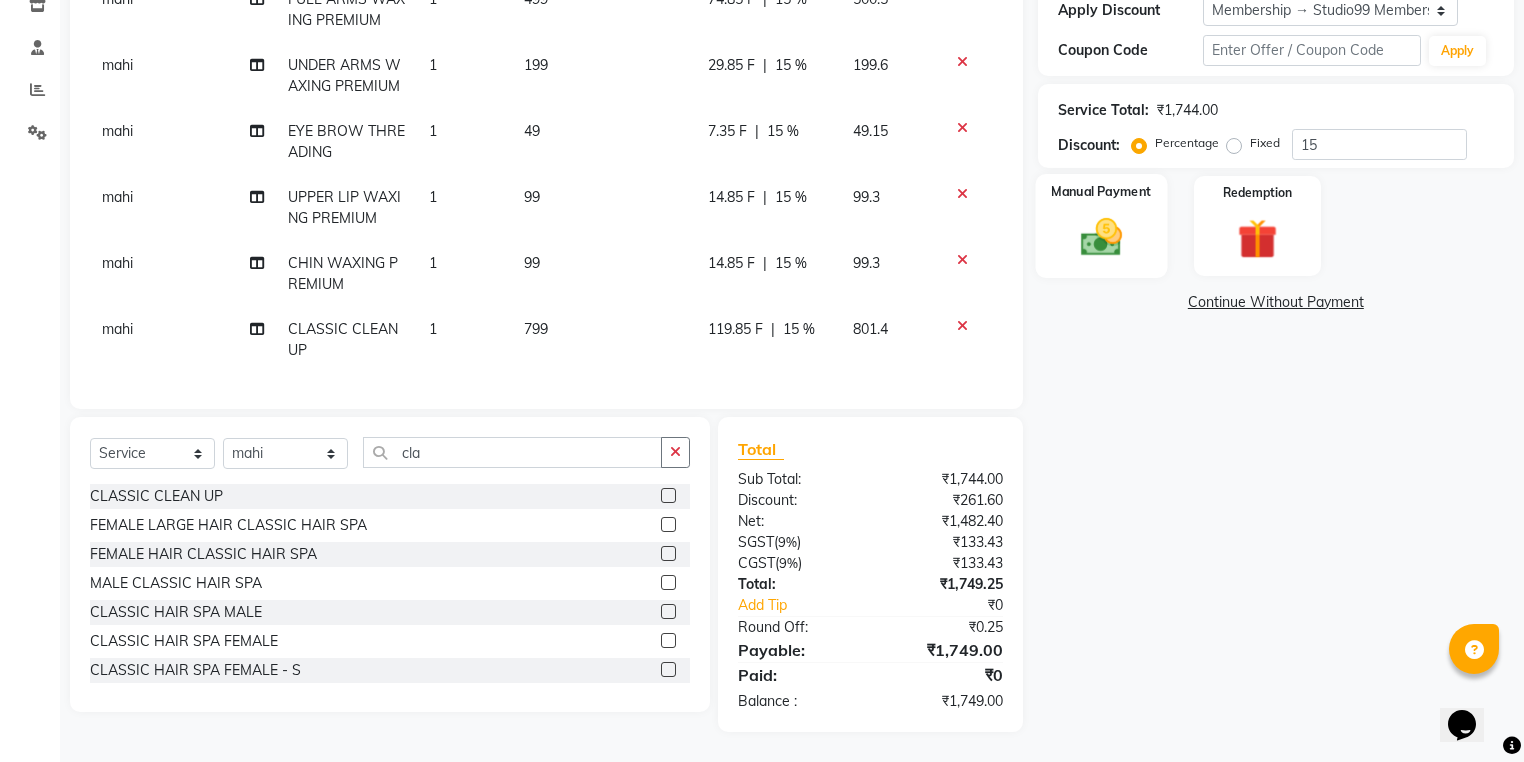 click 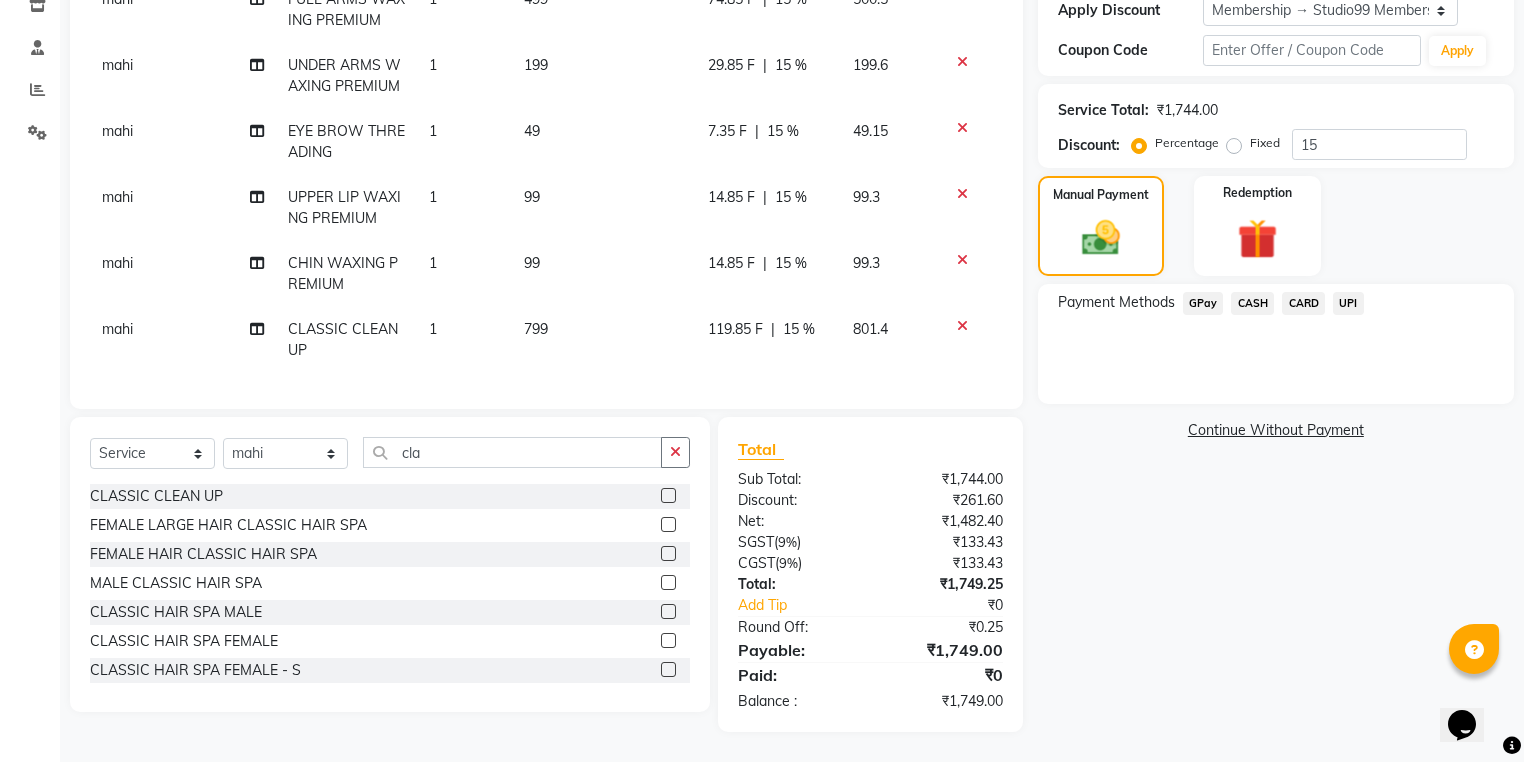click on "Payment Methods  GPay   CASH   CARD   UPI" 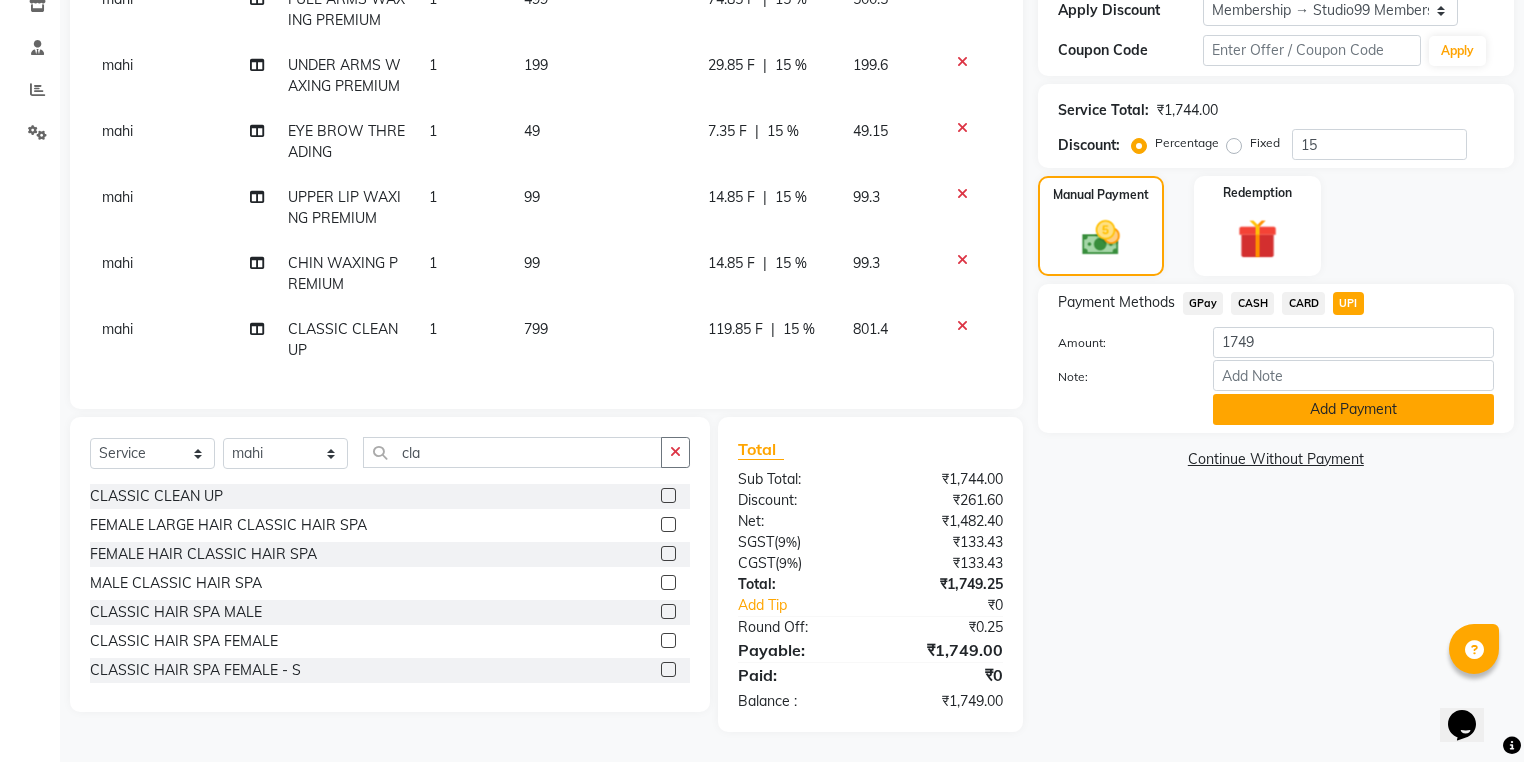 click on "Add Payment" 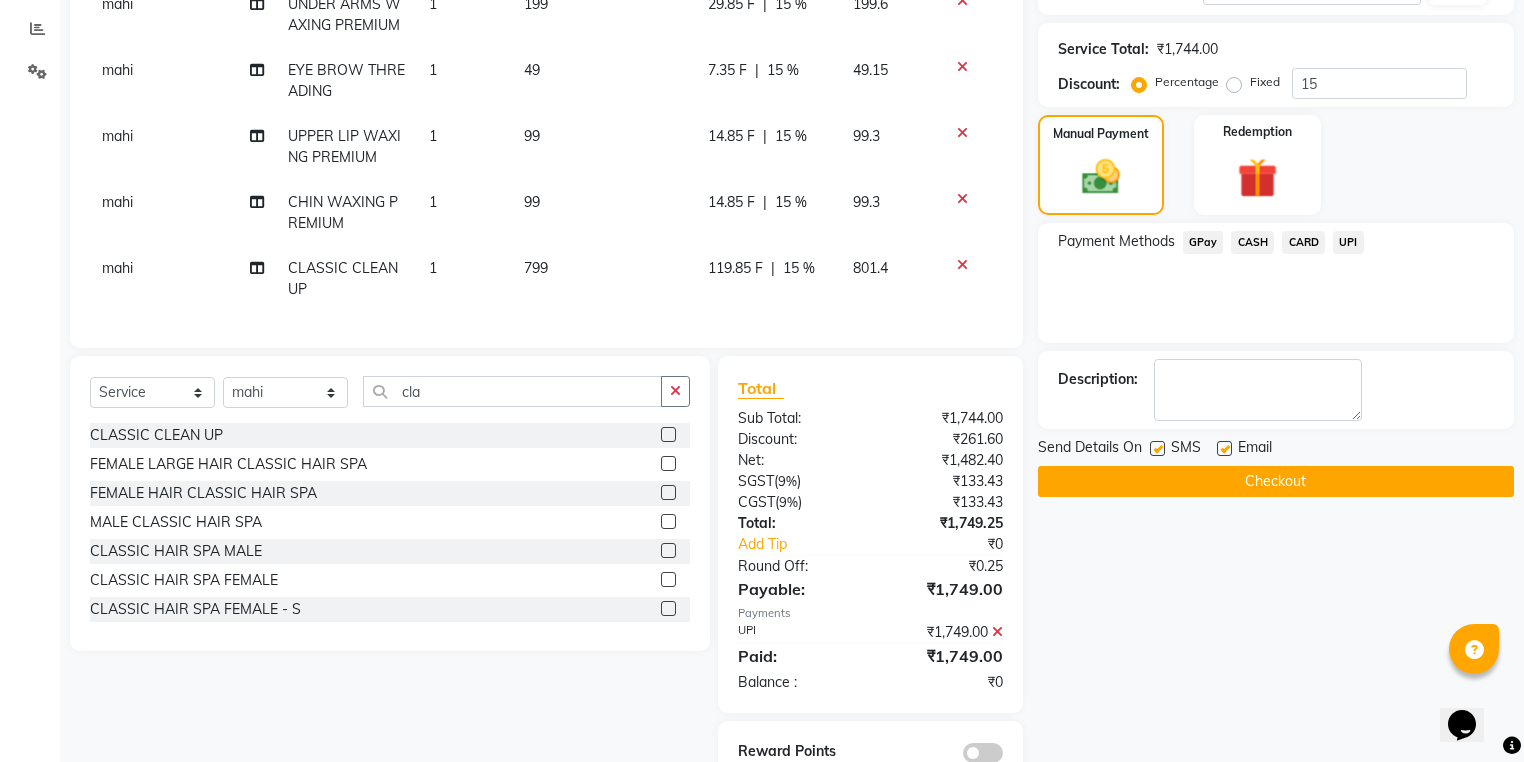 scroll, scrollTop: 472, scrollLeft: 0, axis: vertical 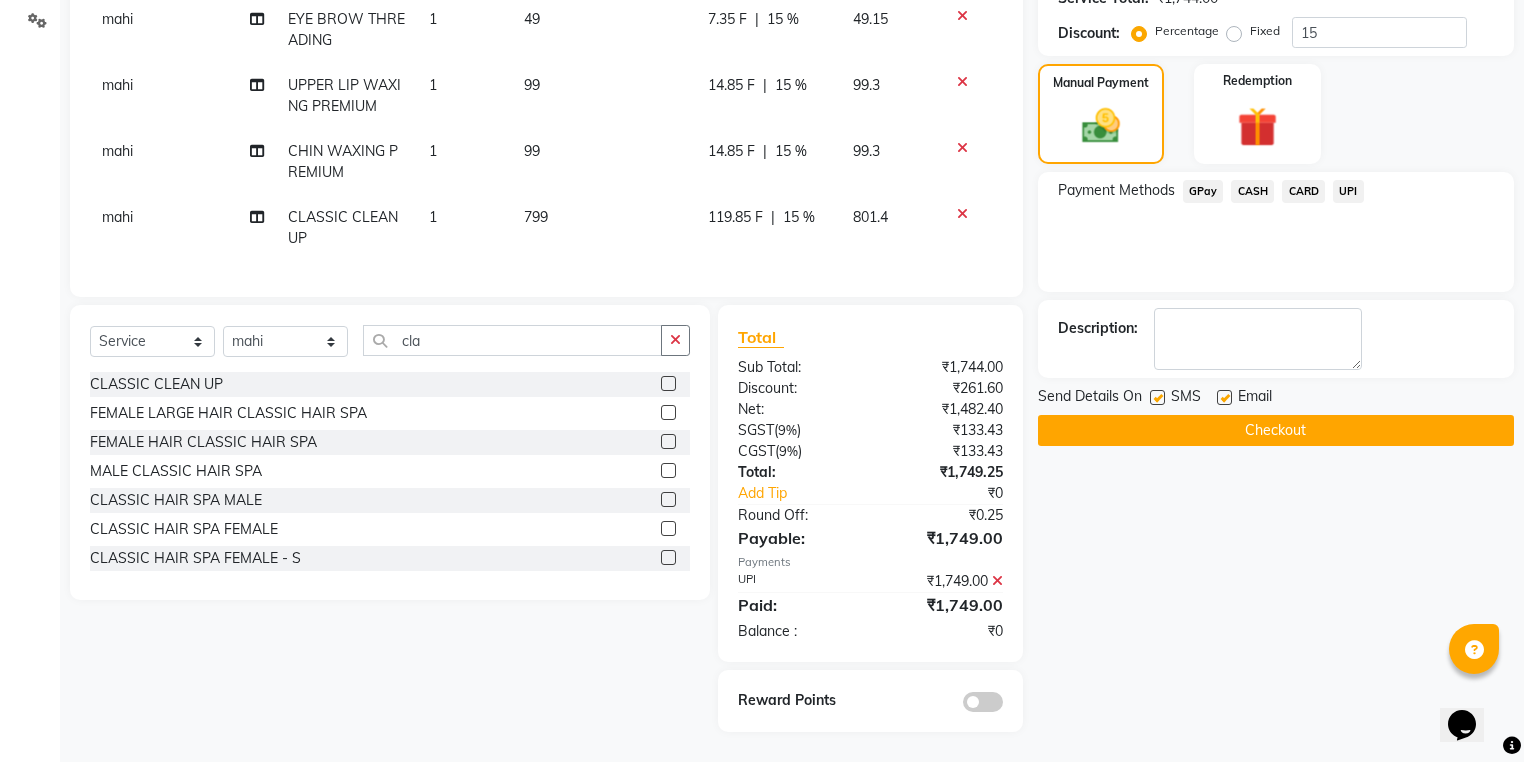 click on "Checkout" 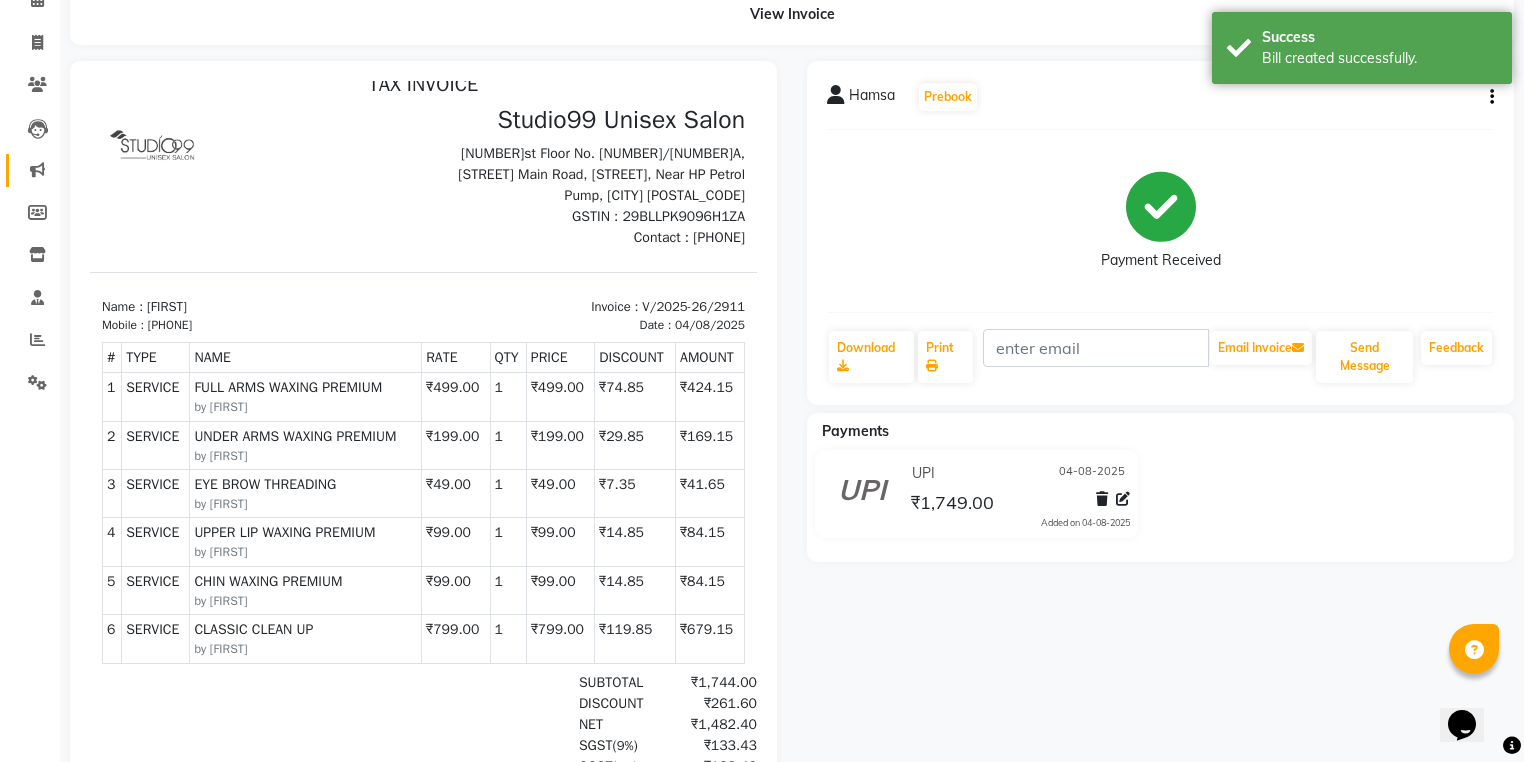 scroll, scrollTop: 102, scrollLeft: 0, axis: vertical 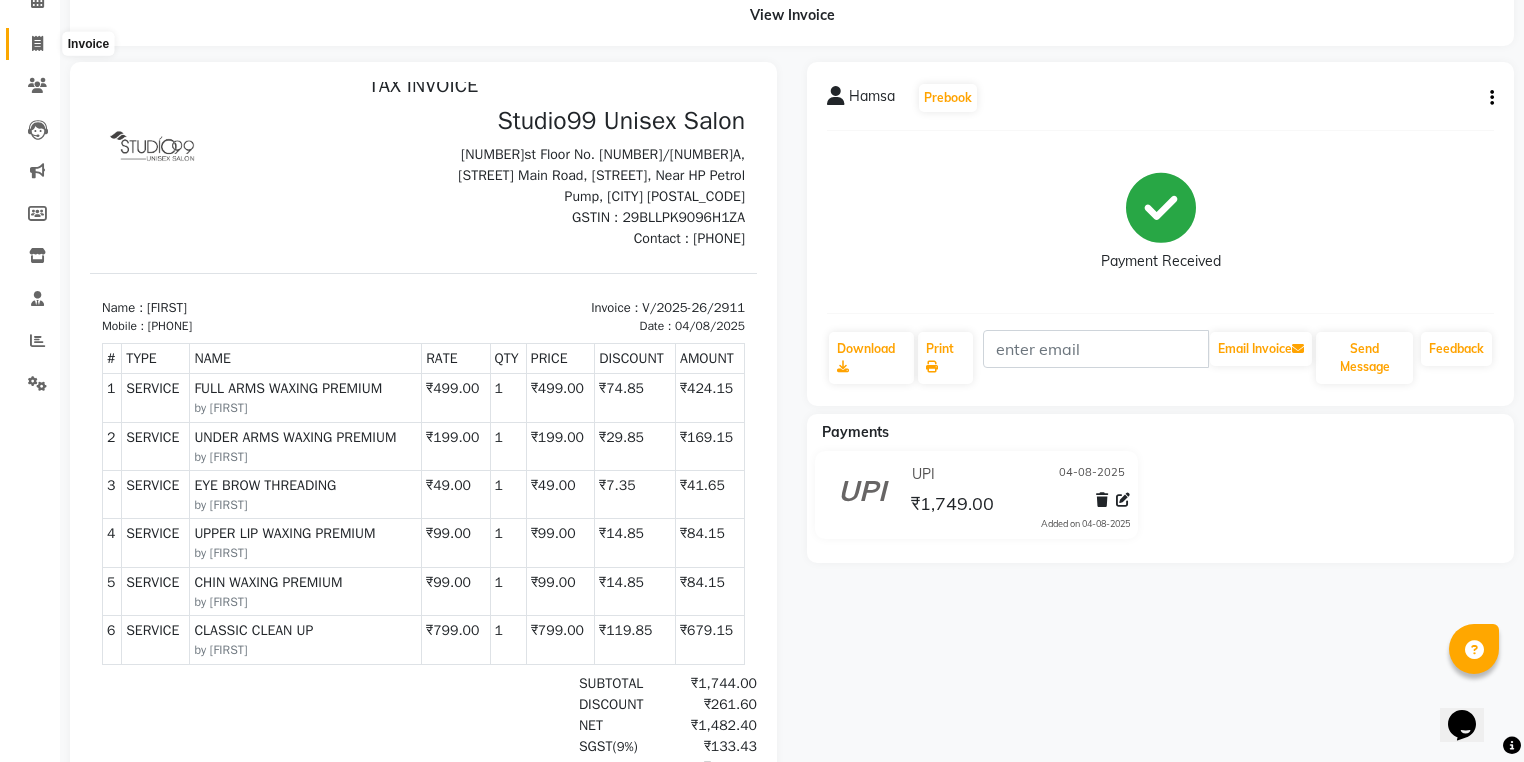 click 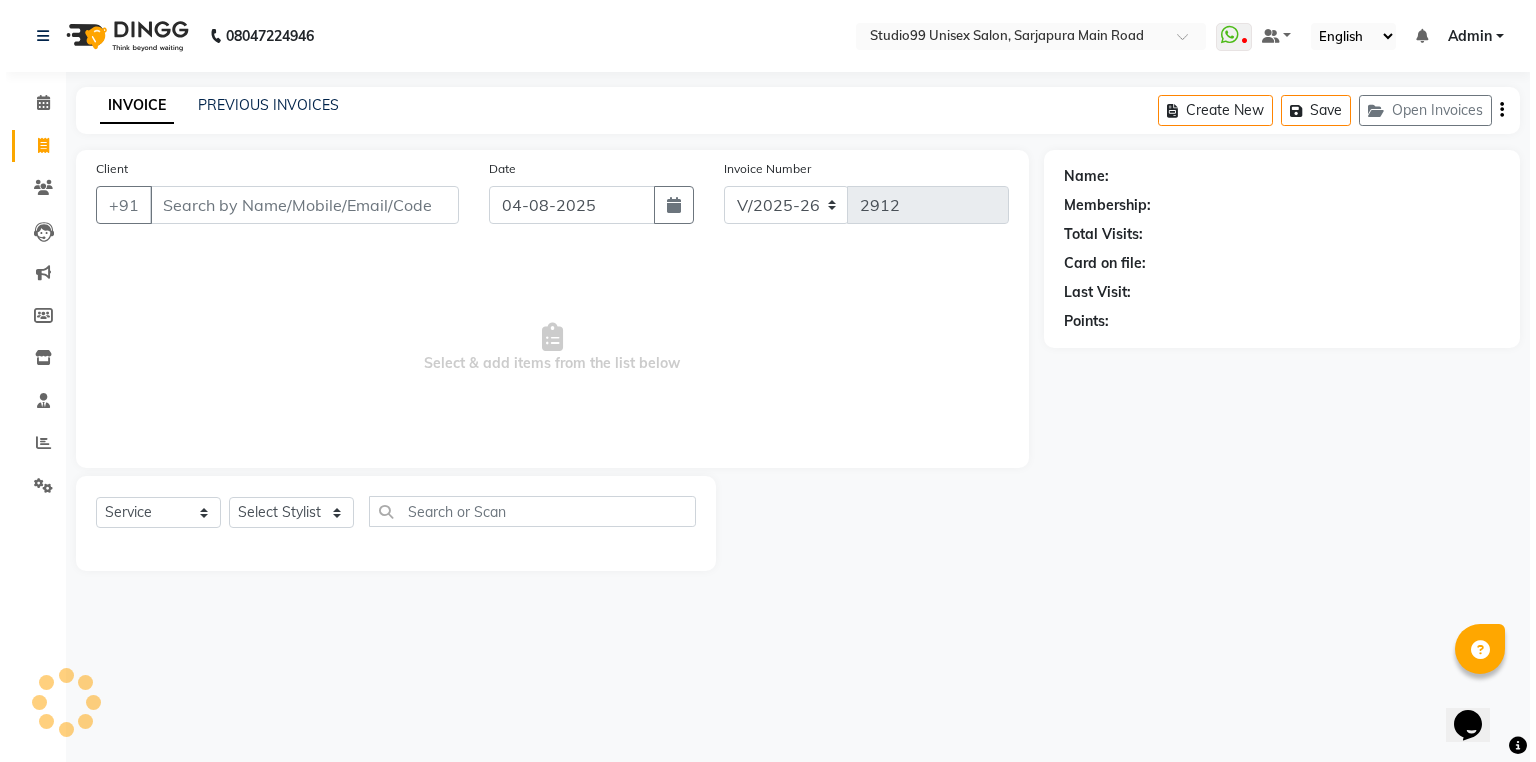scroll, scrollTop: 0, scrollLeft: 0, axis: both 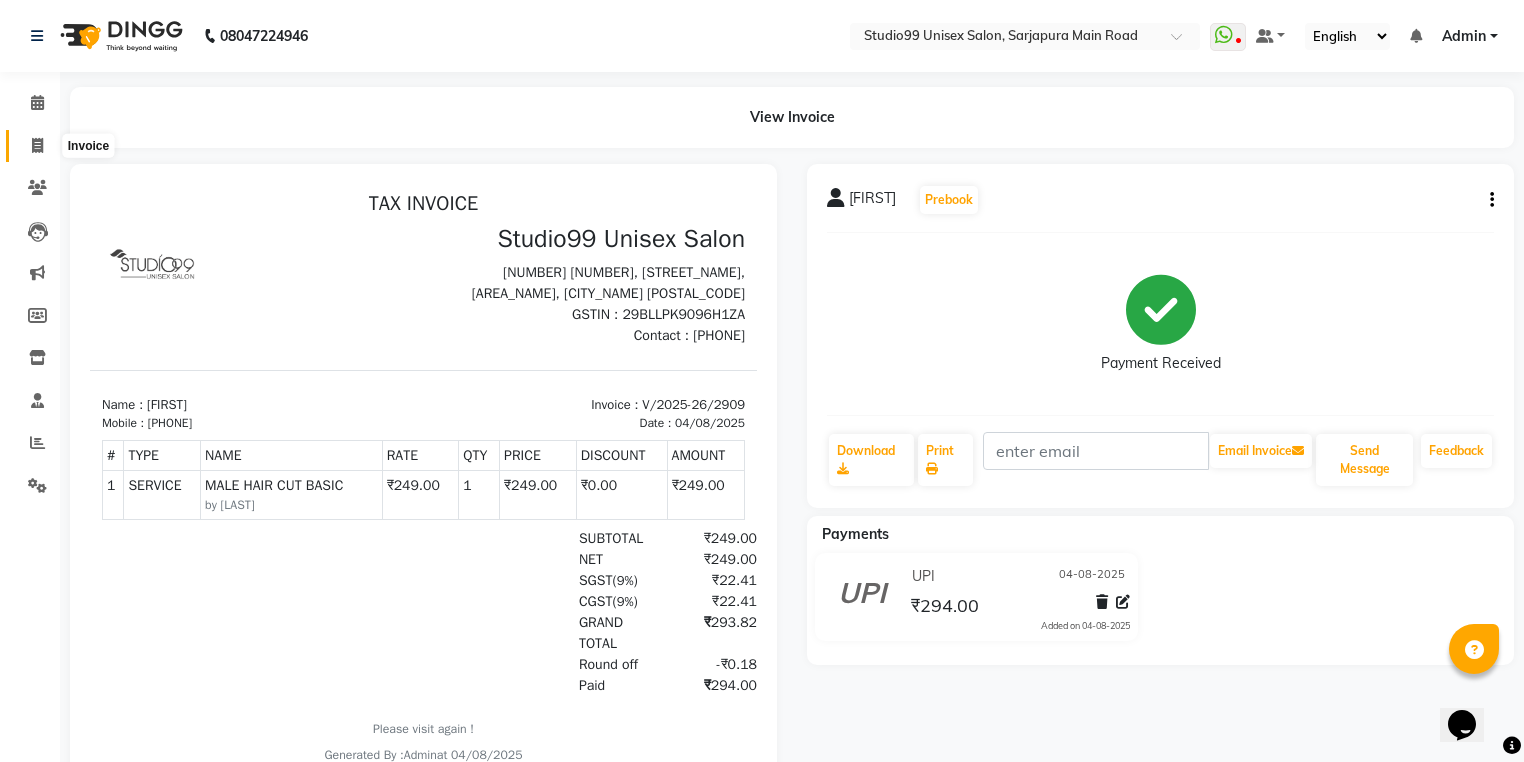click 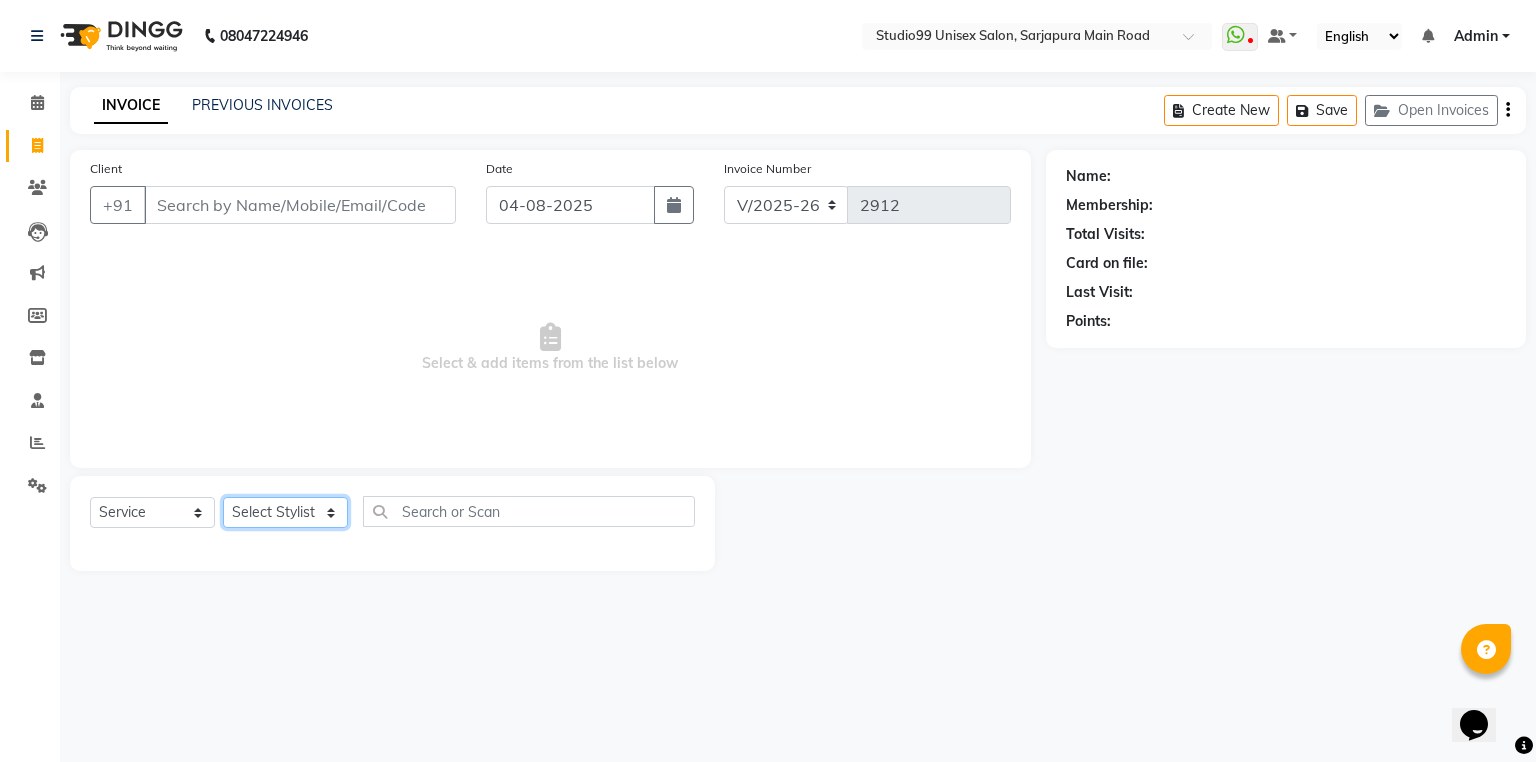 click on "Select Stylist Admin AKSHAY AMARJIT  Dina GOUTAM Gulshan mahi Nobil Hasan Rafeeq Raj  Rima Dey  Shallu  Simran Suman Suman" 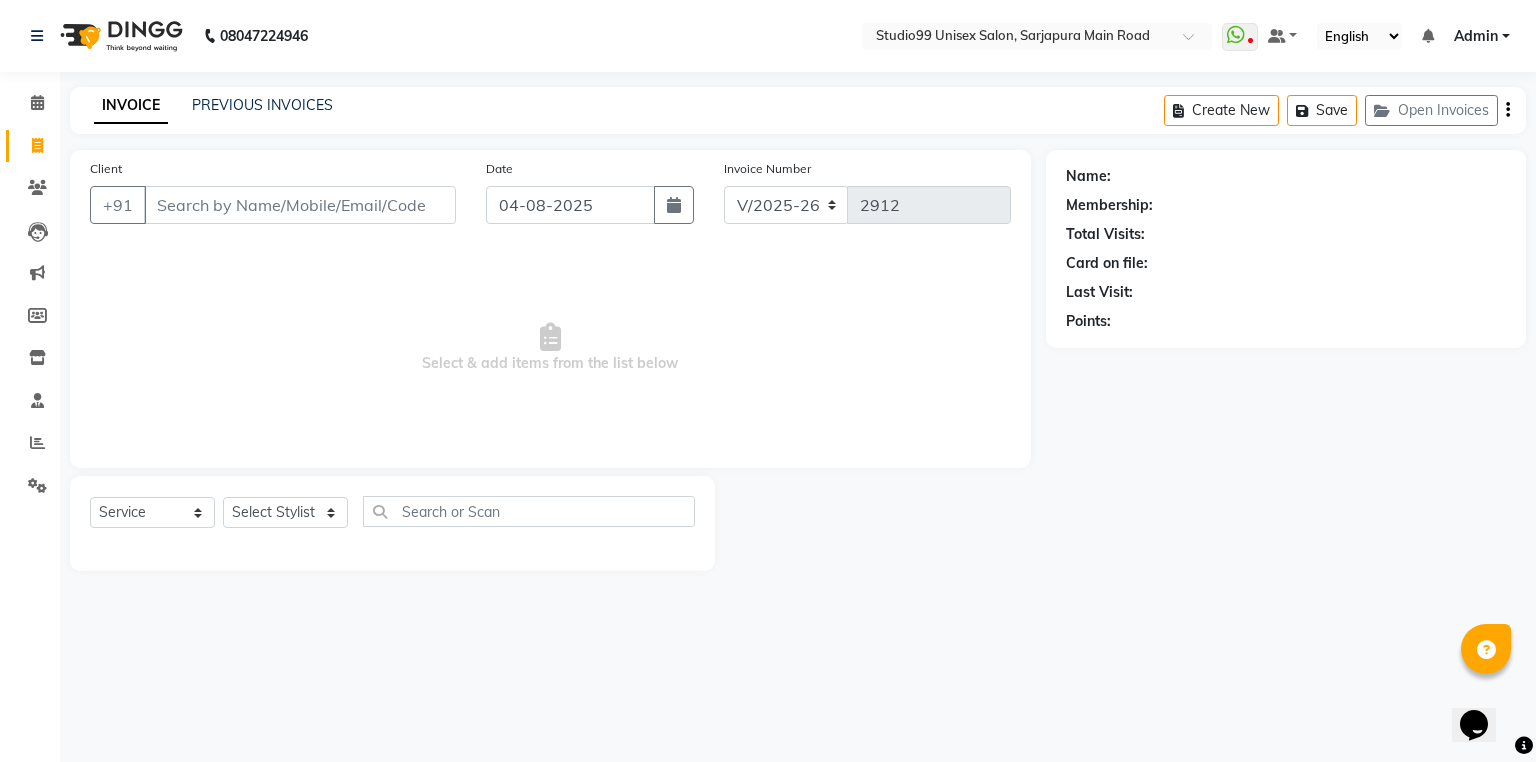 click on "Select & add items from the list below" at bounding box center (550, 348) 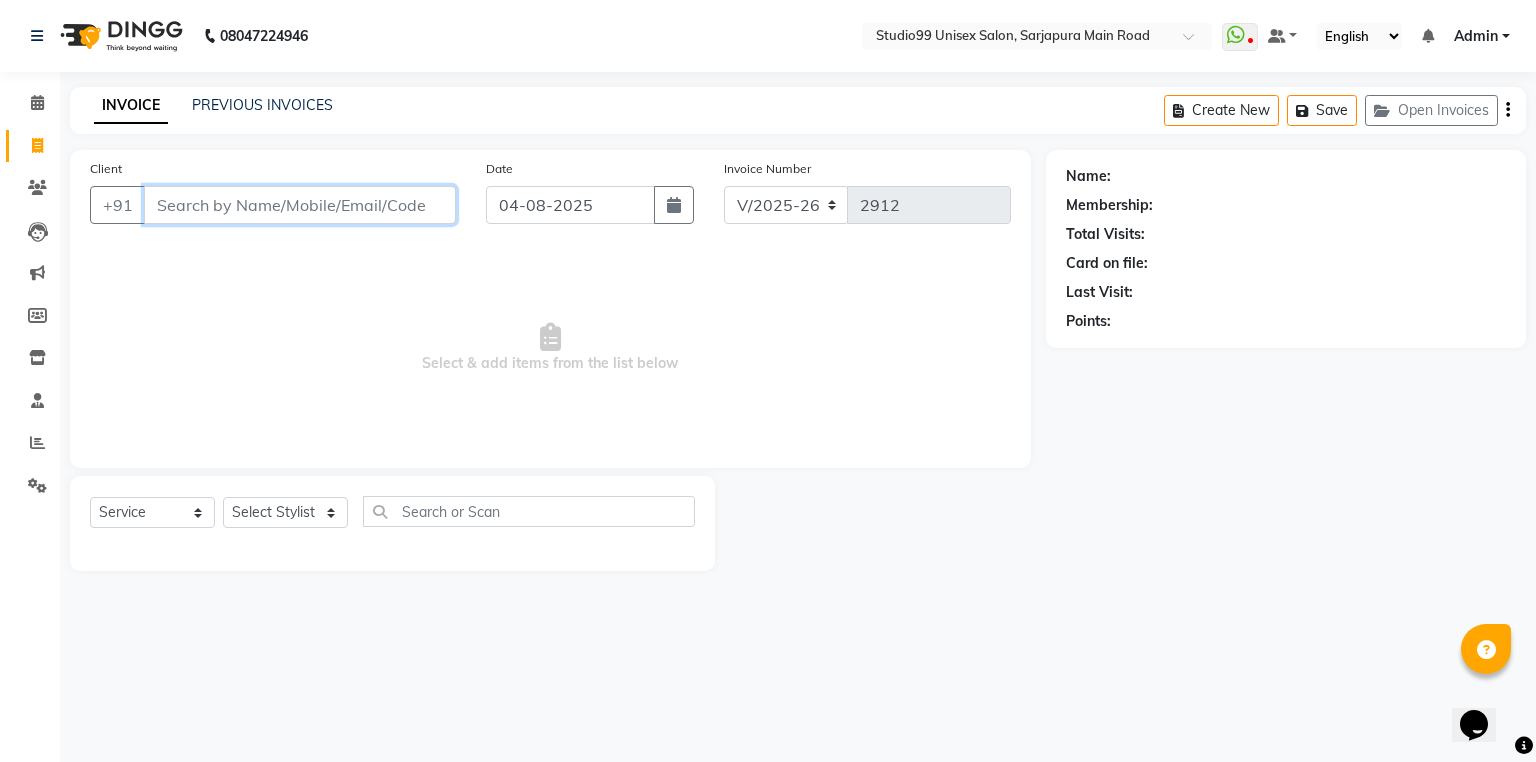 click on "Client" at bounding box center (300, 205) 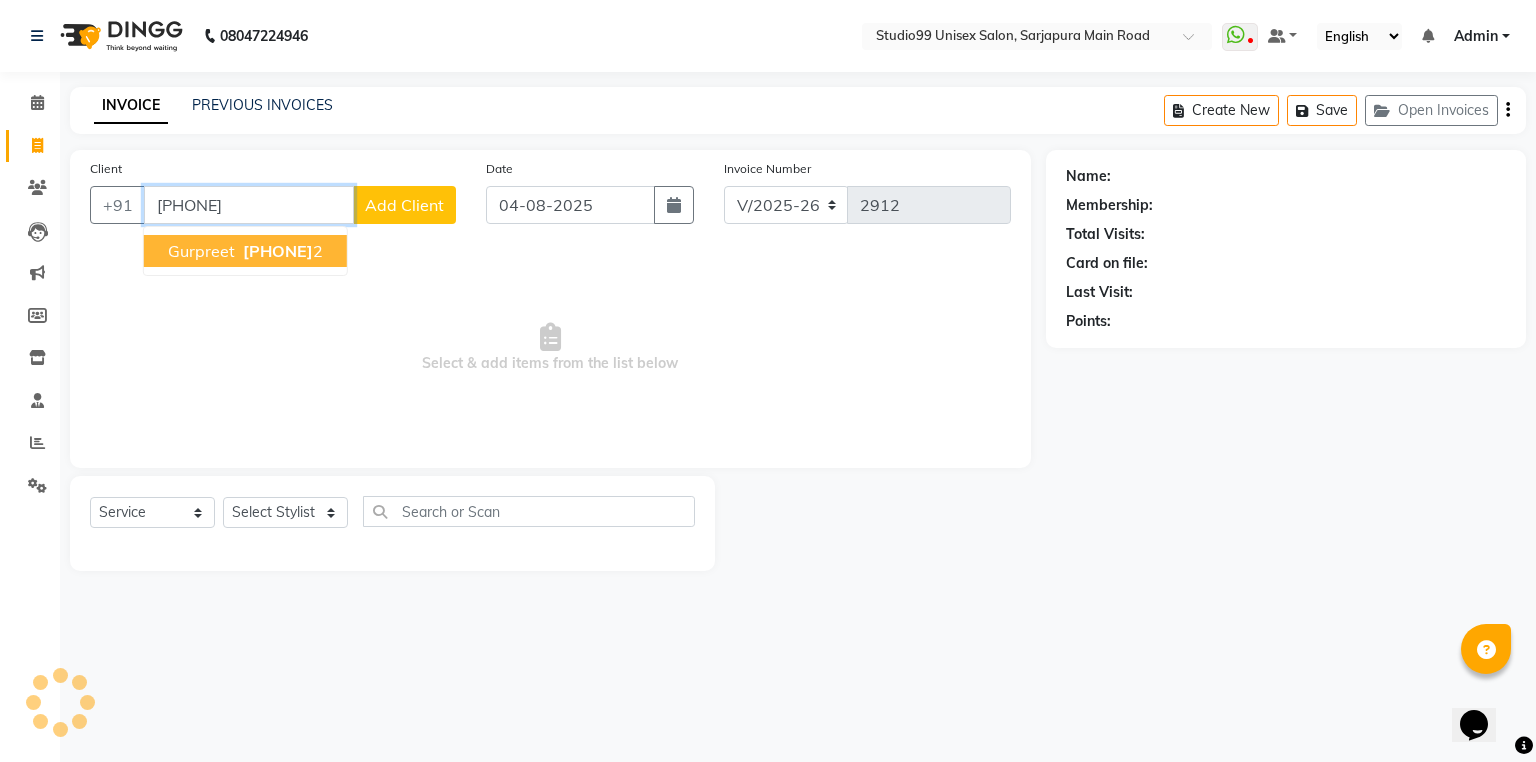 type on "6280102272" 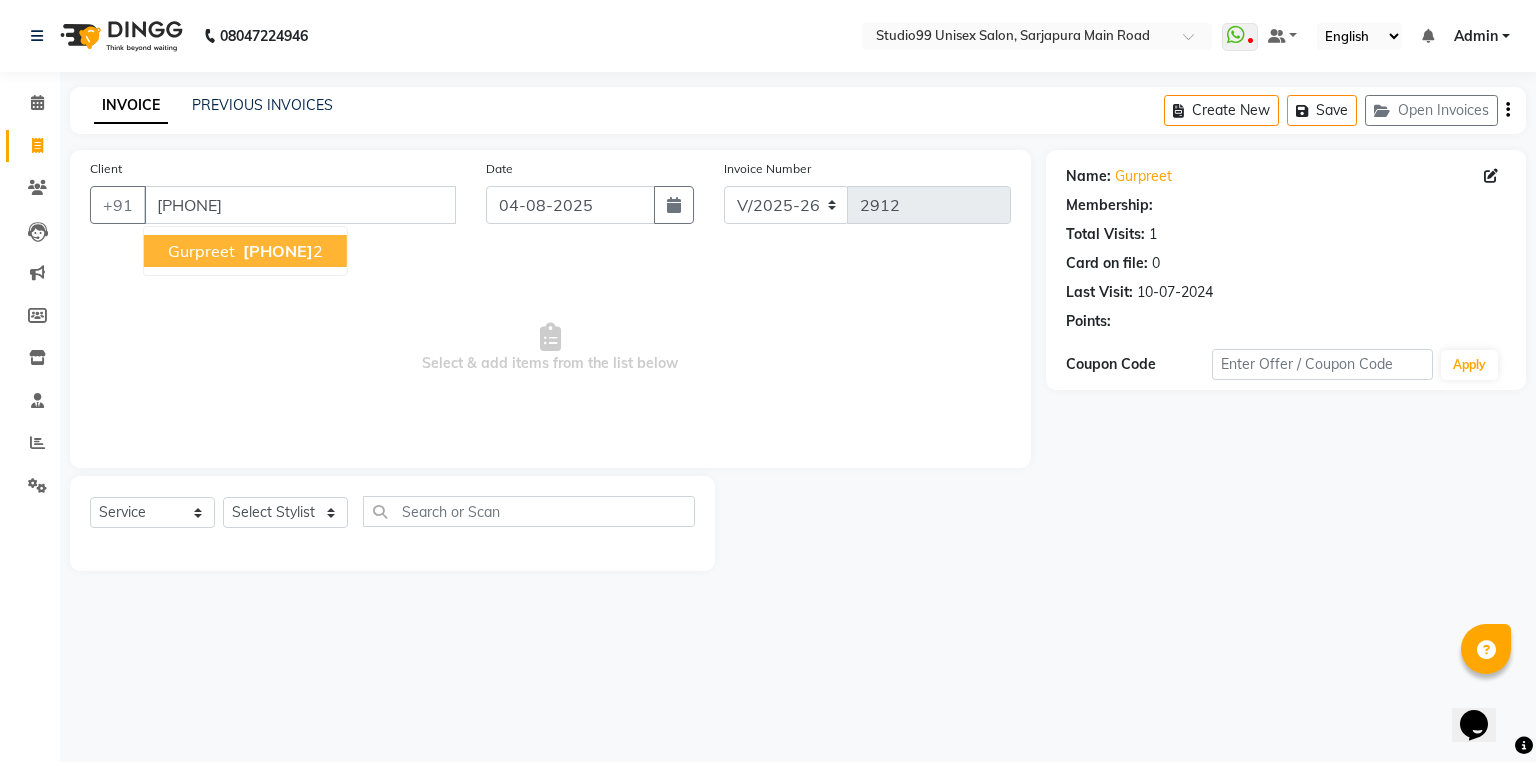select on "1: Object" 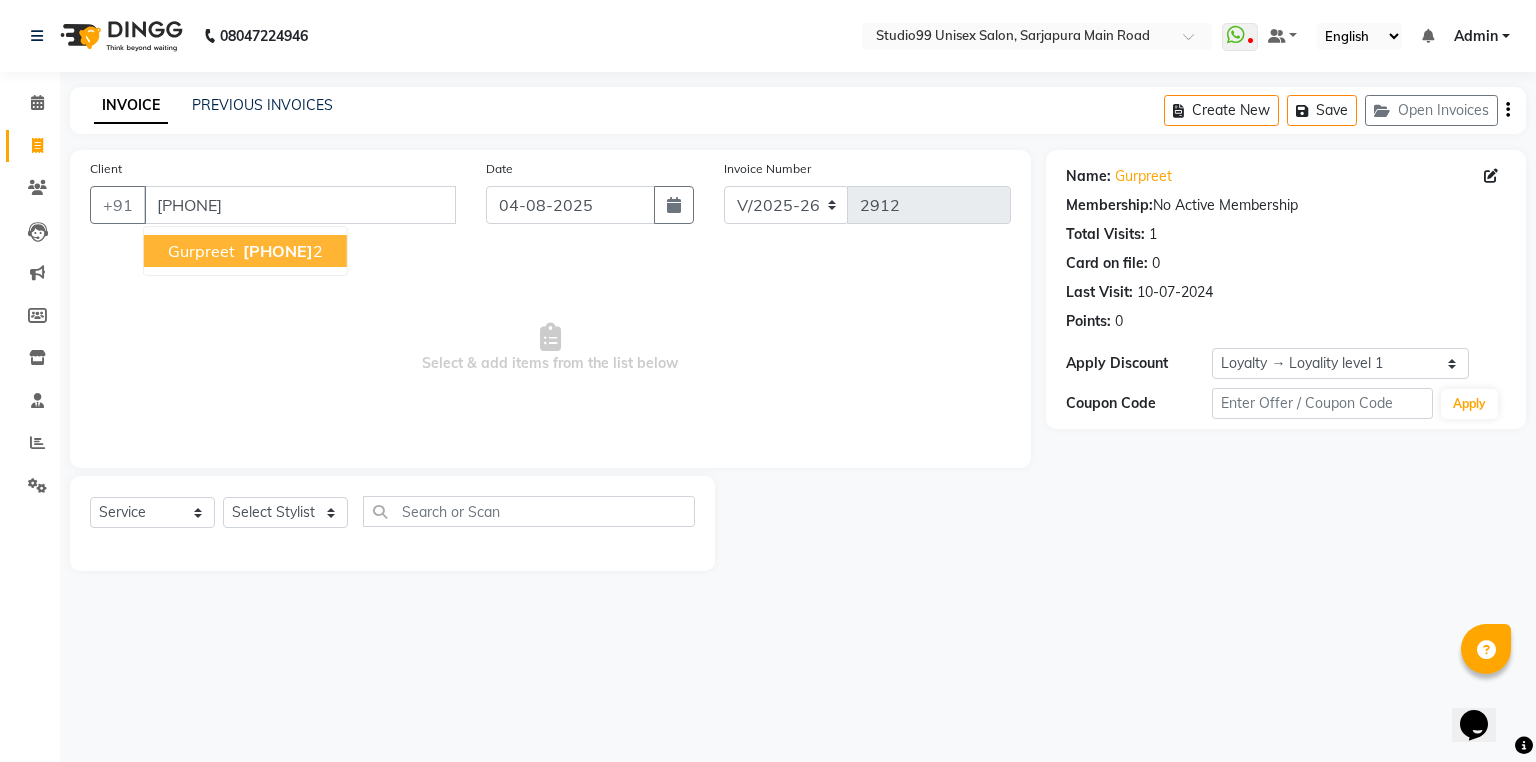 click on "628010227" at bounding box center [278, 251] 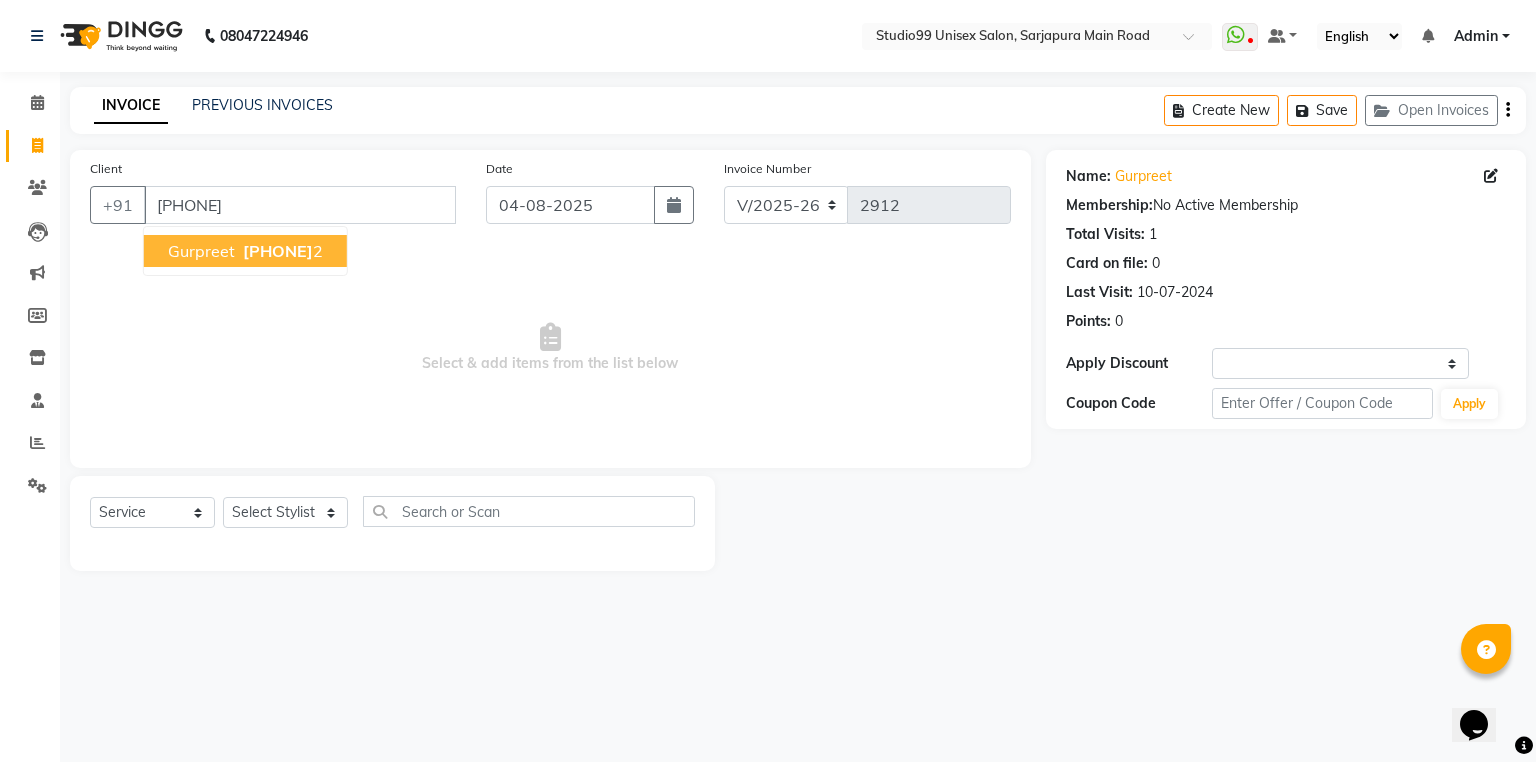select on "1: Object" 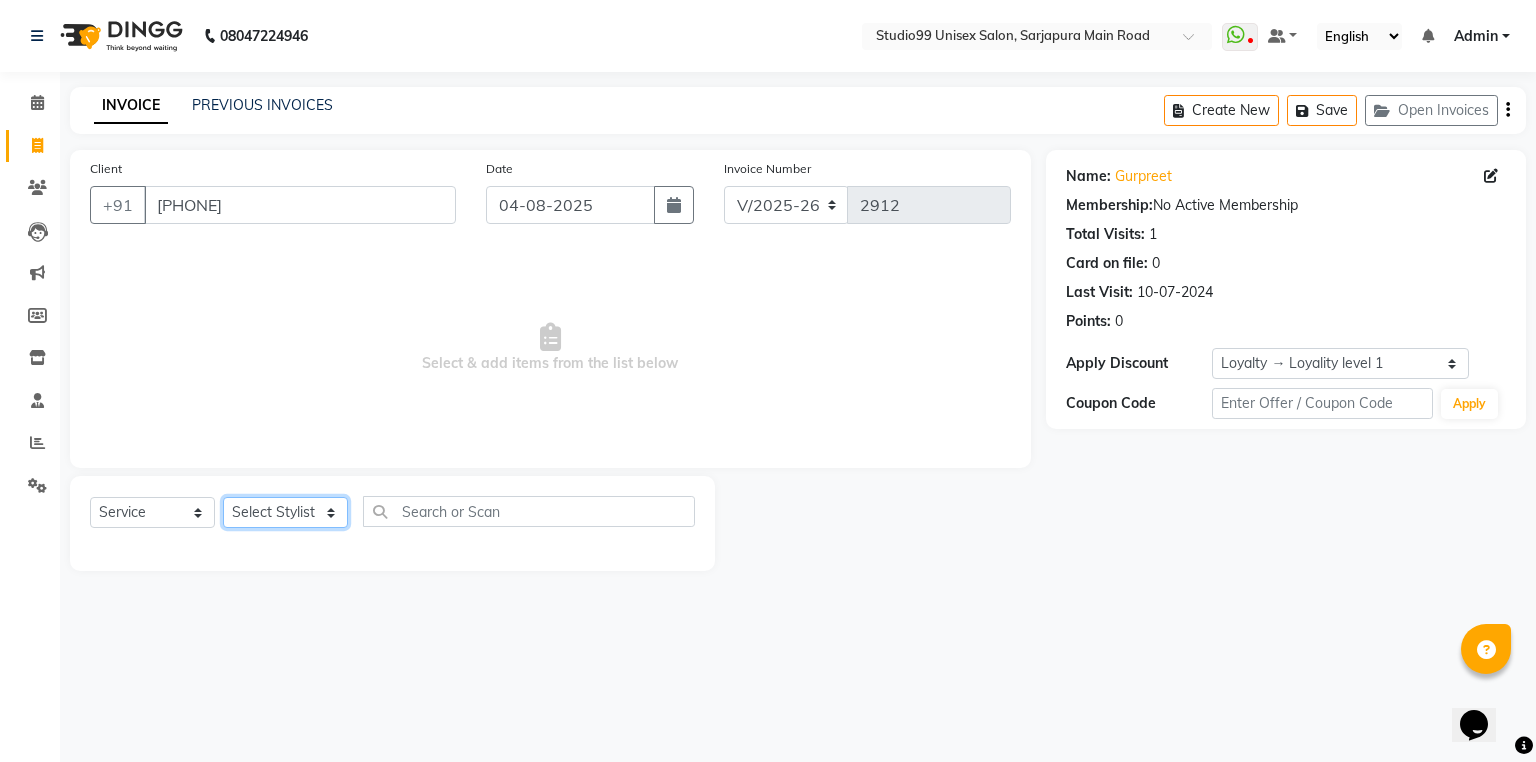 click on "Select Stylist Admin AKSHAY AMARJIT  Dina GOUTAM Gulshan mahi Nobil Hasan Rafeeq Raj  Rima Dey  Shallu  Simran Suman Suman" 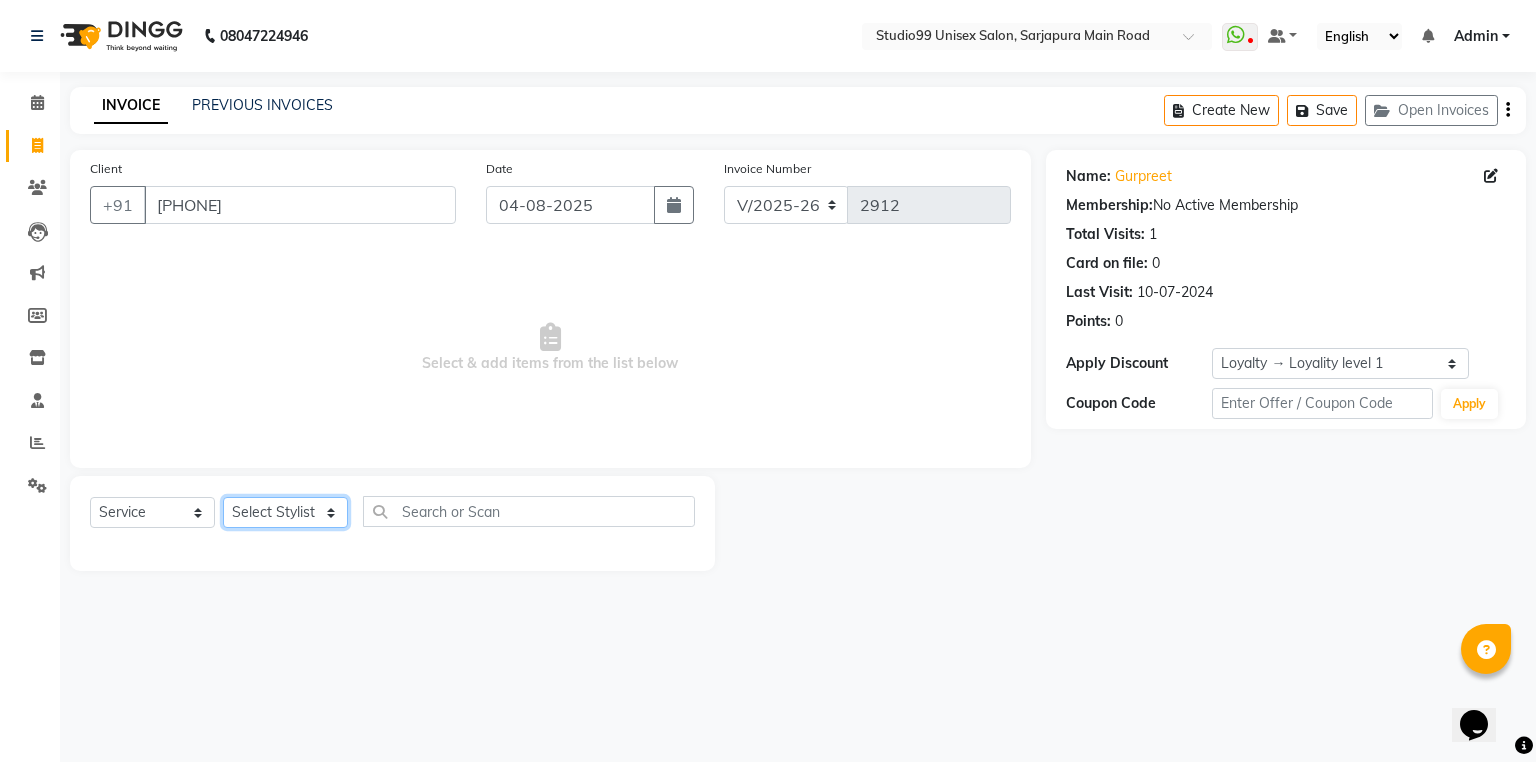 select on "43530" 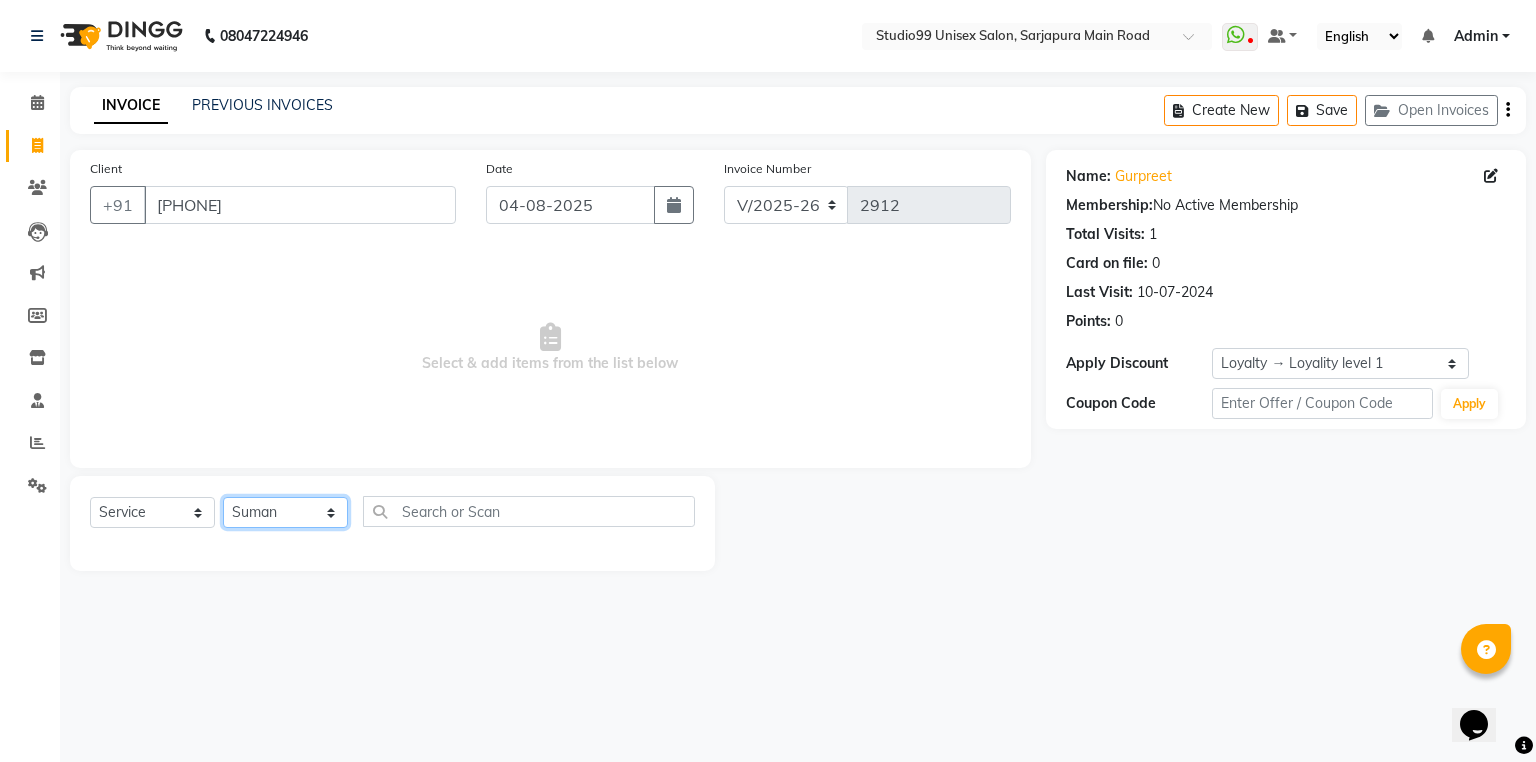 click on "Select Stylist Admin AKSHAY AMARJIT  Dina GOUTAM Gulshan mahi Nobil Hasan Rafeeq Raj  Rima Dey  Shallu  Simran Suman Suman" 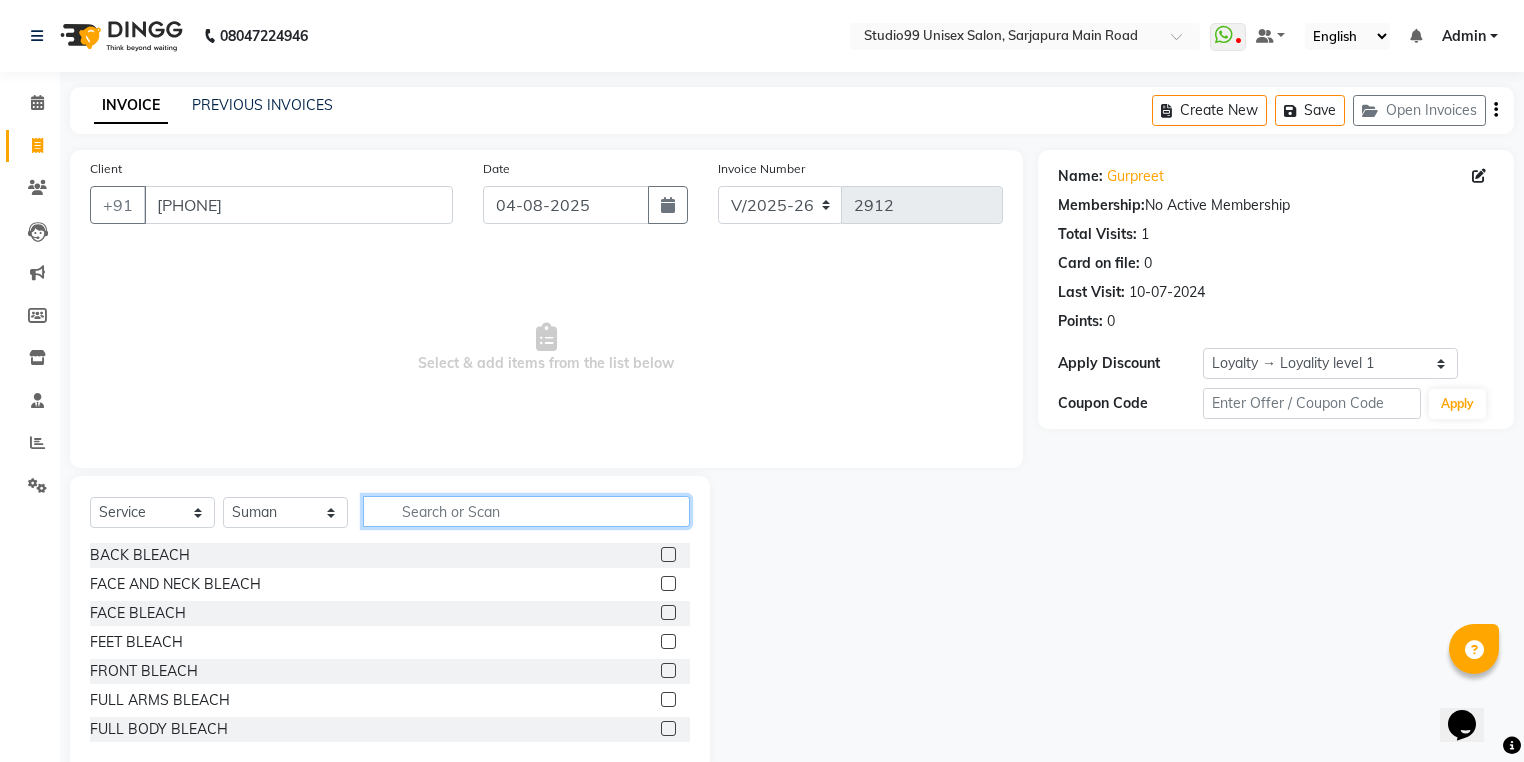 click 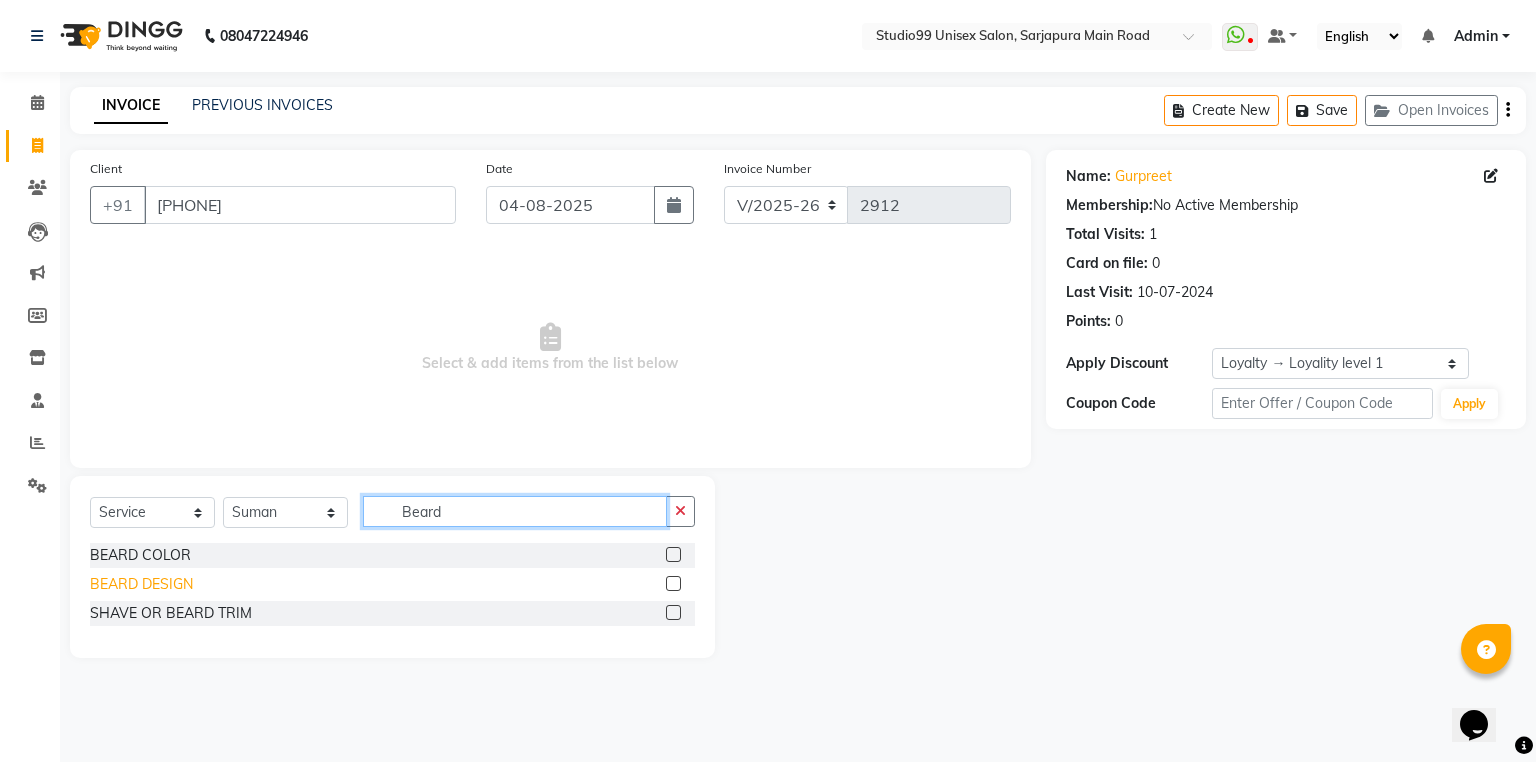 type on "Beard" 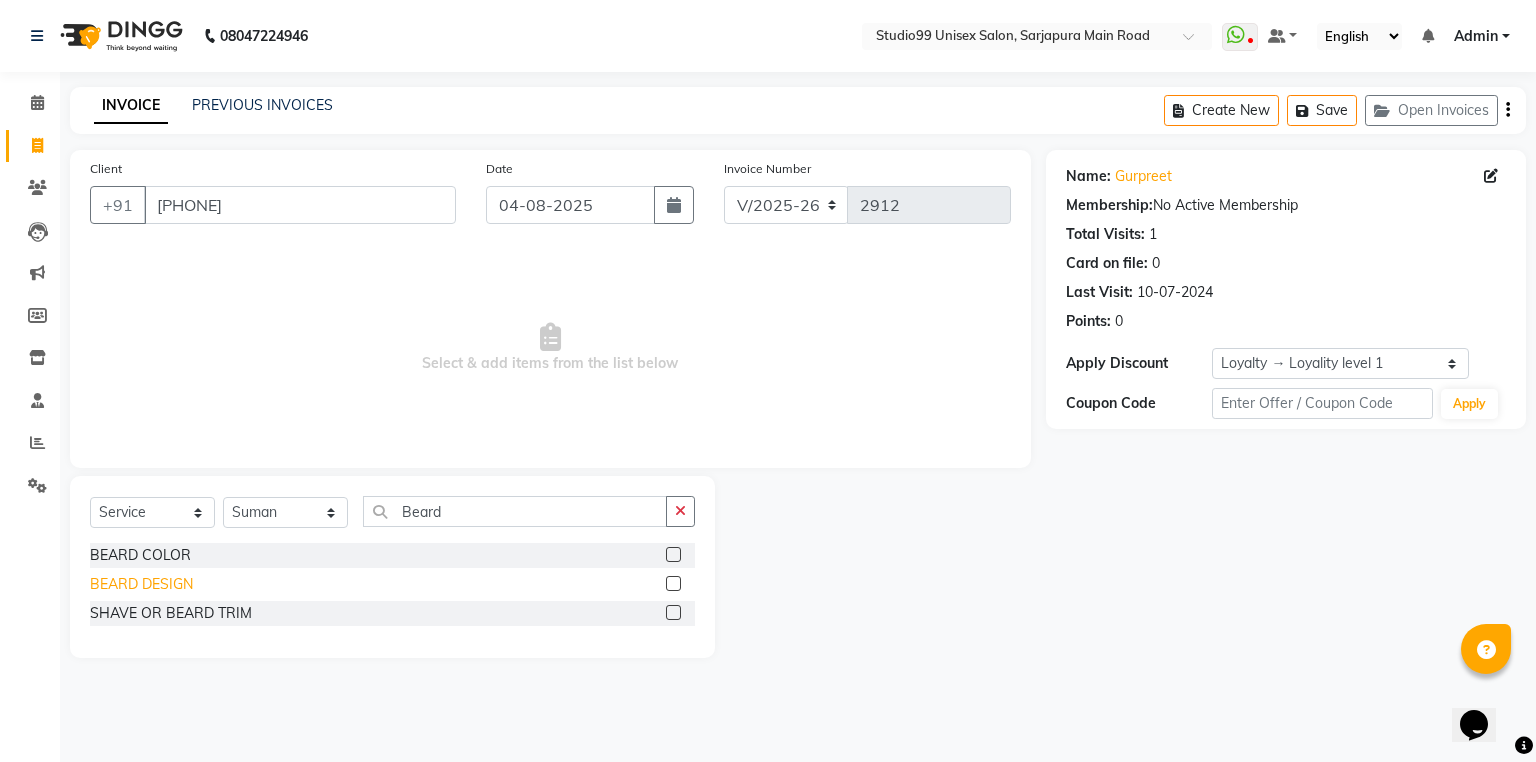 click on "BEARD DESIGN" 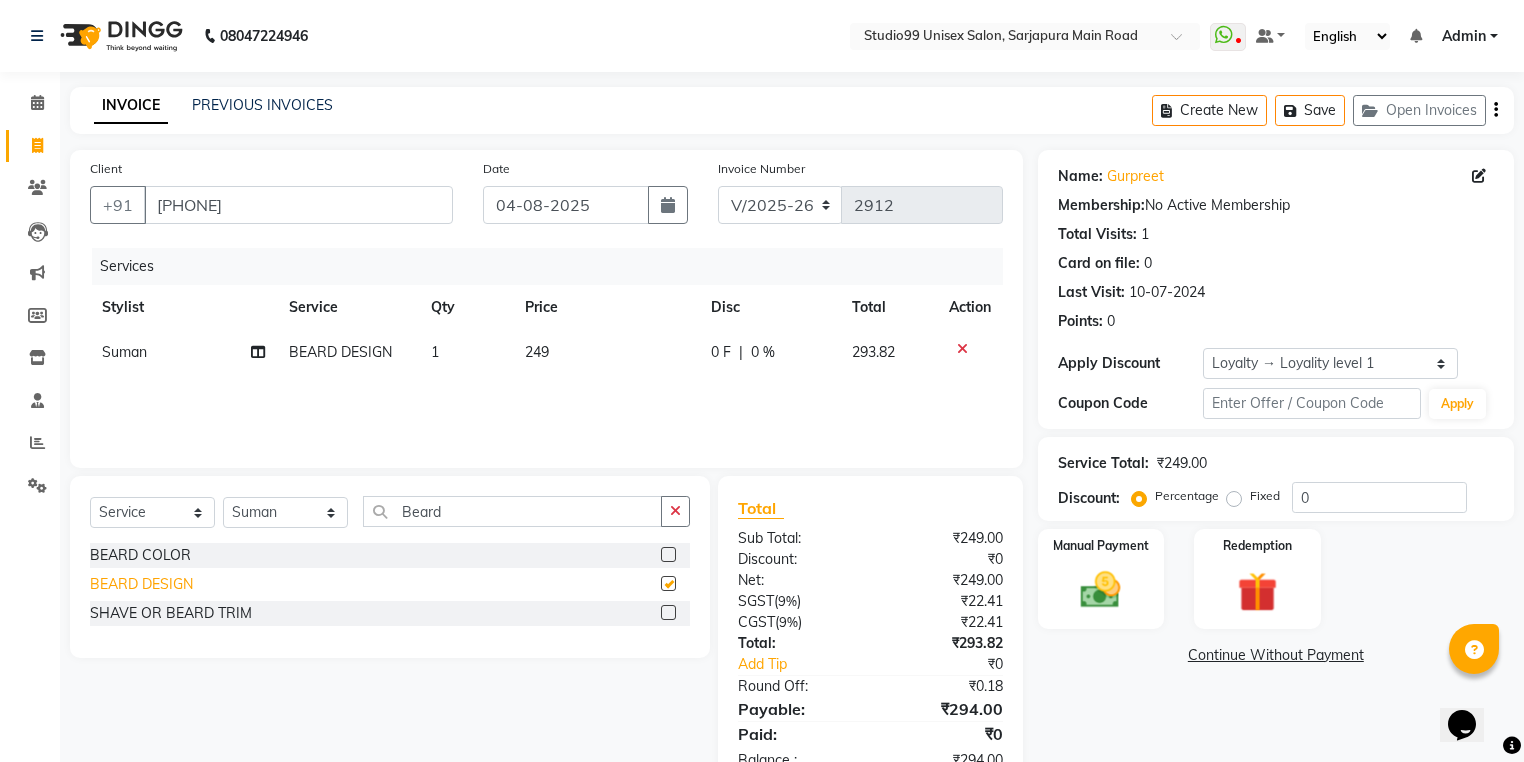 checkbox on "false" 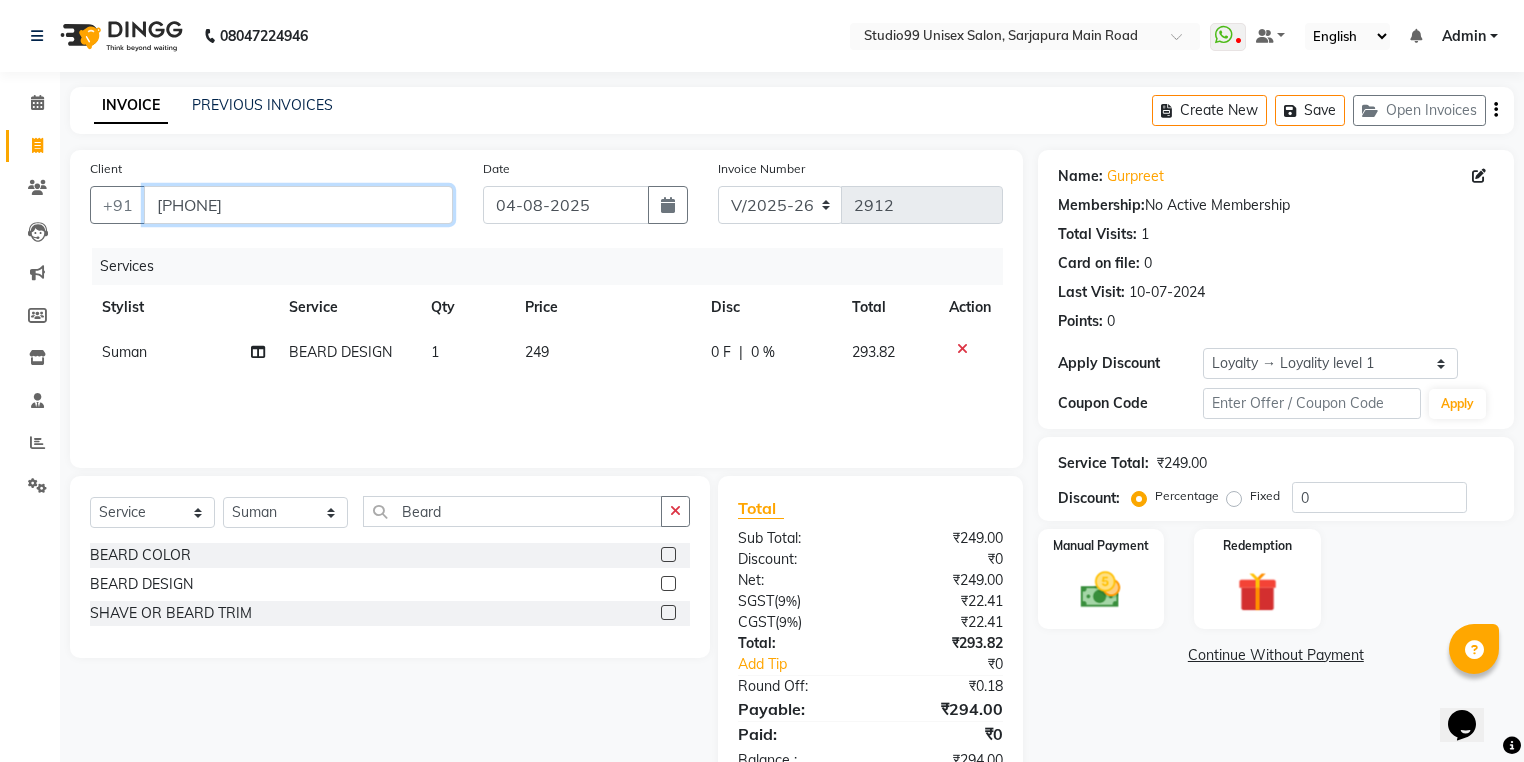 drag, startPoint x: 280, startPoint y: 210, endPoint x: 176, endPoint y: 232, distance: 106.30146 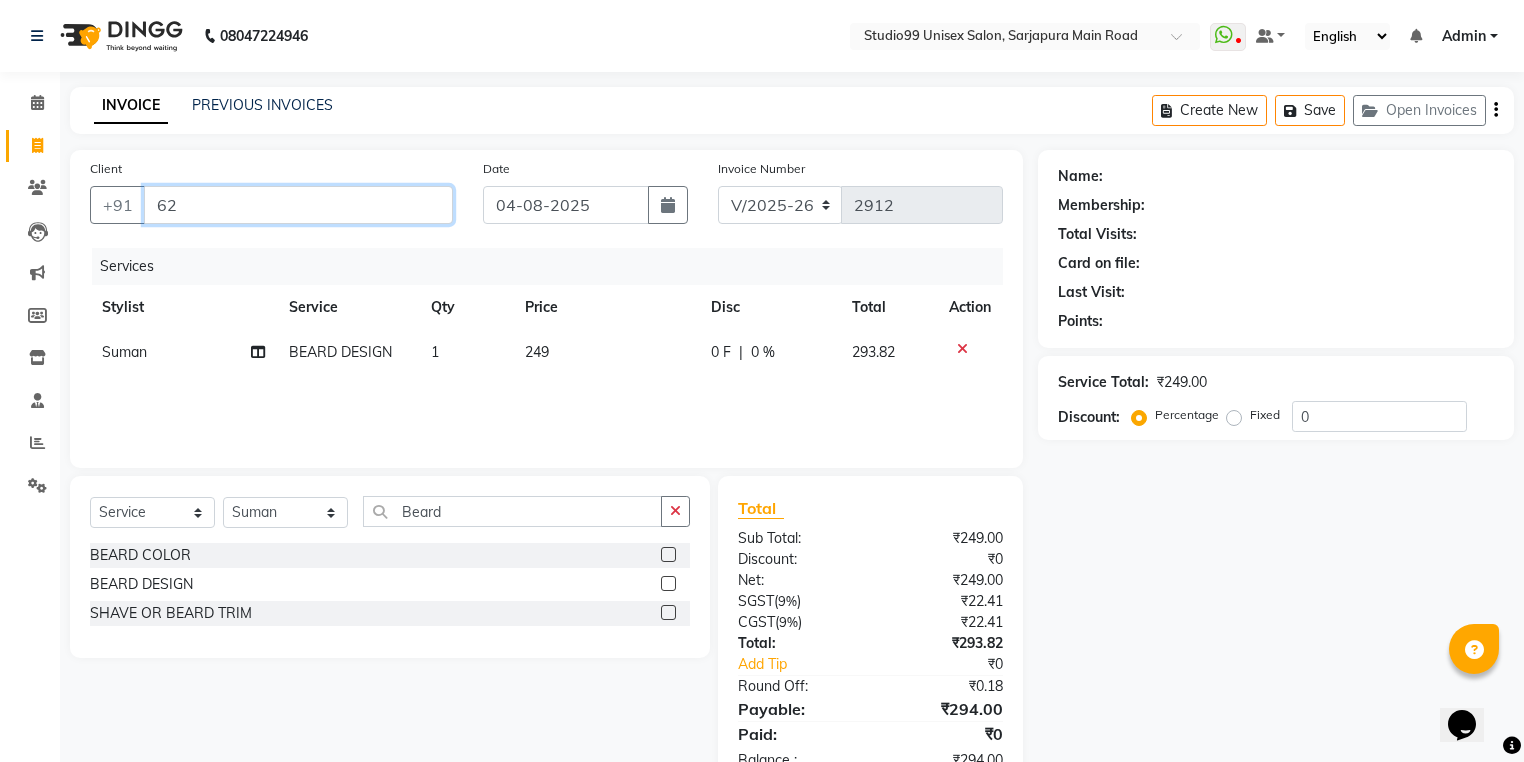type on "6" 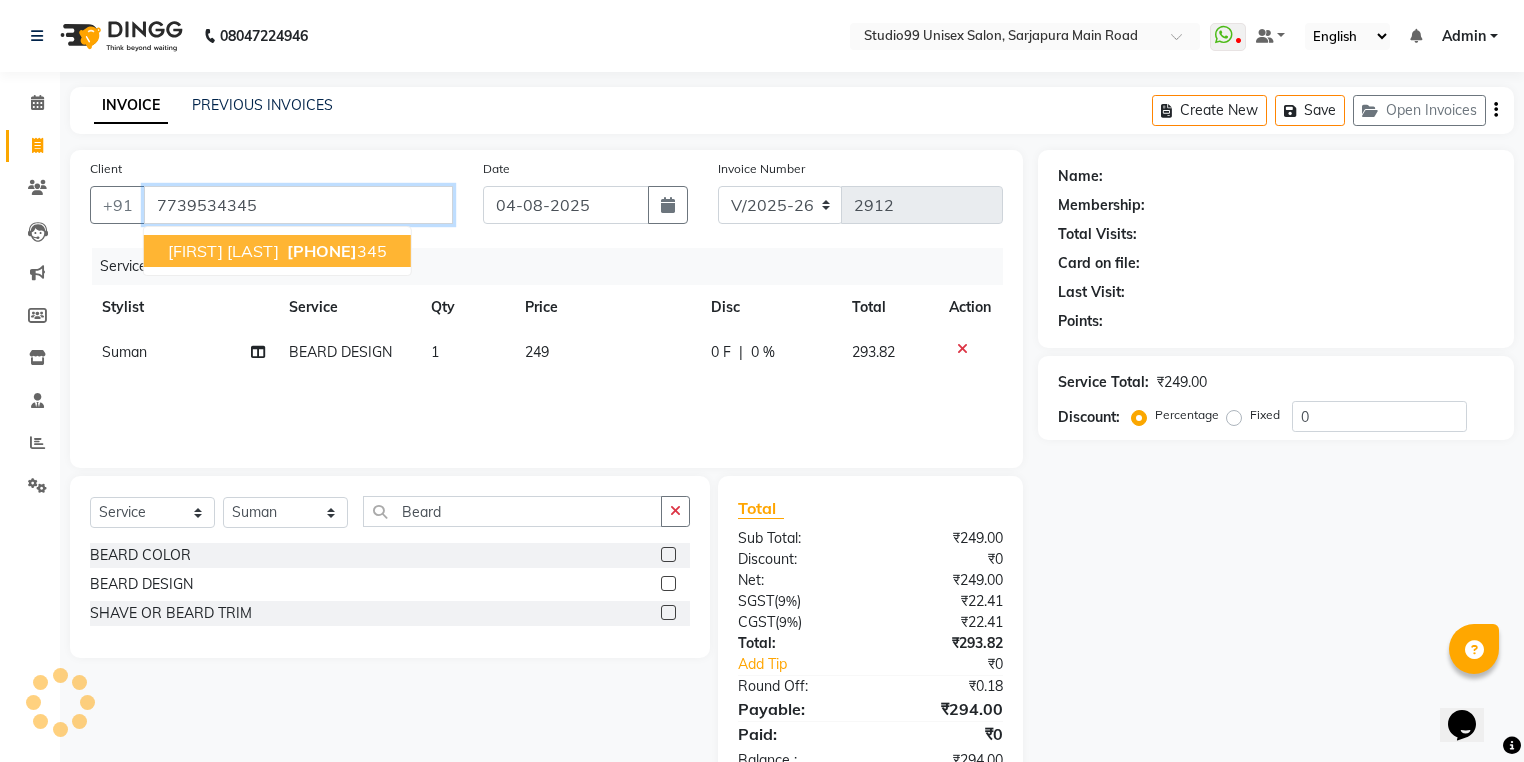 type on "7739534345" 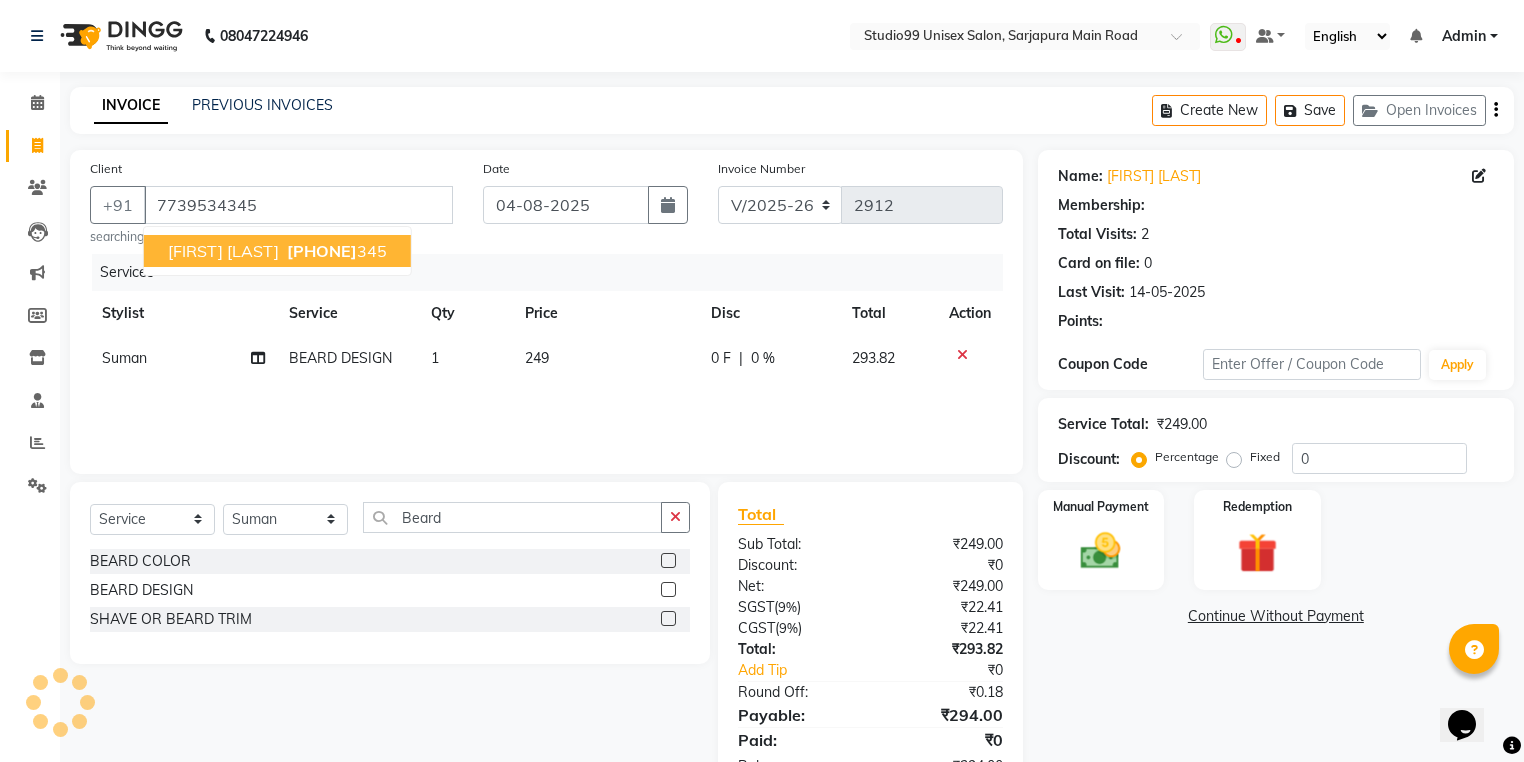 select on "2: Object" 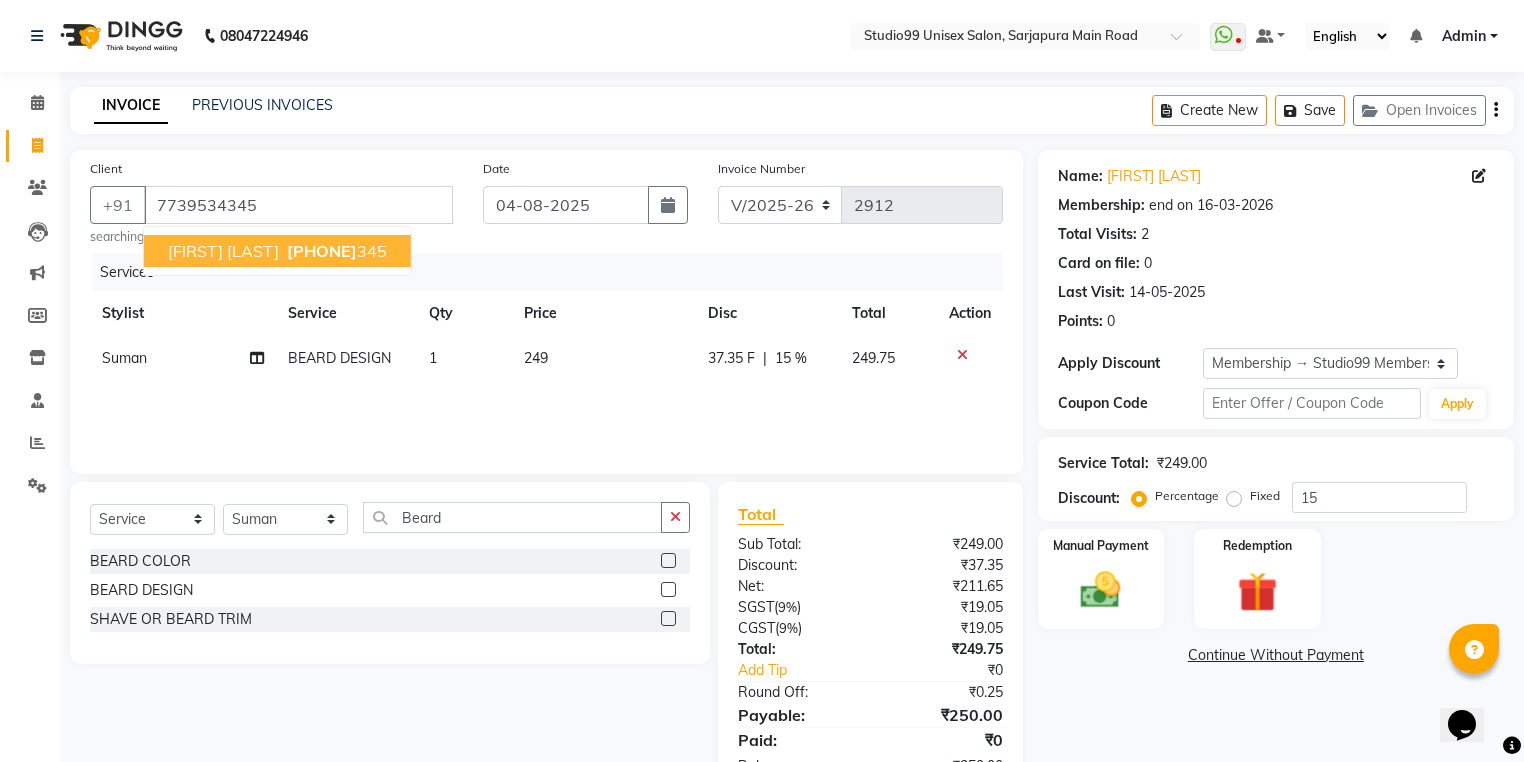 click on "7739534" at bounding box center [322, 251] 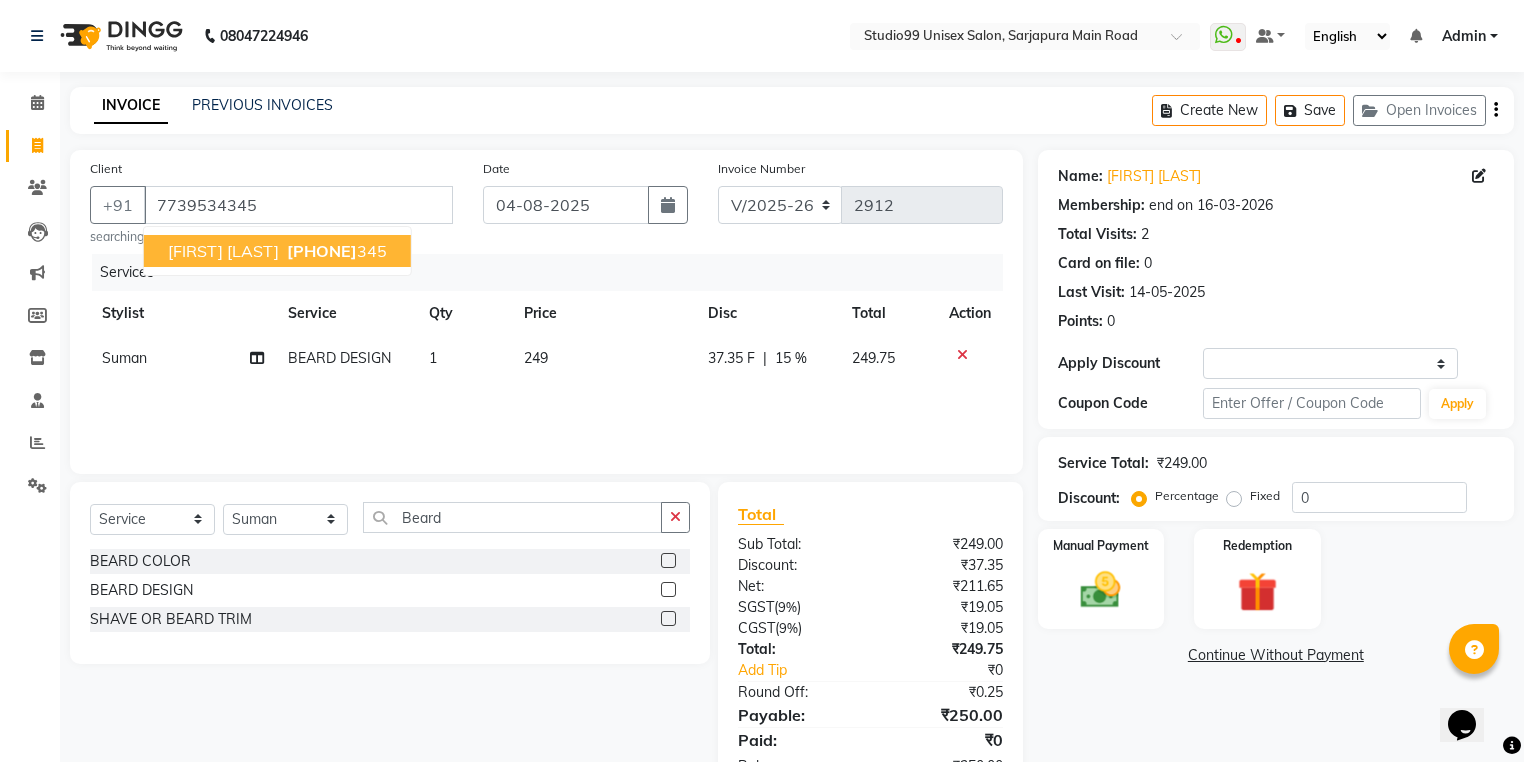 select on "2: Object" 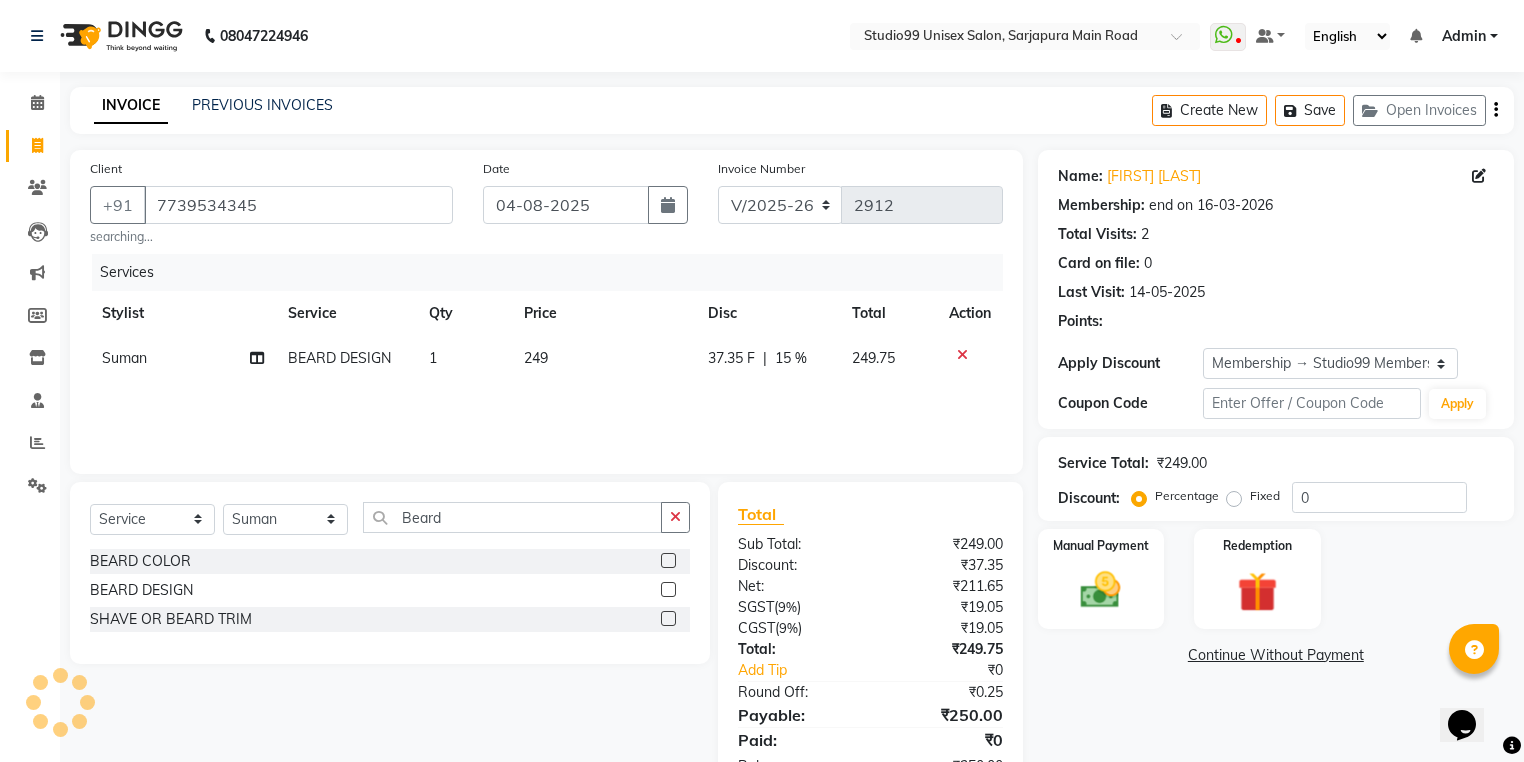 type on "15" 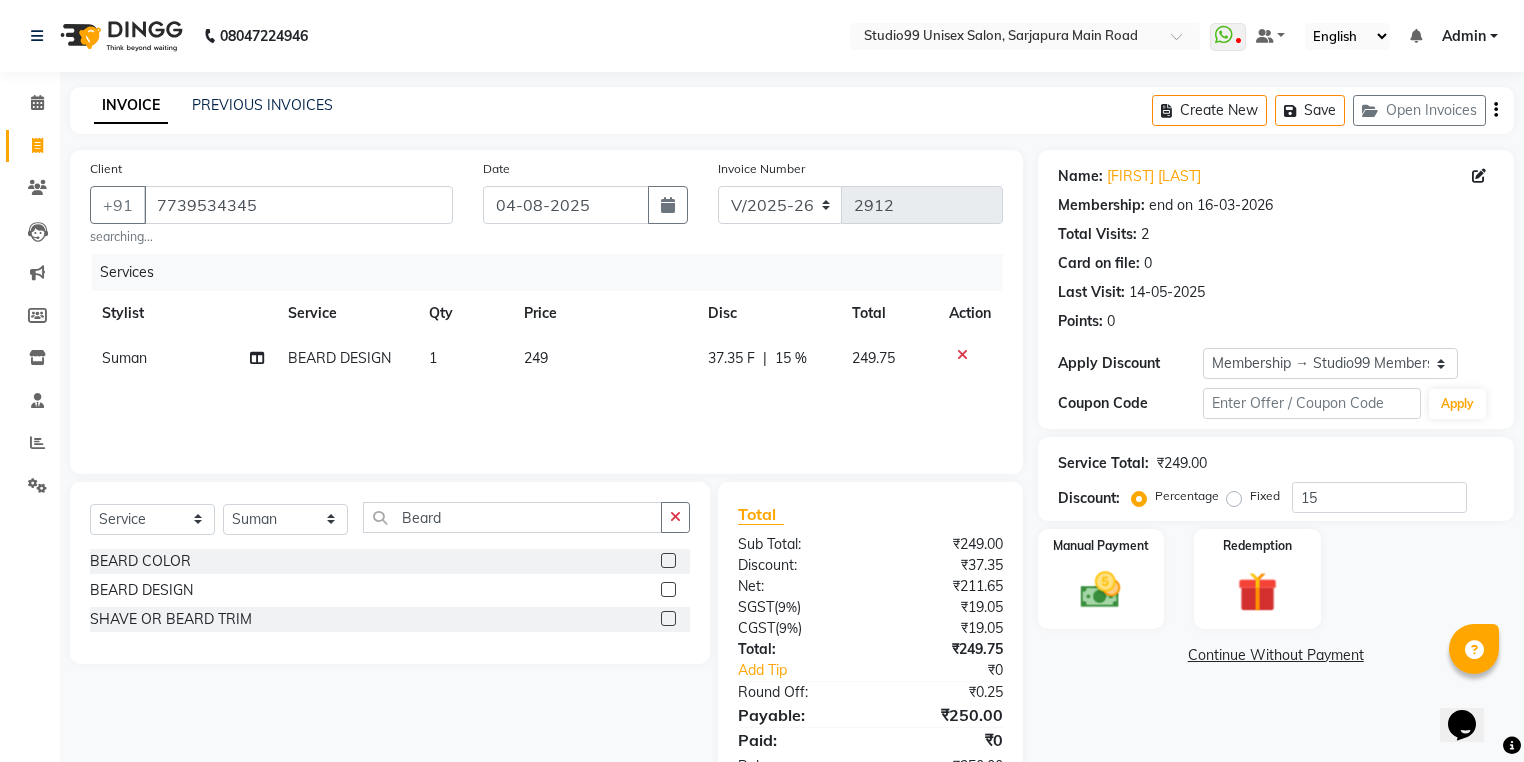 scroll, scrollTop: 65, scrollLeft: 0, axis: vertical 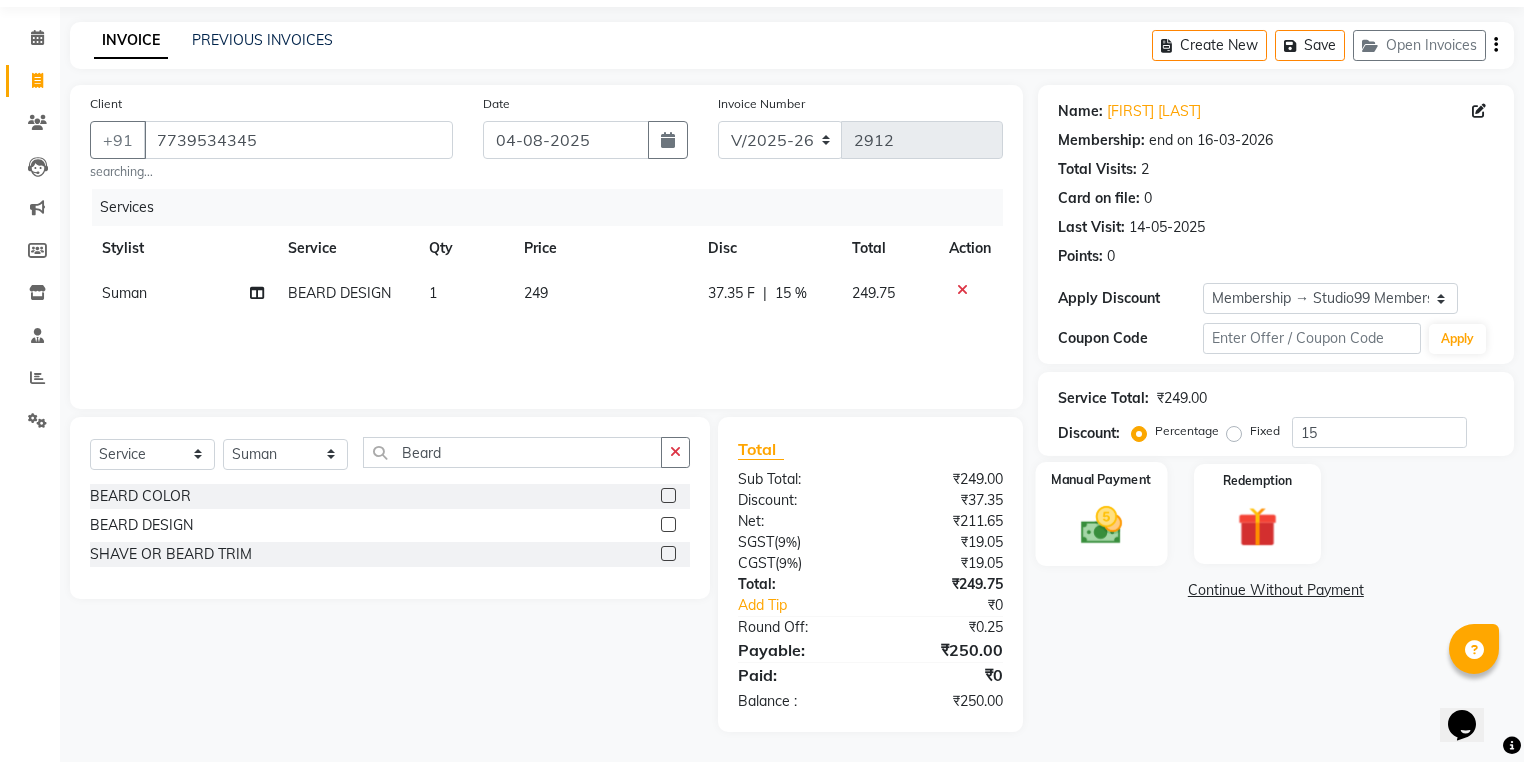 click on "Manual Payment" 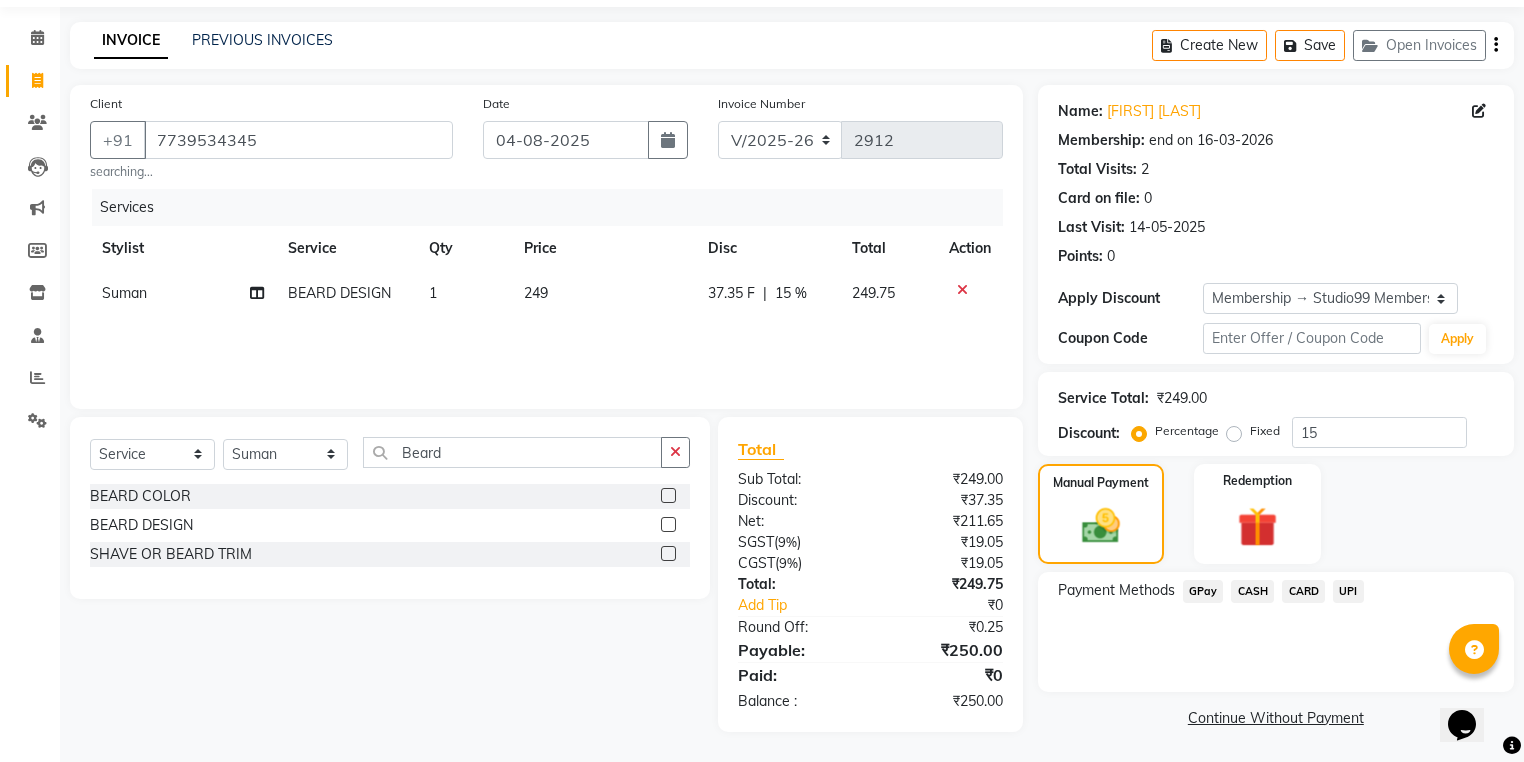 click on "UPI" 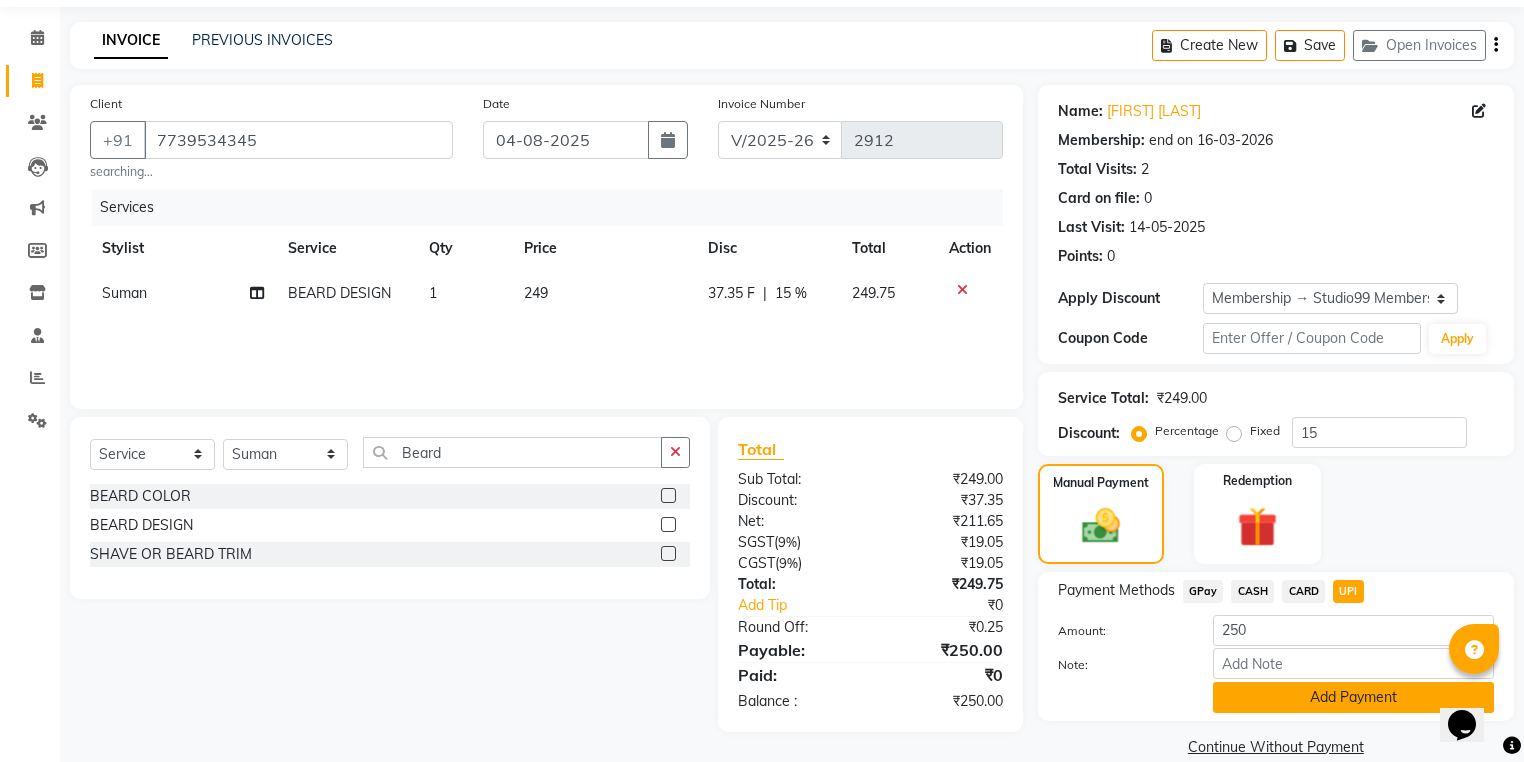 click on "Add Payment" 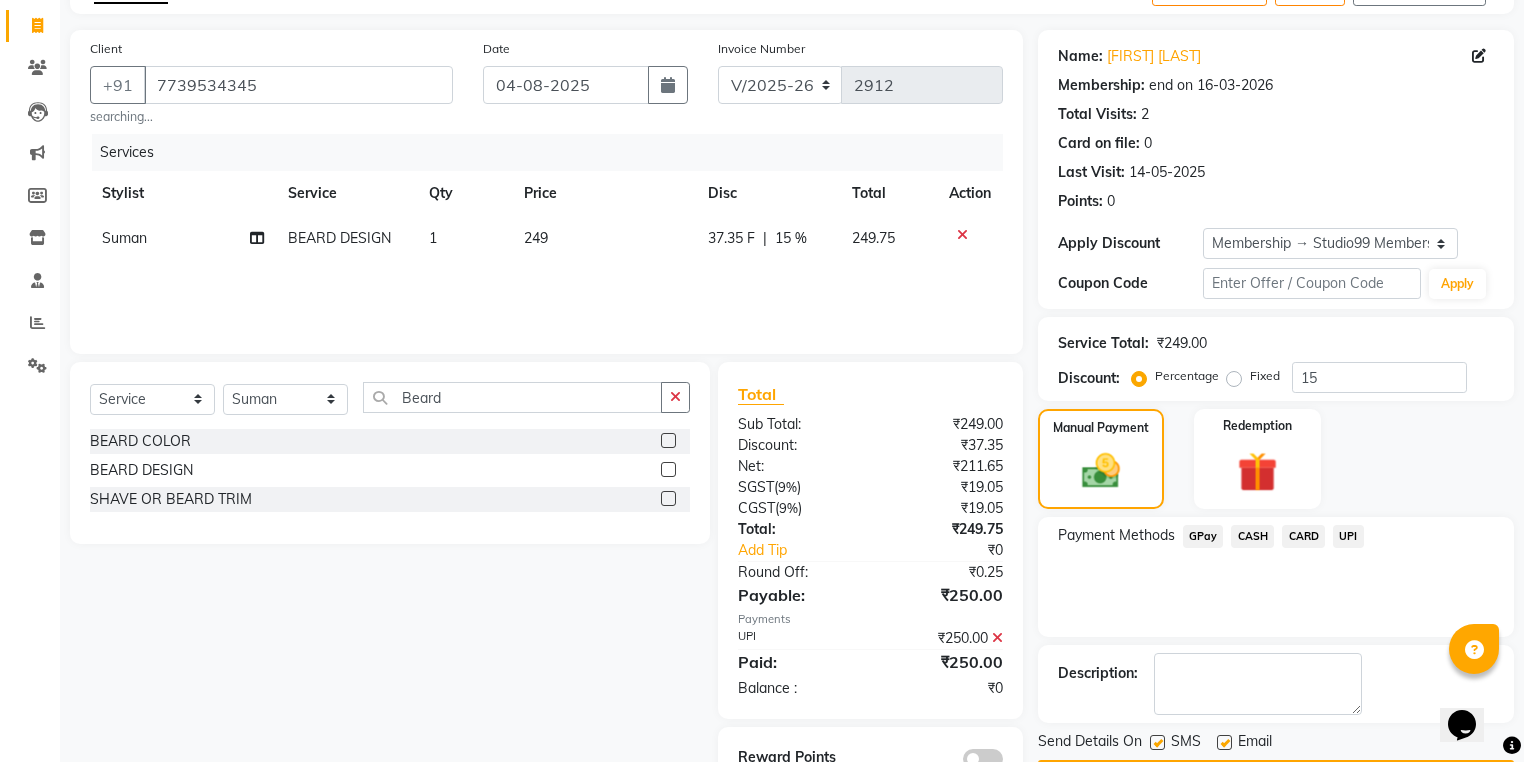 scroll, scrollTop: 178, scrollLeft: 0, axis: vertical 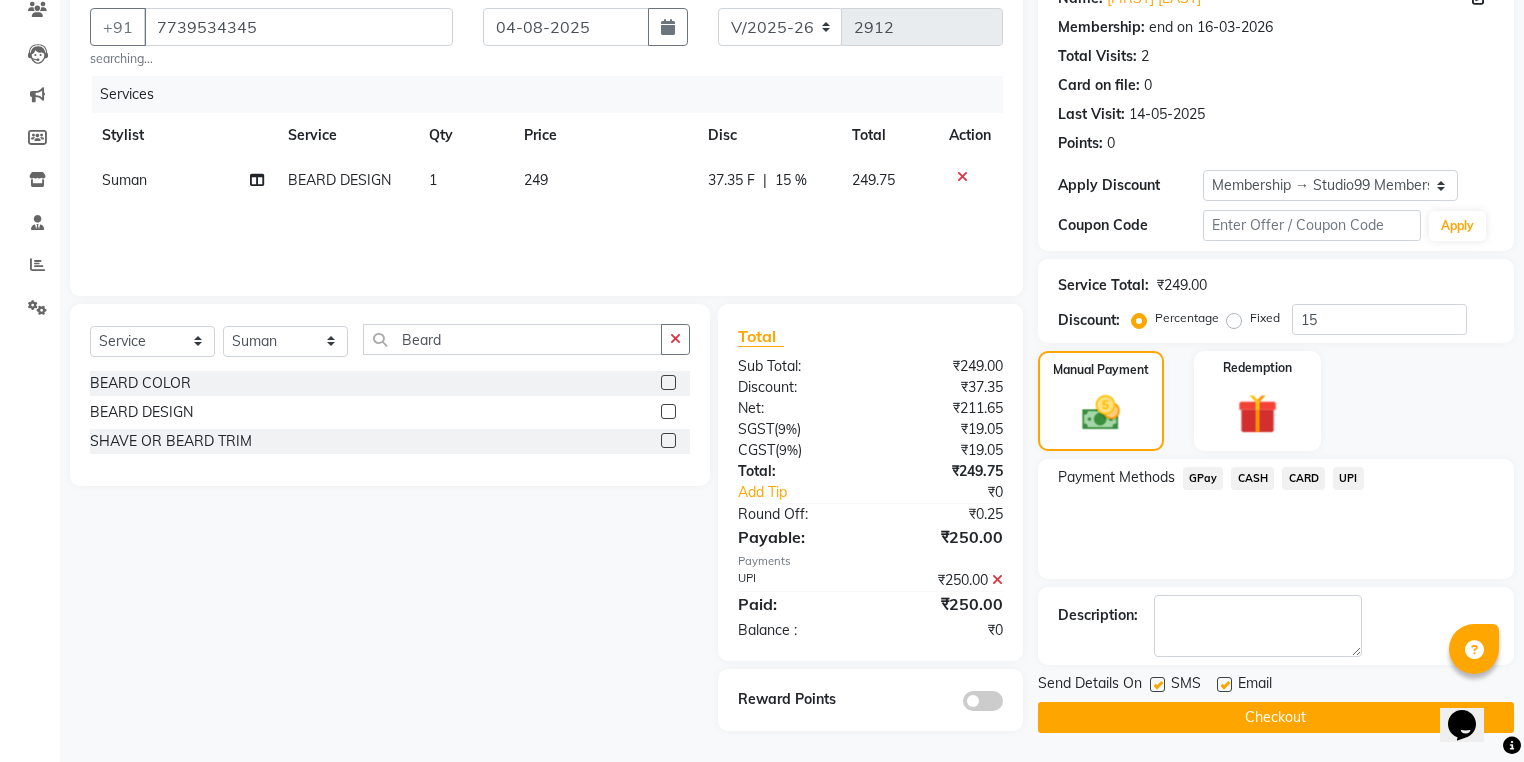 click on "Checkout" 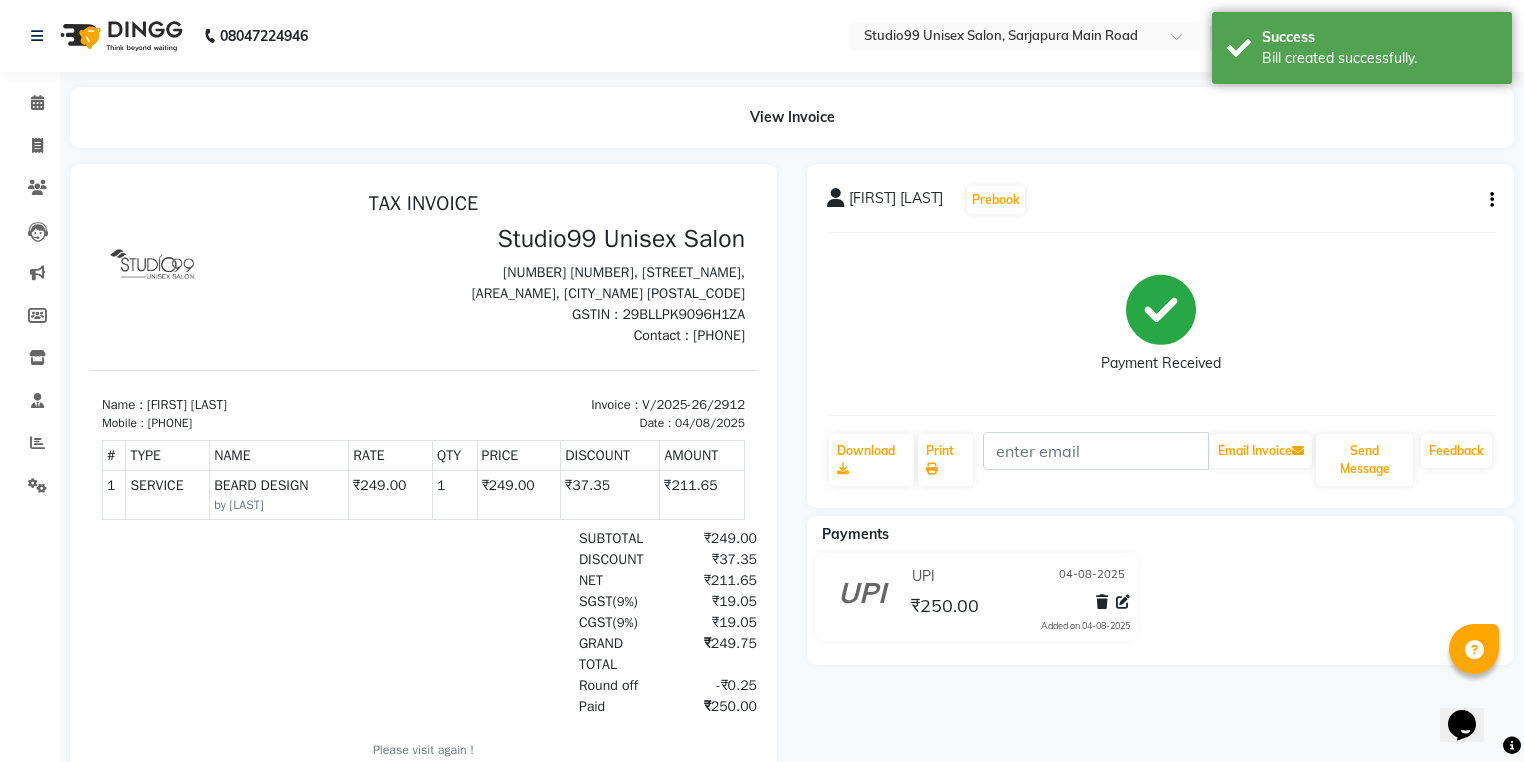 scroll, scrollTop: 0, scrollLeft: 0, axis: both 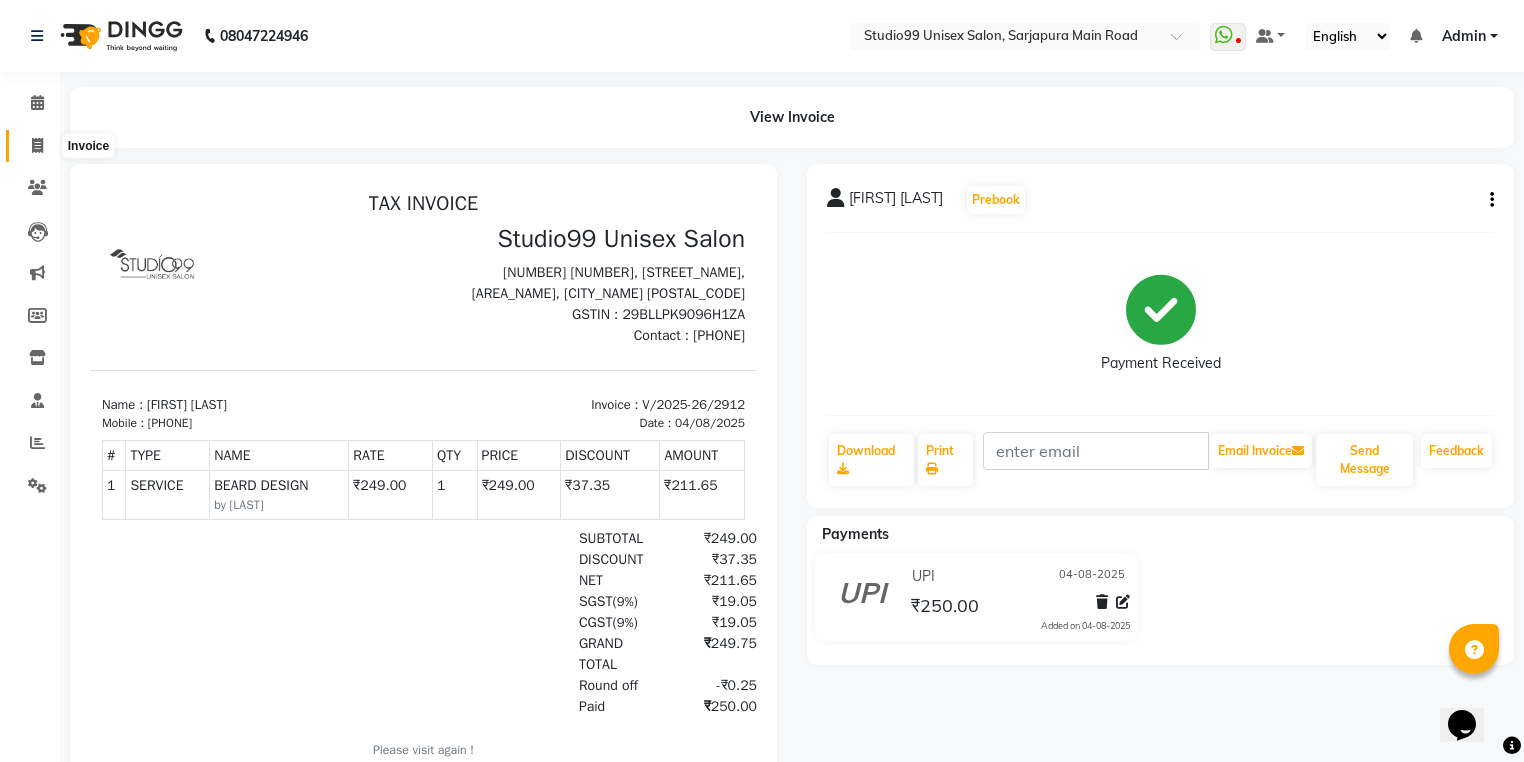 click 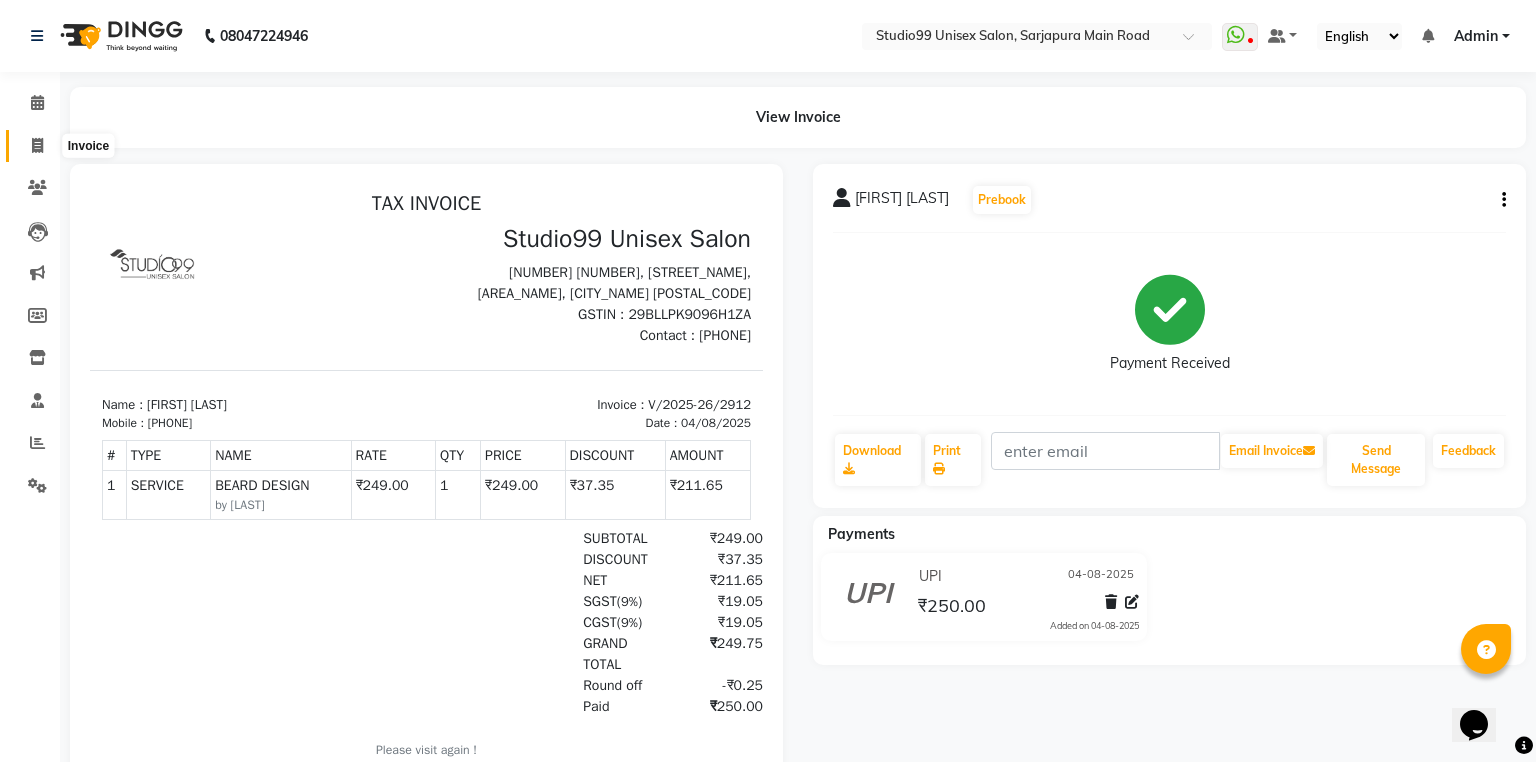 select on "6042" 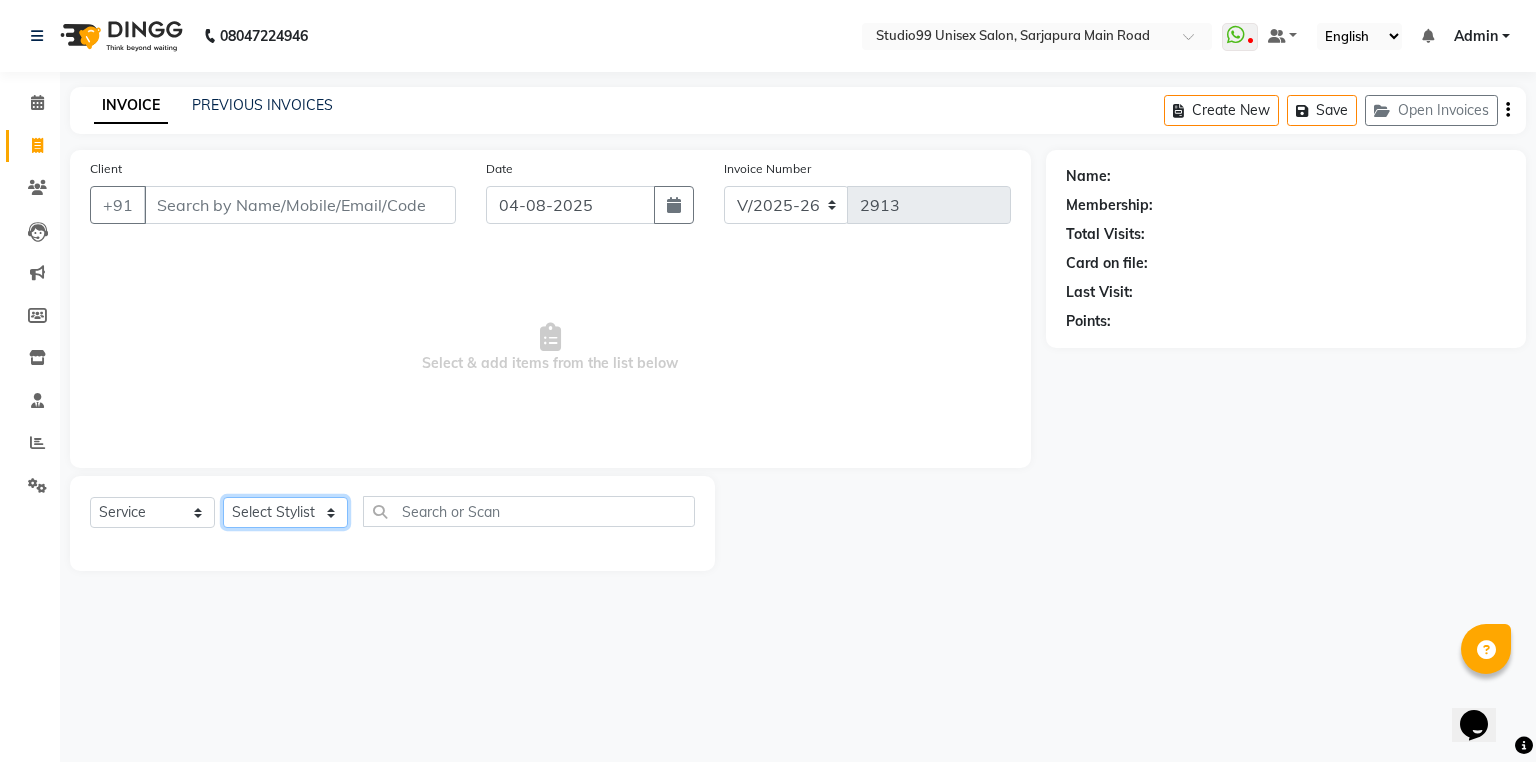 click on "Select Stylist Admin AKSHAY AMARJIT  Dina GOUTAM Gulshan mahi Nobil Hasan Rafeeq Raj  Rima Dey  Shallu  Simran Suman Suman" 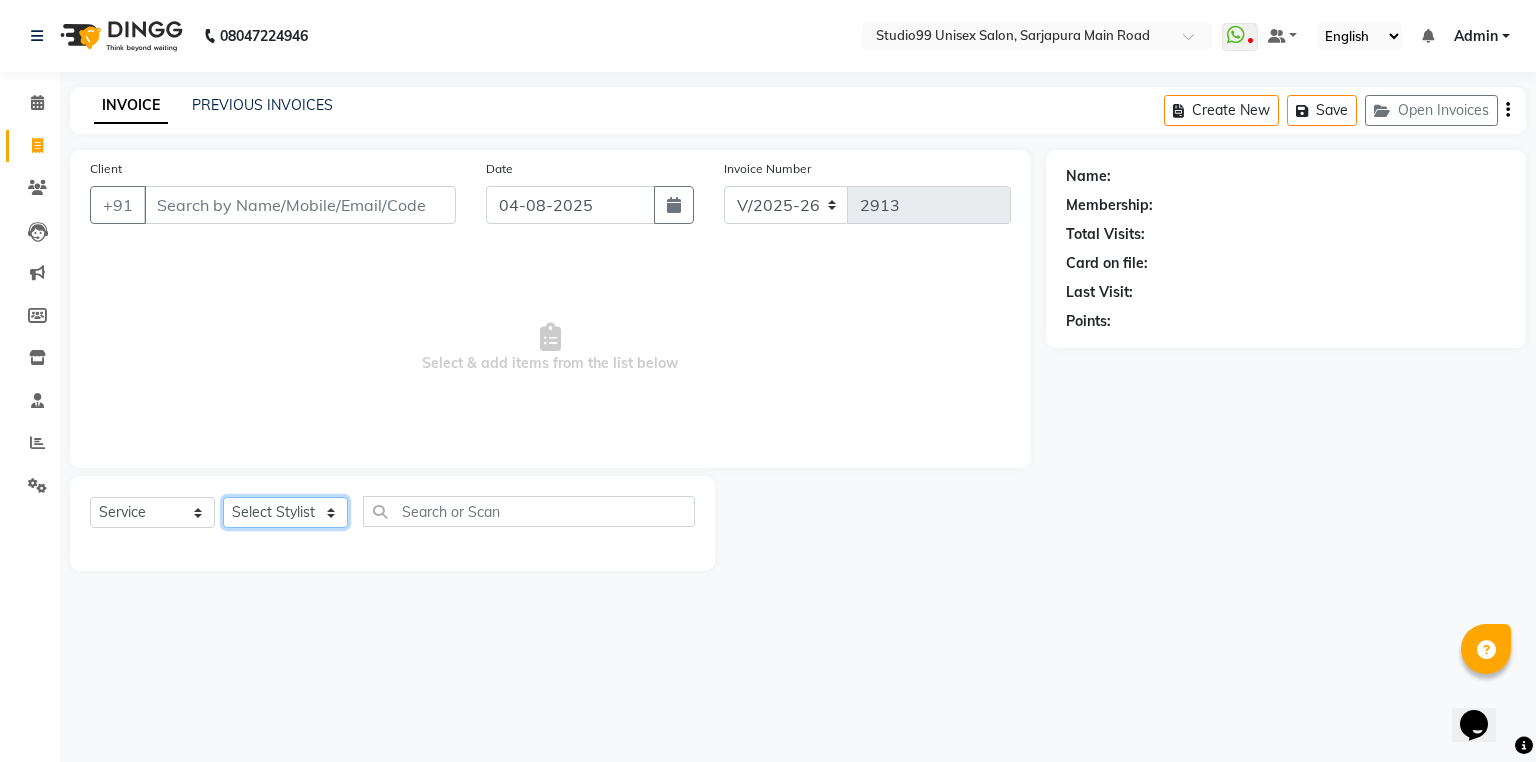 select on "43530" 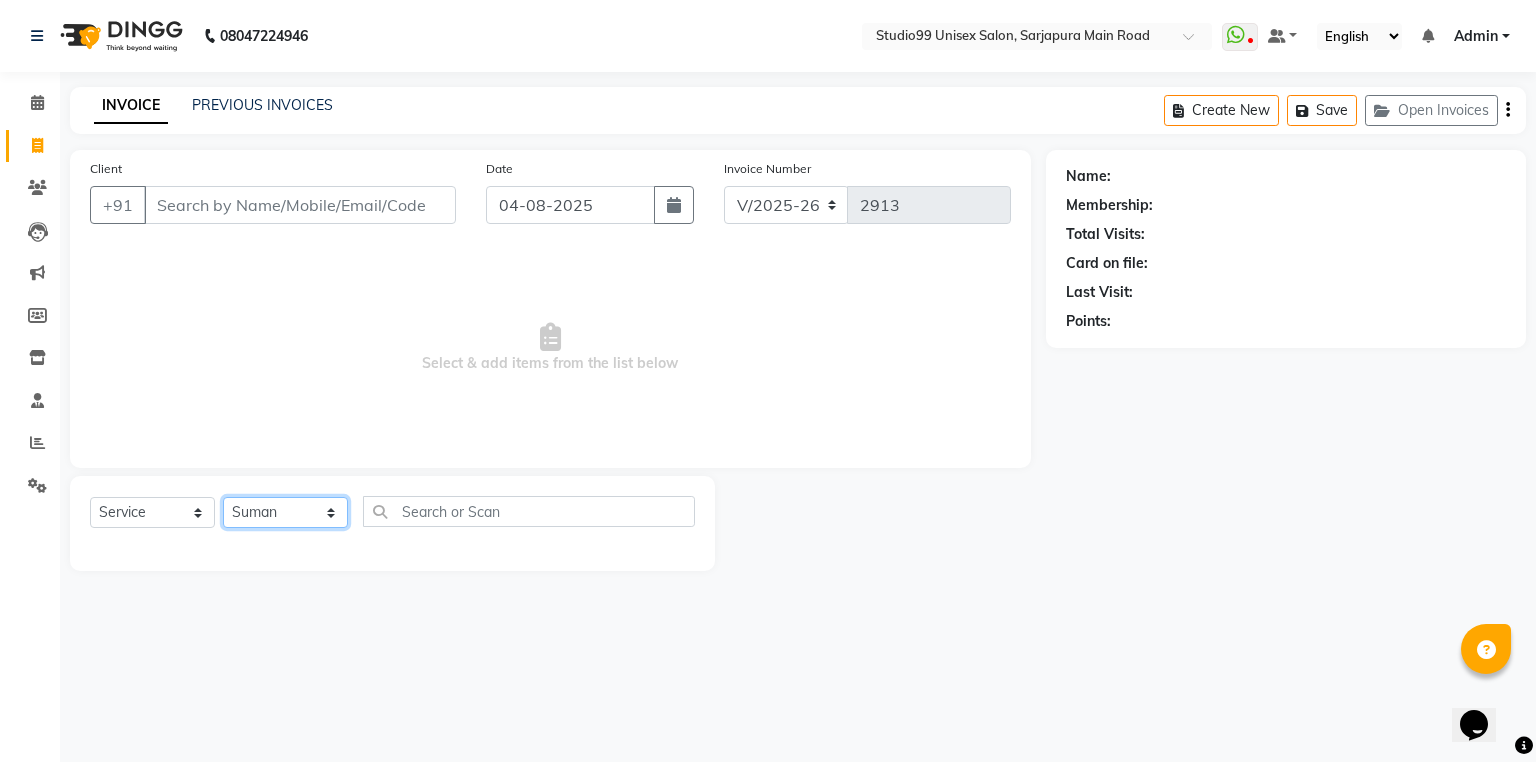 click on "Select Stylist Admin AKSHAY AMARJIT  Dina GOUTAM Gulshan mahi Nobil Hasan Rafeeq Raj  Rima Dey  Shallu  Simran Suman Suman" 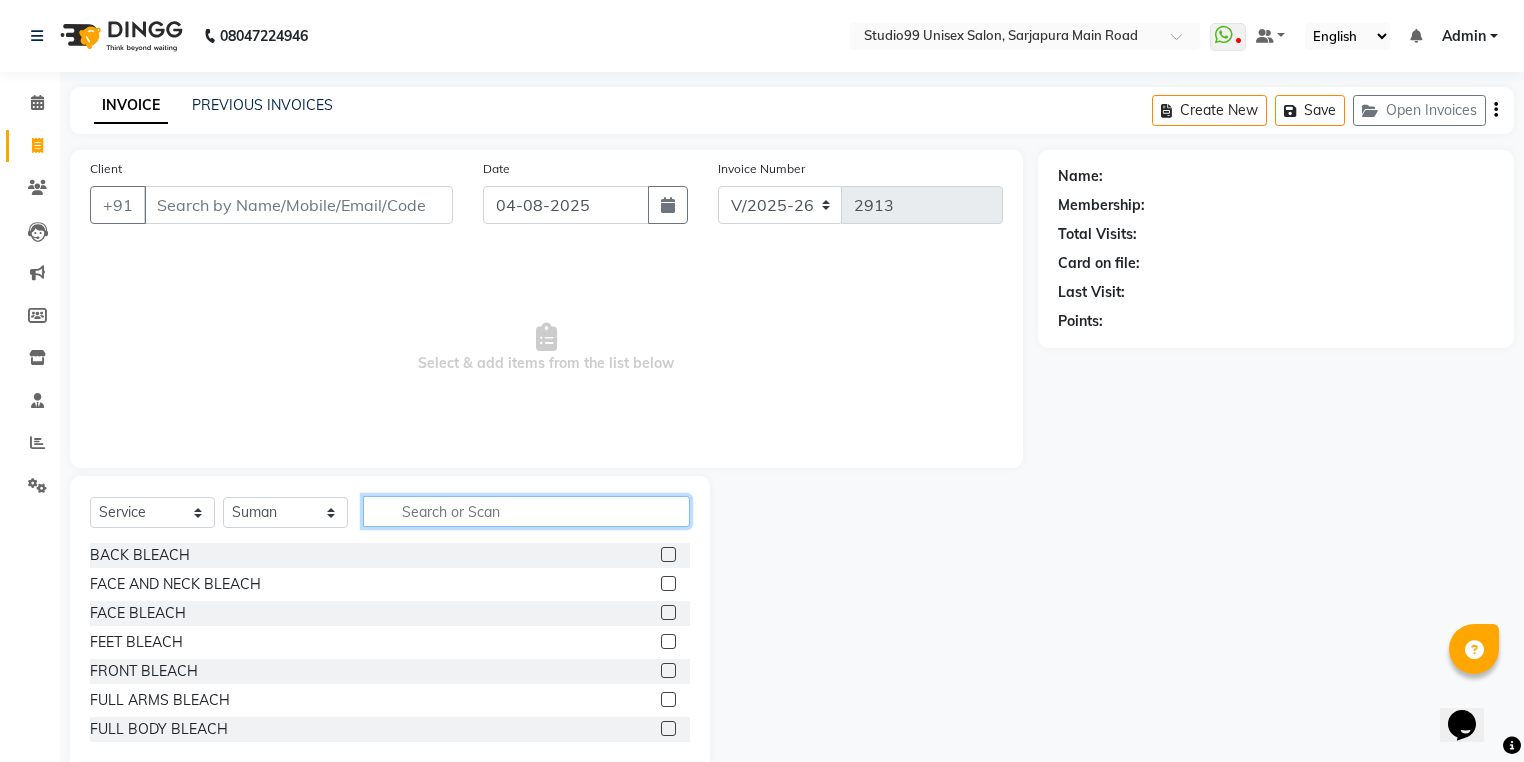 click 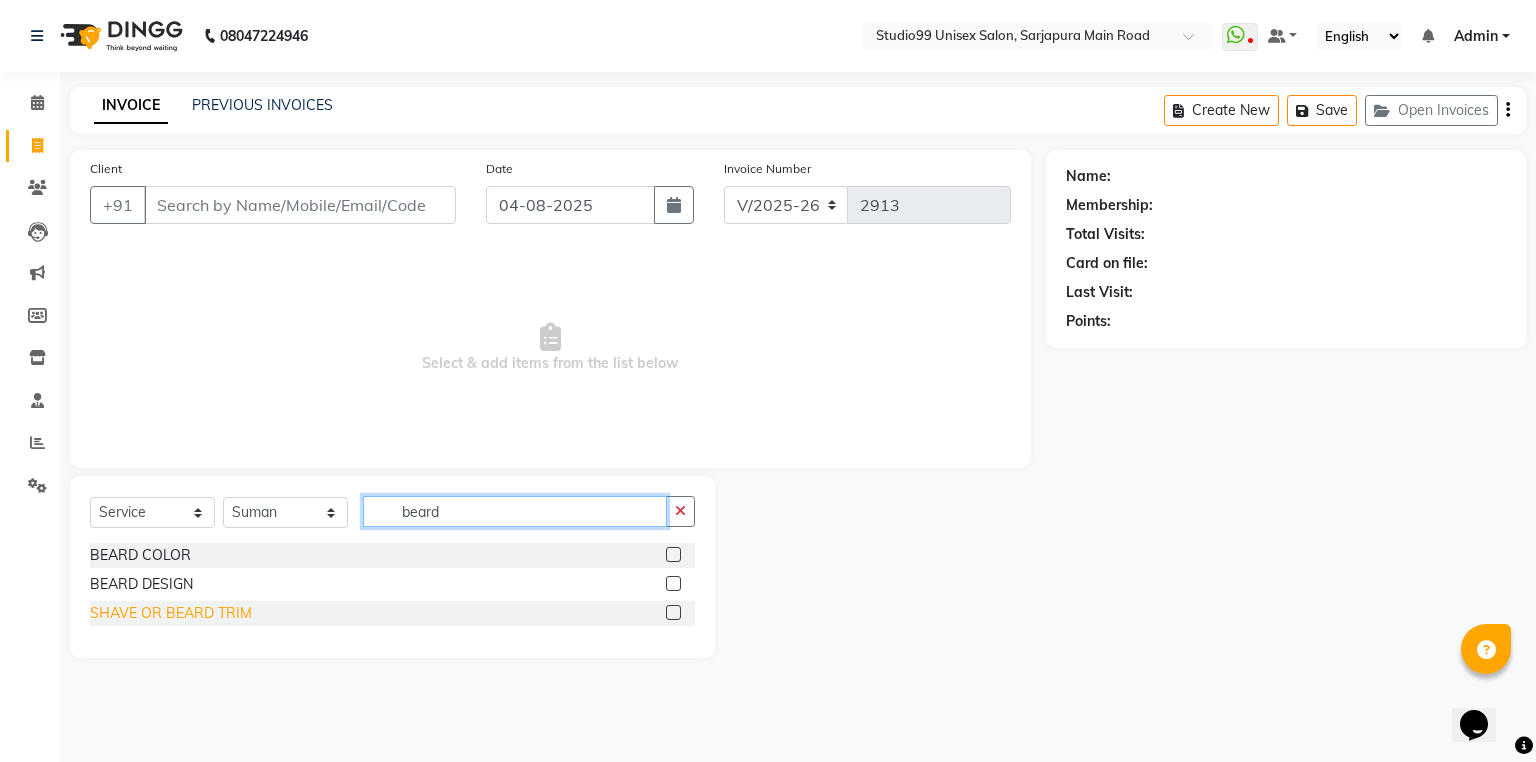 type on "beard" 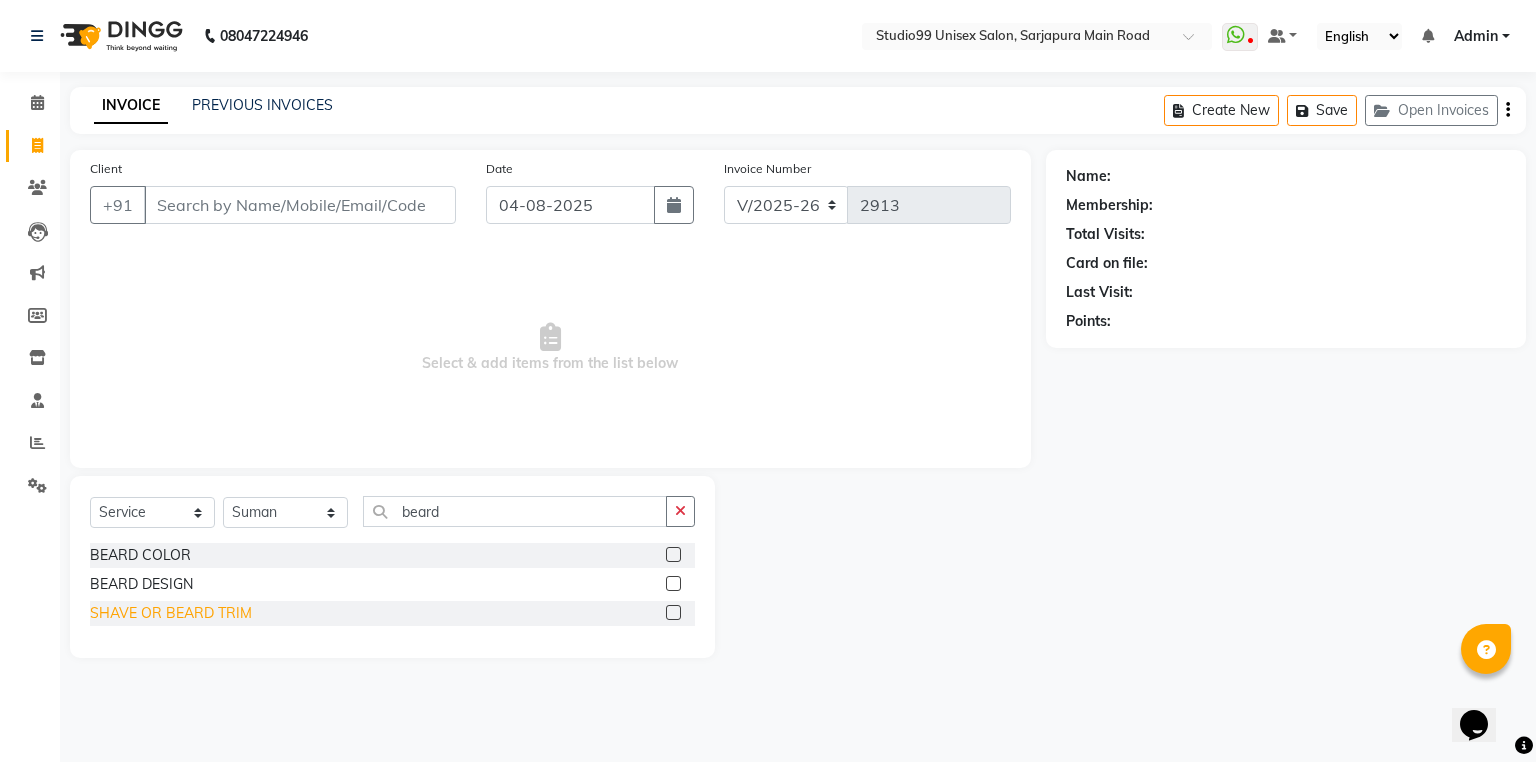 drag, startPoint x: 233, startPoint y: 618, endPoint x: 280, endPoint y: 590, distance: 54.708317 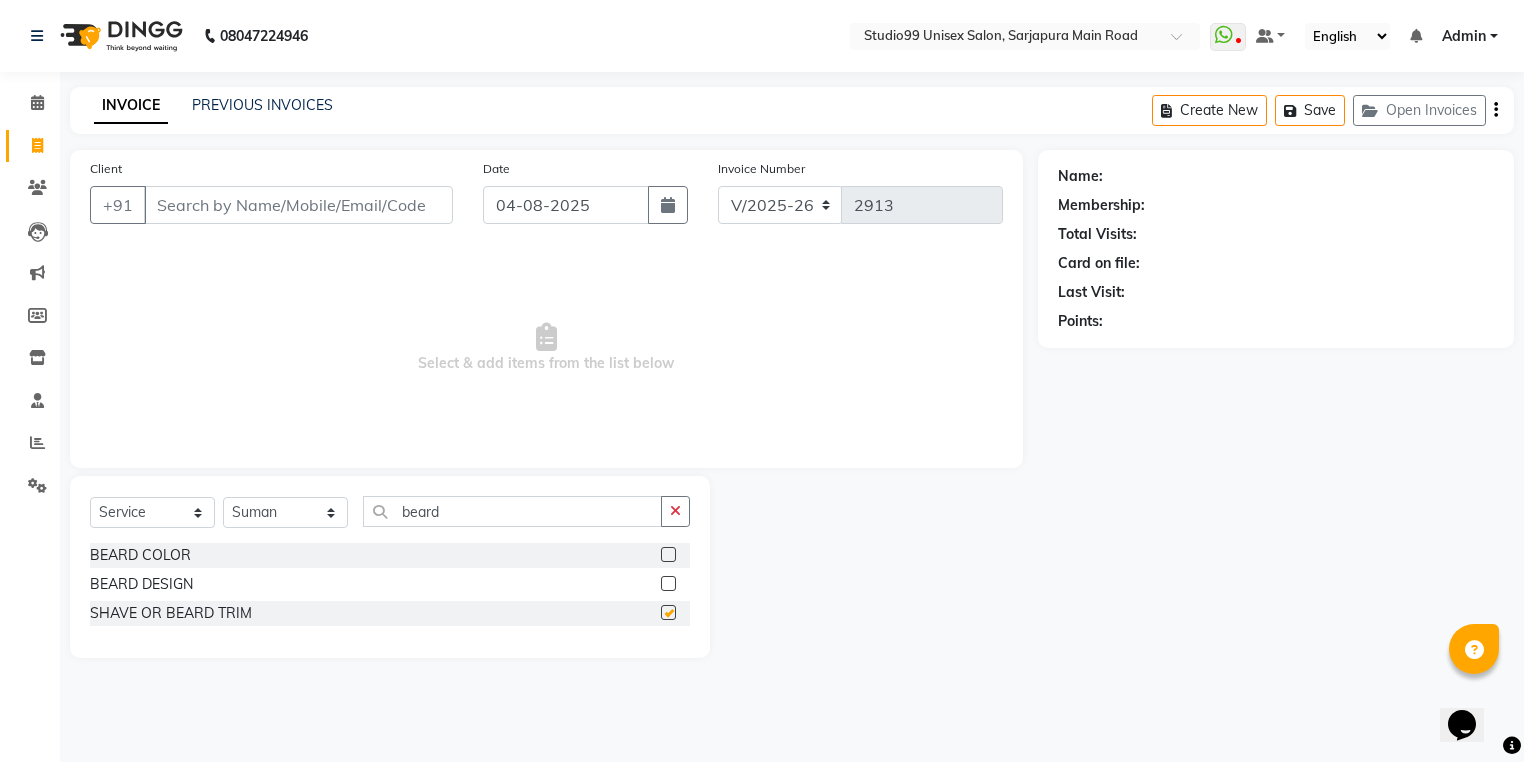 checkbox on "false" 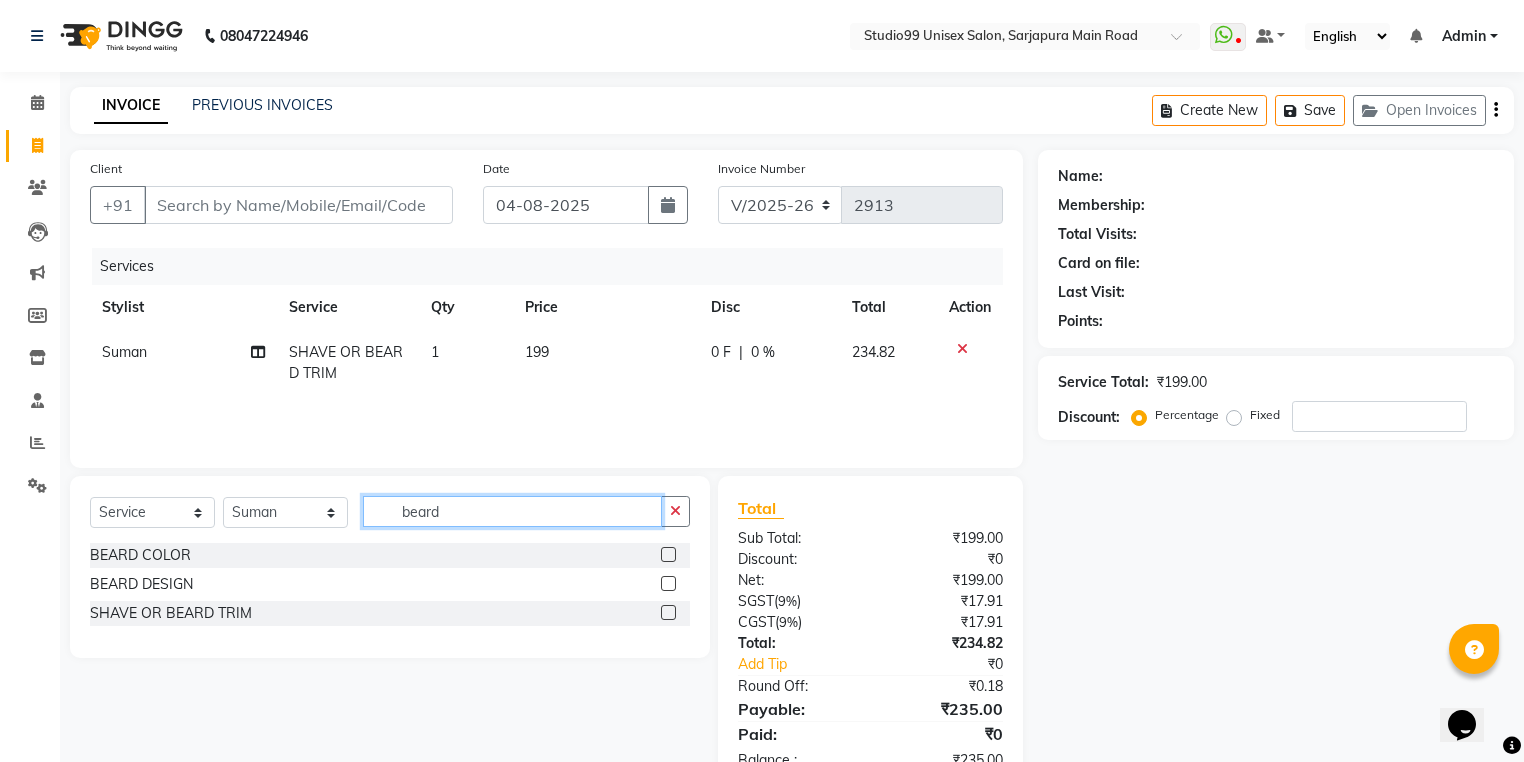 drag, startPoint x: 456, startPoint y: 515, endPoint x: 351, endPoint y: 515, distance: 105 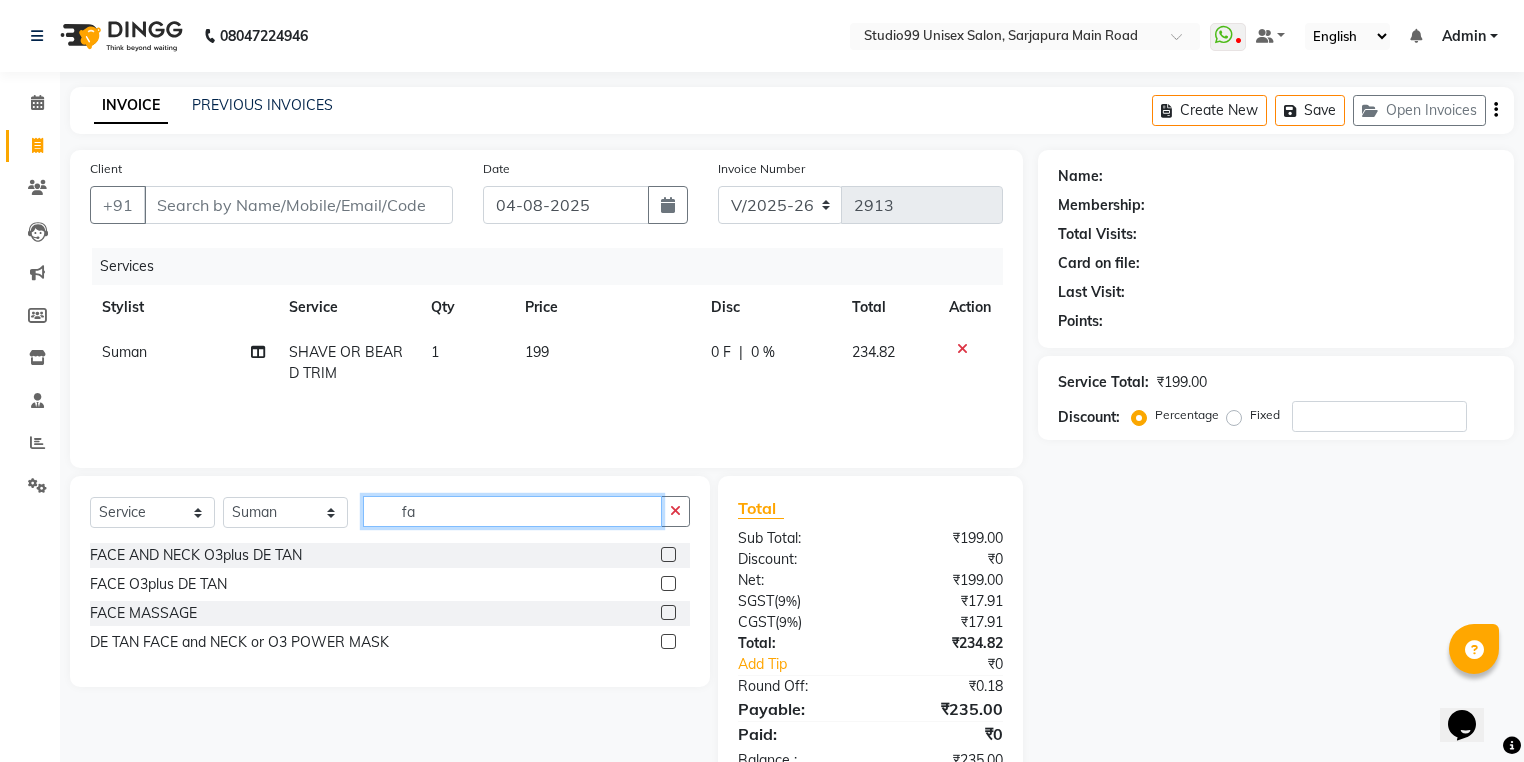 type on "f" 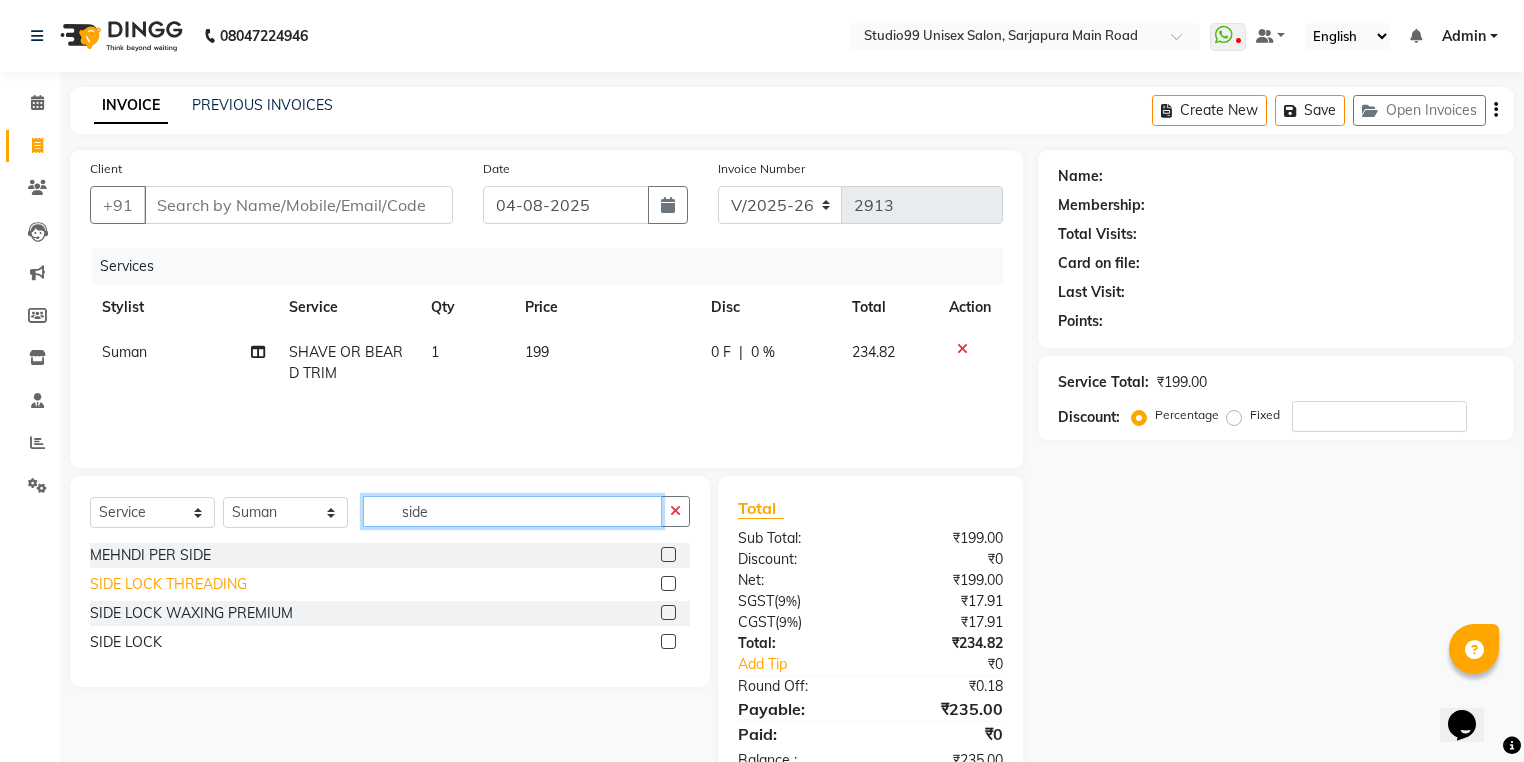 type on "side" 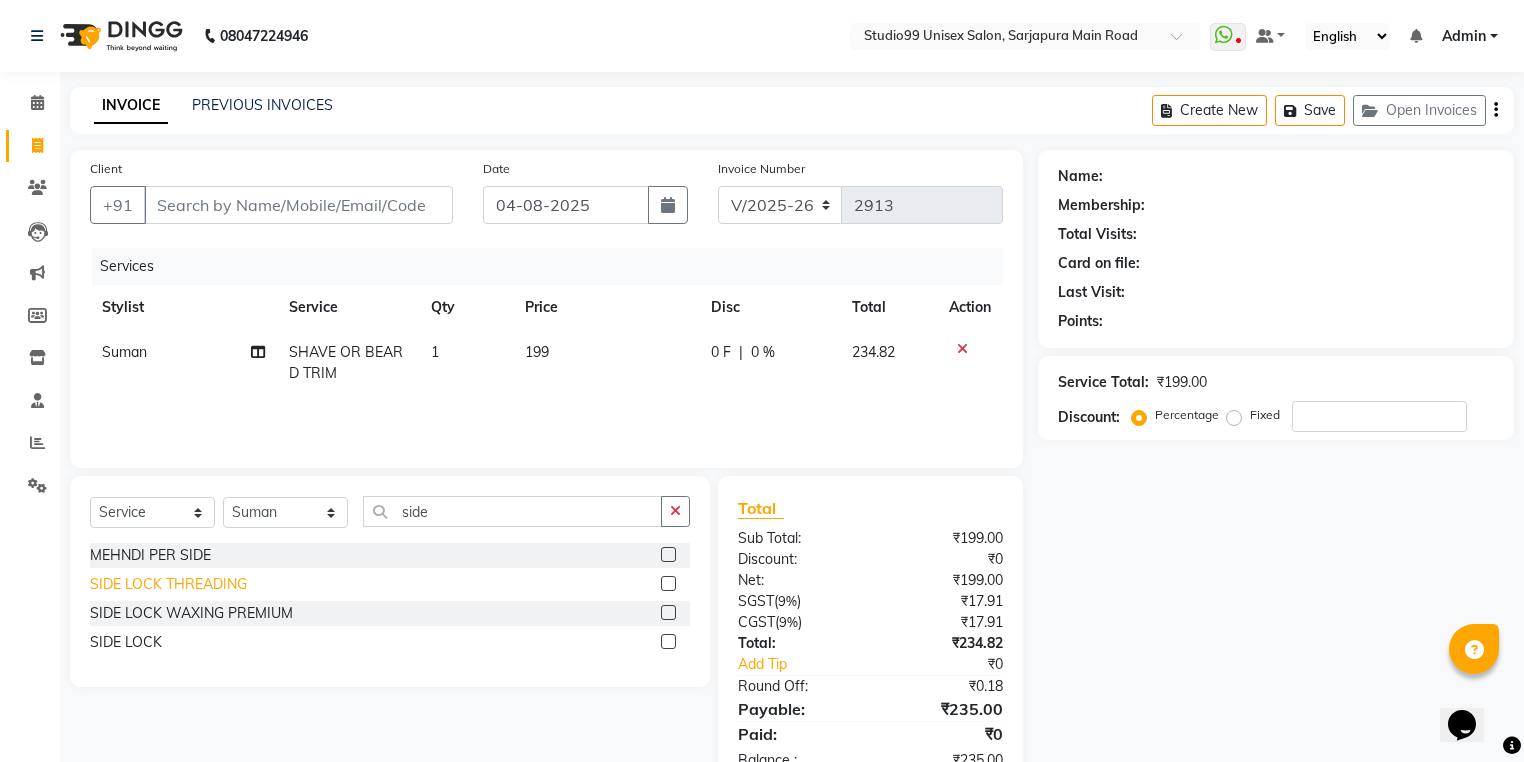 click on "SIDE LOCK THREADING" 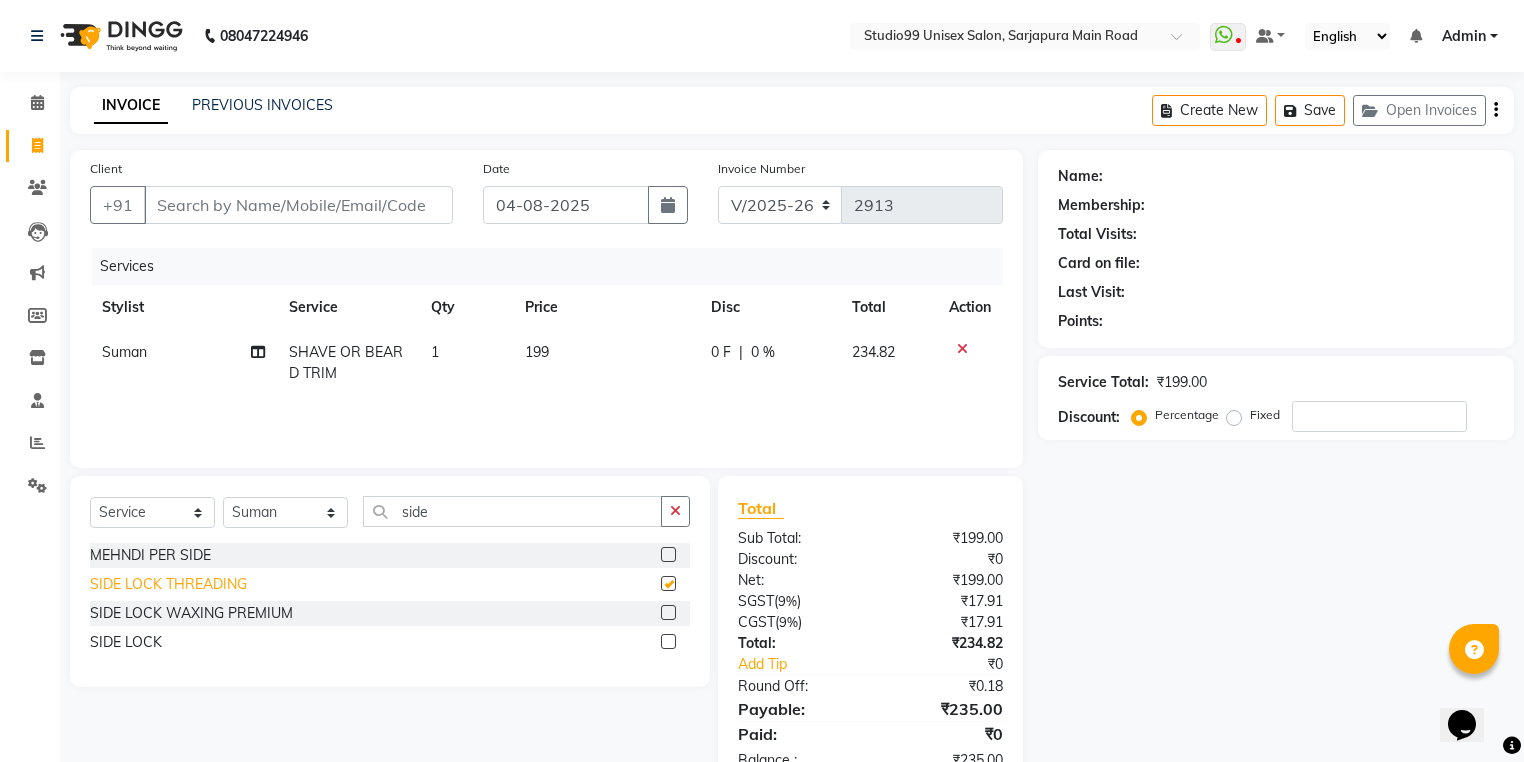 checkbox on "false" 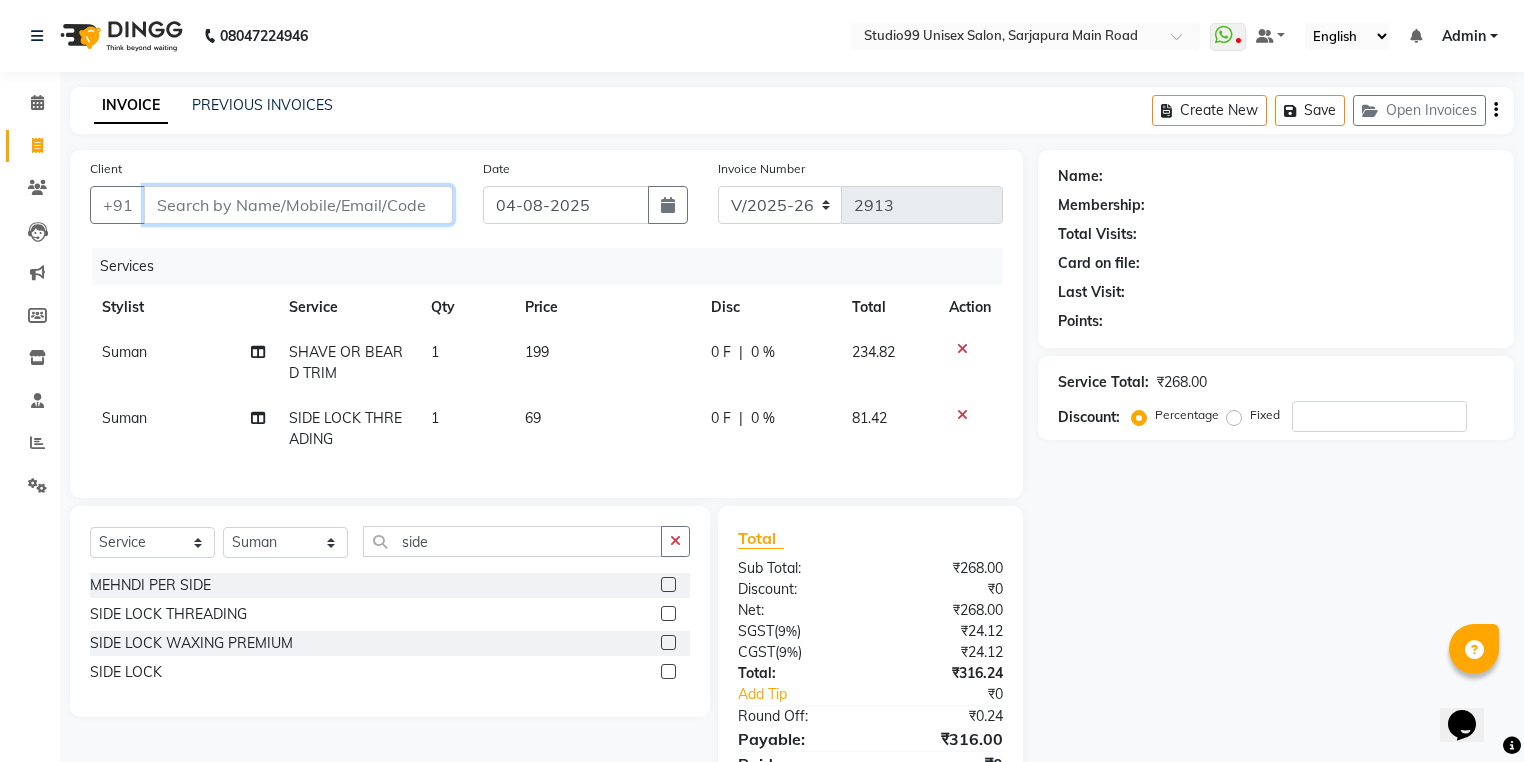 click on "Client" at bounding box center (298, 205) 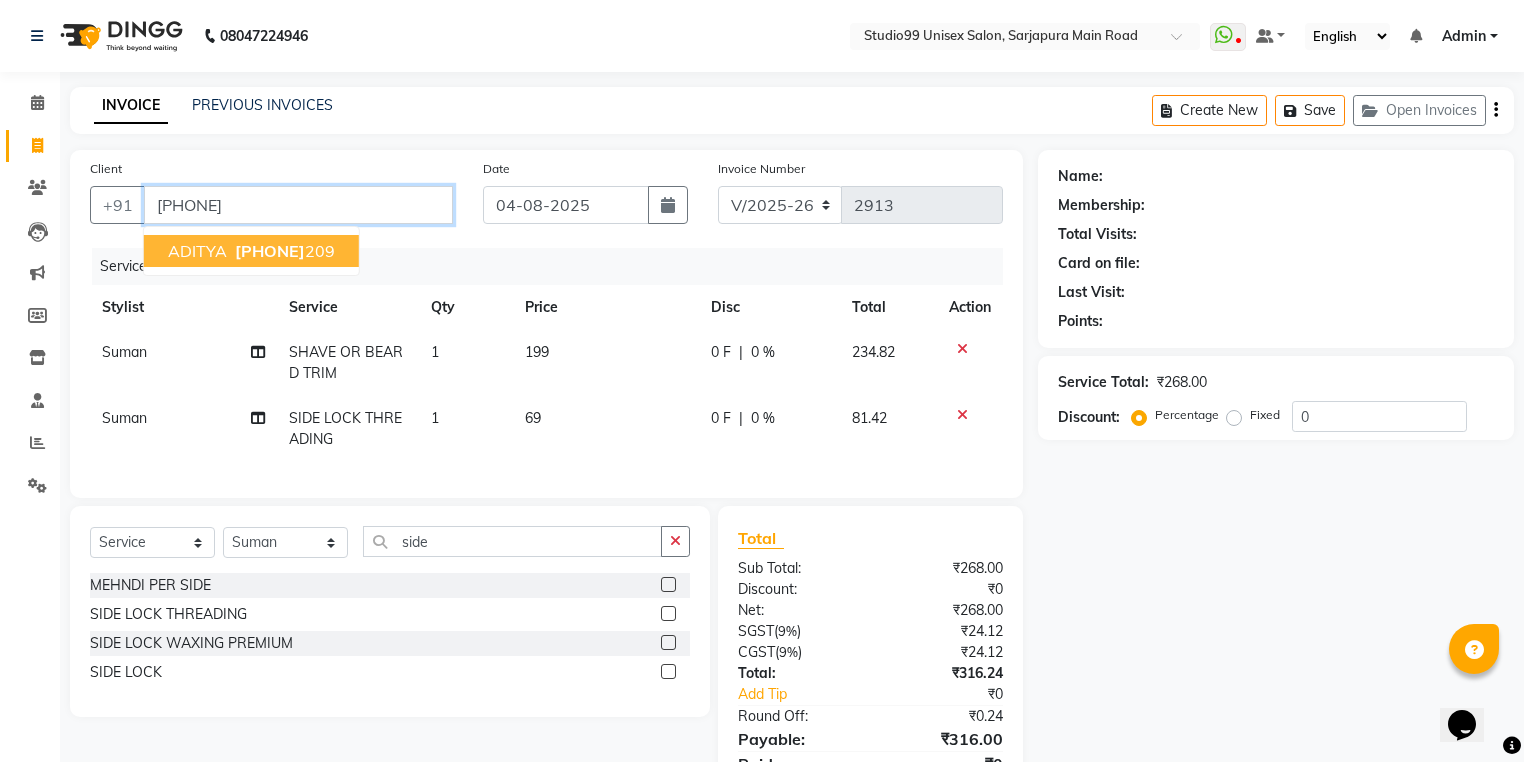 click on "9986807" at bounding box center (270, 251) 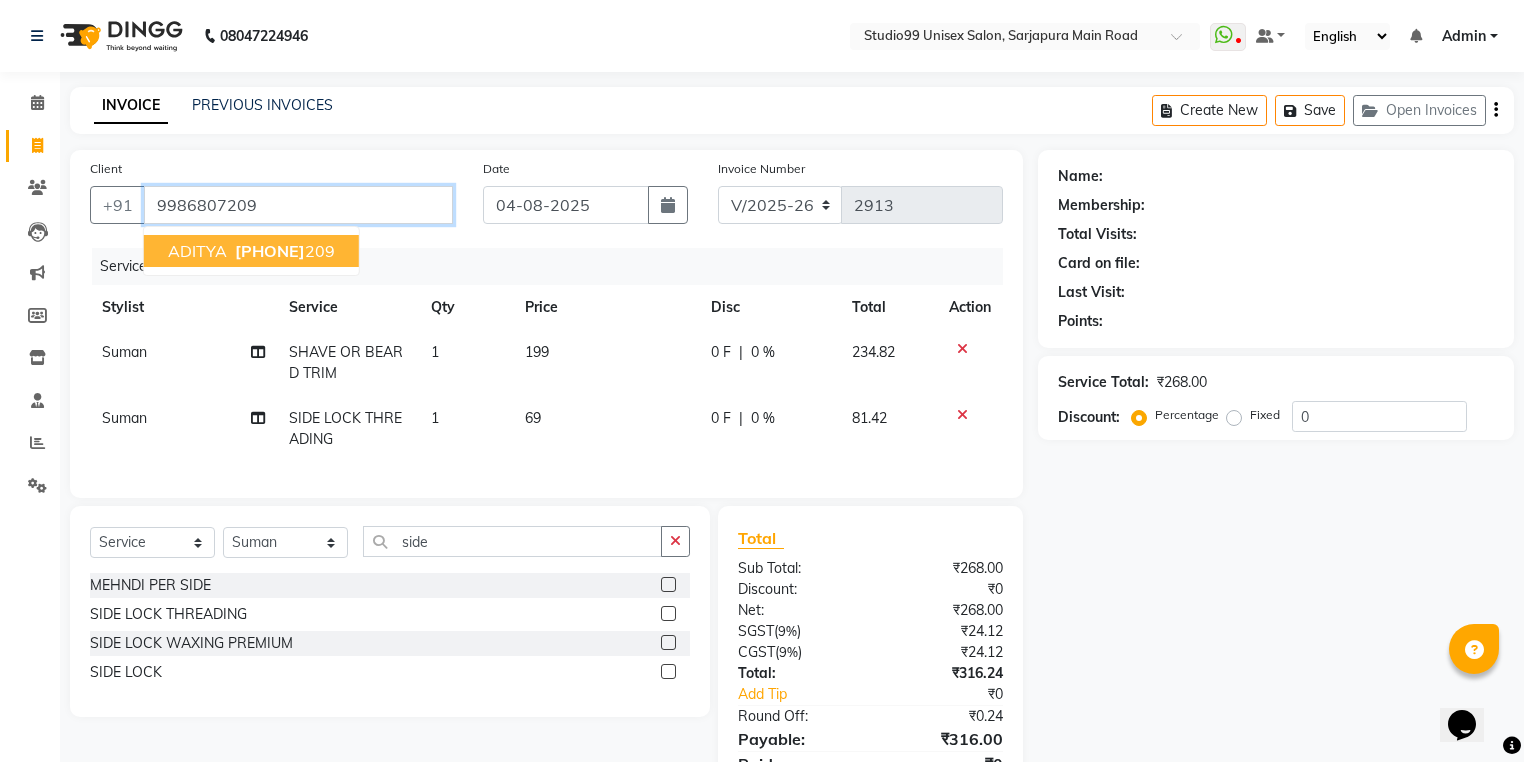 type on "9986807209" 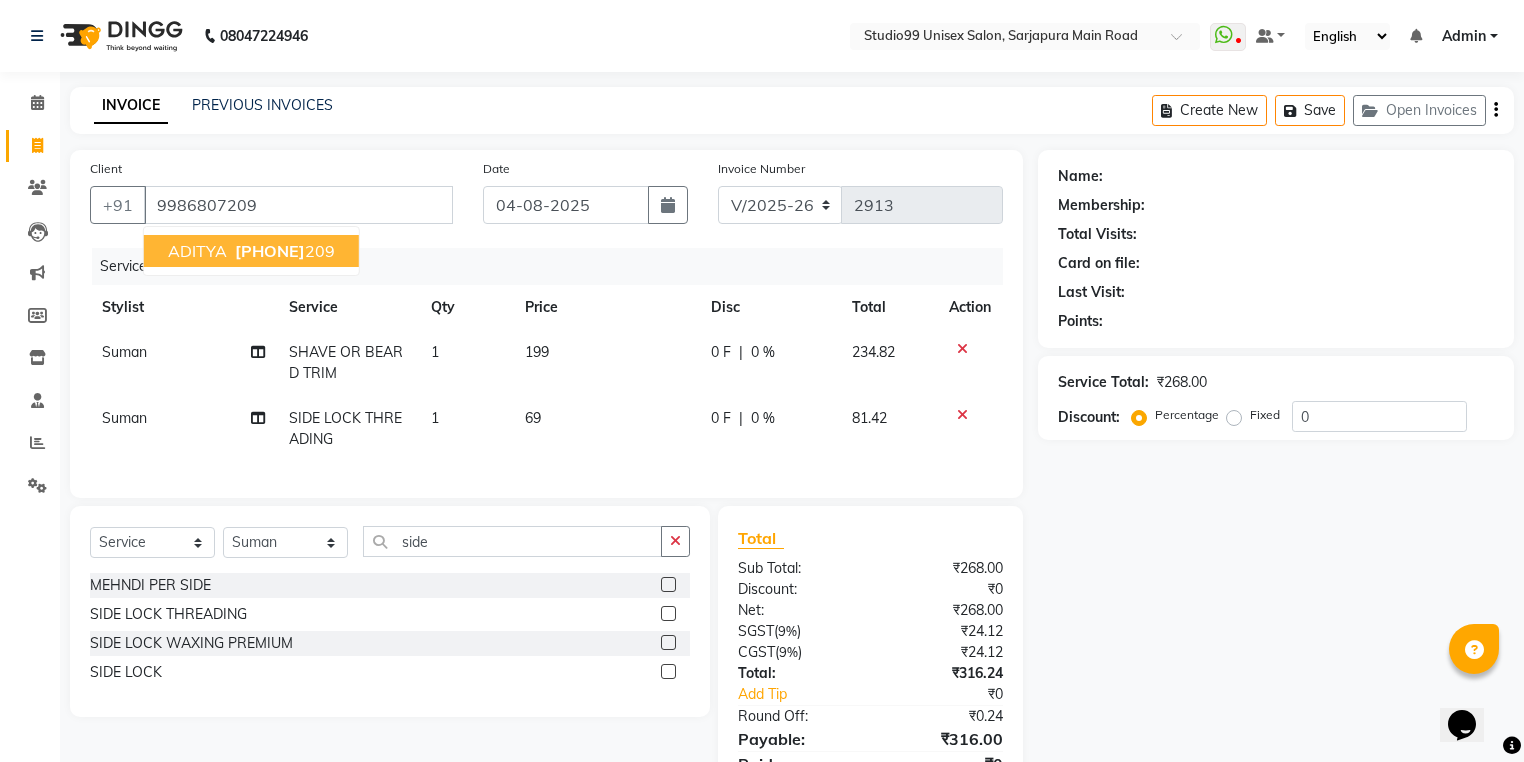 select on "2: Object" 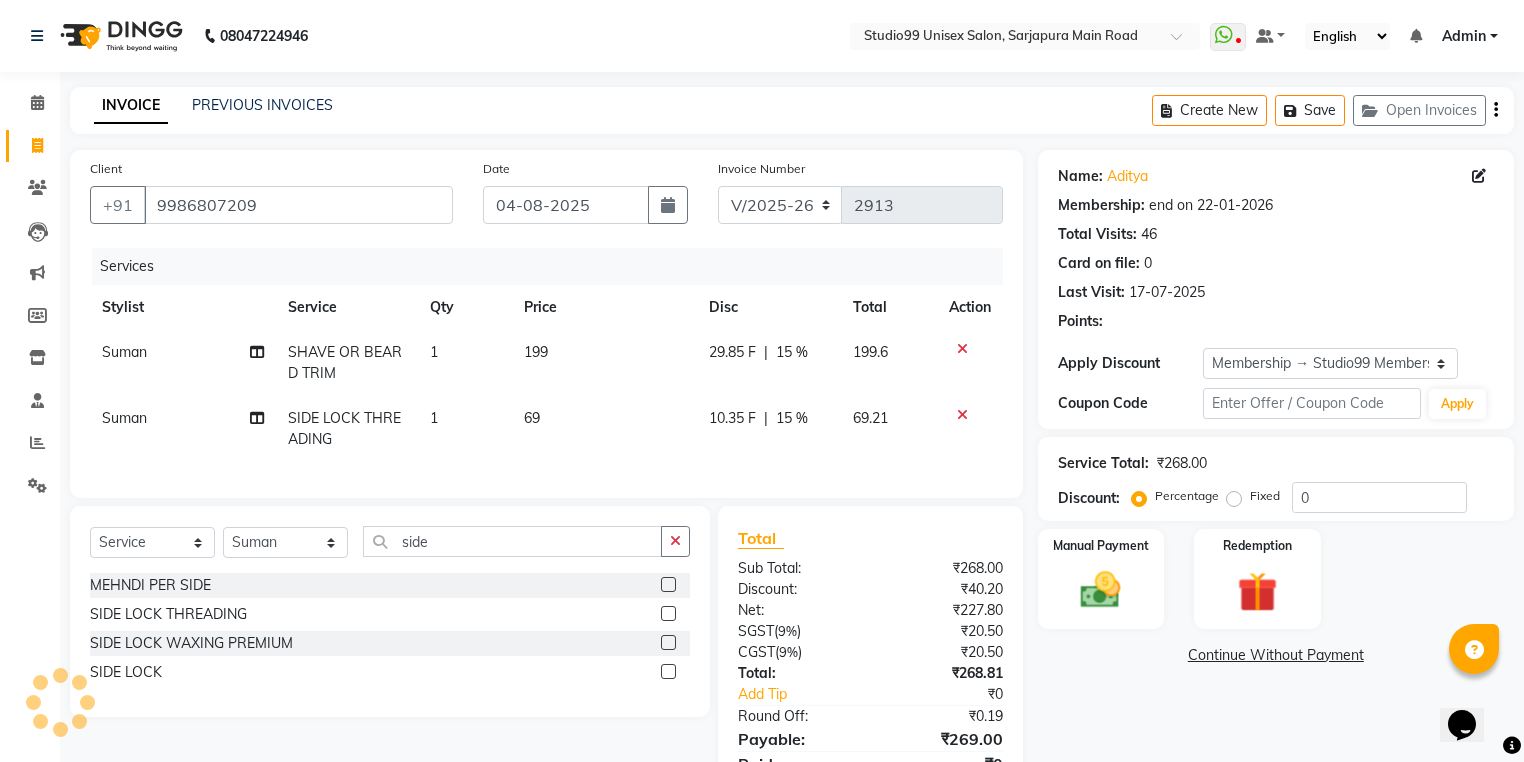 type on "15" 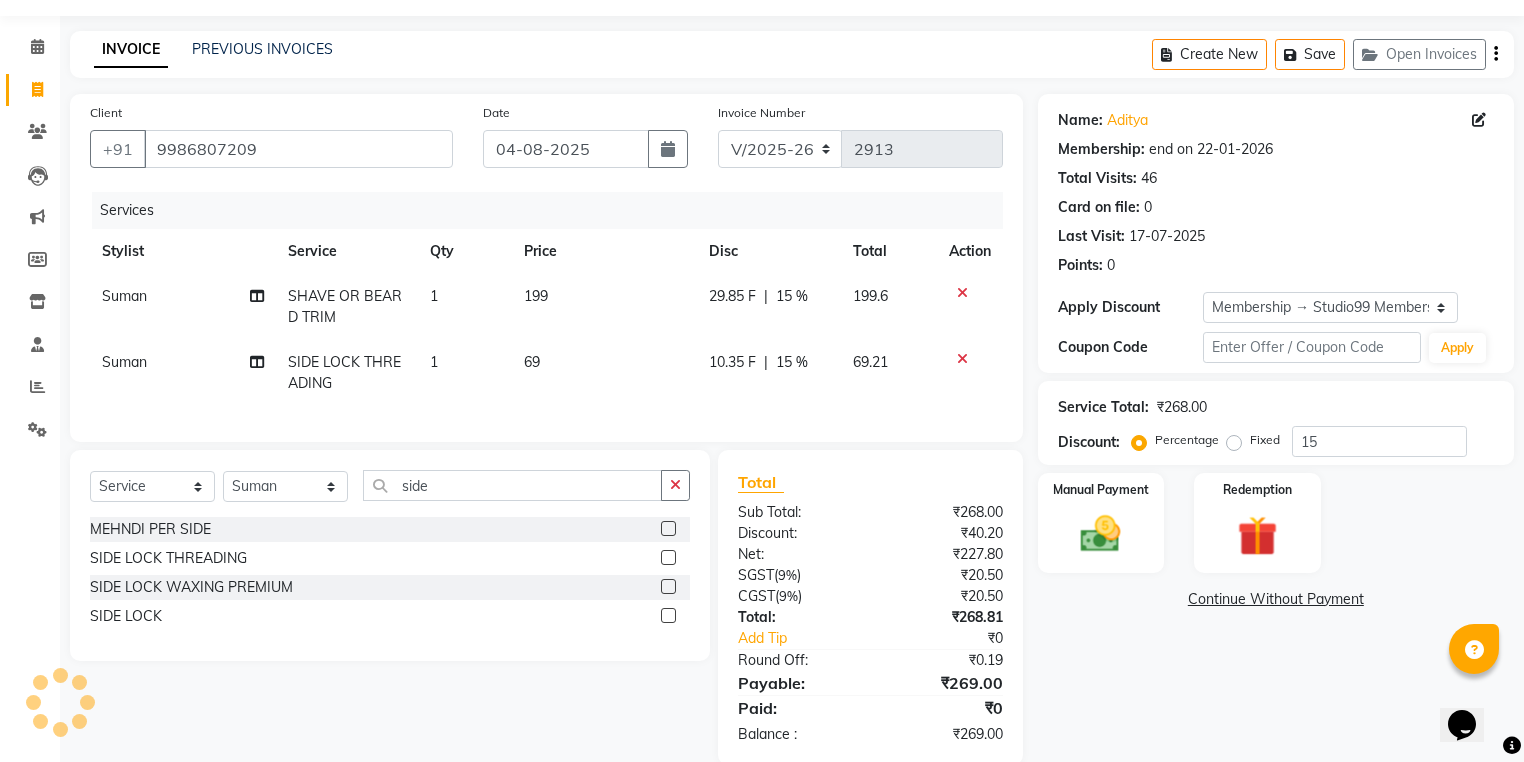 scroll, scrollTop: 101, scrollLeft: 0, axis: vertical 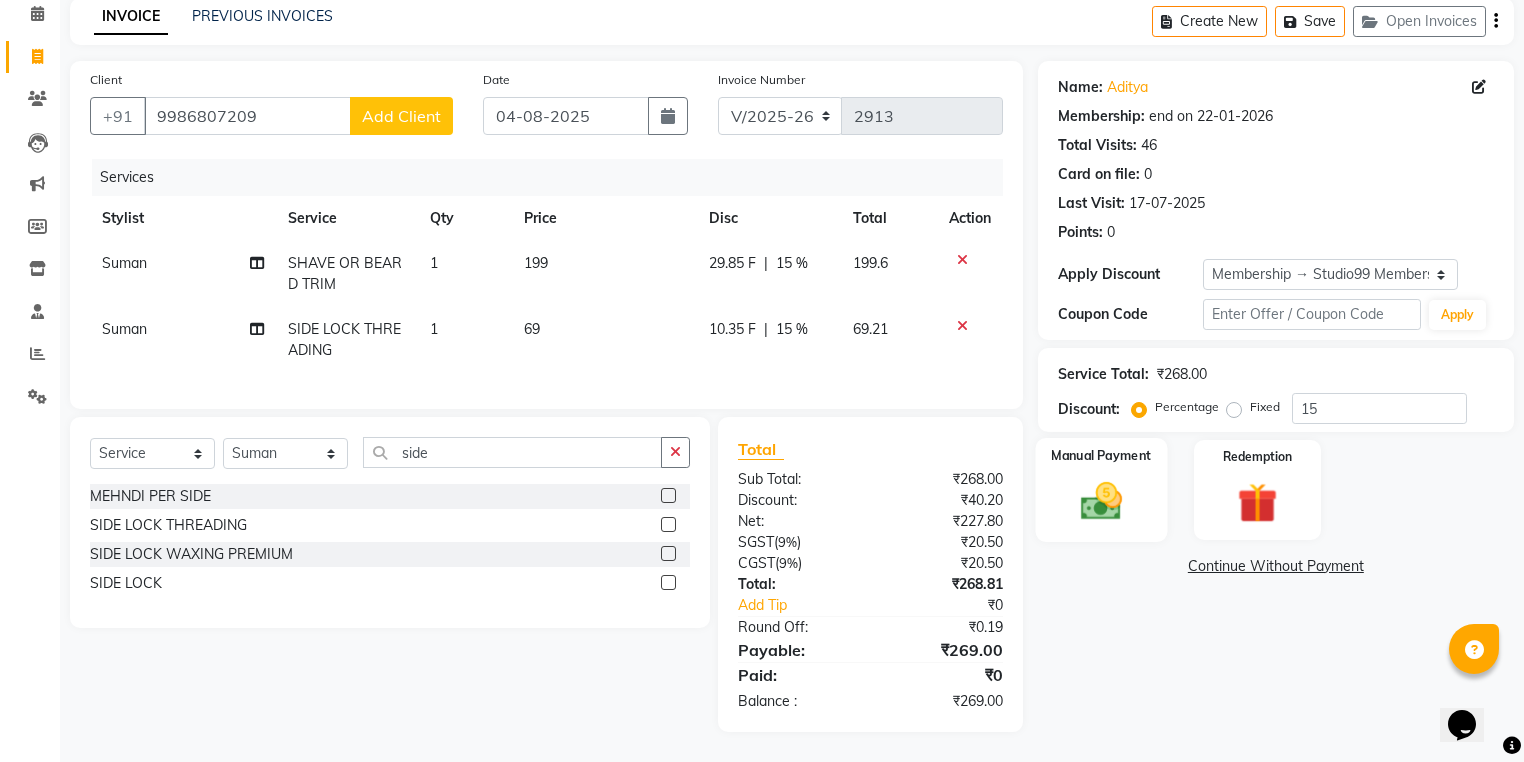 click 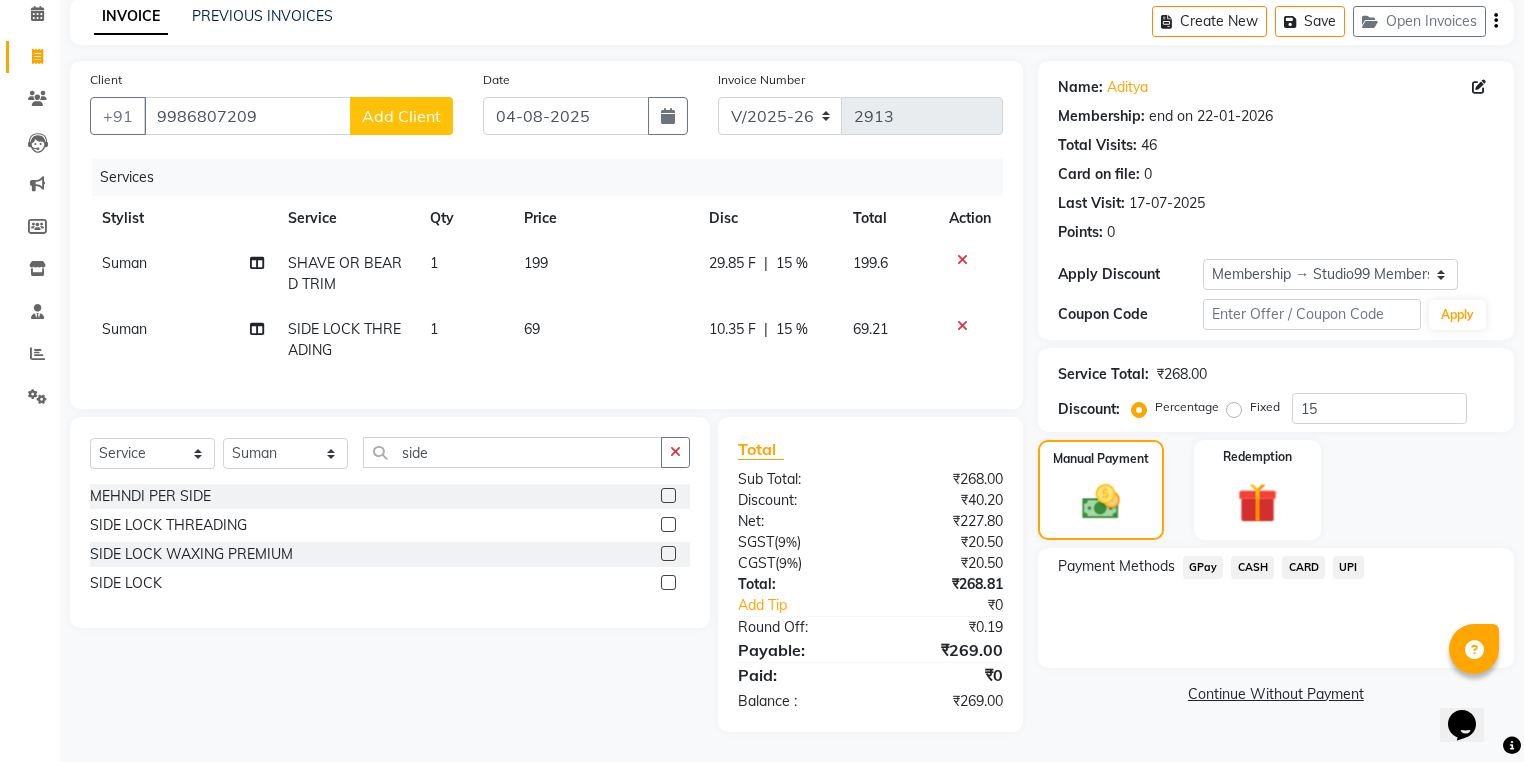 click on "UPI" 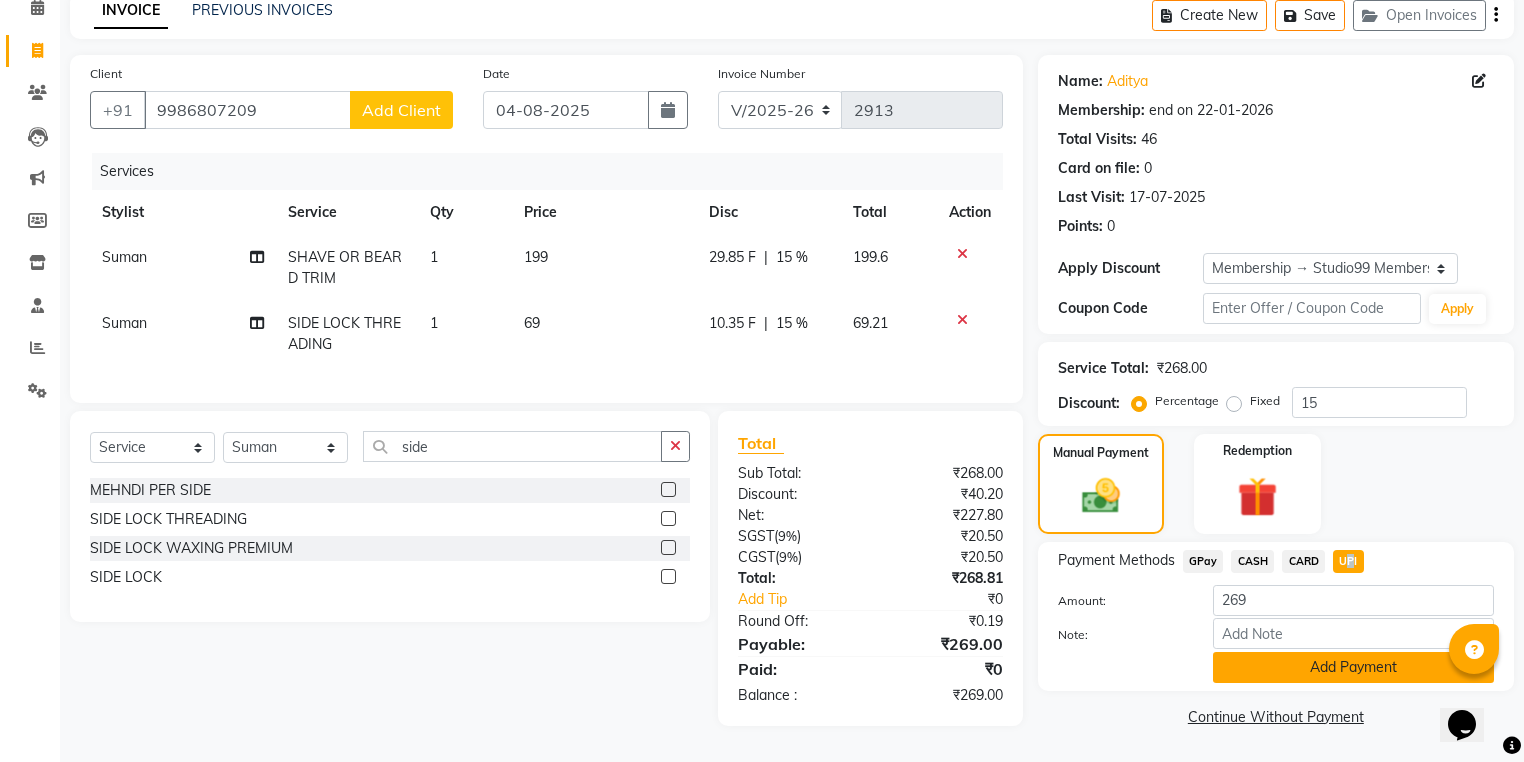 click on "Add Payment" 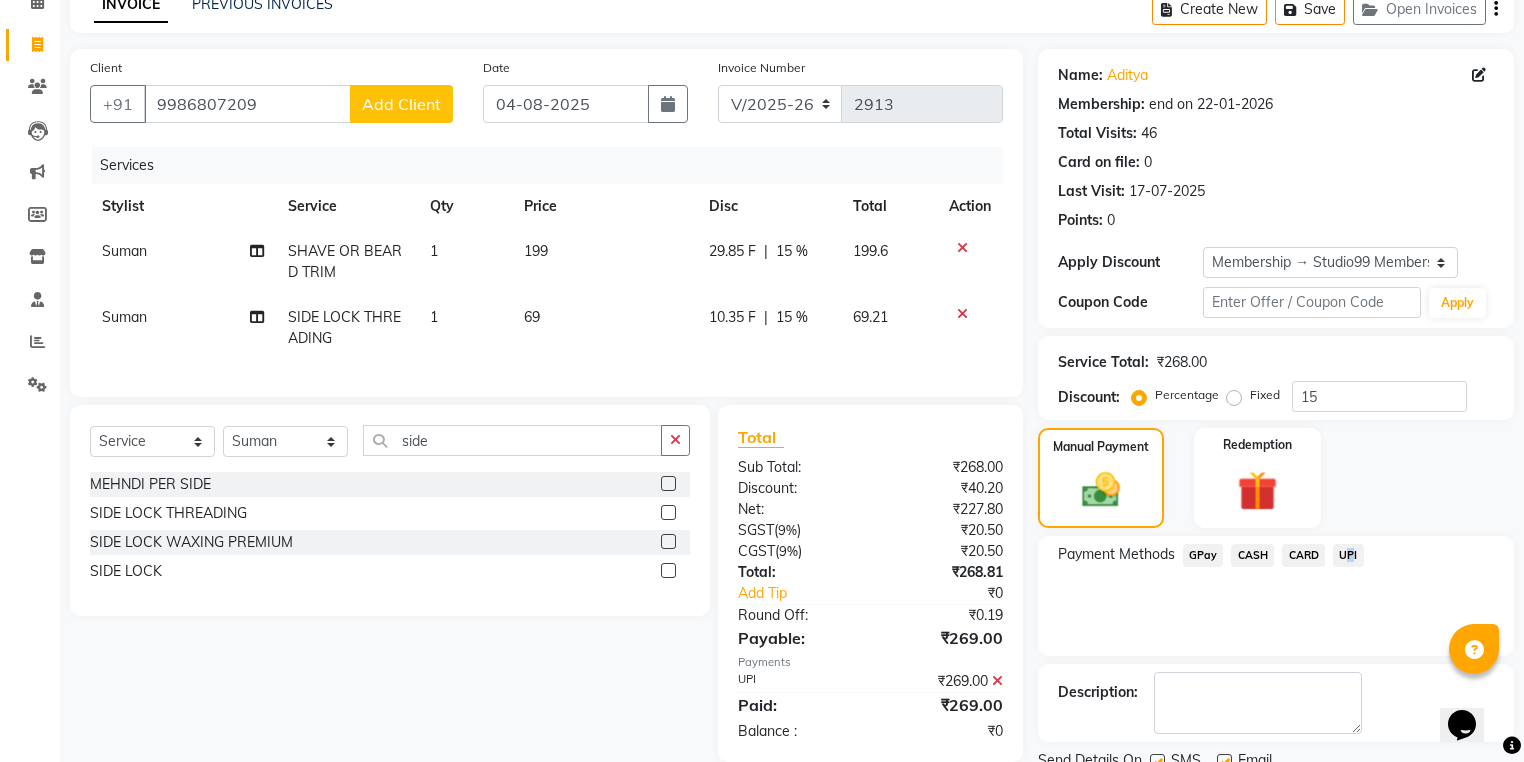 scroll, scrollTop: 214, scrollLeft: 0, axis: vertical 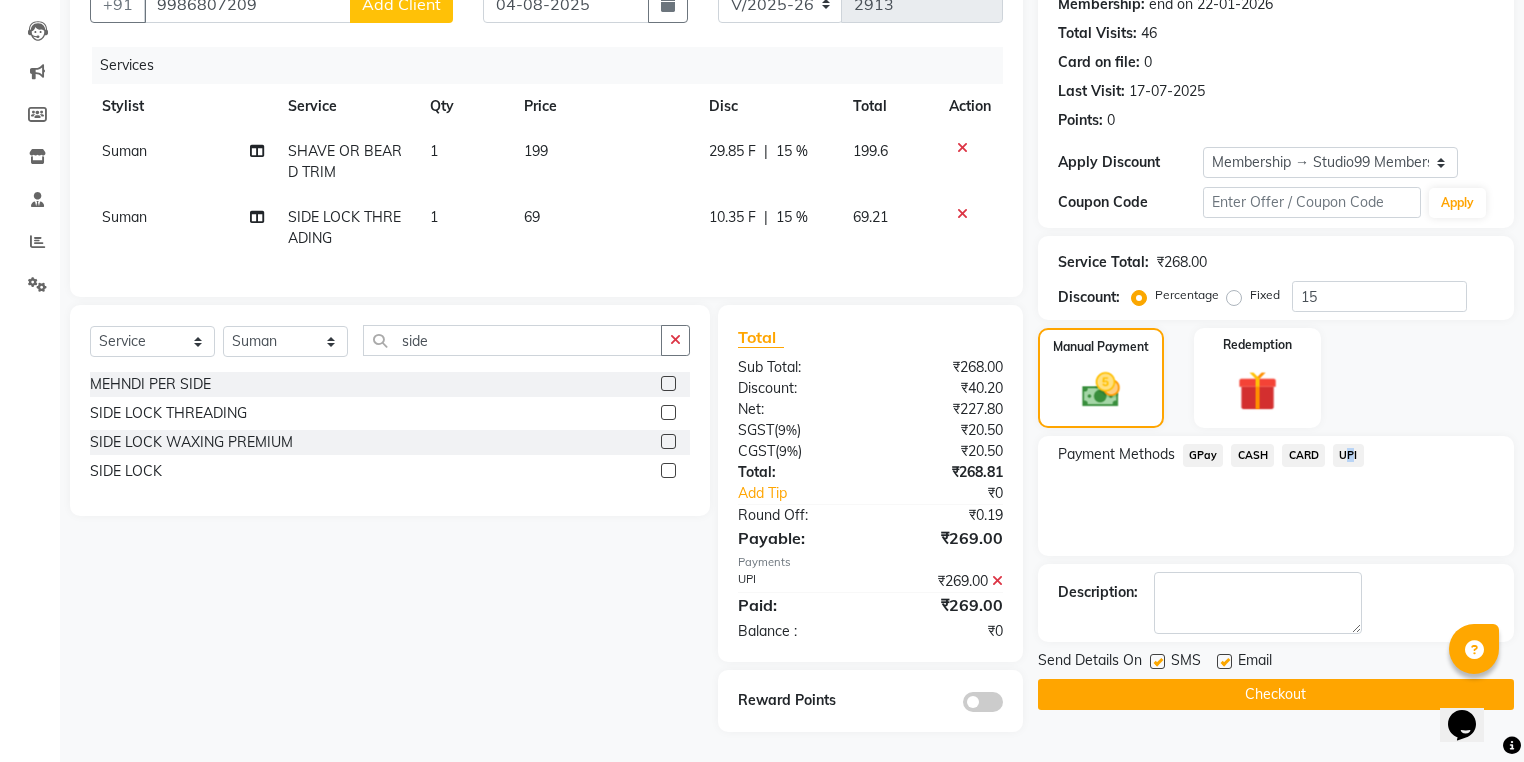 click on "Checkout" 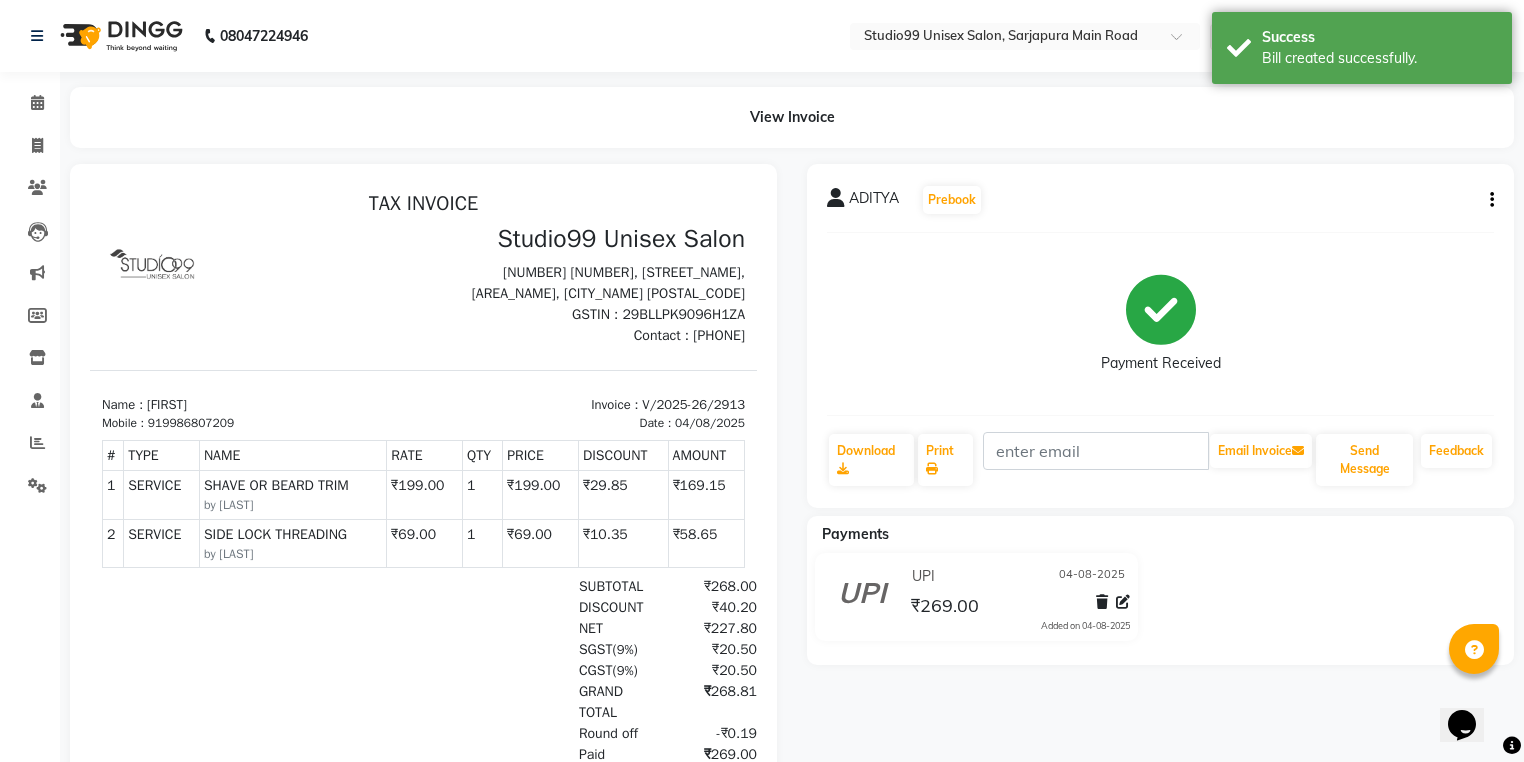 scroll, scrollTop: 0, scrollLeft: 0, axis: both 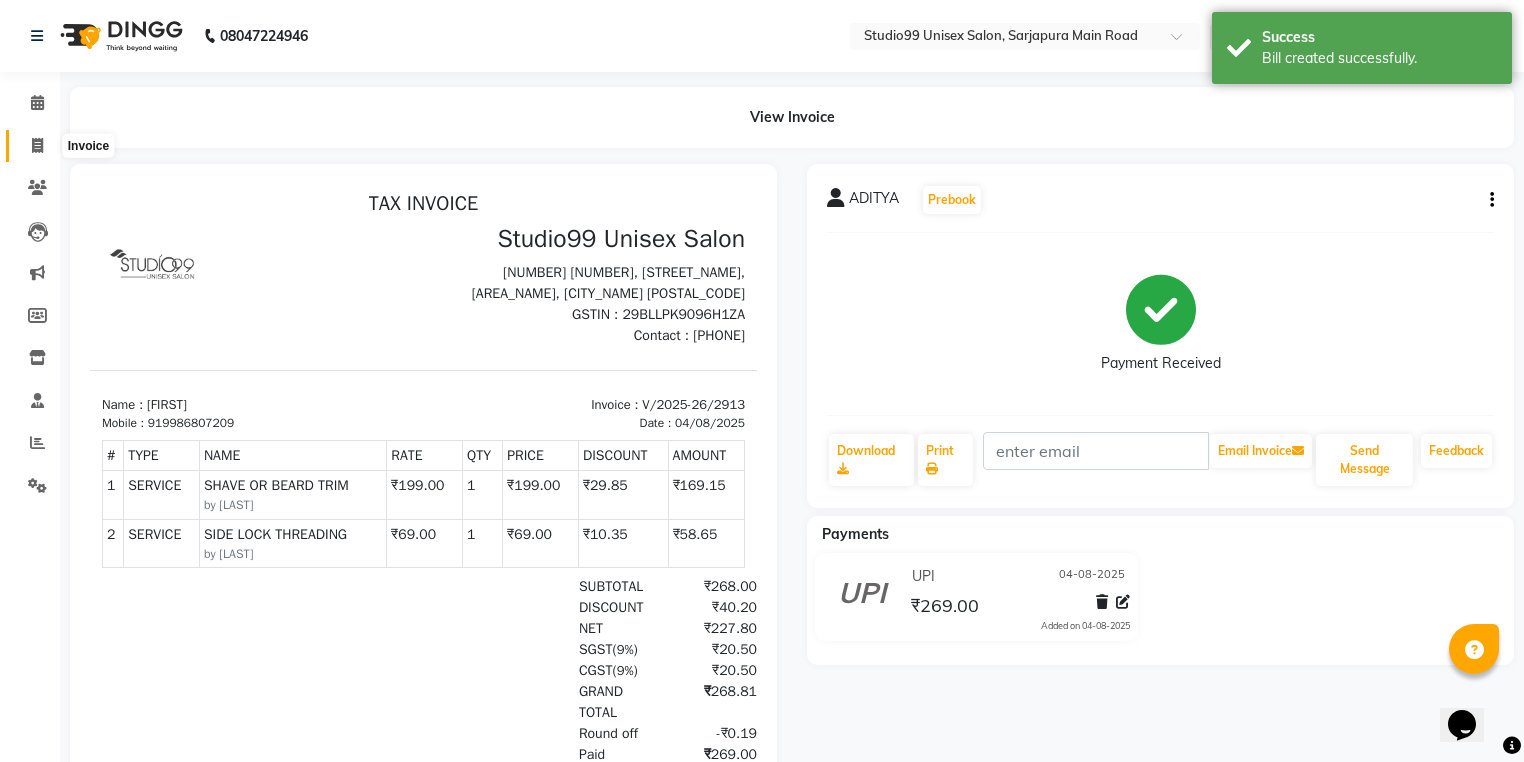click 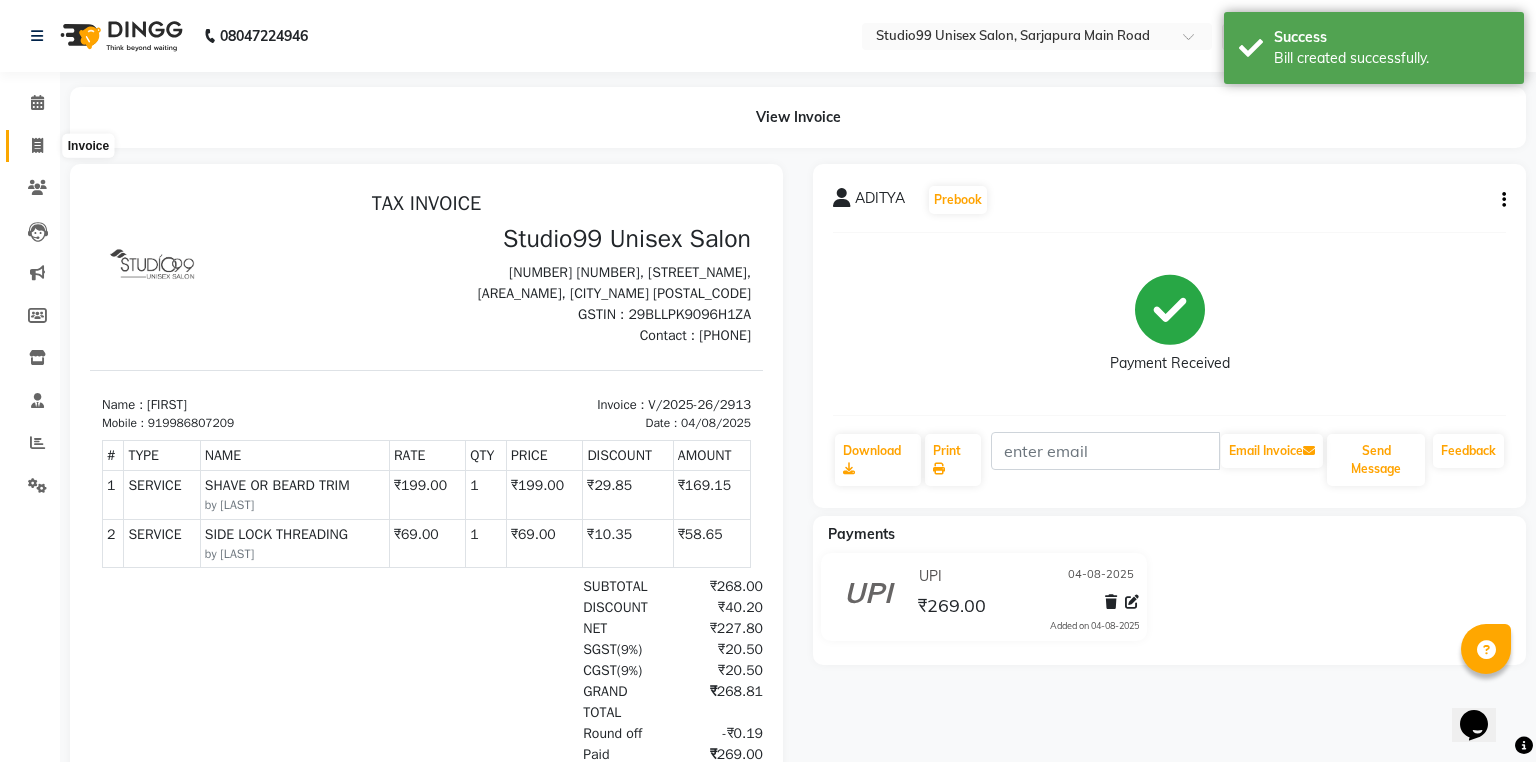 select on "6042" 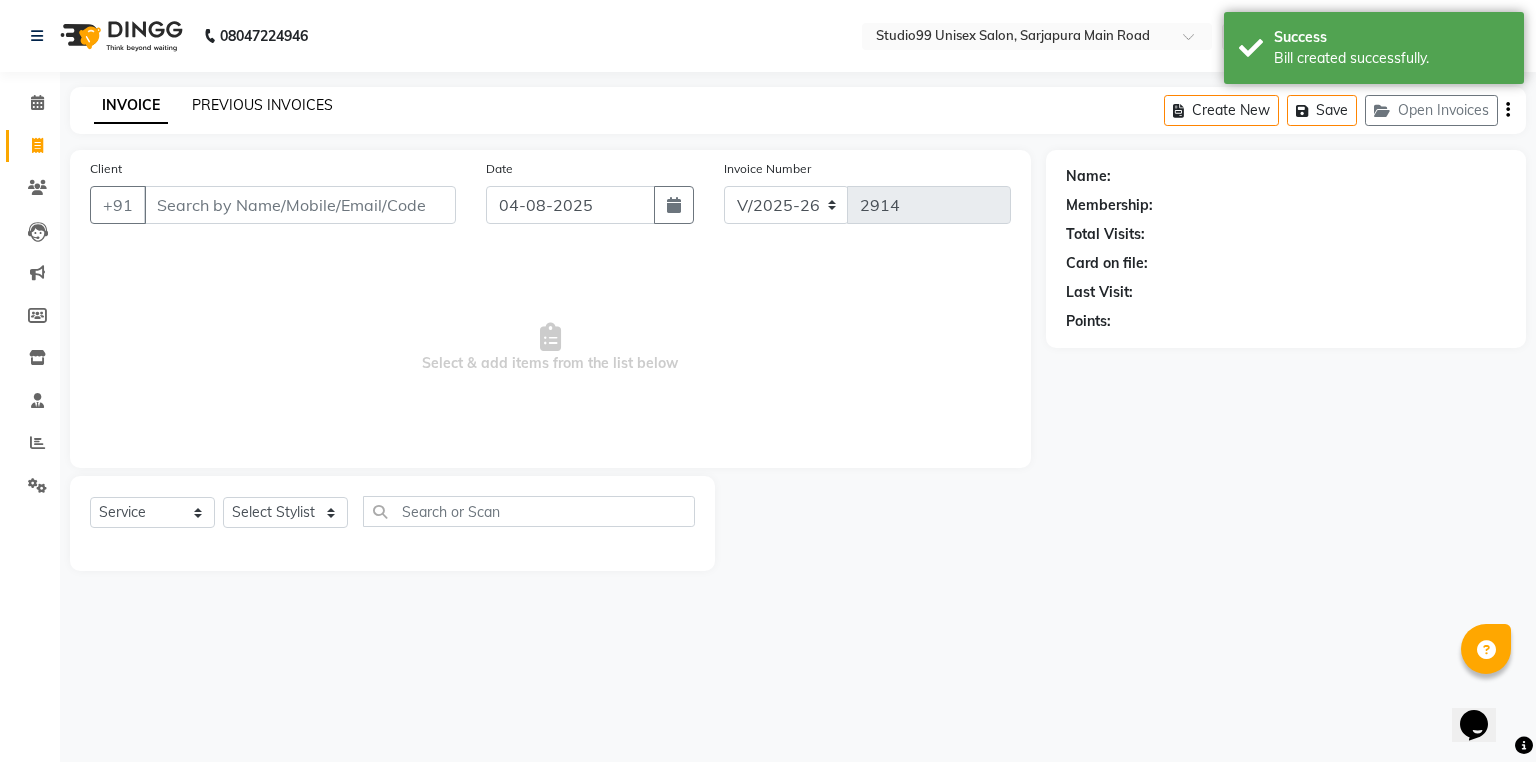 click on "PREVIOUS INVOICES" 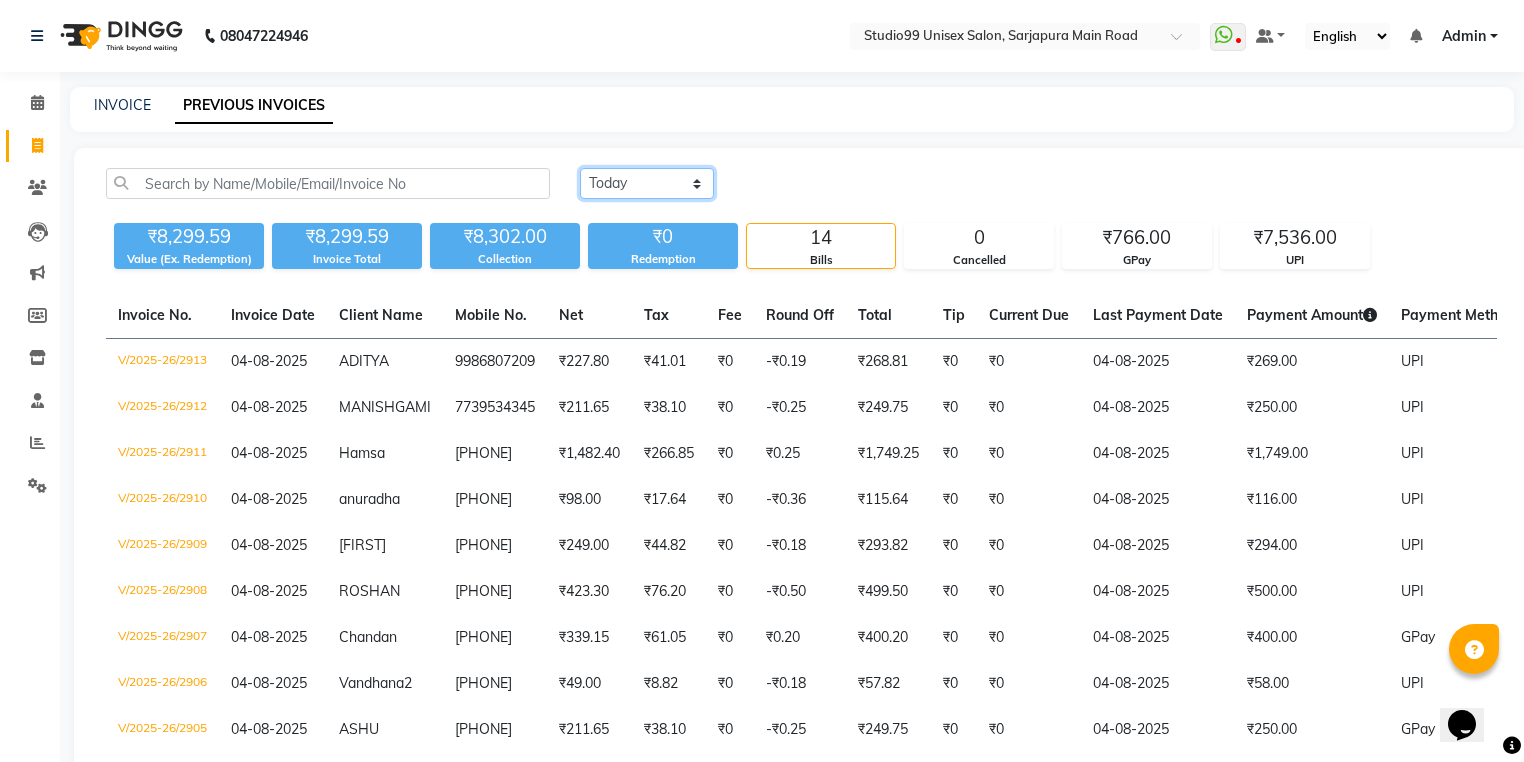 click on "Today Yesterday Custom Range" 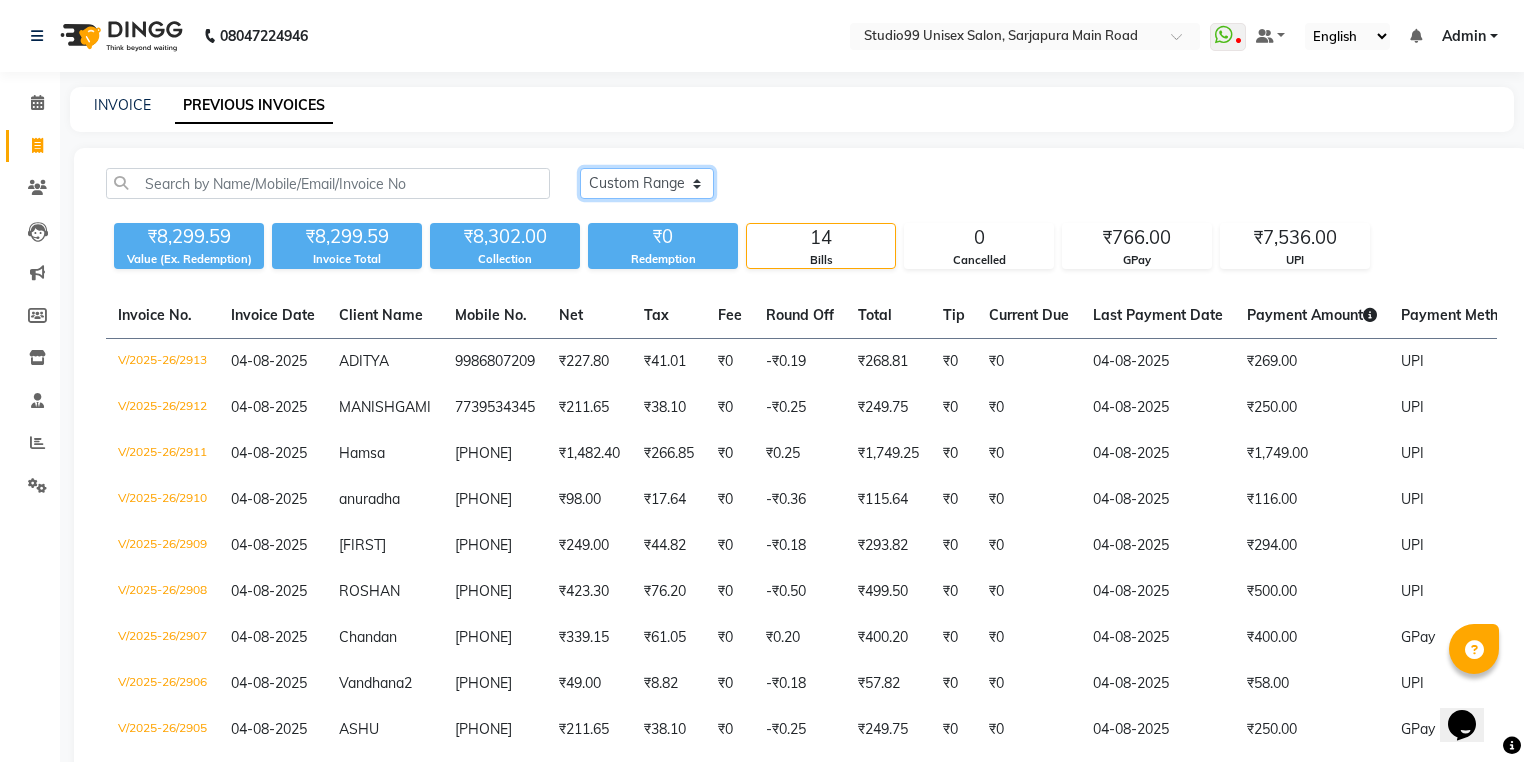 click on "Today Yesterday Custom Range" 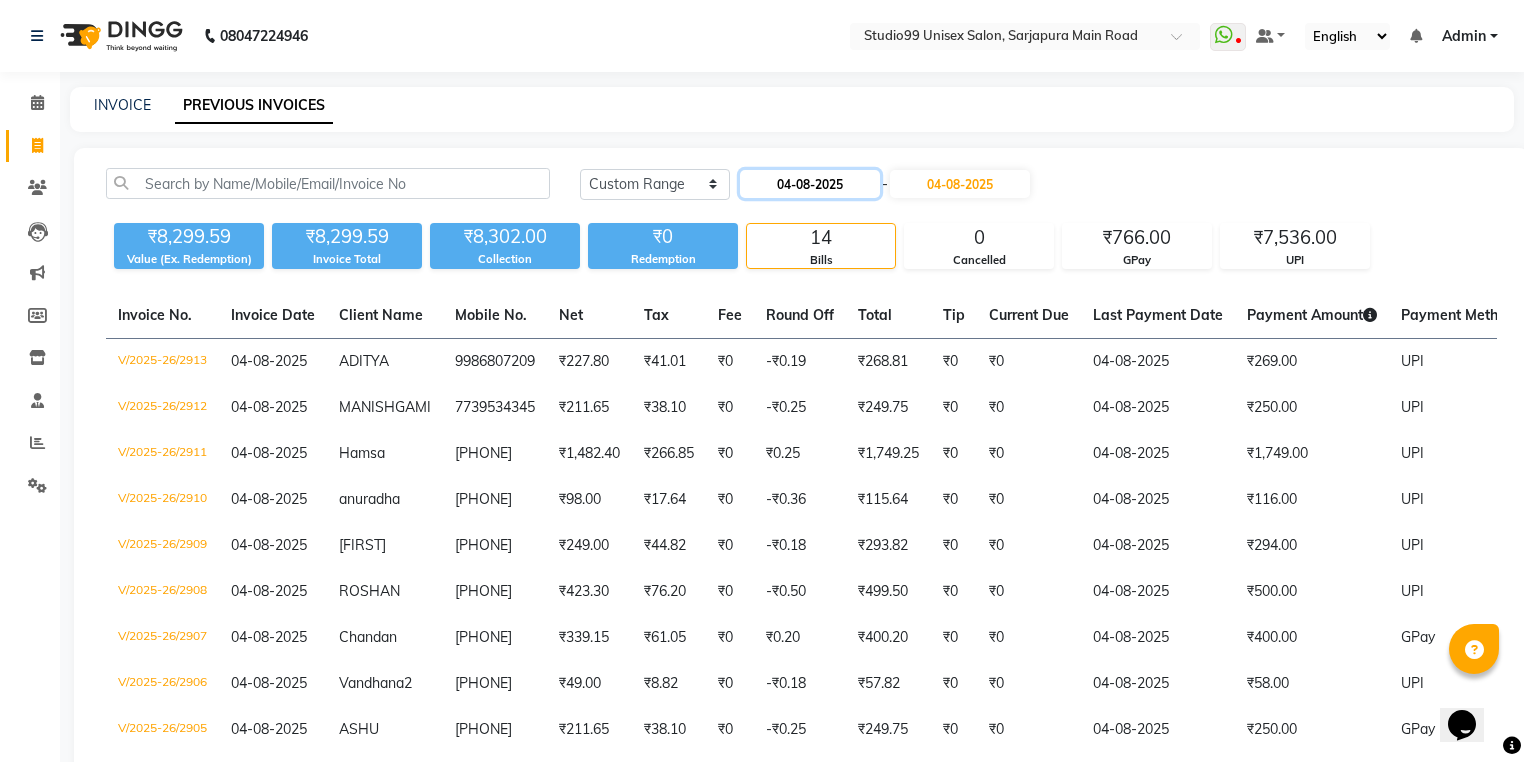 click on "04-08-2025" 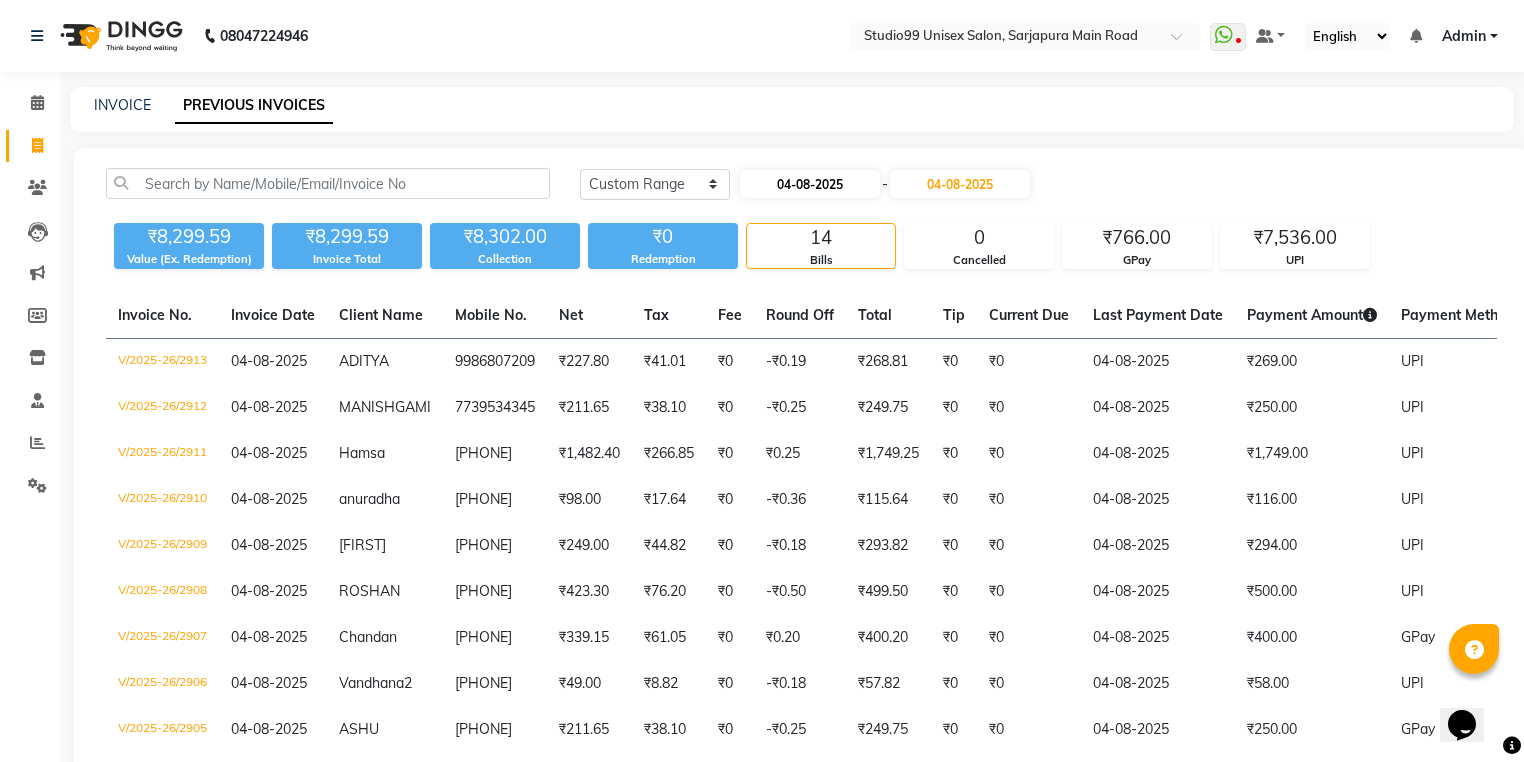 select on "8" 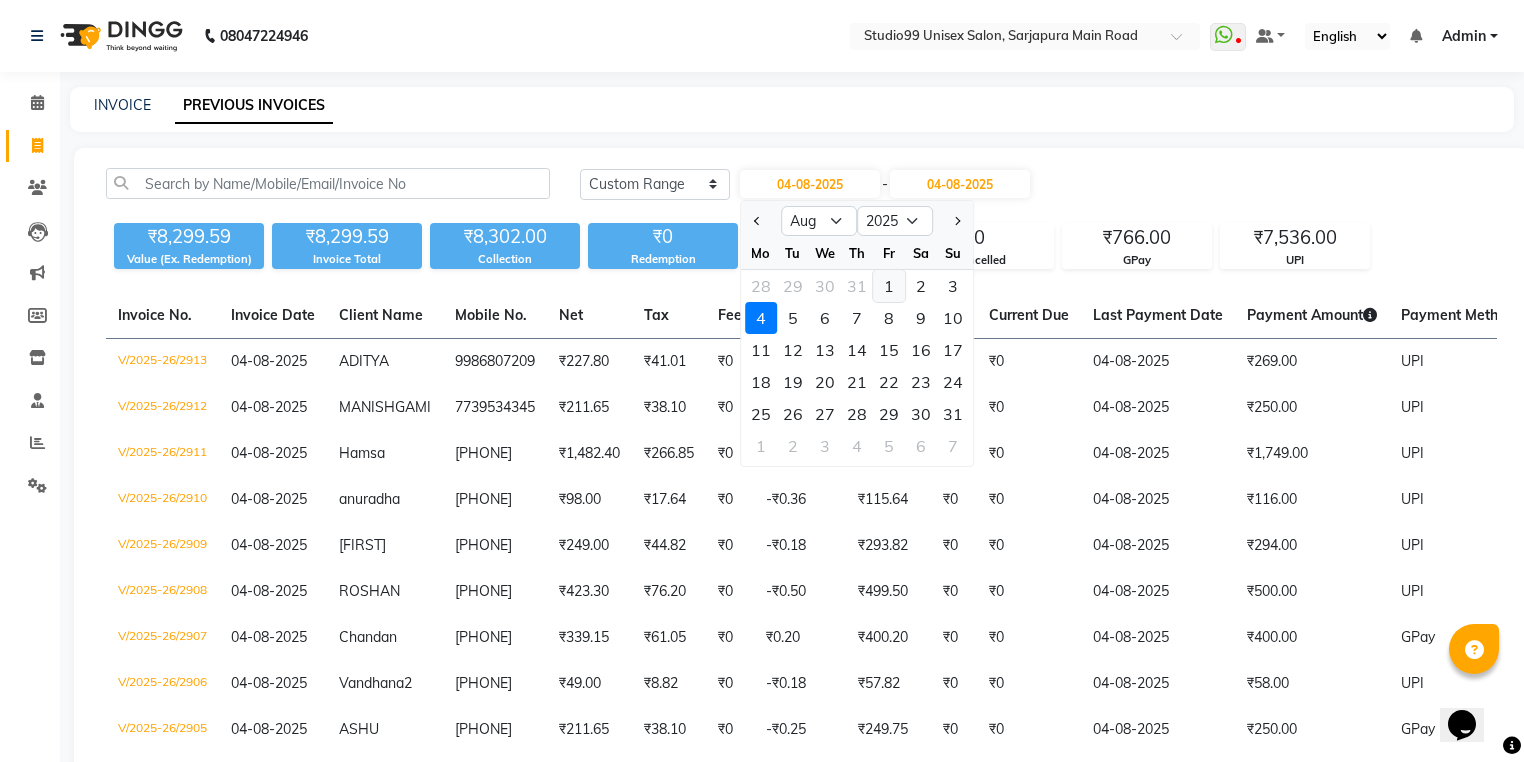 click on "1" 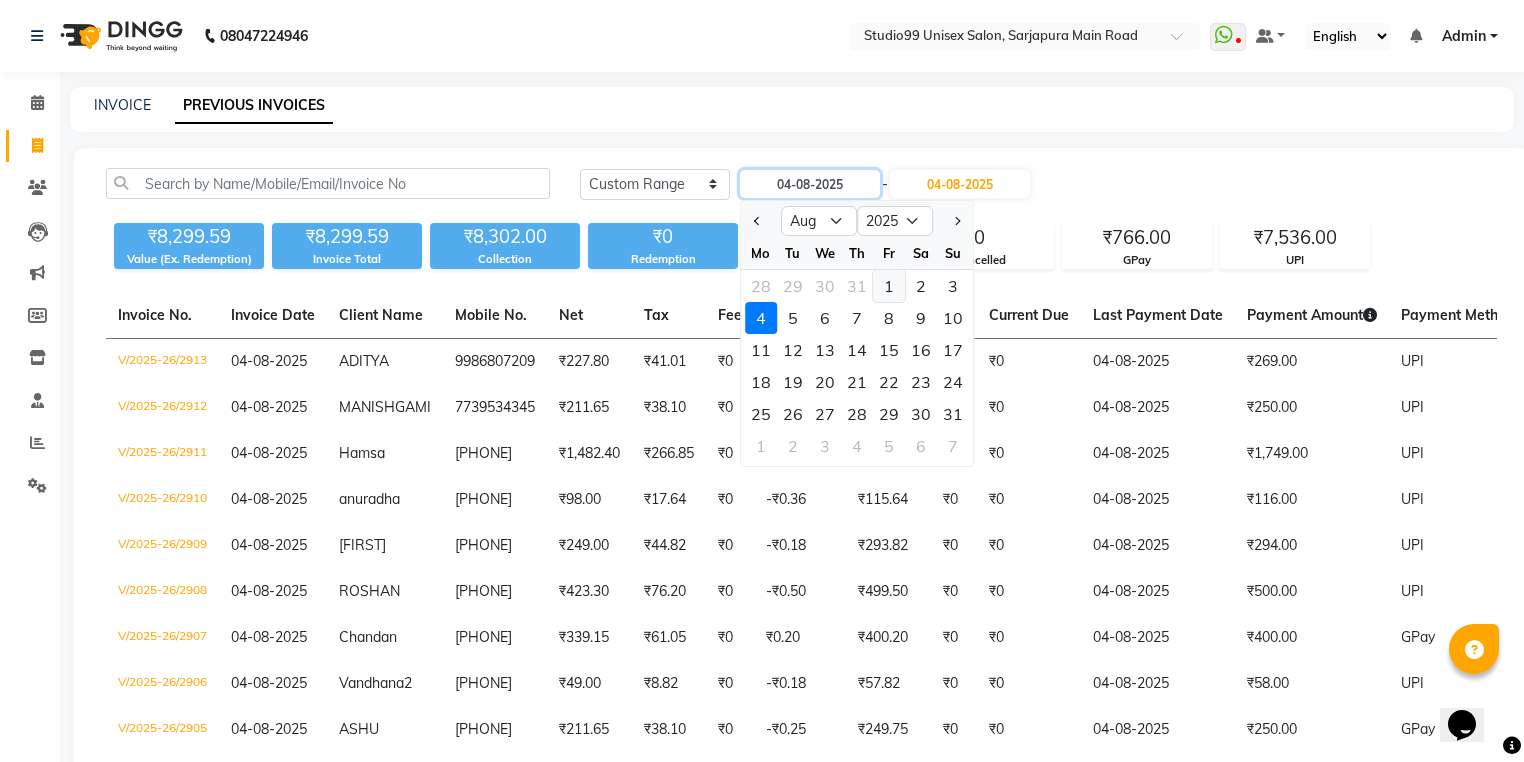 type on "01-08-2025" 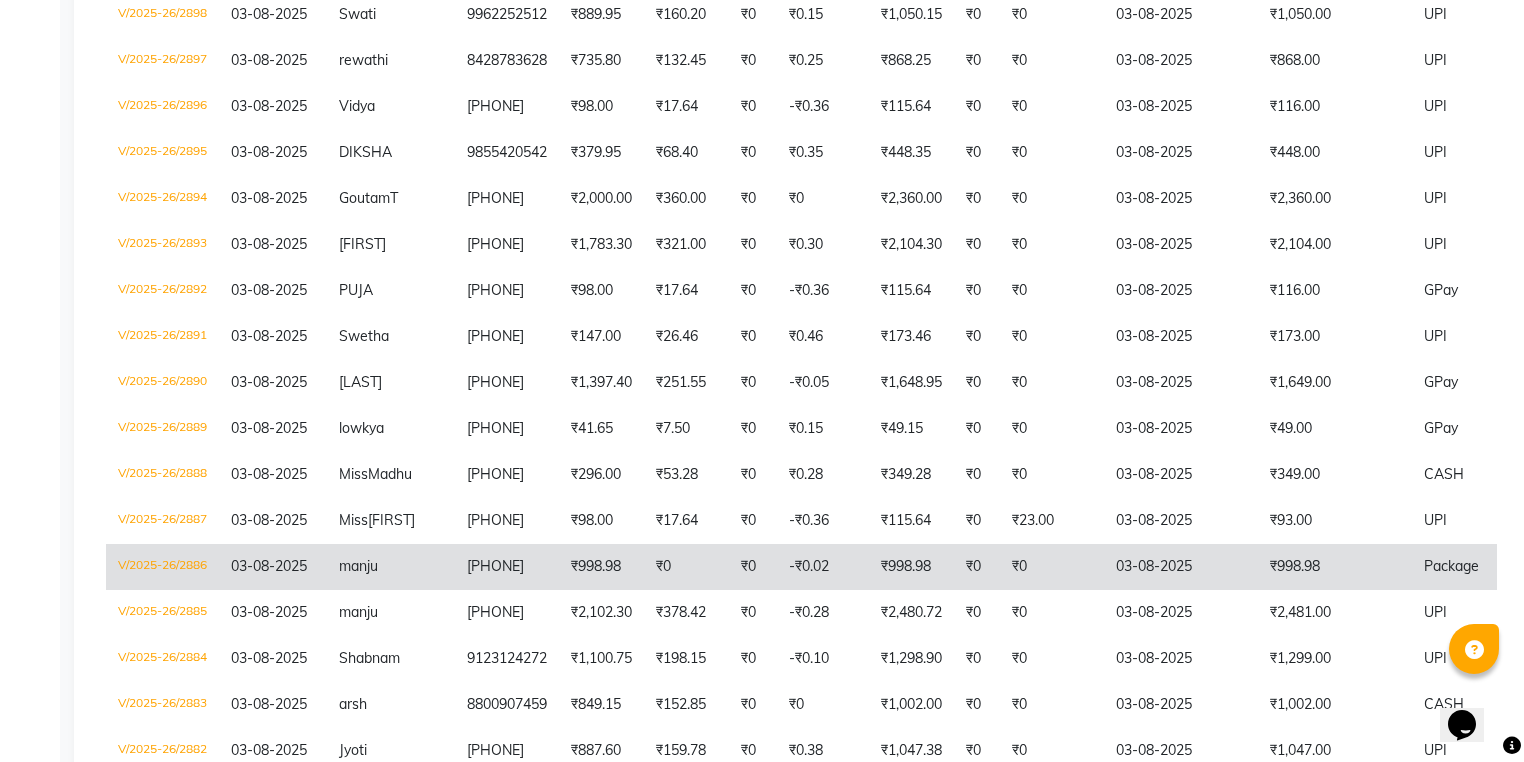 scroll, scrollTop: 1120, scrollLeft: 0, axis: vertical 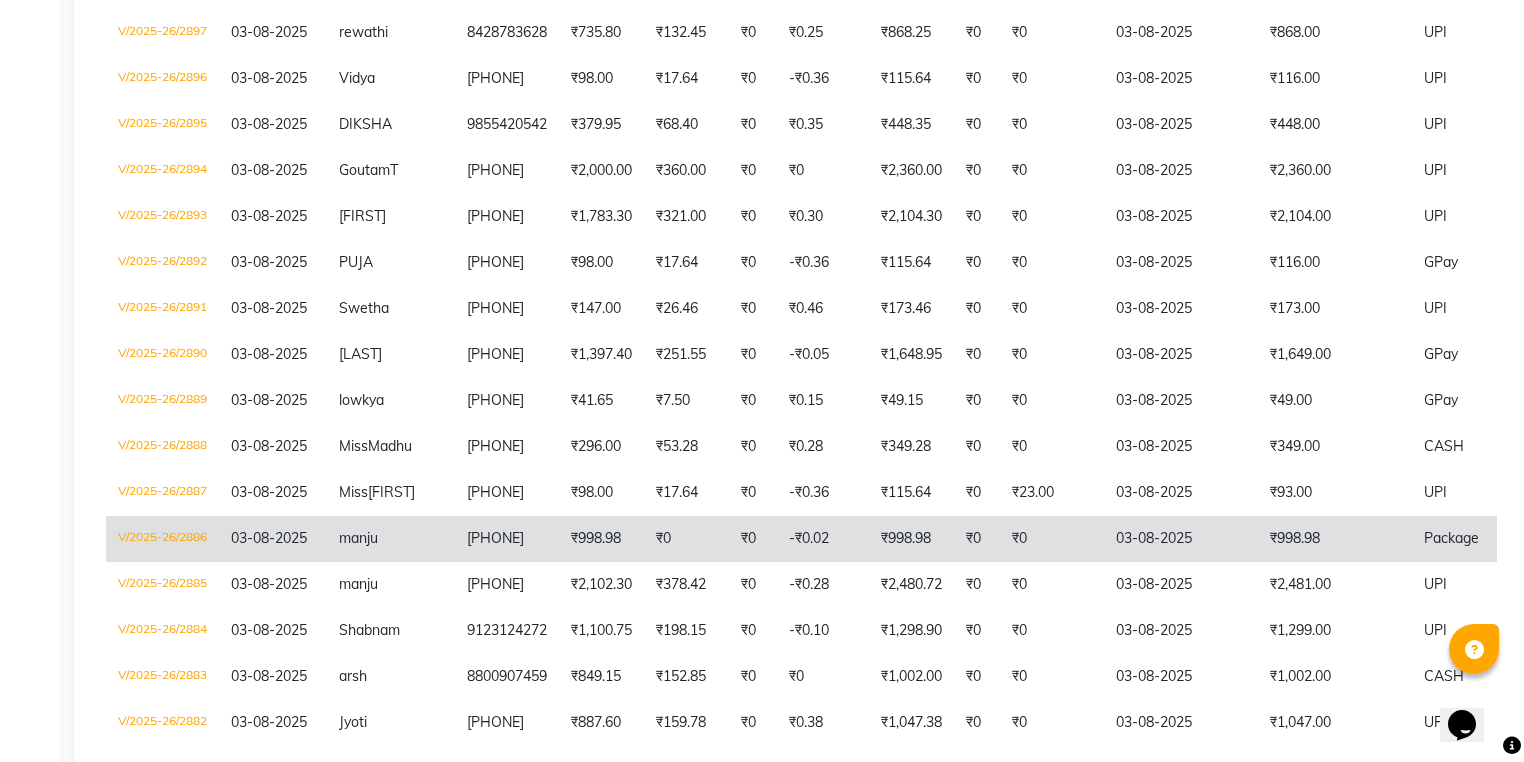 click on "03-08-2025" 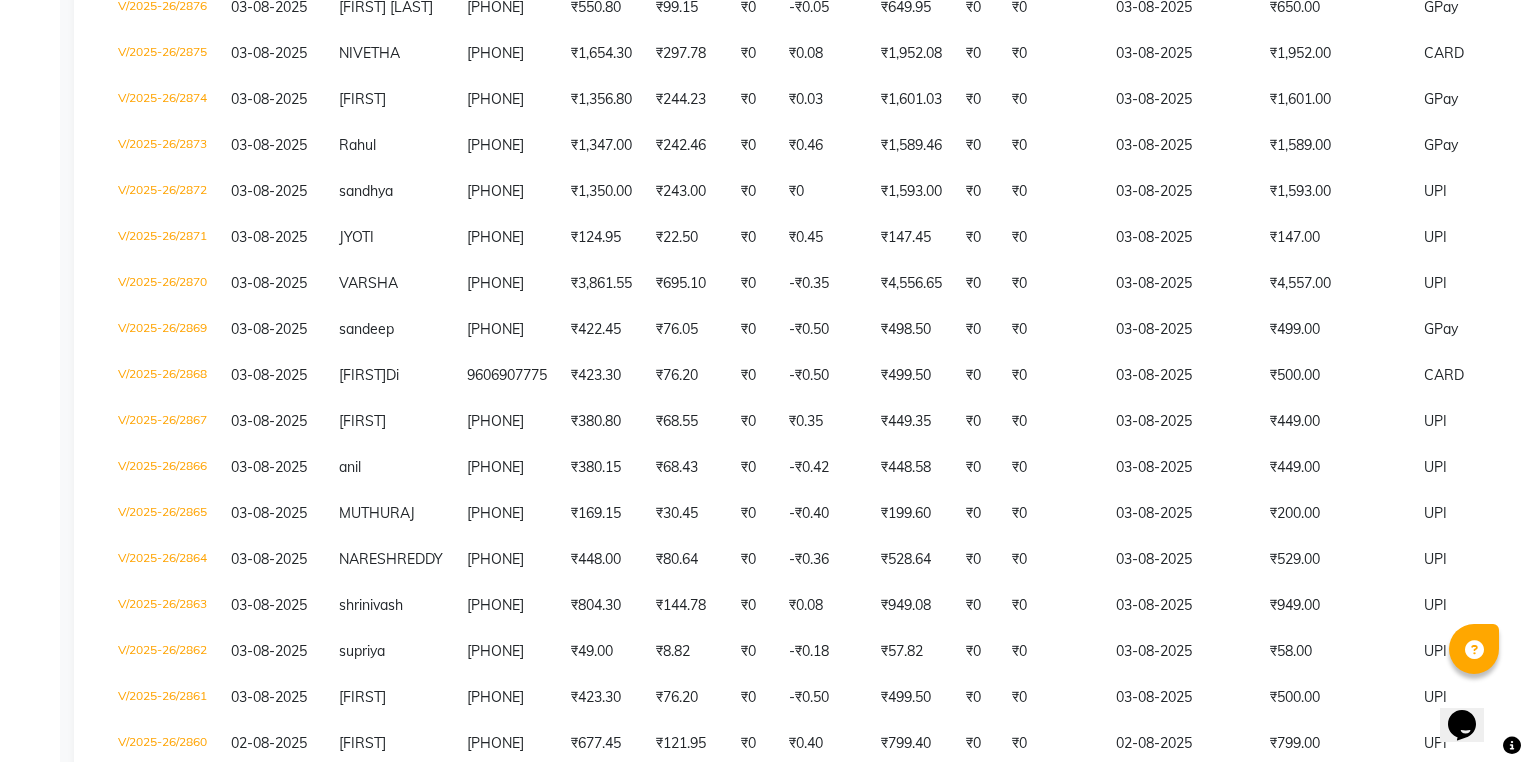 scroll, scrollTop: 2160, scrollLeft: 0, axis: vertical 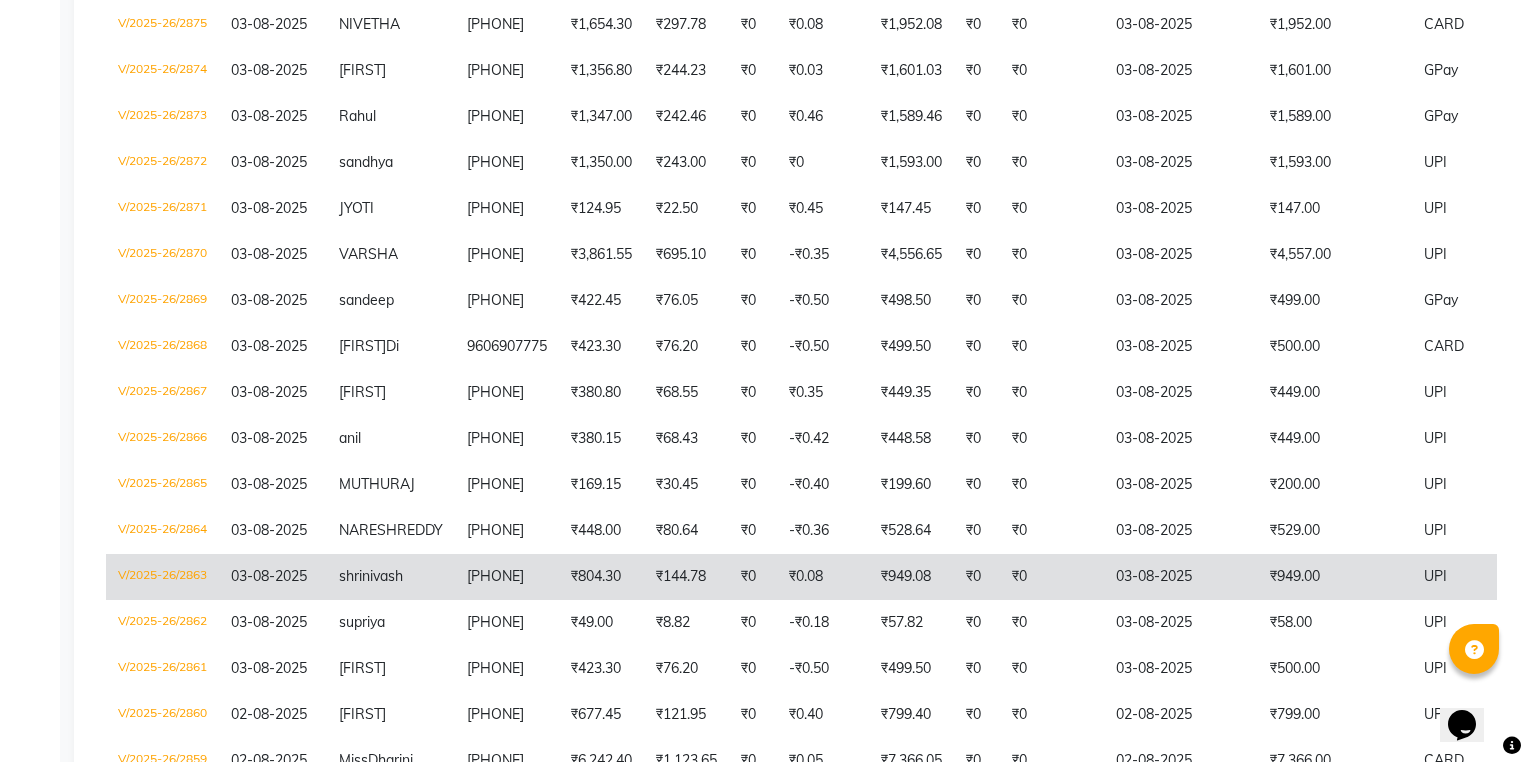 click on "₹949.00" 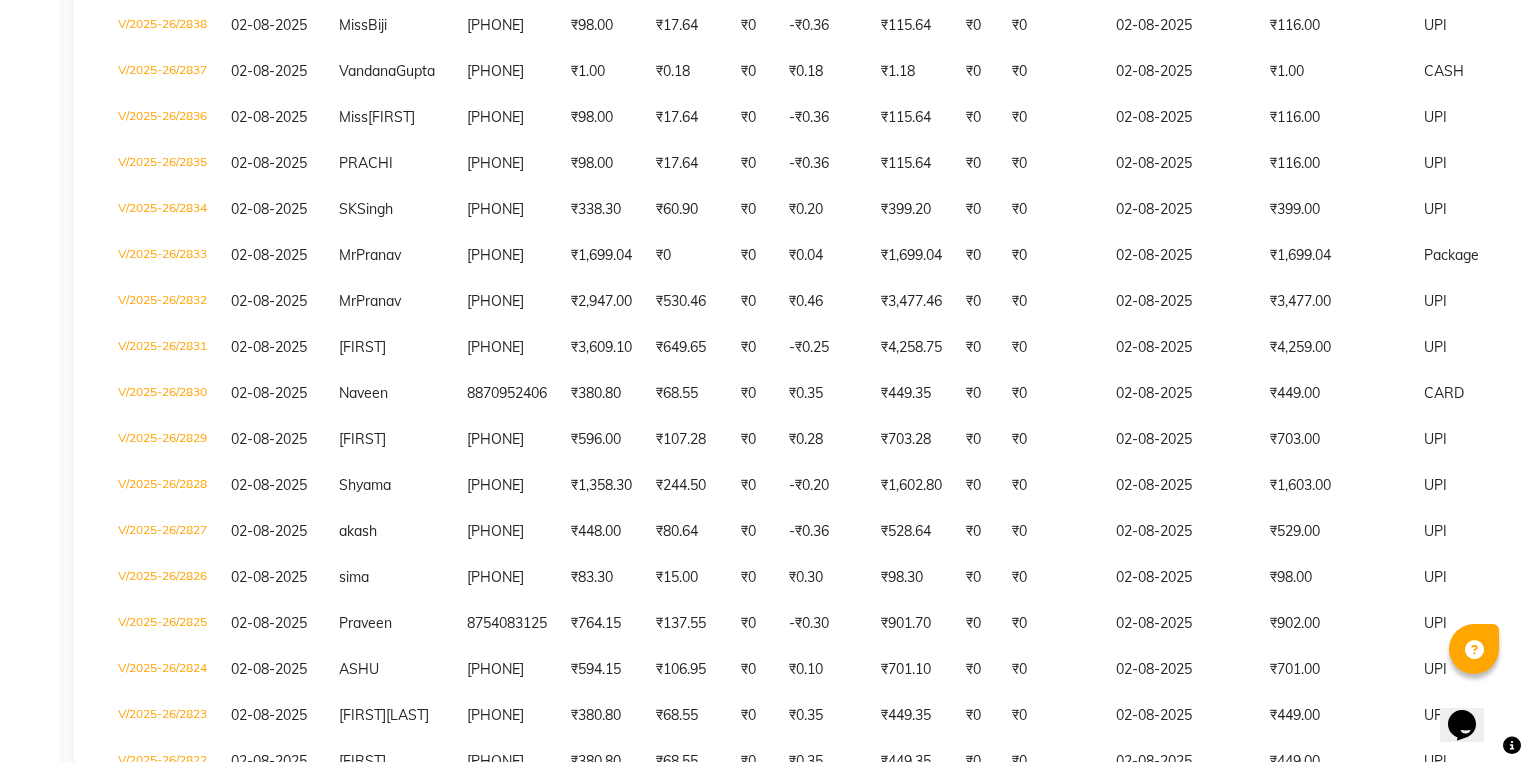 scroll, scrollTop: 3920, scrollLeft: 0, axis: vertical 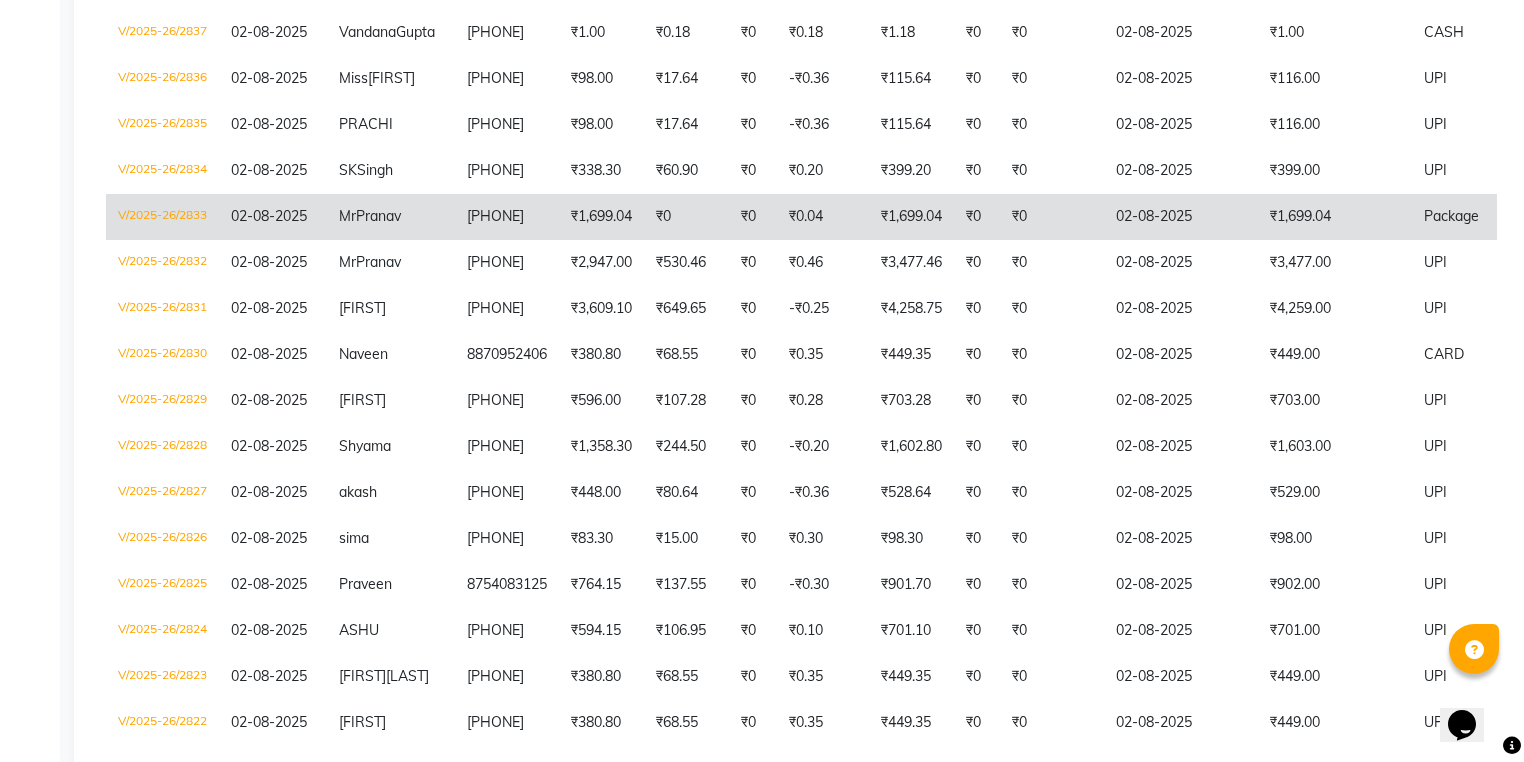 click on "₹1,699.04" 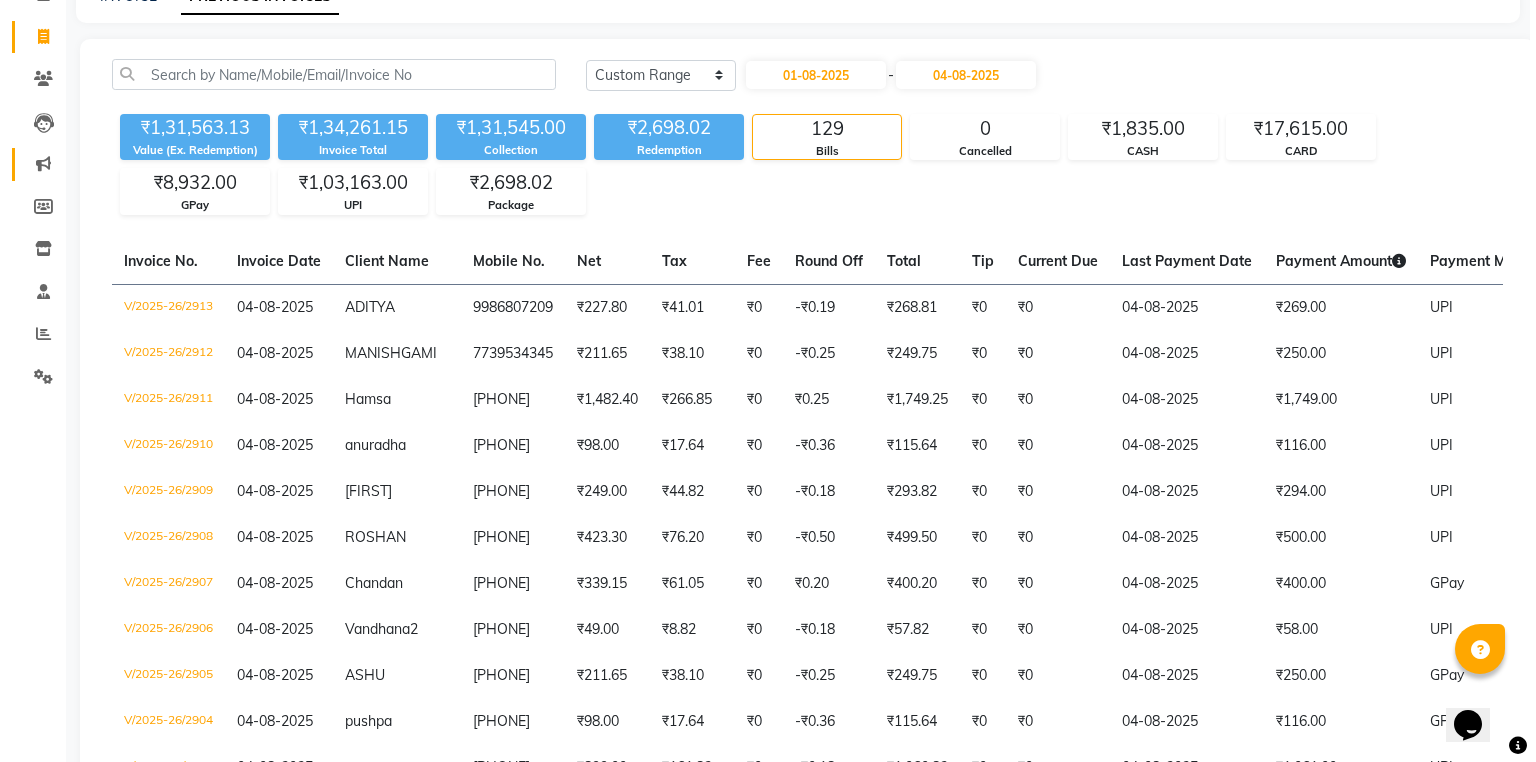 scroll, scrollTop: 0, scrollLeft: 0, axis: both 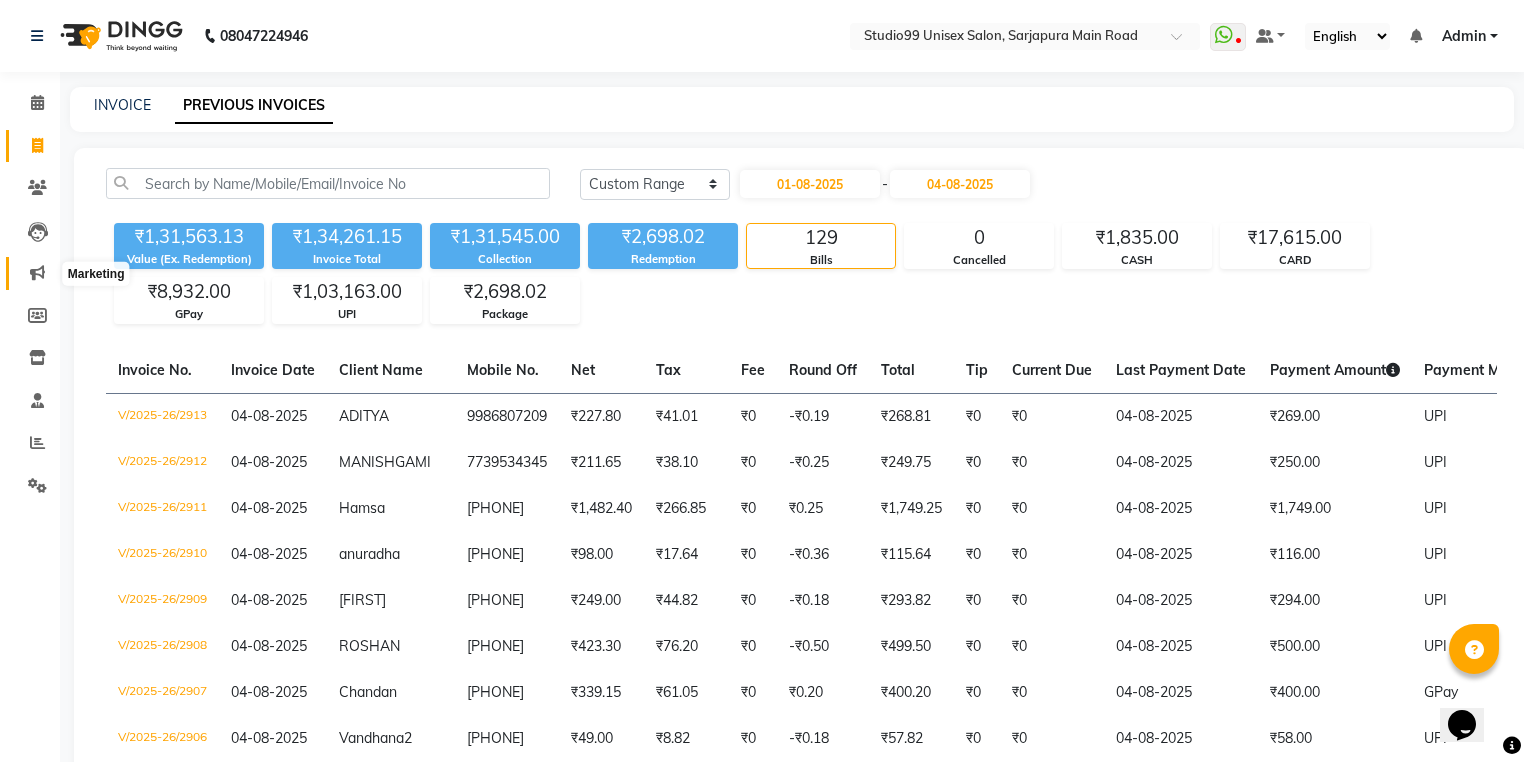 click 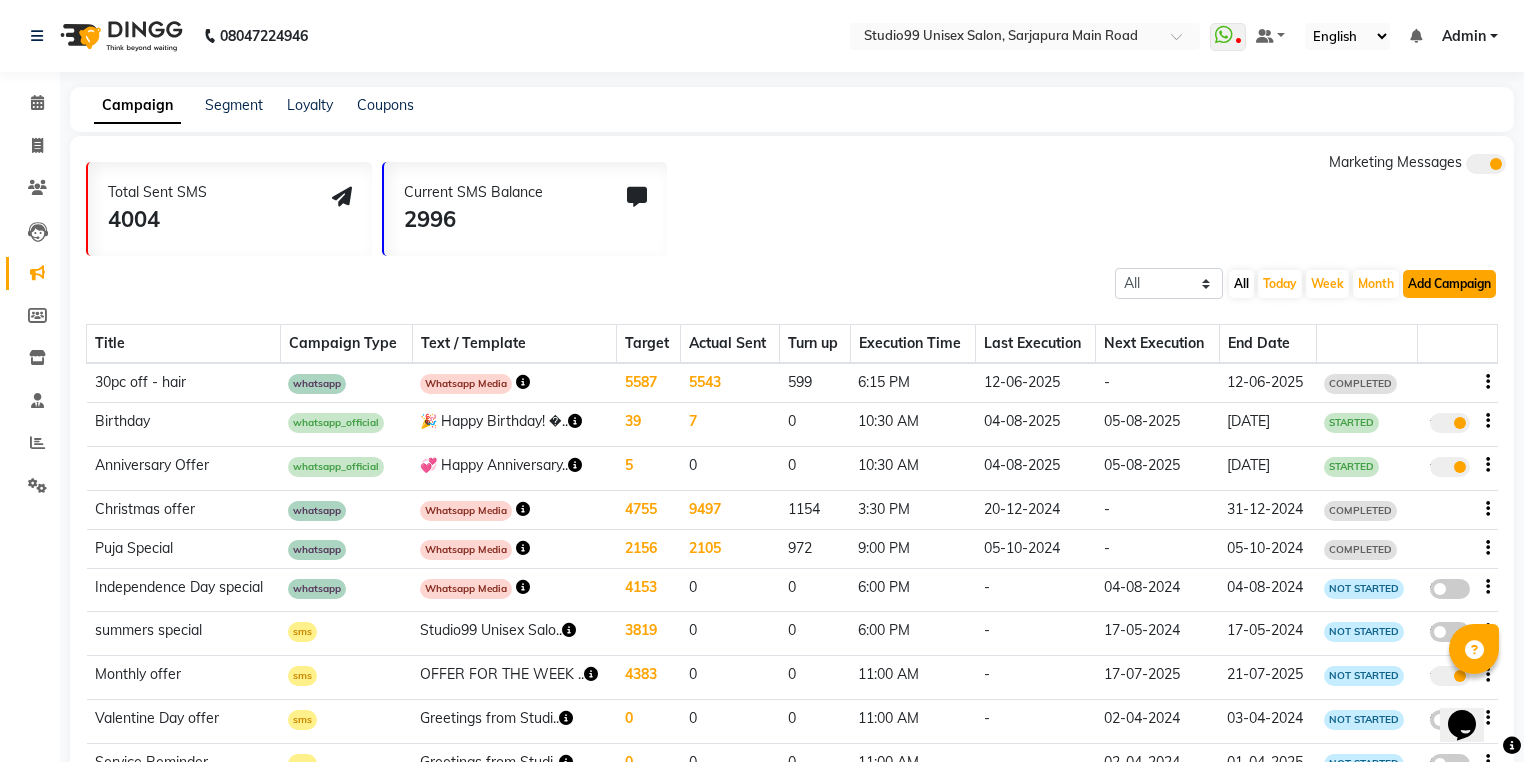click on "Add Campaign" at bounding box center [1449, 284] 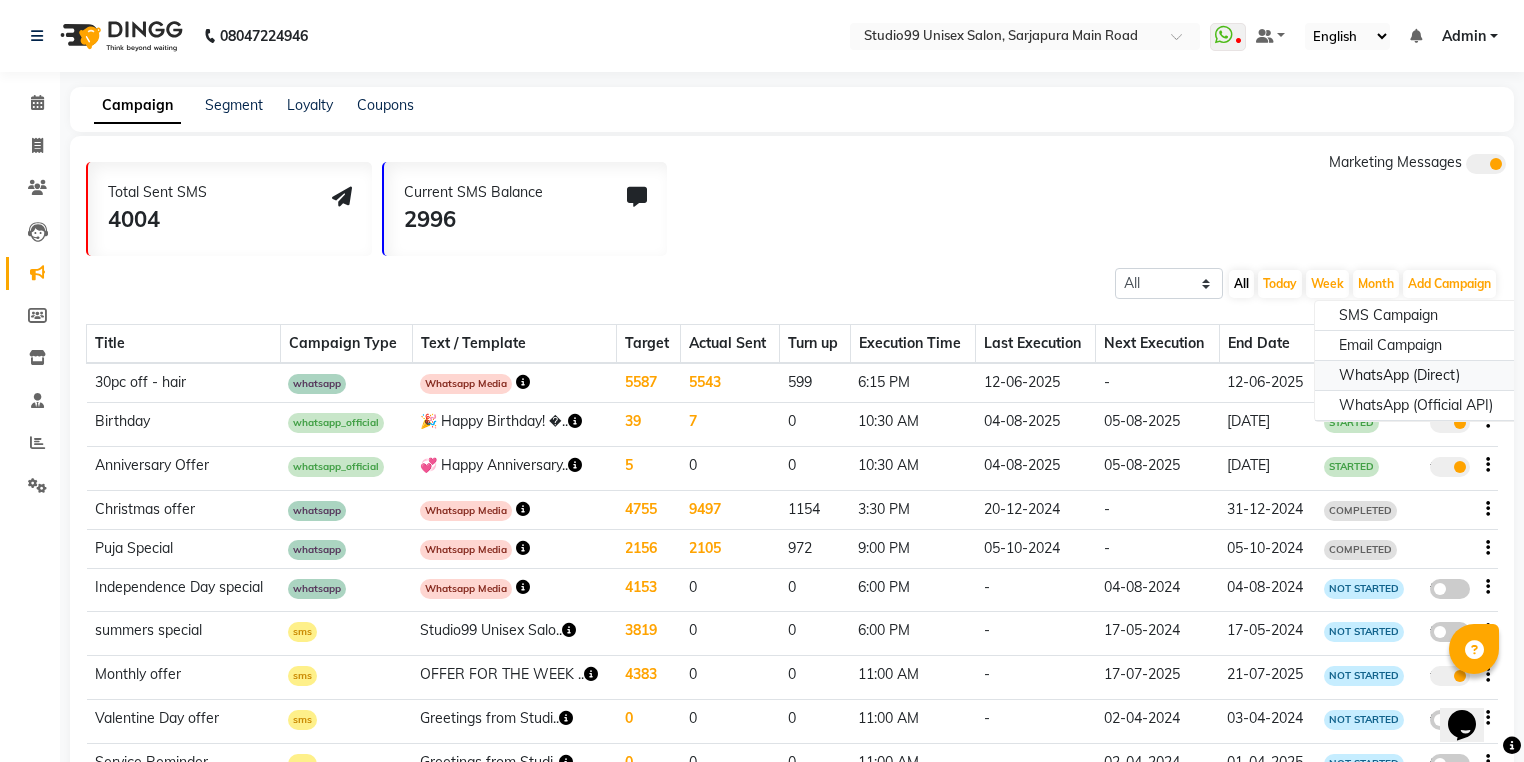 click on "WhatsApp (Direct)" 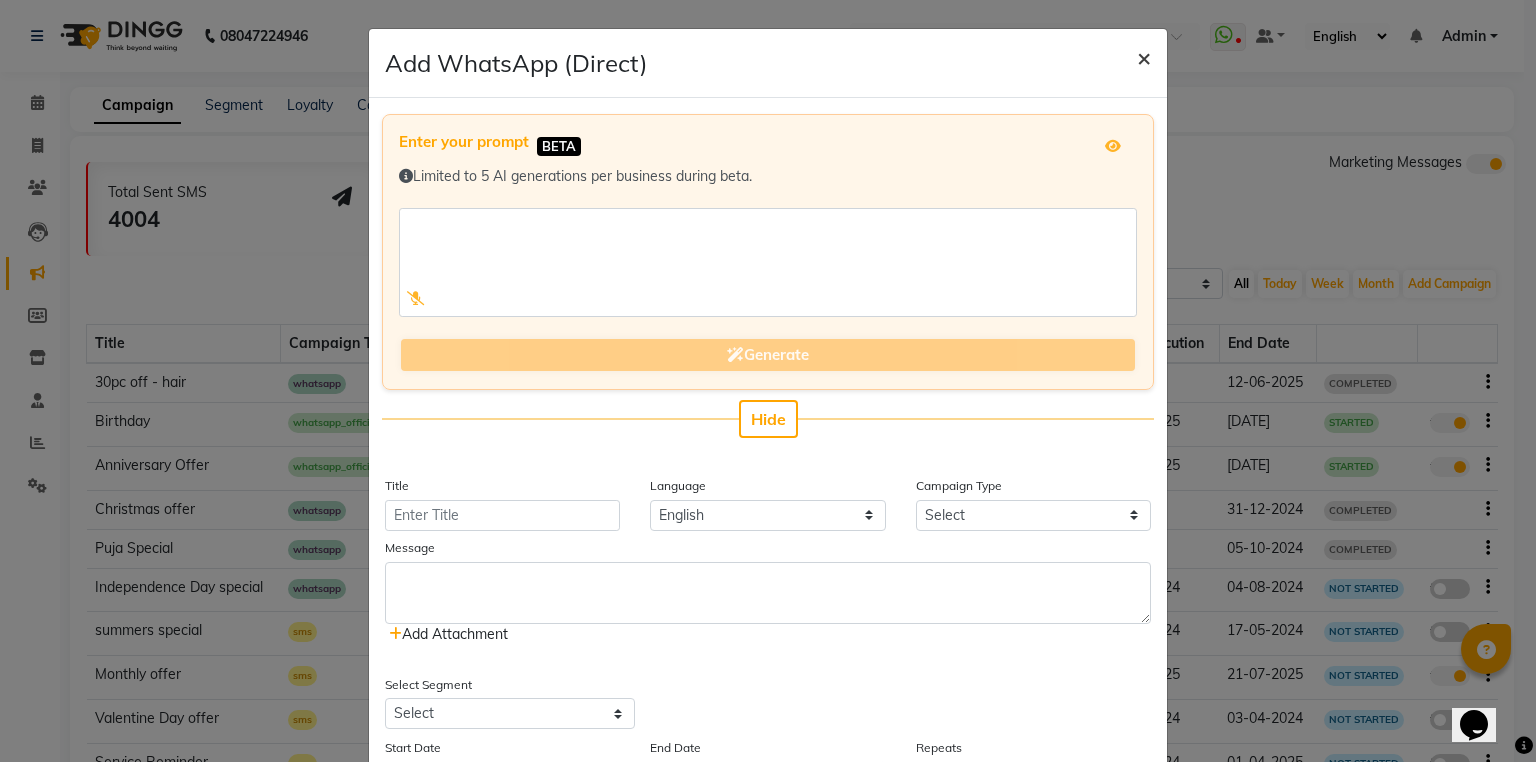 click on "×" 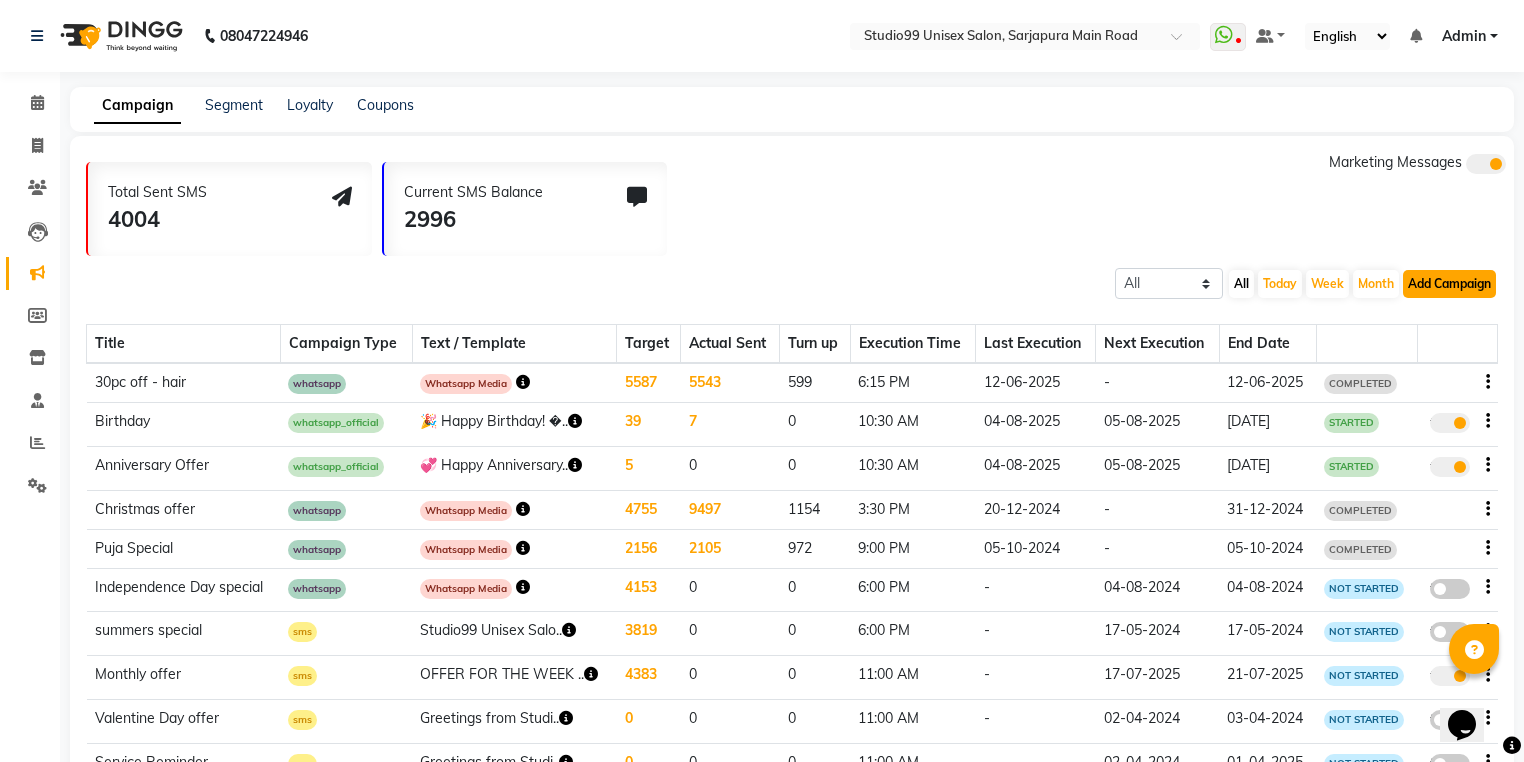 click on "Add Campaign" at bounding box center (1449, 284) 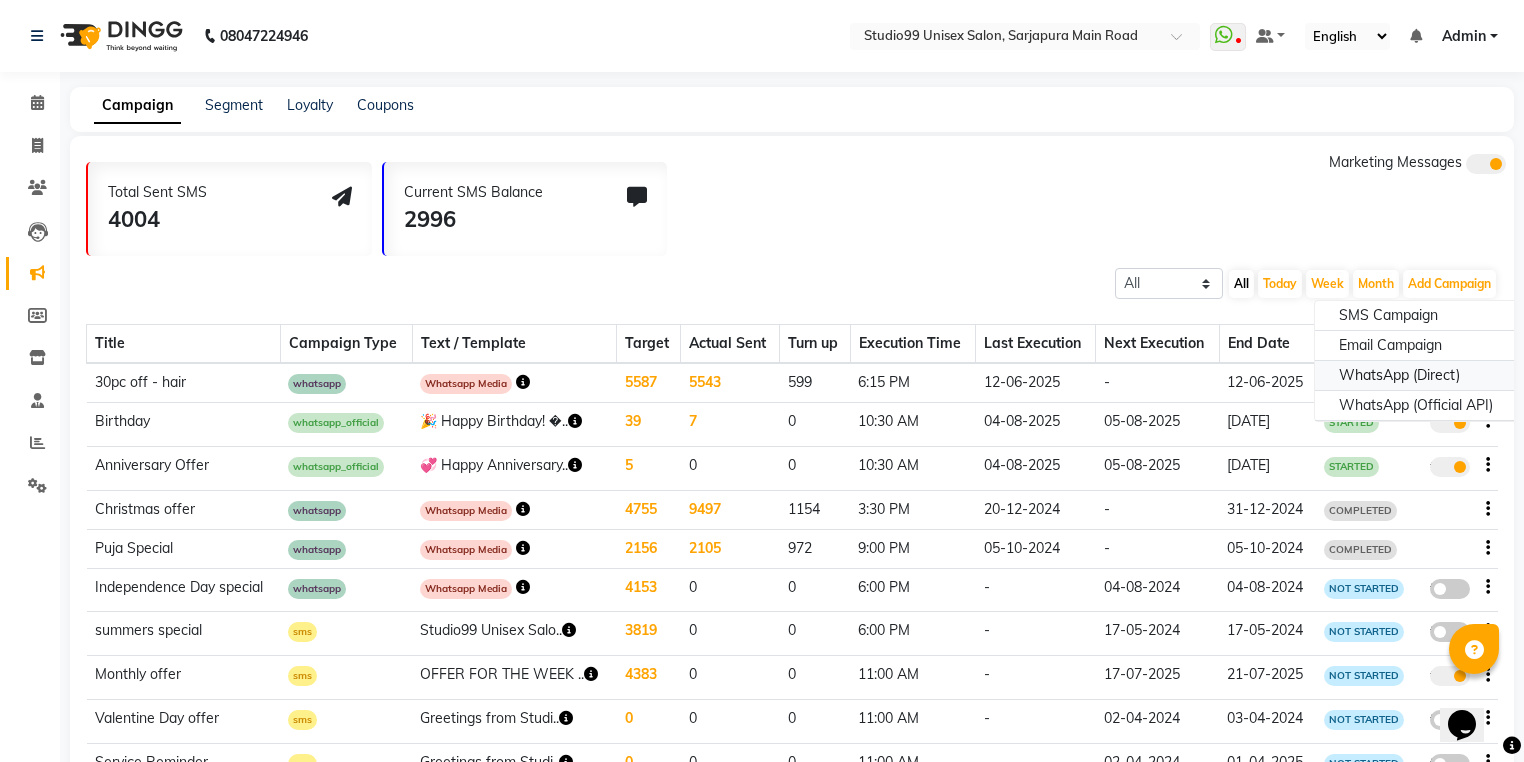 click on "WhatsApp (Direct)" 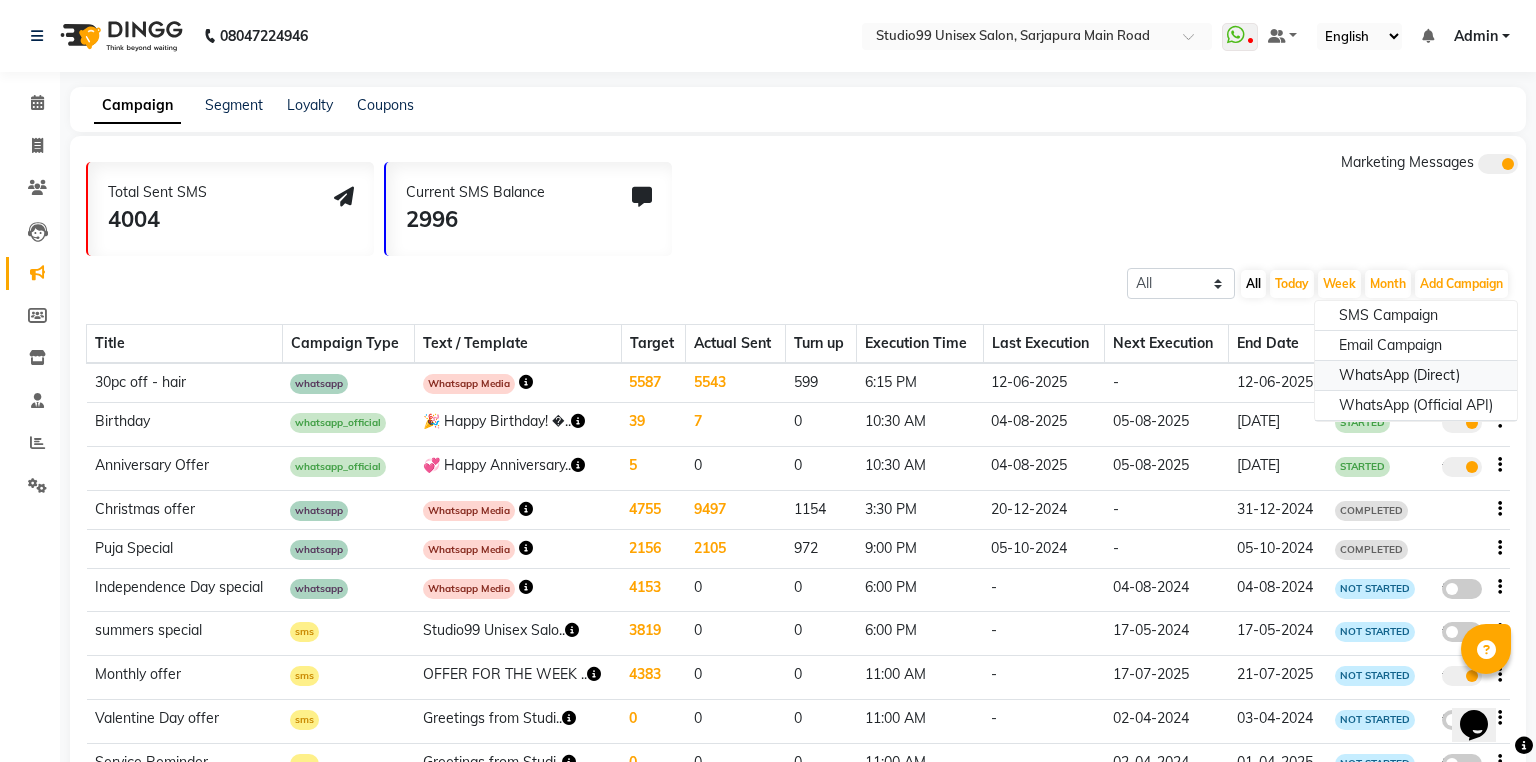 select on "2" 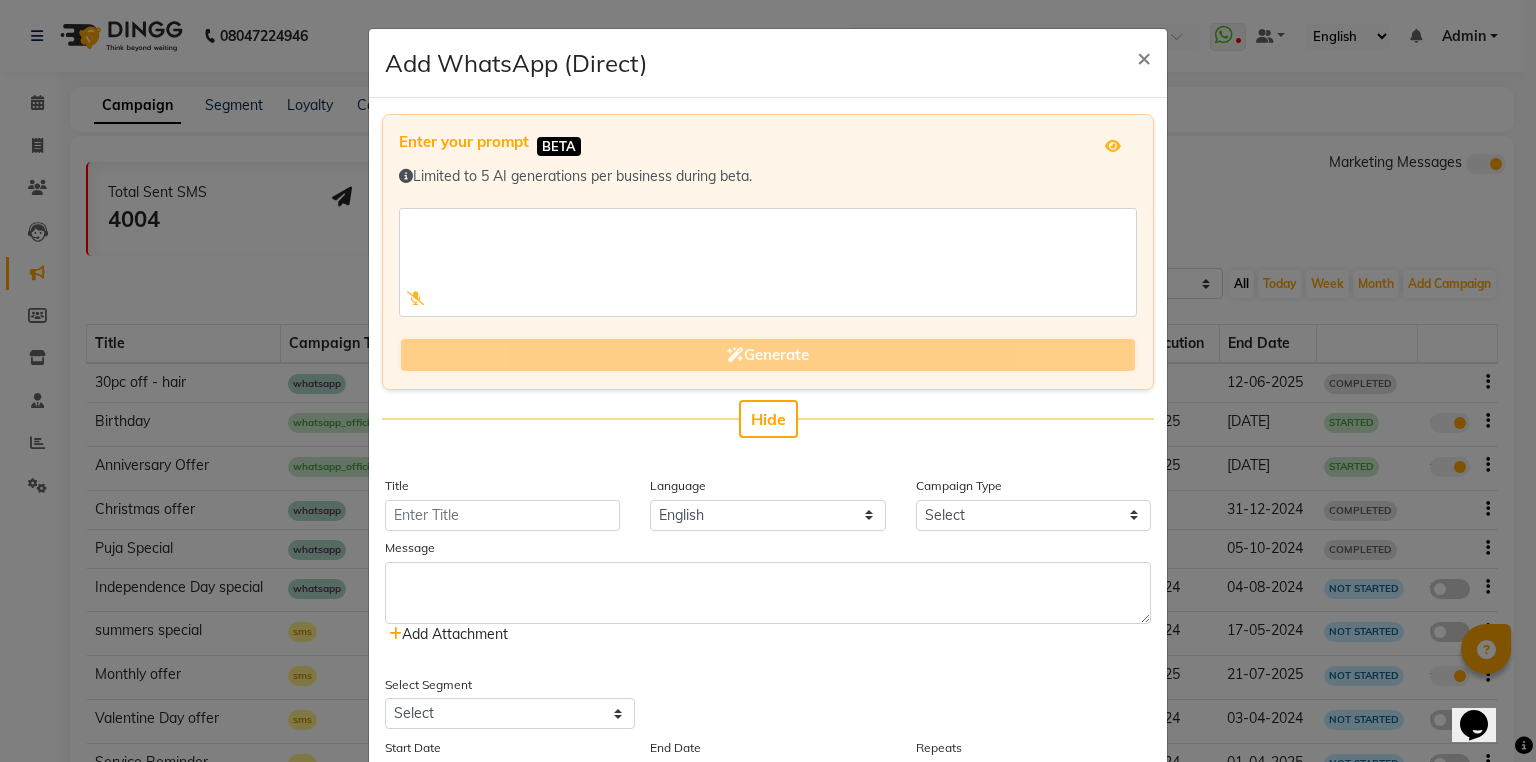 click on "Add Attachment" 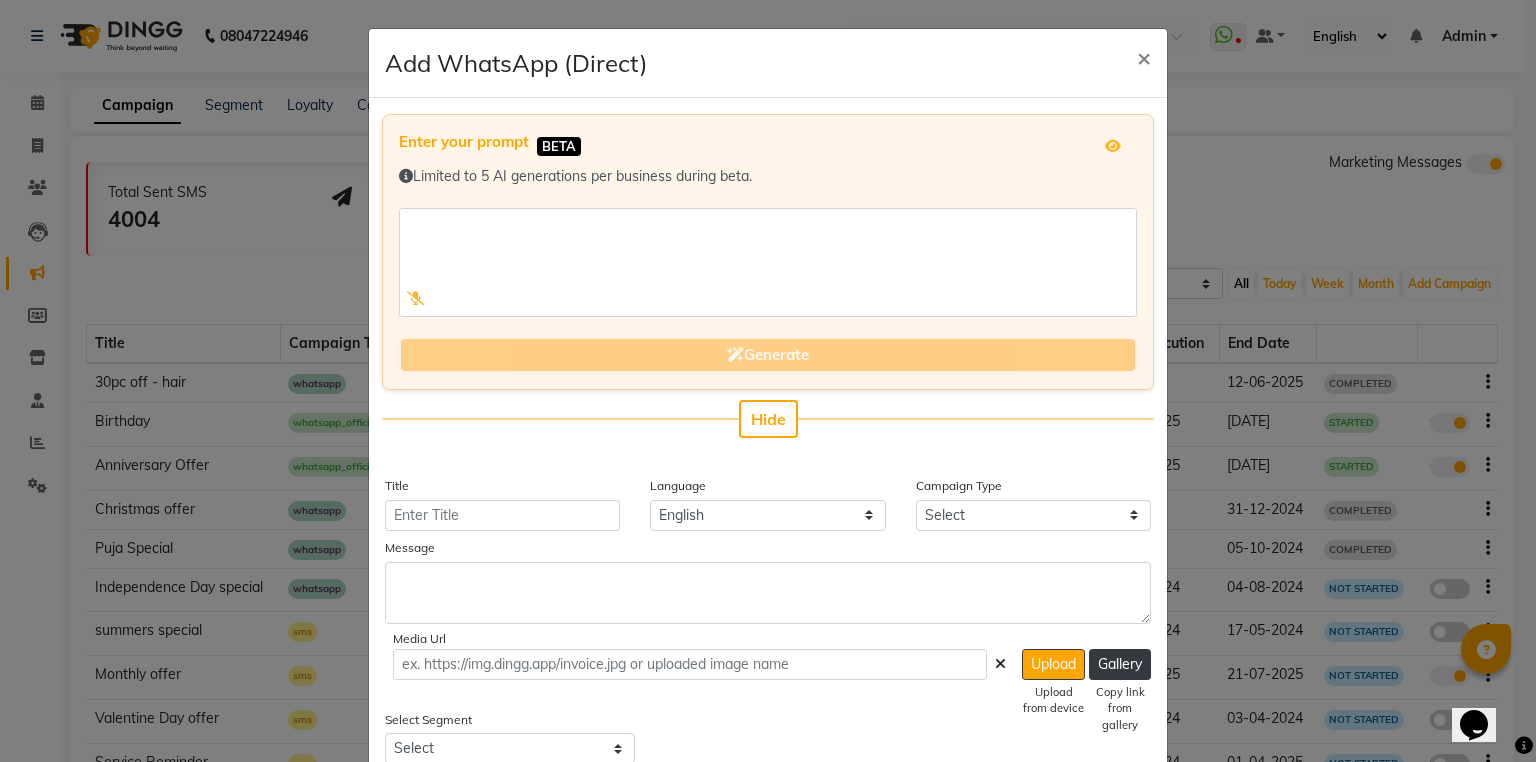 scroll, scrollTop: 320, scrollLeft: 0, axis: vertical 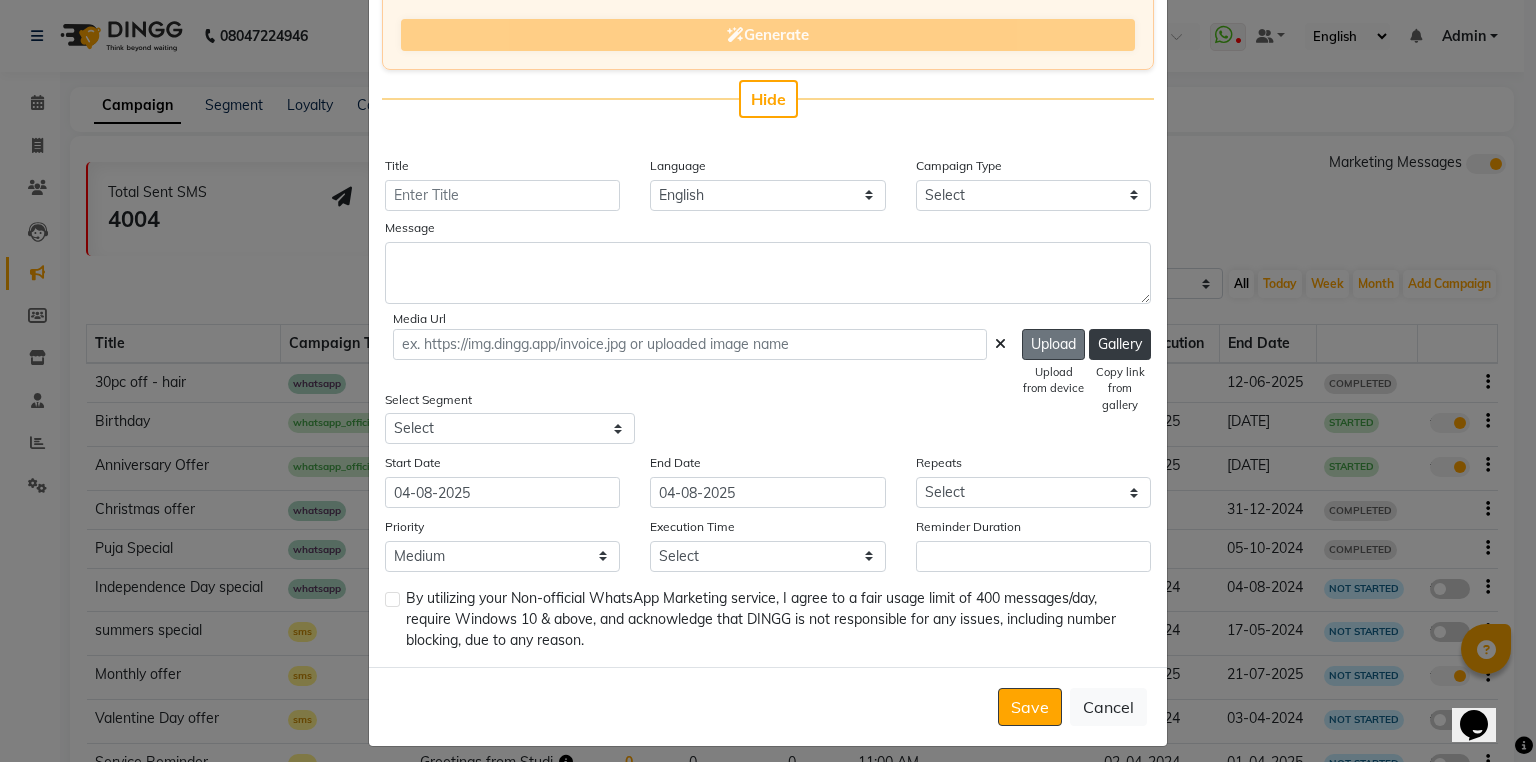 click on "Upload" 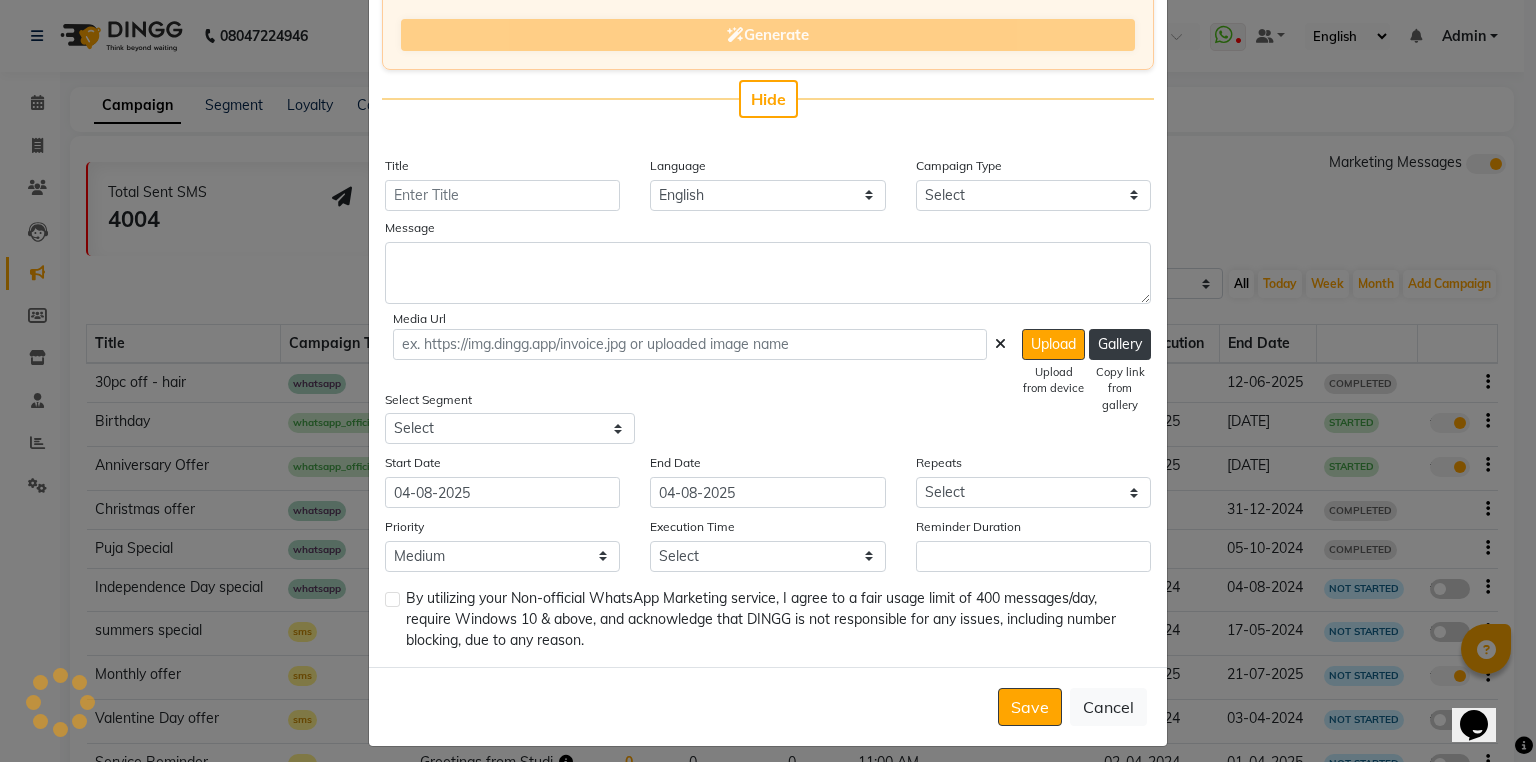 type on "https://ww4.in/a?c=cAiyYW" 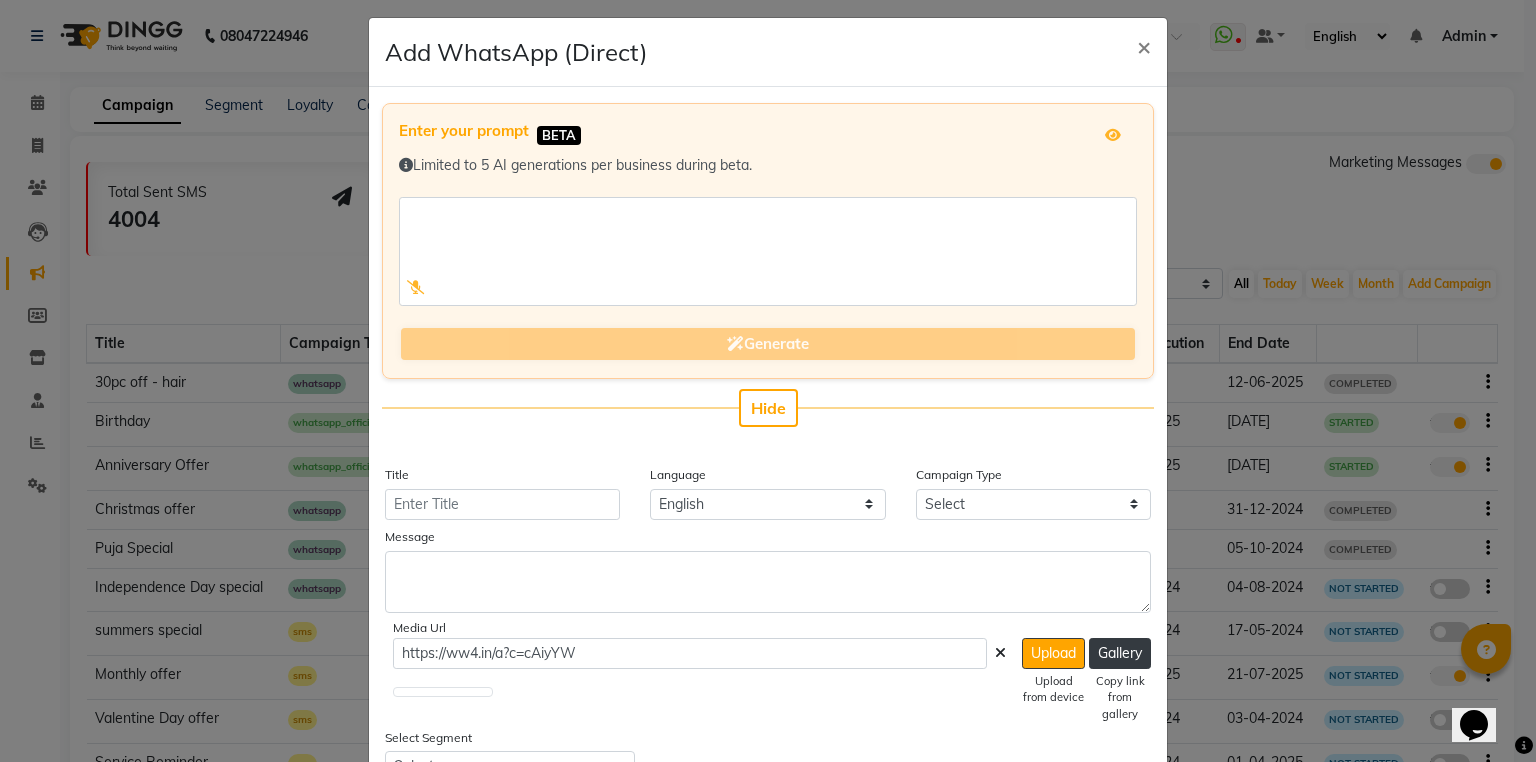 scroll, scrollTop: 0, scrollLeft: 0, axis: both 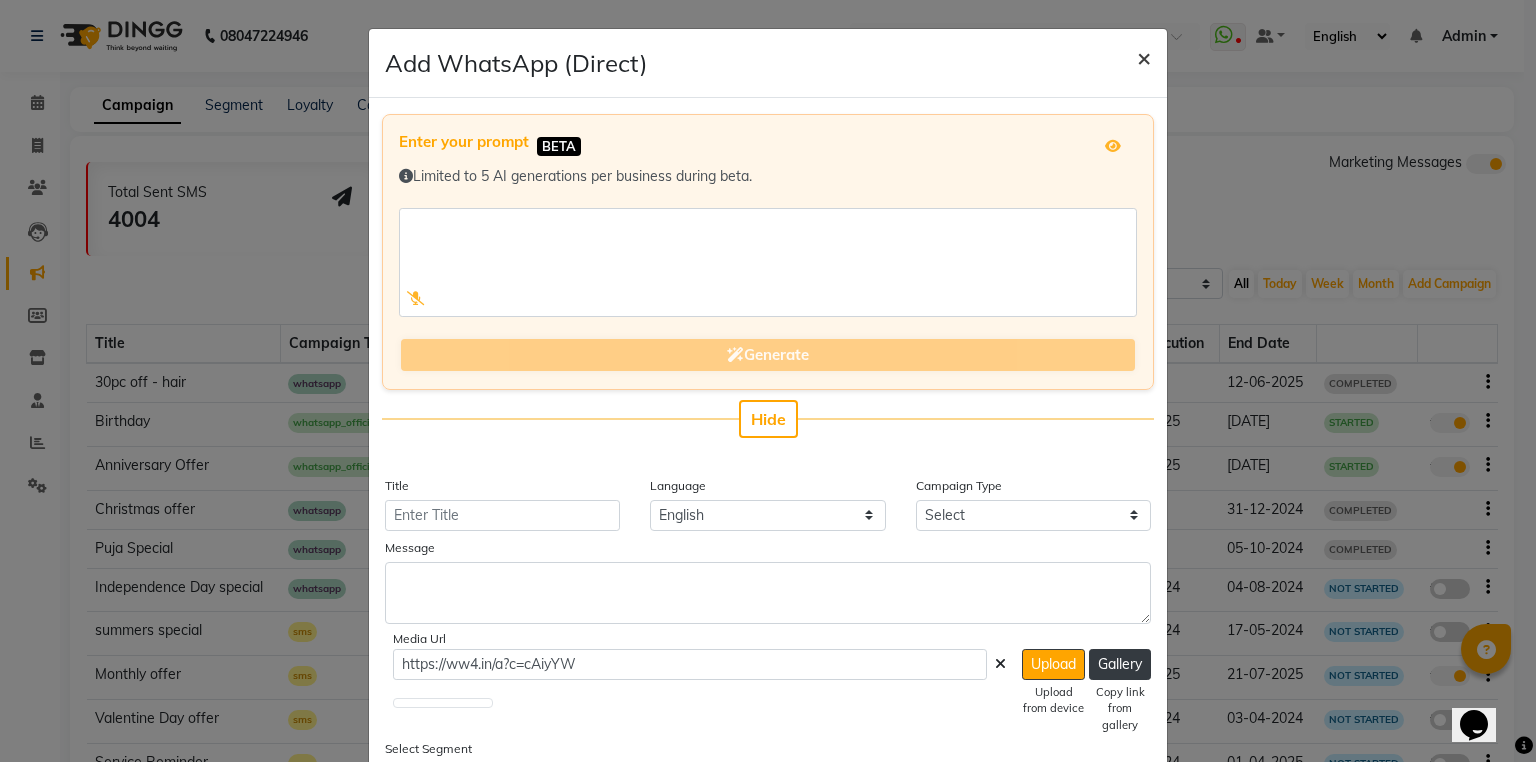 click on "×" 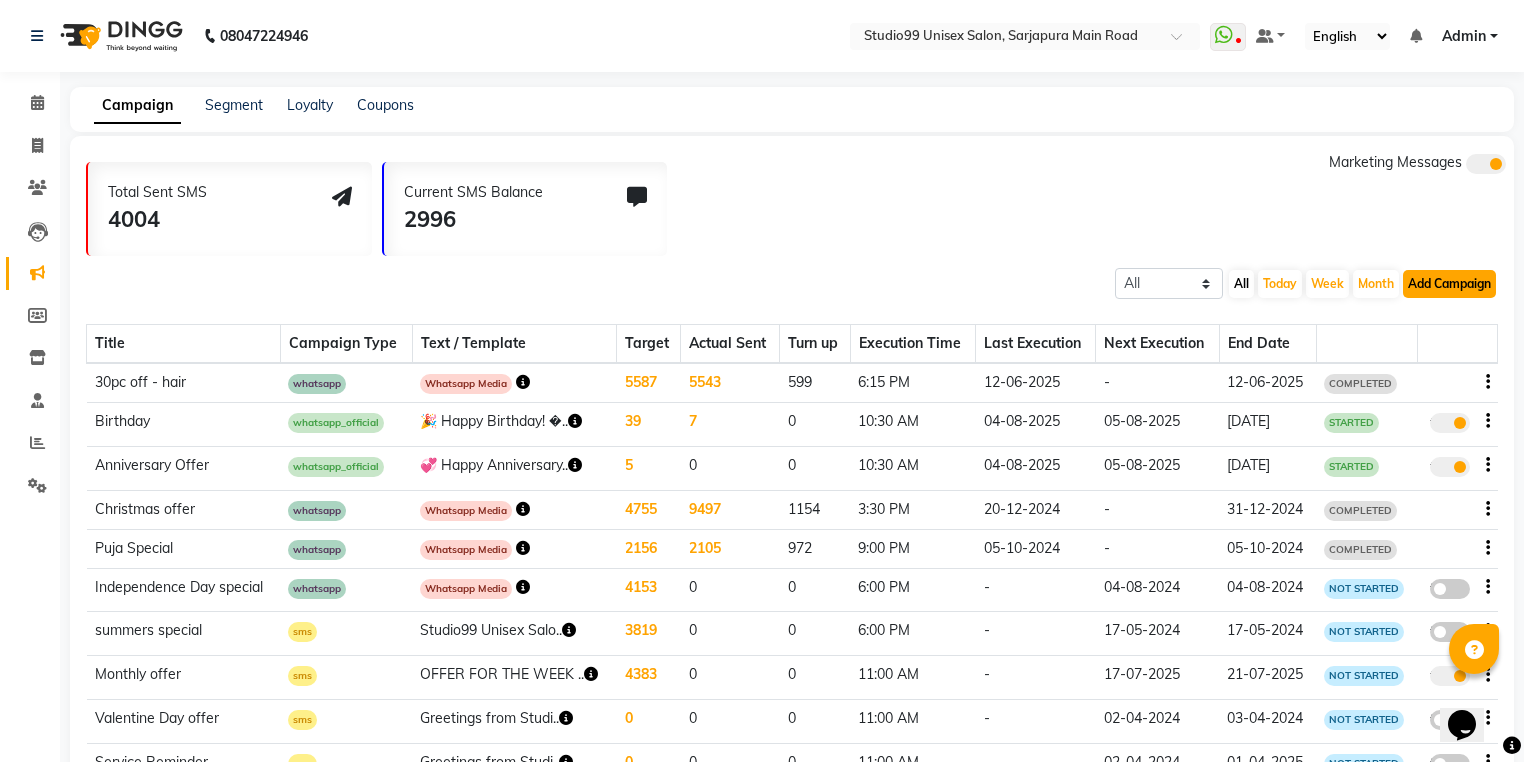 click on "Add Campaign" at bounding box center [1449, 284] 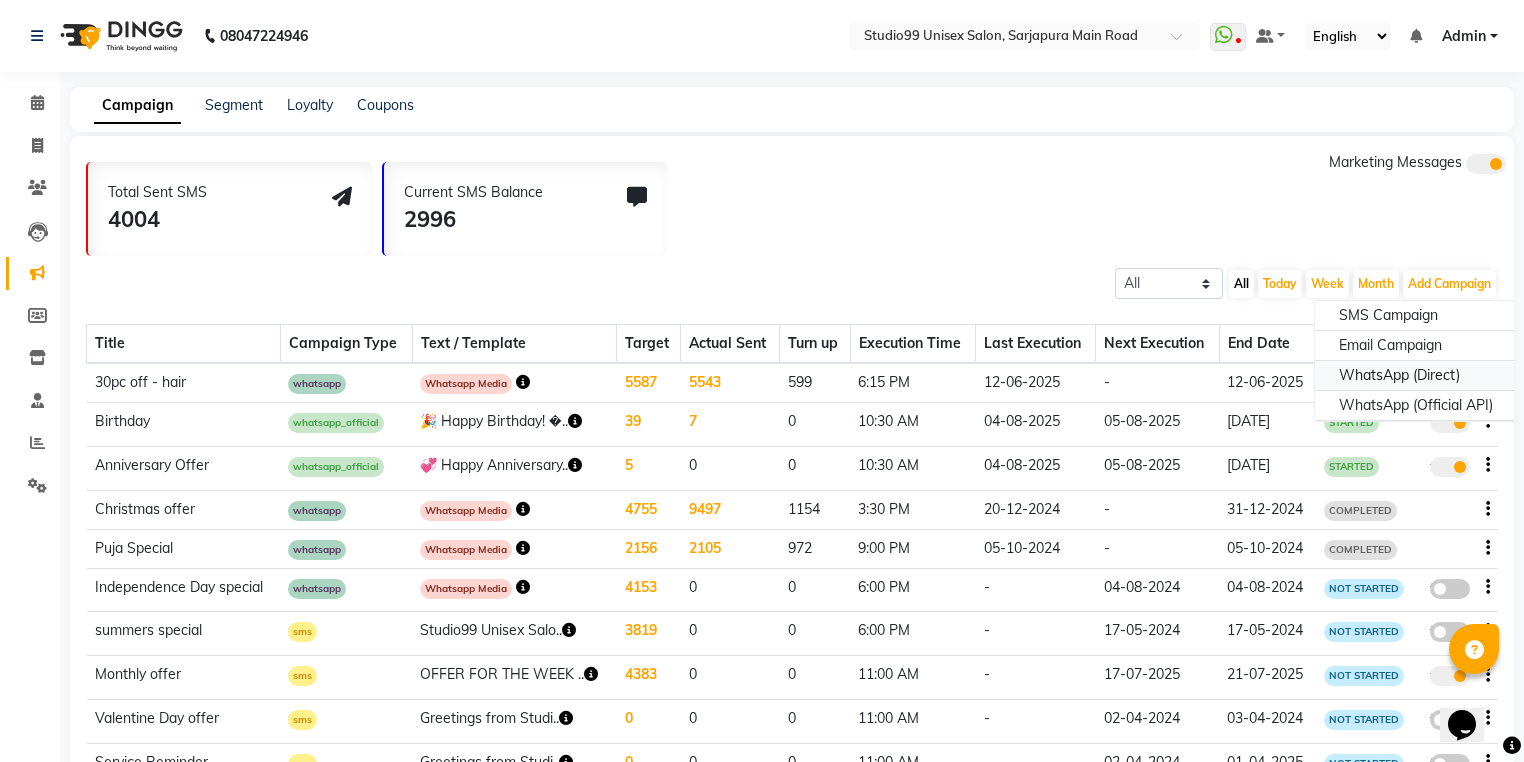 click on "WhatsApp (Direct)" 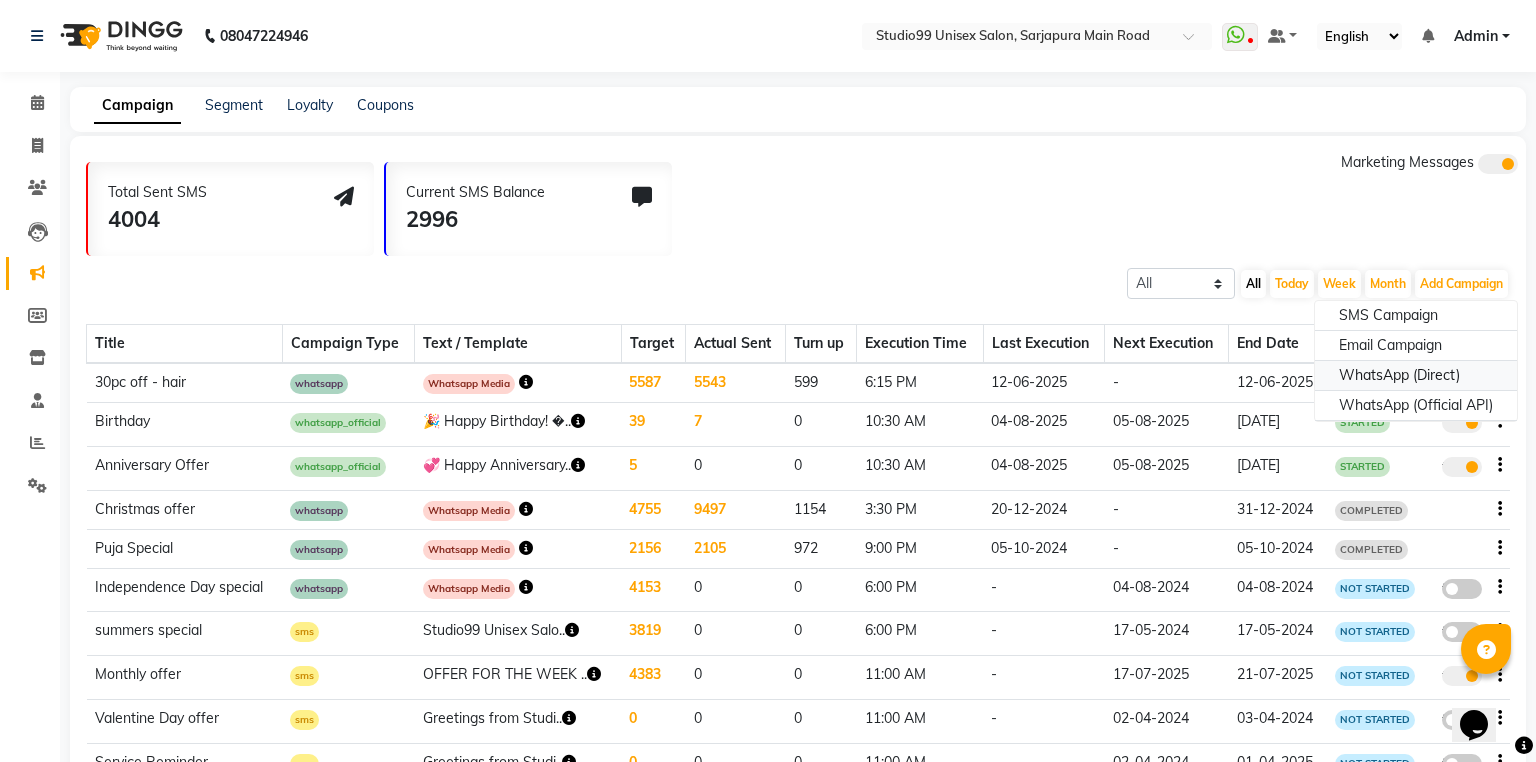 select on "2" 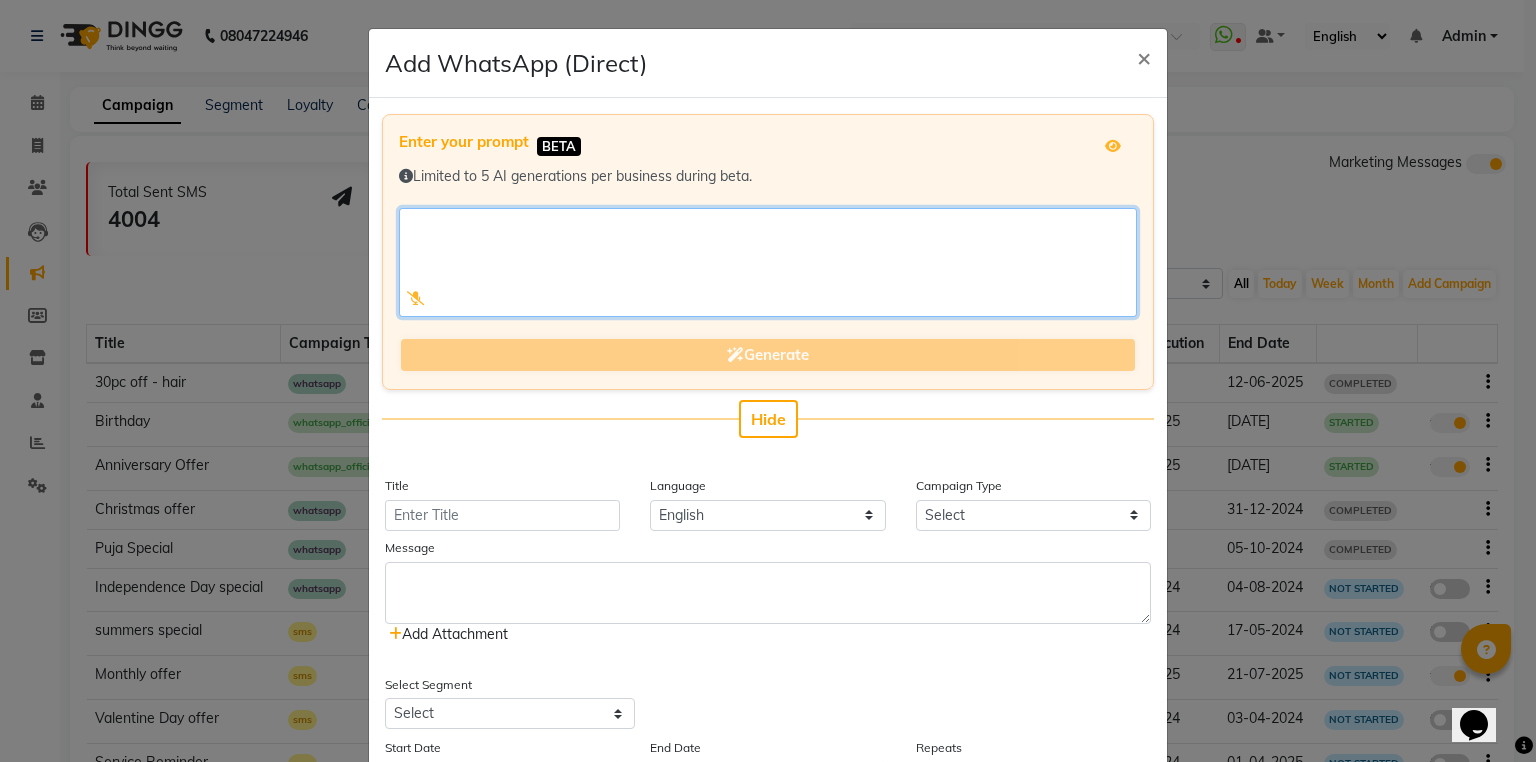 click 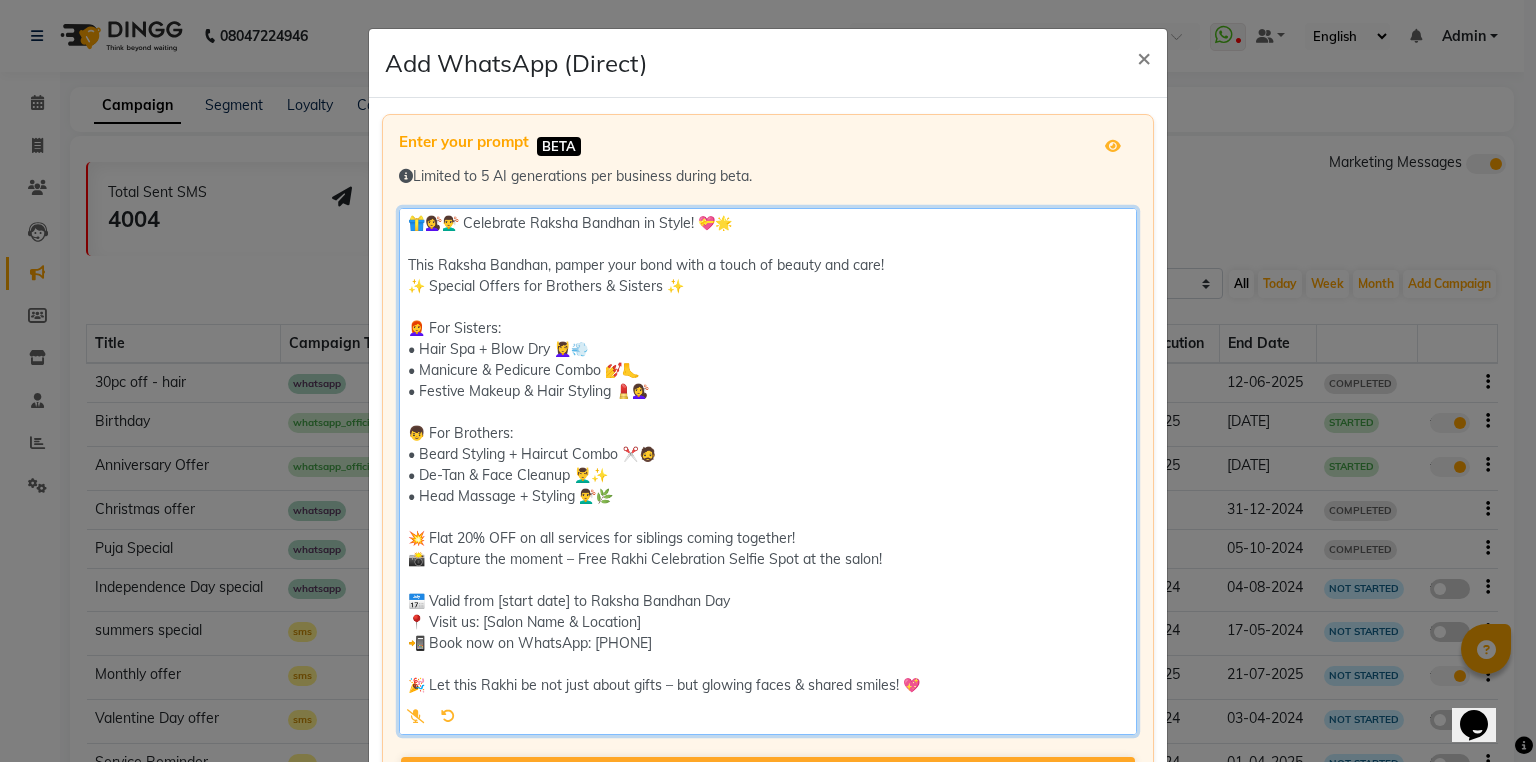 click 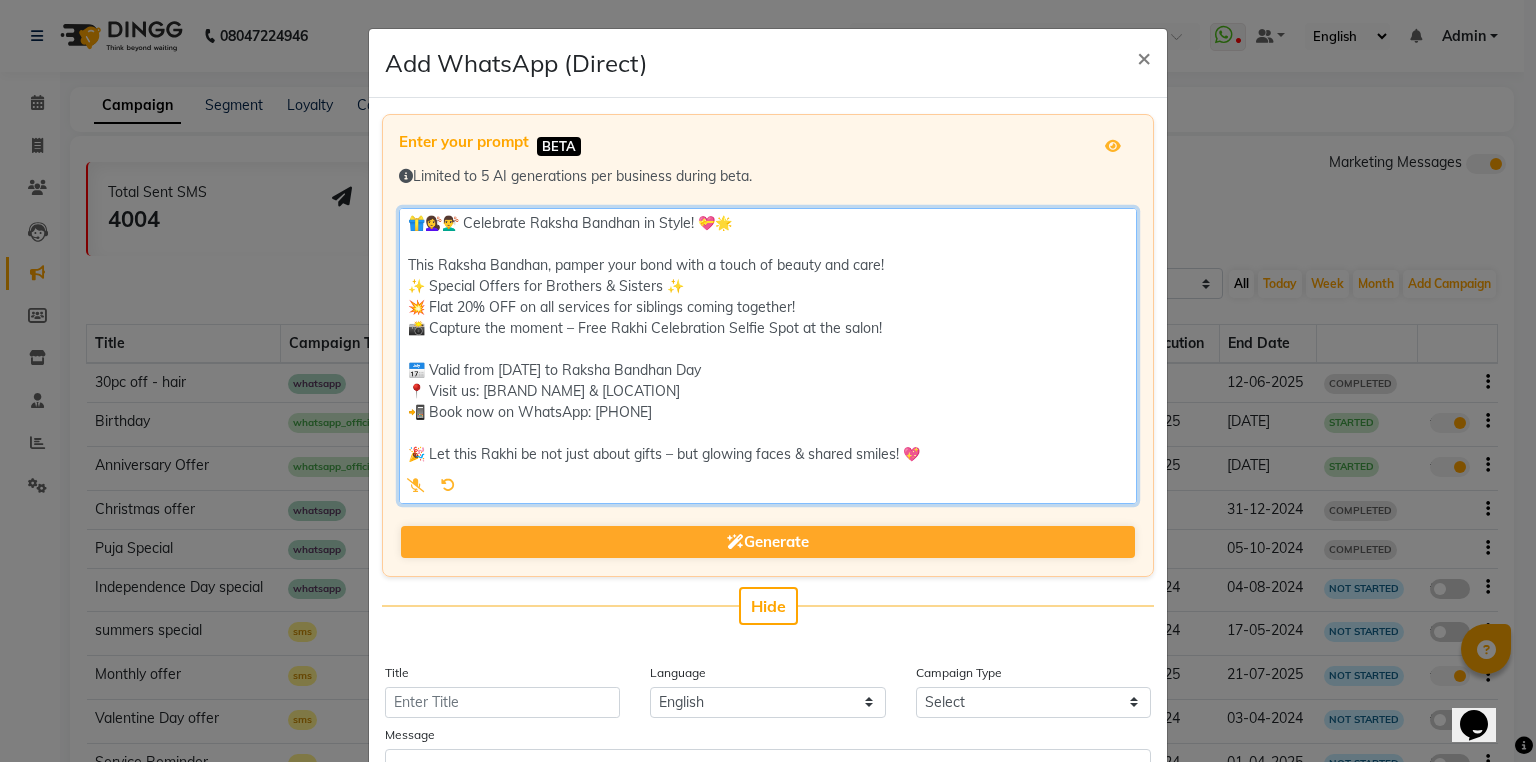 click 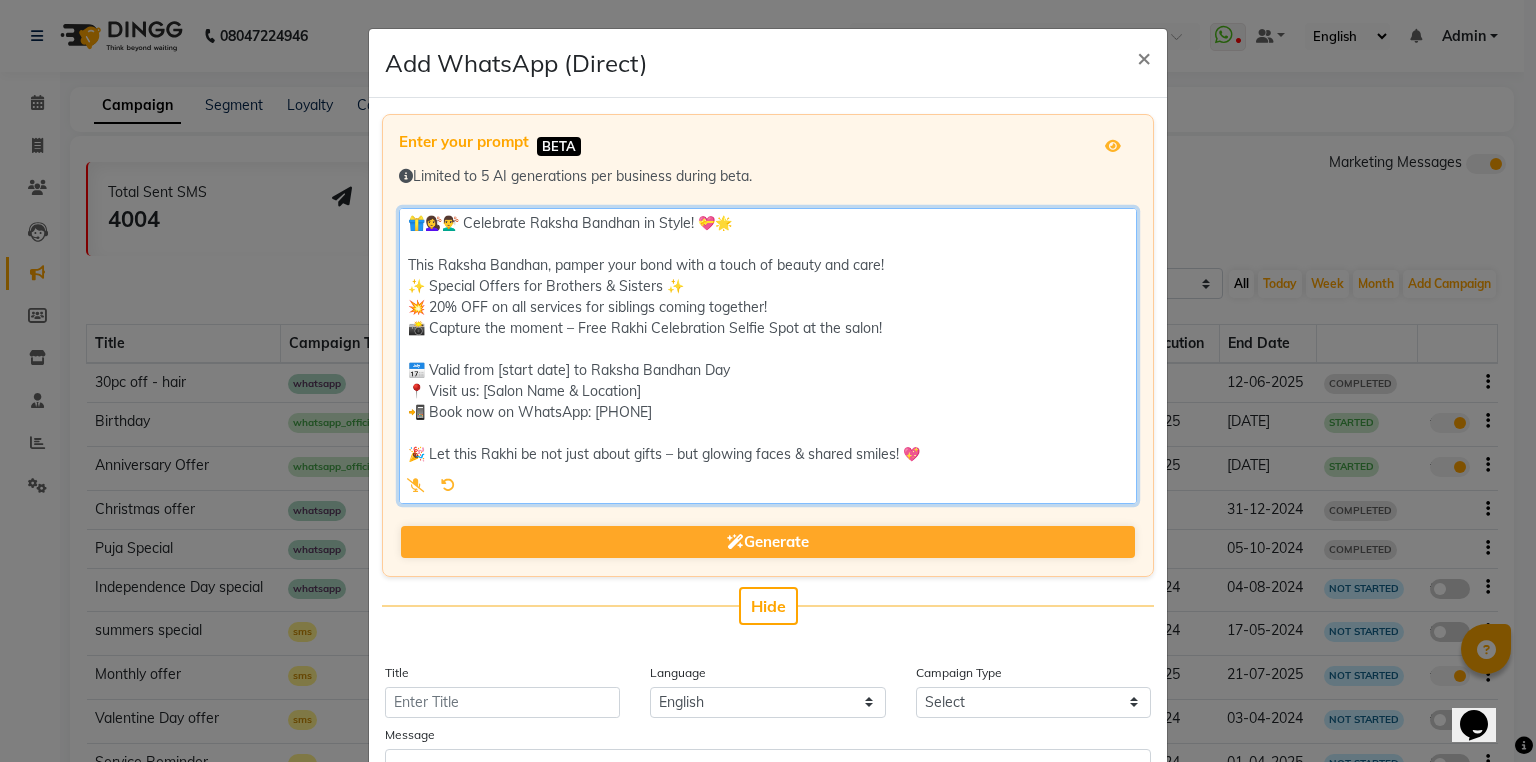 drag, startPoint x: 779, startPoint y: 306, endPoint x: 397, endPoint y: 303, distance: 382.01178 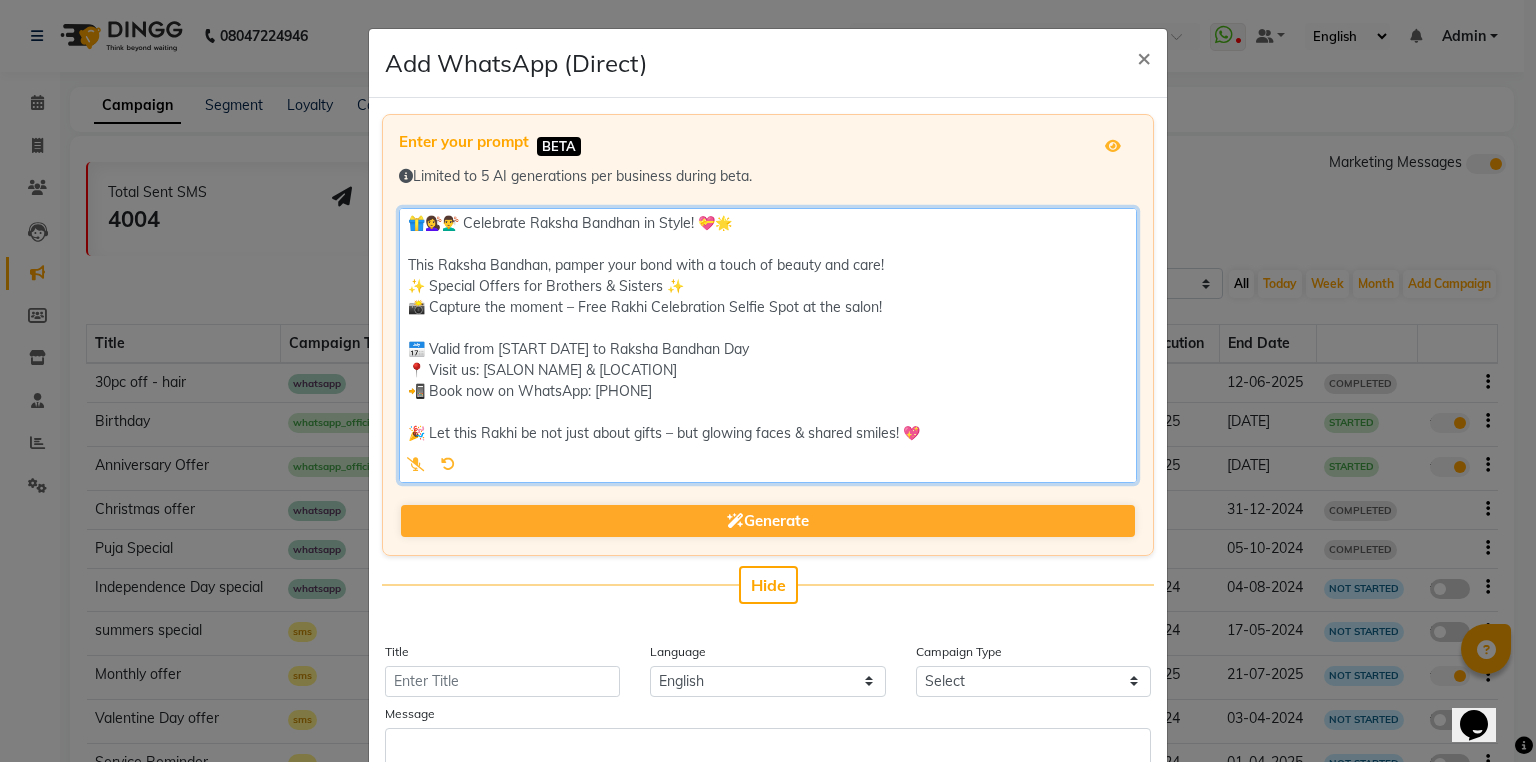 click 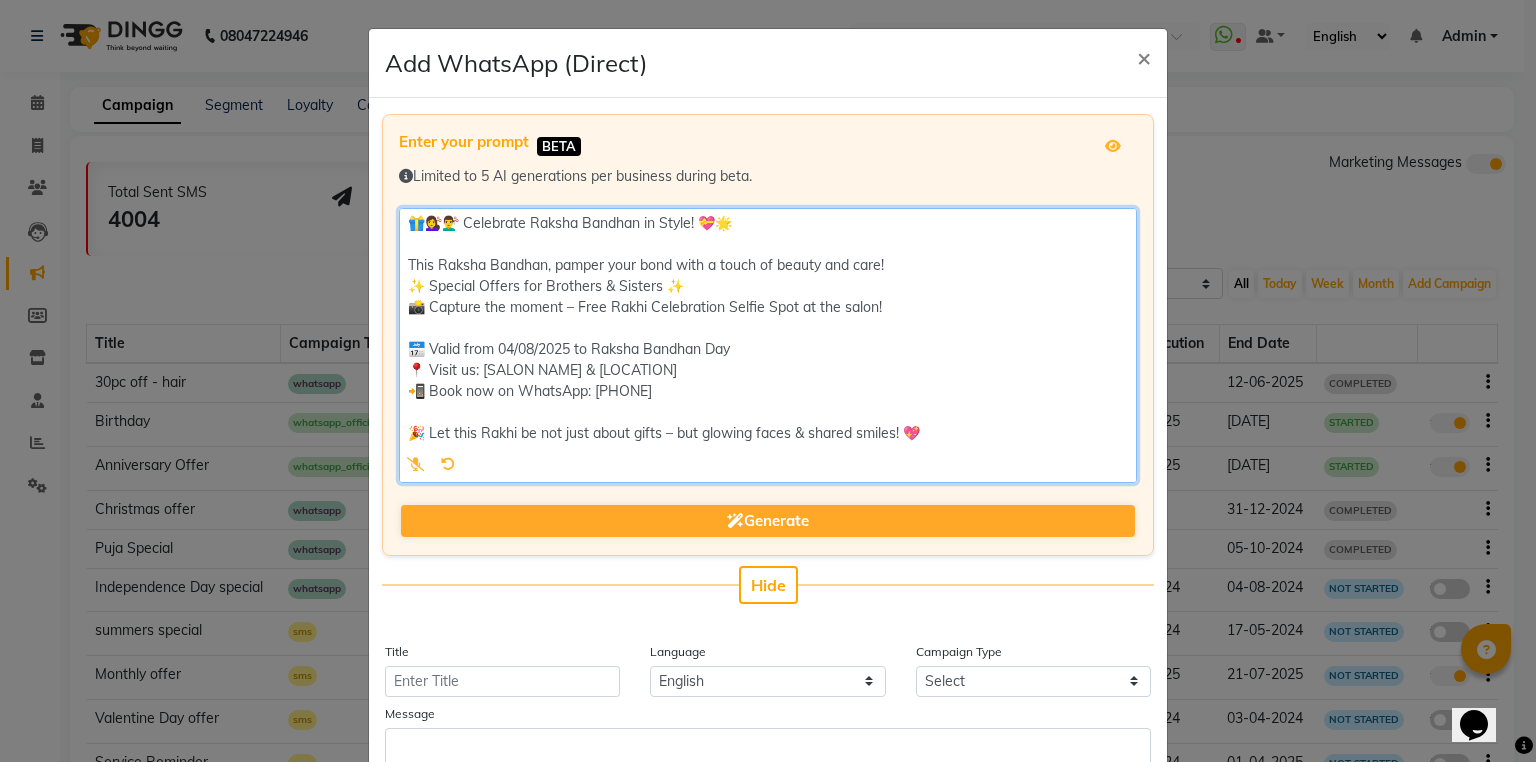 click 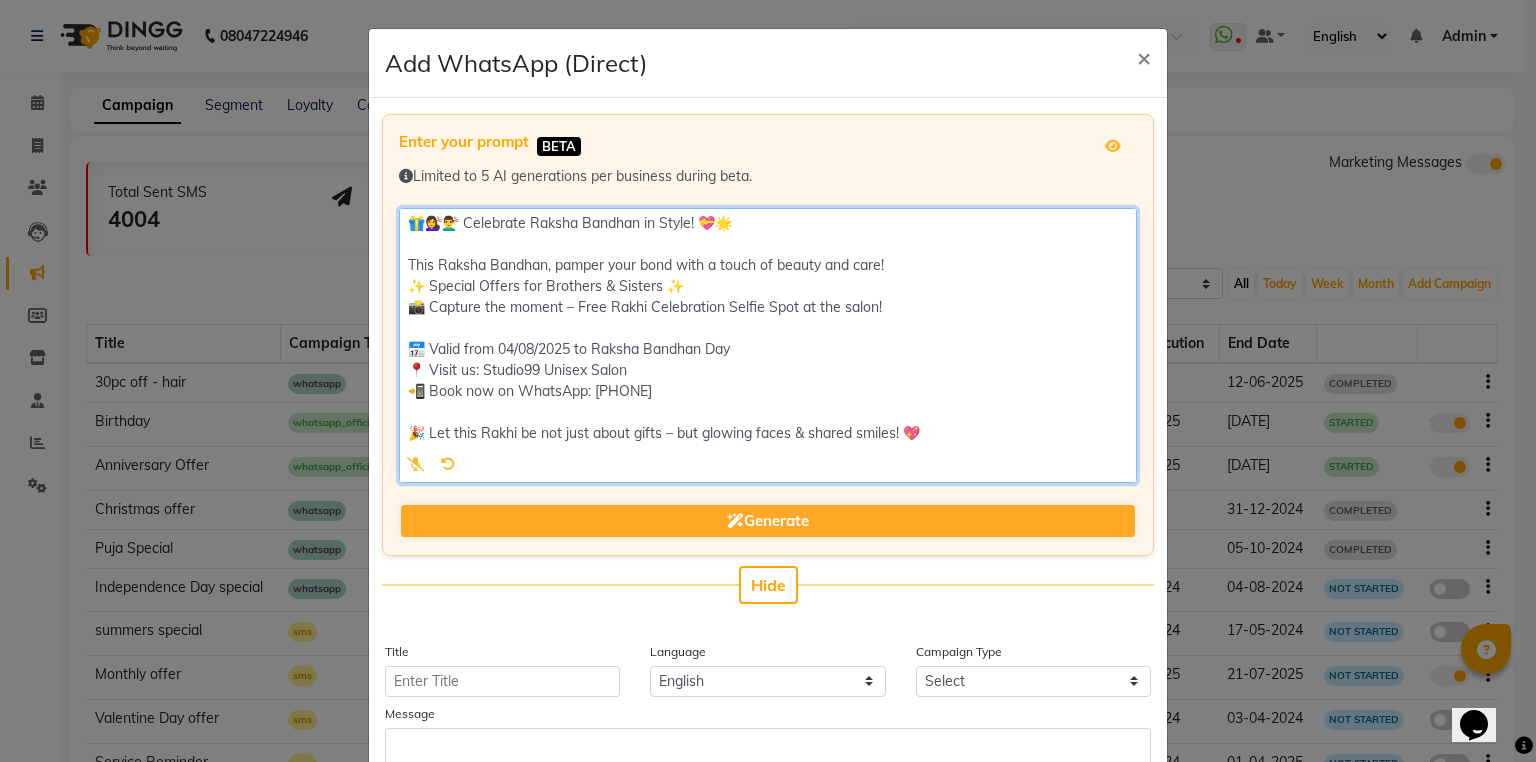 click 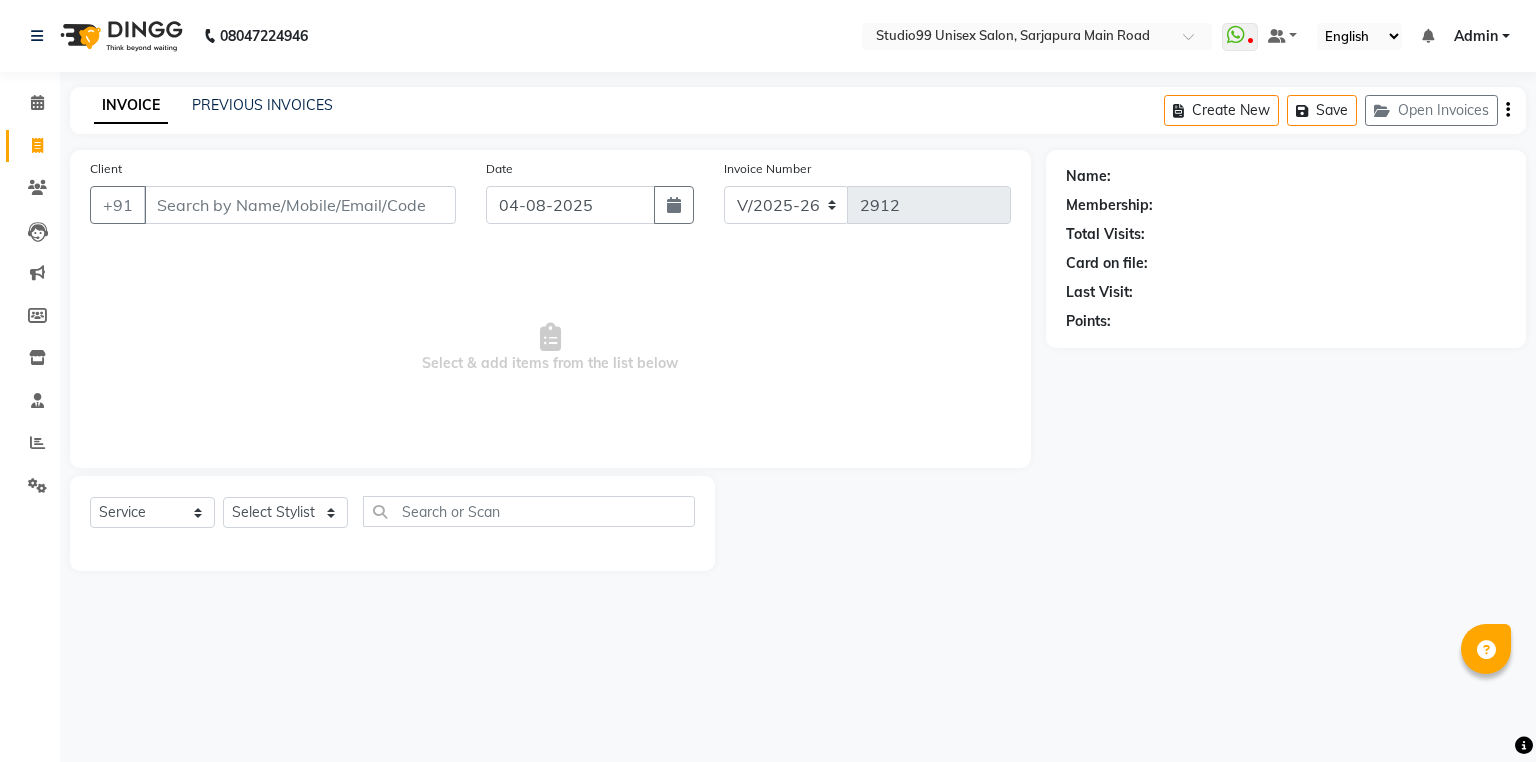 select on "6042" 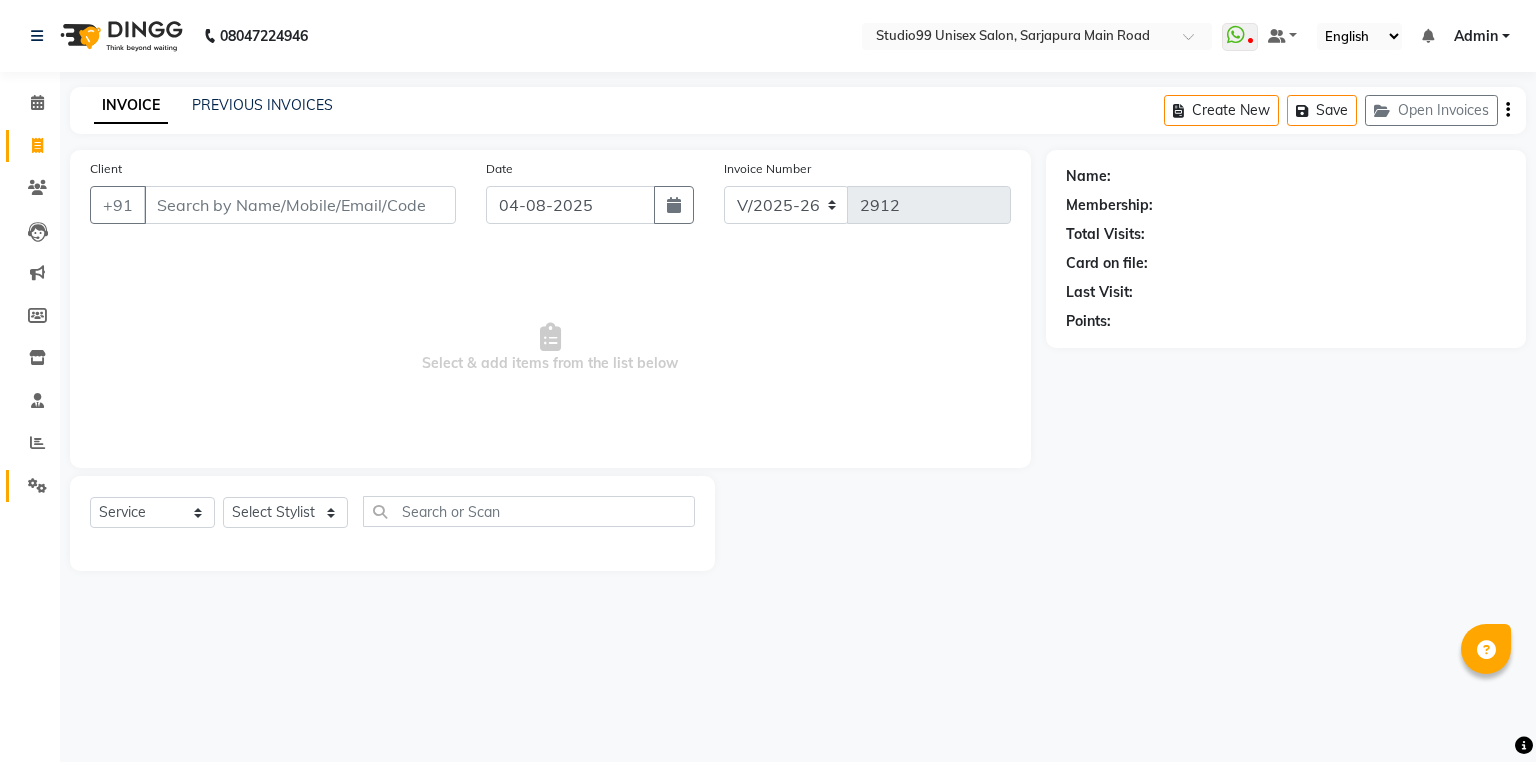 scroll, scrollTop: 0, scrollLeft: 0, axis: both 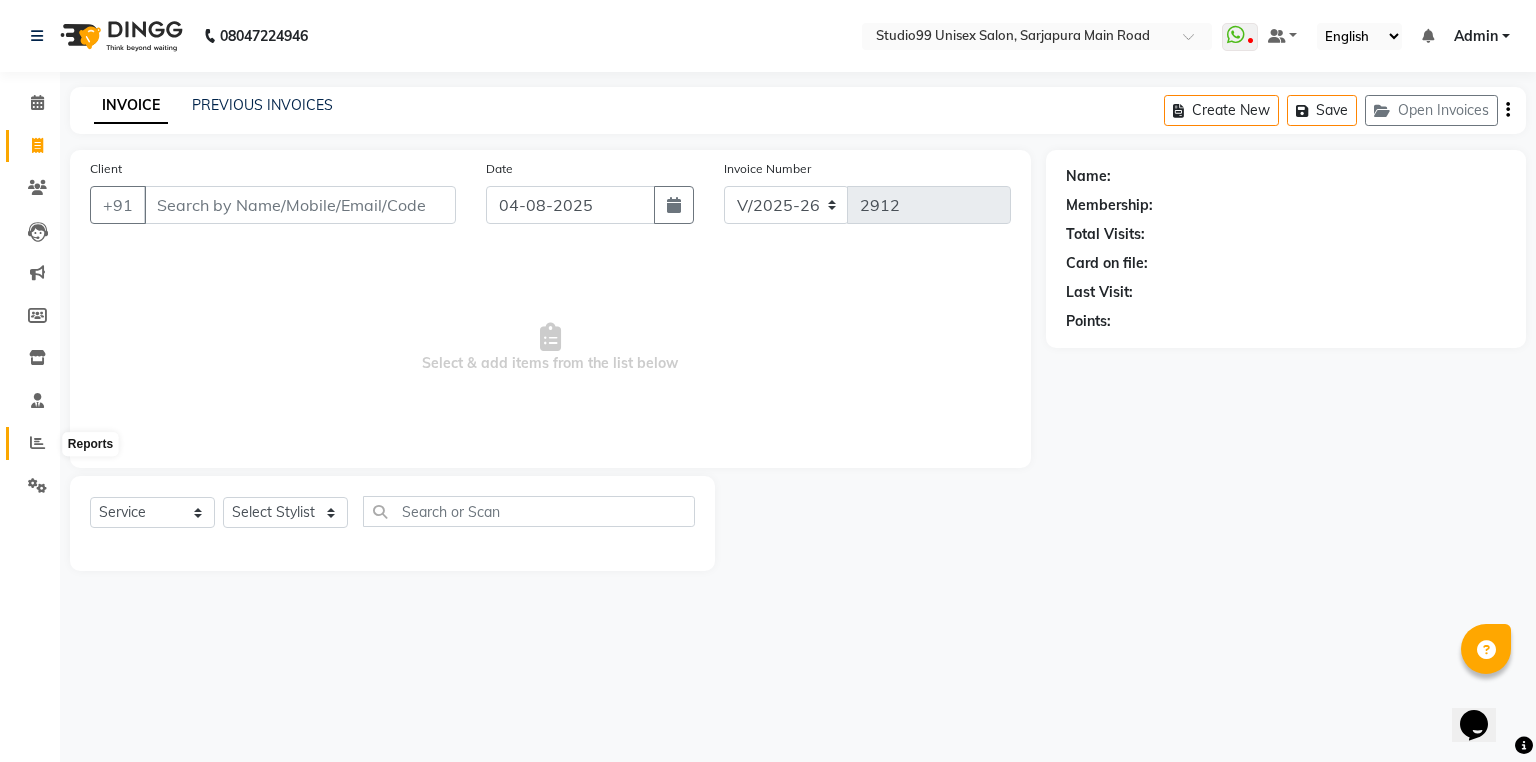click 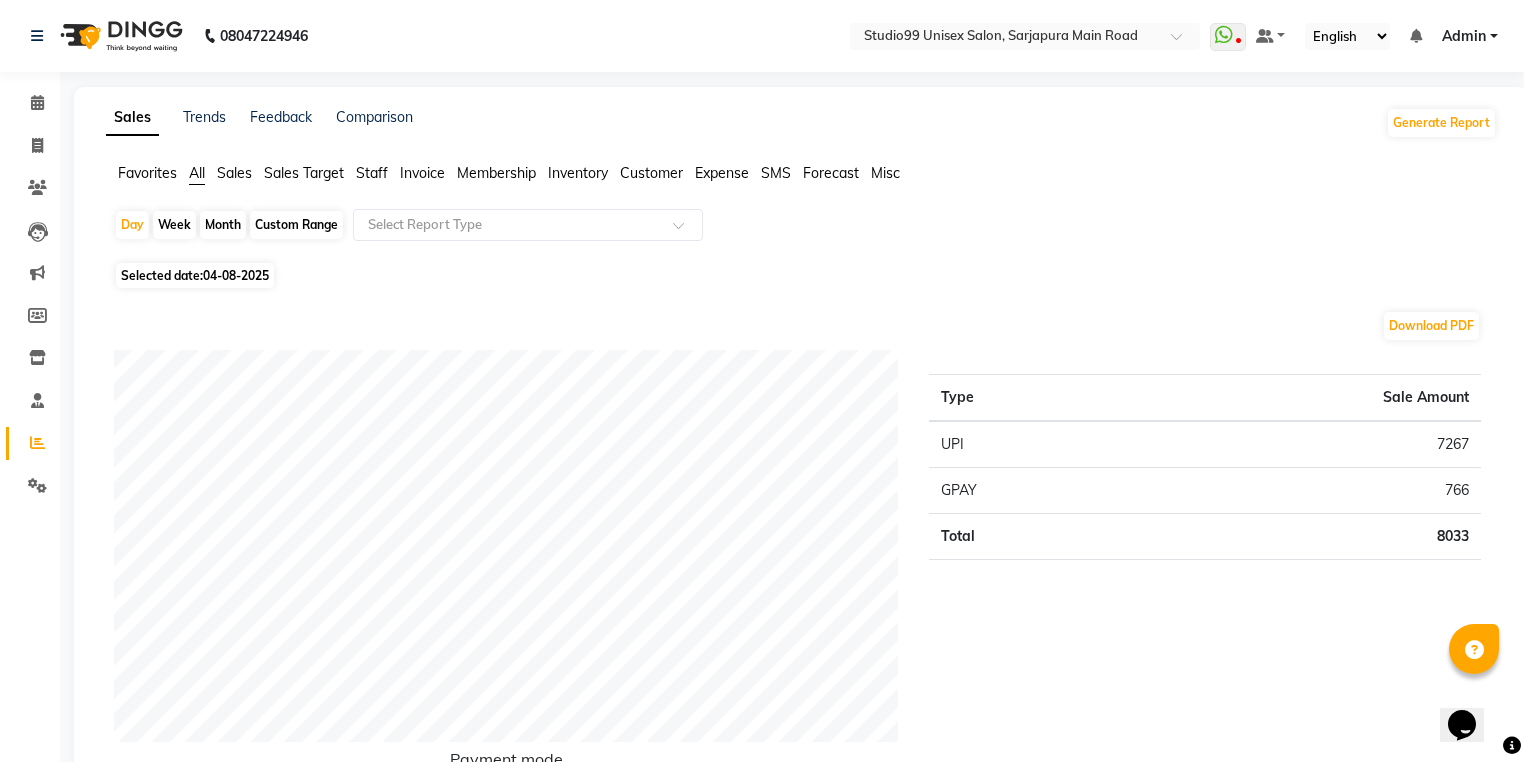 click on "Staff" 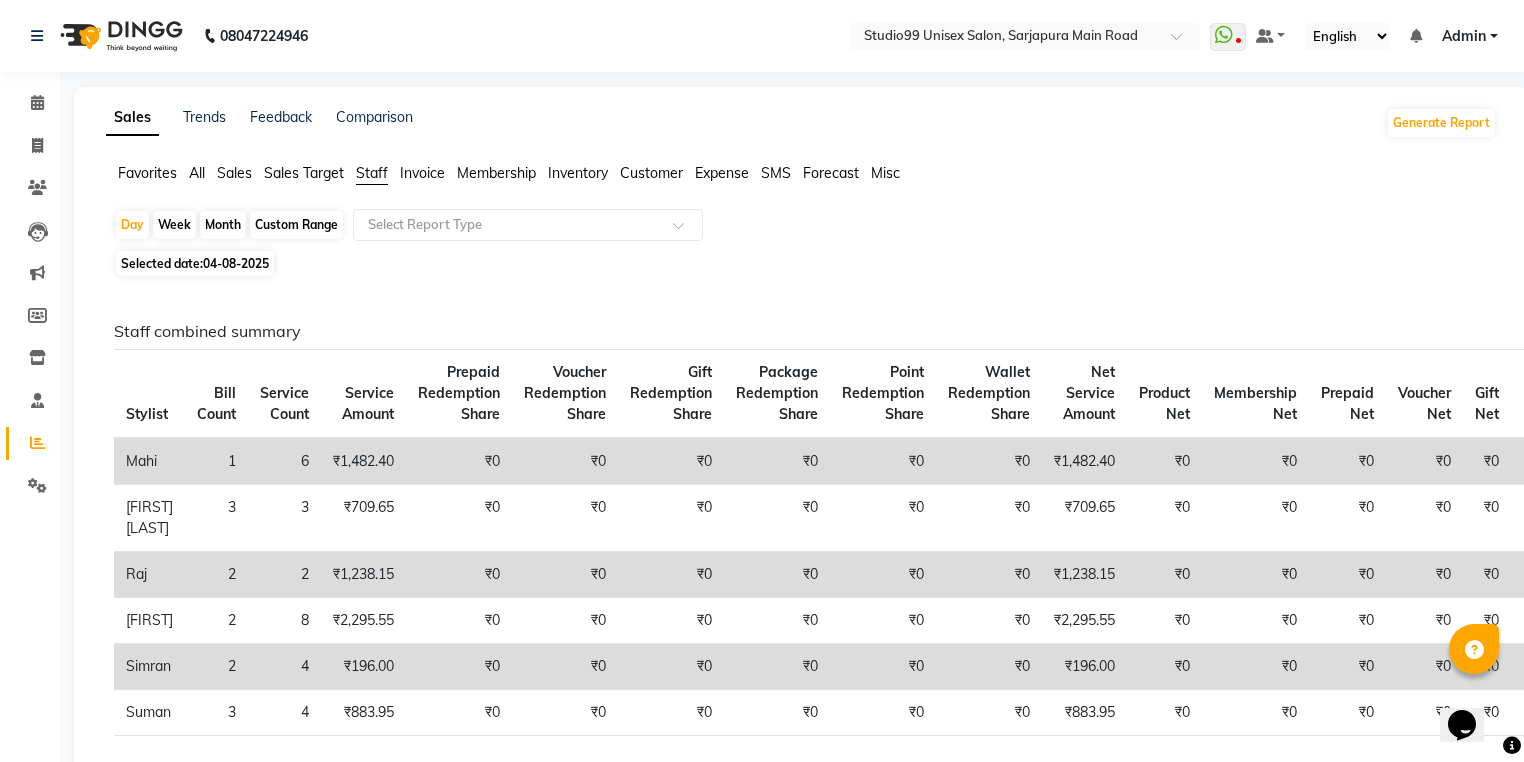 click on "Week" 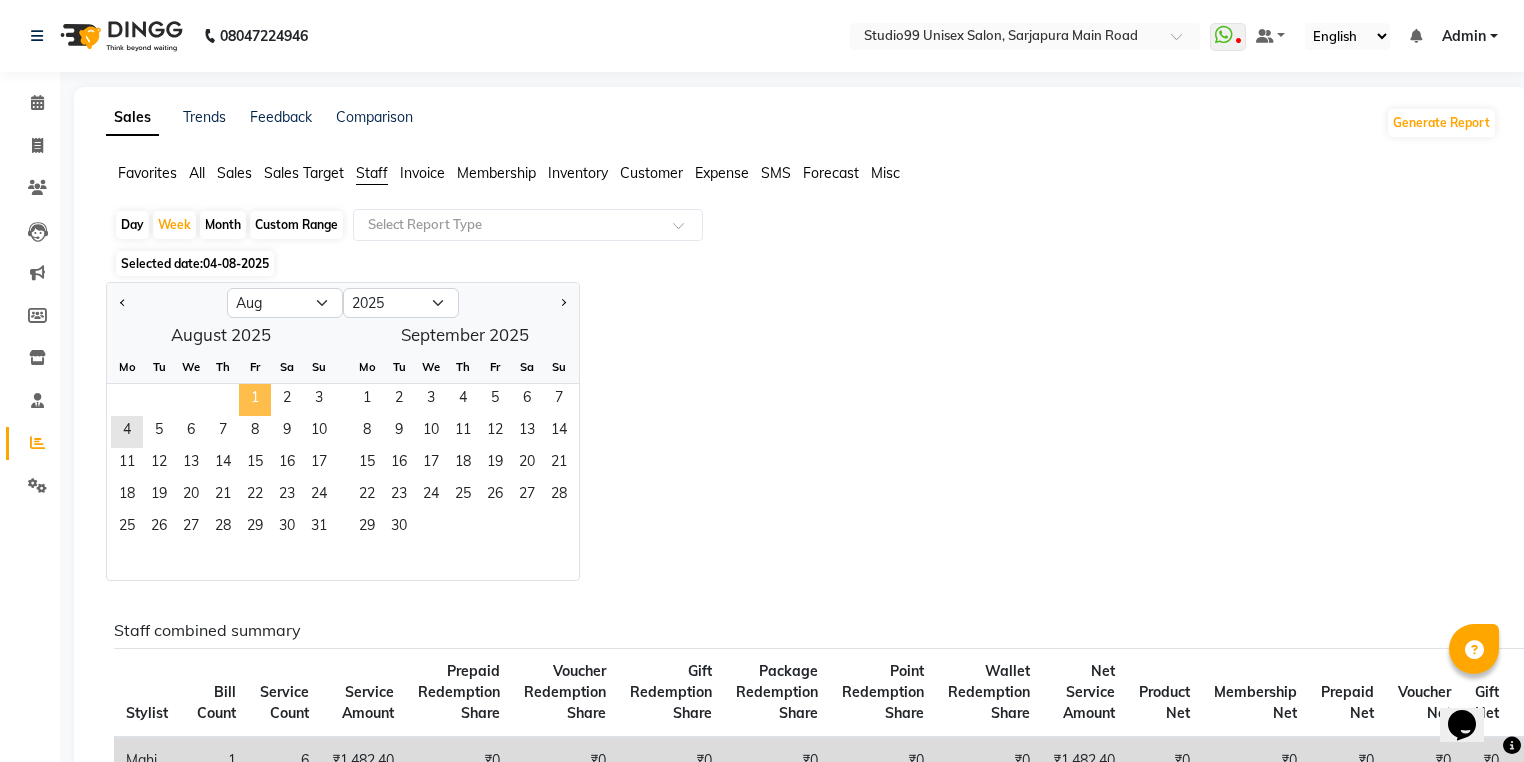 click on "1" 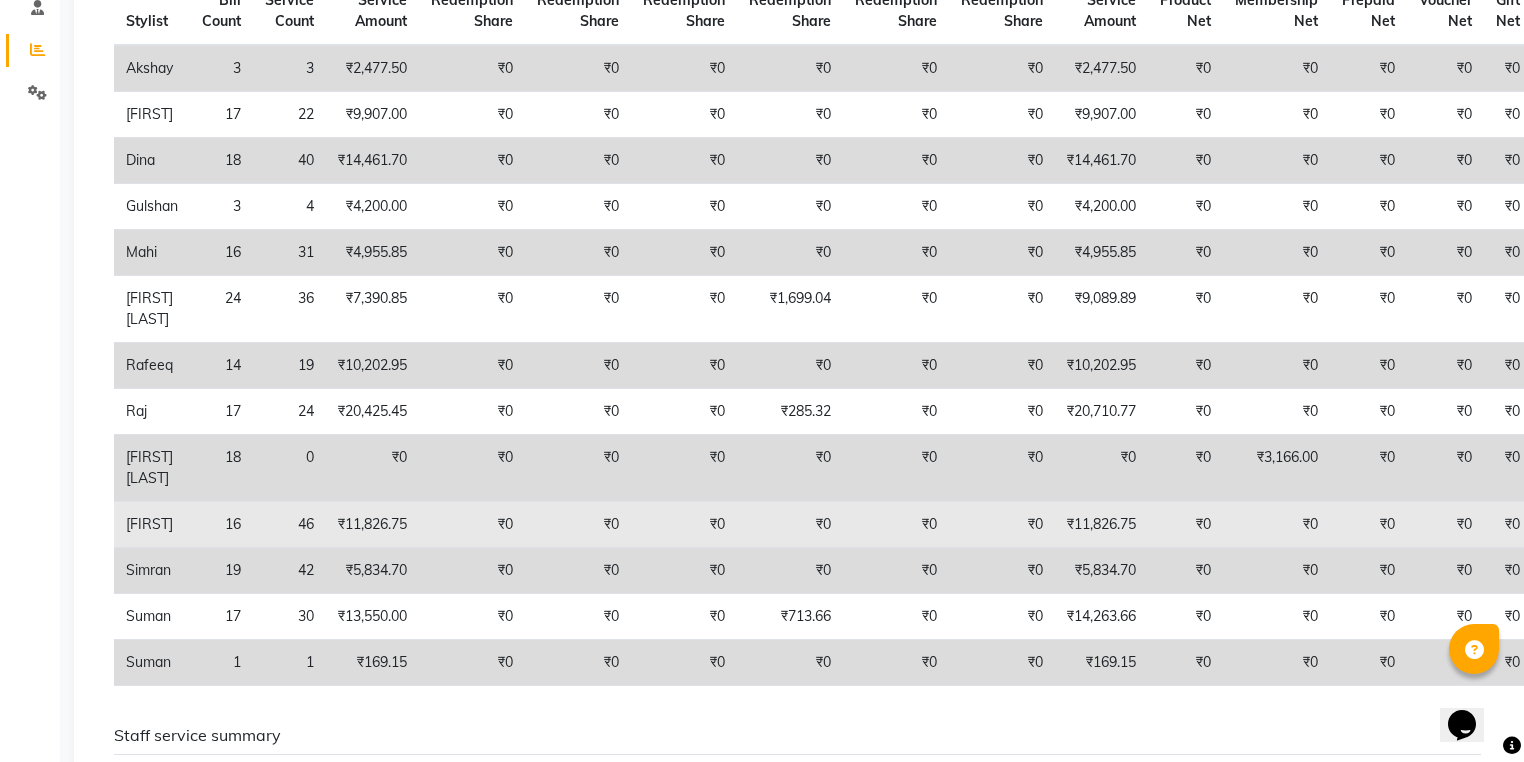 scroll, scrollTop: 400, scrollLeft: 0, axis: vertical 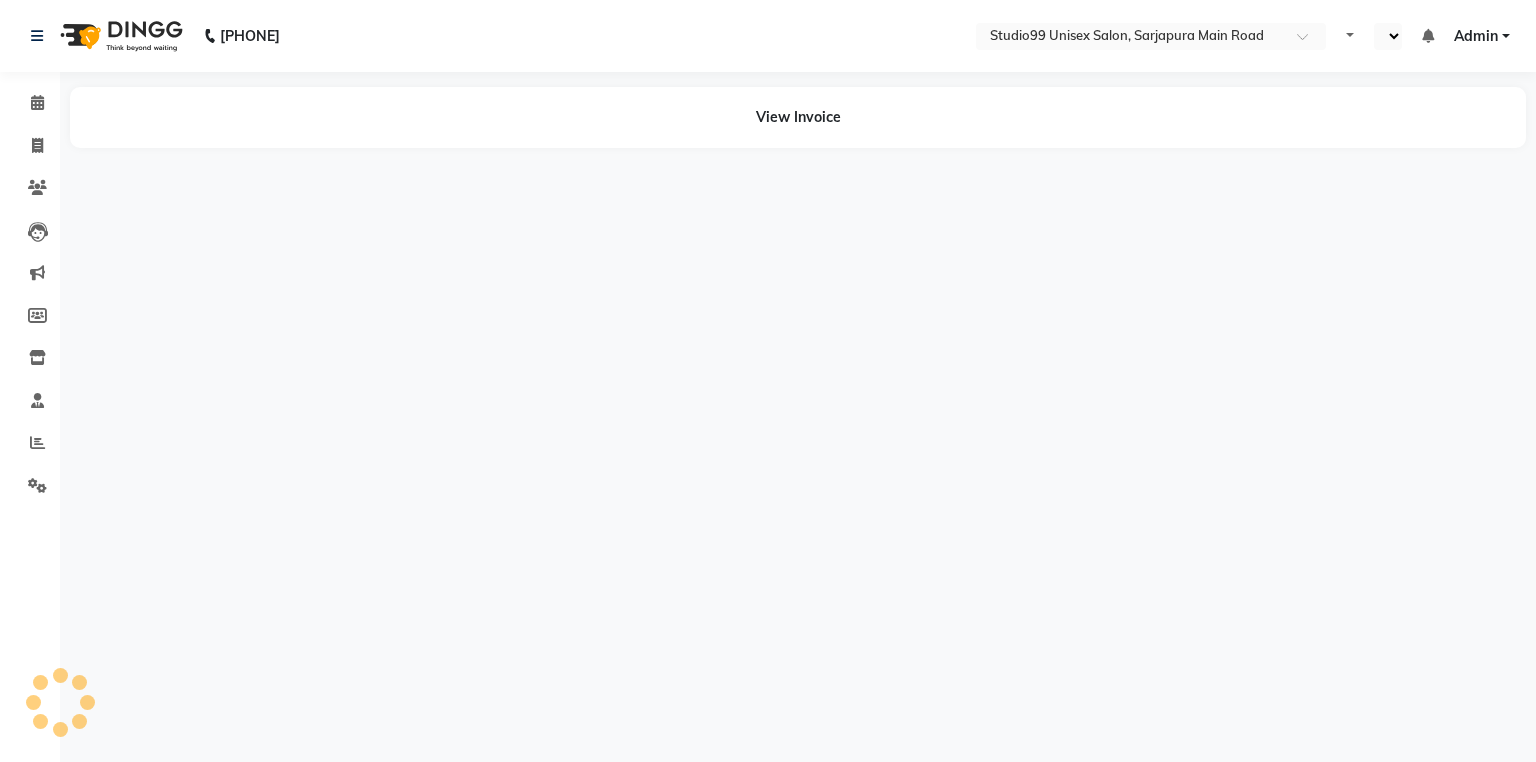 select on "en" 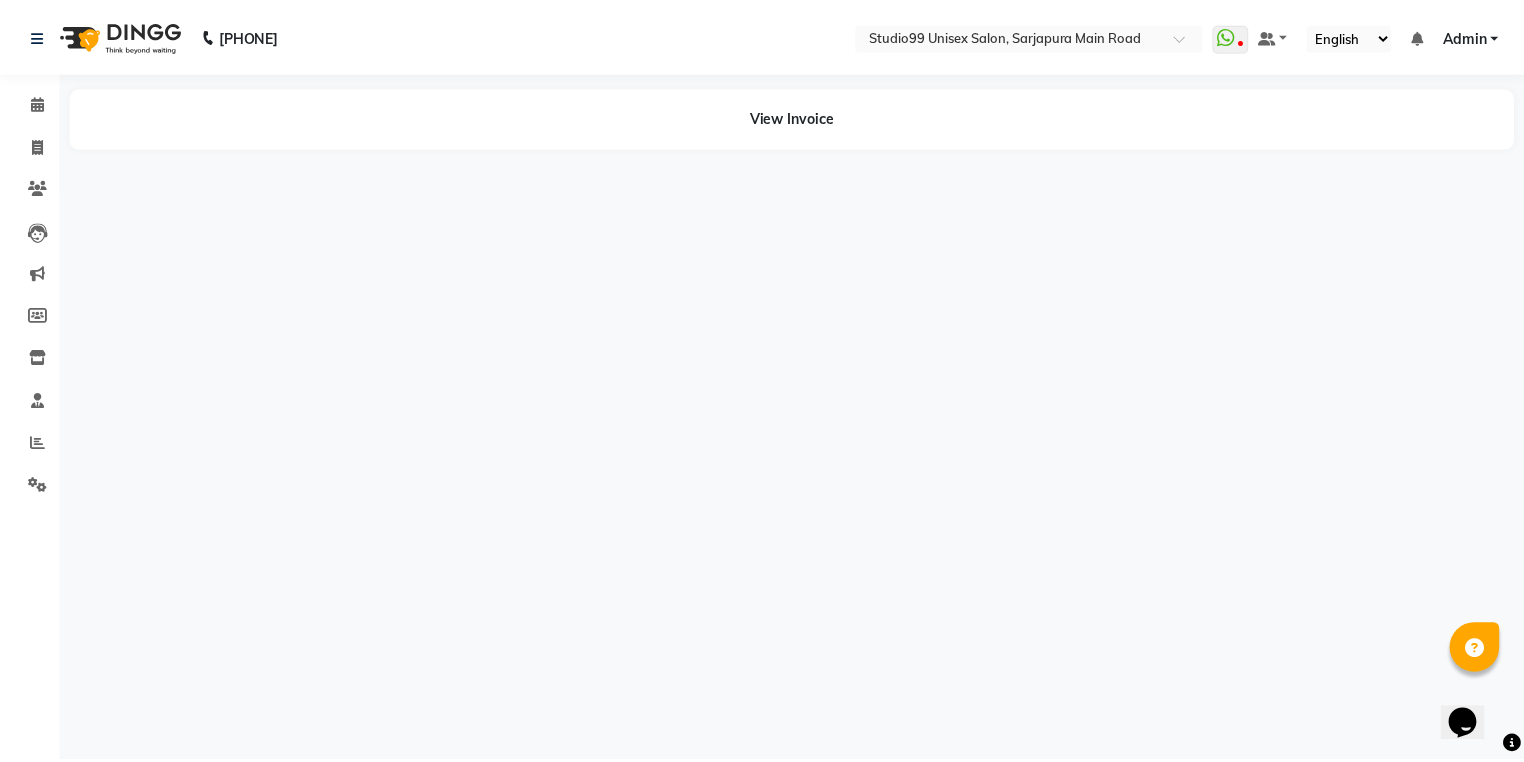 scroll, scrollTop: 0, scrollLeft: 0, axis: both 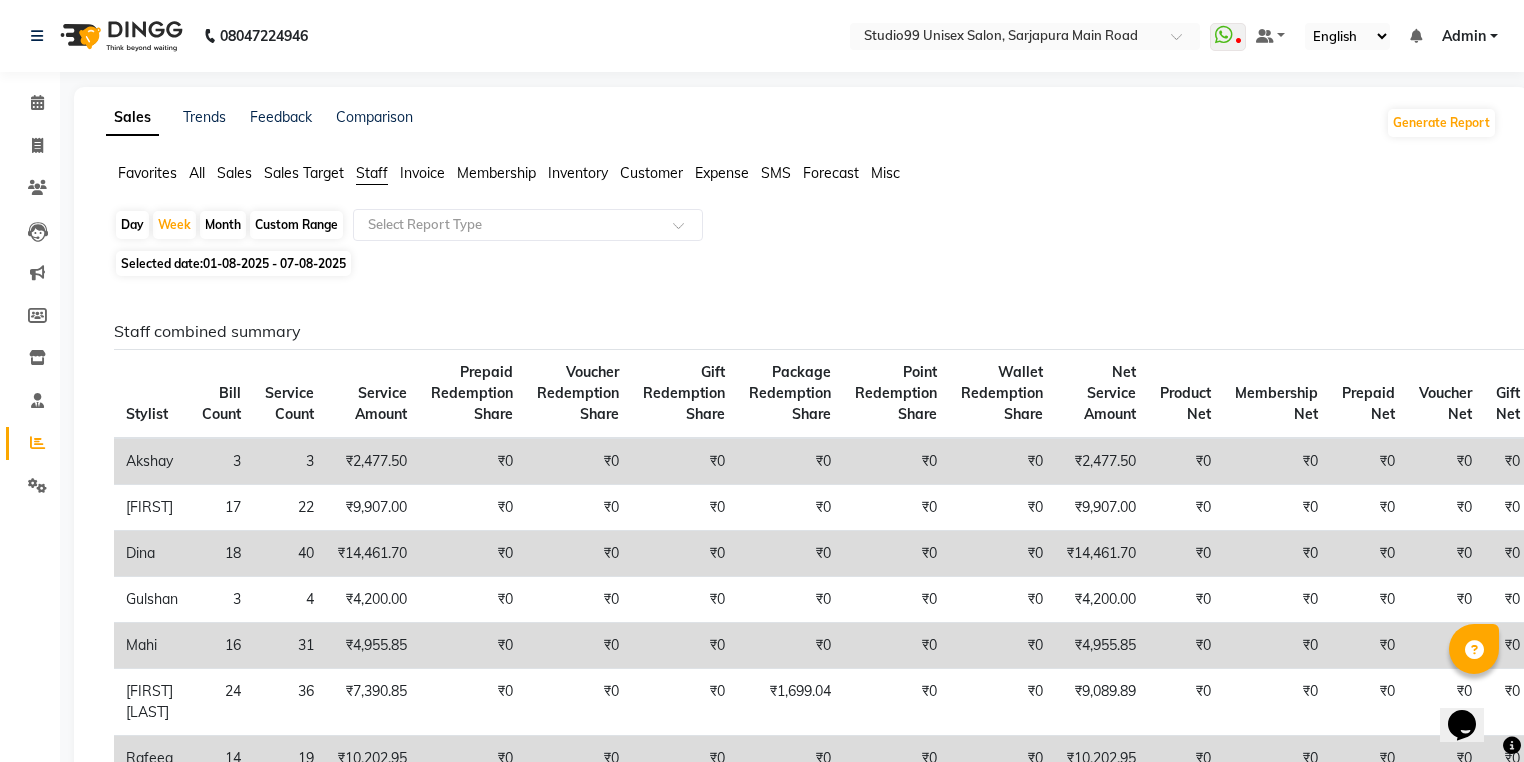 click on "Day" 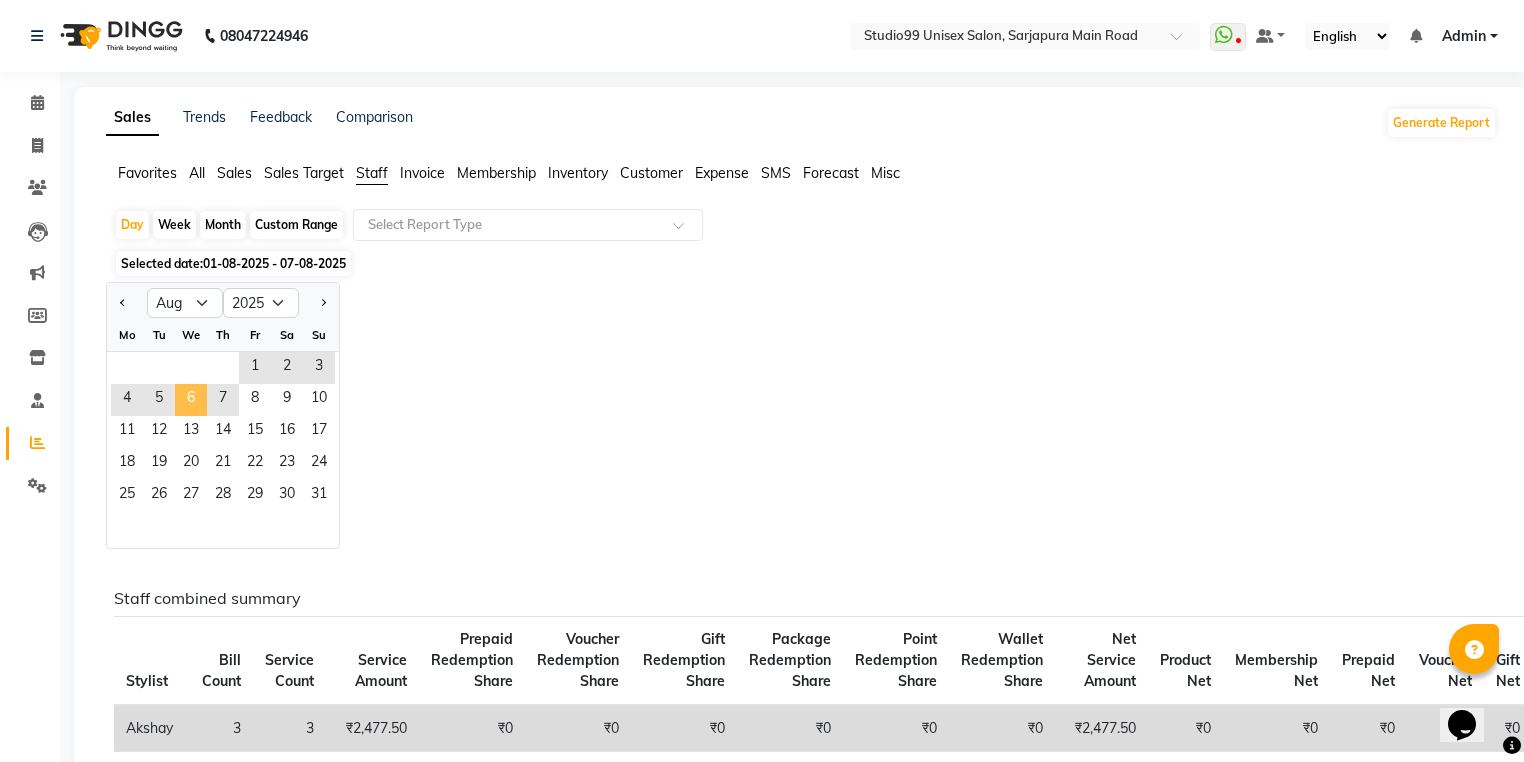 click on "6" 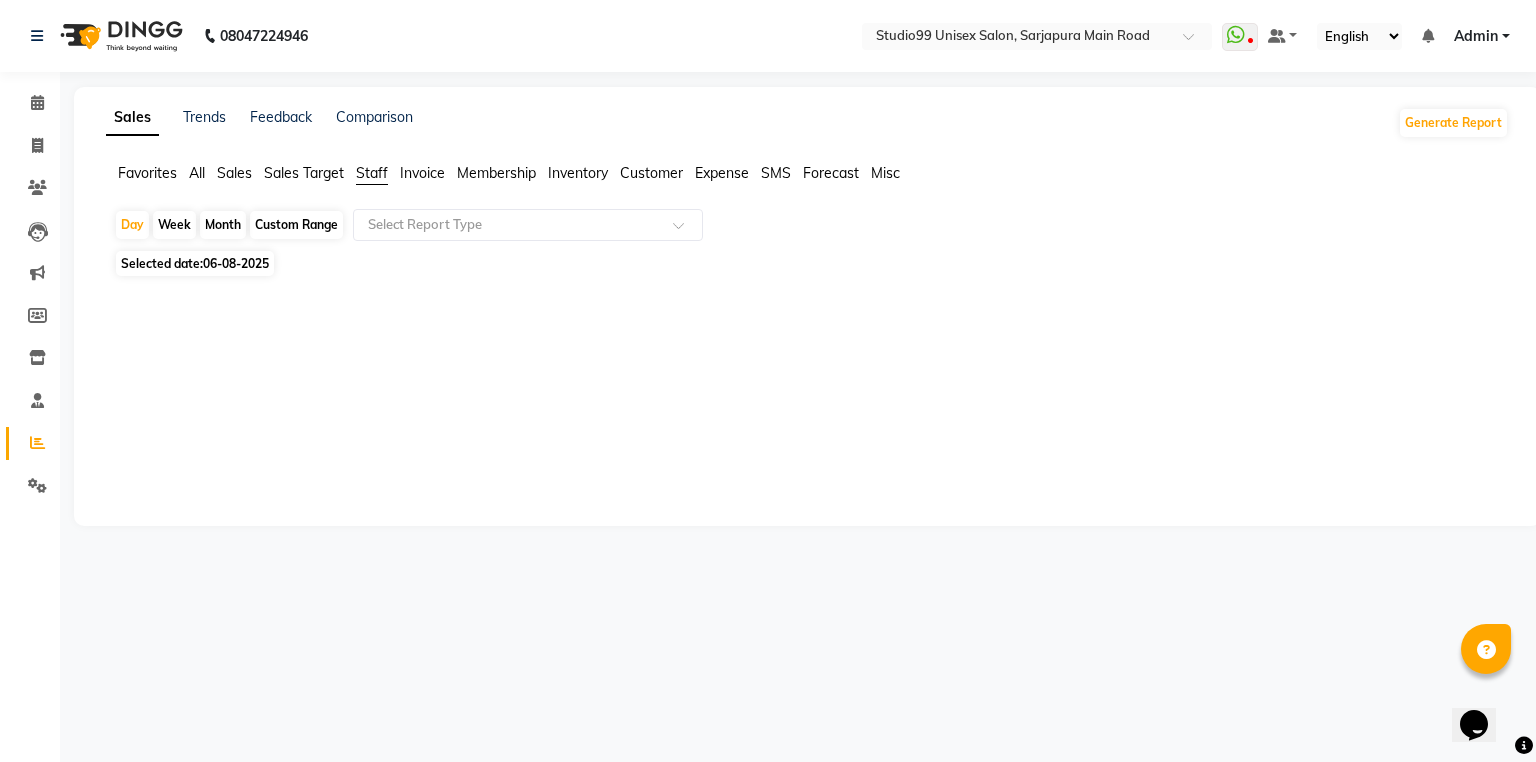 click on "Selected date:  06-08-2025" 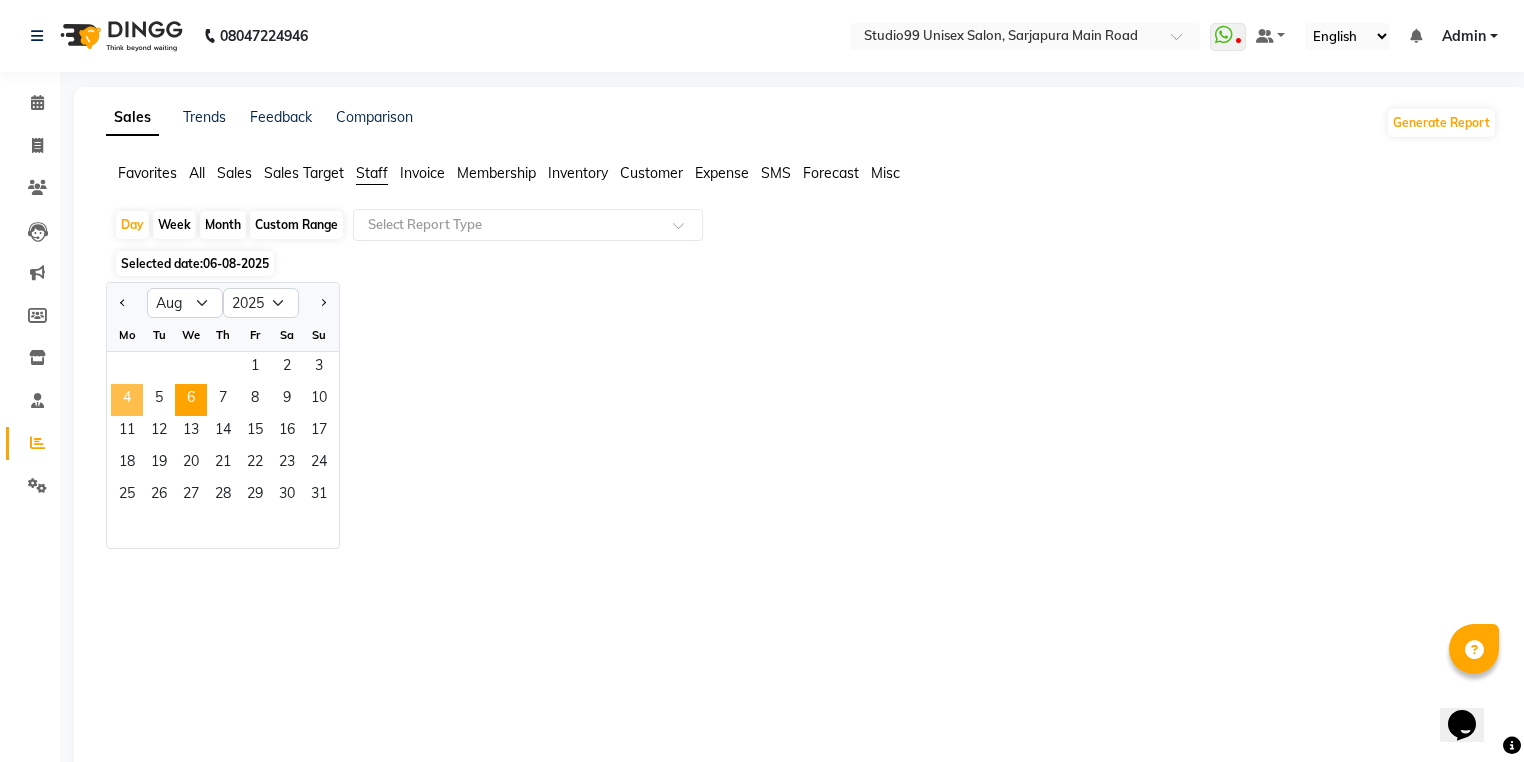 click on "4" 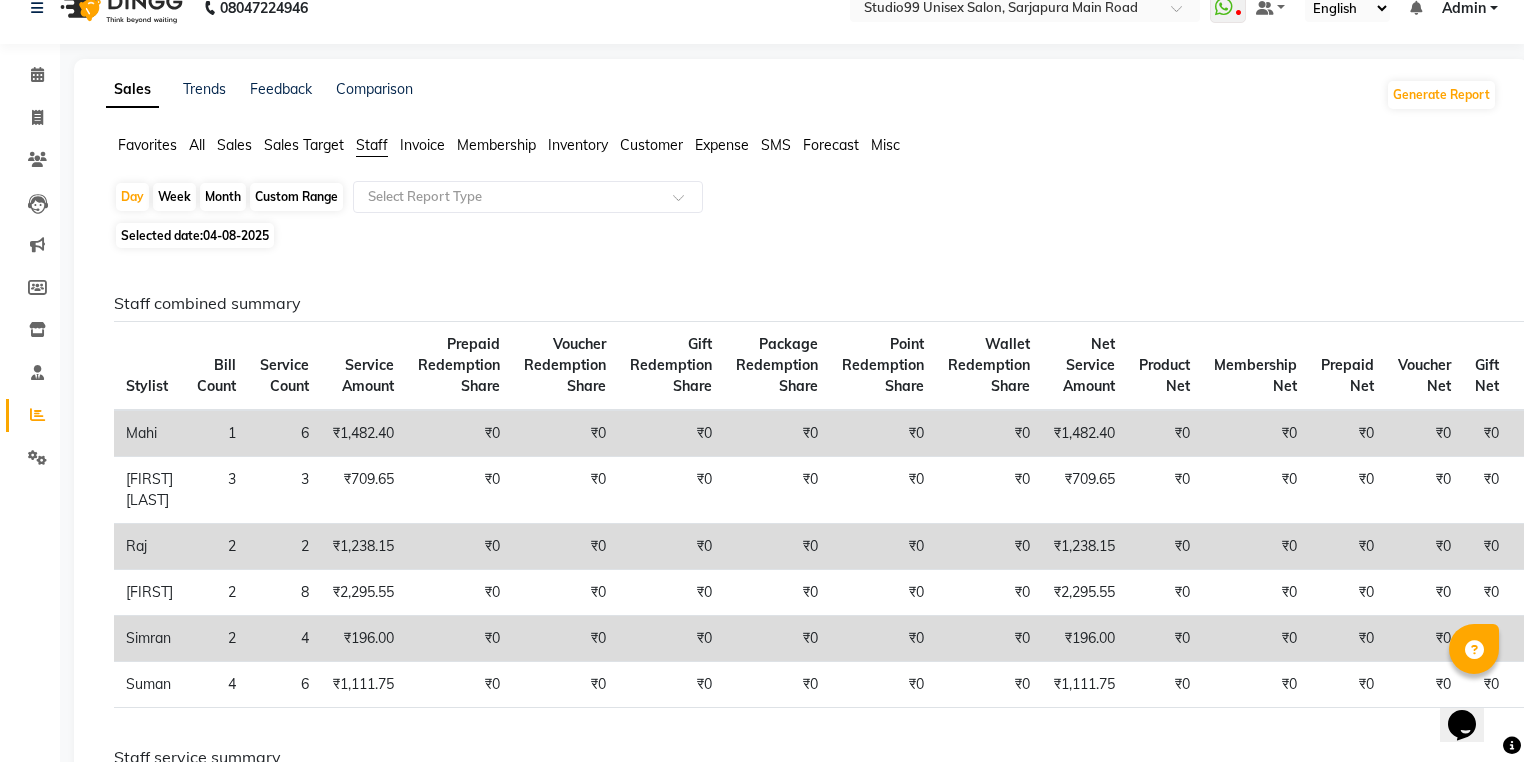 scroll, scrollTop: 0, scrollLeft: 0, axis: both 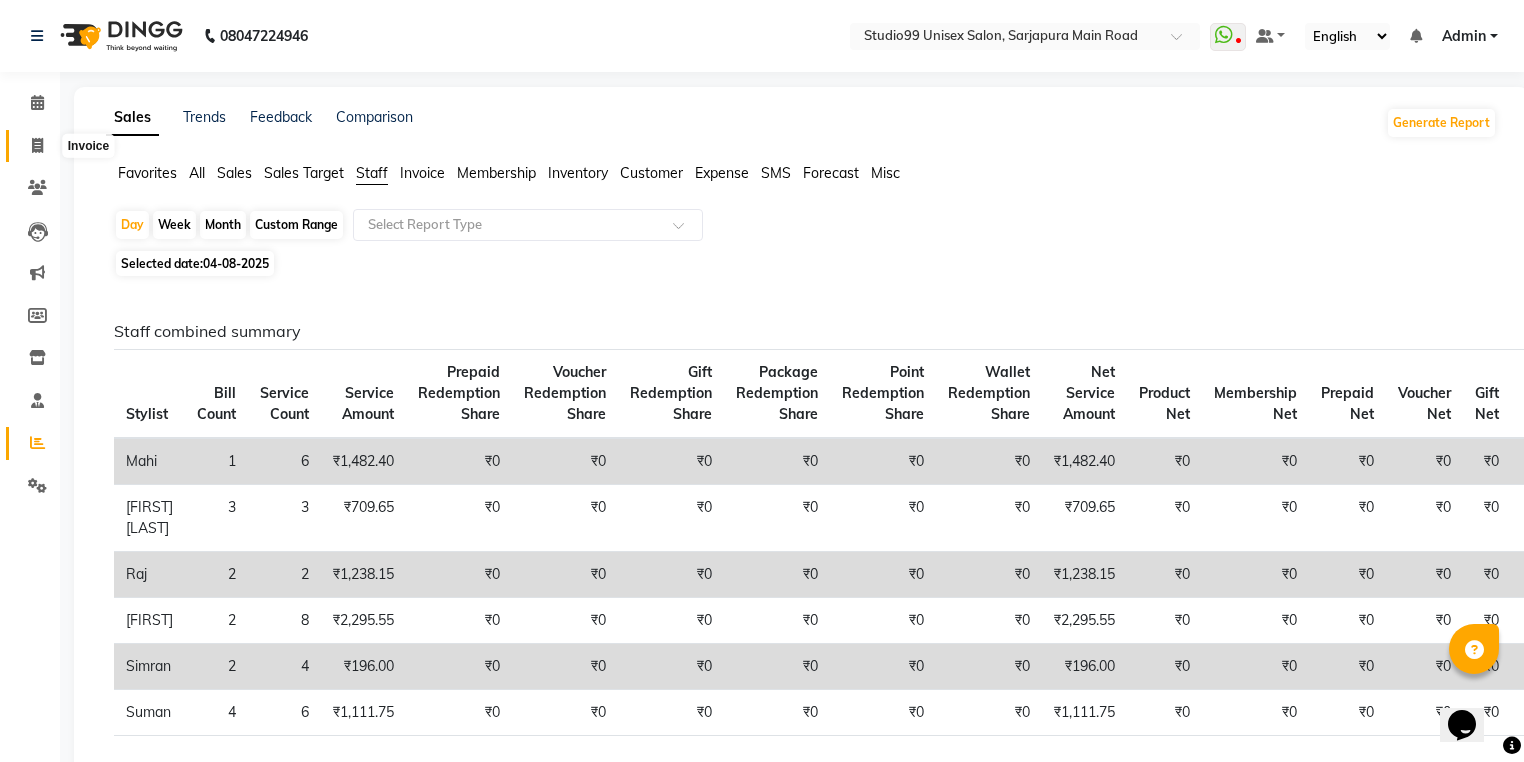 click 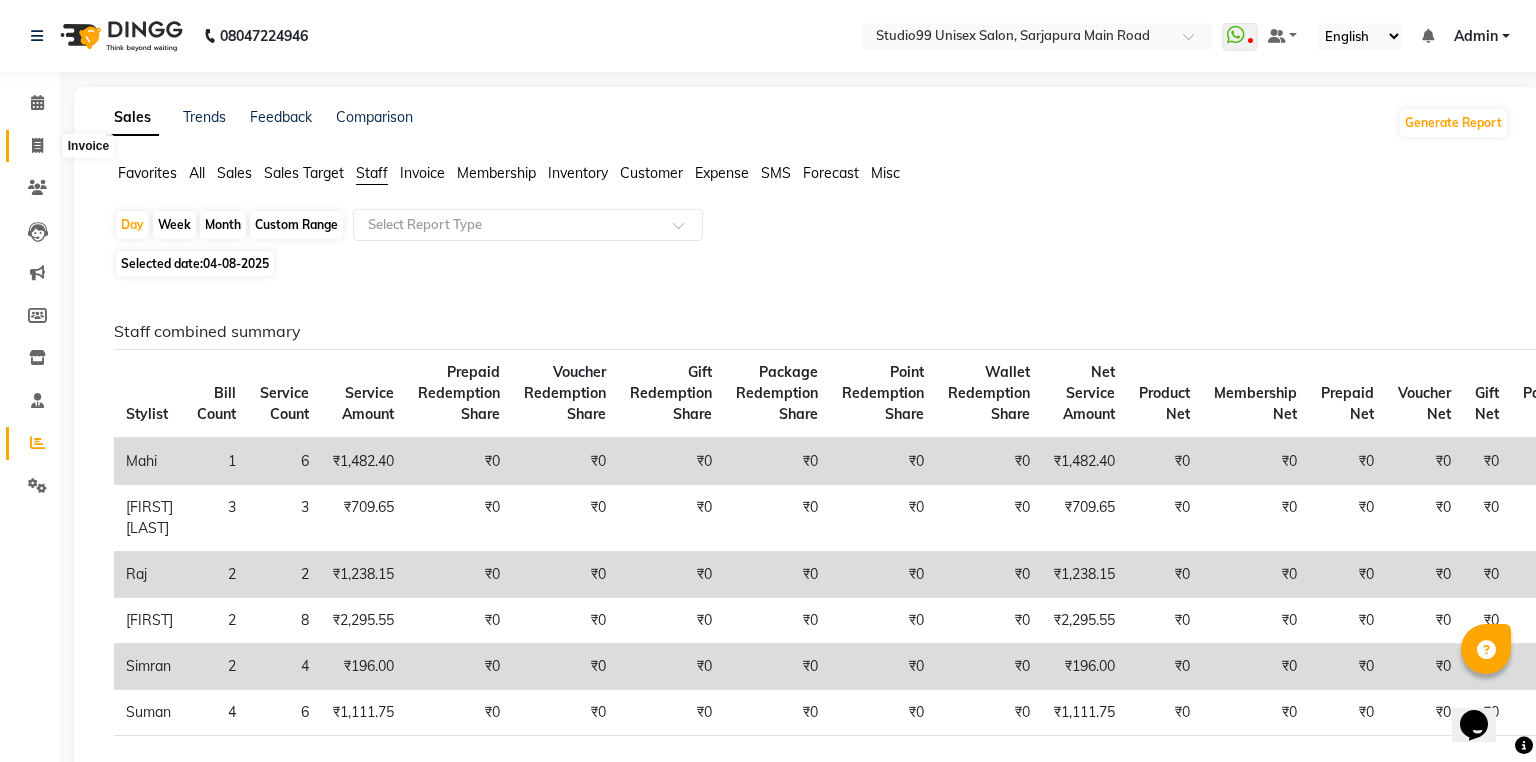 select on "6042" 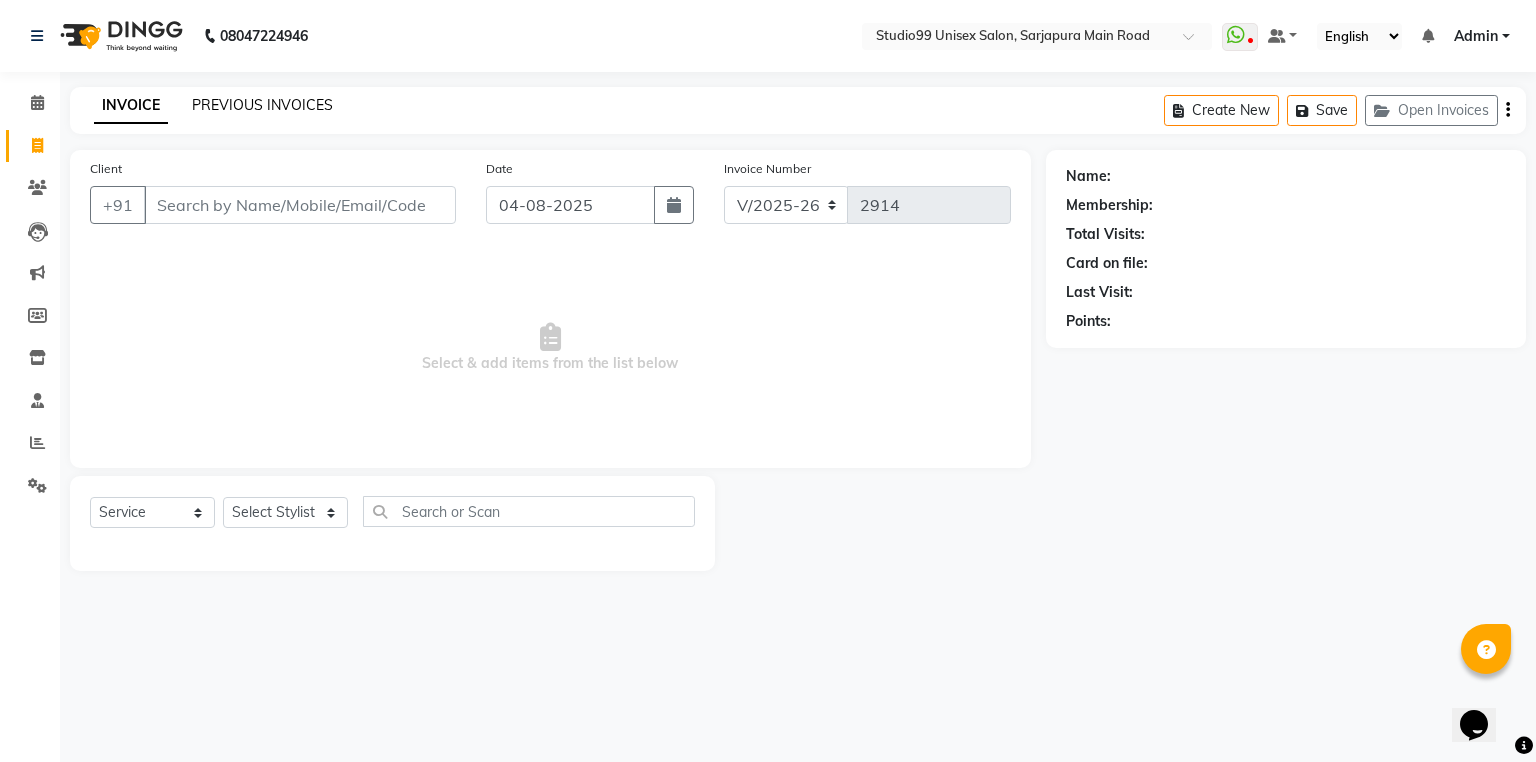 click on "PREVIOUS INVOICES" 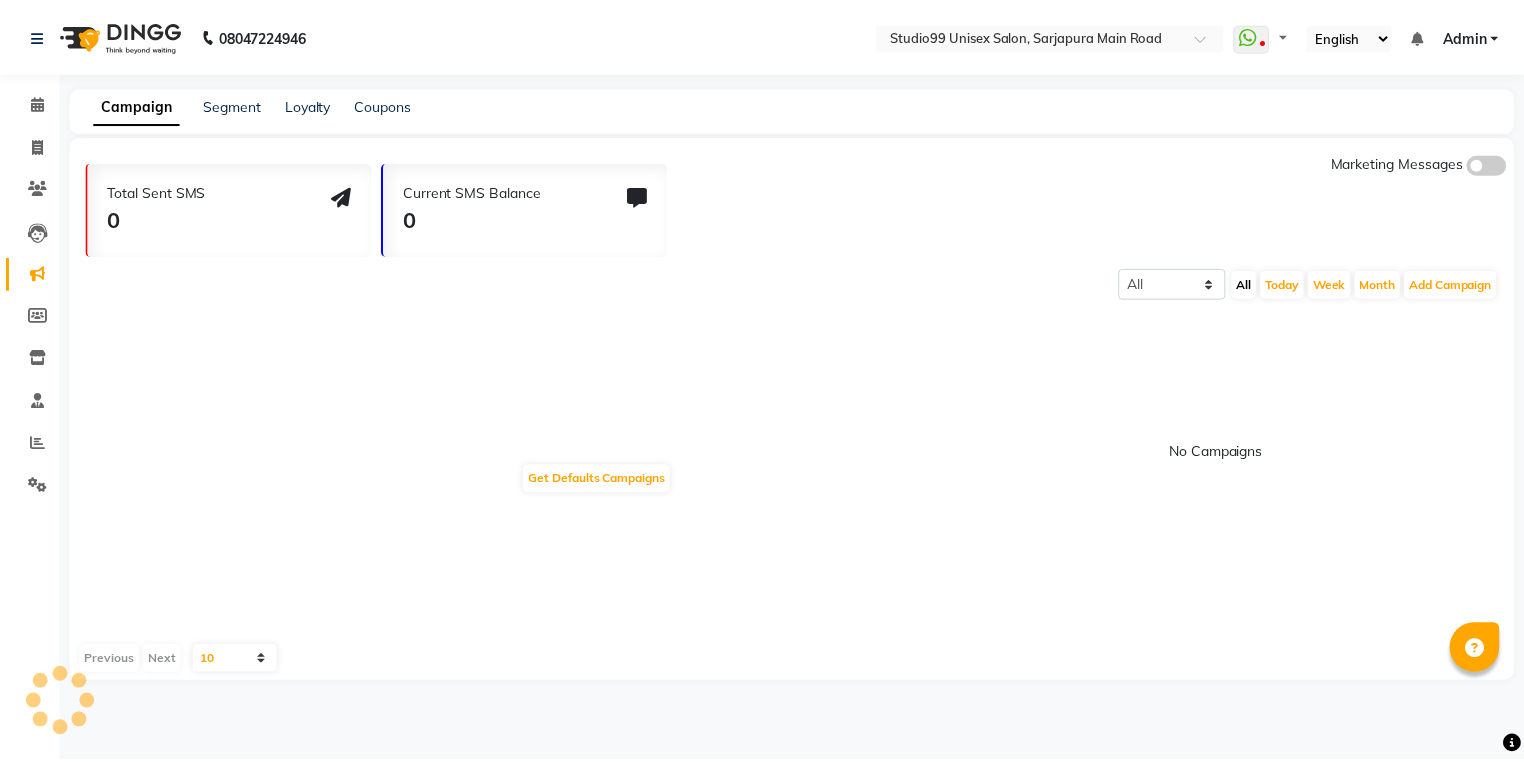 scroll, scrollTop: 0, scrollLeft: 0, axis: both 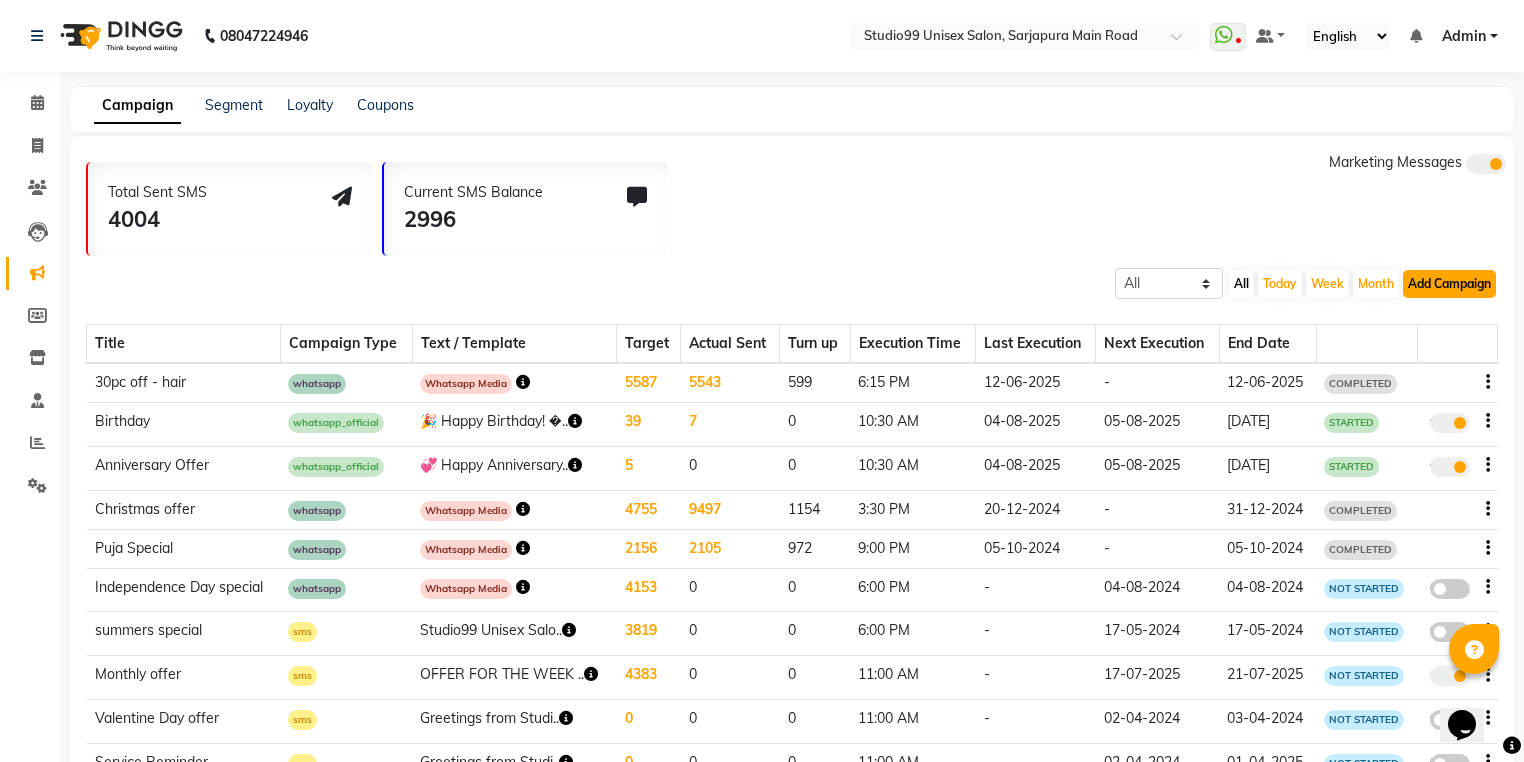 click on "Add Campaign" at bounding box center [1449, 284] 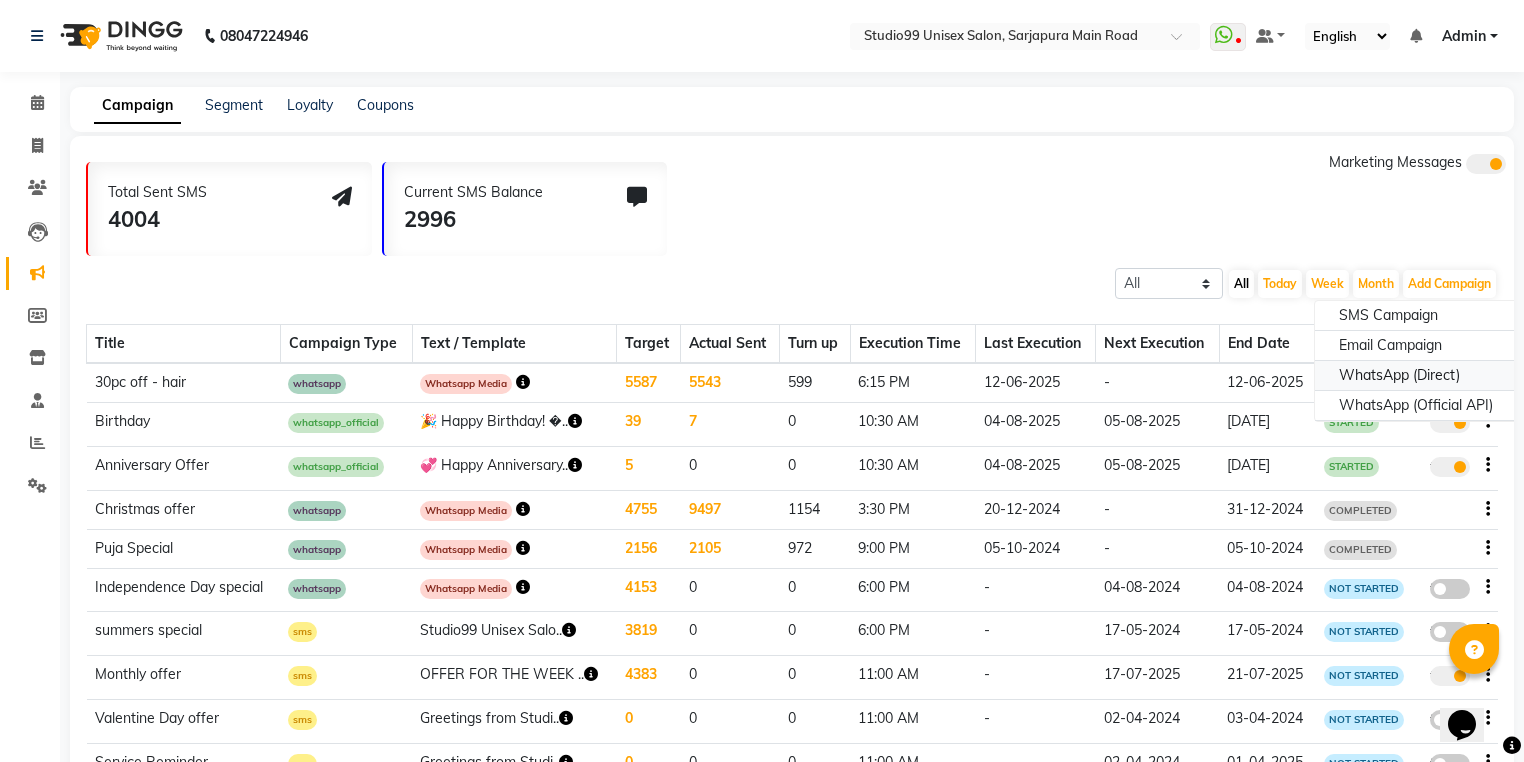 click on "WhatsApp (Direct)" 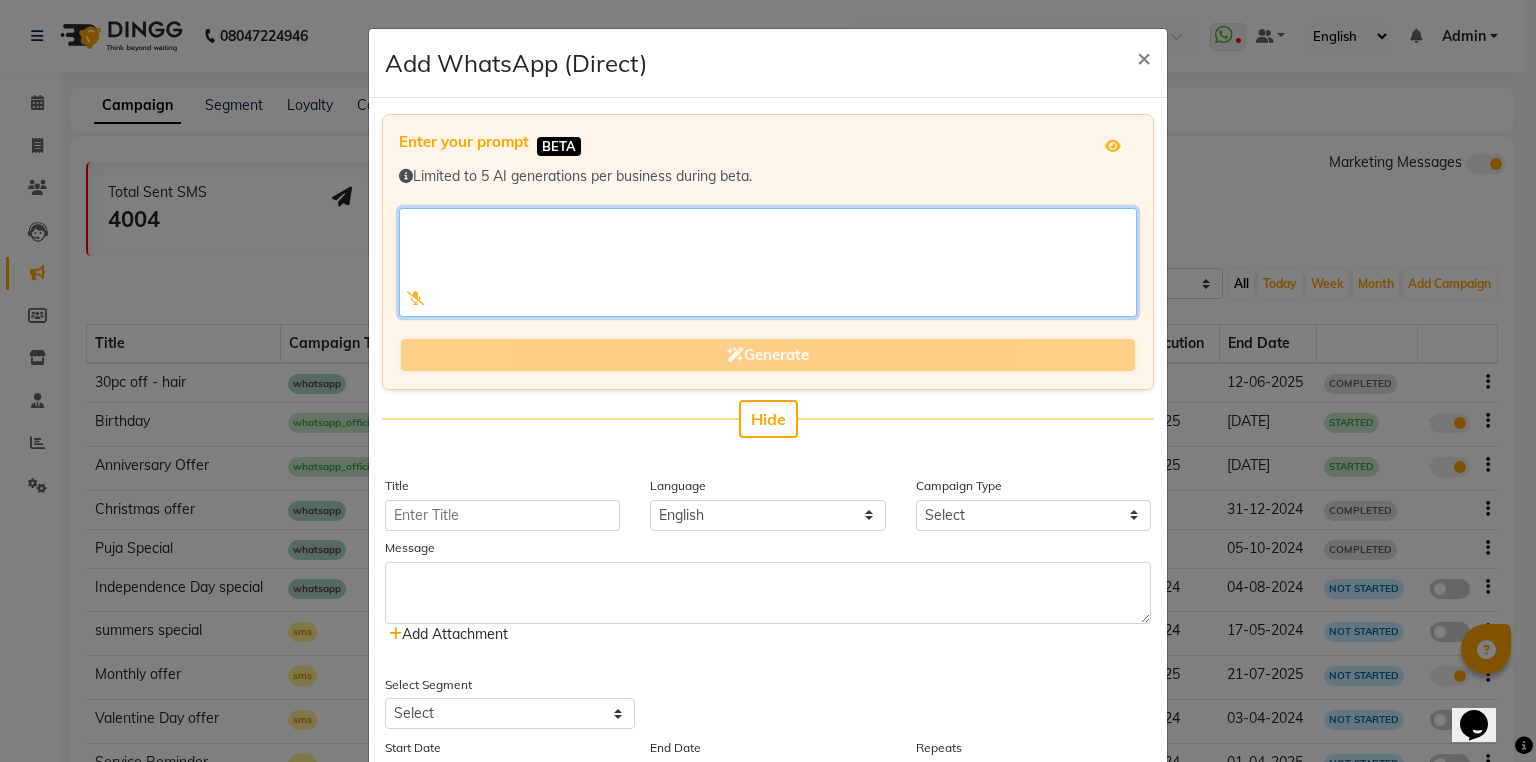 click 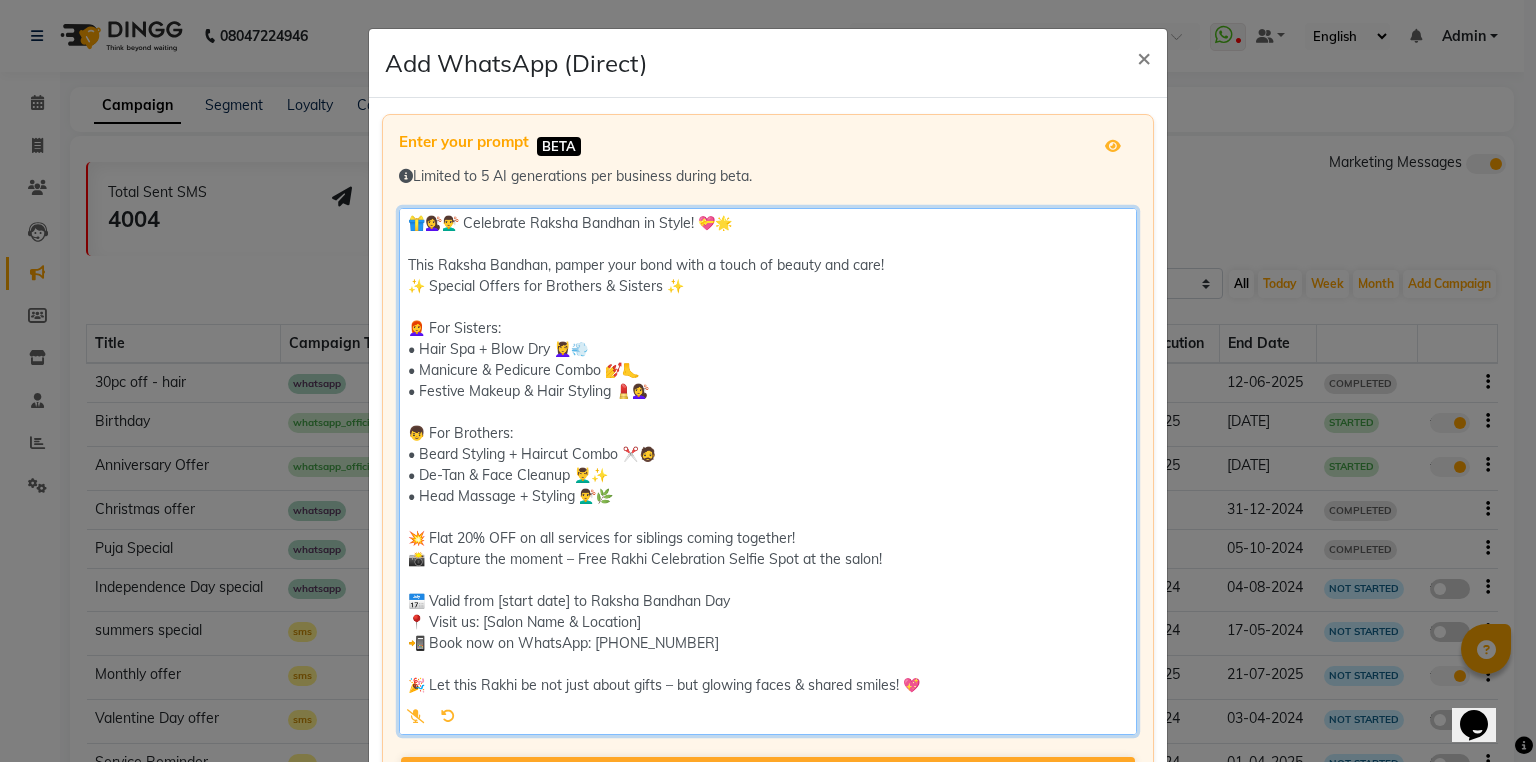 click 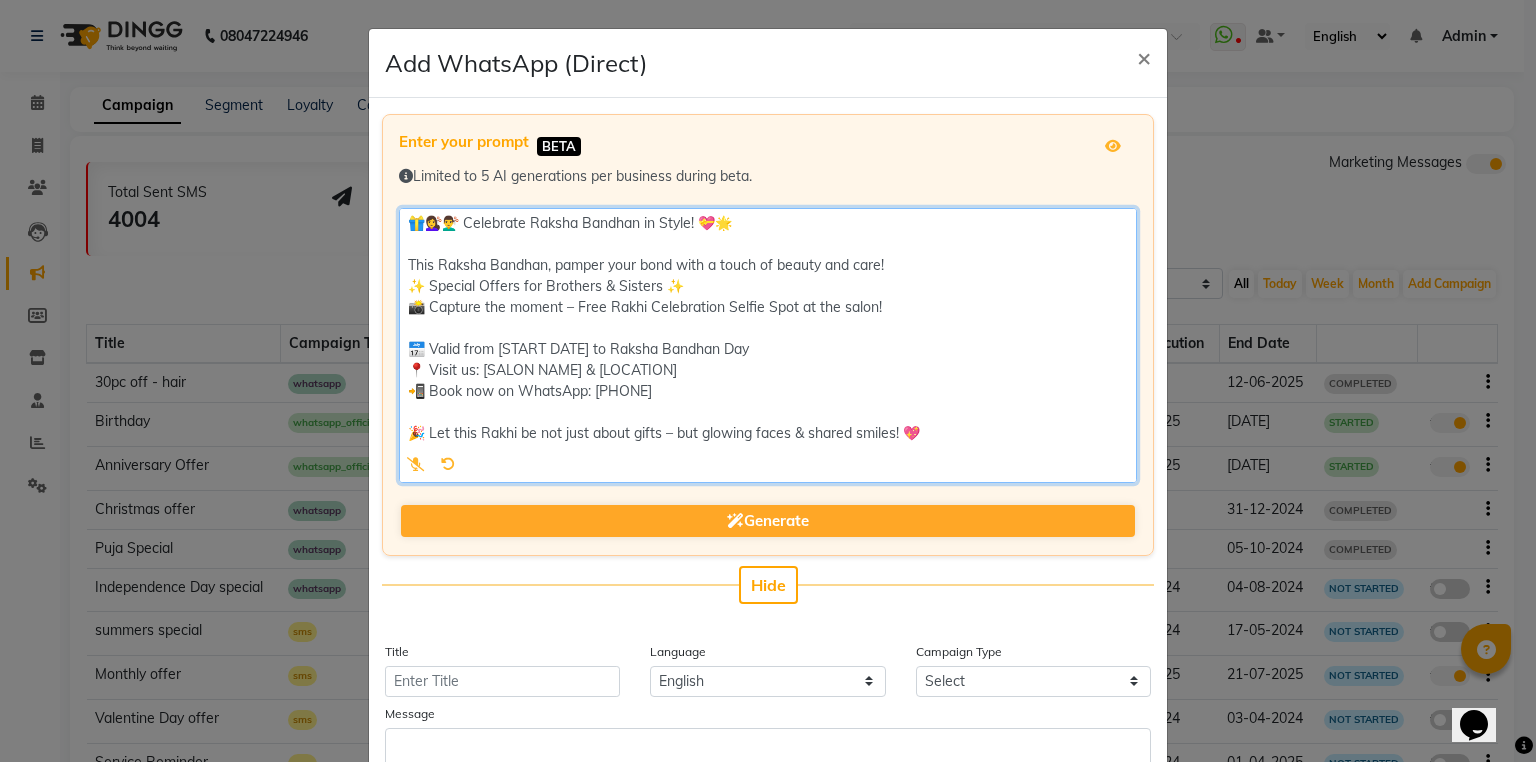 click 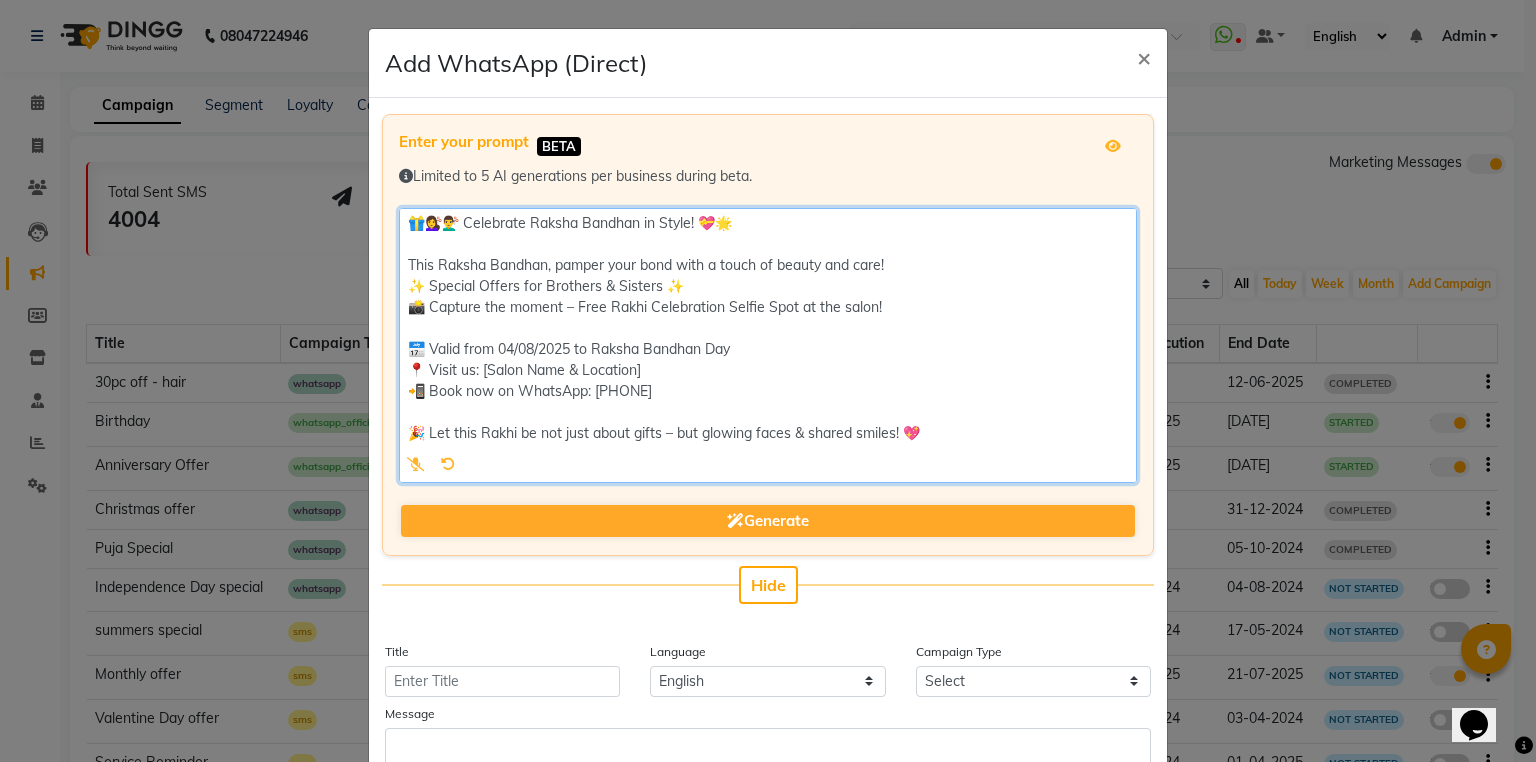 click 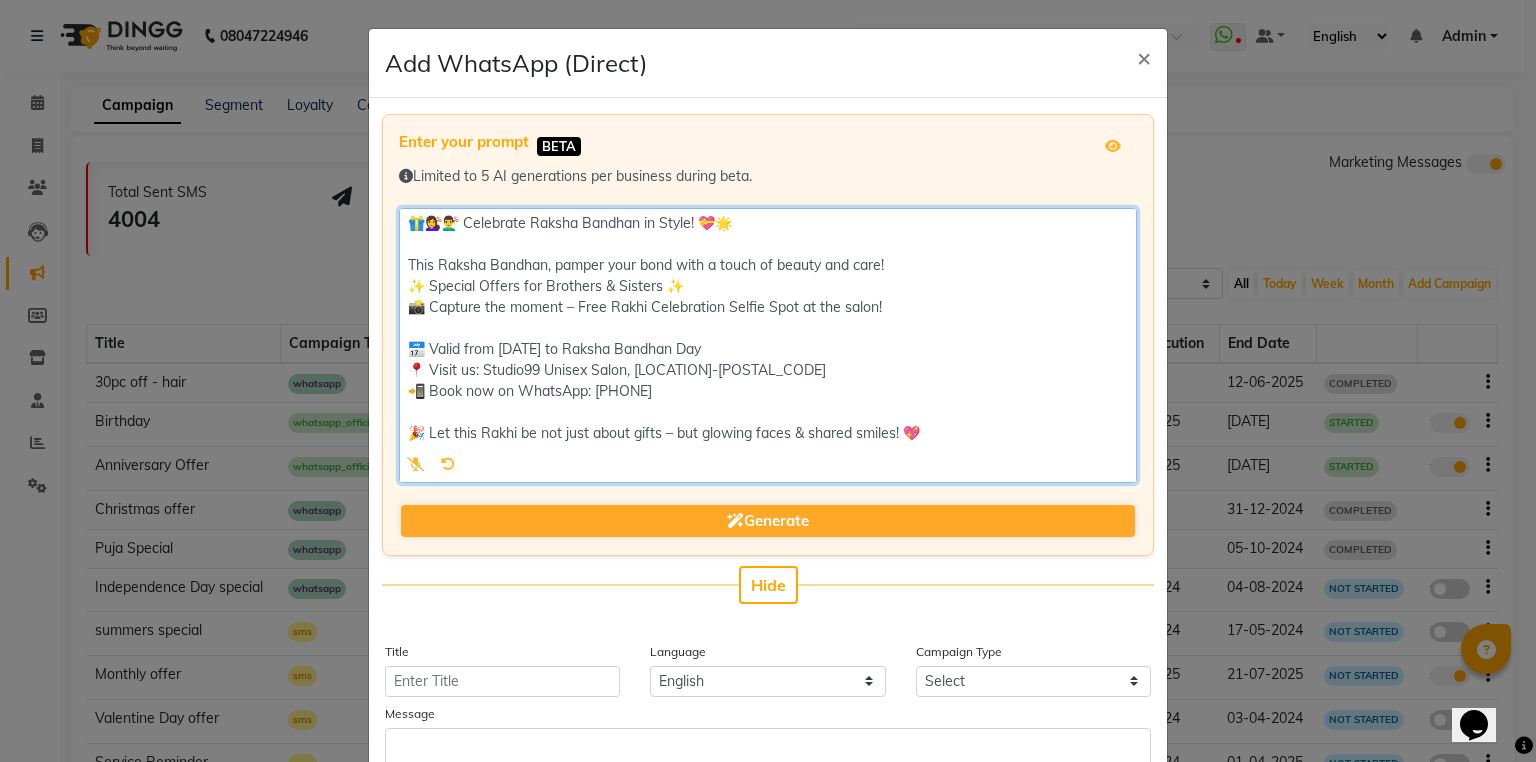 click 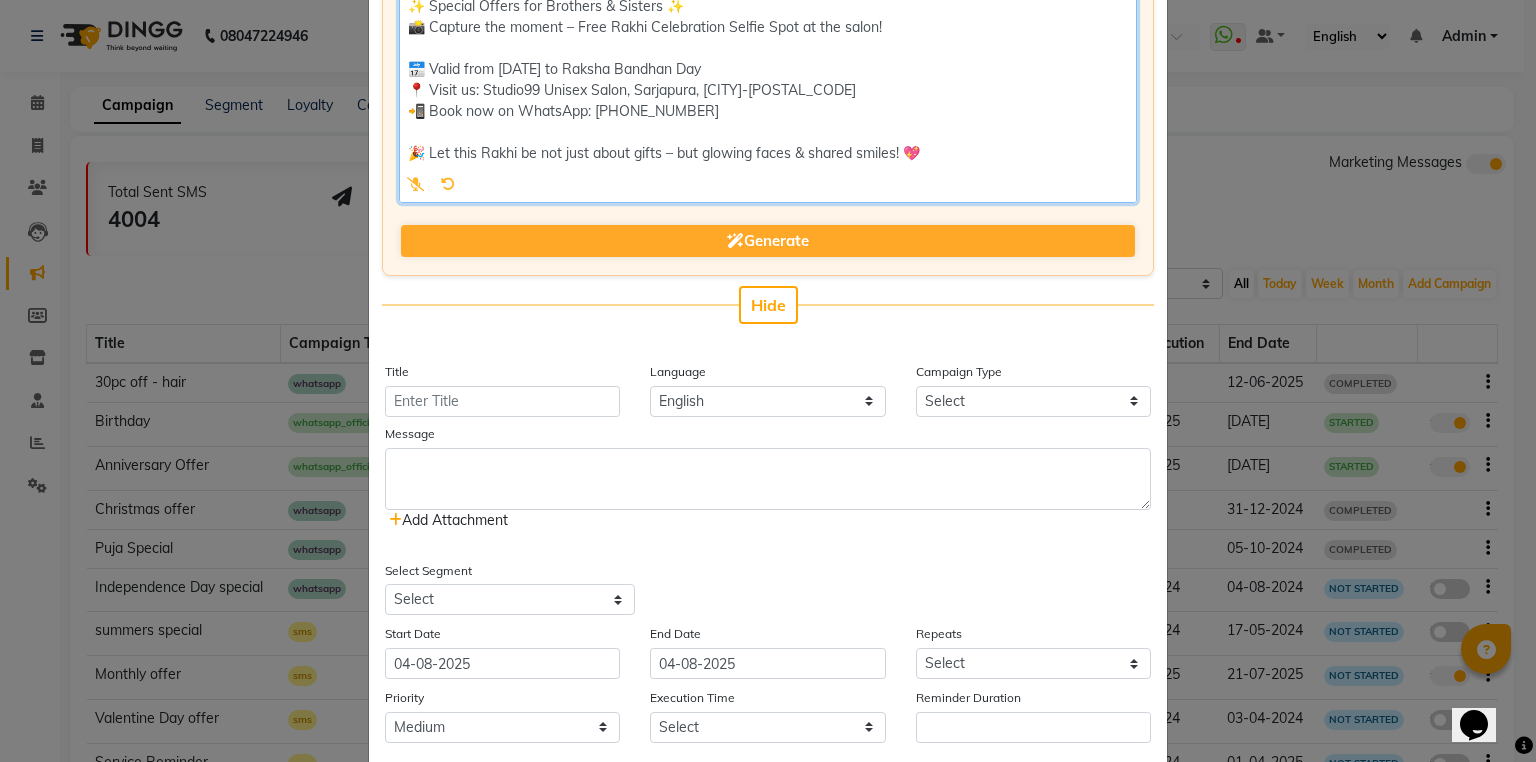scroll, scrollTop: 320, scrollLeft: 0, axis: vertical 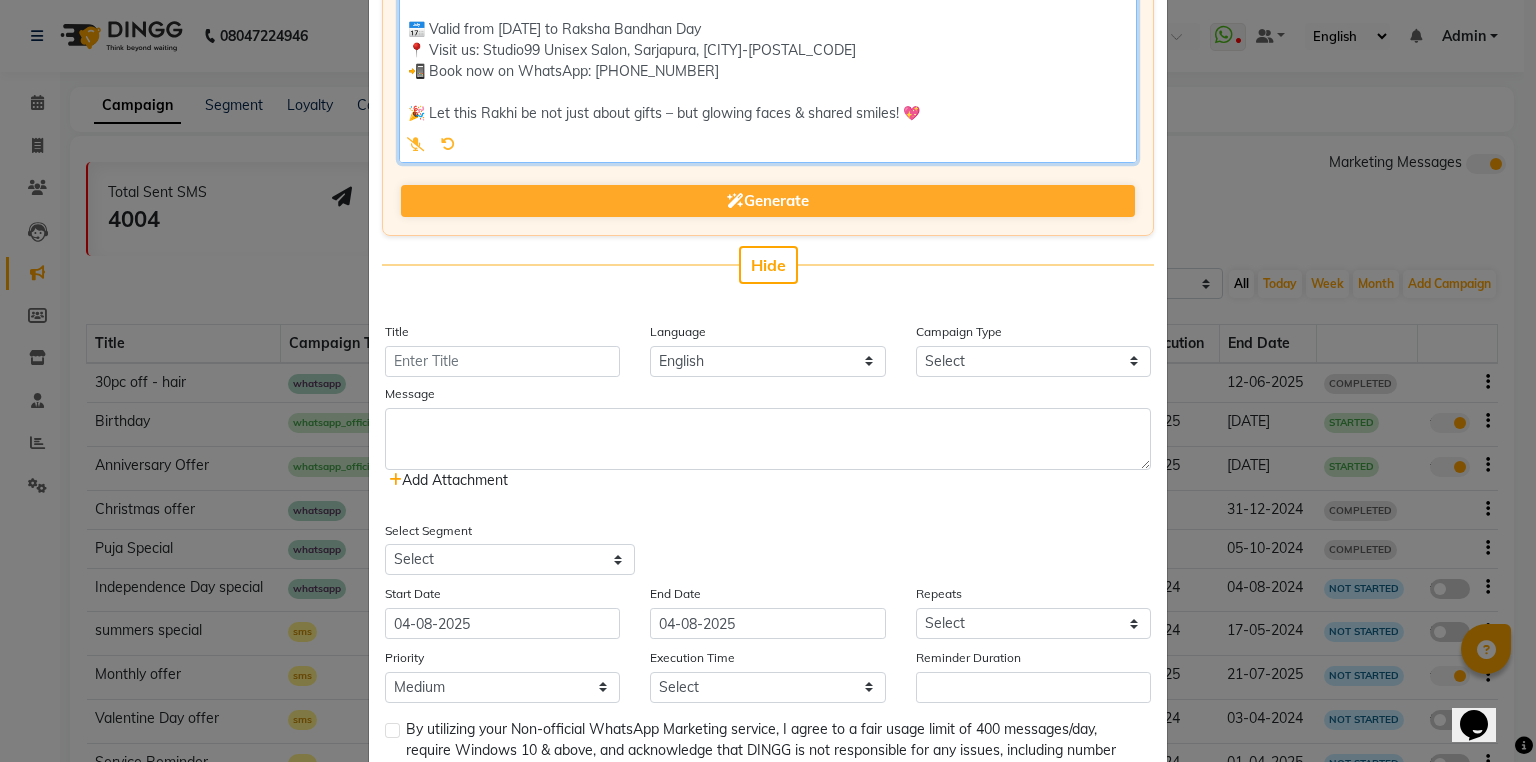 type on "🎁💇‍♀️💇‍♂️ Celebrate Raksha Bandhan in Style! 💝🌟
This Raksha Bandhan, pamper your bond with a touch of beauty and care!
✨ Special Offers for Brothers & Sisters ✨
📸 Capture the moment – Free Rakhi Celebration Selfie Spot at the salon!
📅 Valid from 04/08/2025 to Raksha Bandhan Day
📍 Visit us: Studio99 Unisex Salon, Sarjapura, Bangalore-562125
📲 Book now on WhatsApp: +91 8867406061
🎉 Let this Rakhi be not just about gifts – but glowing faces & shared smiles! 💖" 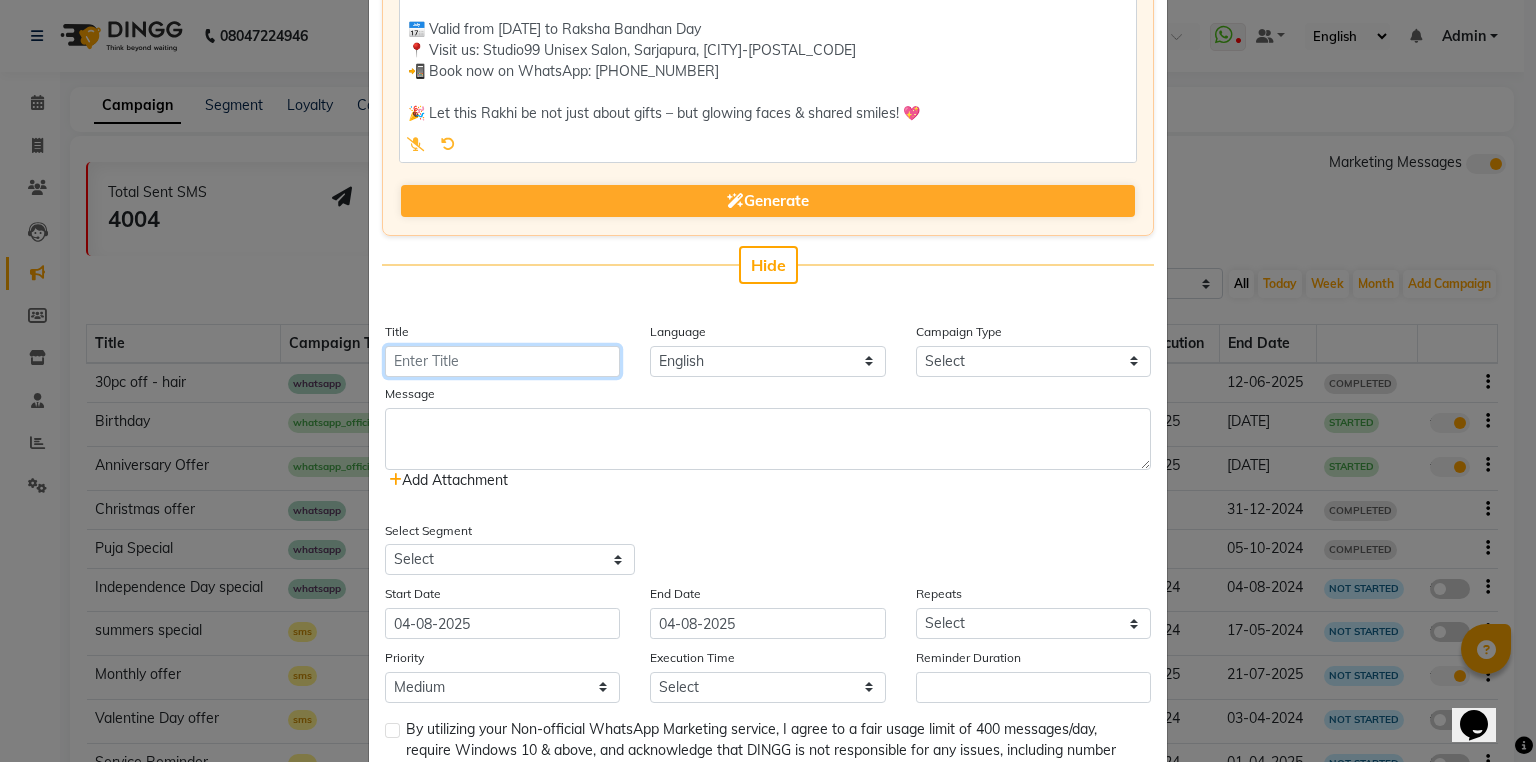click on "Title" at bounding box center [502, 361] 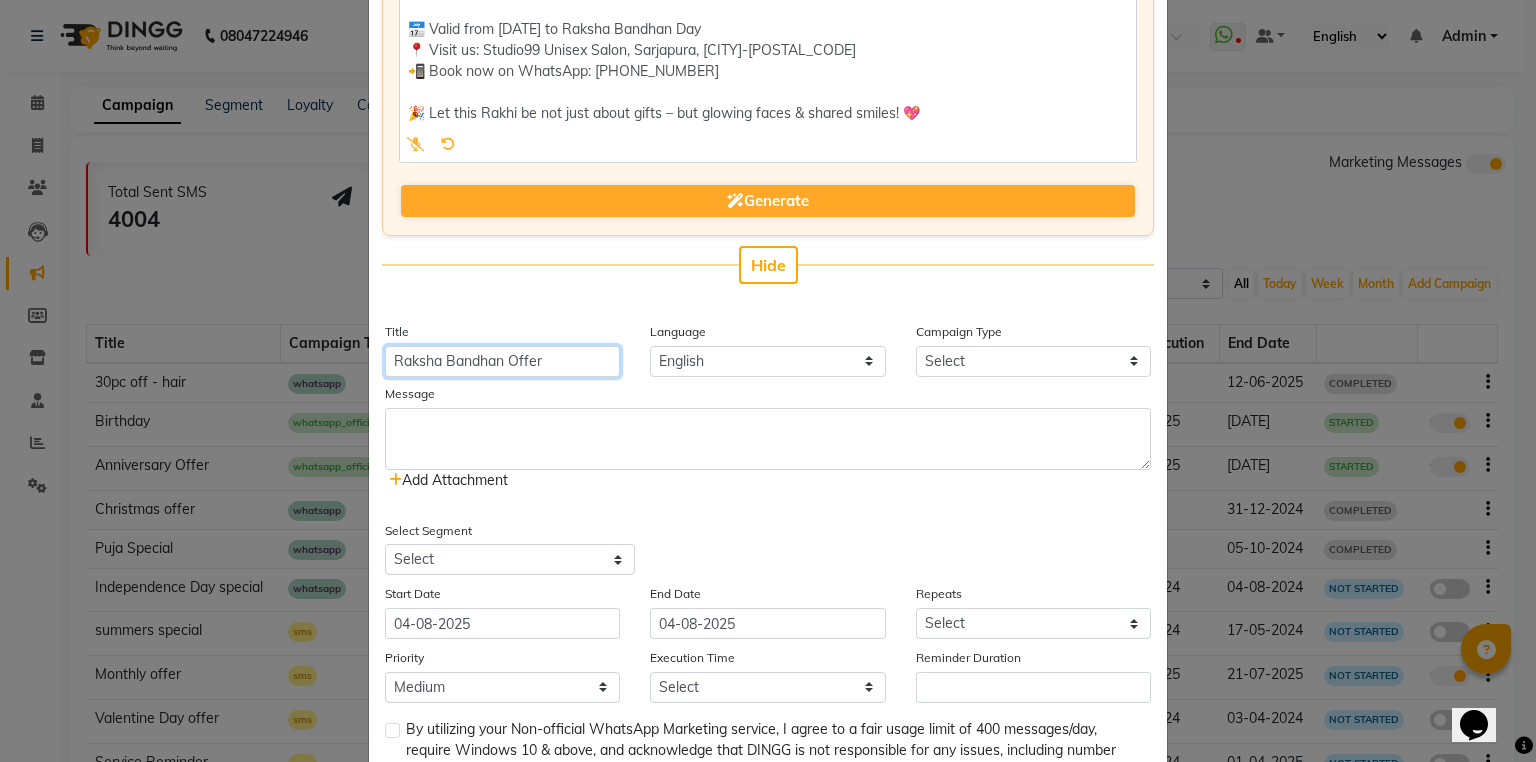 type on "Raksha Bandhan Offer" 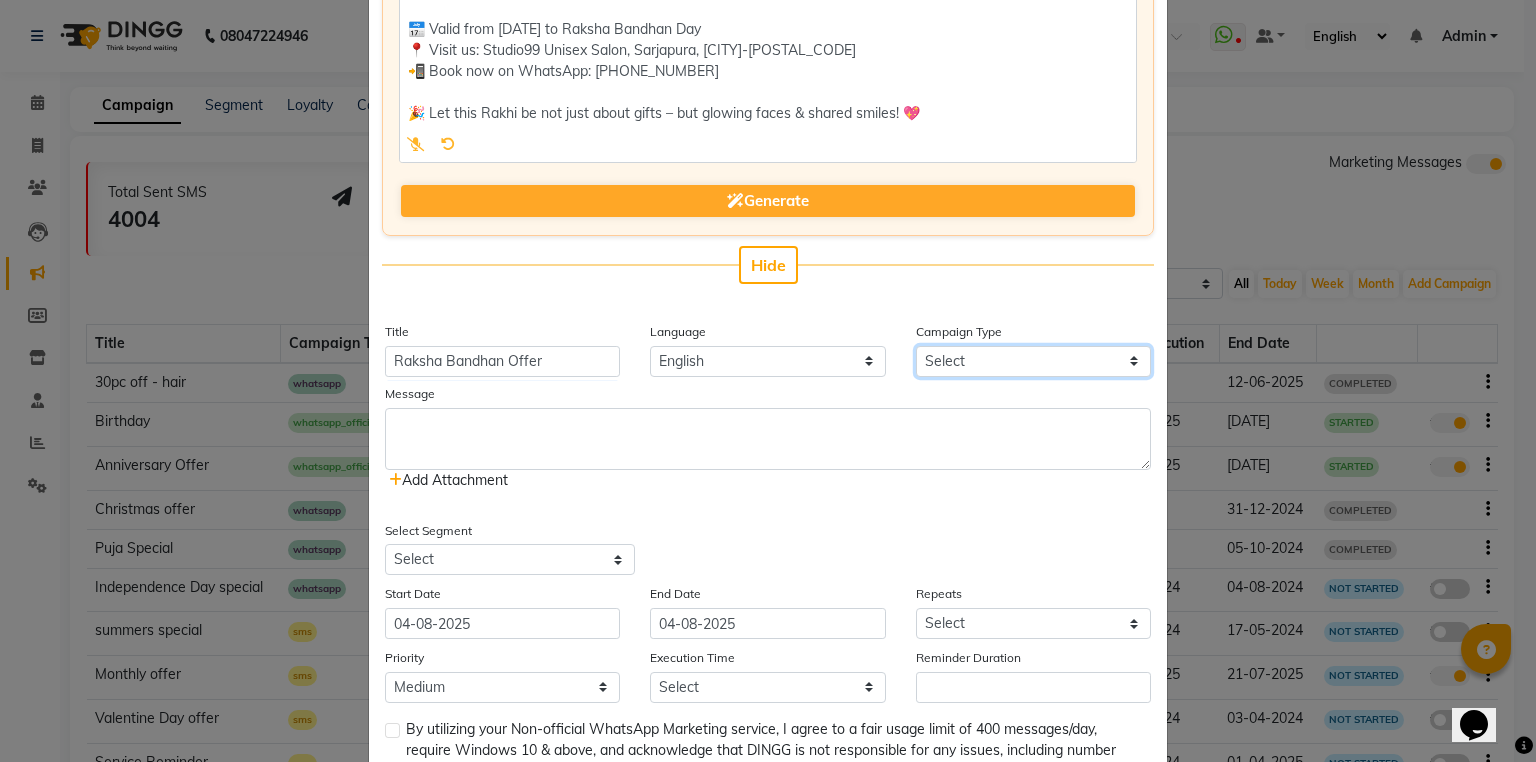 click on "Select Birthday Anniversary Promotional Service reminder" at bounding box center (1033, 361) 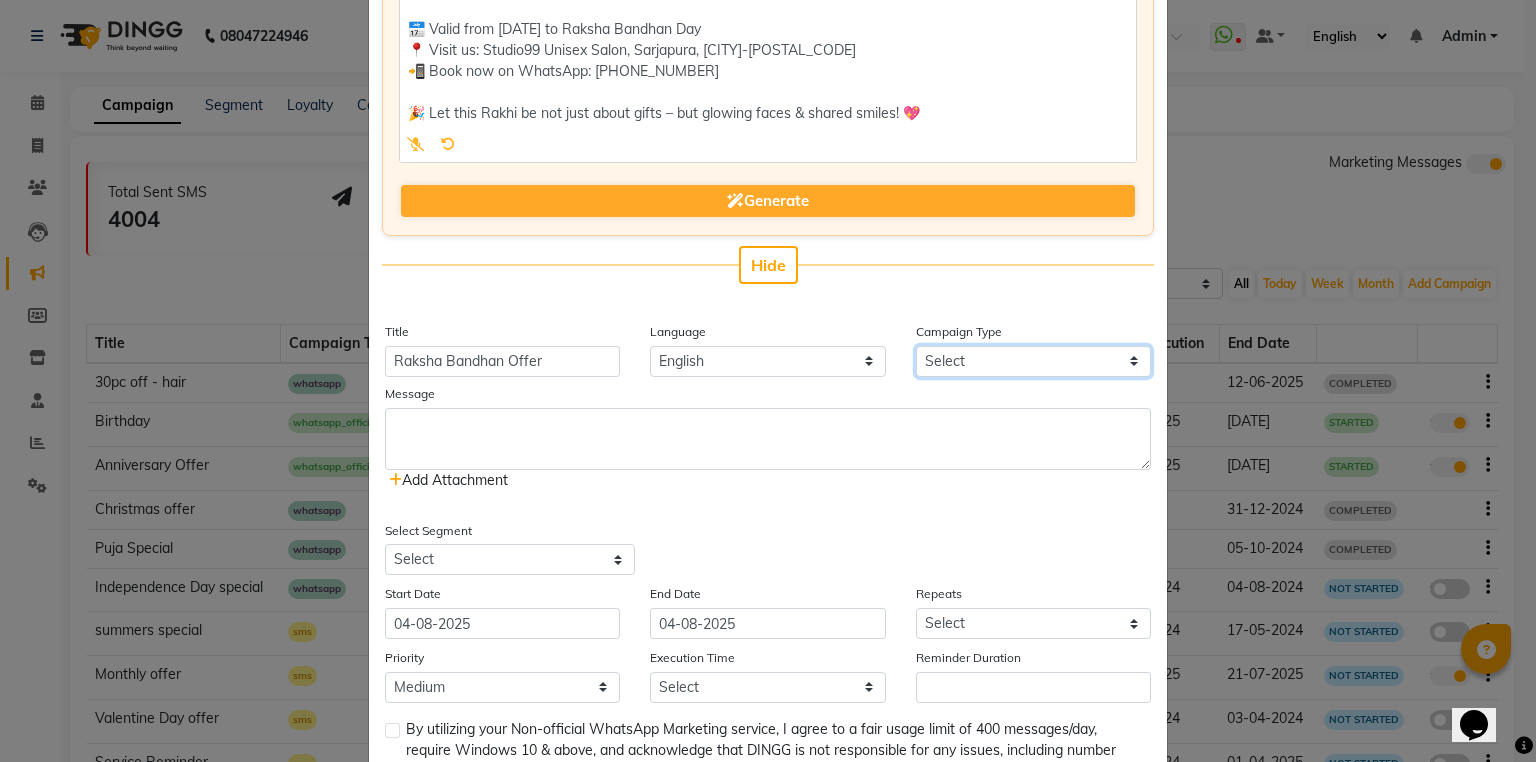select on "3" 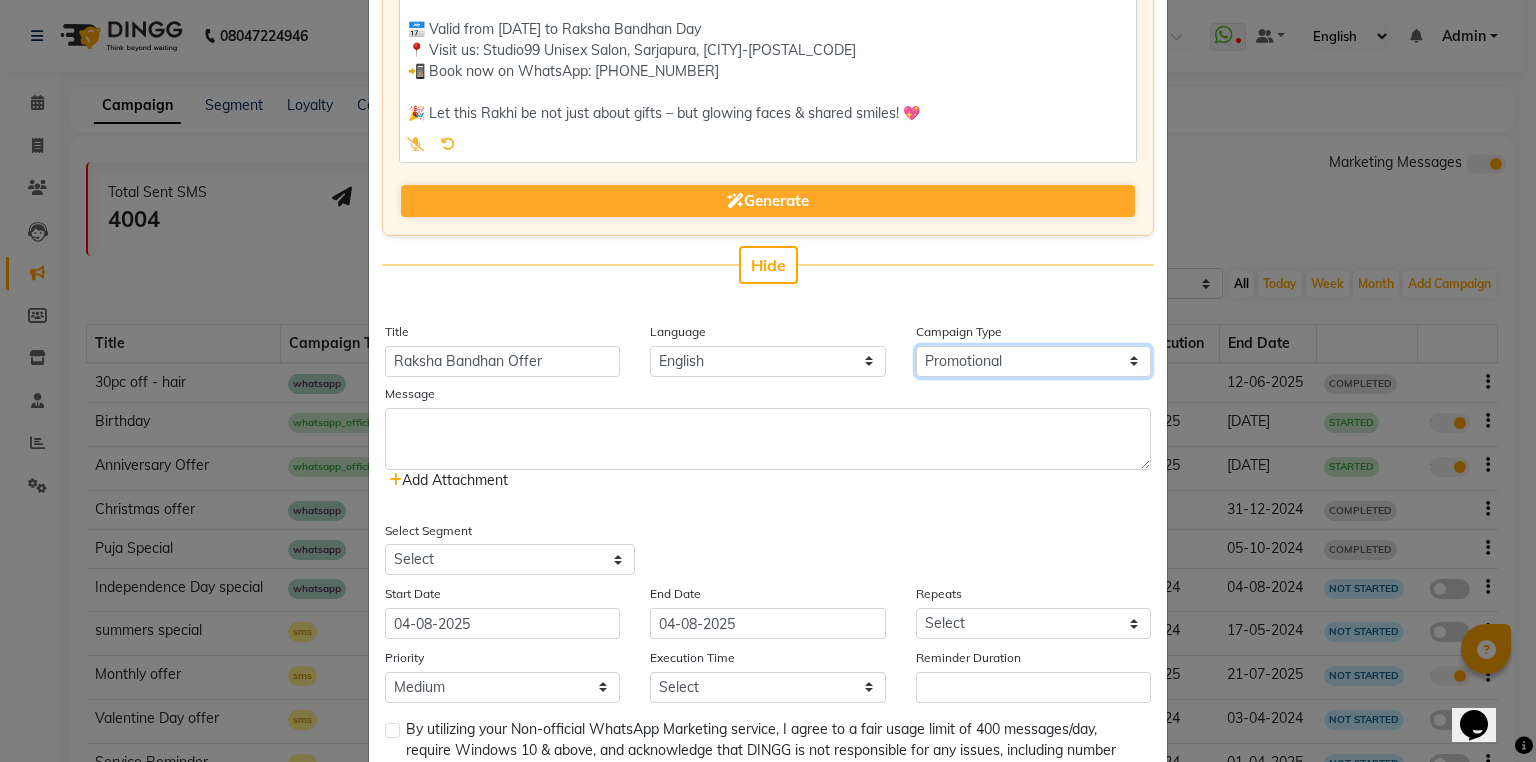 click on "Select Birthday Anniversary Promotional Service reminder" at bounding box center [1033, 361] 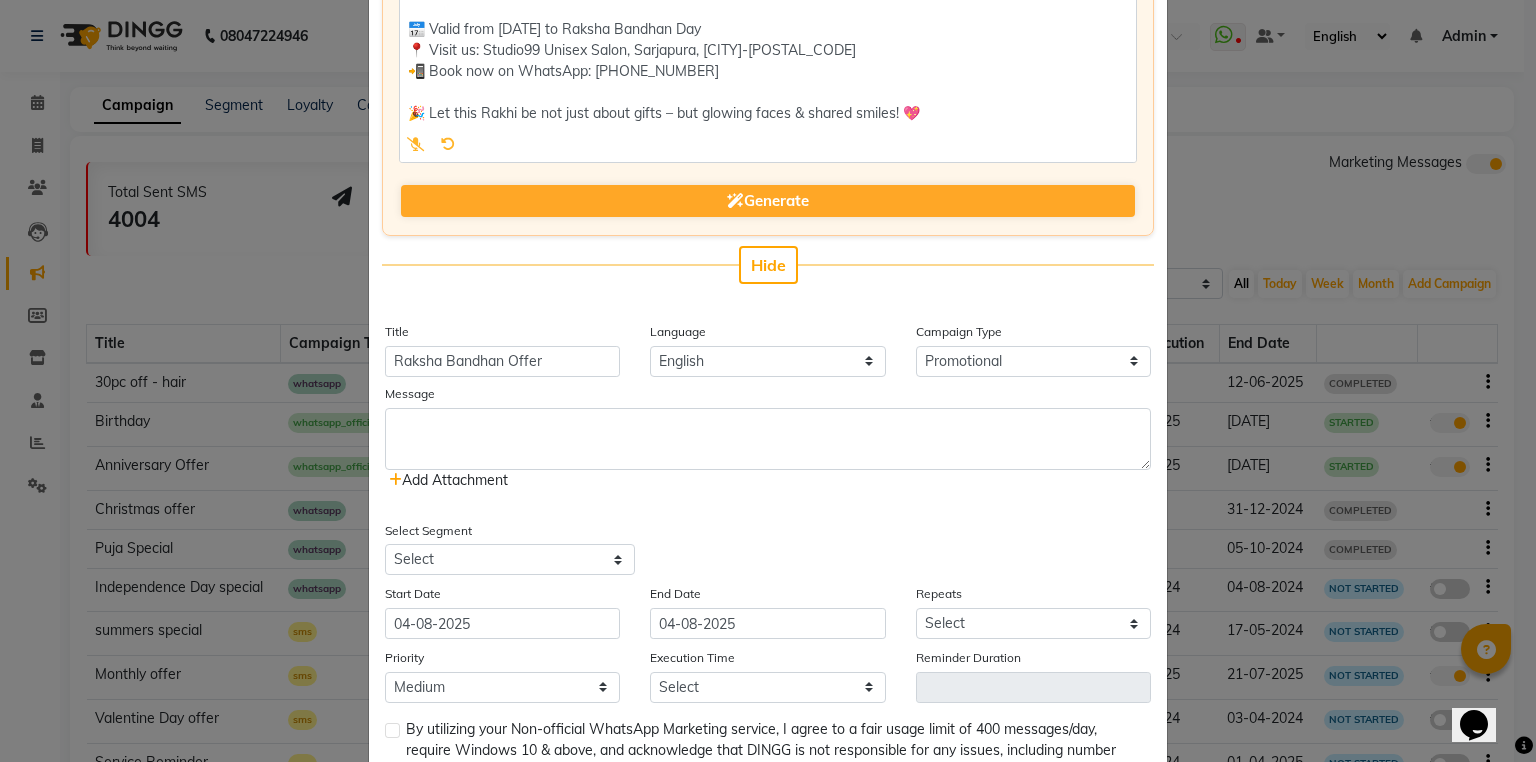 click on "Add Attachment" 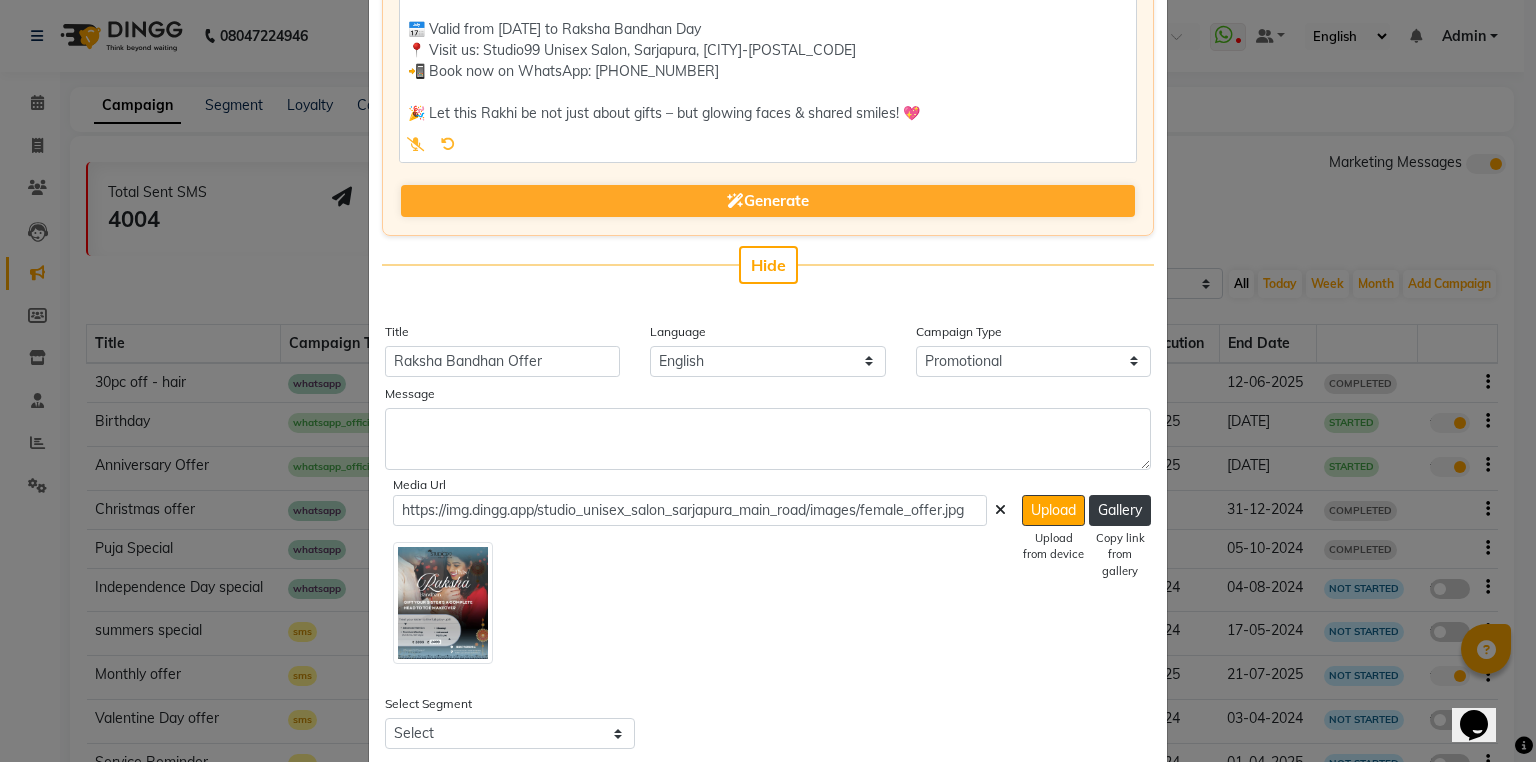 click 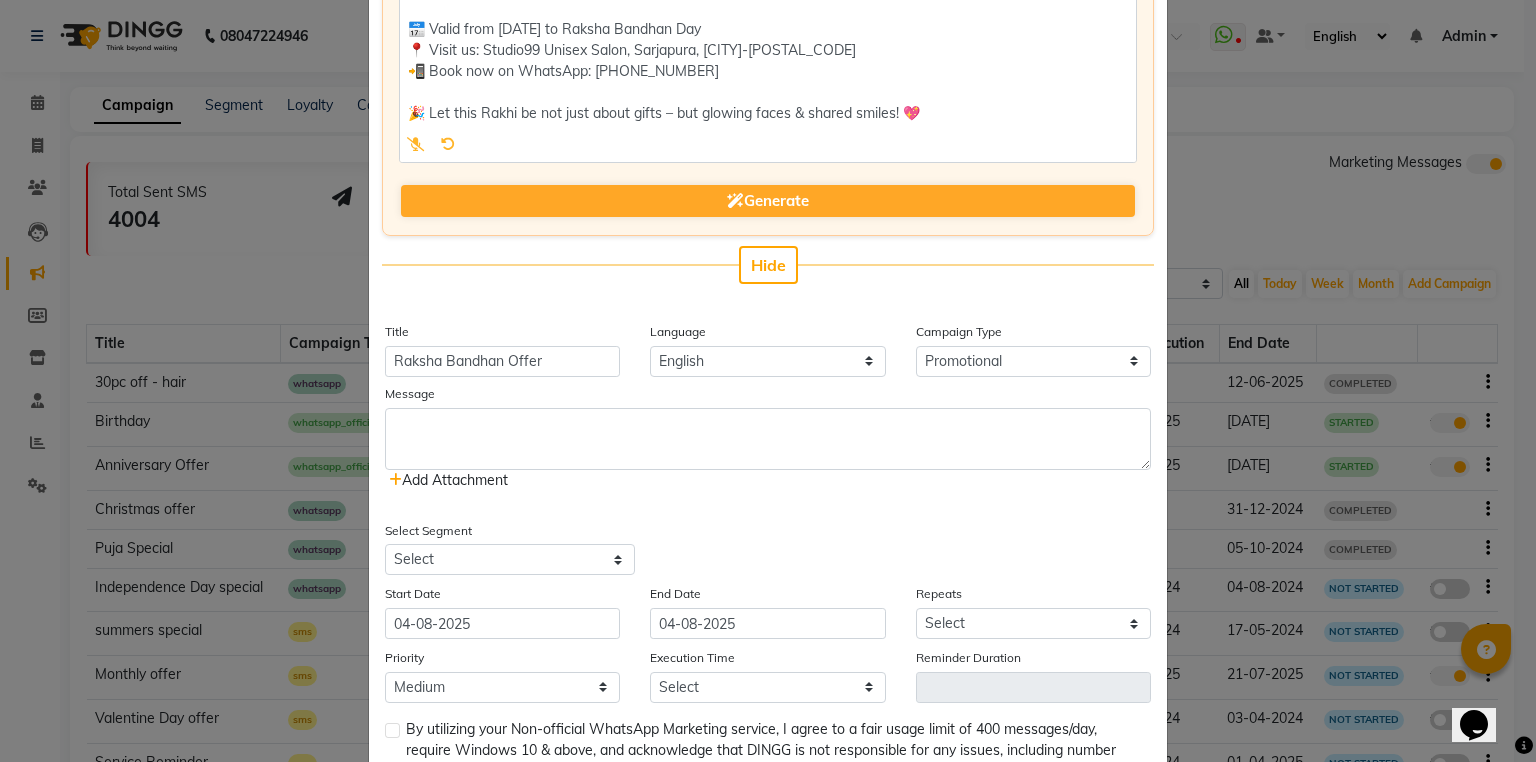 click on "Add Attachment" 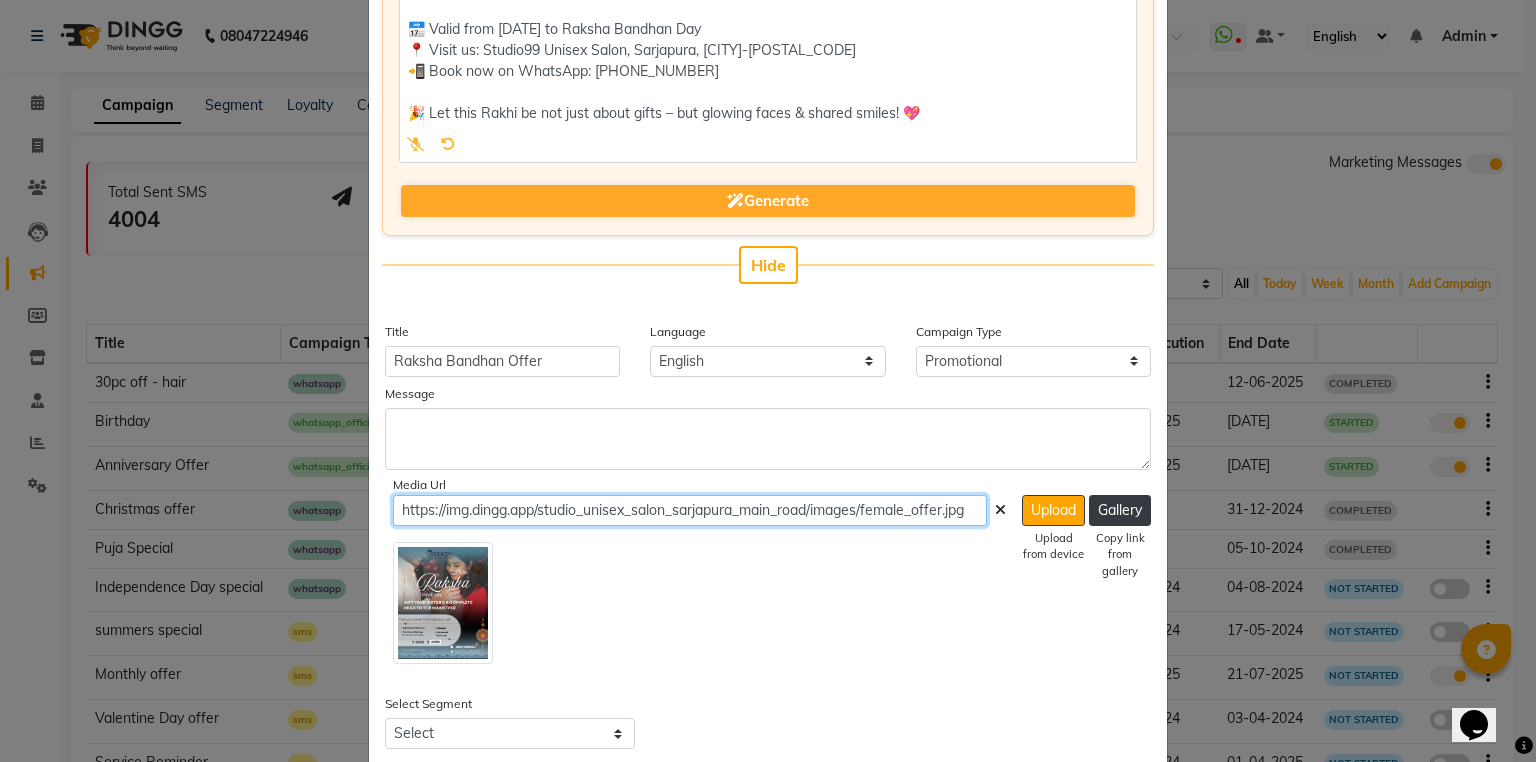 click on "https://img.dingg.app/studio_unisex_salon_sarjapura_main_road/images/female_offer.jpg" 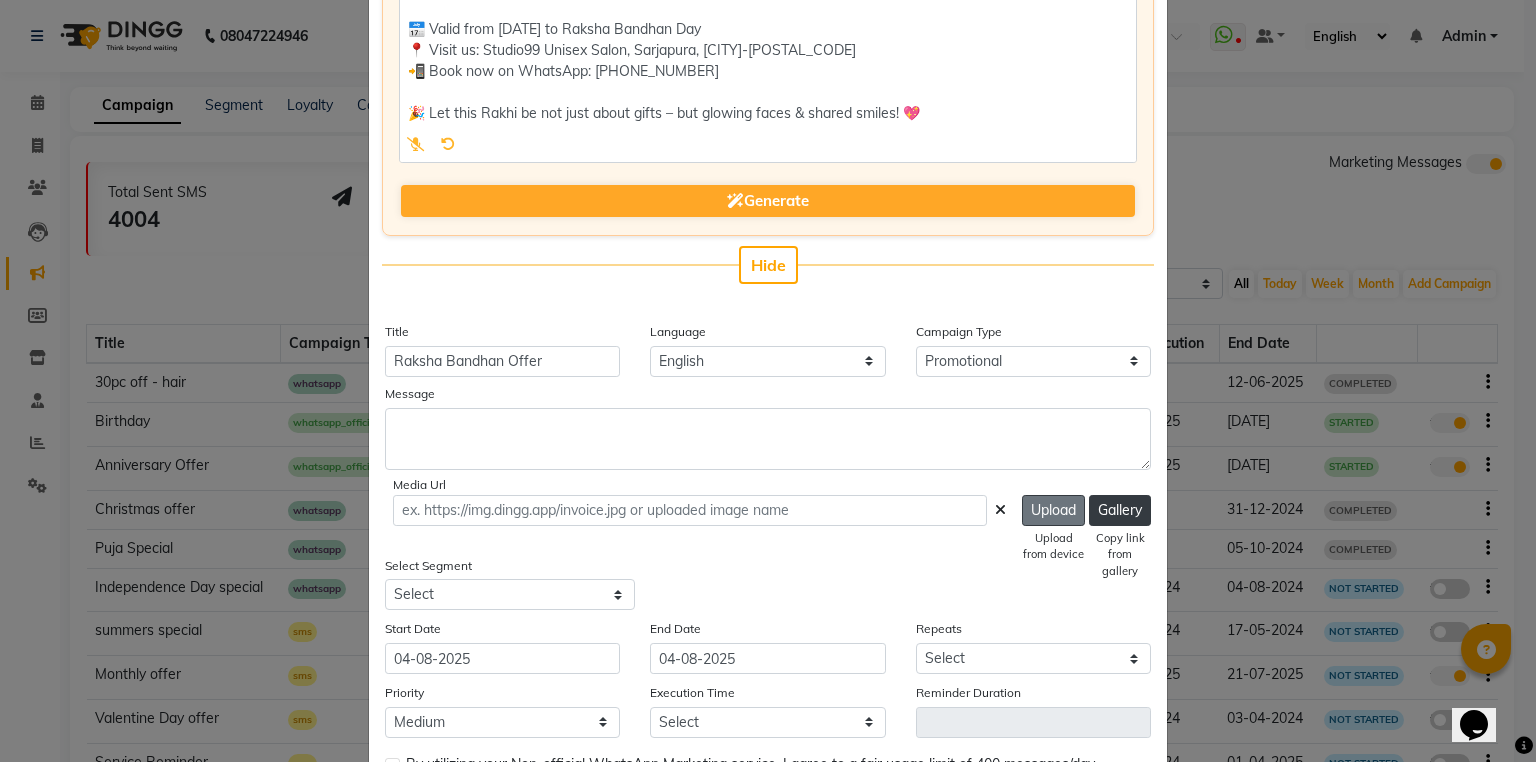 click on "Upload" 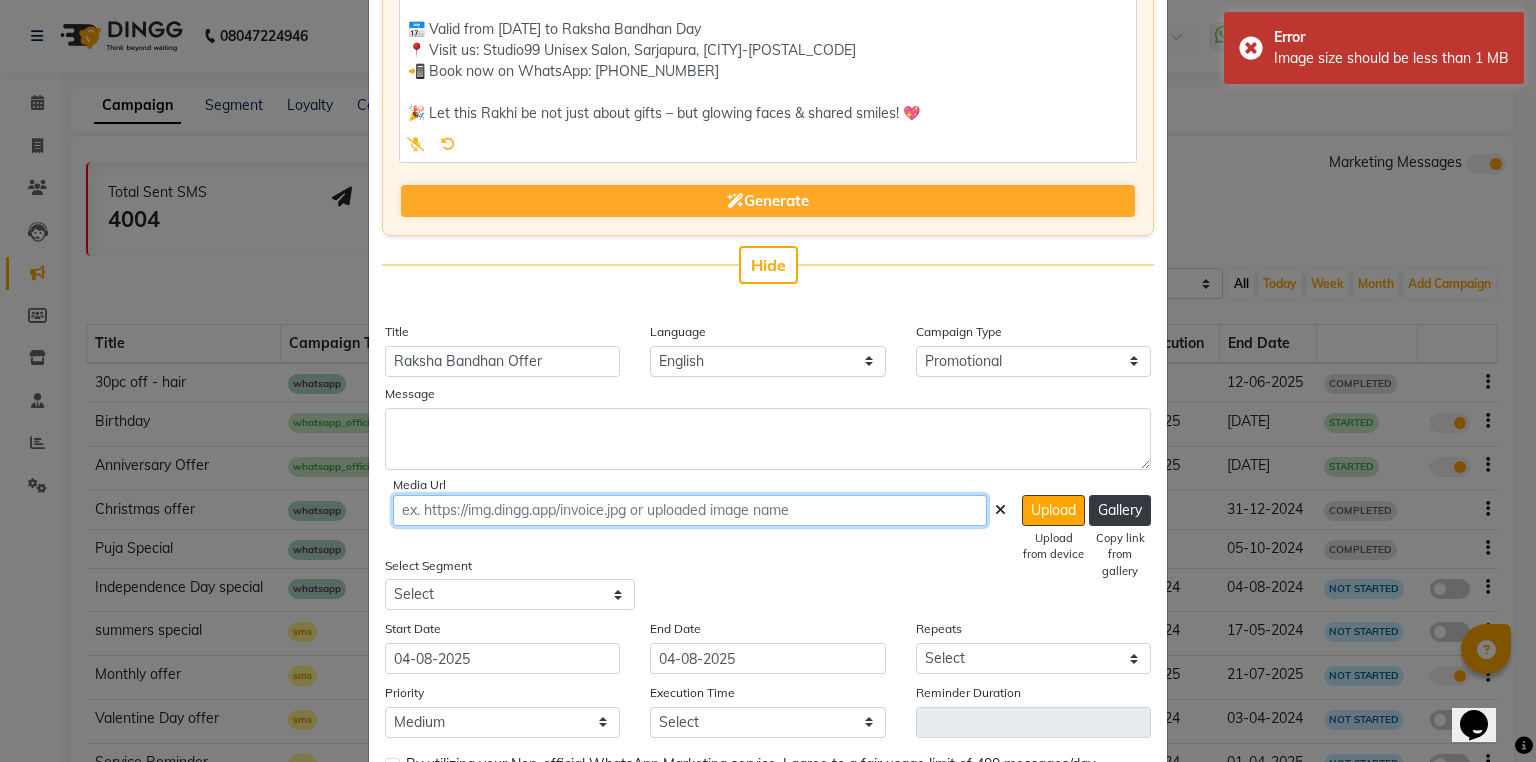 click 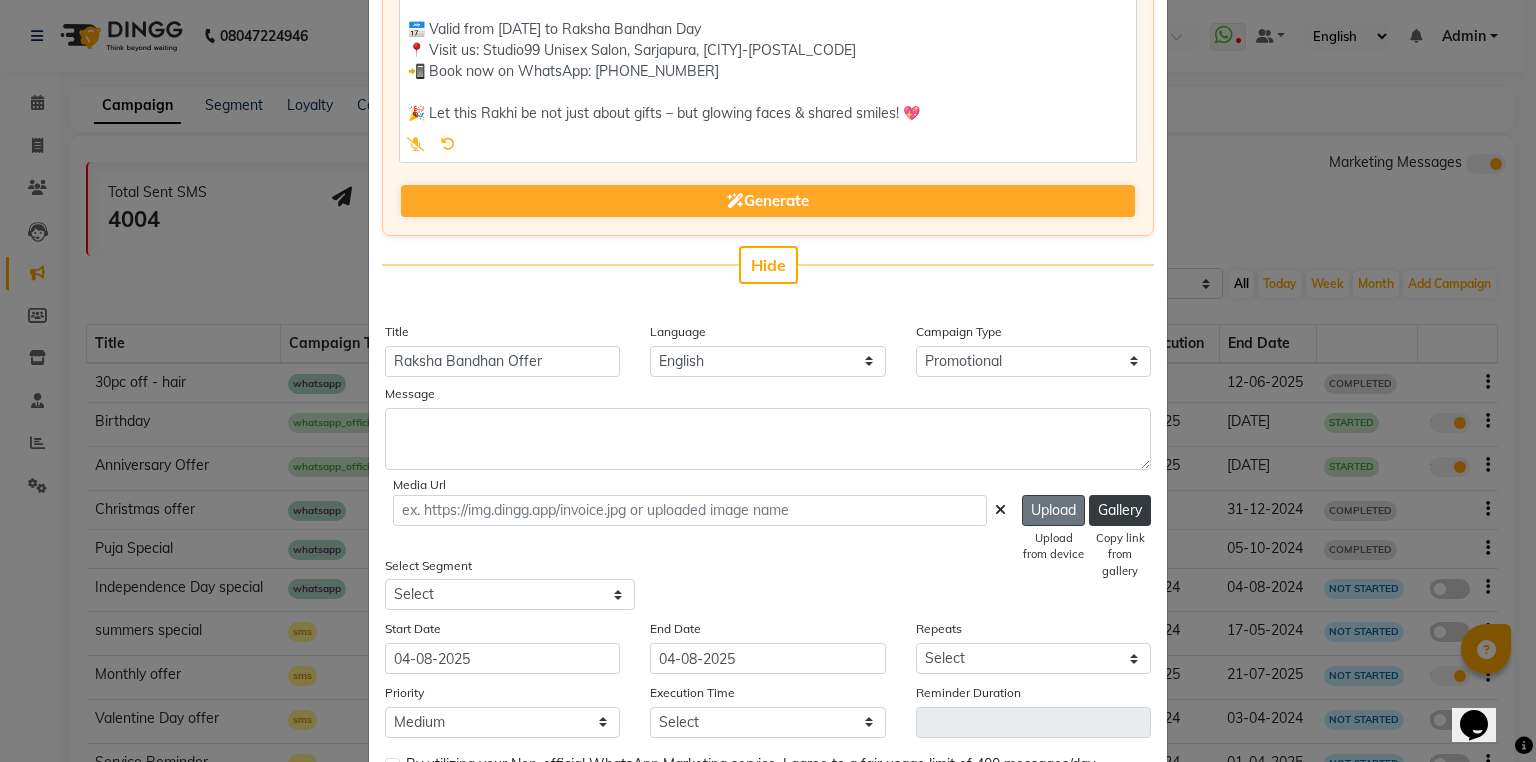 click on "Upload" 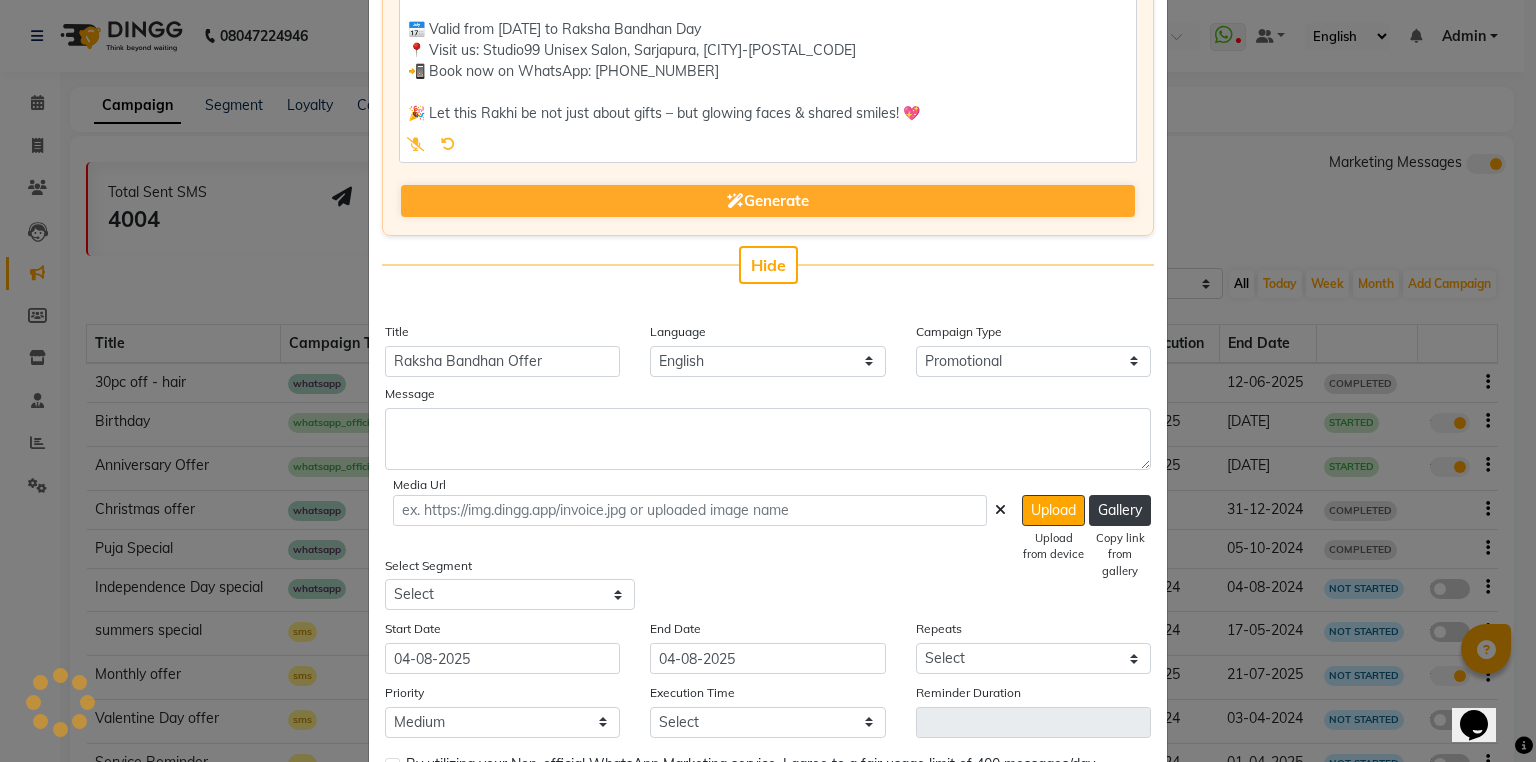 type on "https://ww4.in/a?c=cAiyYW" 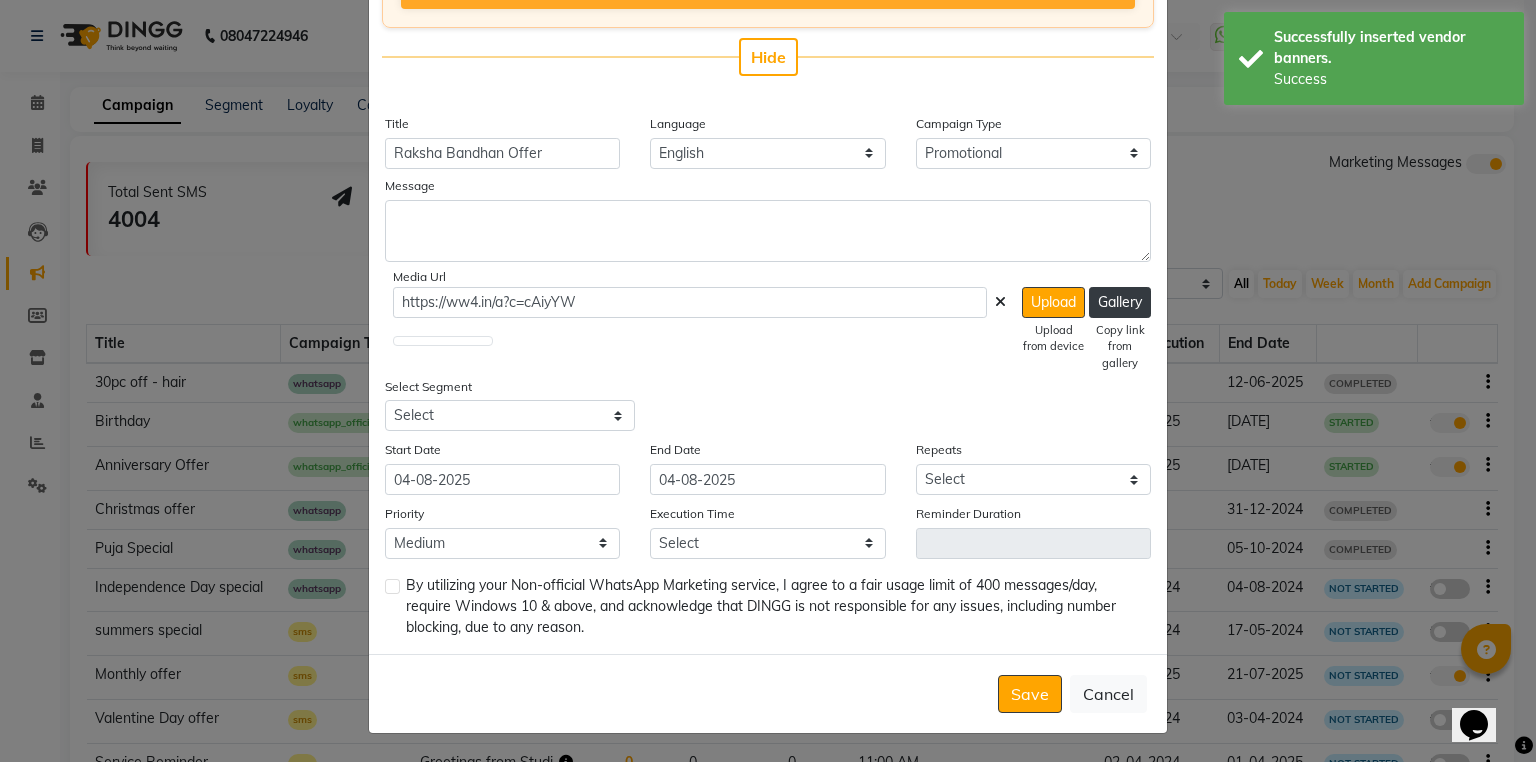 scroll, scrollTop: 547, scrollLeft: 0, axis: vertical 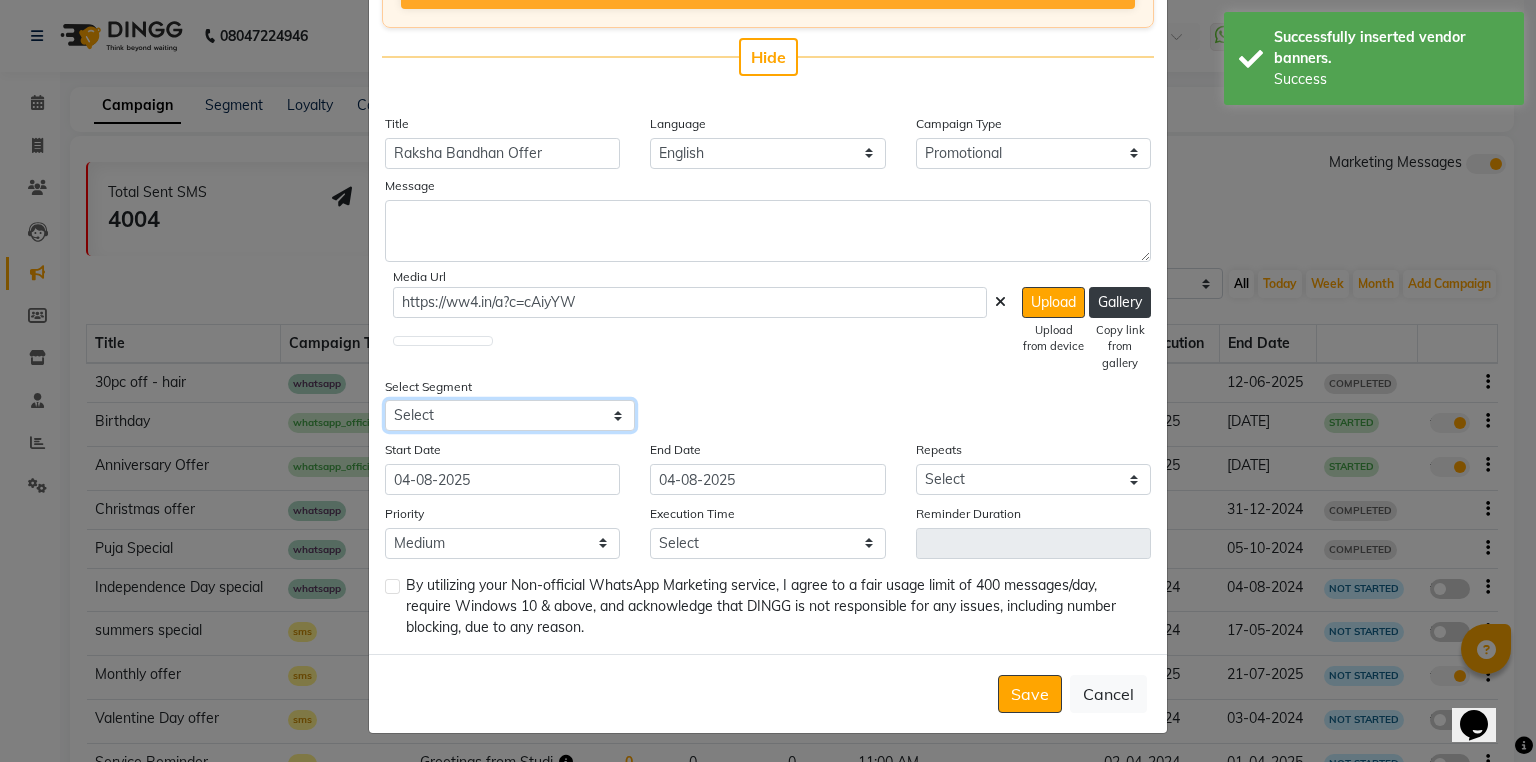 click on "Select All Customers All Male Customer All Female Customer All Members All Customers Visited in last 30 days All Customers Visited in last 60 days but not in last 30 days Inactive/Lost Customers High Ticket Customers Low Ticket Customers Frequent Customers Regular Customers New Customers All Customers with Valid Birthdays All Customers with Valid Anniversary All Customer Visited in 2020 Visited After 1 Jan 2024 Point reminder" at bounding box center [510, 415] 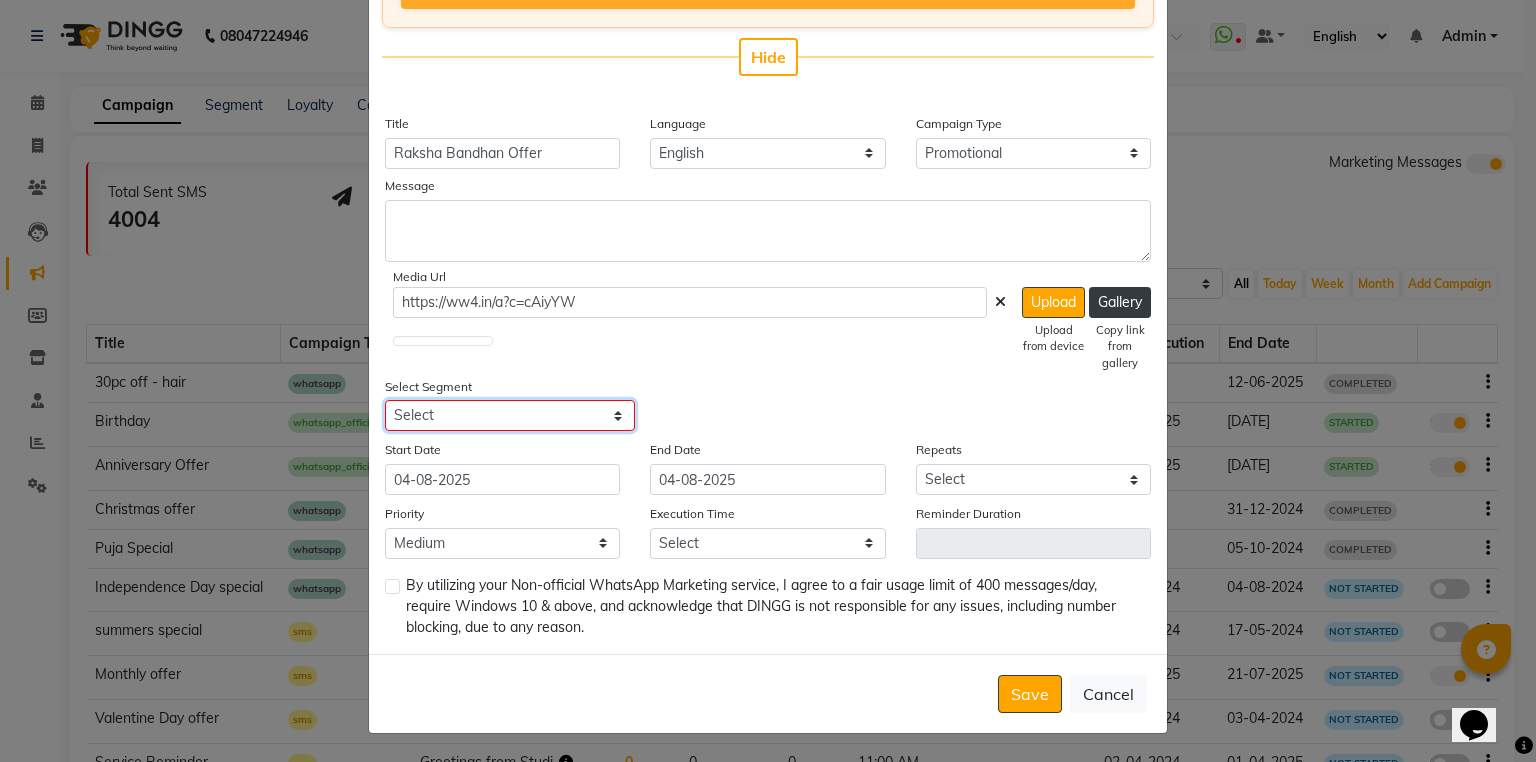 click on "Select All Customers All Male Customer All Female Customer All Members All Customers Visited in last 30 days All Customers Visited in last 60 days but not in last 30 days Inactive/Lost Customers High Ticket Customers Low Ticket Customers Frequent Customers Regular Customers New Customers All Customers with Valid Birthdays All Customers with Valid Anniversary All Customer Visited in 2020 Visited After 1 Jan 2024 Point reminder" at bounding box center (510, 415) 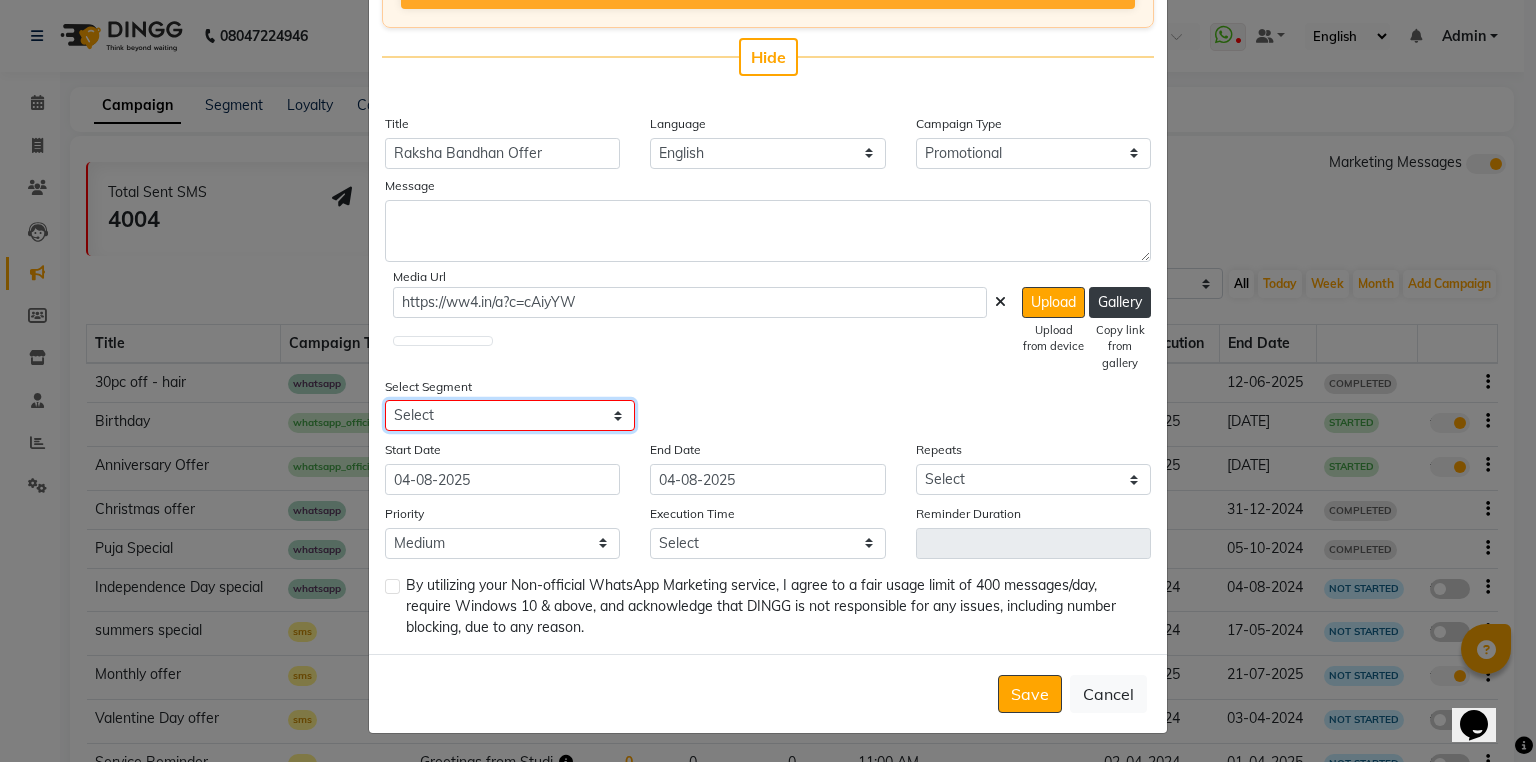 select on "28658" 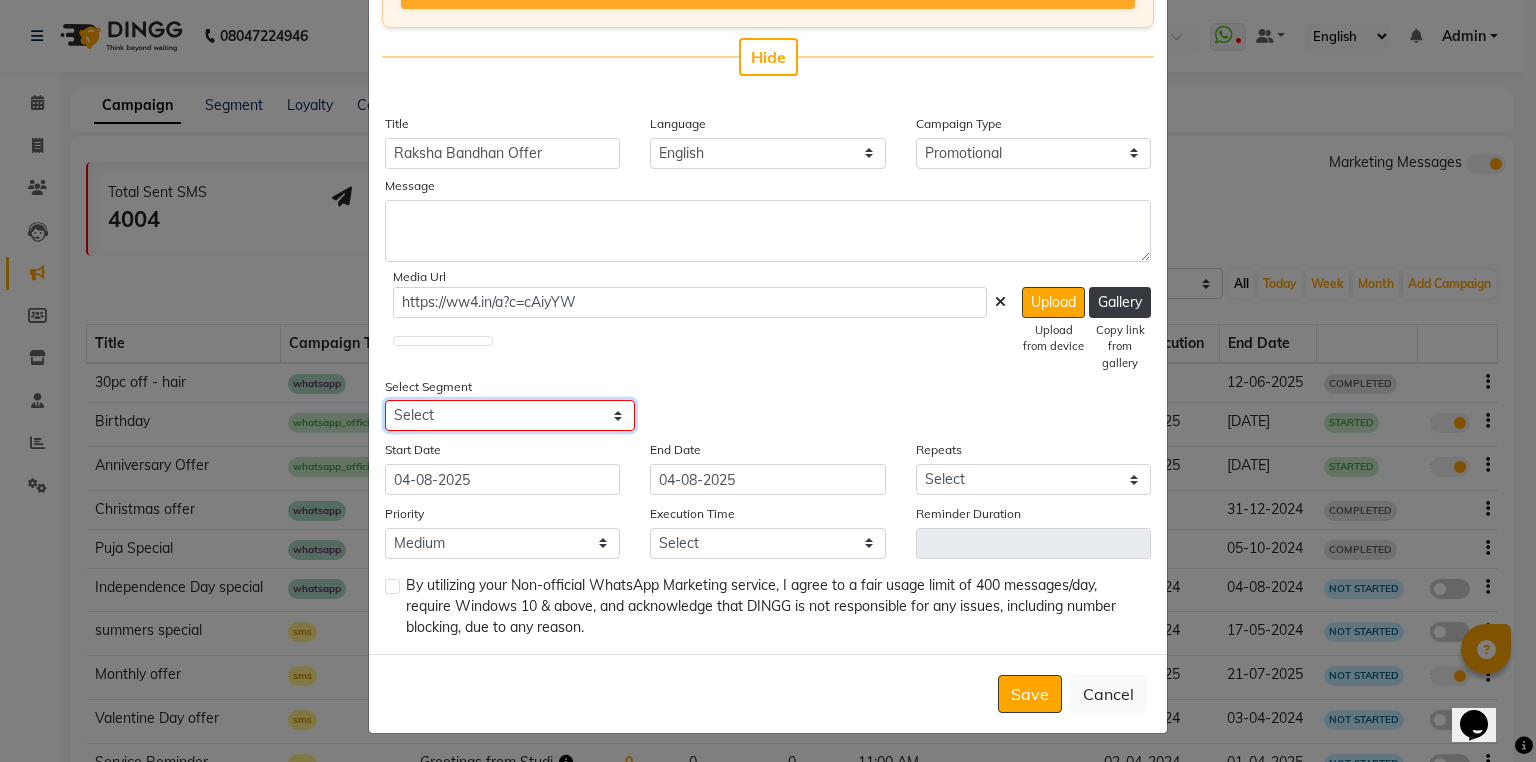 click on "Select All Customers All Male Customer All Female Customer All Members All Customers Visited in last 30 days All Customers Visited in last 60 days but not in last 30 days Inactive/Lost Customers High Ticket Customers Low Ticket Customers Frequent Customers Regular Customers New Customers All Customers with Valid Birthdays All Customers with Valid Anniversary All Customer Visited in 2020 Visited After 1 Jan 2024 Point reminder" at bounding box center [510, 415] 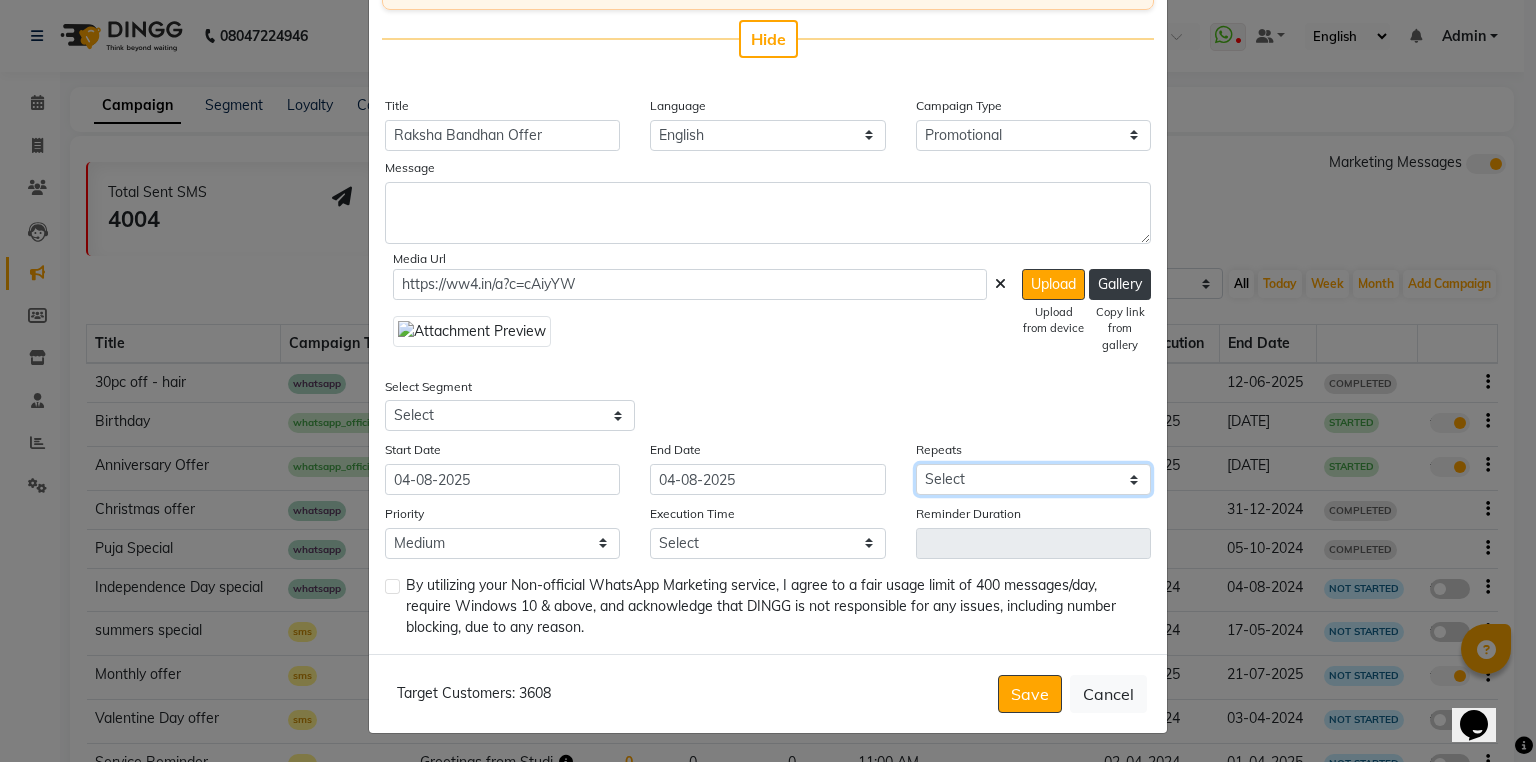 click on "Select Once Daily Alternate Day Weekly Monthly Yearly" at bounding box center [1033, 479] 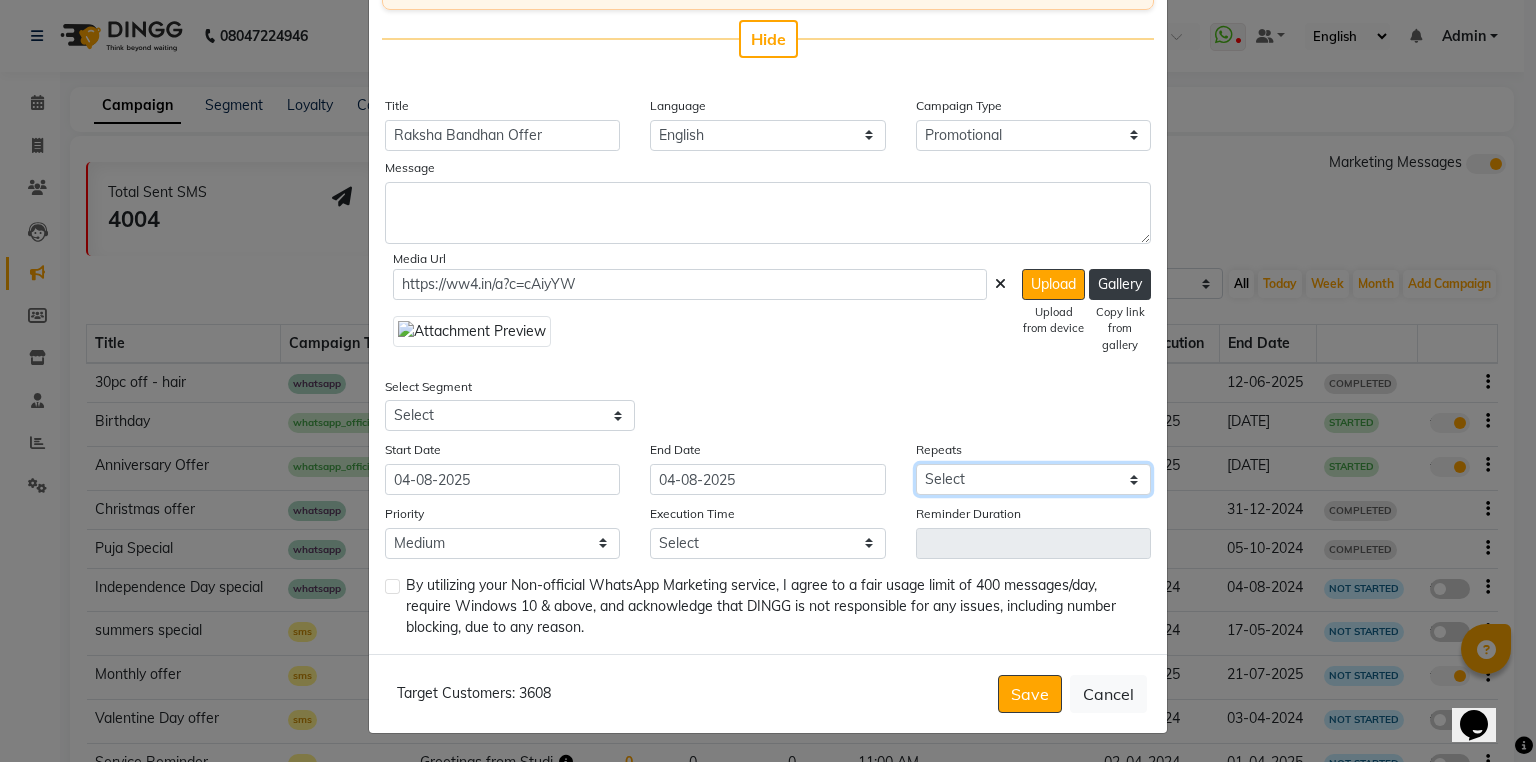 select on "1" 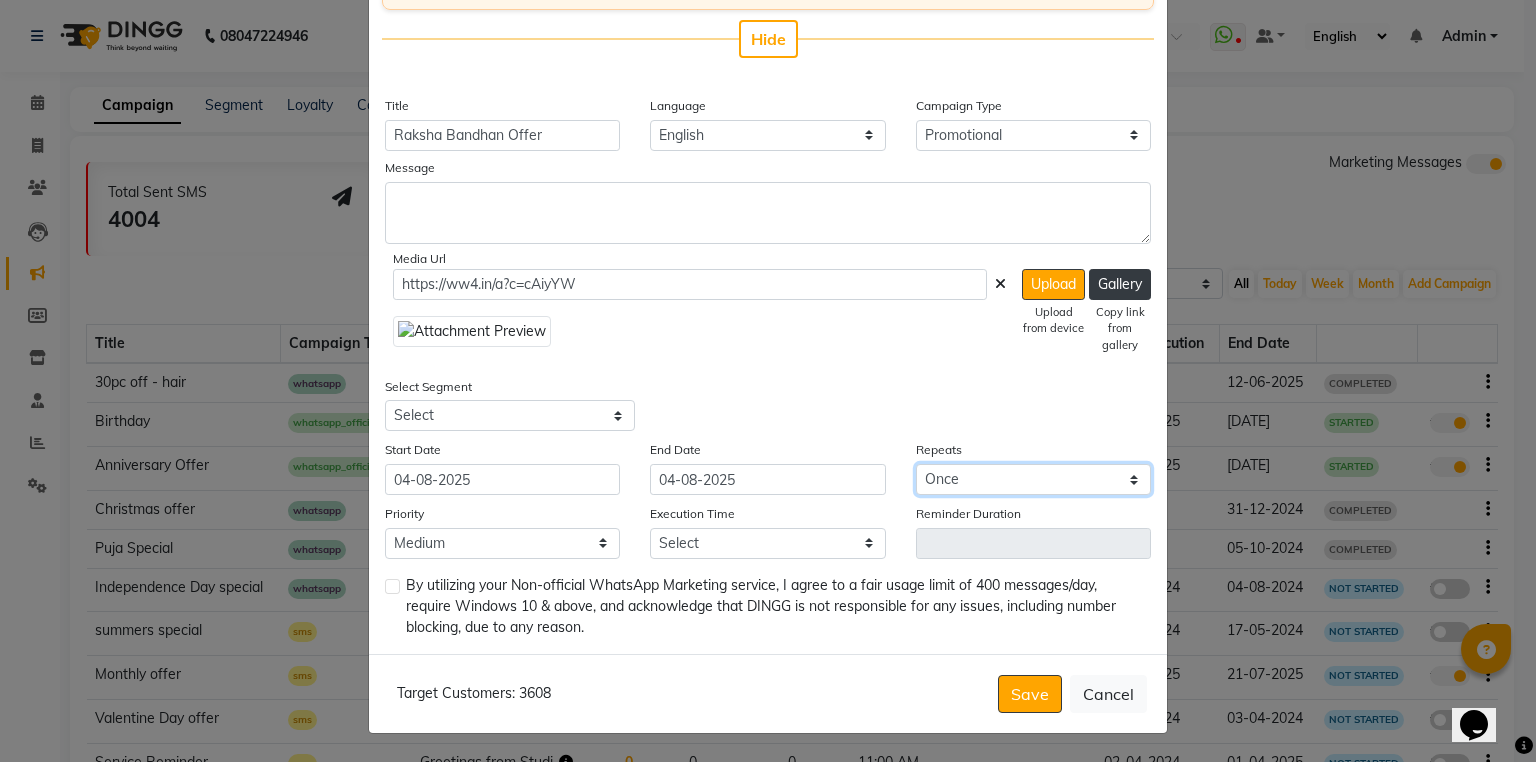 click on "Select Once Daily Alternate Day Weekly Monthly Yearly" at bounding box center [1033, 479] 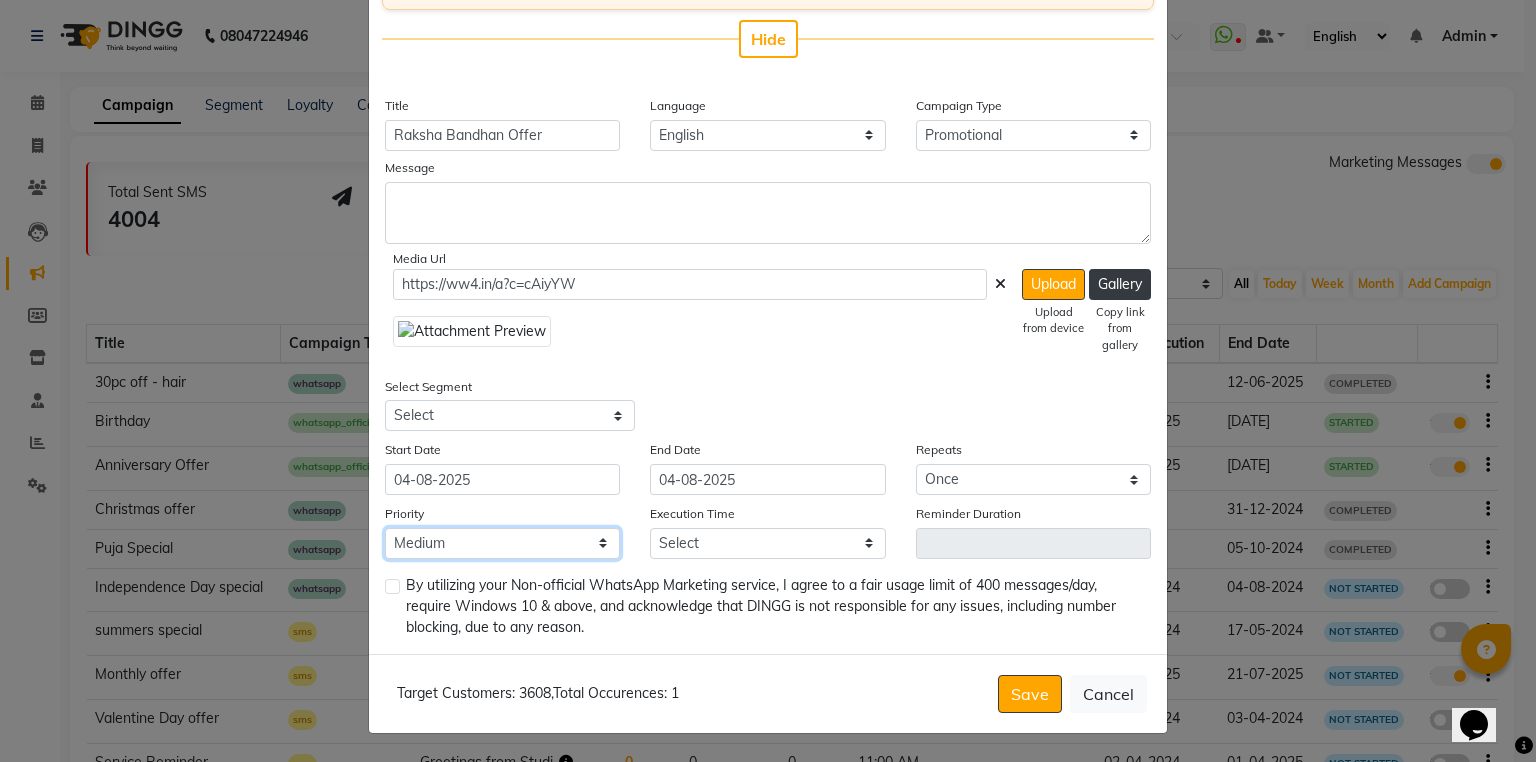 click on "Low Medium High" at bounding box center (502, 543) 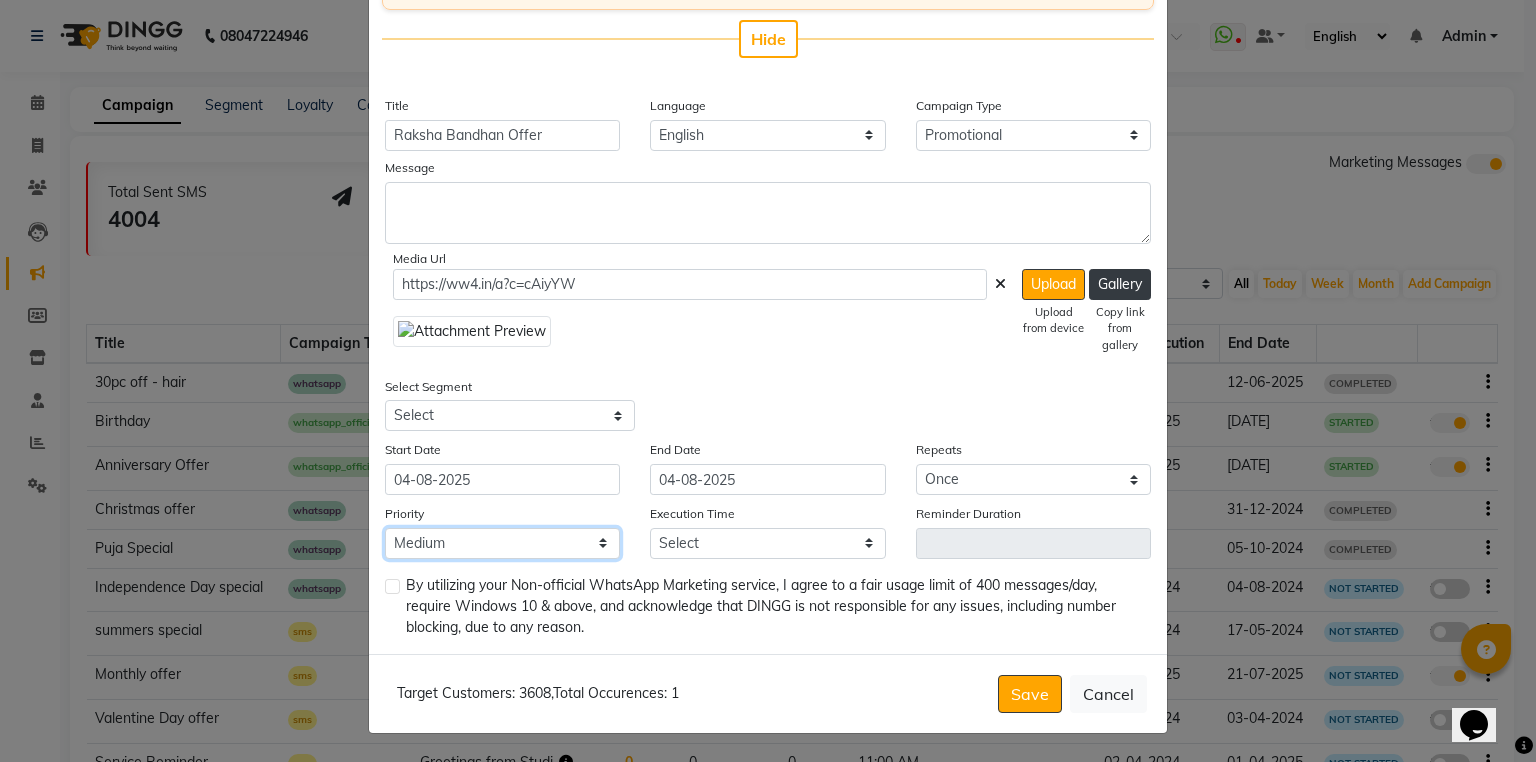 select on "1" 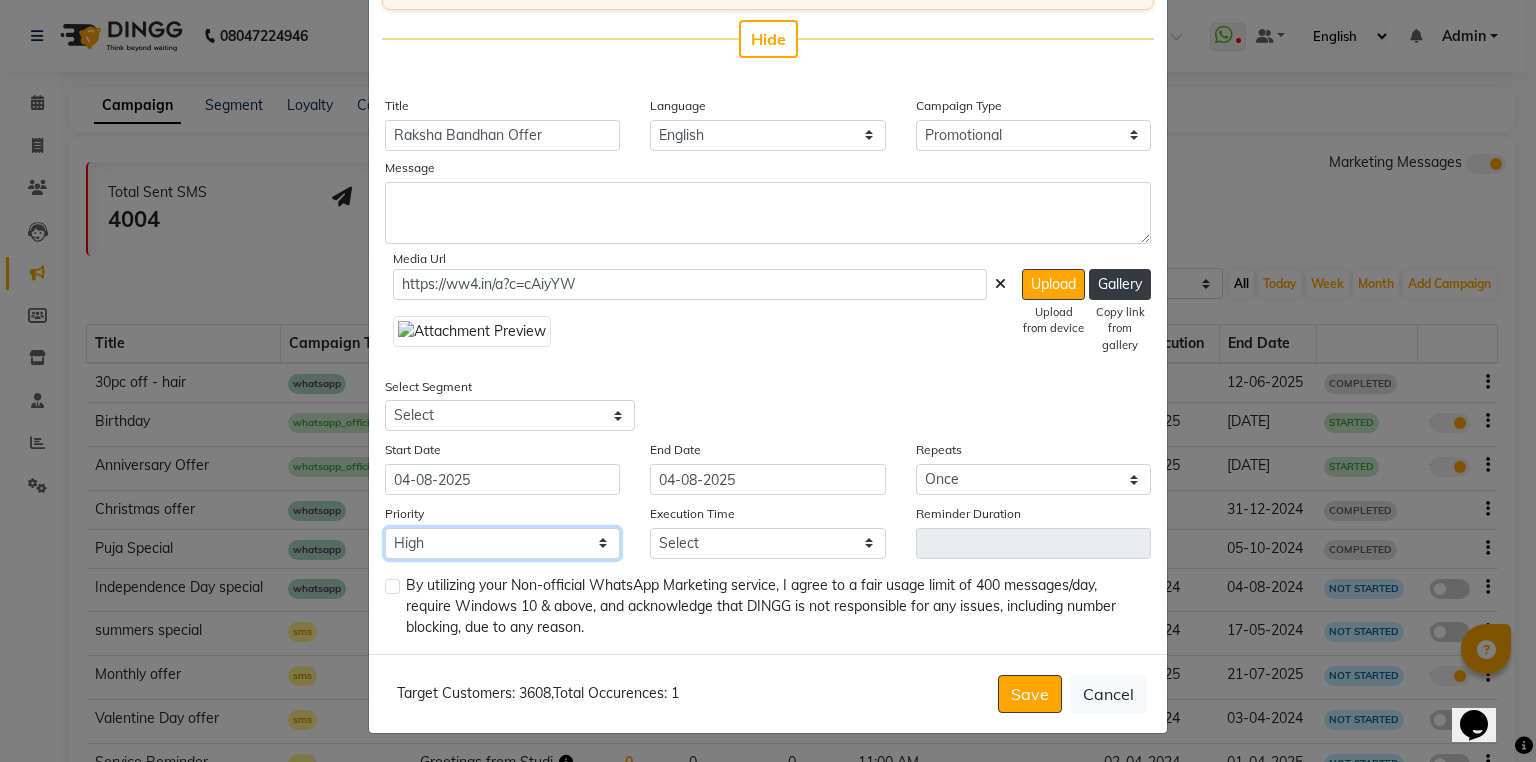 click on "Low Medium High" at bounding box center [502, 543] 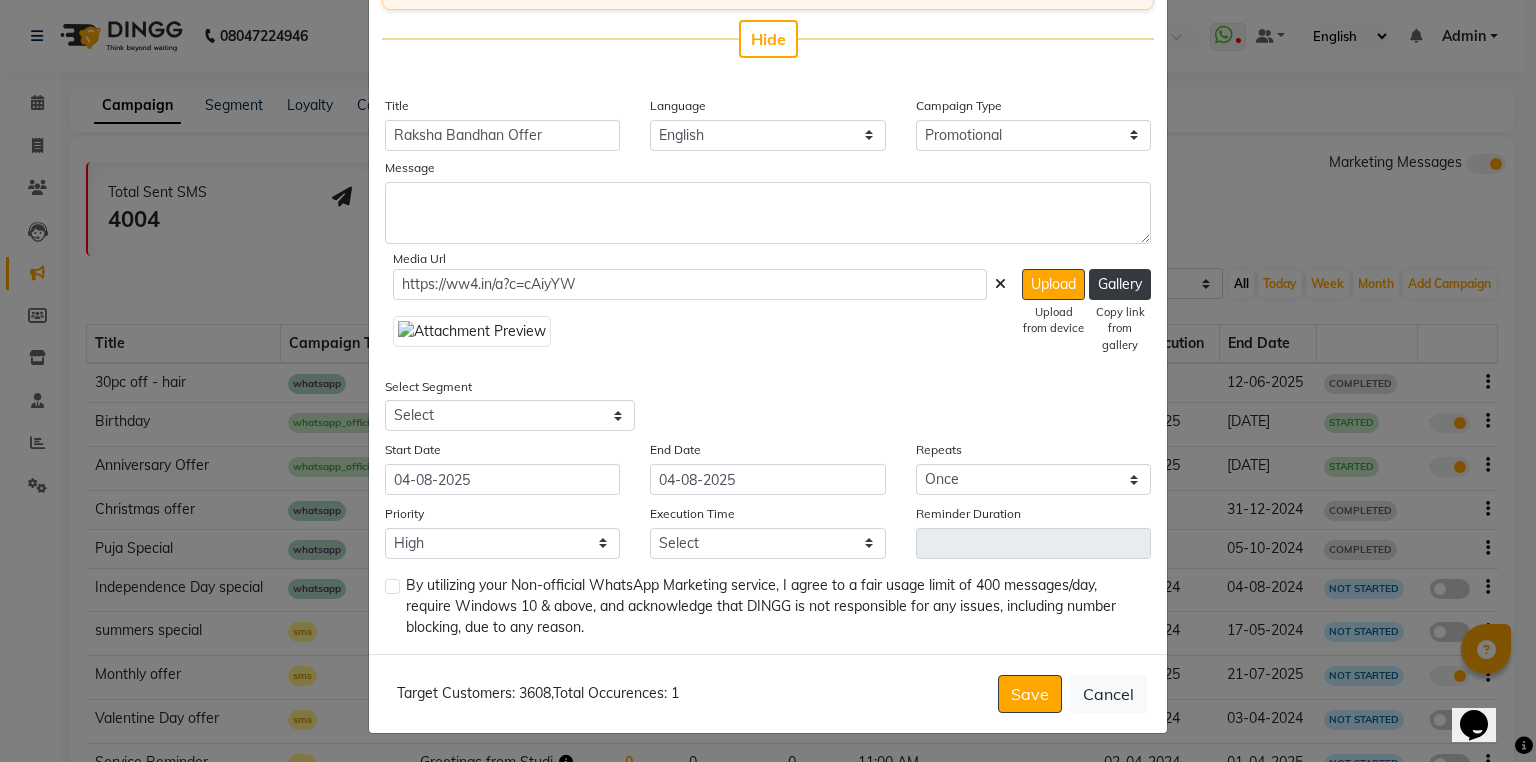 click 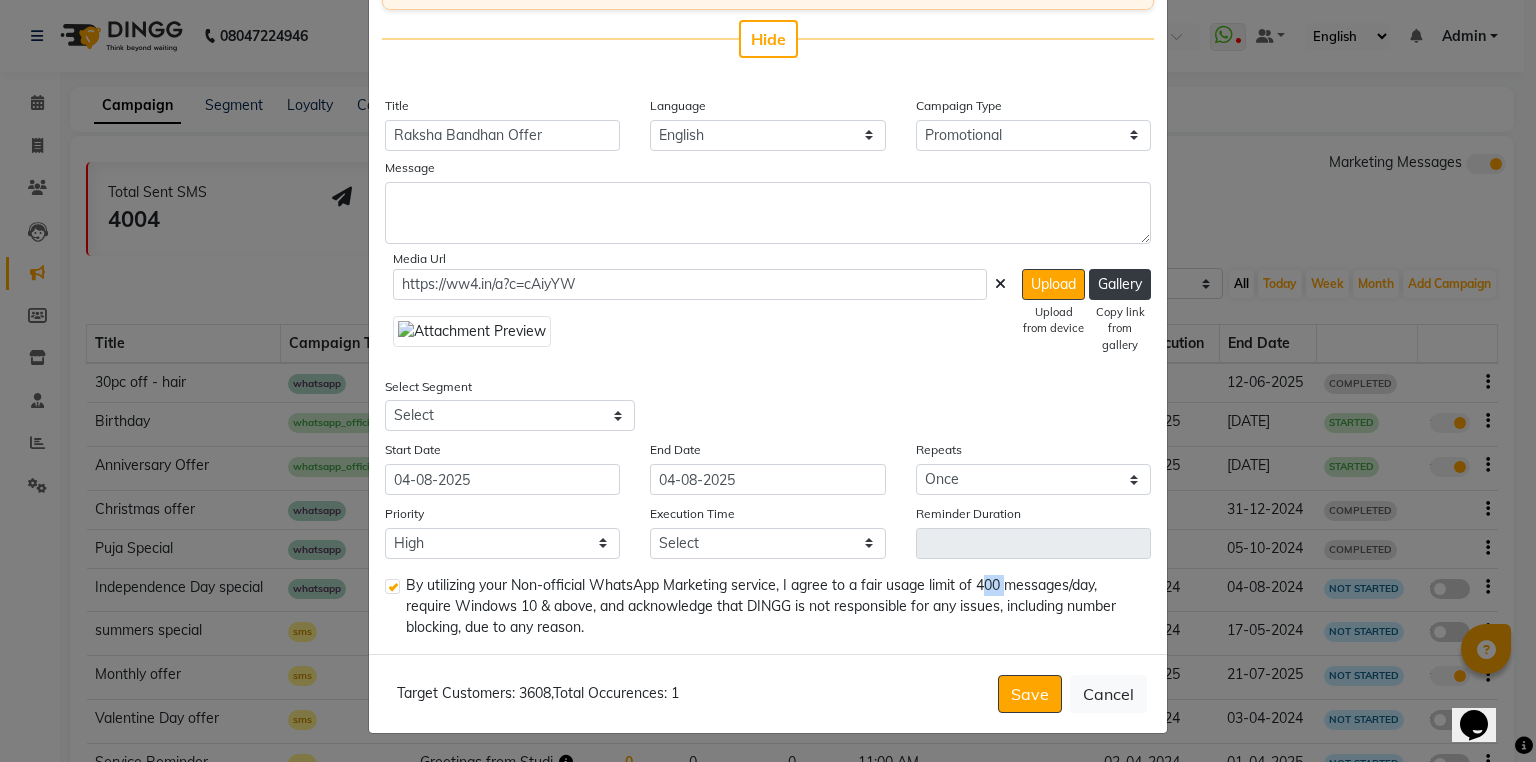 drag, startPoint x: 973, startPoint y: 588, endPoint x: 996, endPoint y: 588, distance: 23 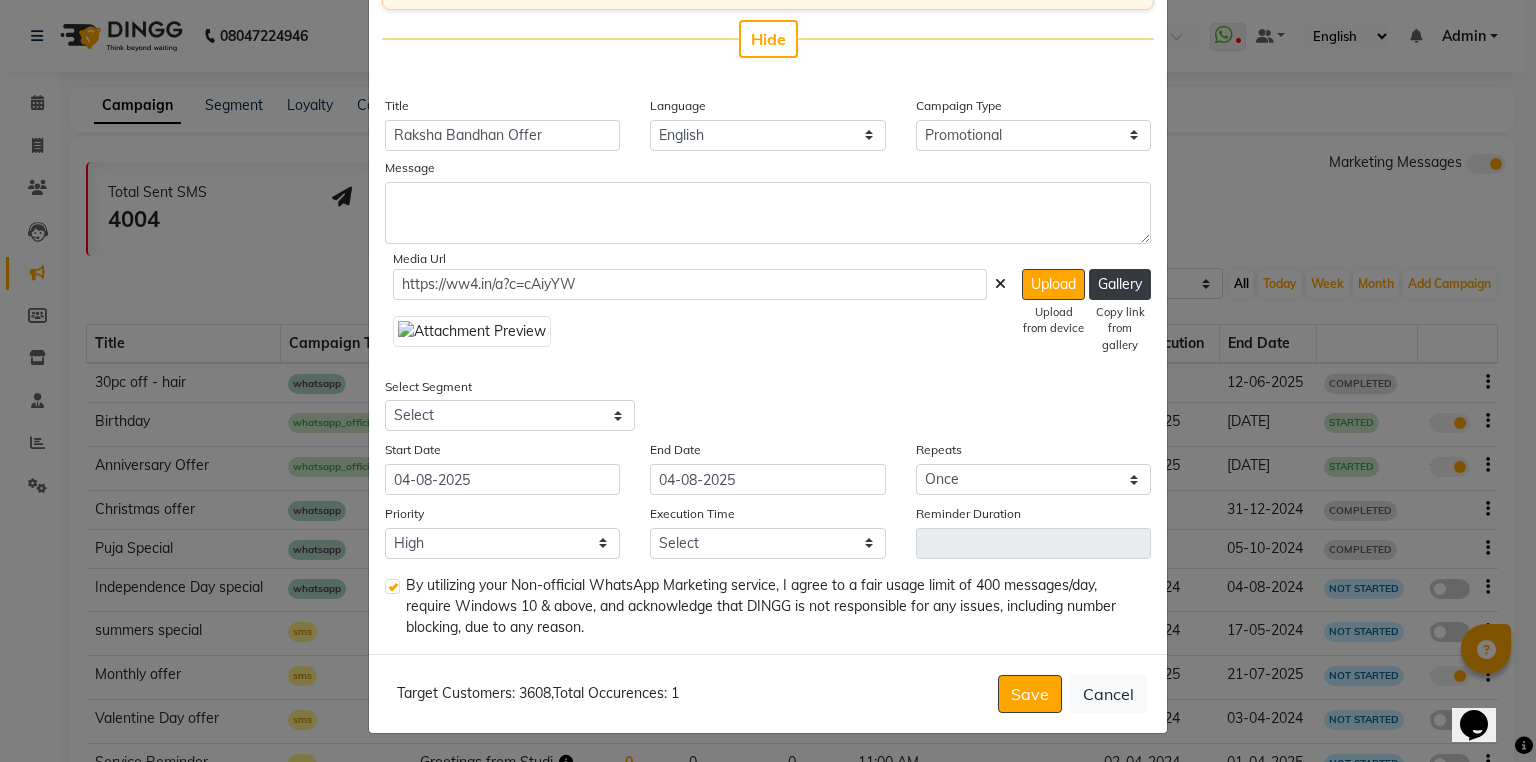 click on "By utilizing your Non-official WhatsApp Marketing service, I agree to a fair usage limit of 400 messages/day, require Windows 10 & above, and acknowledge that DINGG is not responsible for any issues, including number blocking, due to any reason." 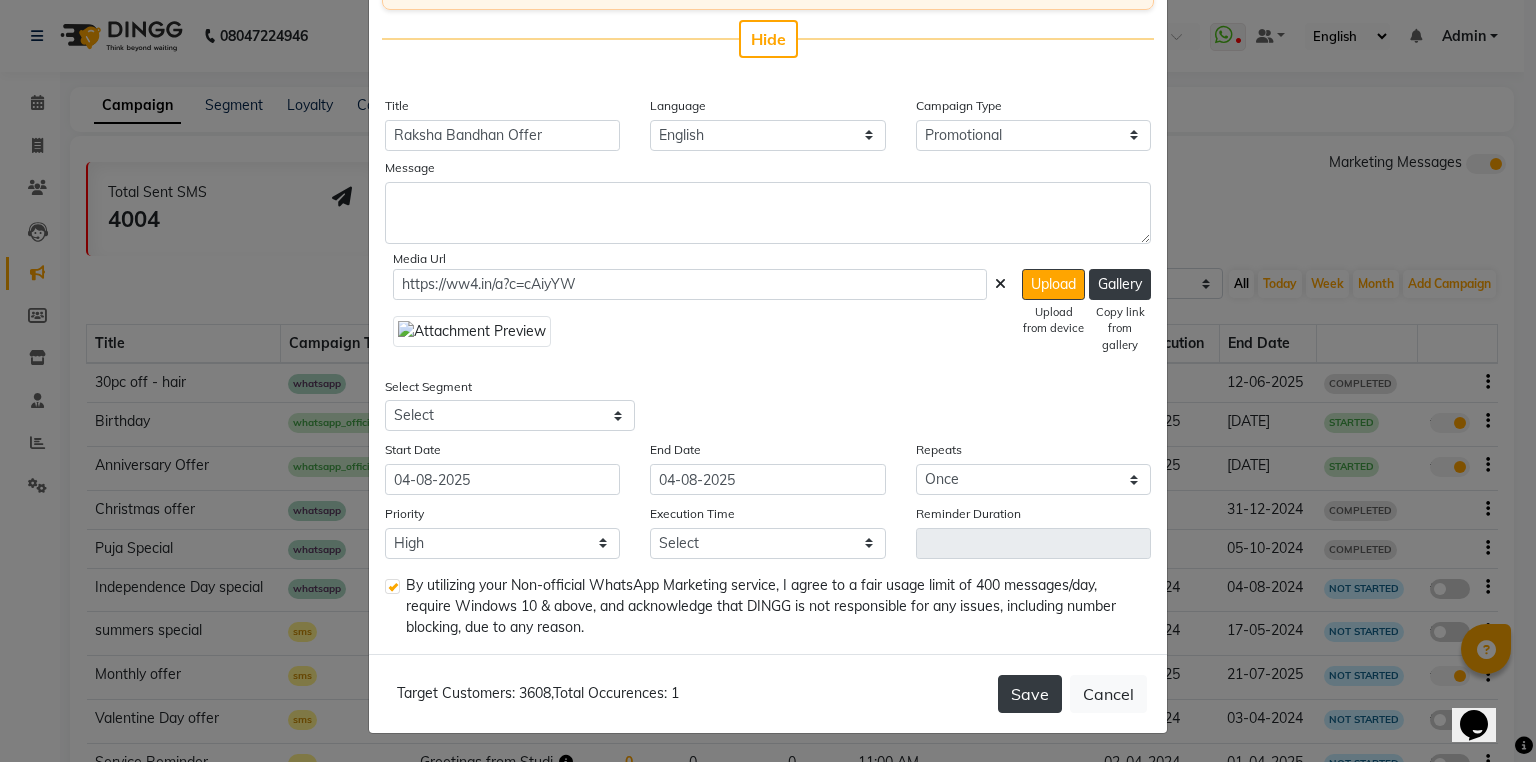 click on "Save" 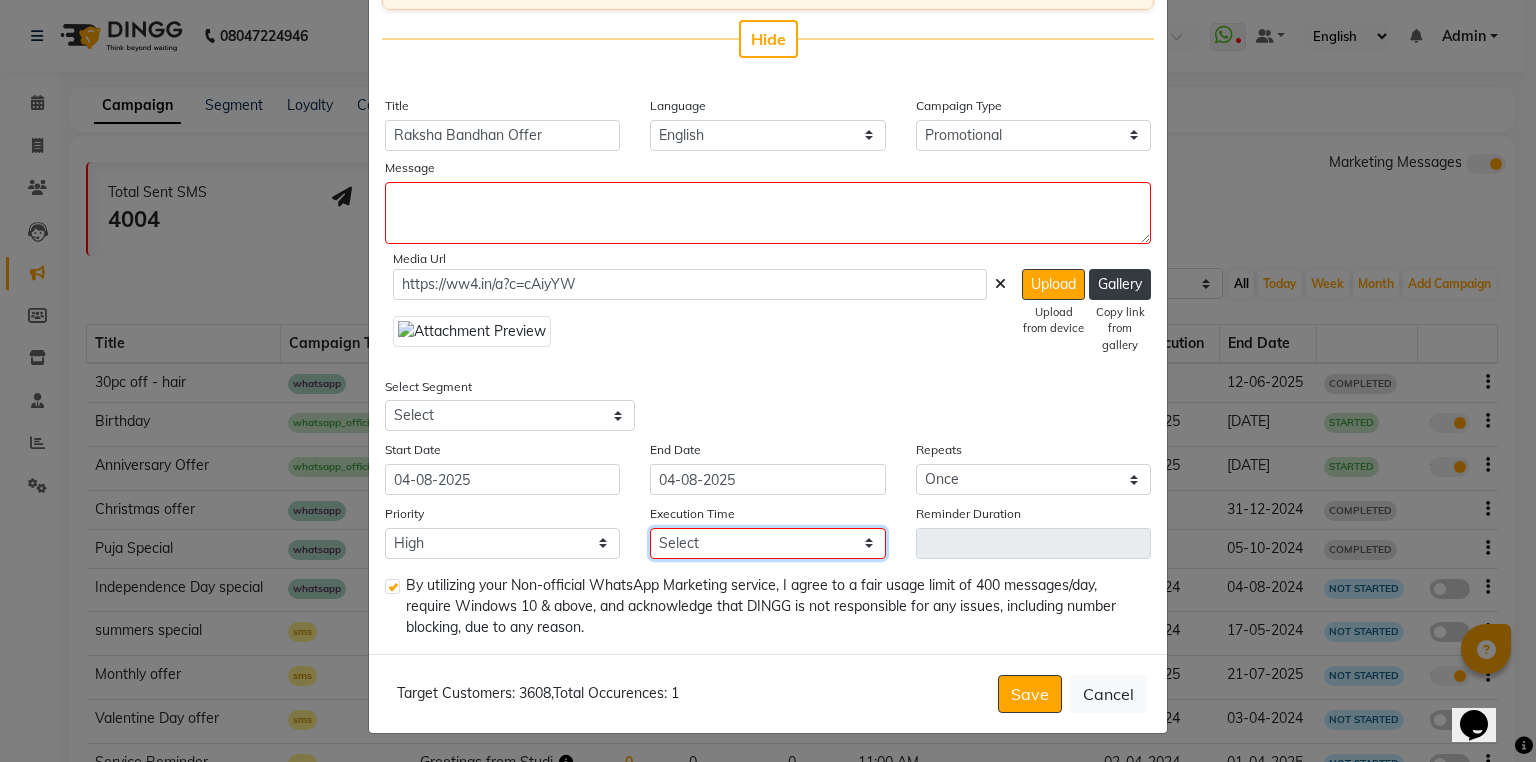click on "Select 09:00 AM 09:15 AM 09:30 AM 09:45 AM 10:00 AM 10:15 AM 10:30 AM 10:45 AM 11:00 AM 11:15 AM 11:30 AM 11:45 AM 12:00 PM 12:15 PM 12:30 PM 12:45 PM 01:00 PM 01:15 PM 01:30 PM 01:45 PM 02:00 PM 02:15 PM 02:30 PM 02:45 PM 03:00 PM 03:15 PM 03:30 PM 03:45 PM 04:00 PM 04:15 PM 04:30 PM 04:45 PM 05:00 PM 05:15 PM 05:30 PM 05:45 PM 06:00 PM 06:15 PM 06:30 PM 06:45 PM 07:00 PM 07:15 PM 07:30 PM 07:45 PM 08:00 PM 08:15 PM 08:30 PM 08:45 PM 09:00 PM 09:15 PM 09:30 PM 09:45 PM" at bounding box center [767, 543] 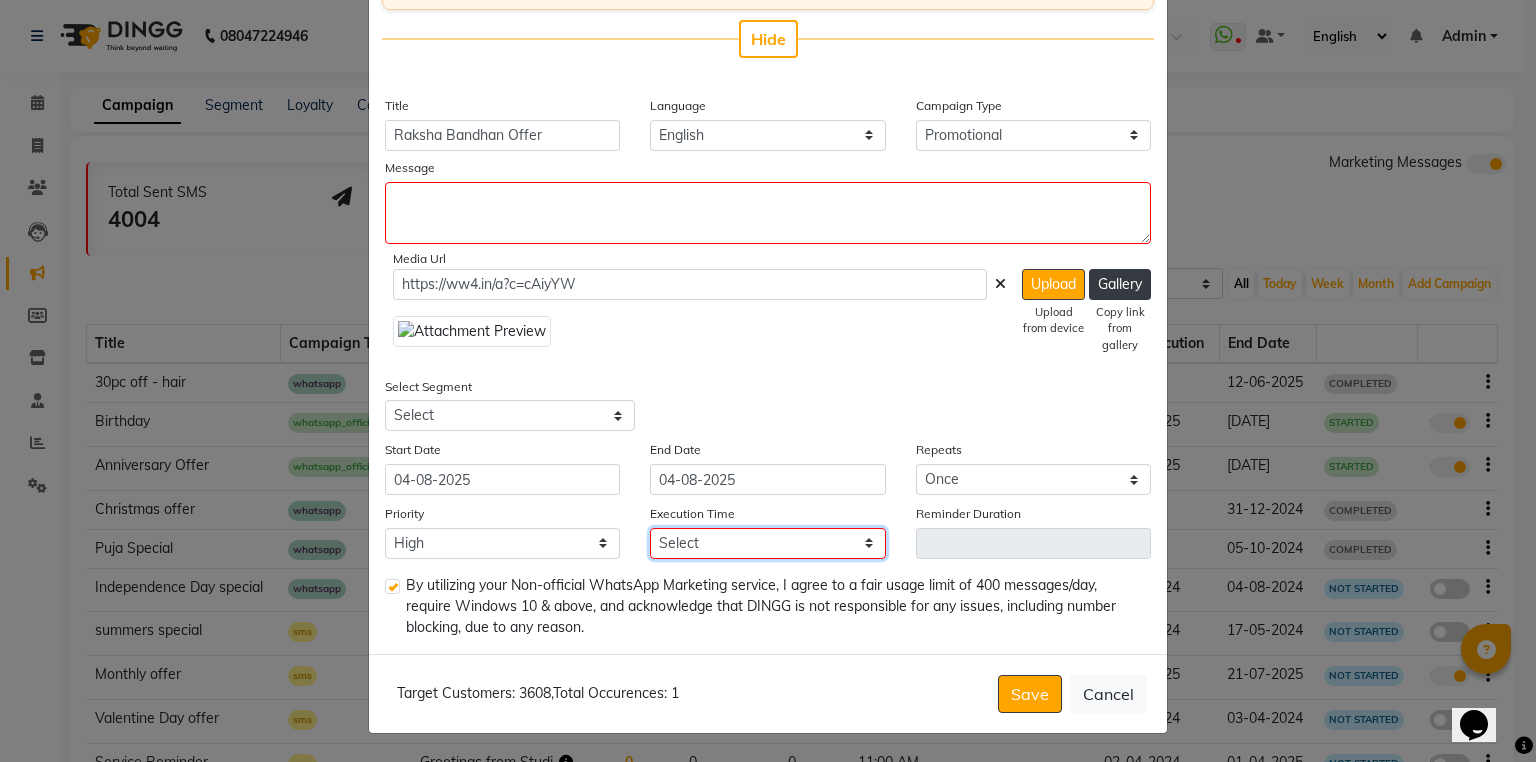 select on "660" 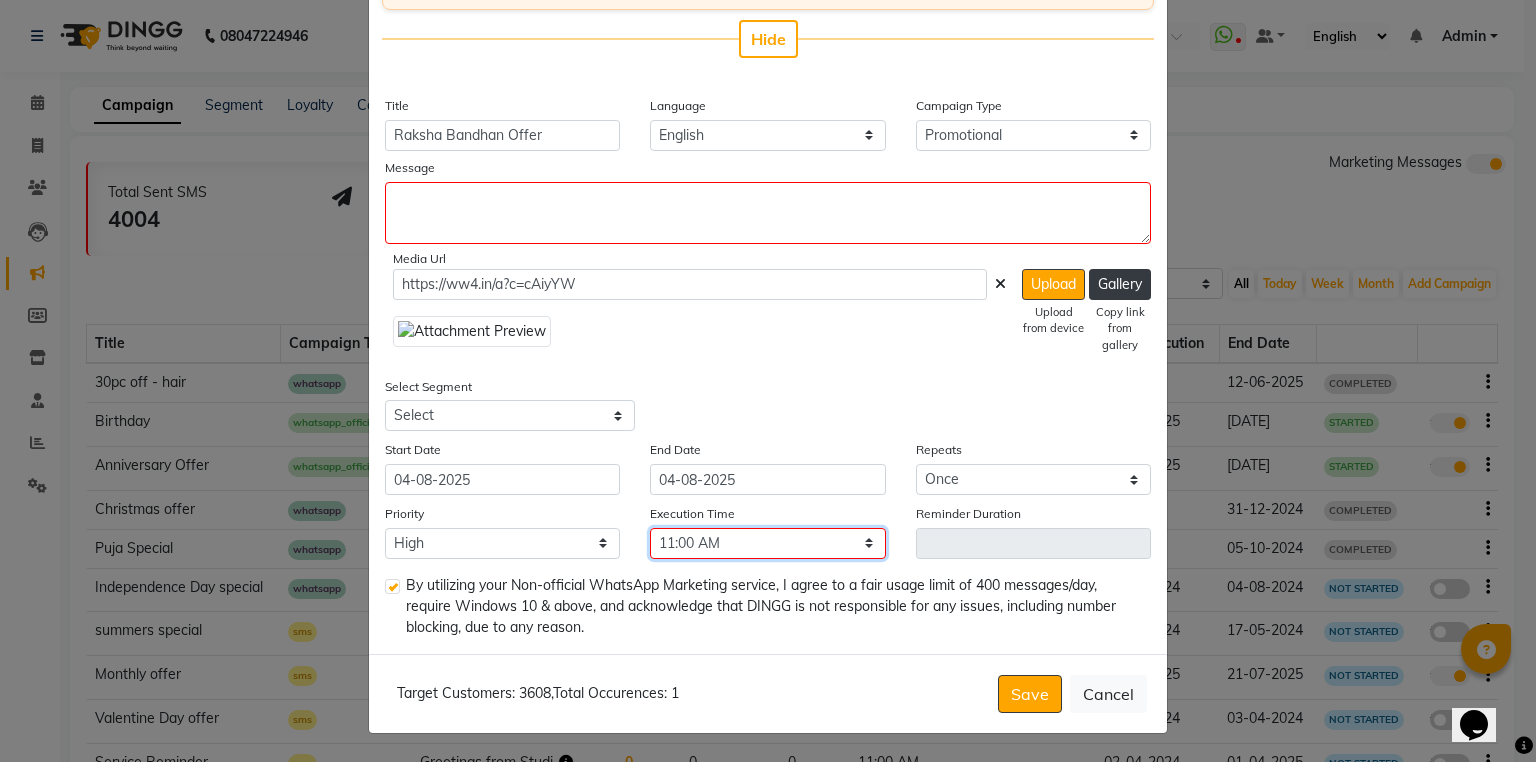 click on "Select 09:00 AM 09:15 AM 09:30 AM 09:45 AM 10:00 AM 10:15 AM 10:30 AM 10:45 AM 11:00 AM 11:15 AM 11:30 AM 11:45 AM 12:00 PM 12:15 PM 12:30 PM 12:45 PM 01:00 PM 01:15 PM 01:30 PM 01:45 PM 02:00 PM 02:15 PM 02:30 PM 02:45 PM 03:00 PM 03:15 PM 03:30 PM 03:45 PM 04:00 PM 04:15 PM 04:30 PM 04:45 PM 05:00 PM 05:15 PM 05:30 PM 05:45 PM 06:00 PM 06:15 PM 06:30 PM 06:45 PM 07:00 PM 07:15 PM 07:30 PM 07:45 PM 08:00 PM 08:15 PM 08:30 PM 08:45 PM 09:00 PM 09:15 PM 09:30 PM 09:45 PM" at bounding box center (767, 543) 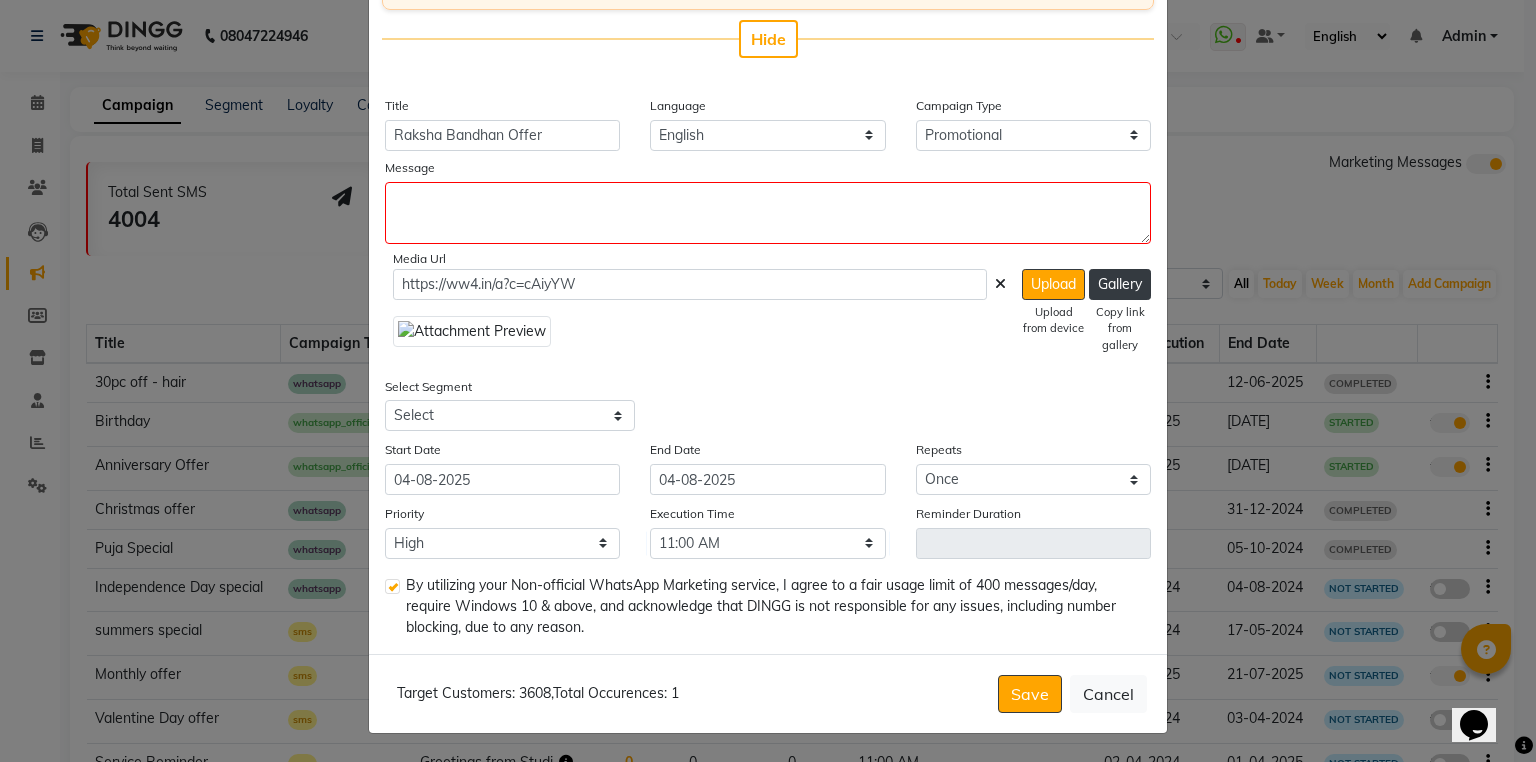 click on "Enter your prompt BETA  Limited to 5 AI generations per business during beta.            Generate Hide Title Raksha Bandhan Offer Language English Campaign Type Select Birthday Anniversary Promotional Service reminder Message Media Url https://ww4.in/a?c=cAiyYW  Upload   Upload from device   Gallery   Copy link from gallery  Select Segment Select All Customers All Male Customer All Female Customer All Members All Customers Visited in last 30 days All Customers Visited in last 60 days but not in last 30 days Inactive/Lost Customers High Ticket Customers Low Ticket Customers Frequent Customers Regular Customers New Customers All Customers with Valid Birthdays All Customers with Valid Anniversary All Customer Visited in 2020 Visited After 1 Jan 2024 Point reminder  Start Date 04-08-2025 End Date 04-08-2025 Repeats Select Once Daily Alternate Day Weekly Monthly Yearly Priority Low Medium High Execution Time Select 09:00 AM 09:15 AM 09:30 AM 09:45 AM 10:00 AM 10:15 AM 10:30 AM 10:45 AM 11:00 AM 11:15 AM 11:30 AM" 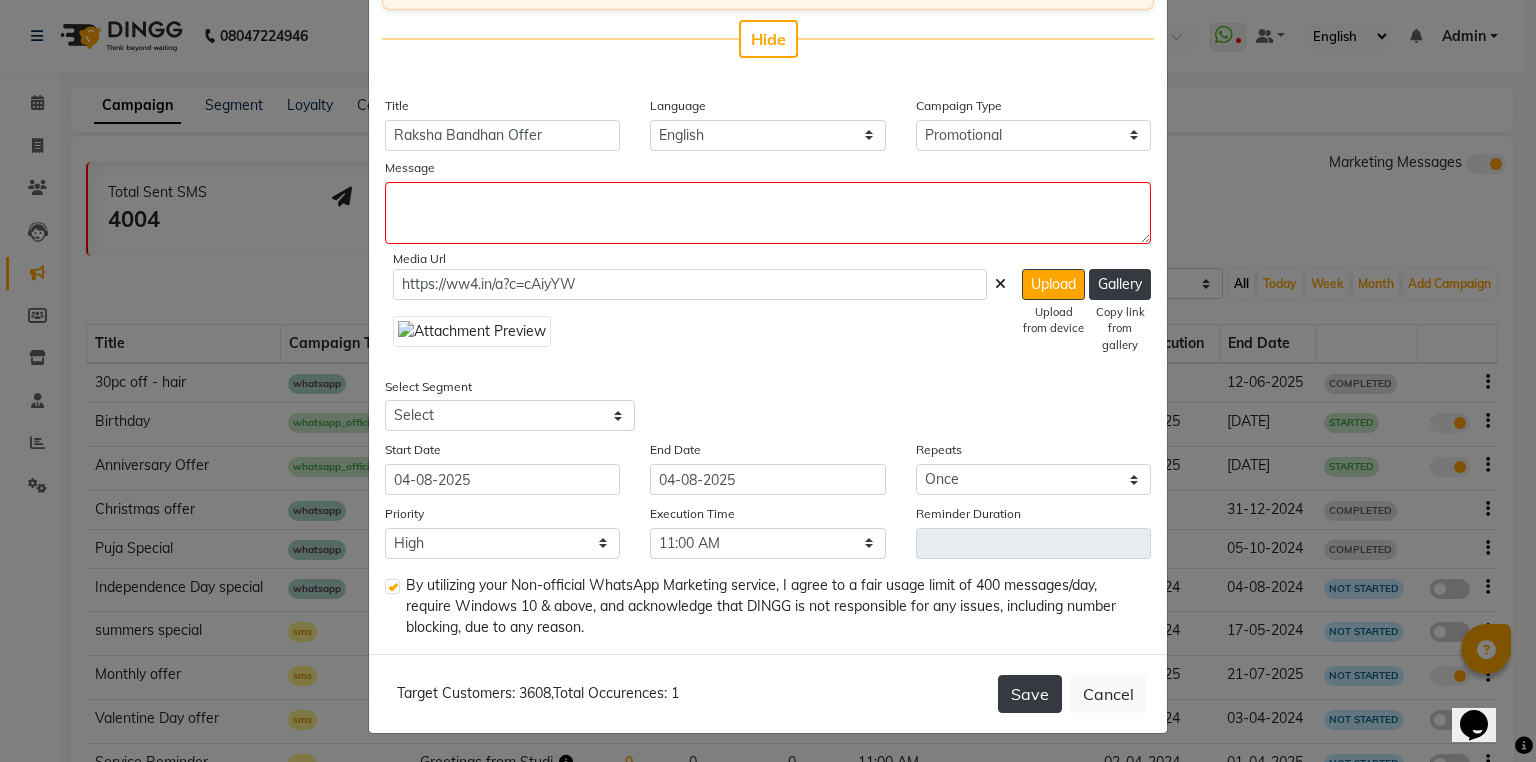 click on "Save" 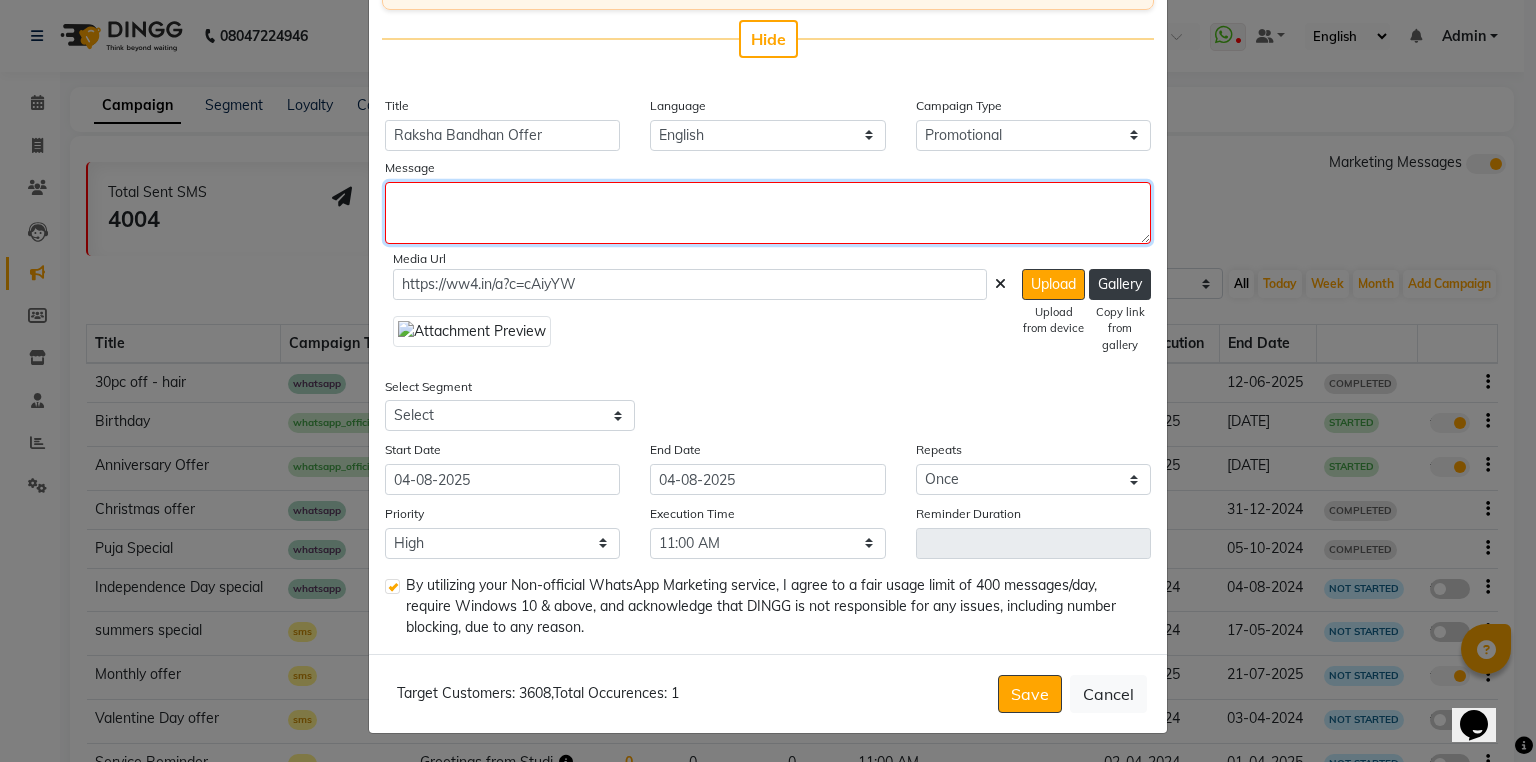 click at bounding box center (768, 213) 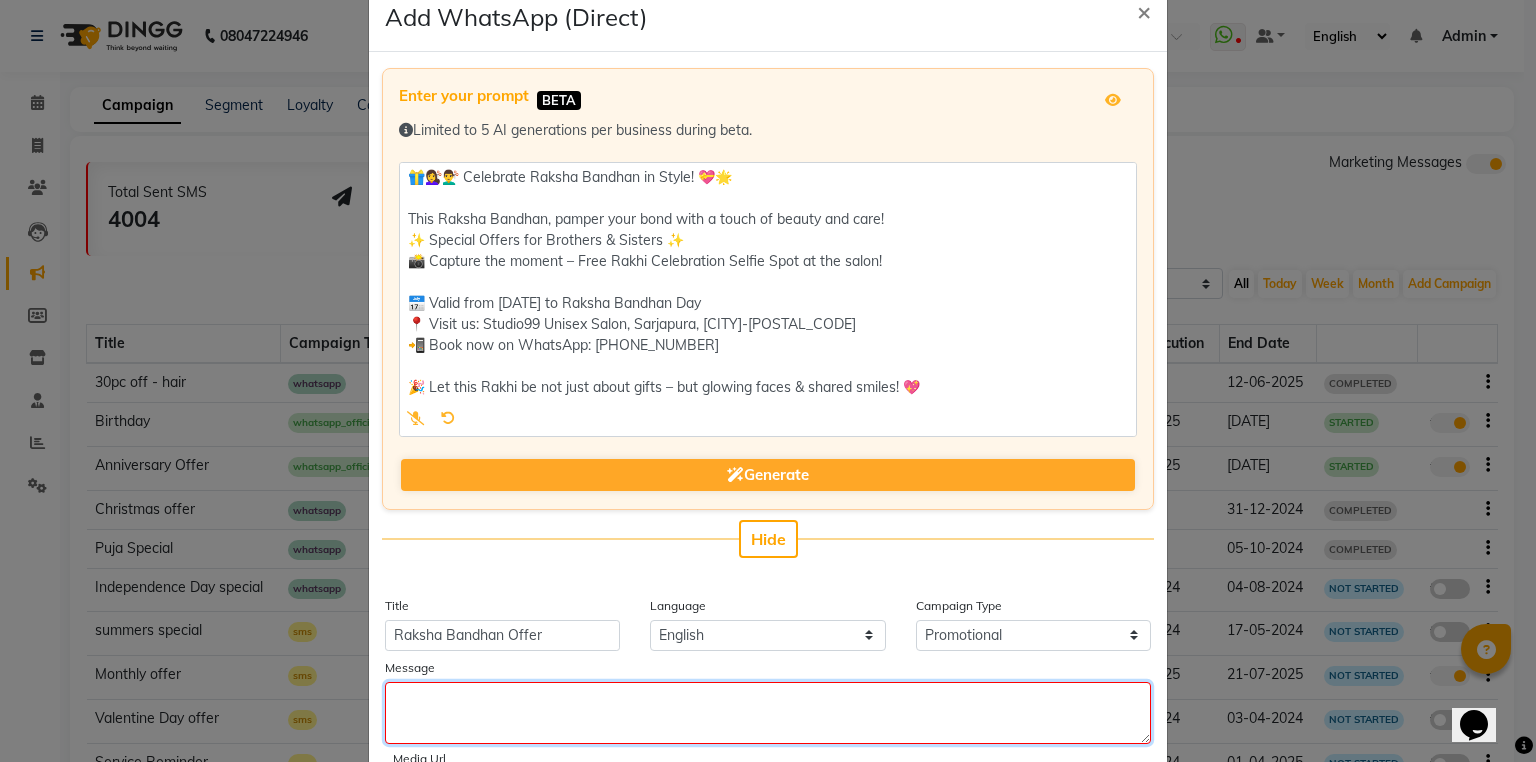 scroll, scrollTop: 0, scrollLeft: 0, axis: both 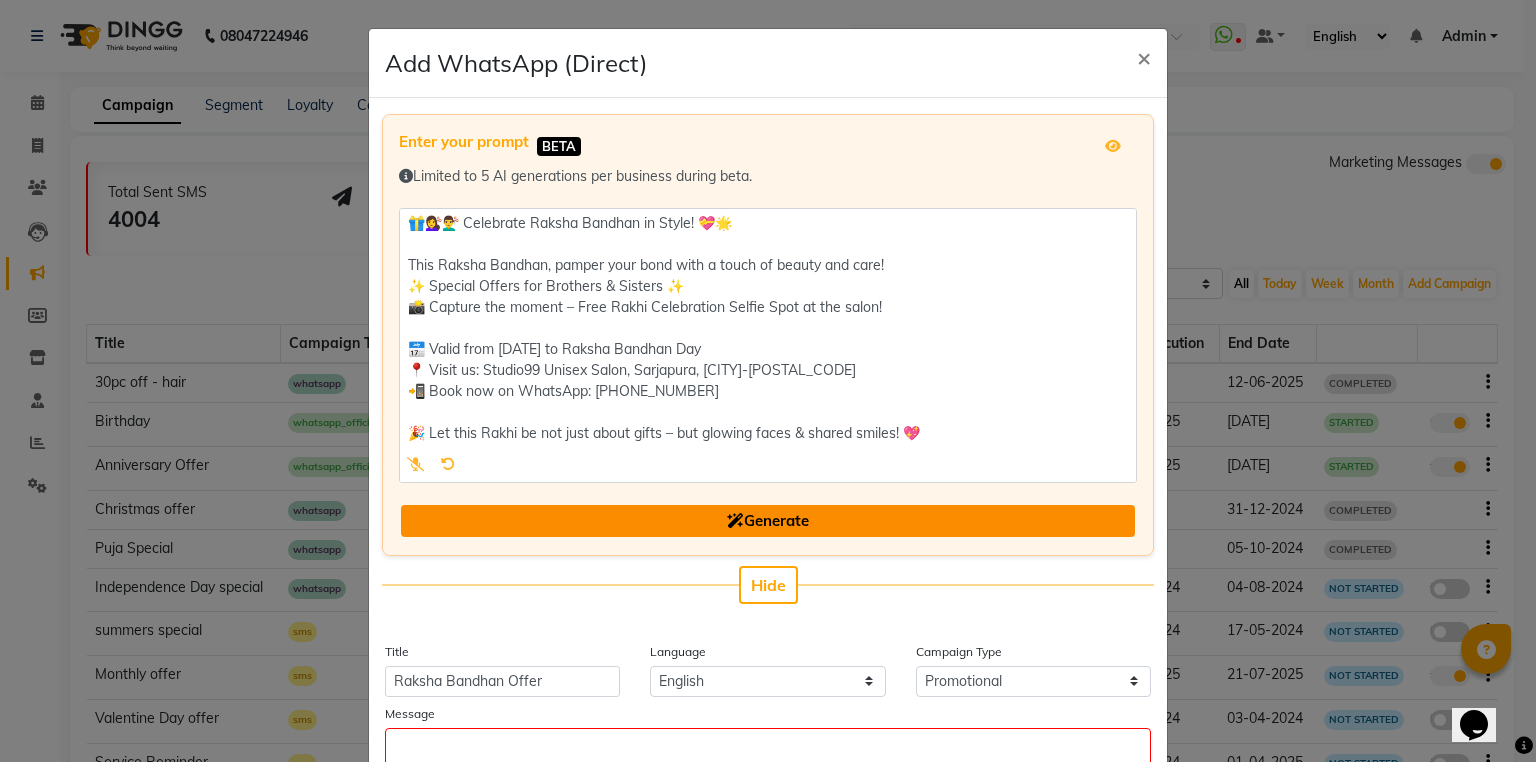 click on "Generate" 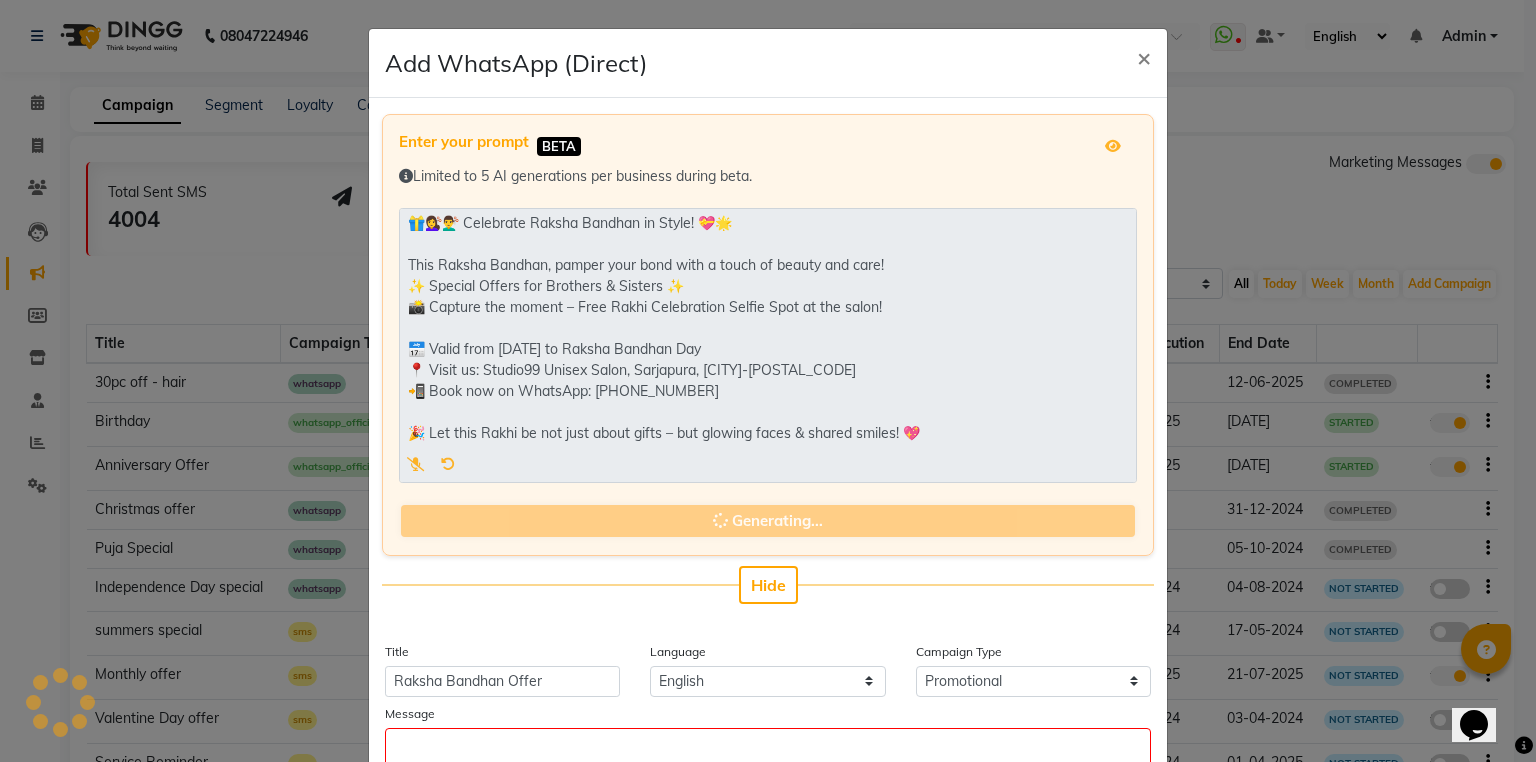 type on "Raksha Bandhan Style Campaign" 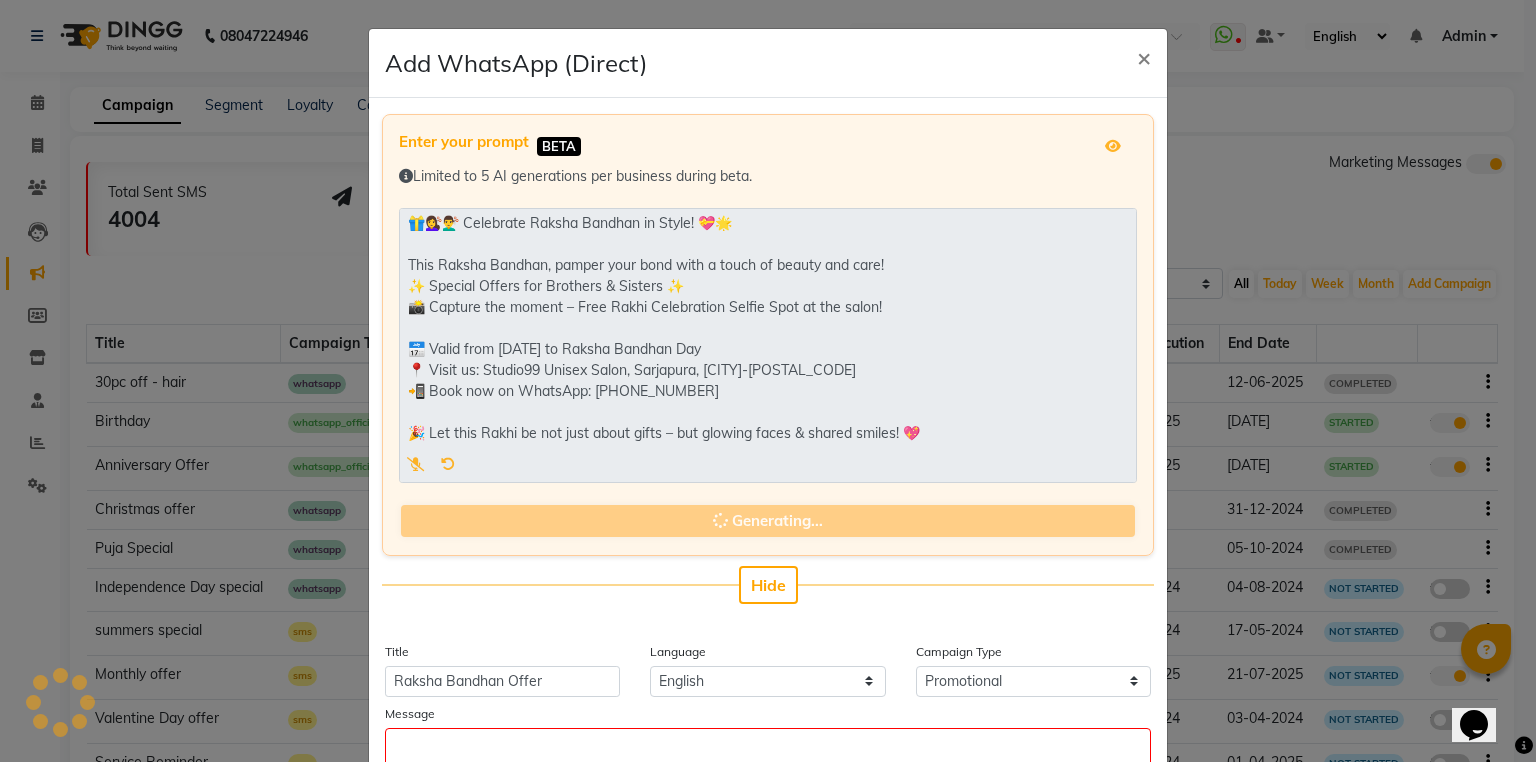 type on "🎁💇‍♀️💇‍♂️ Celebrate Raksha Bandhan in Style! 💝🌟 This Raksha Bandhan, pamper your bond with a touch of beauty and care! ✨ Special Offers for Brothers & Sisters ✨ 📸 Capture the moment – Free Rakhi Celebration Selfie Spot at the salon! 📅 Valid from [DATE] to Raksha Bandhan Day 📍 Visit us: Studio99 Unisex Salon, Sarjapura, [CITY]-[POSTAL_CODE] 📲 Book now on WhatsApp: [PHONE] 🎉 Let this Rakhi be not just about gifts – but glowing faces & shared smiles! 💖" 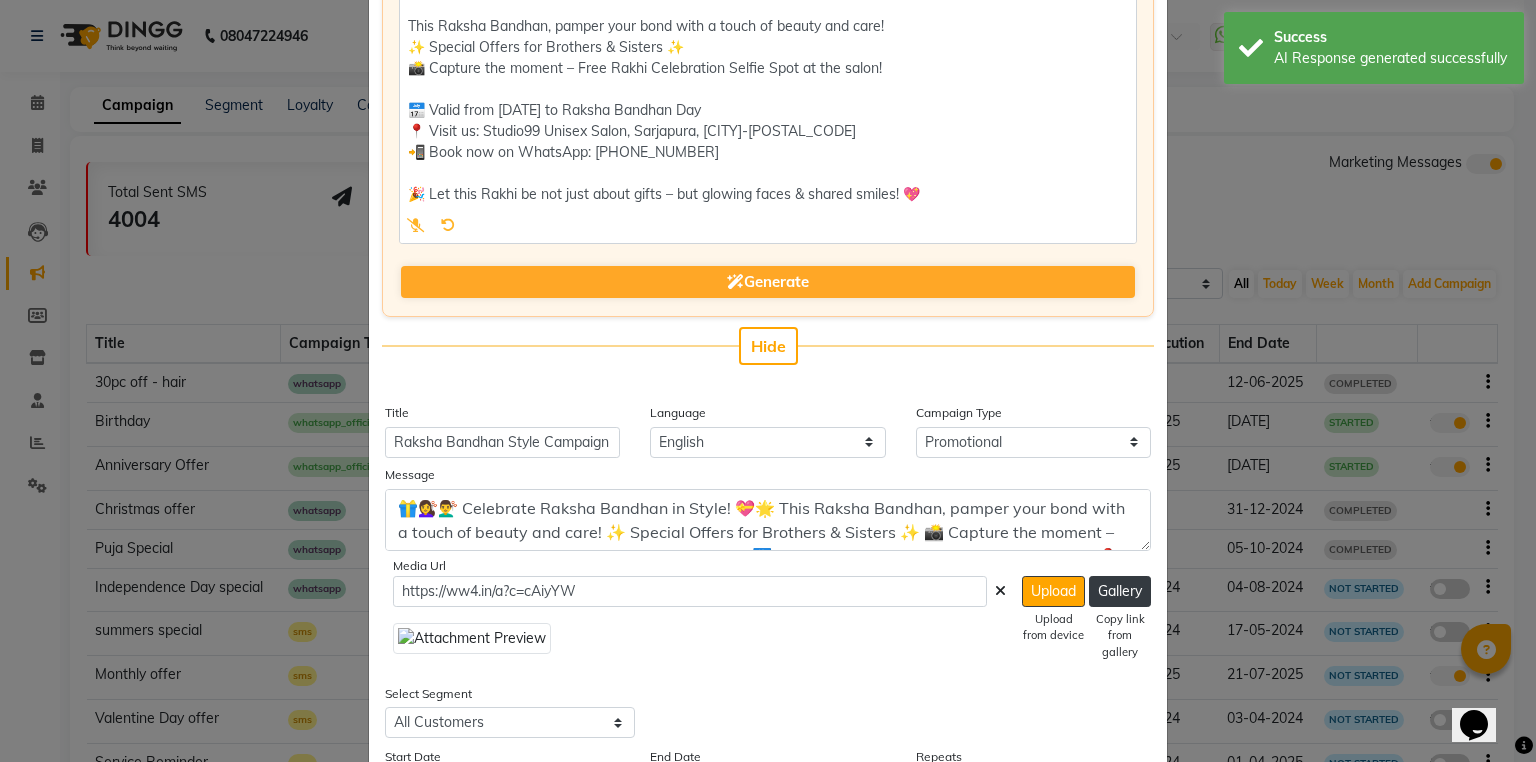 scroll, scrollTop: 240, scrollLeft: 0, axis: vertical 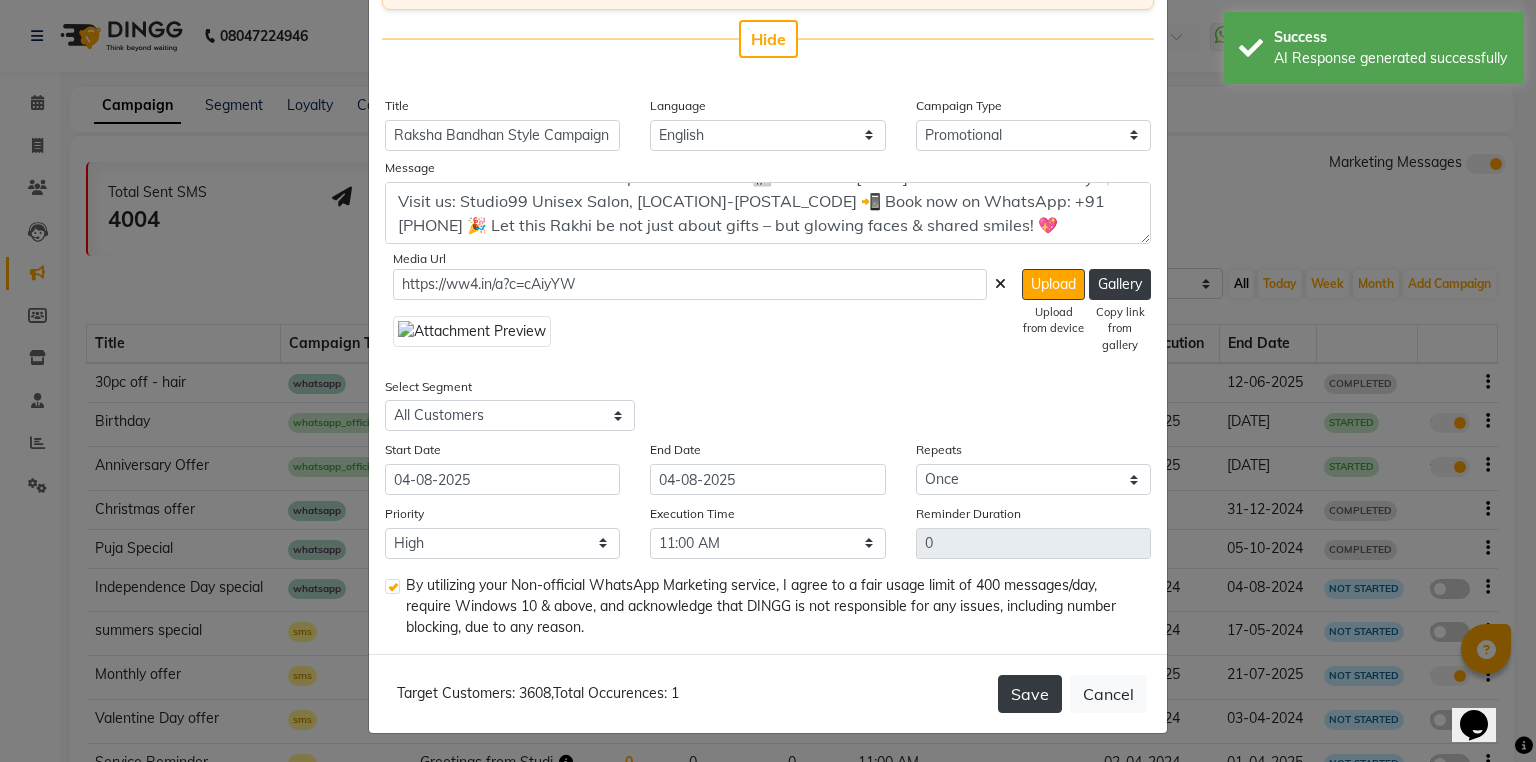 click on "Save" 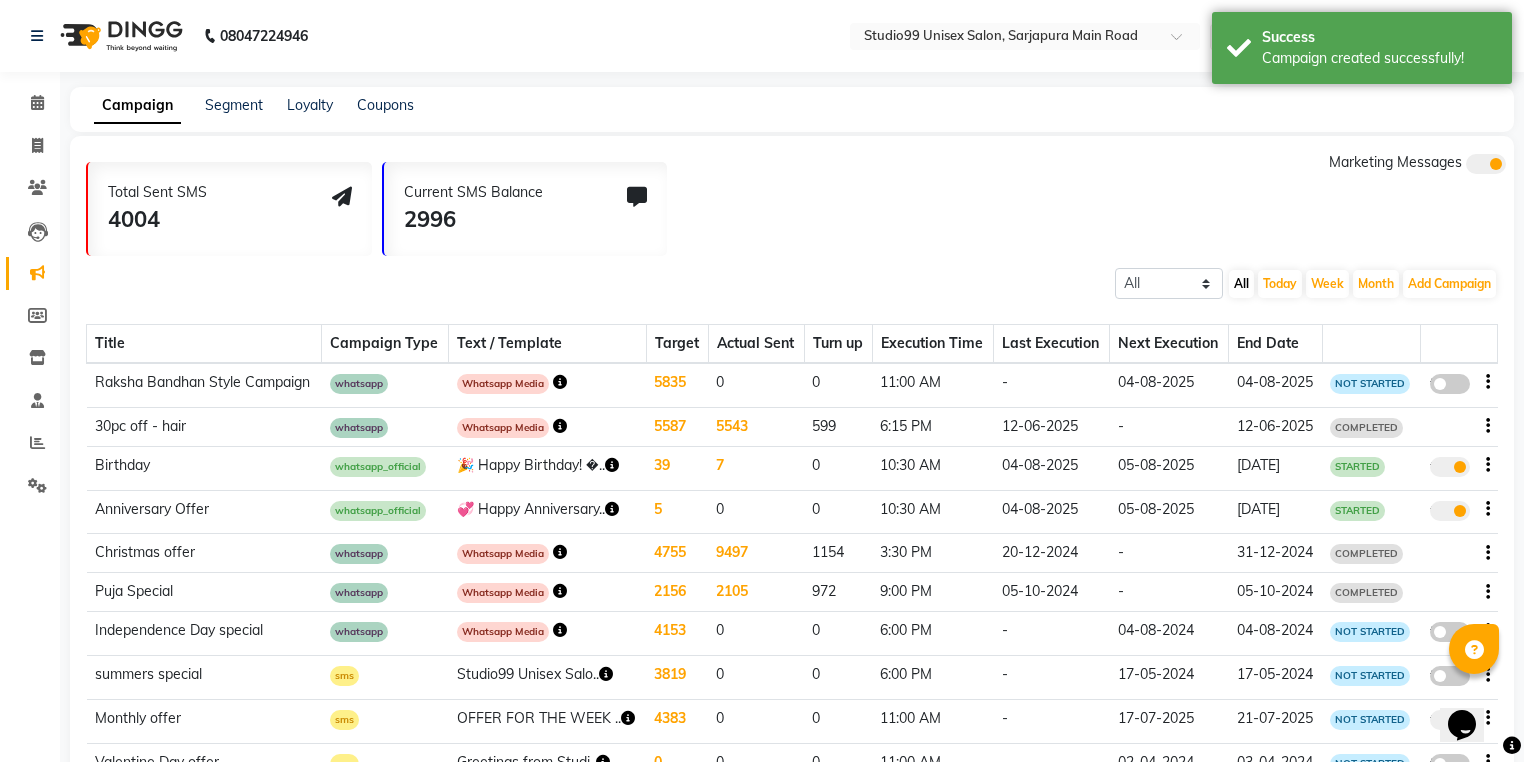 click 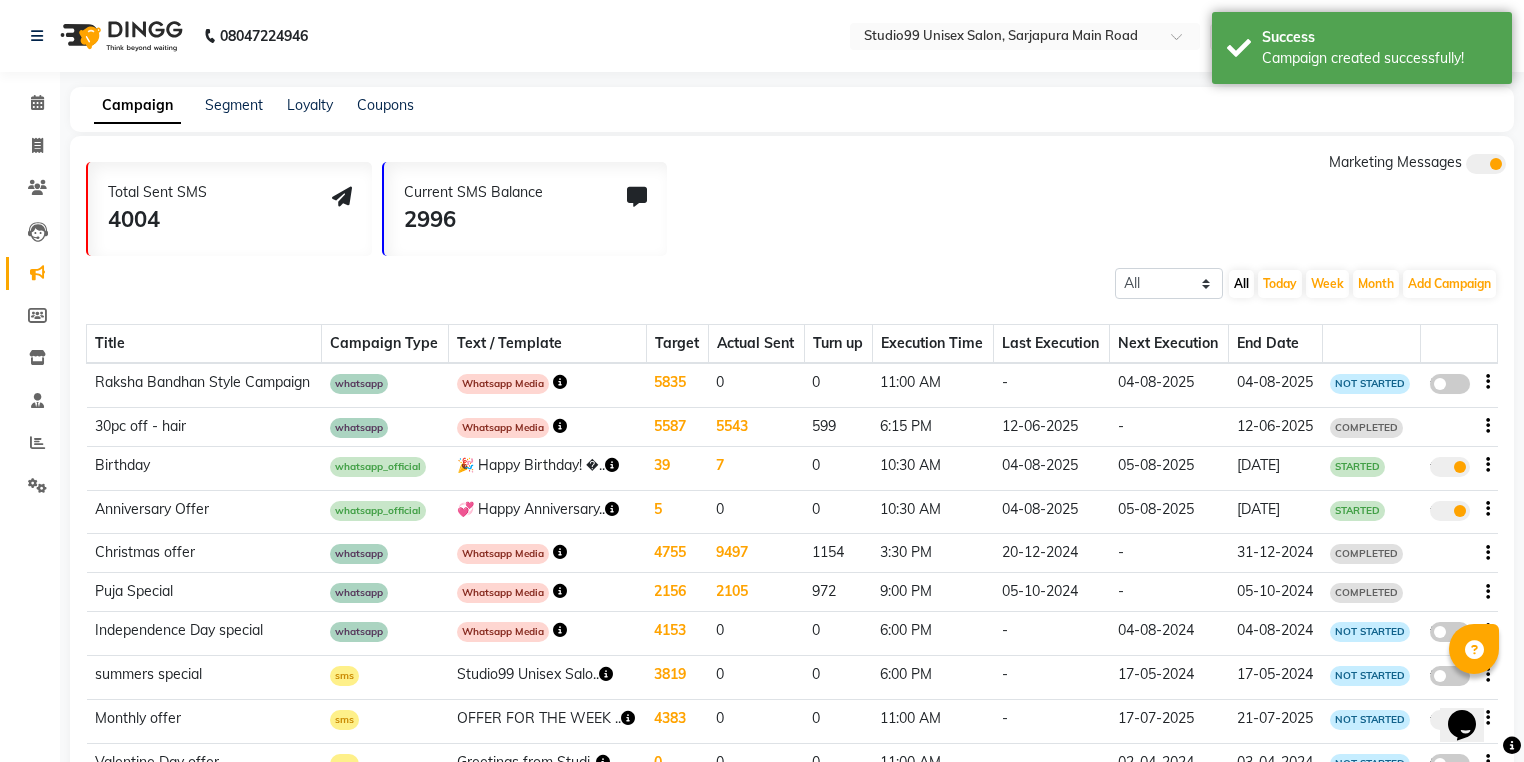 click on "false" 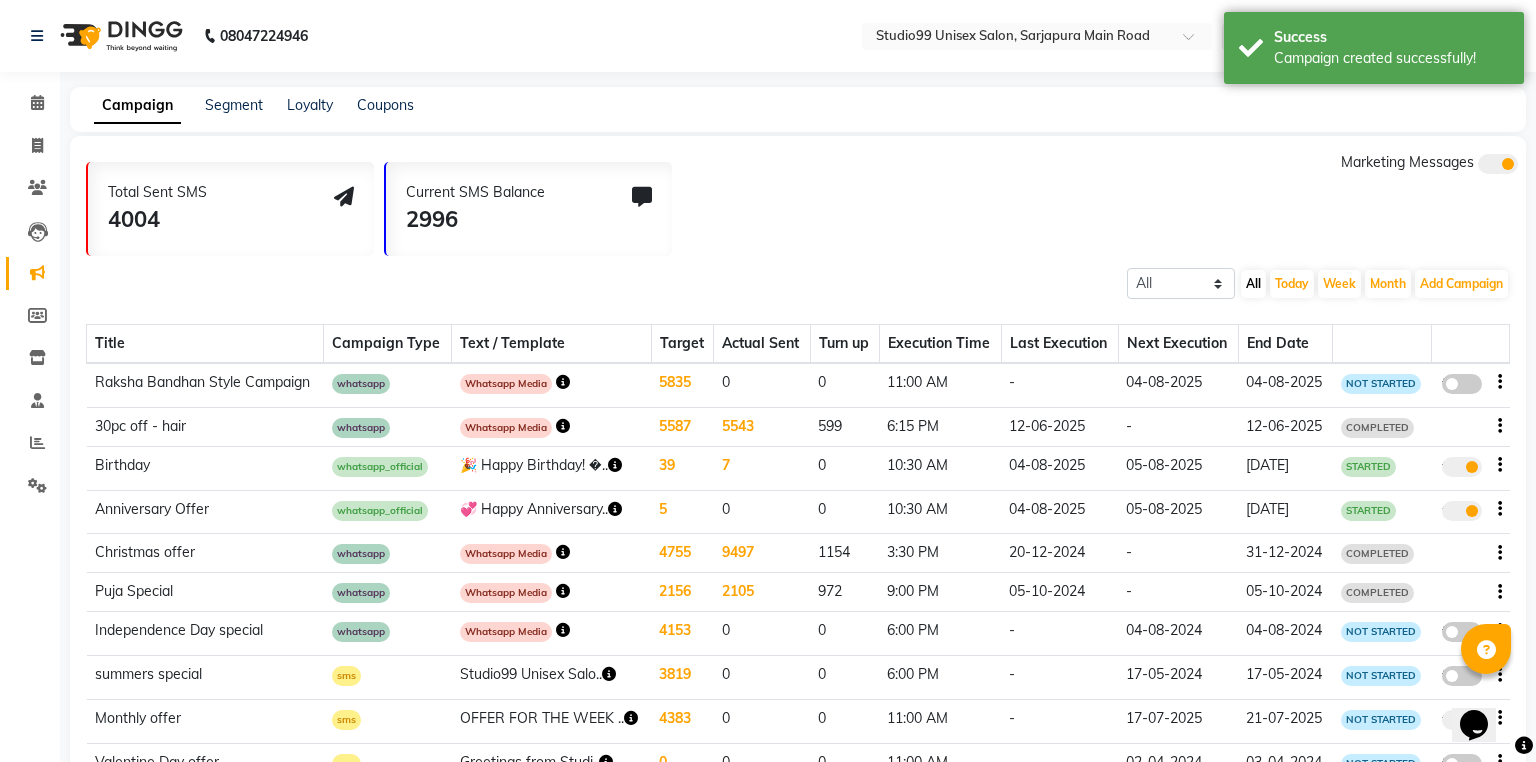 select on "3" 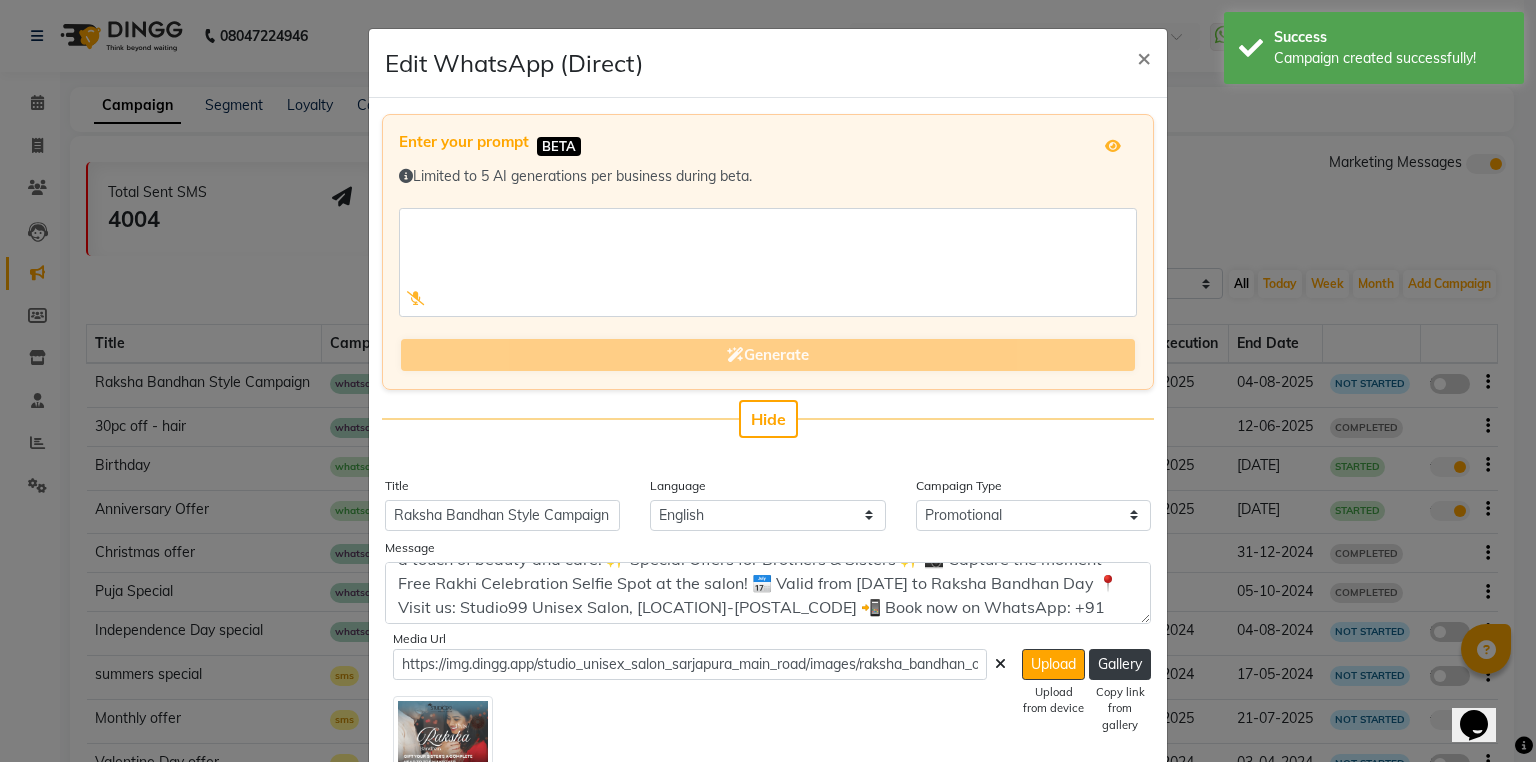 scroll, scrollTop: 72, scrollLeft: 0, axis: vertical 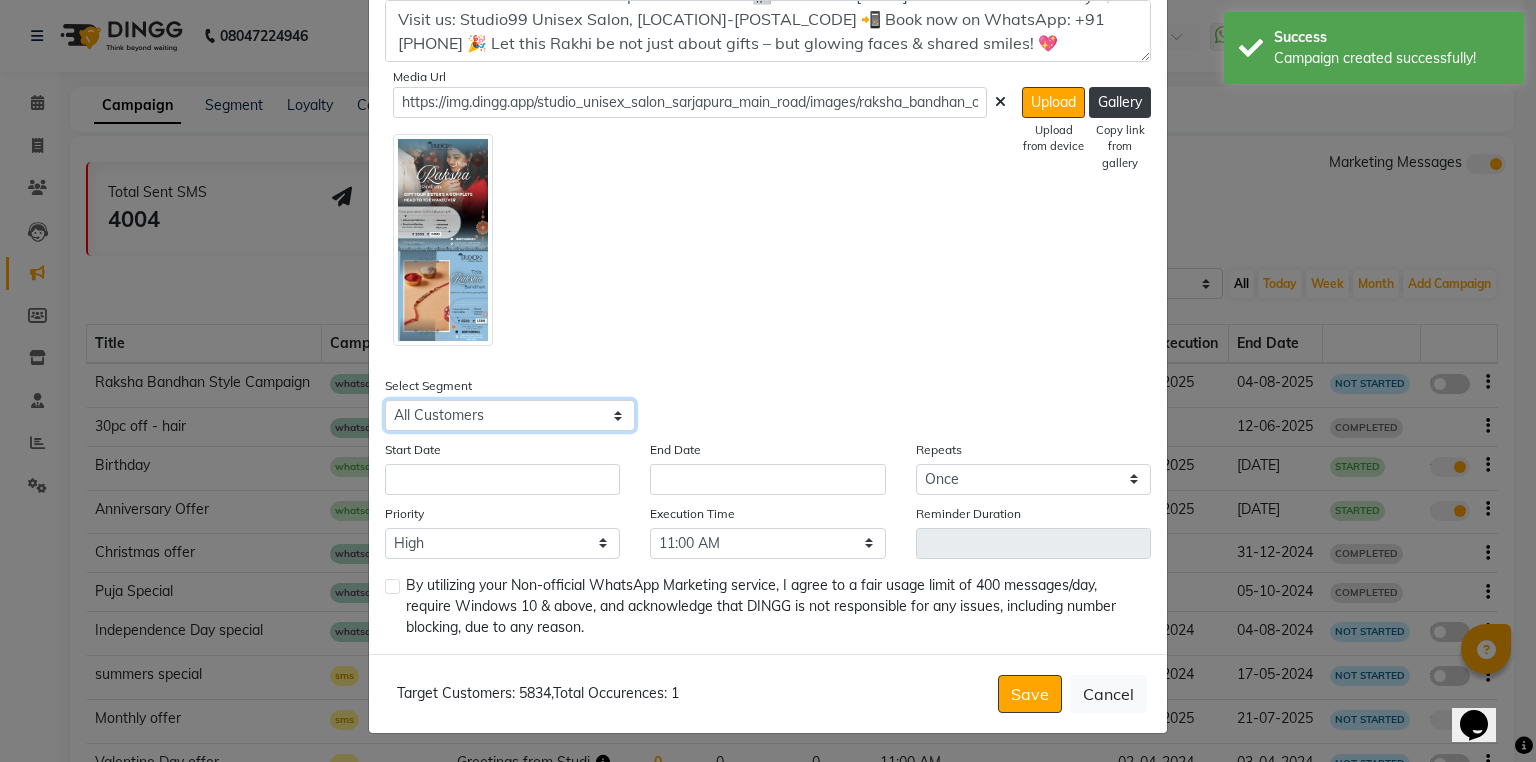 click on "Select All Customers All Male Customer All Female Customer All Members All Customers Visited in last 30 days All Customers Visited in last 60 days but not in last 30 days Inactive/Lost Customers High Ticket Customers Low Ticket Customers Frequent Customers Regular Customers New Customers All Customers with Valid Birthdays All Customers with Valid Anniversary All Customer Visited in 2020 Visited After 1 Jan 2024 Point reminder" at bounding box center [510, 415] 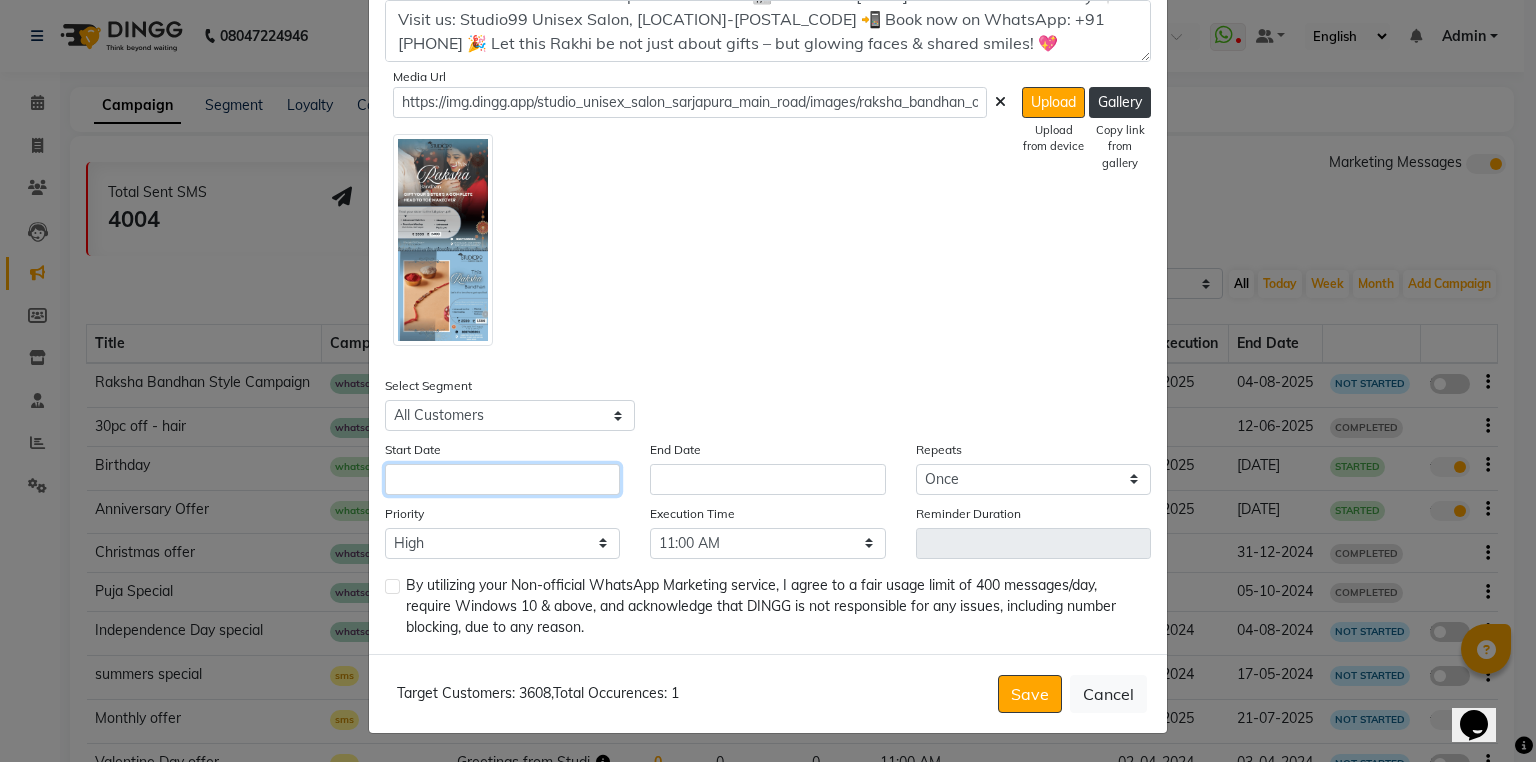 click 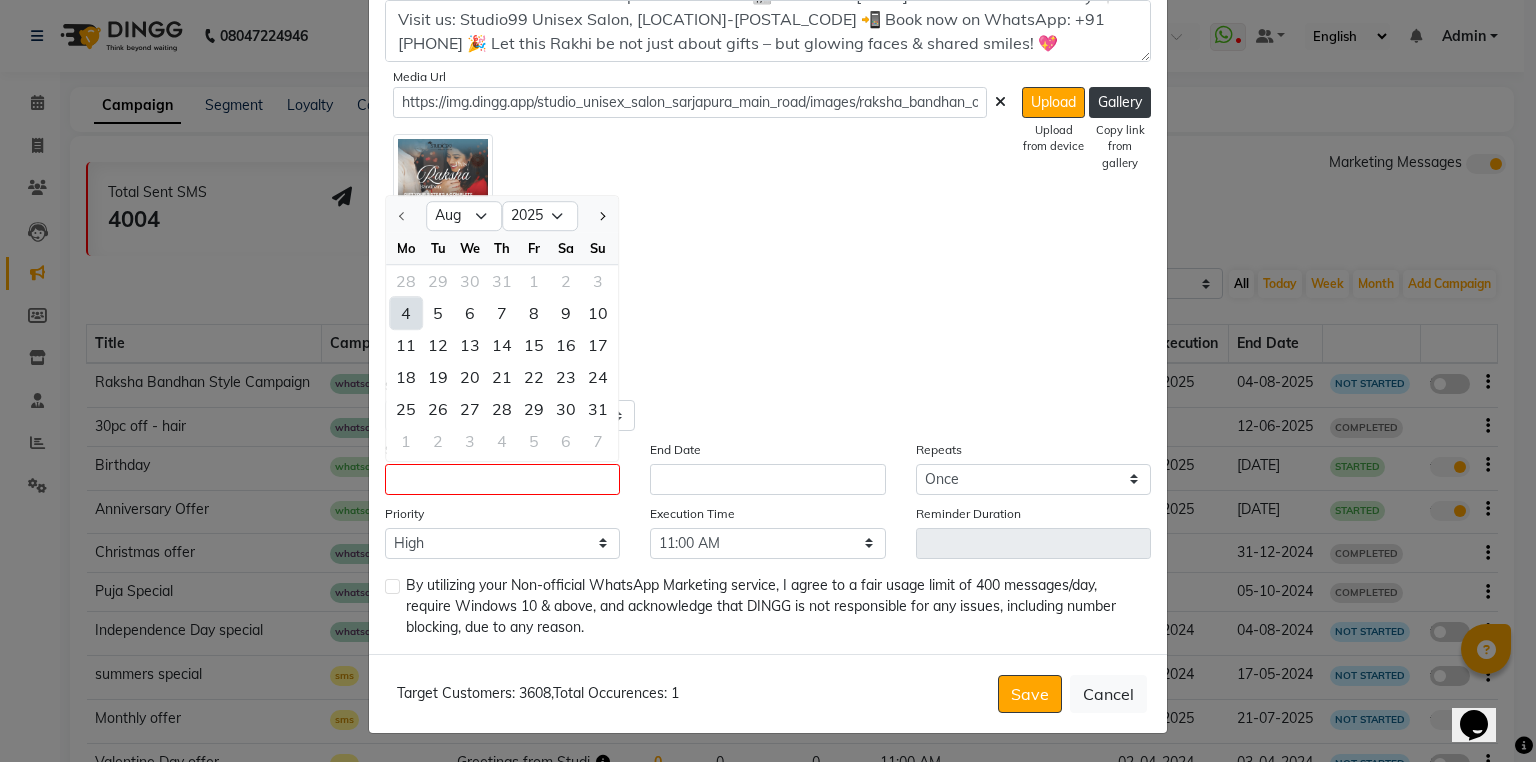 click on "4" 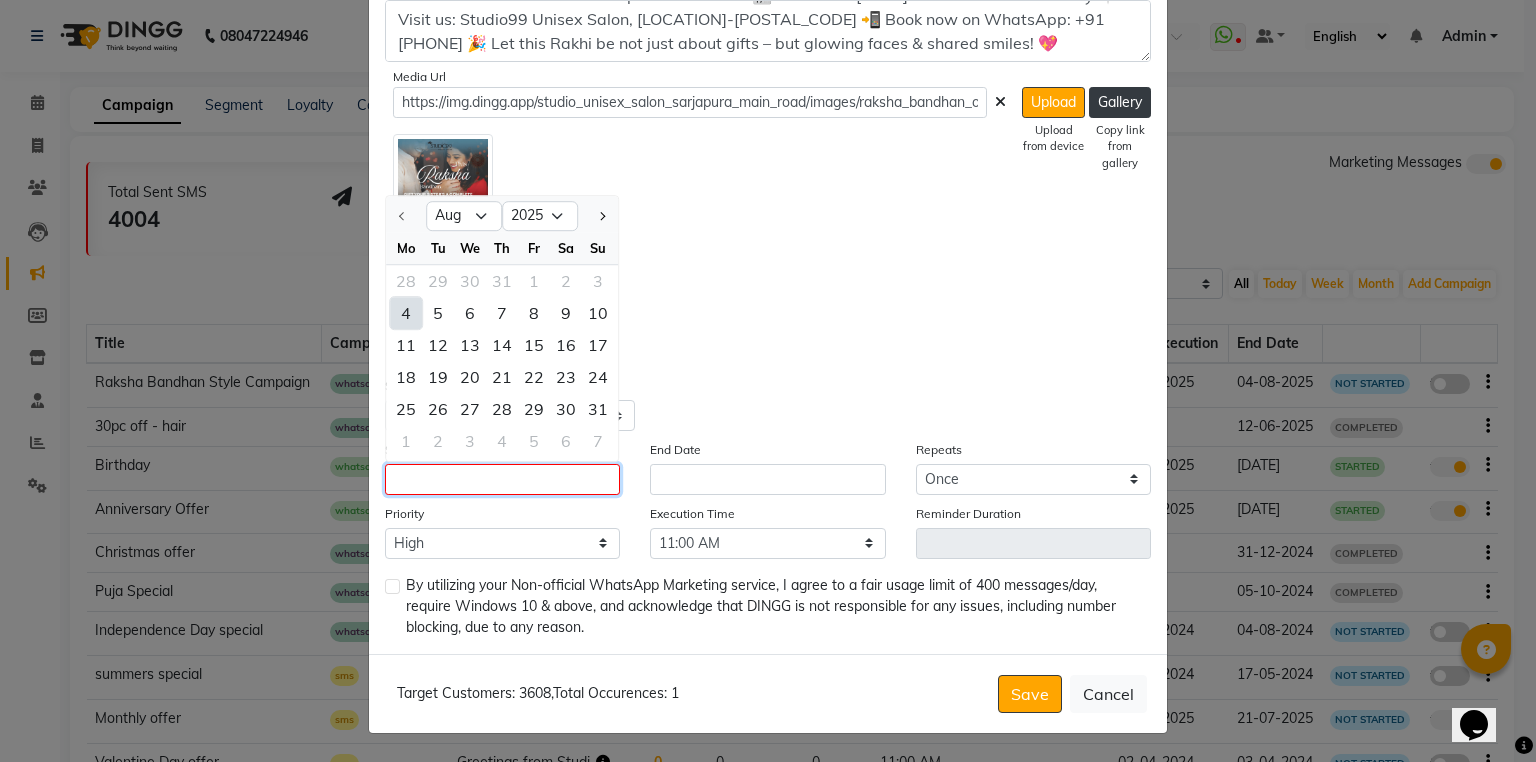 type on "04-08-2025" 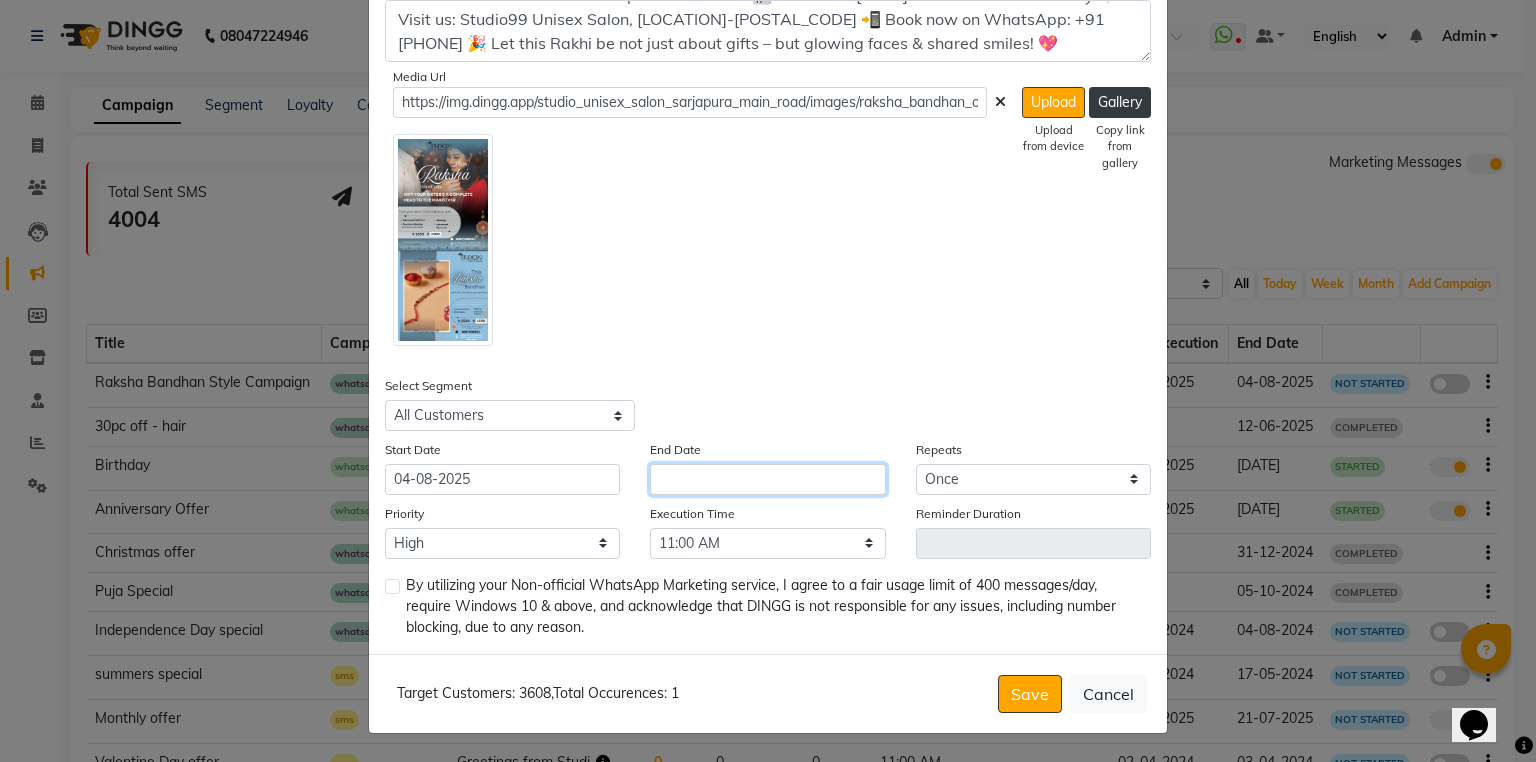 click 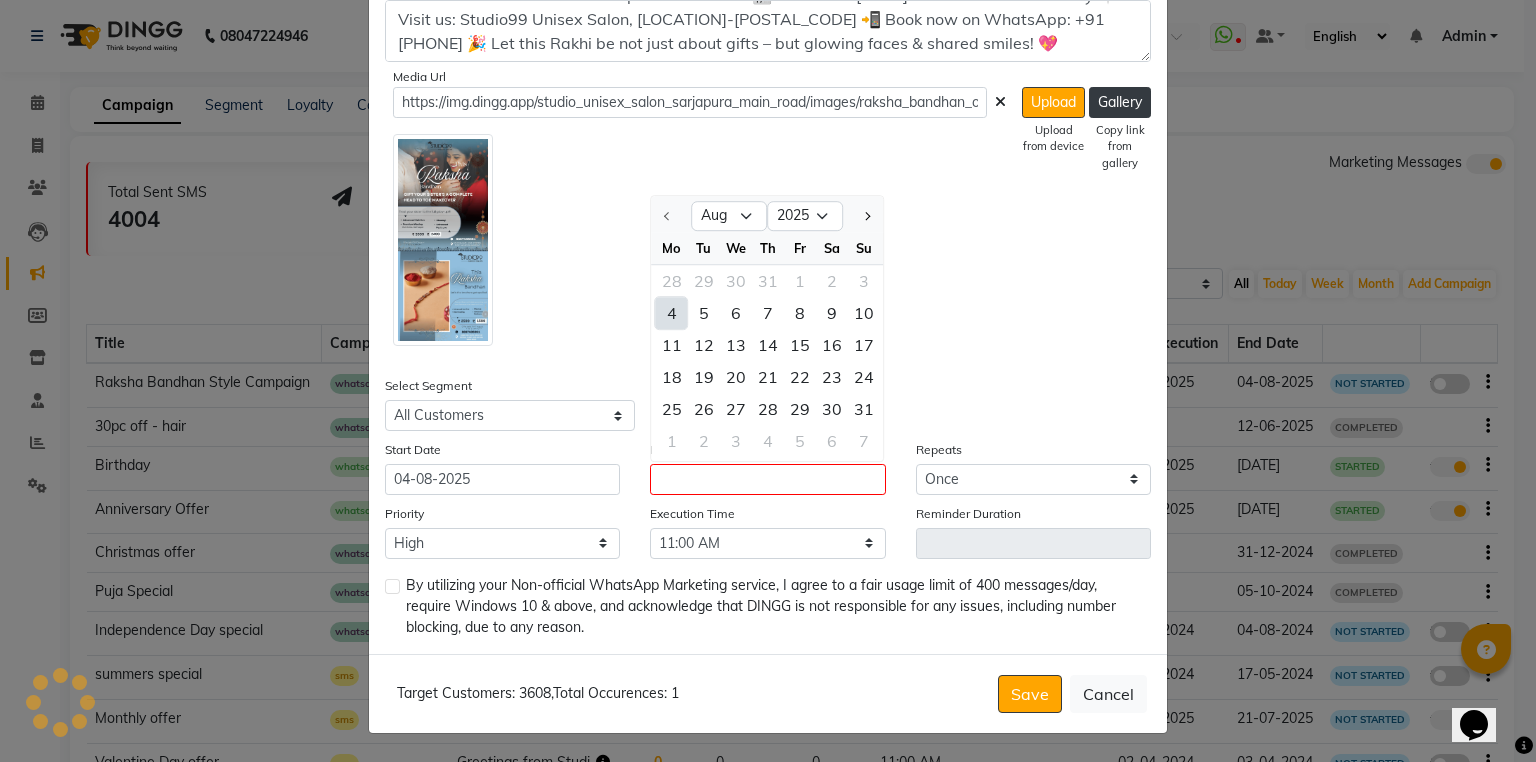 click on "4" 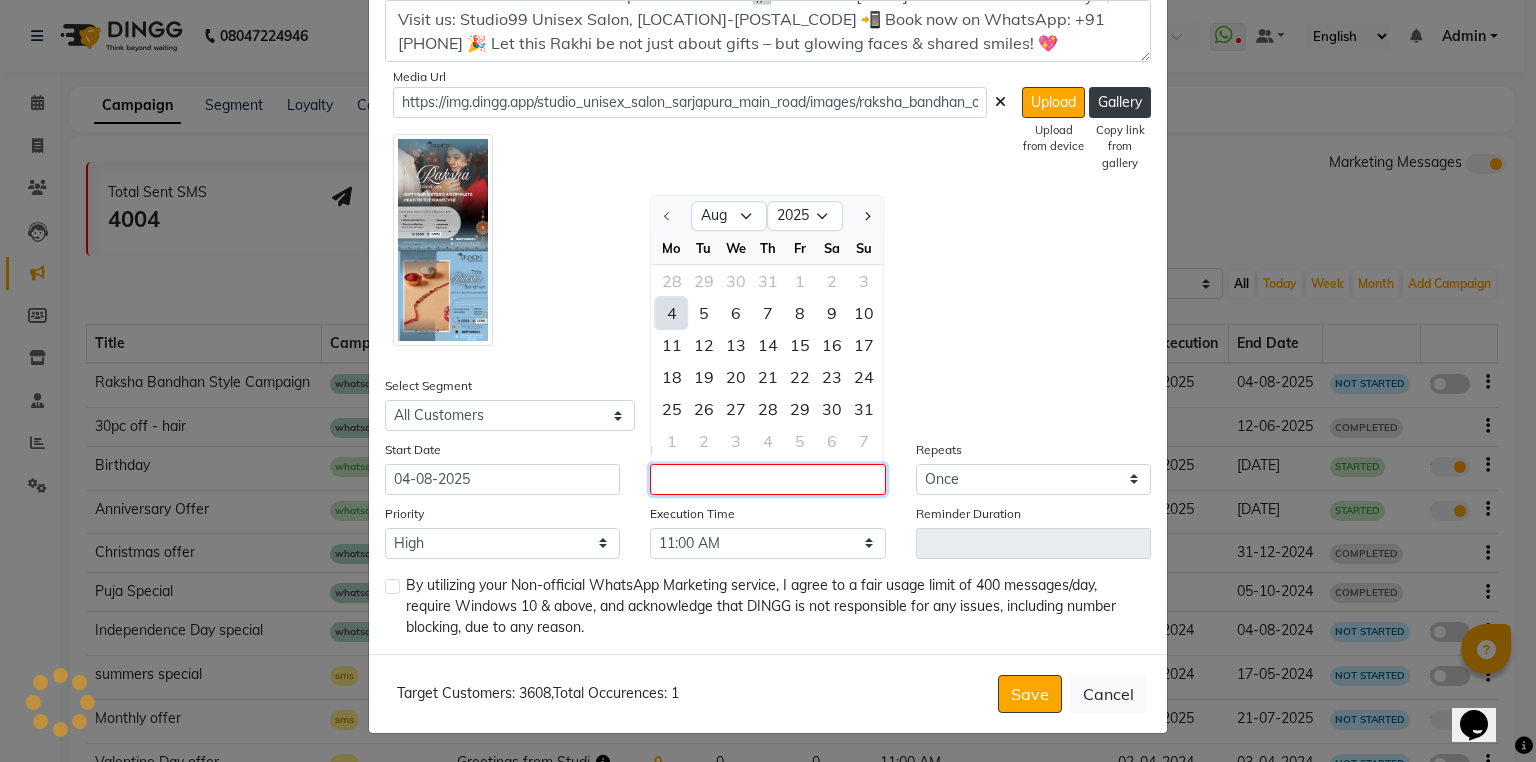 type on "04-08-2025" 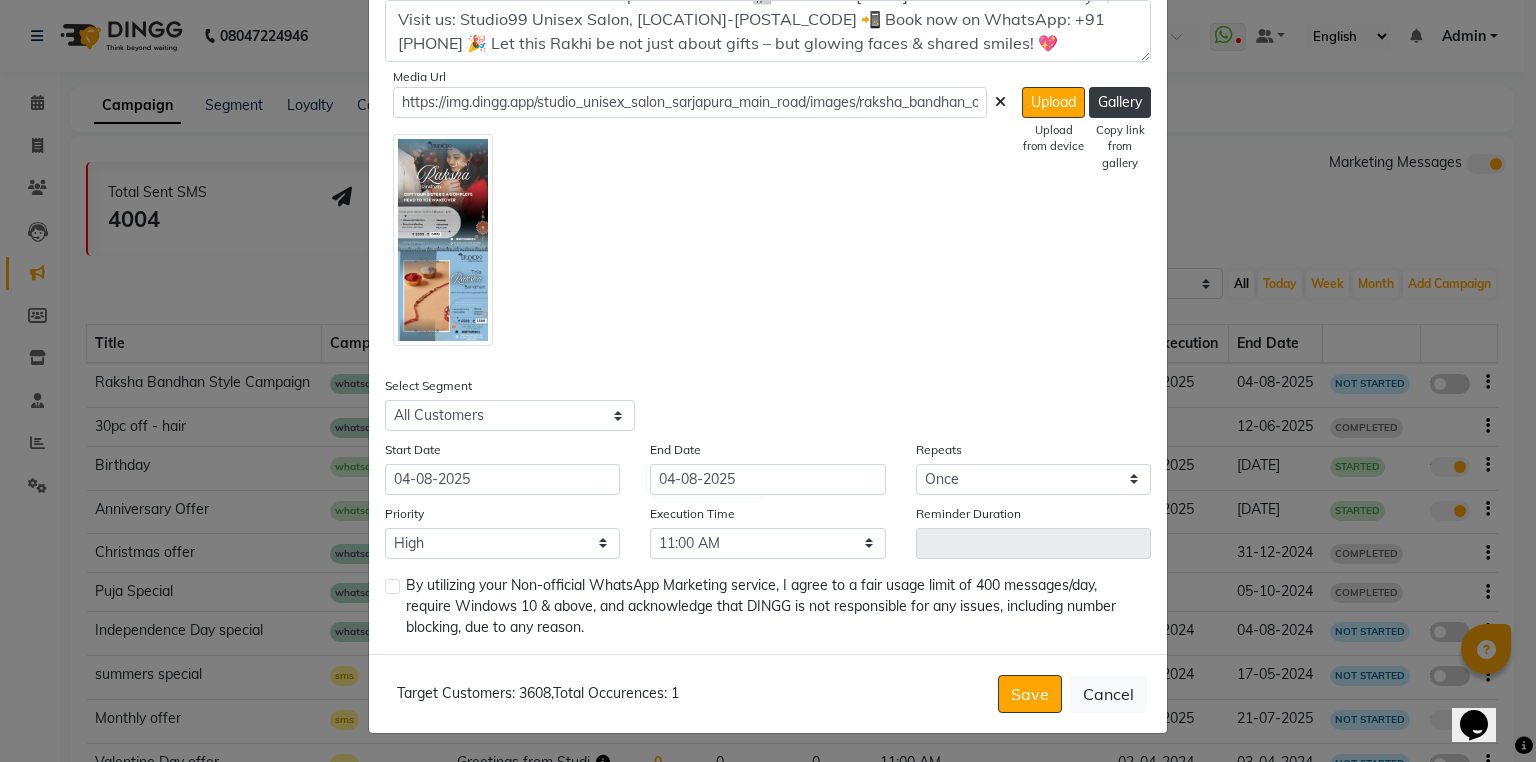 click 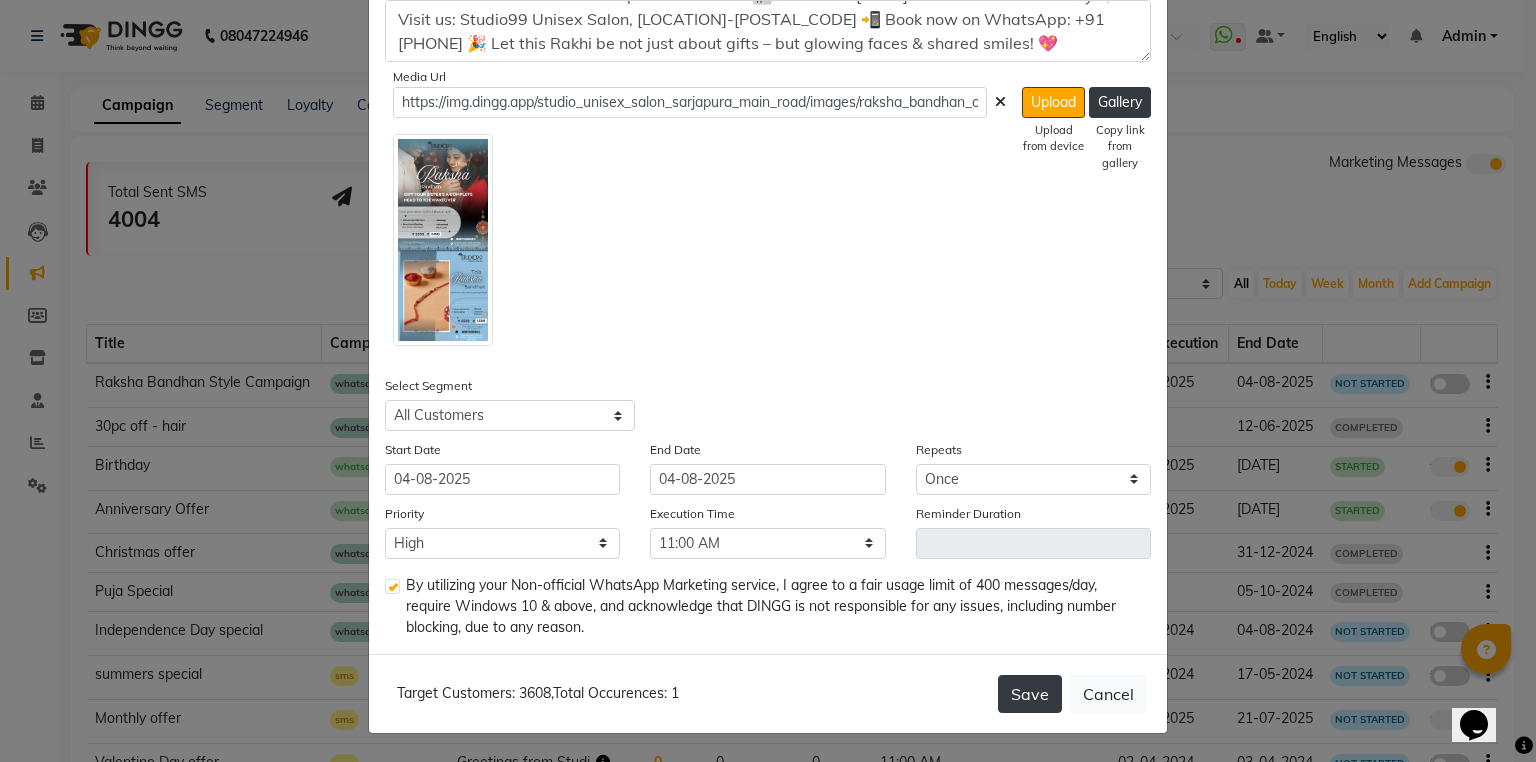 click on "Save" 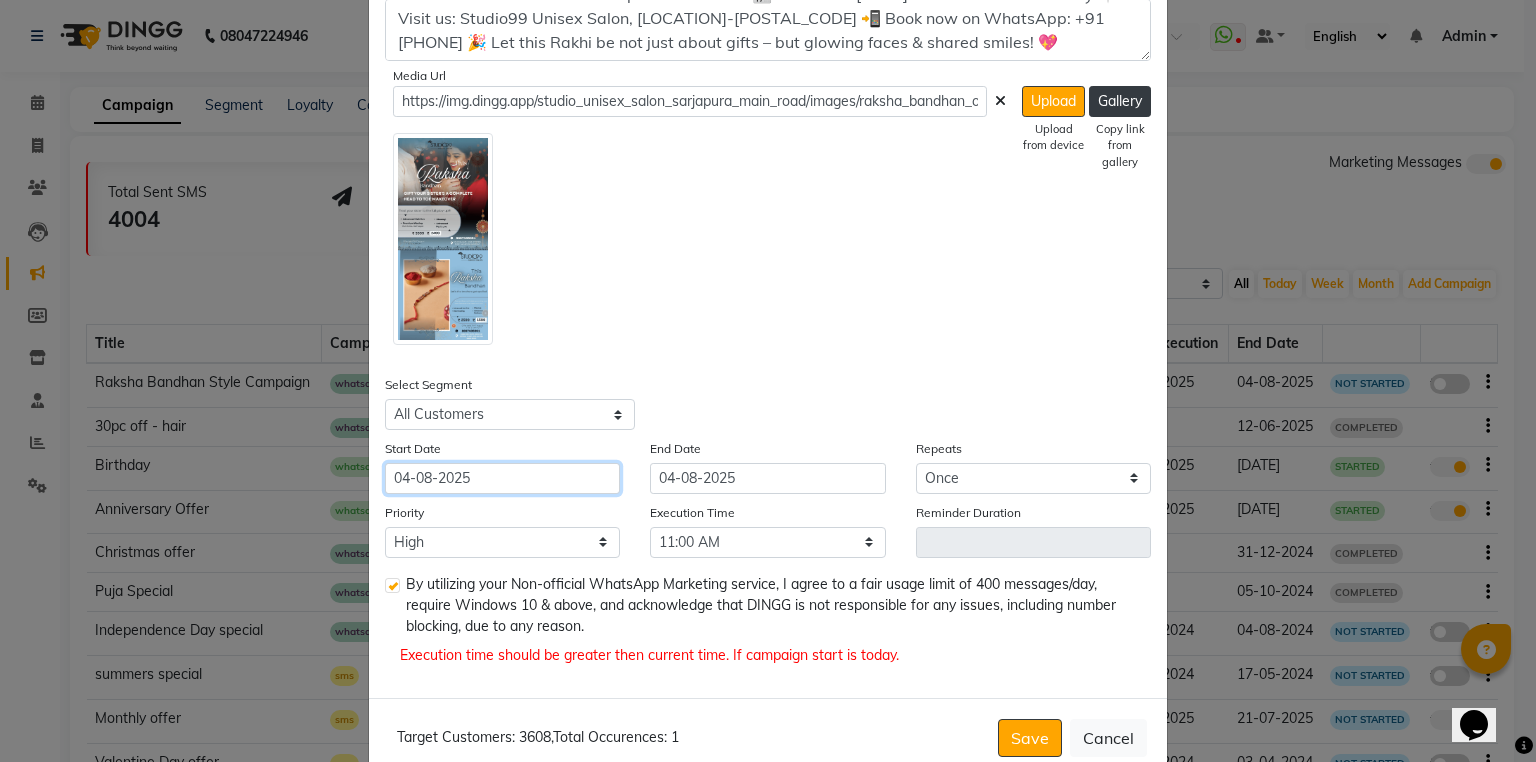 click on "04-08-2025" 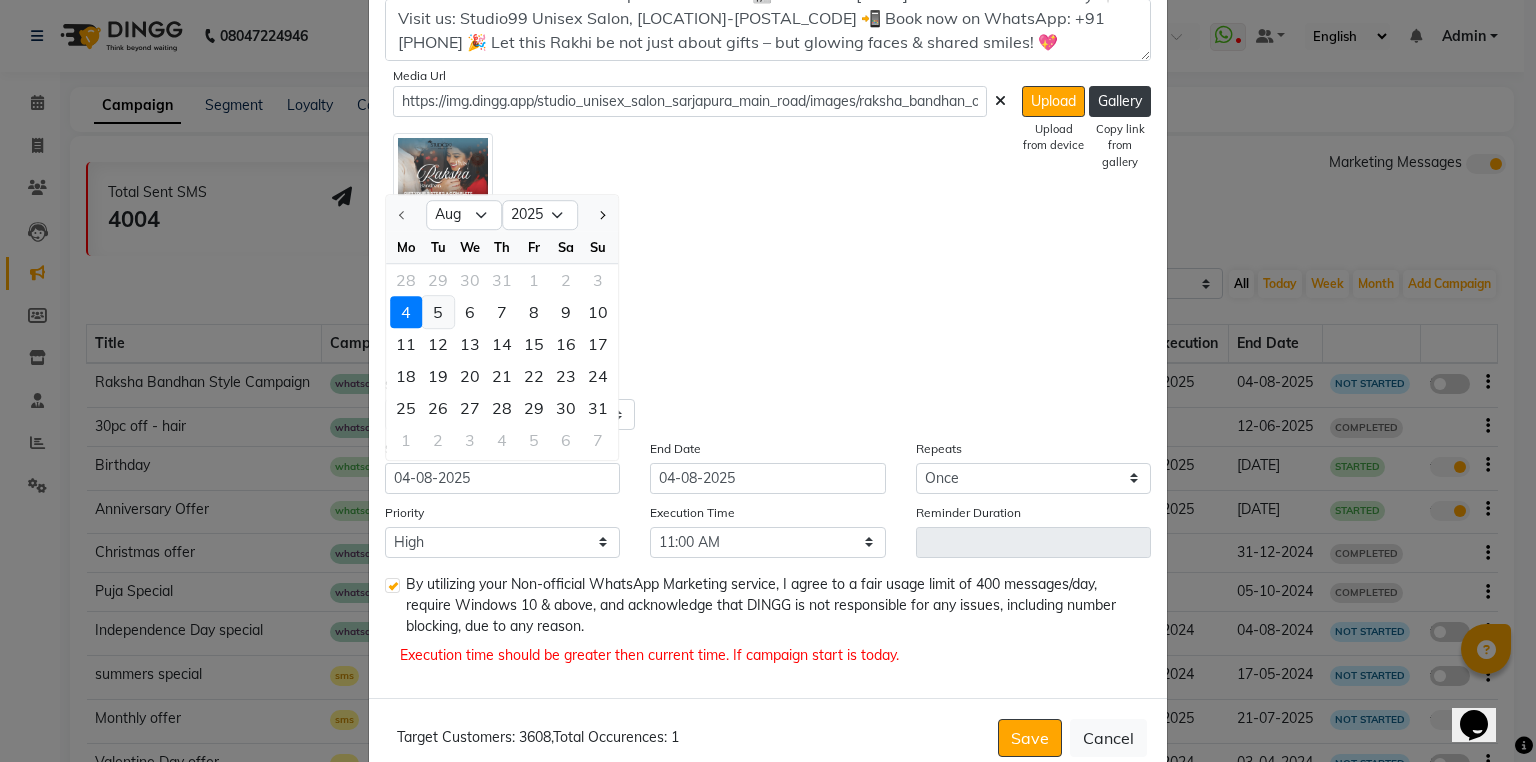 click on "5" 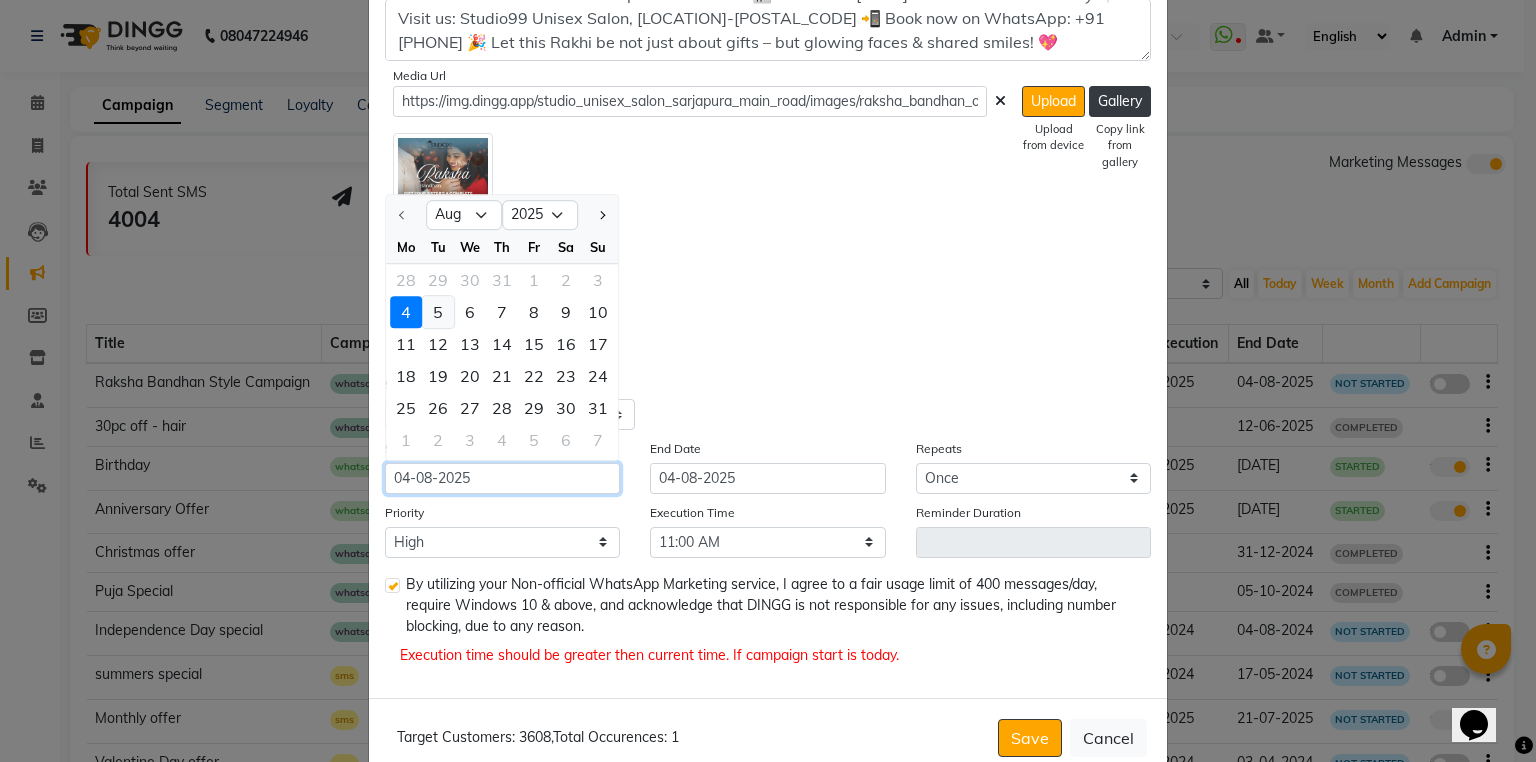 type on "05-08-2025" 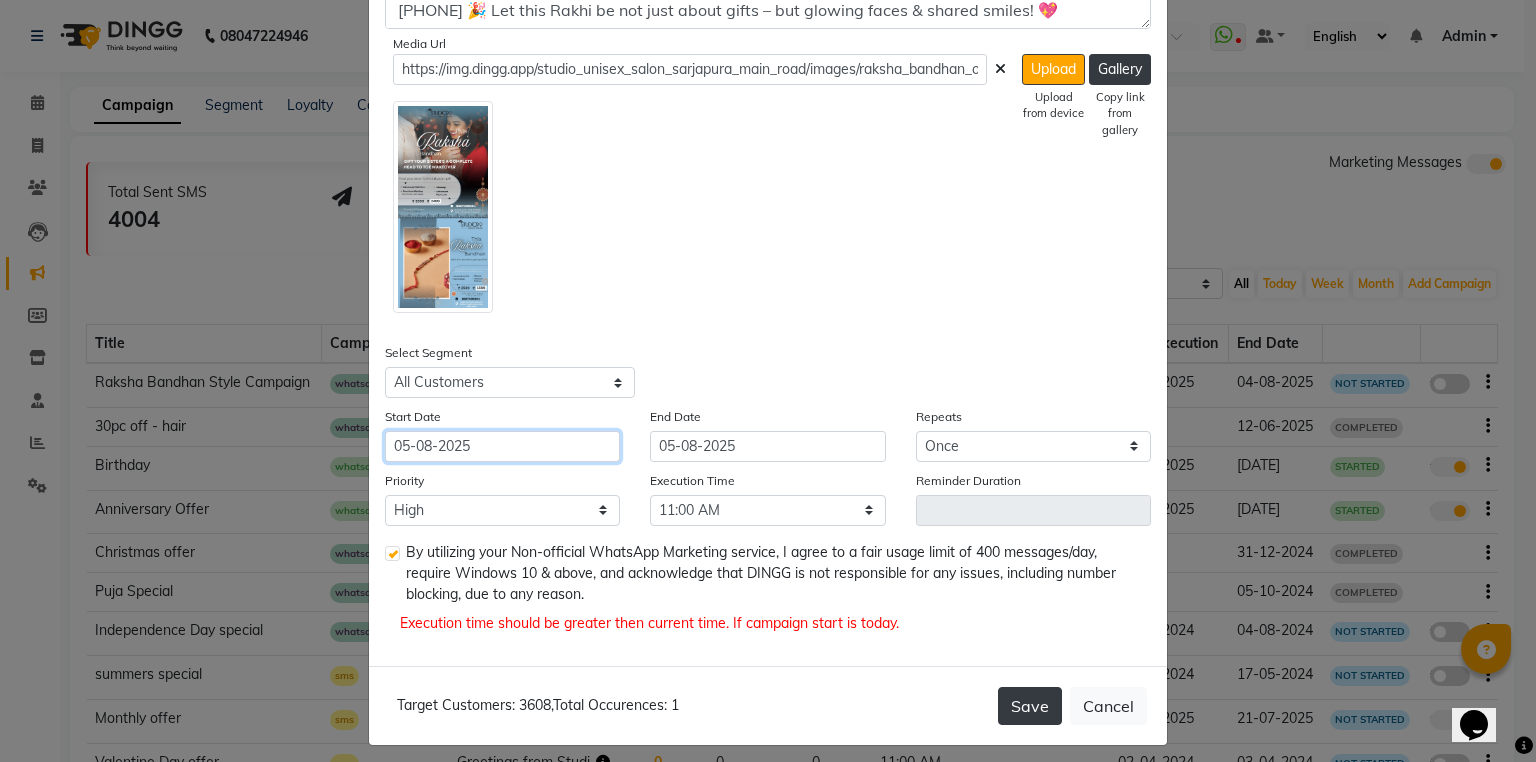 scroll, scrollTop: 608, scrollLeft: 0, axis: vertical 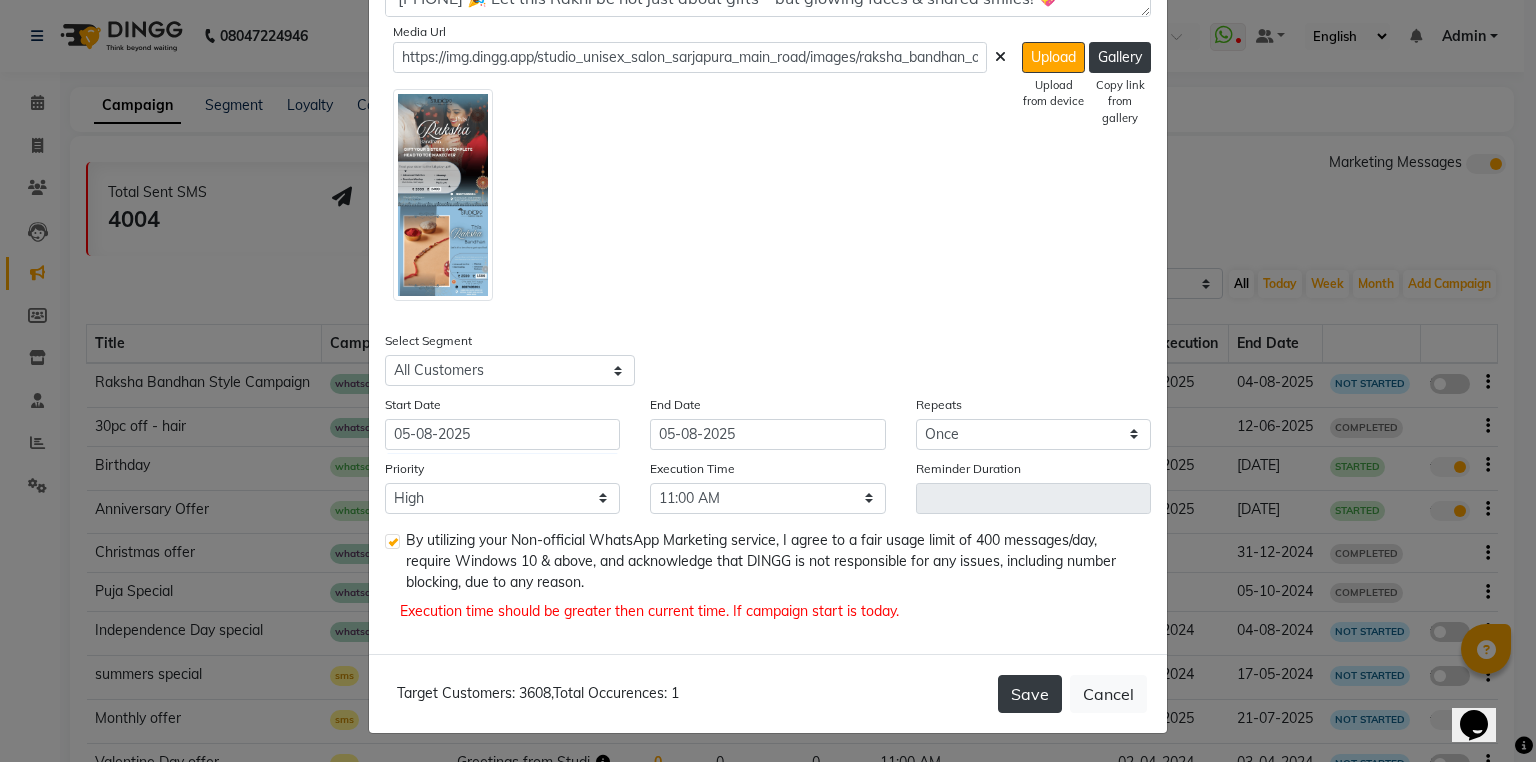click on "Save" 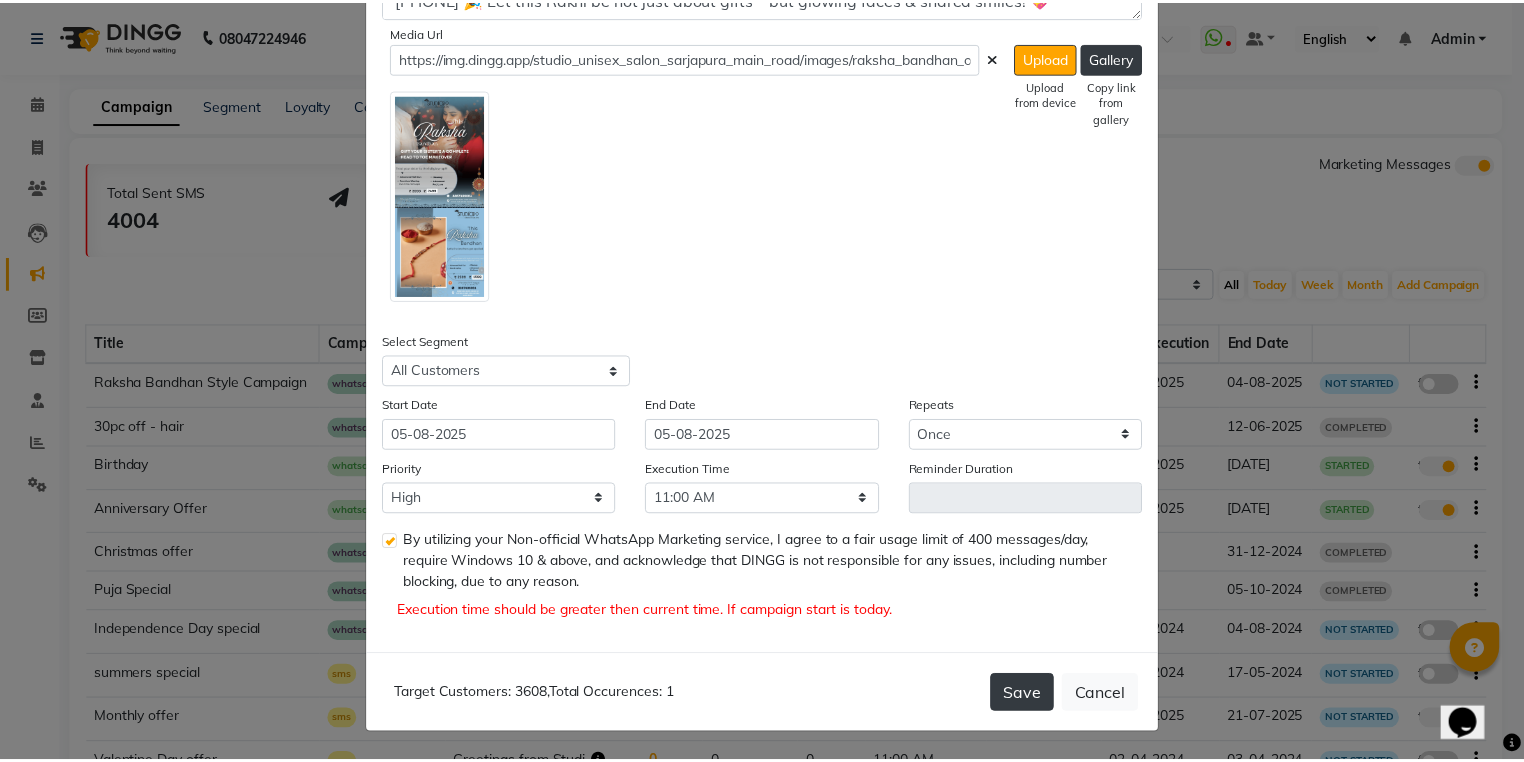 scroll, scrollTop: 563, scrollLeft: 0, axis: vertical 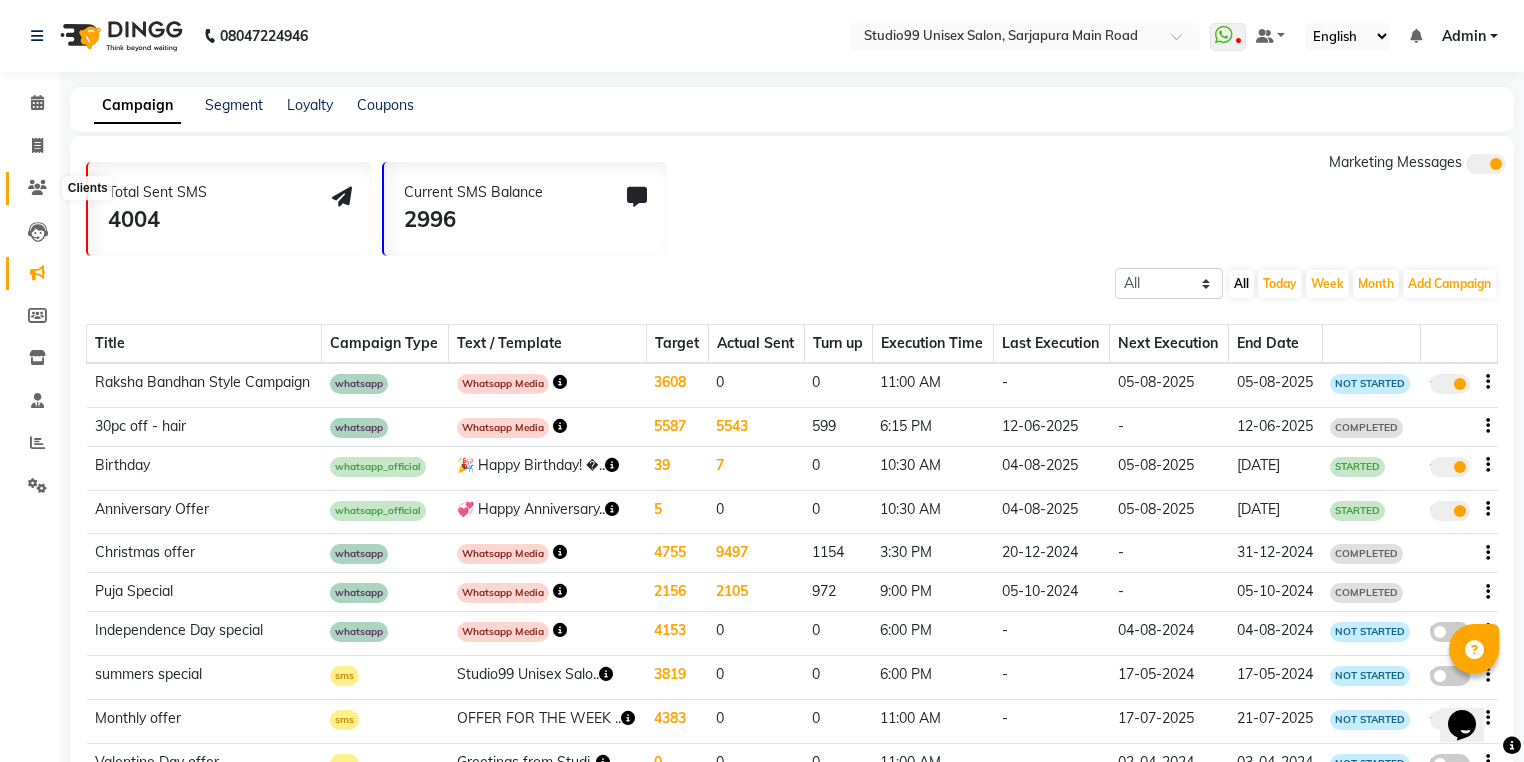 click 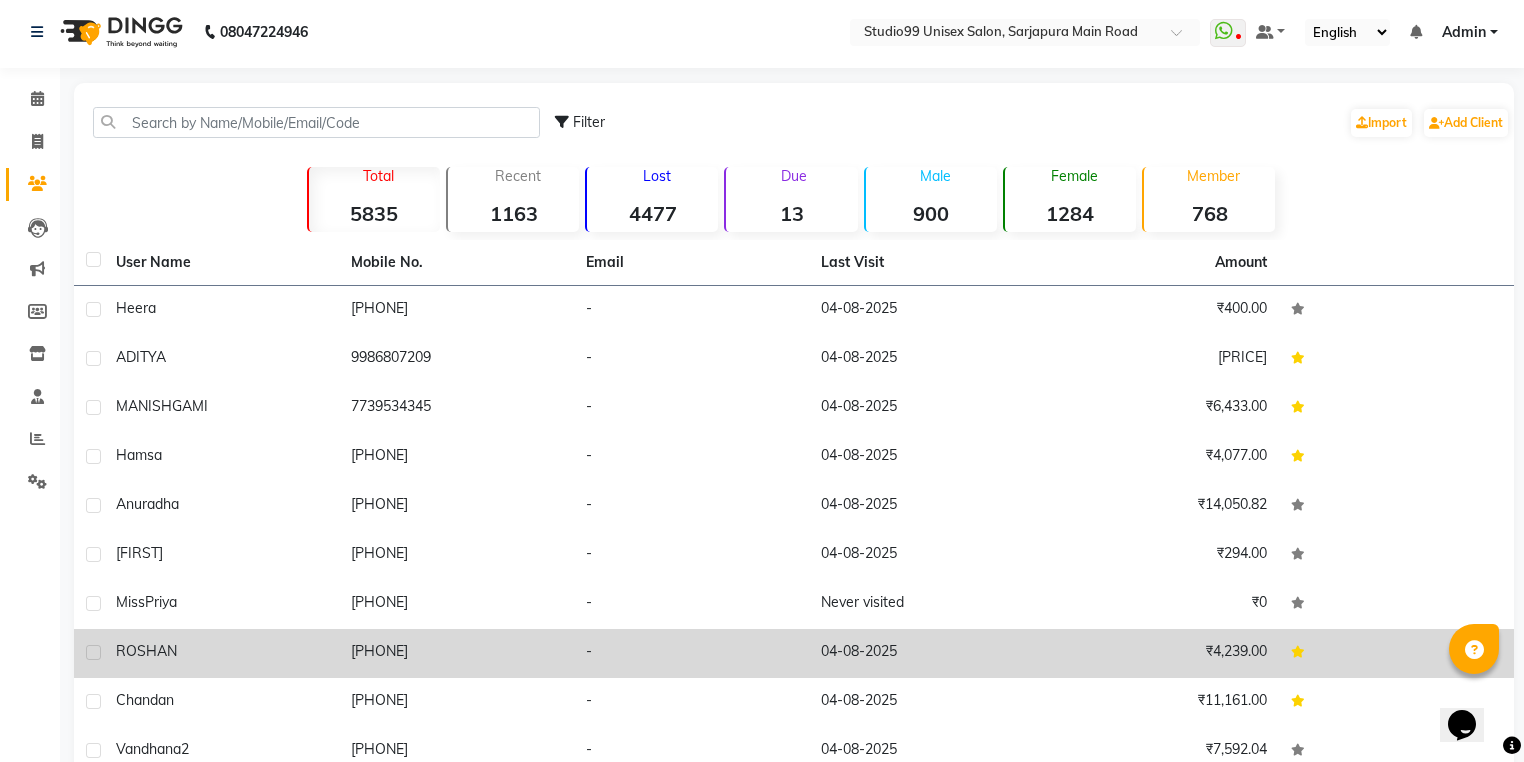 scroll, scrollTop: 103, scrollLeft: 0, axis: vertical 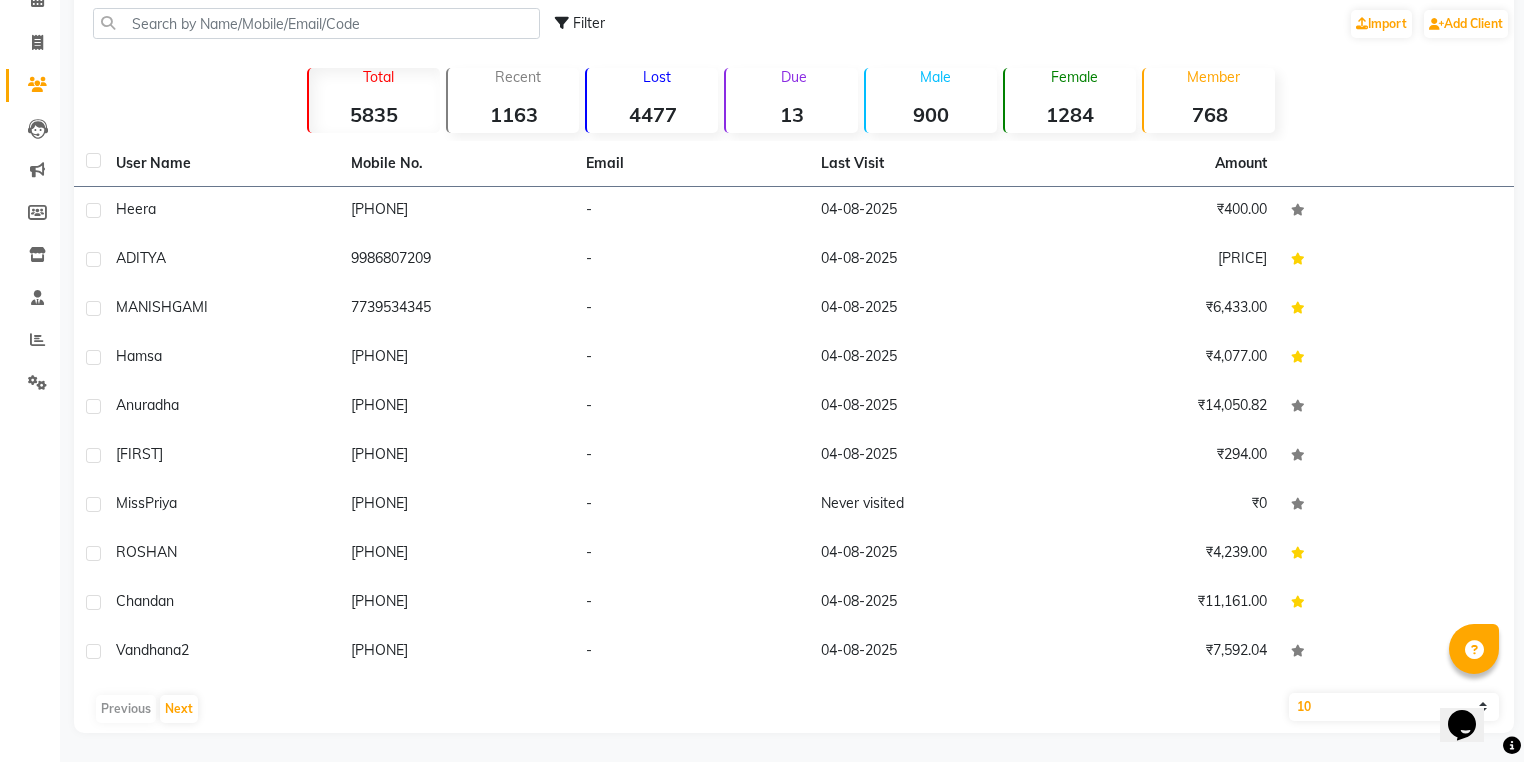 click on "10   50   100" 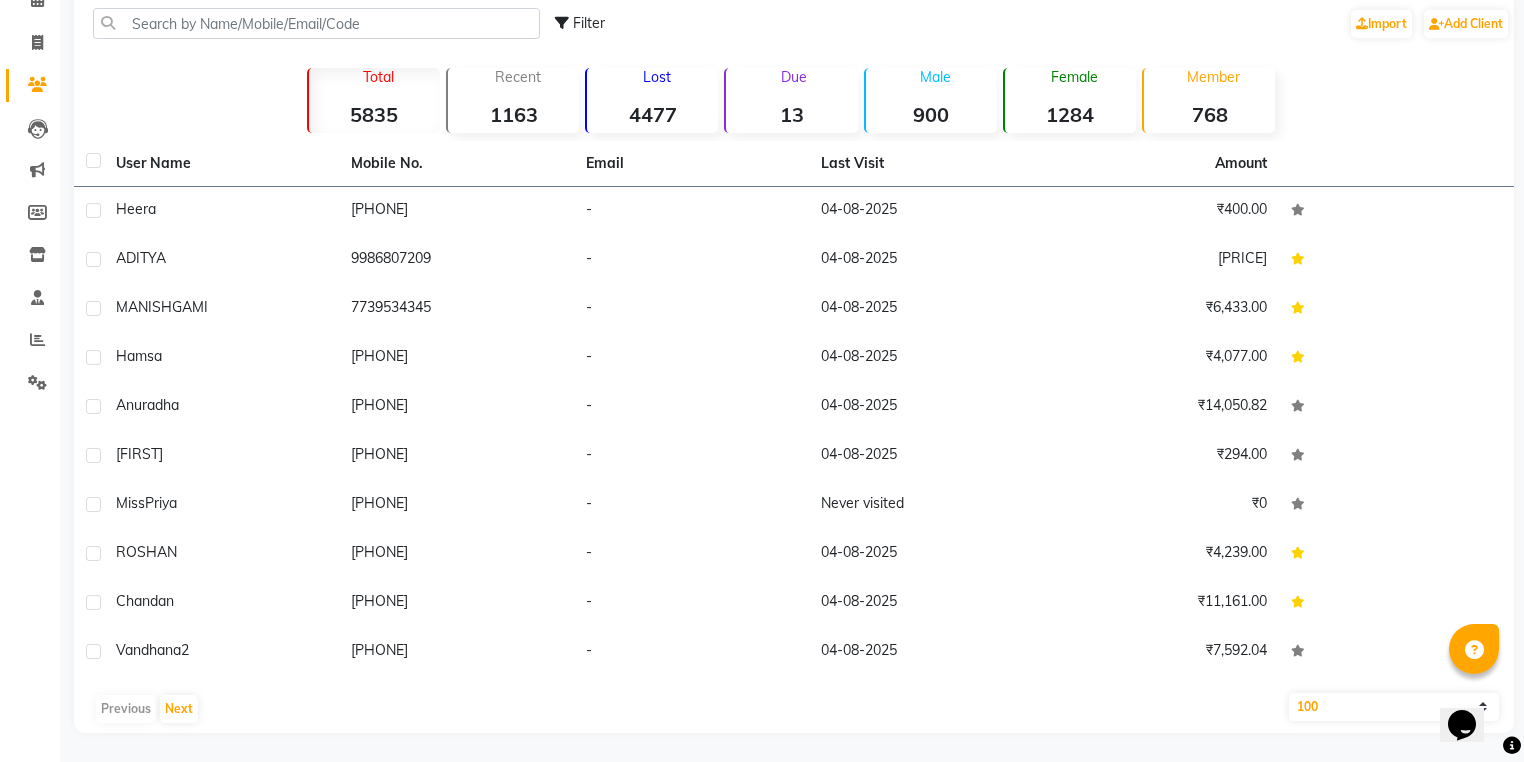 click on "10   50   100" 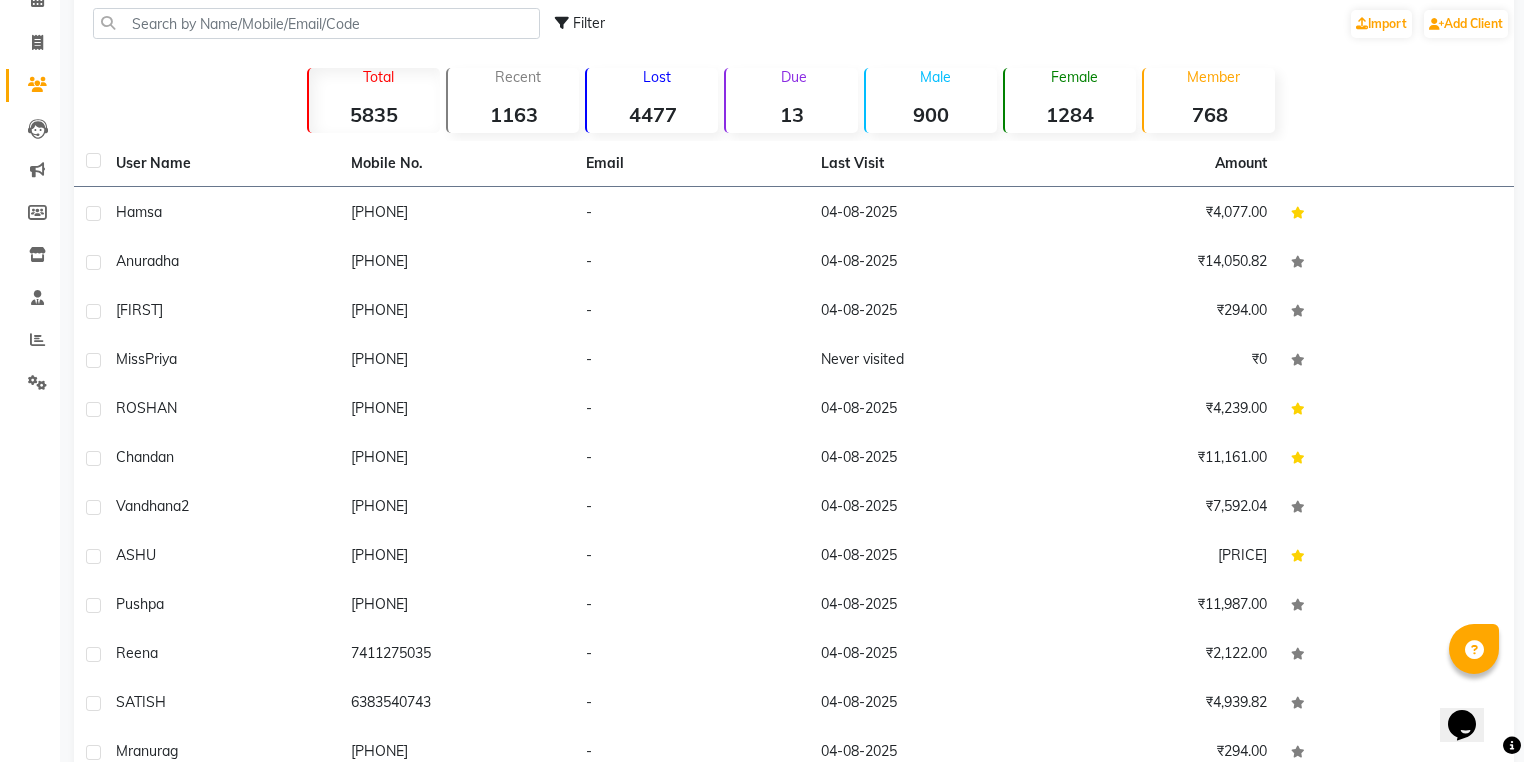 scroll, scrollTop: 0, scrollLeft: 0, axis: both 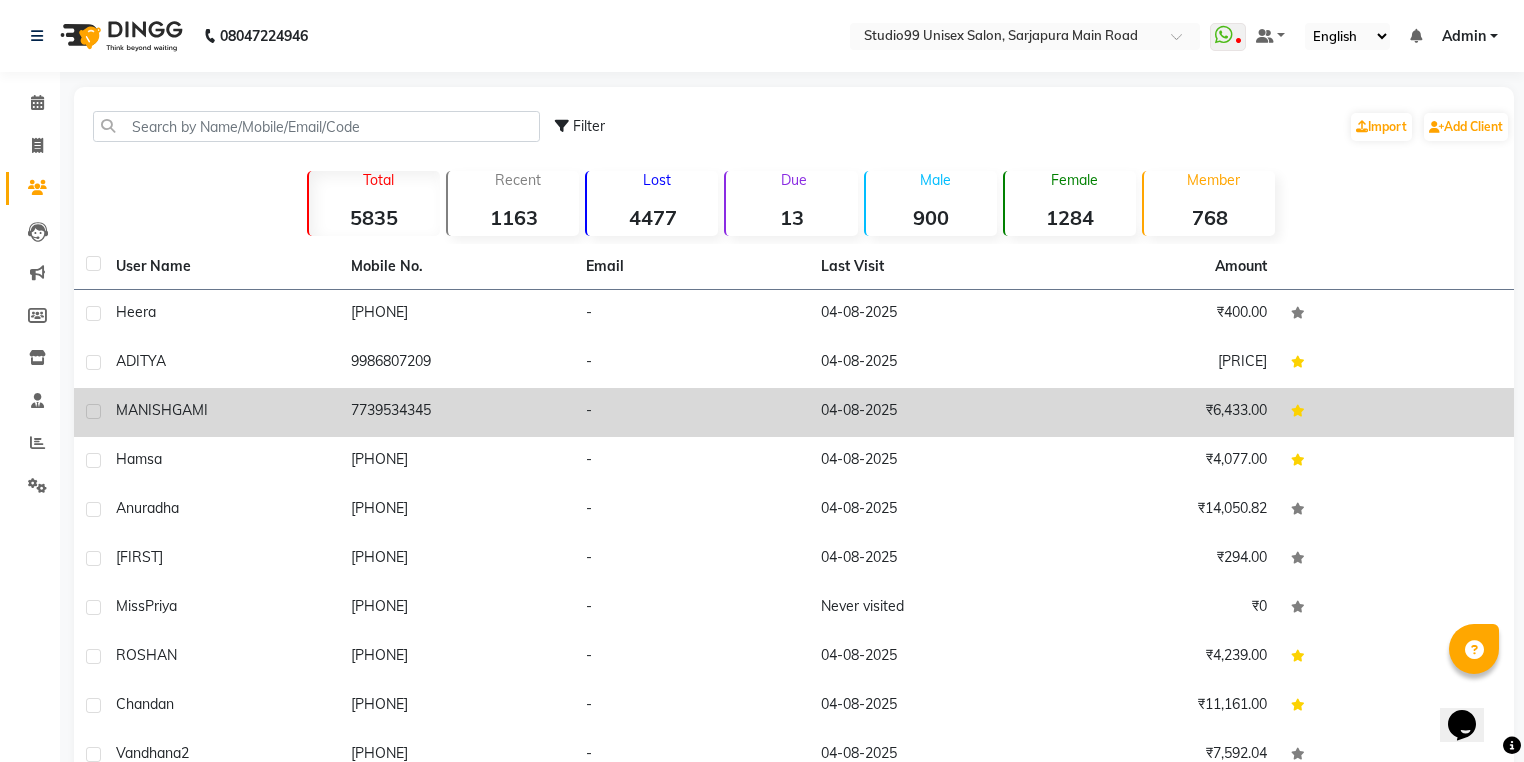 click on "MANISH  GAMI" 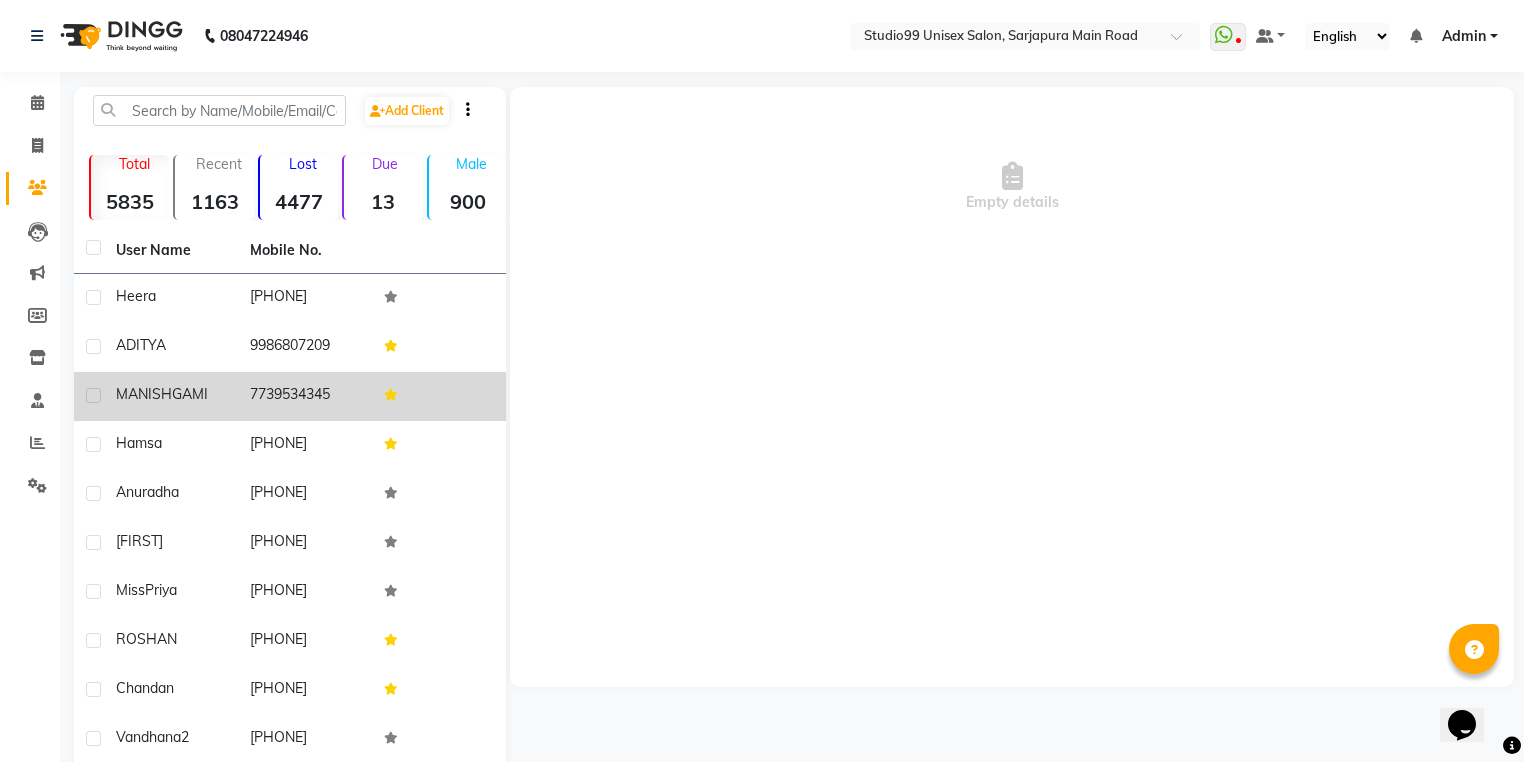 click on "MANISH" 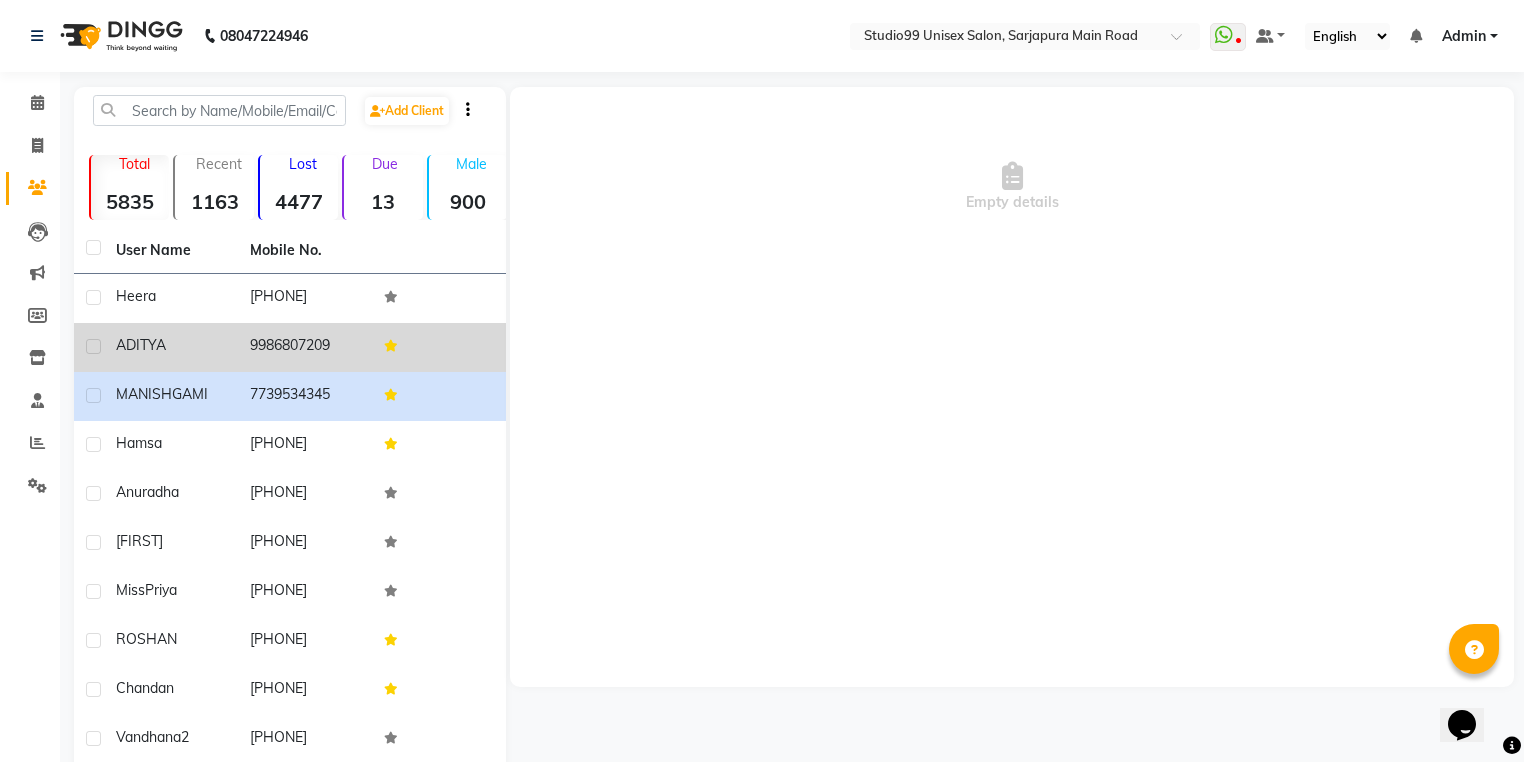 click on "ADITYA" 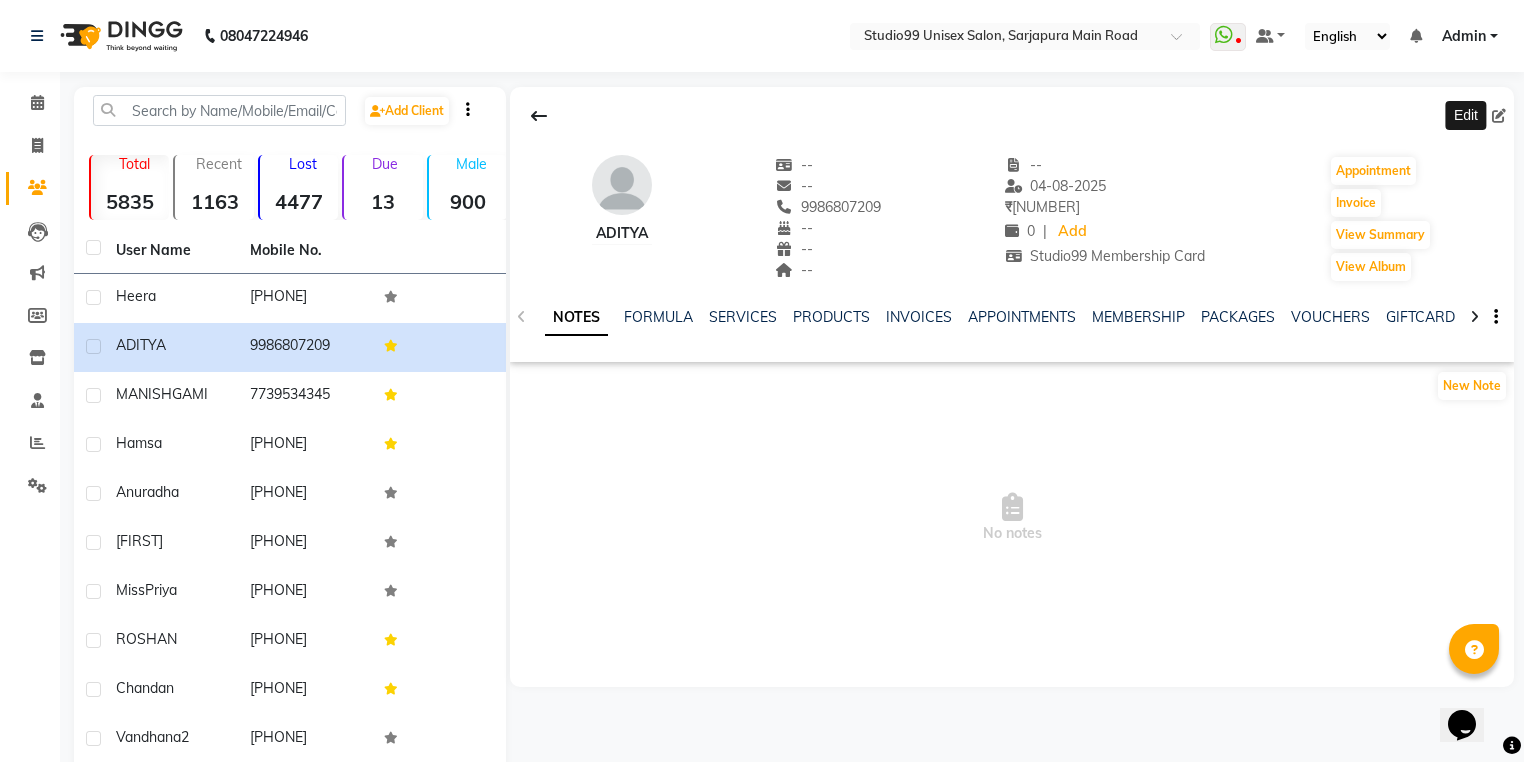 click 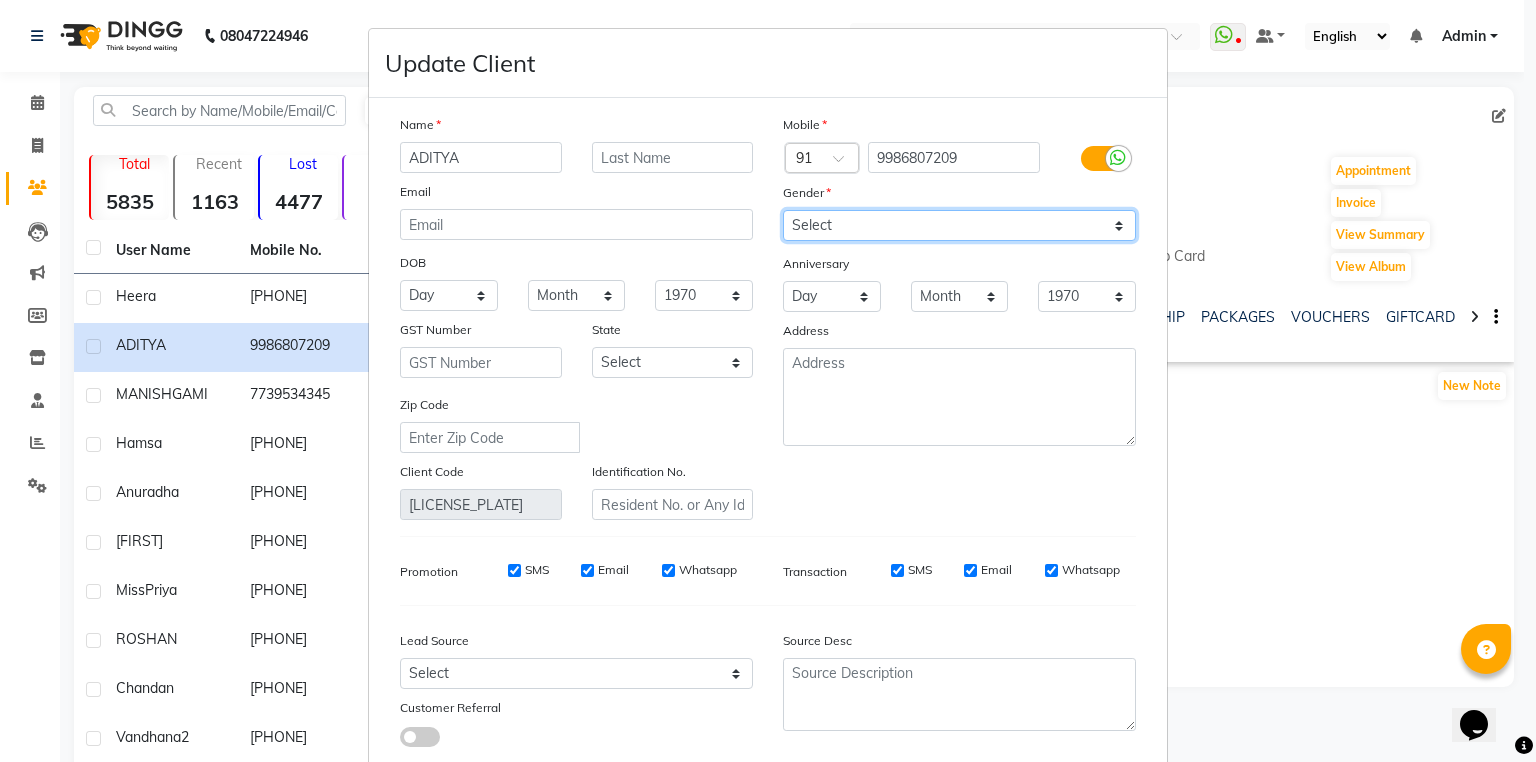 click on "Select Male Female Other Prefer Not To Say" at bounding box center [959, 225] 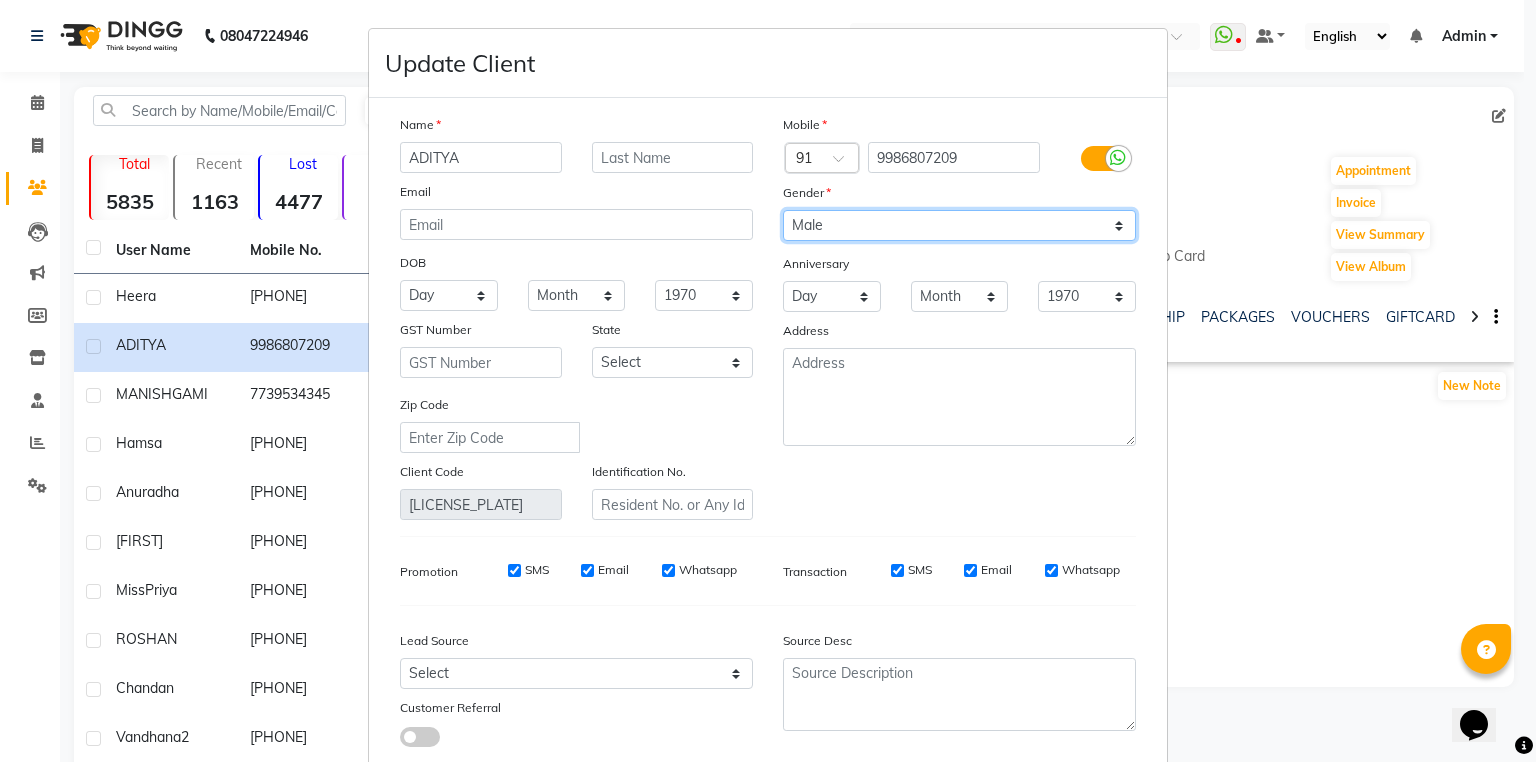 click on "Select Male Female Other Prefer Not To Say" at bounding box center (959, 225) 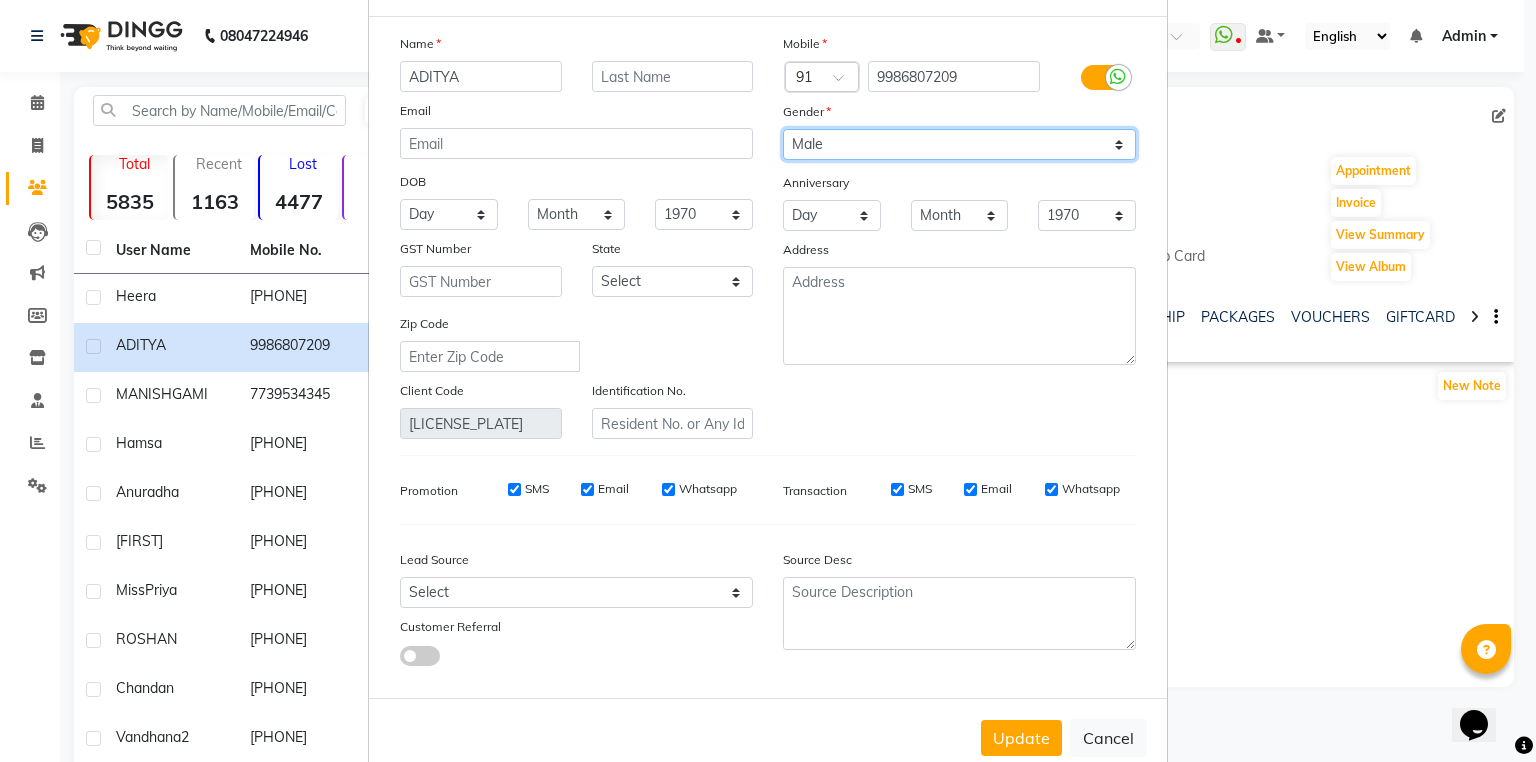 scroll, scrollTop: 135, scrollLeft: 0, axis: vertical 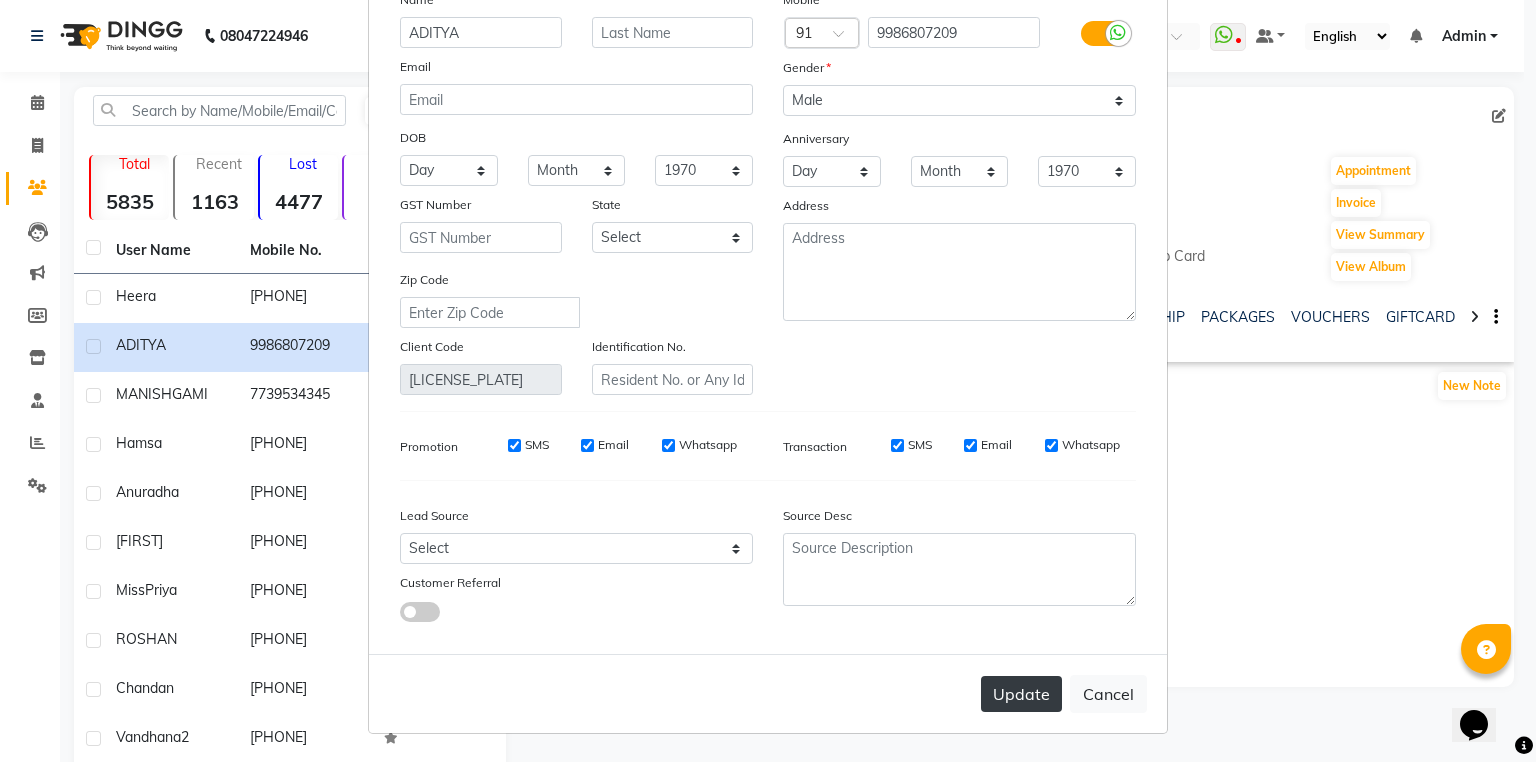 click on "Update" at bounding box center [1021, 694] 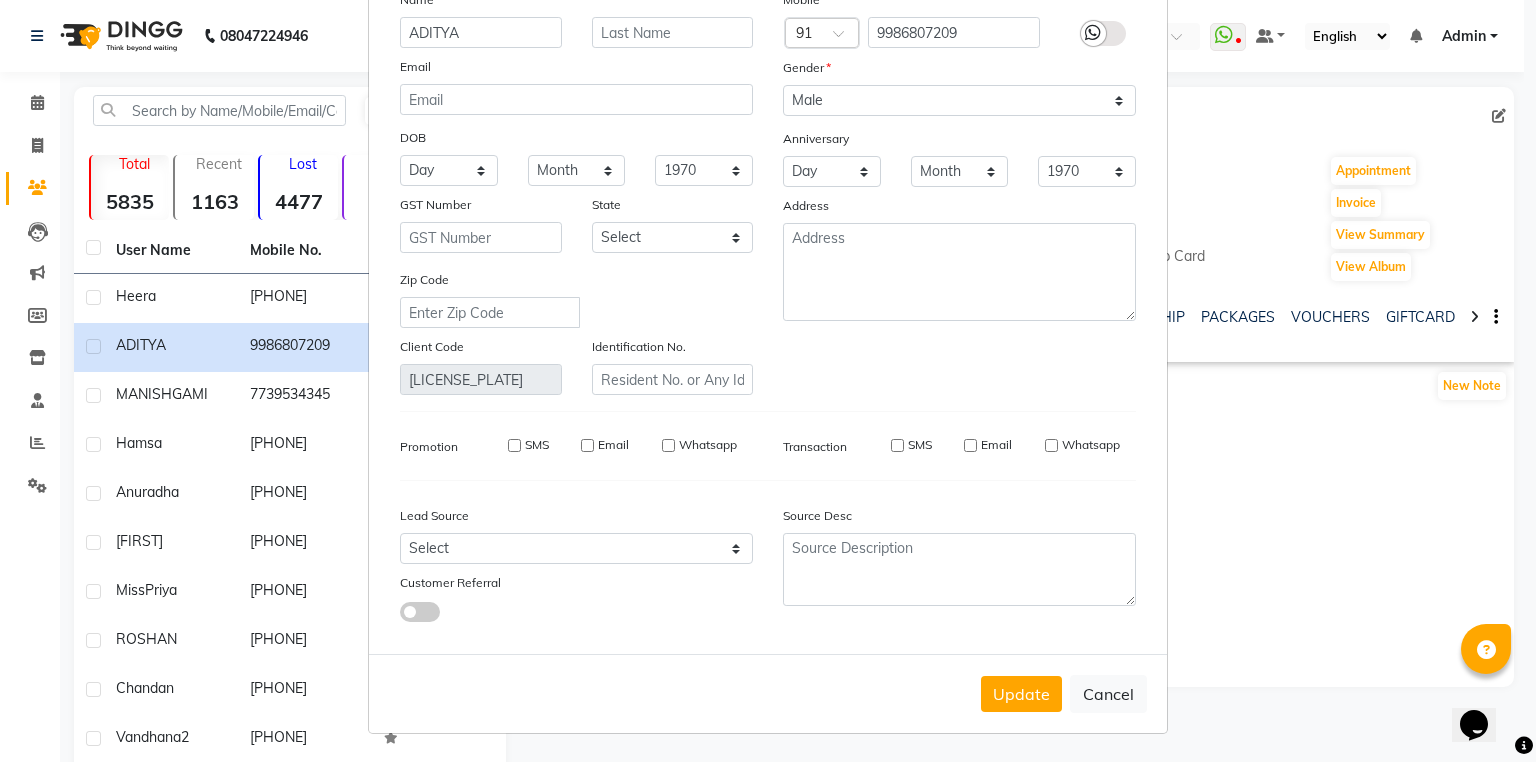 type 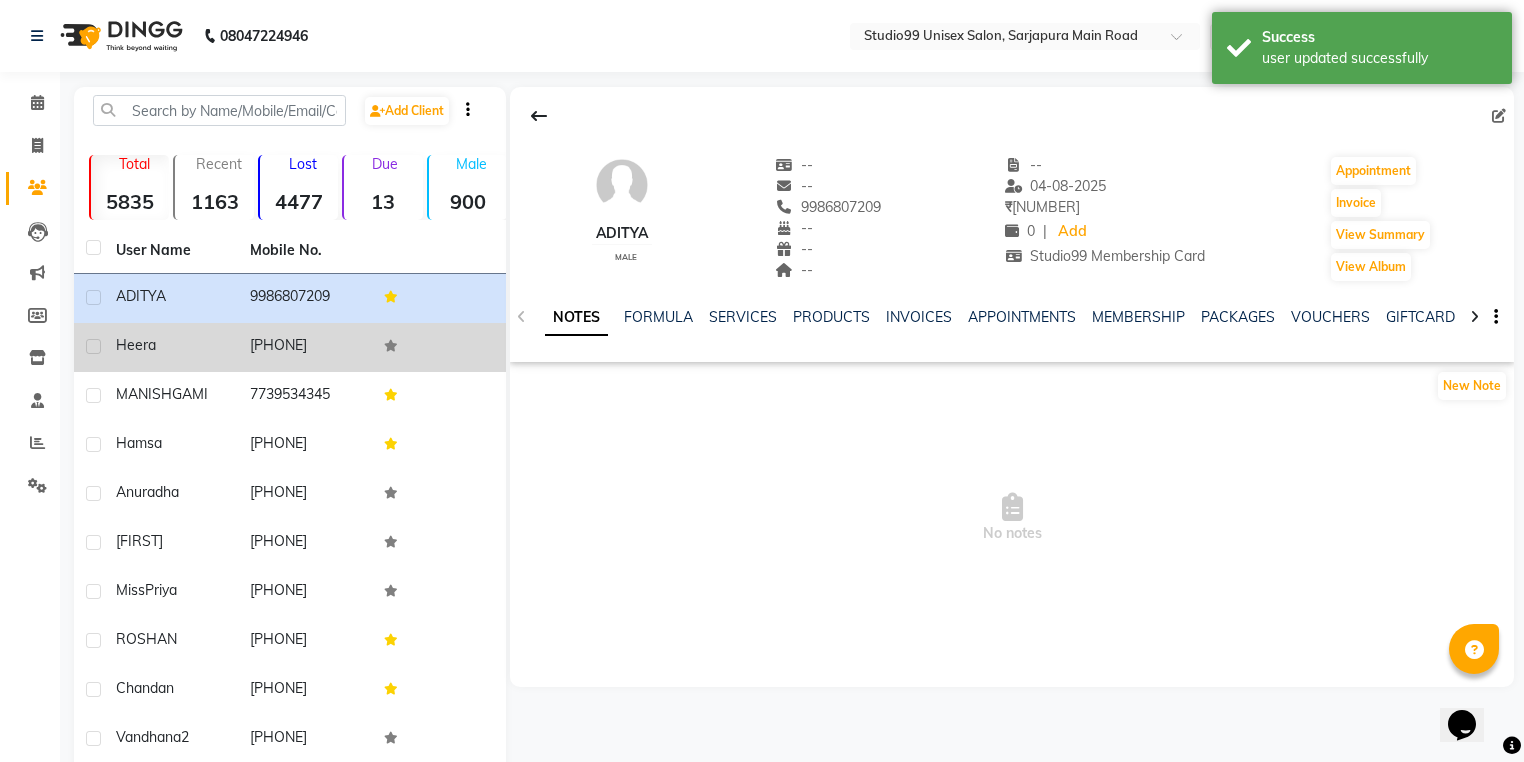click on "Heera" 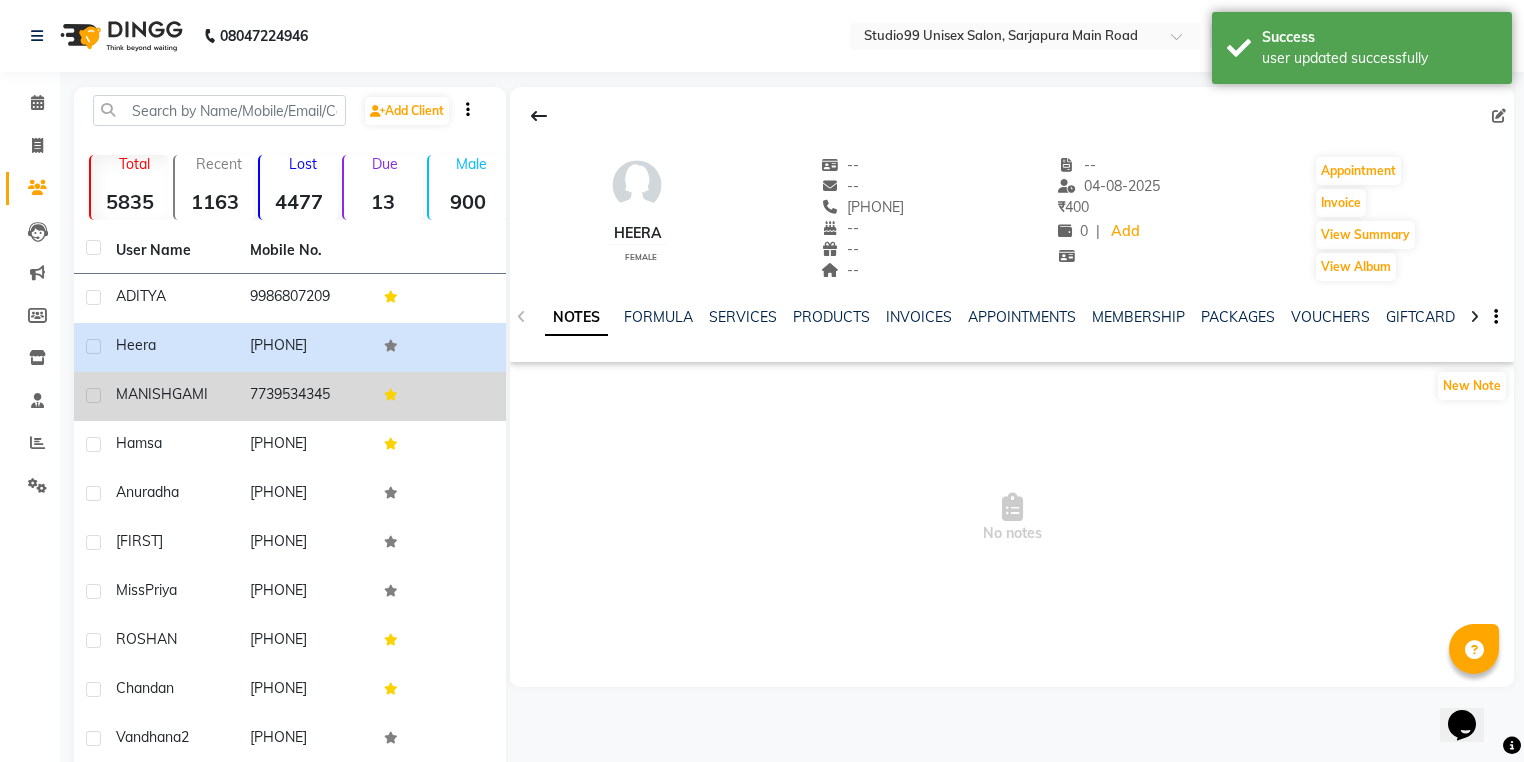 click on "MANISH" 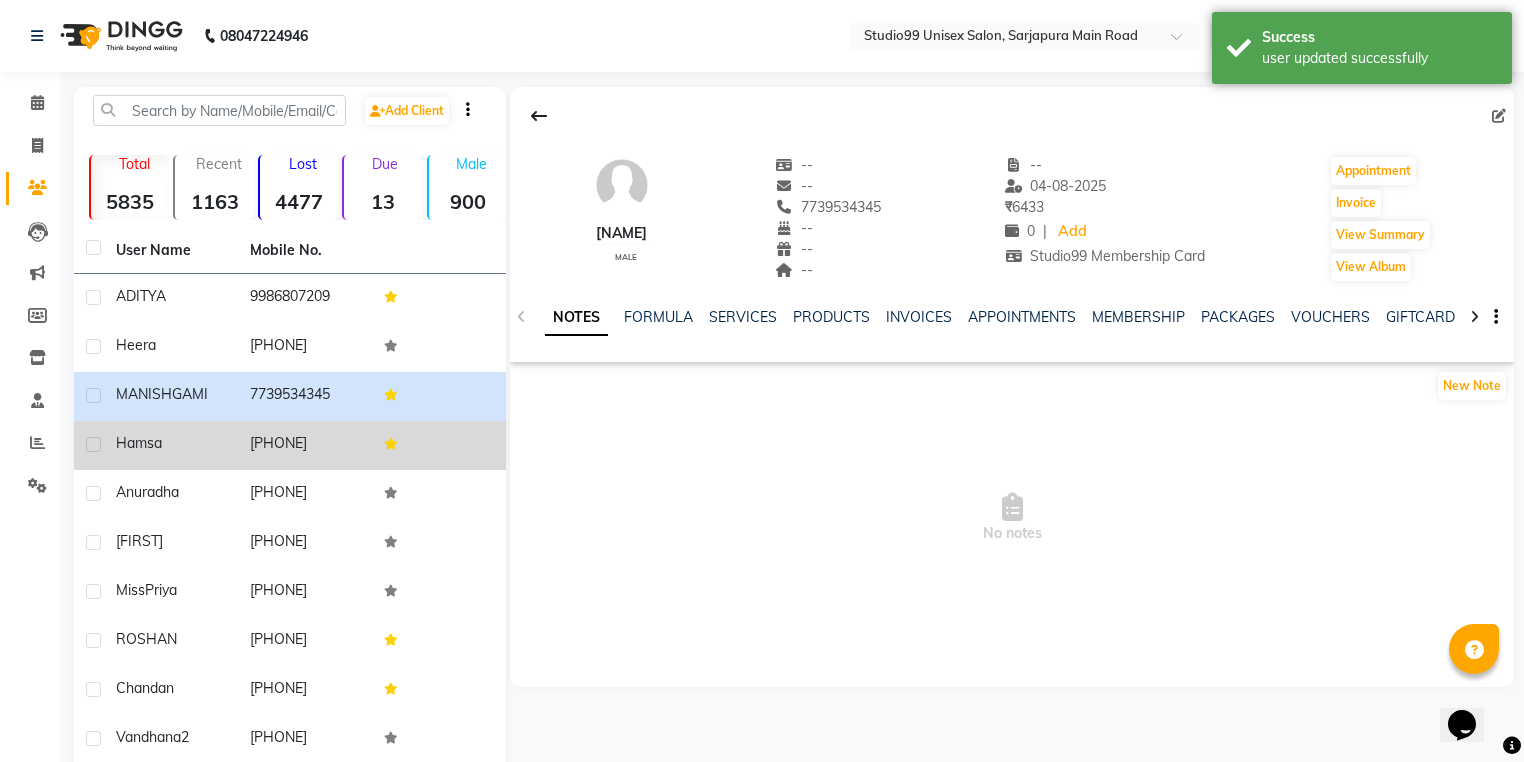 click on "Hamsa" 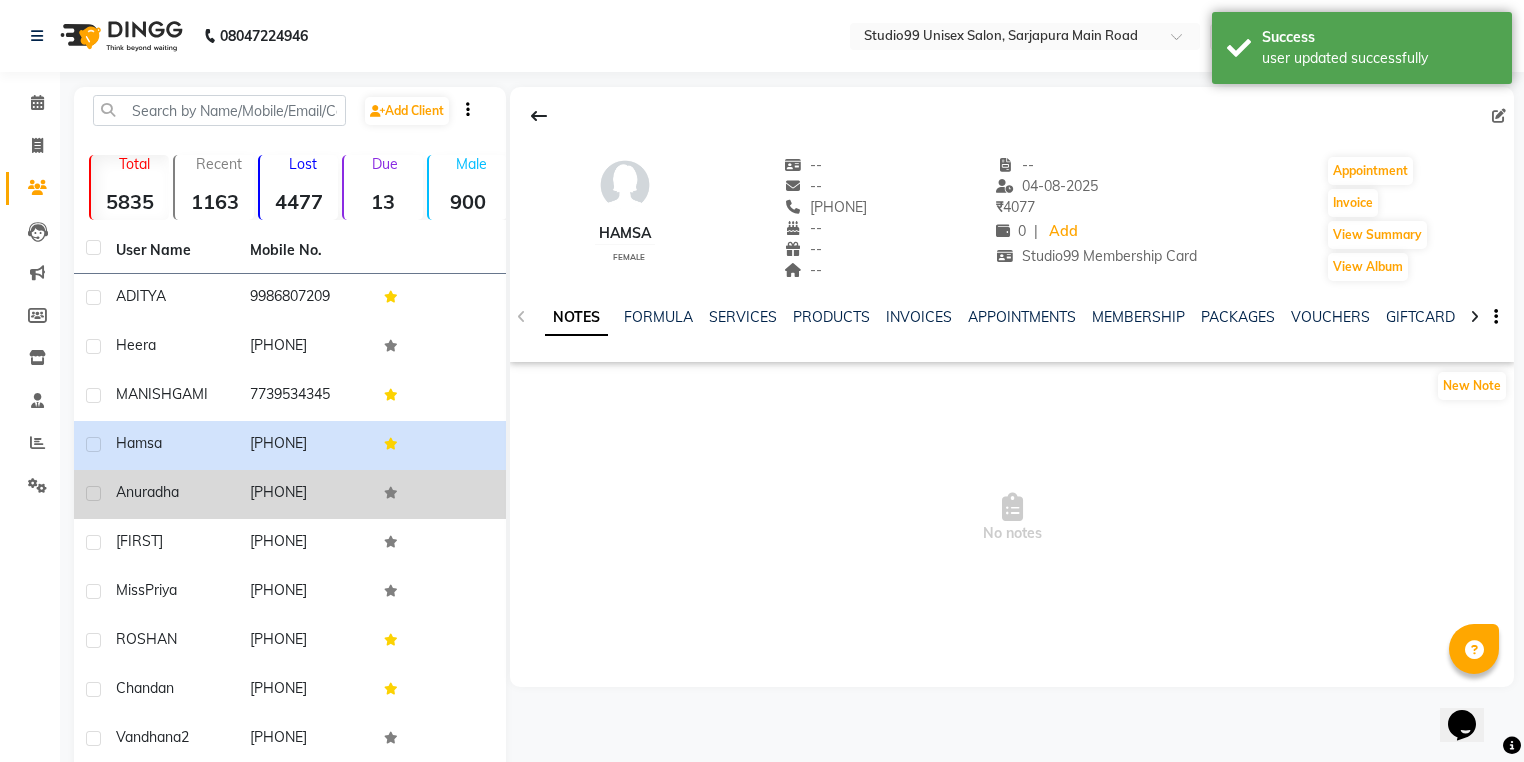 click on "anuradha" 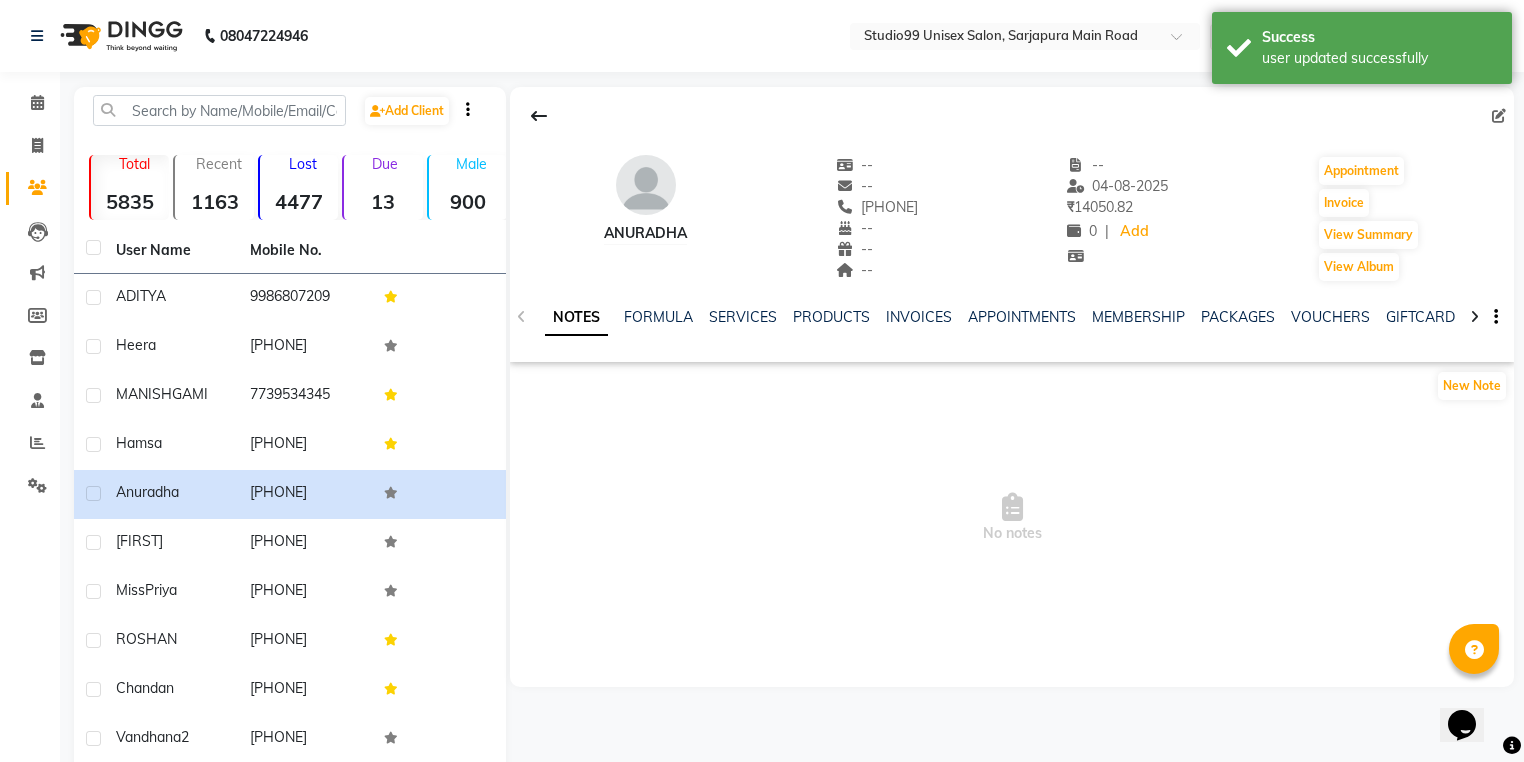 click 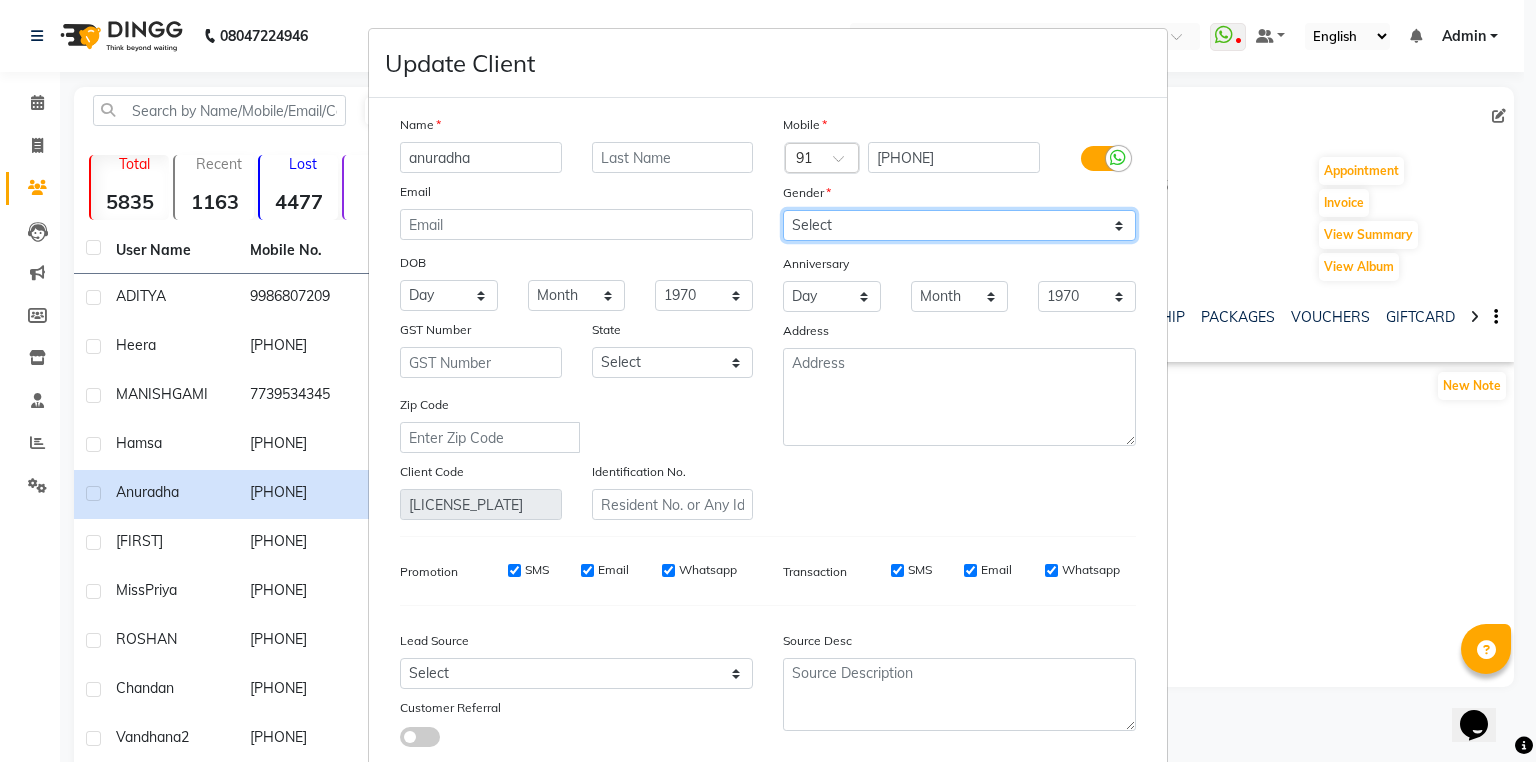 click on "Select Male Female Other Prefer Not To Say" at bounding box center [959, 225] 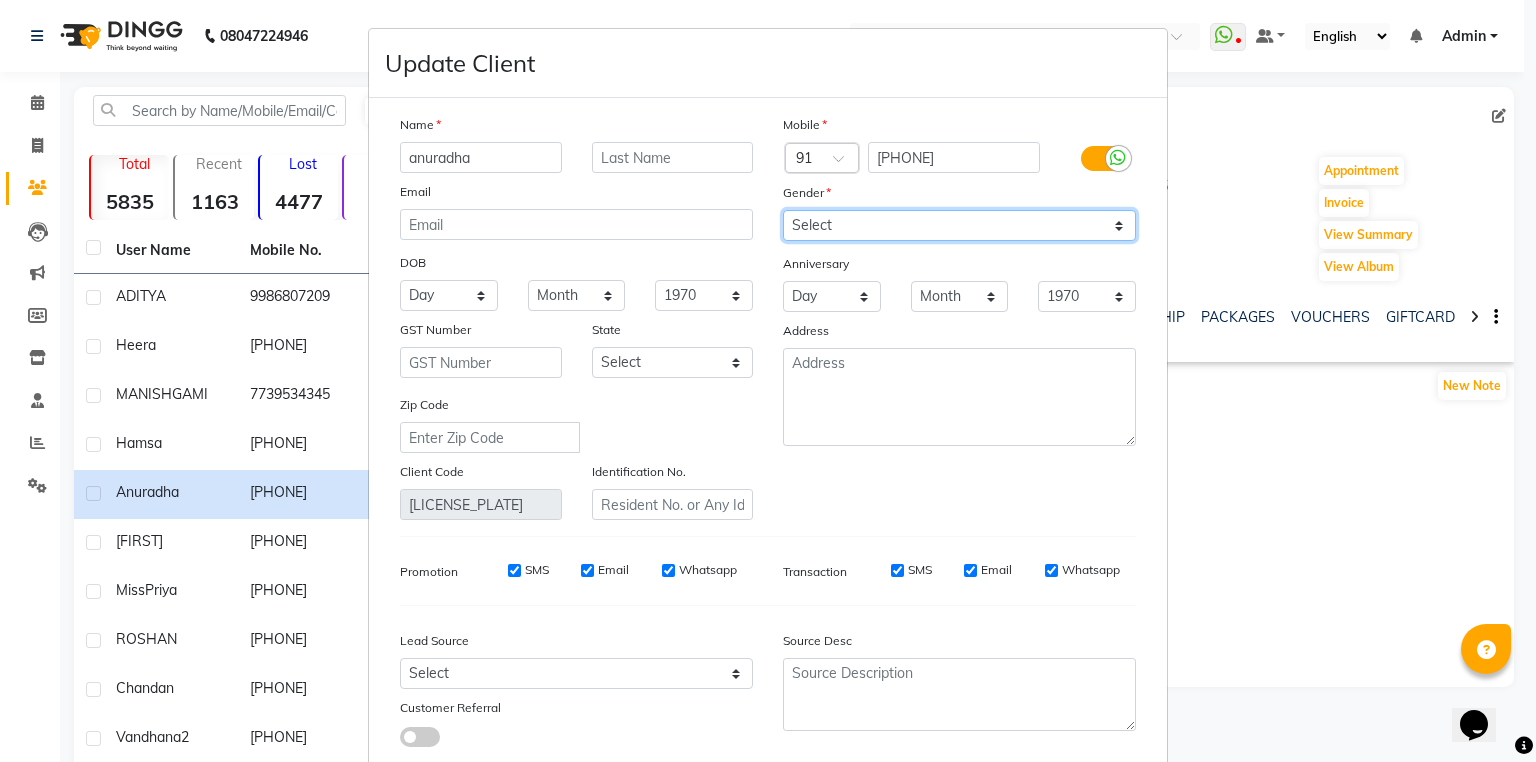 select on "female" 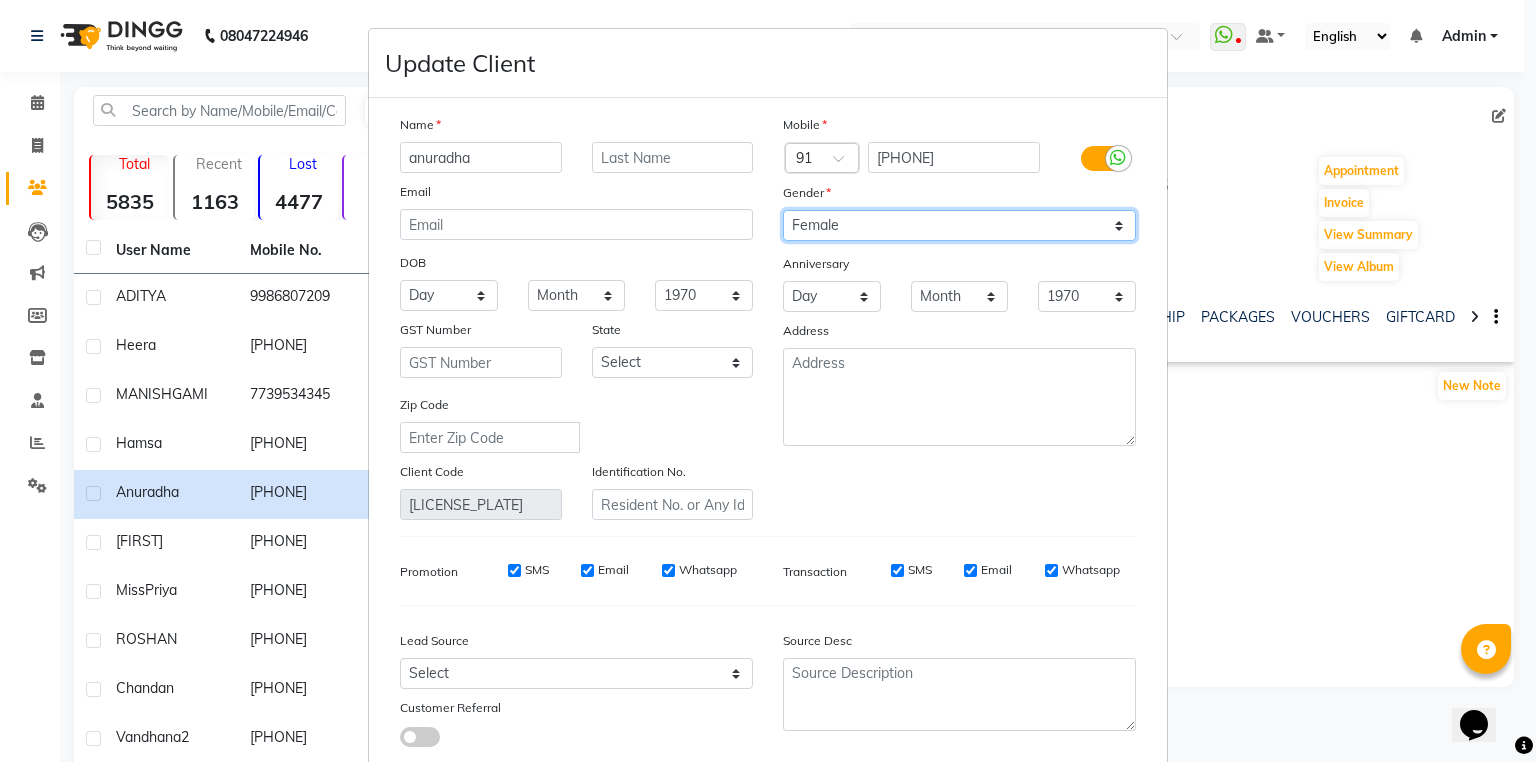 click on "Select Male Female Other Prefer Not To Say" at bounding box center [959, 225] 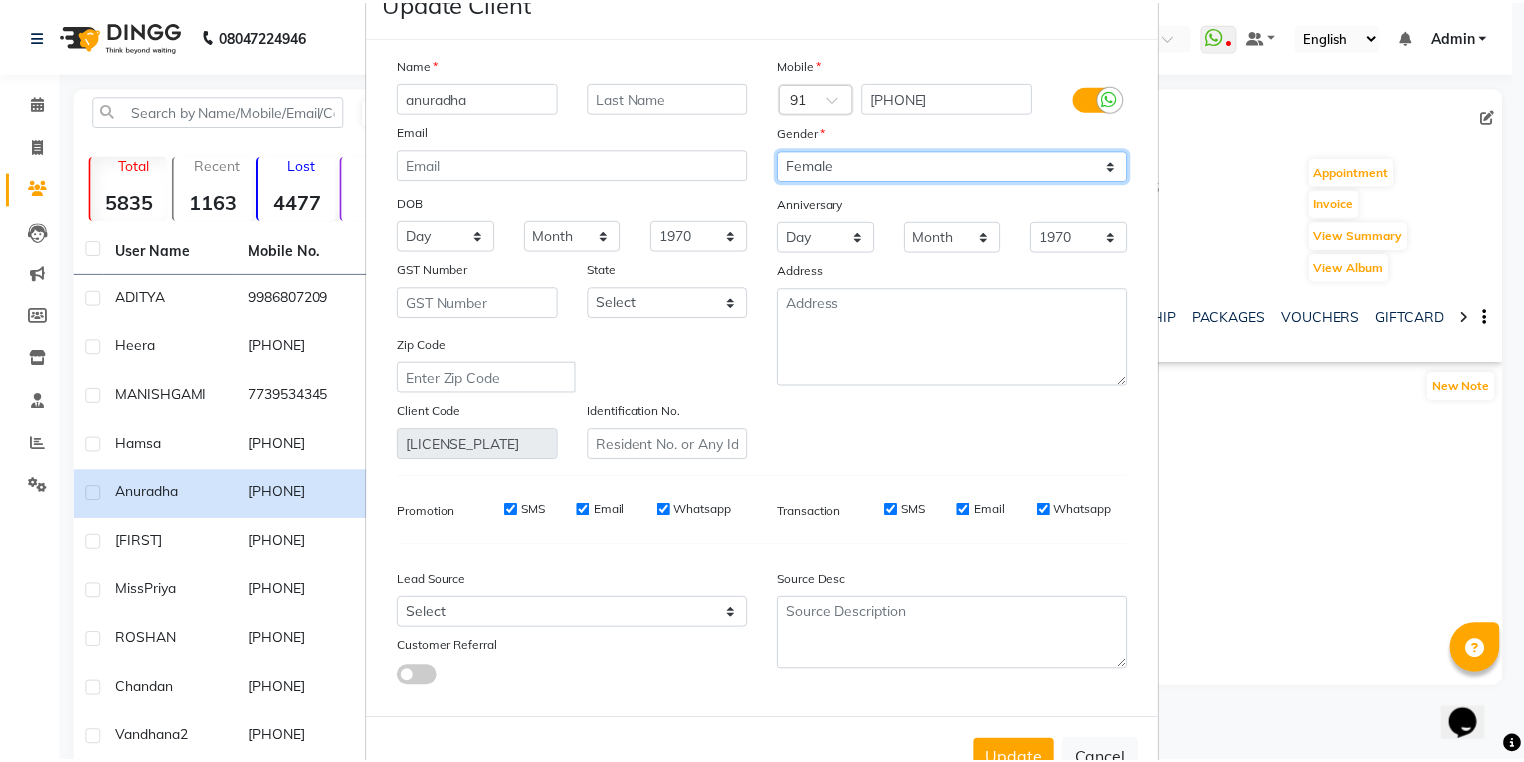 scroll, scrollTop: 135, scrollLeft: 0, axis: vertical 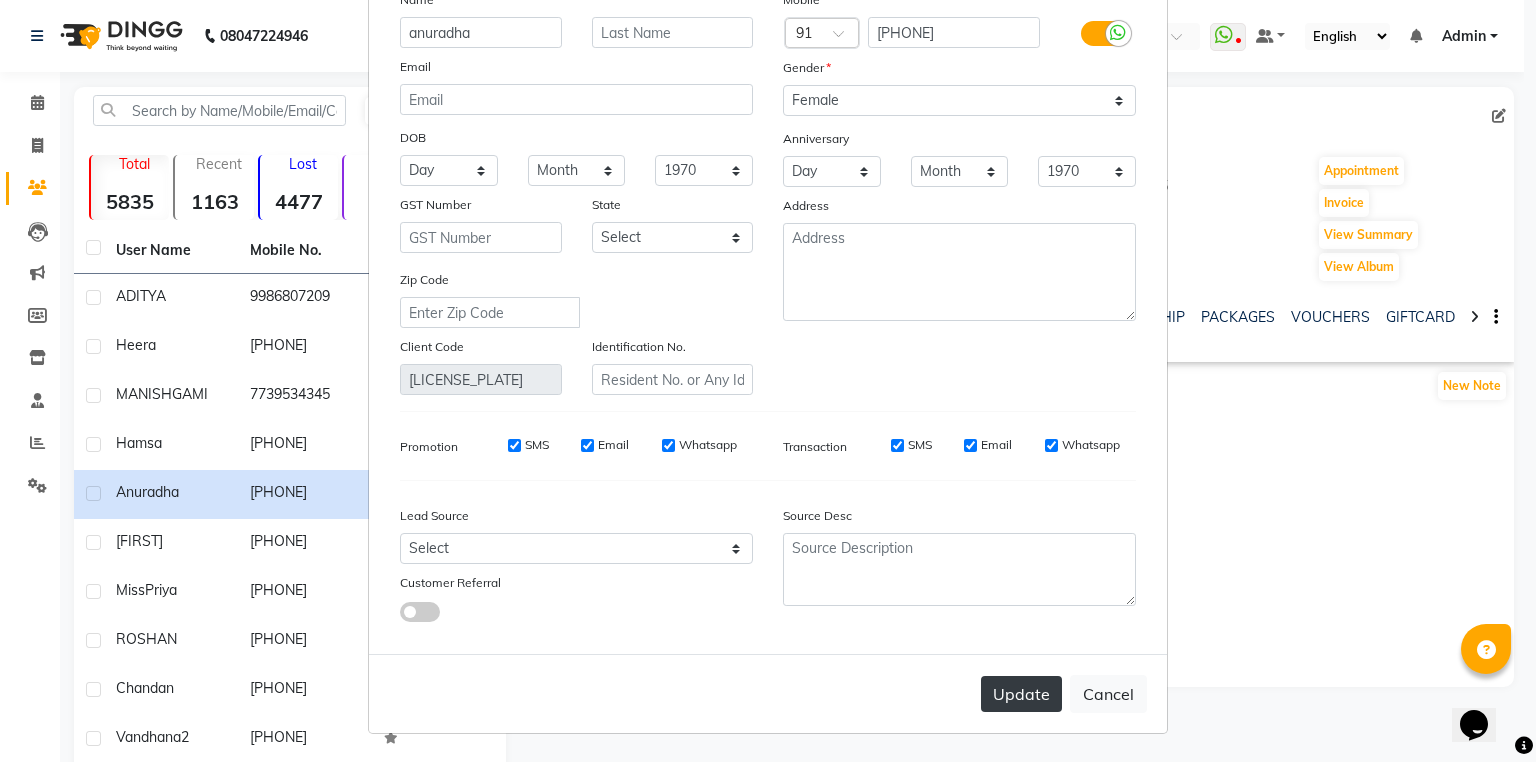 click on "Update" at bounding box center (1021, 694) 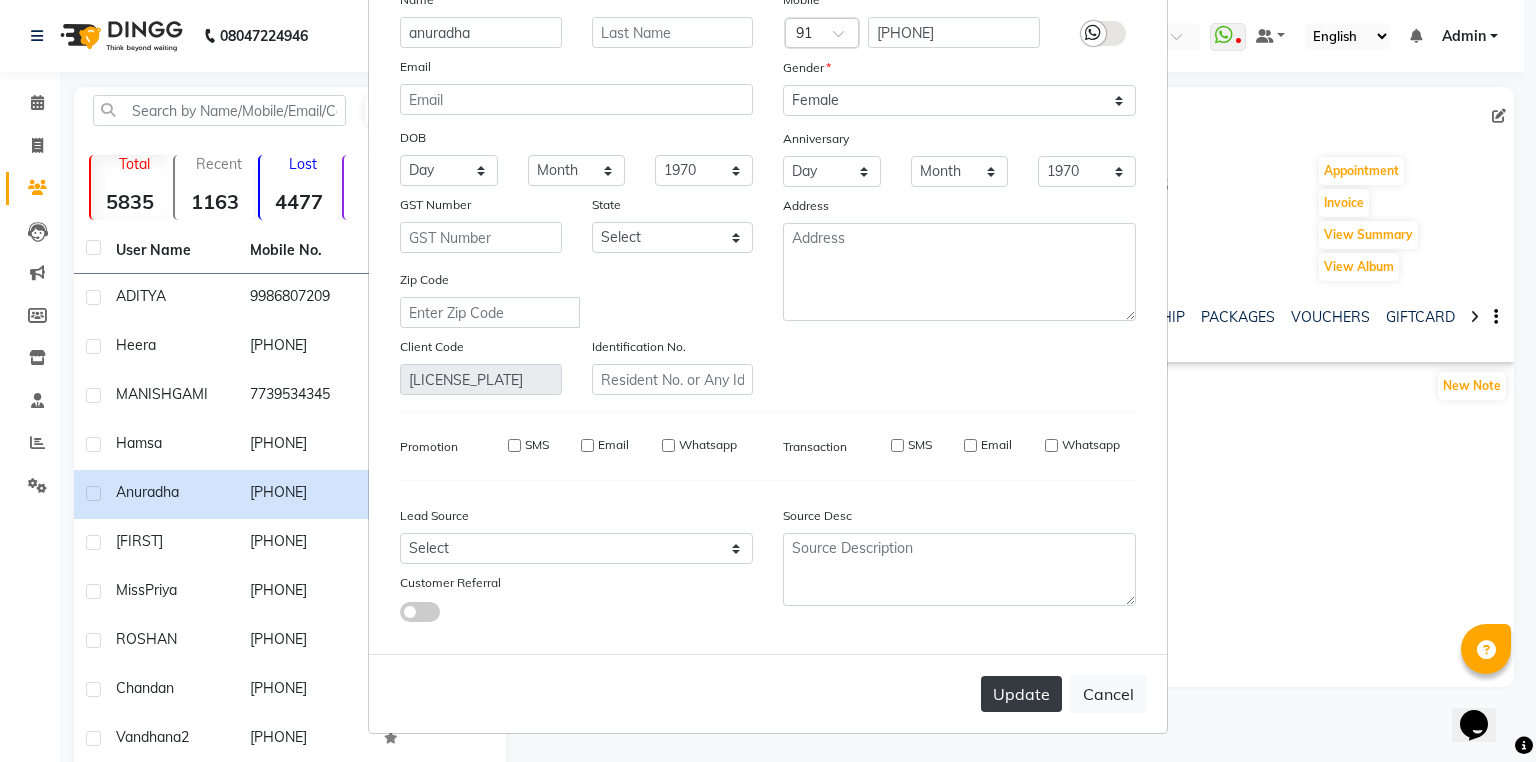 type 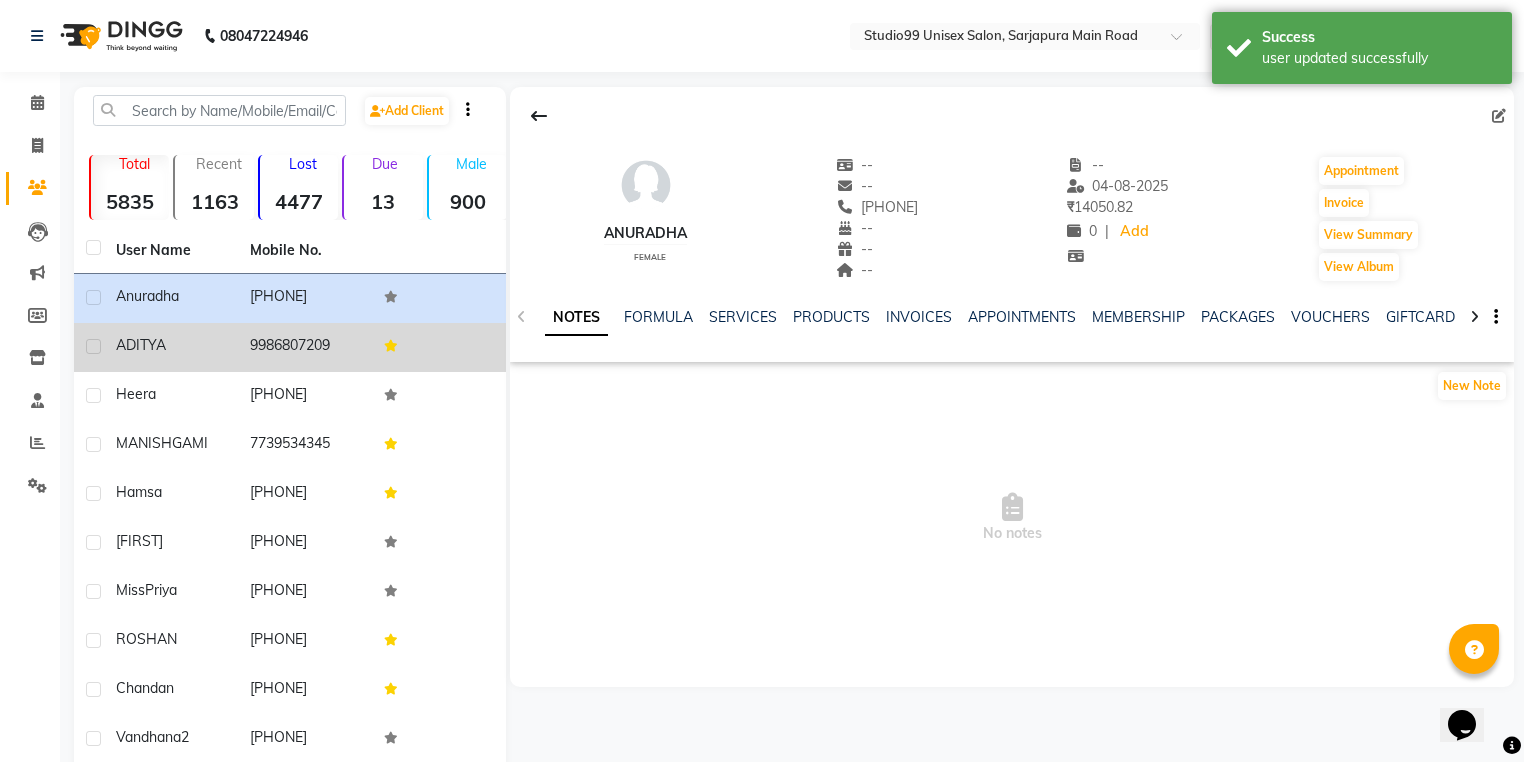 click on "ADITYA" 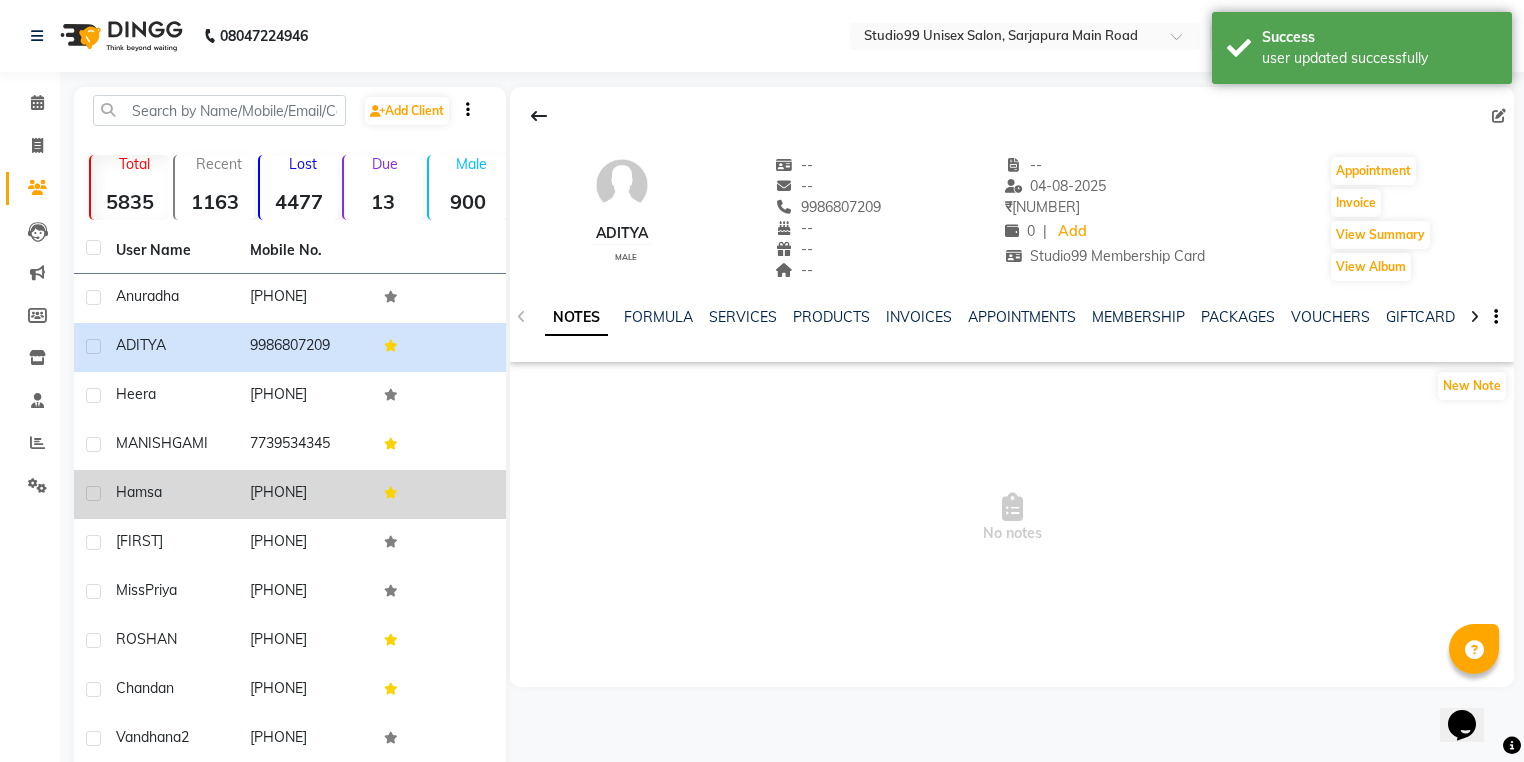click on "Hamsa" 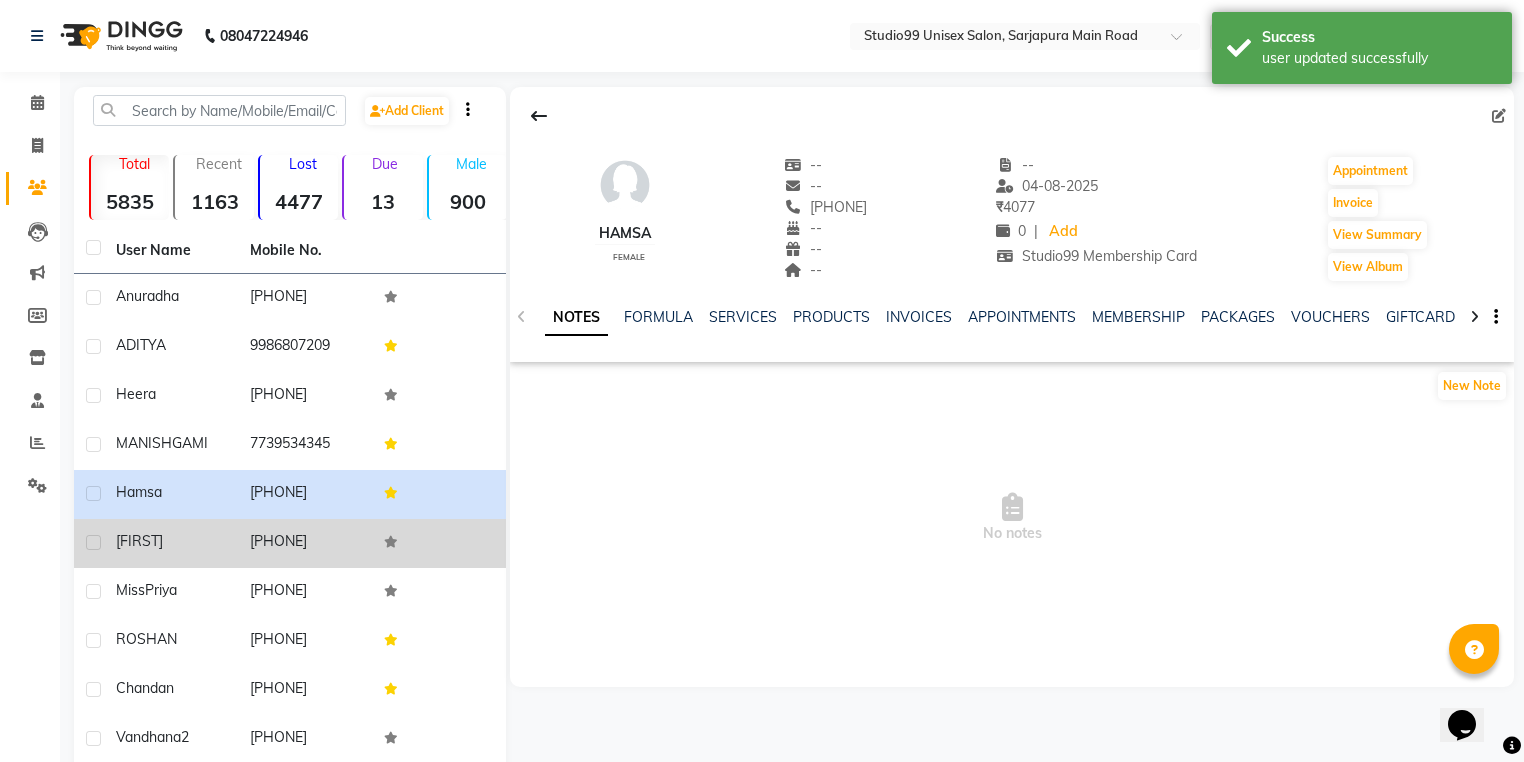 click on "devang" 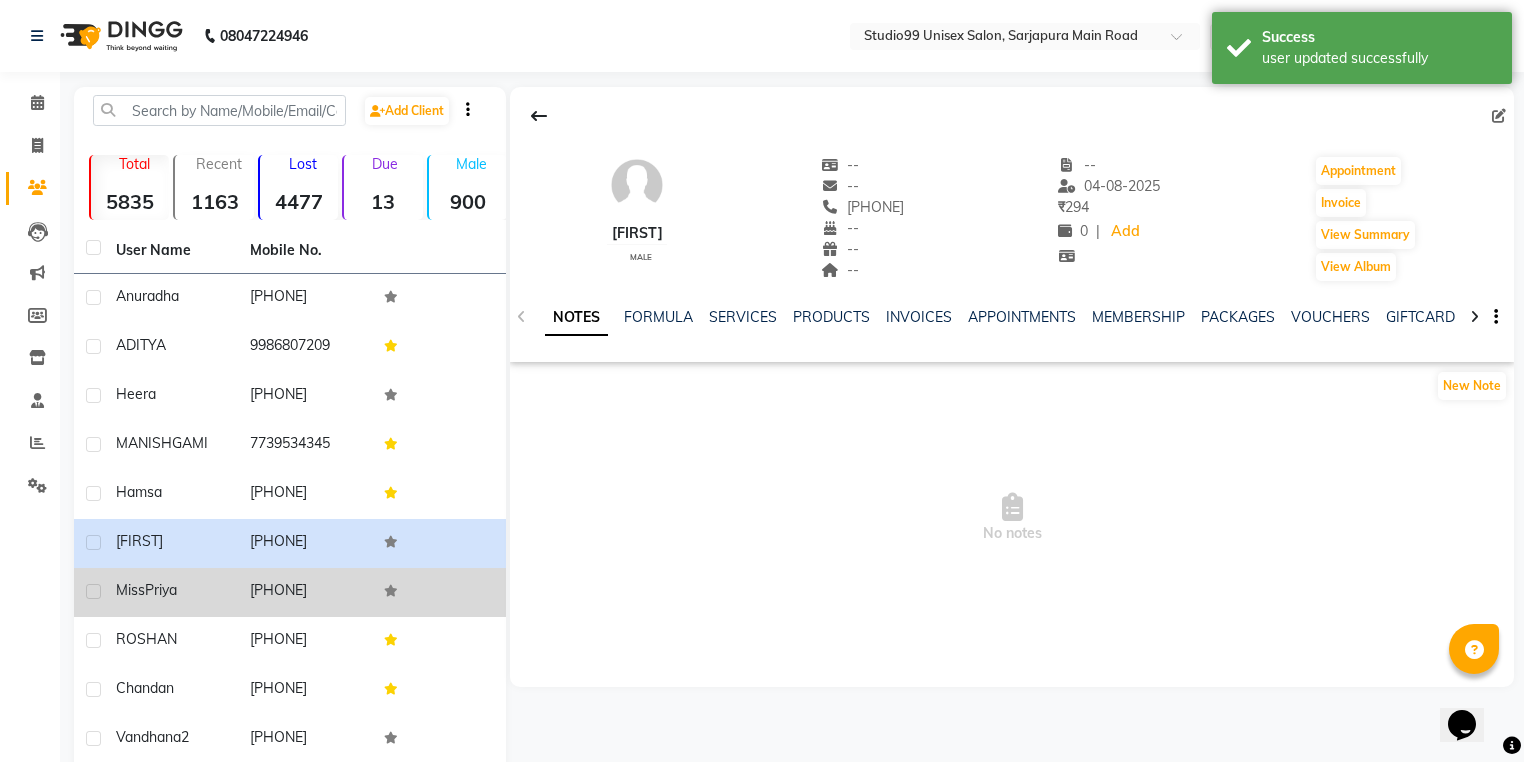 click on "Priya" 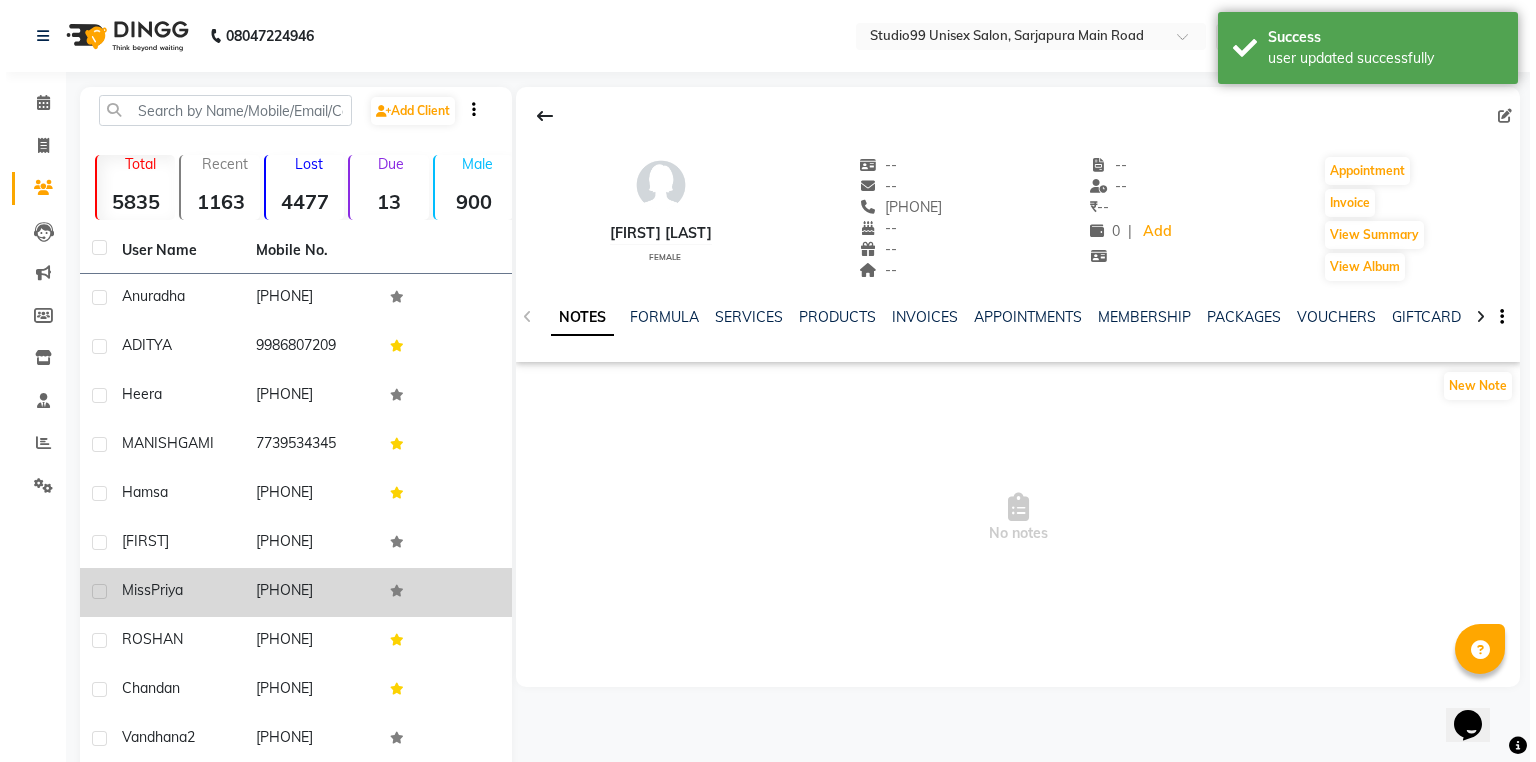 scroll, scrollTop: 320, scrollLeft: 0, axis: vertical 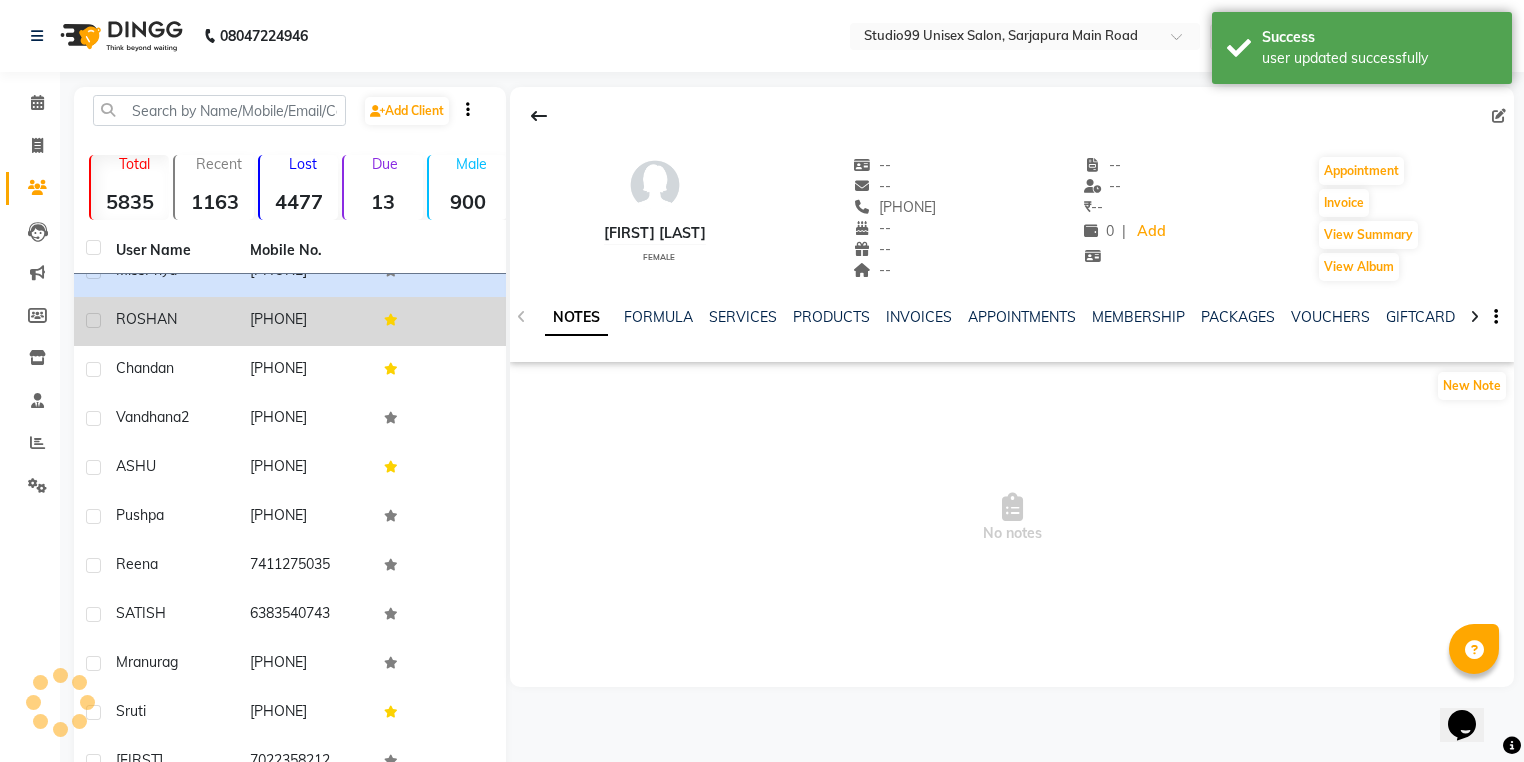 click on "ROSHAN" 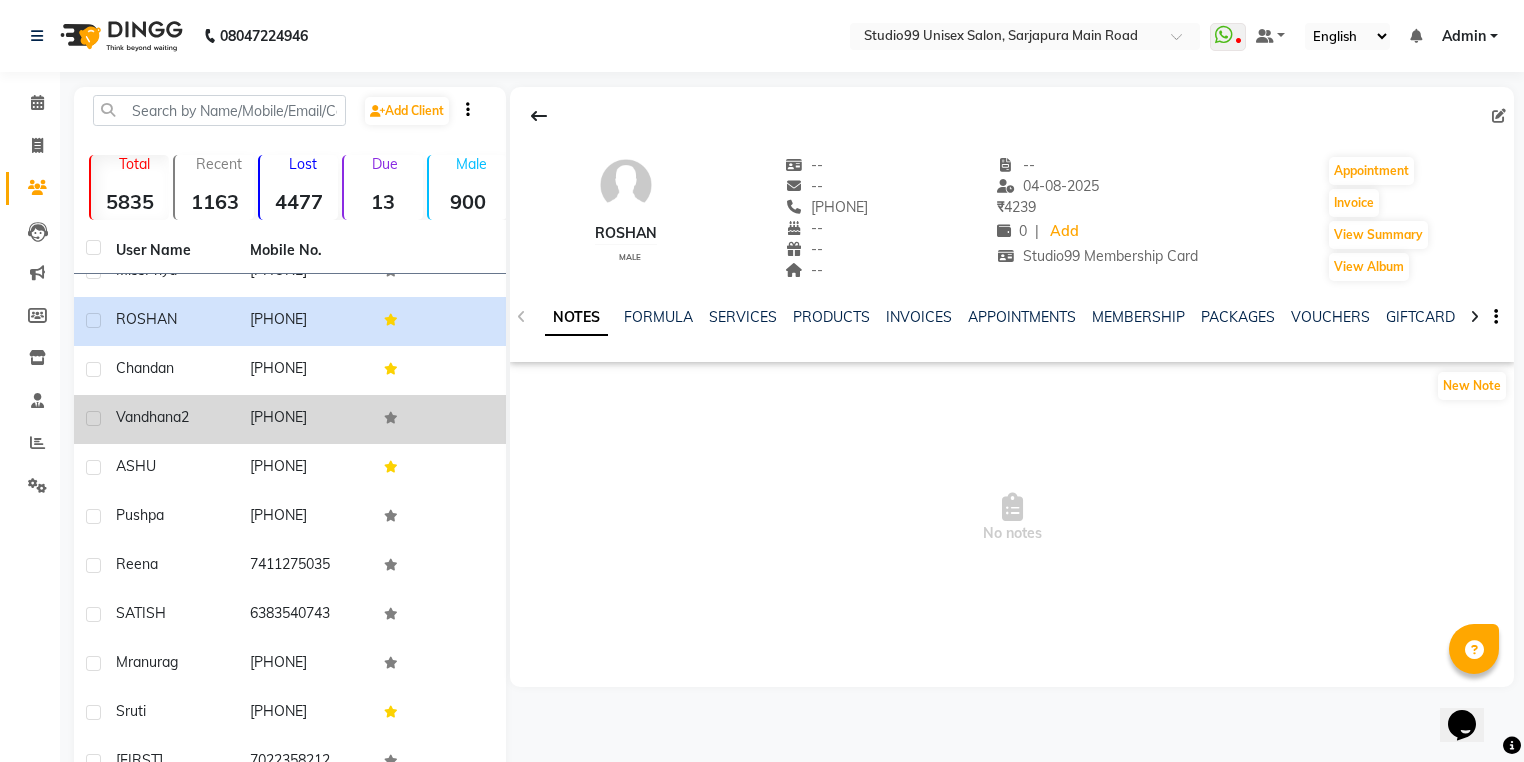 click on "Vandhana" 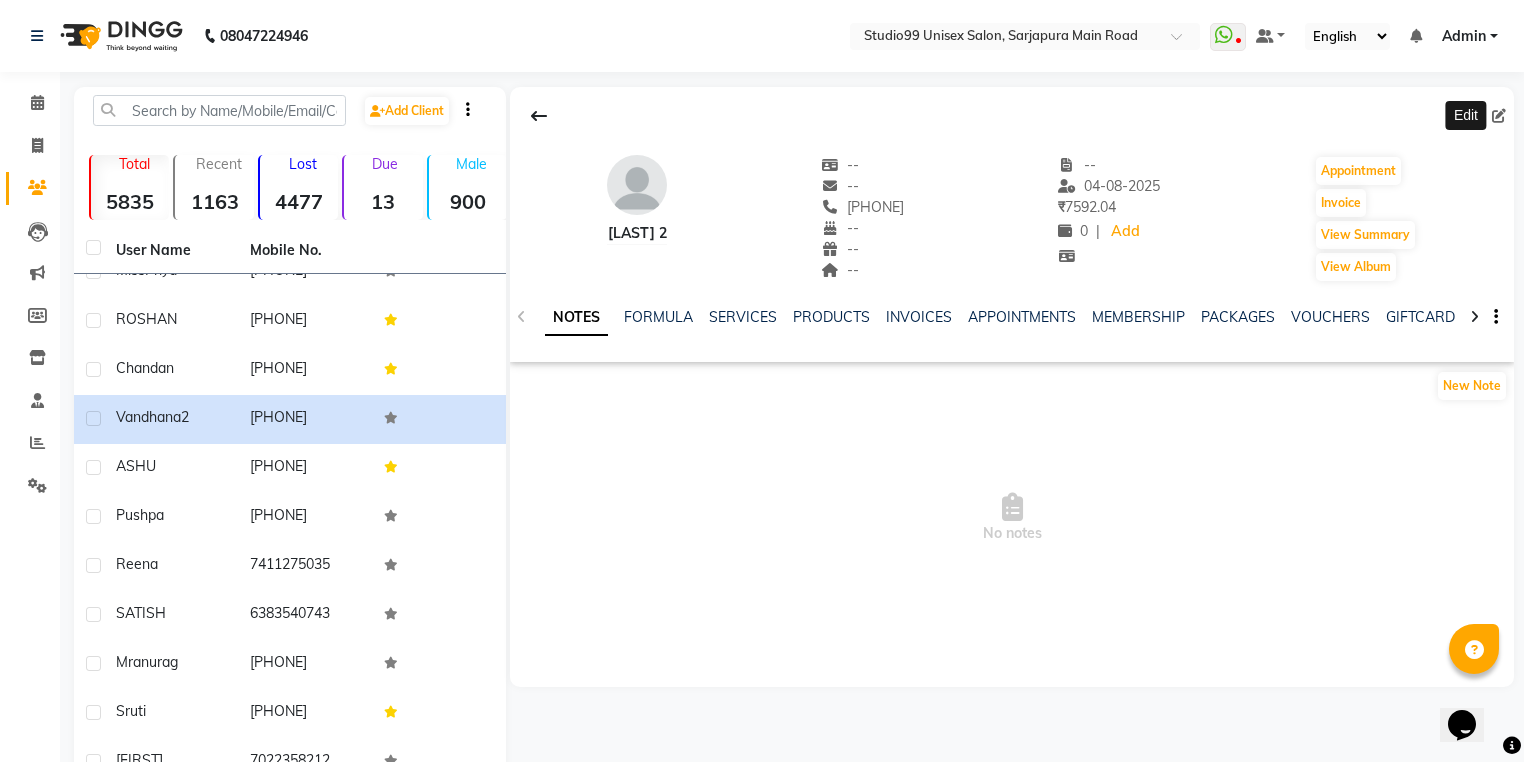 click 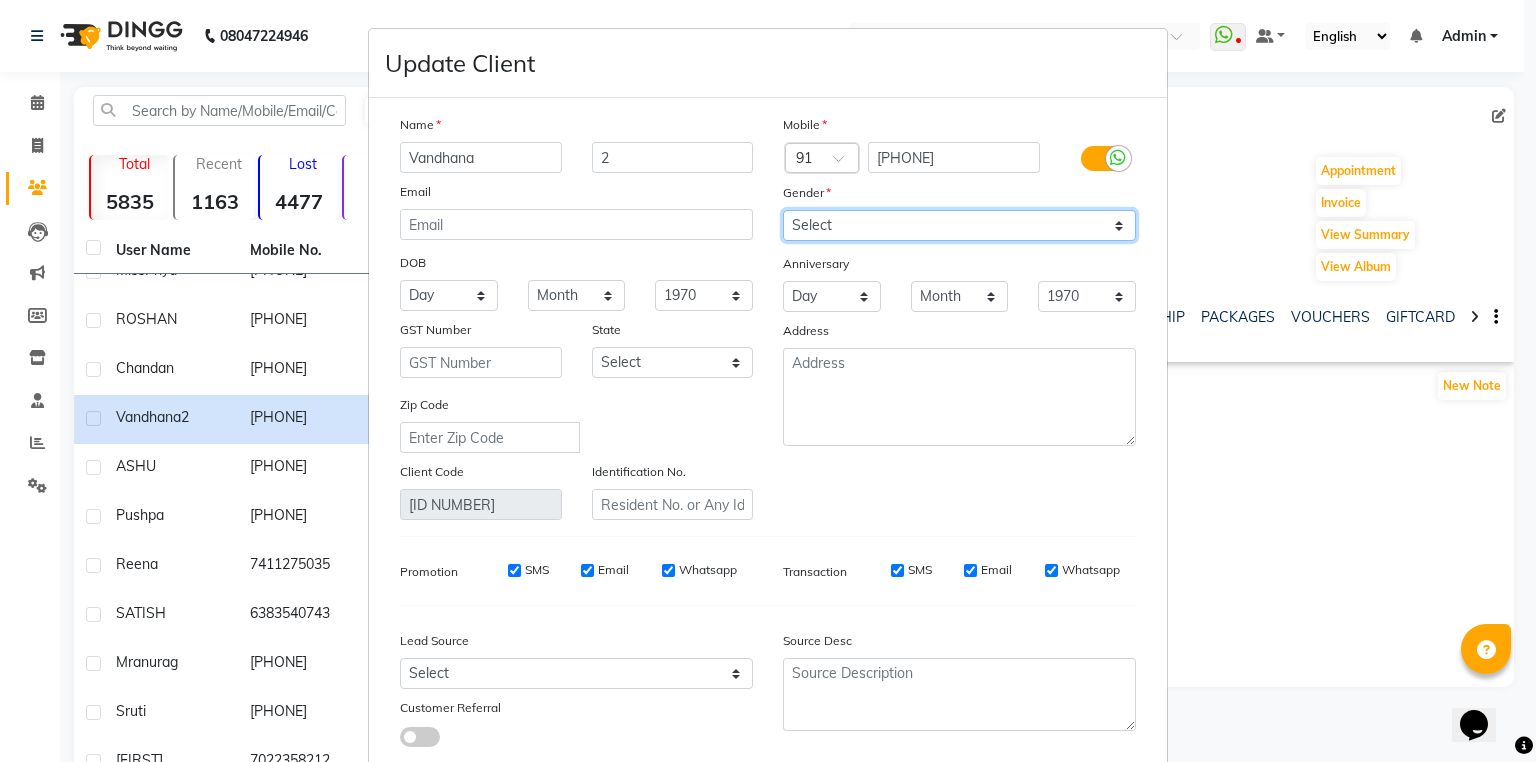click on "Select Male Female Other Prefer Not To Say" at bounding box center (959, 225) 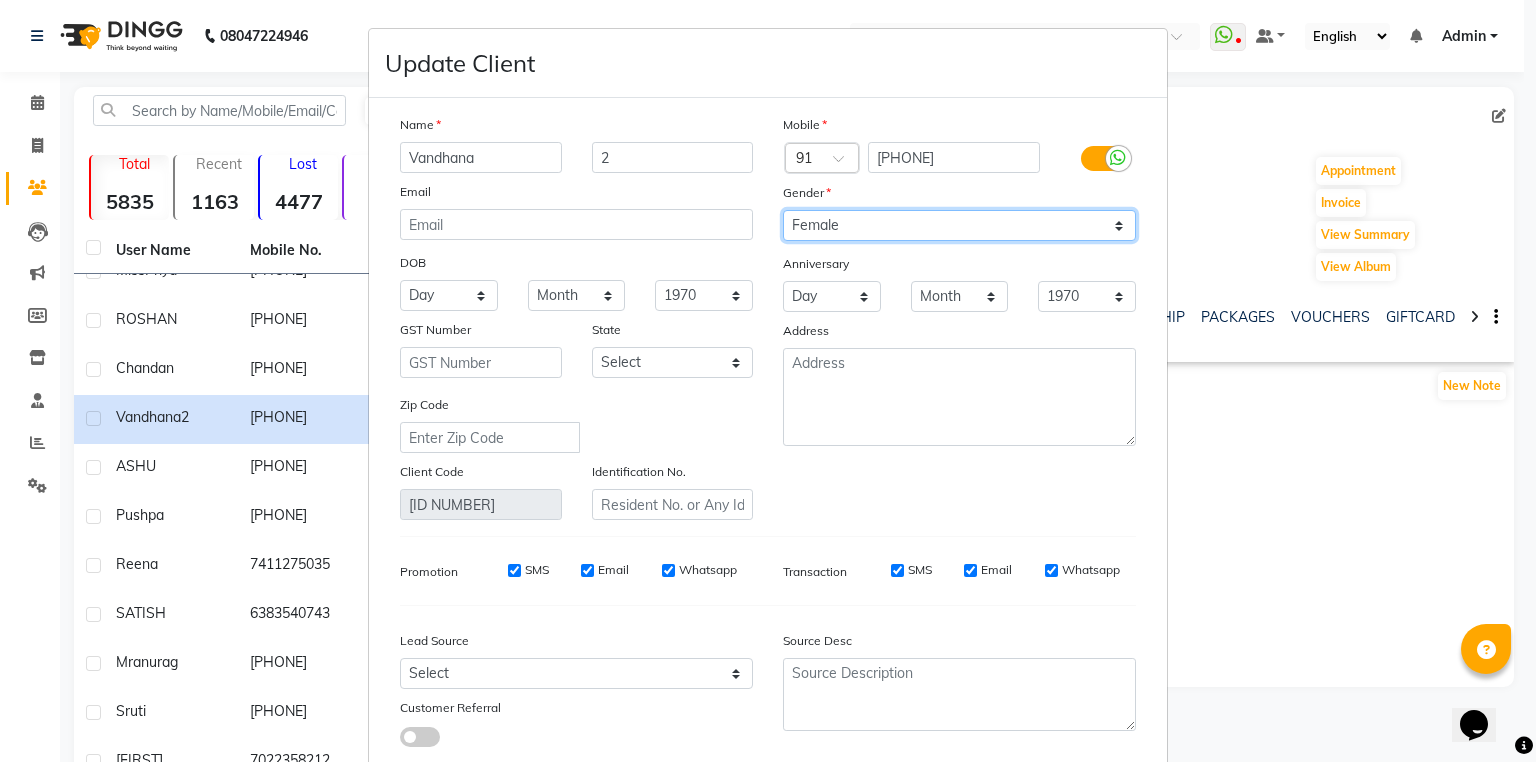 click on "Select Male Female Other Prefer Not To Say" at bounding box center (959, 225) 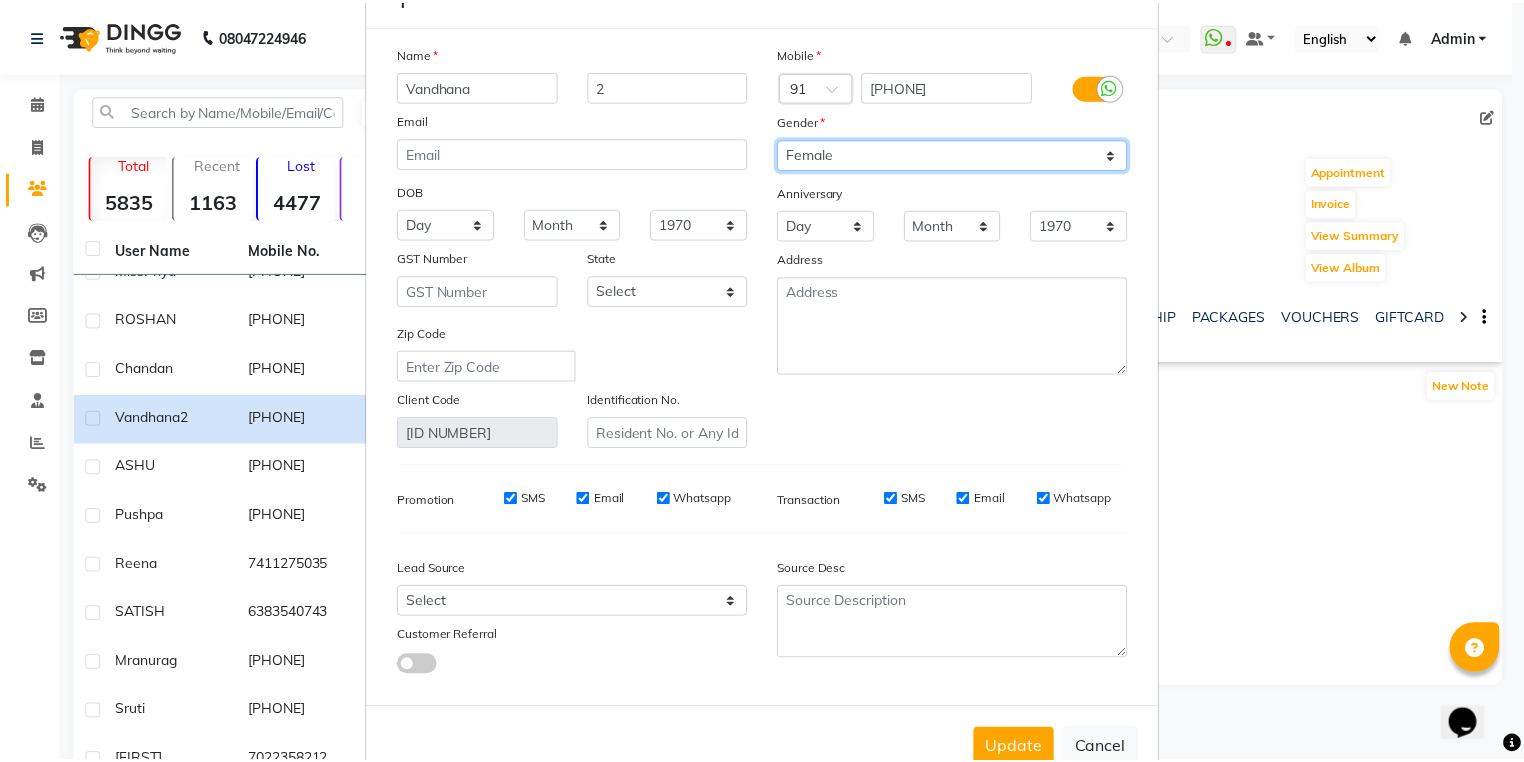 scroll, scrollTop: 135, scrollLeft: 0, axis: vertical 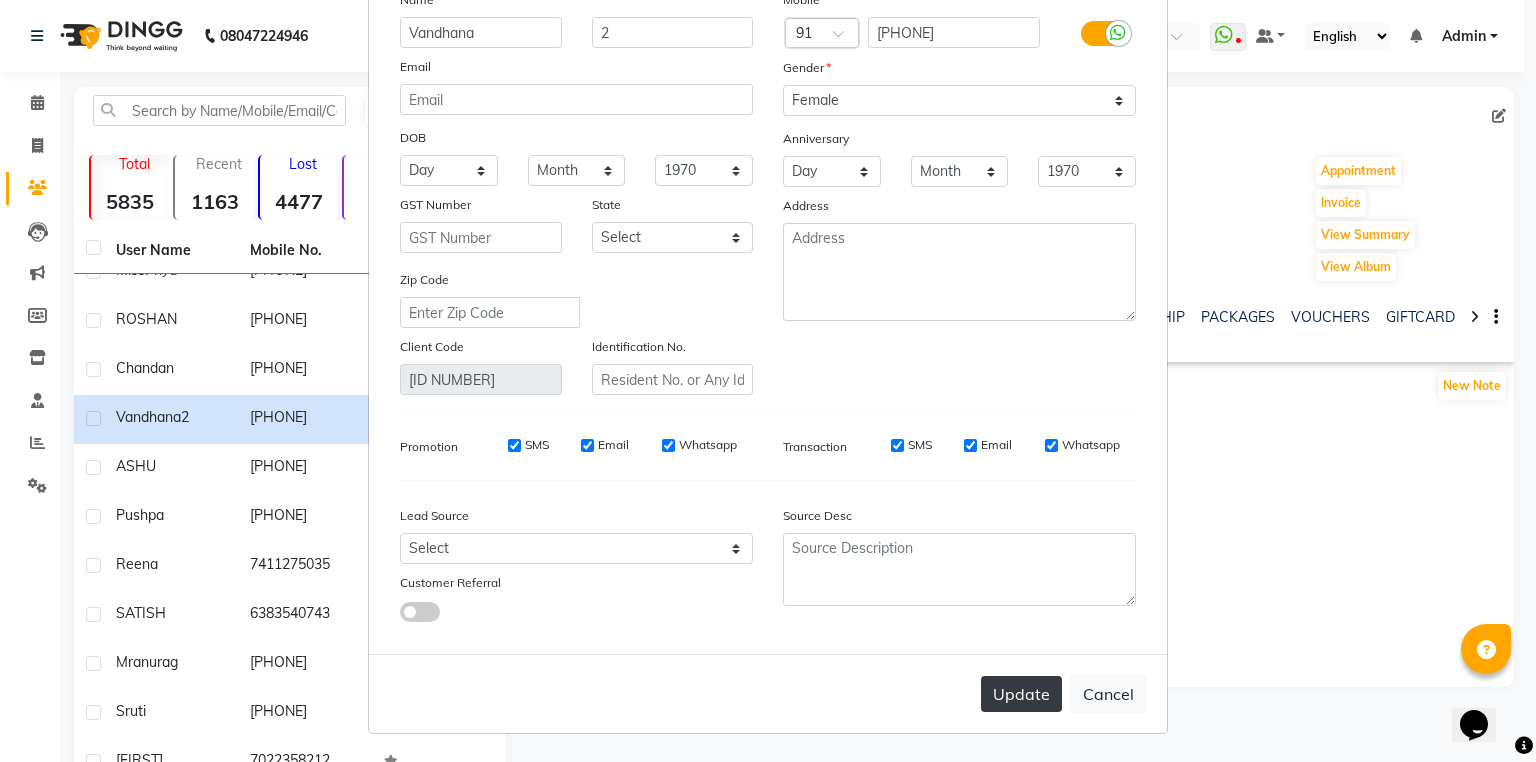drag, startPoint x: 1015, startPoint y: 693, endPoint x: 1013, endPoint y: 680, distance: 13.152946 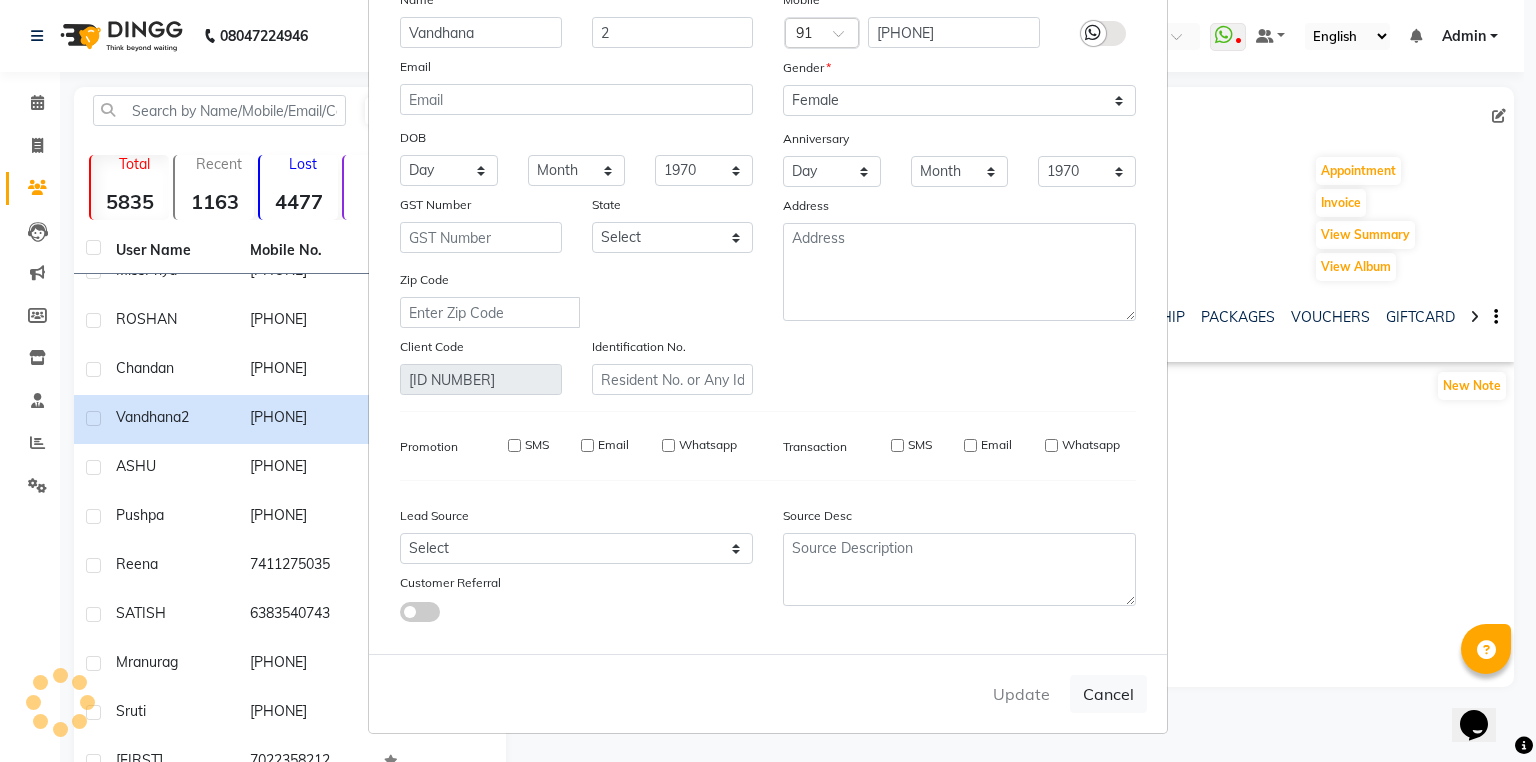 type 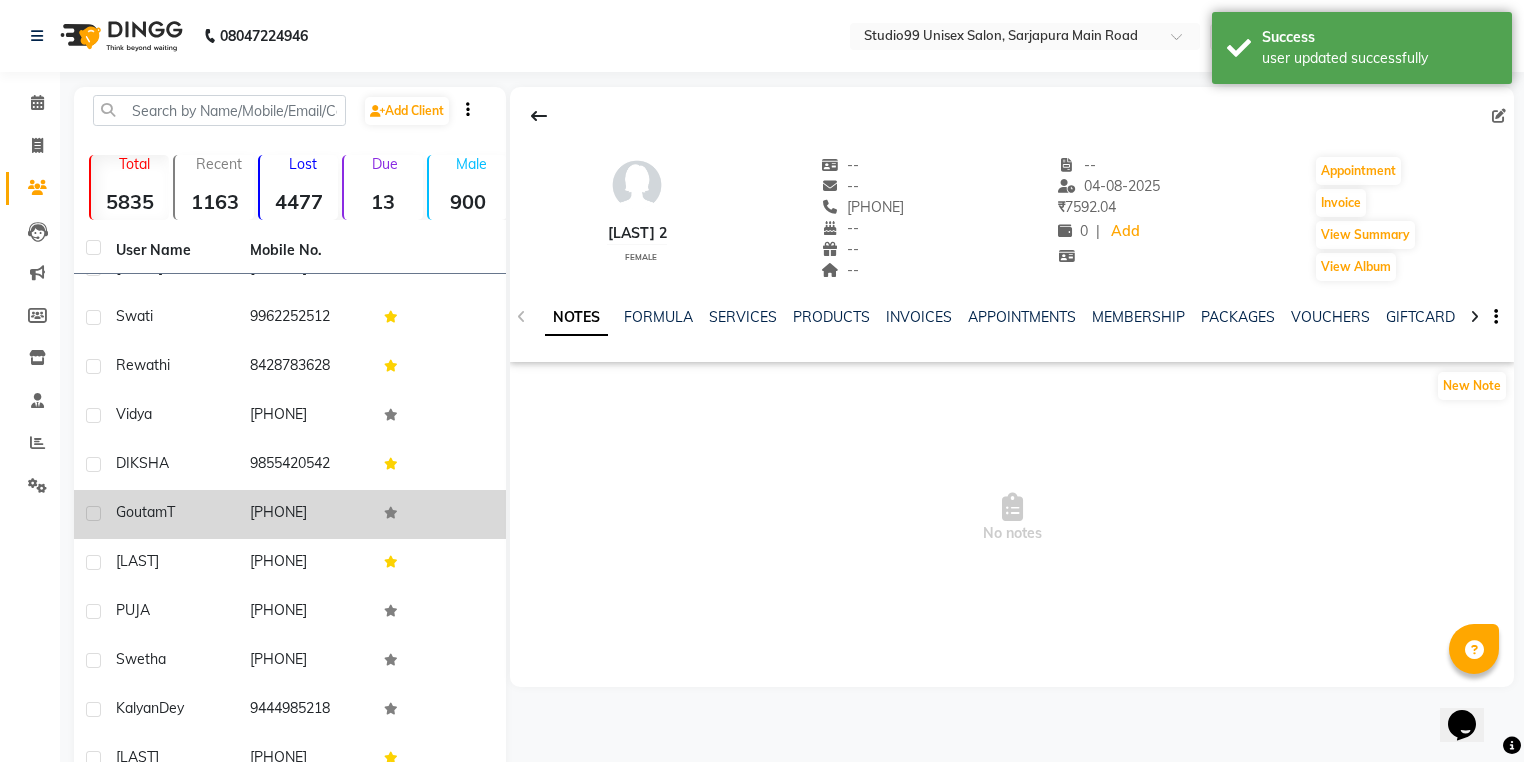 scroll, scrollTop: 1200, scrollLeft: 0, axis: vertical 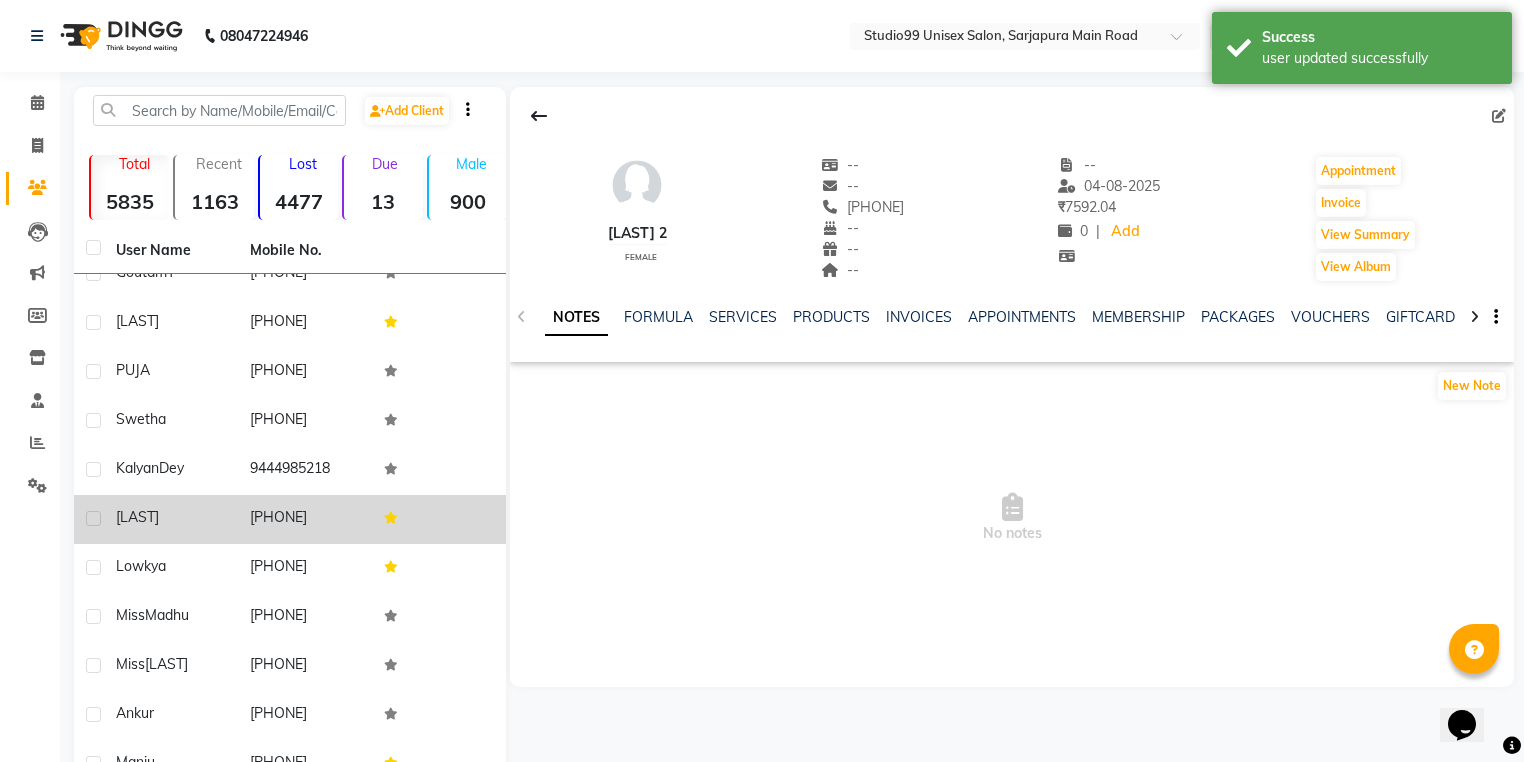 click on "BISHWA" 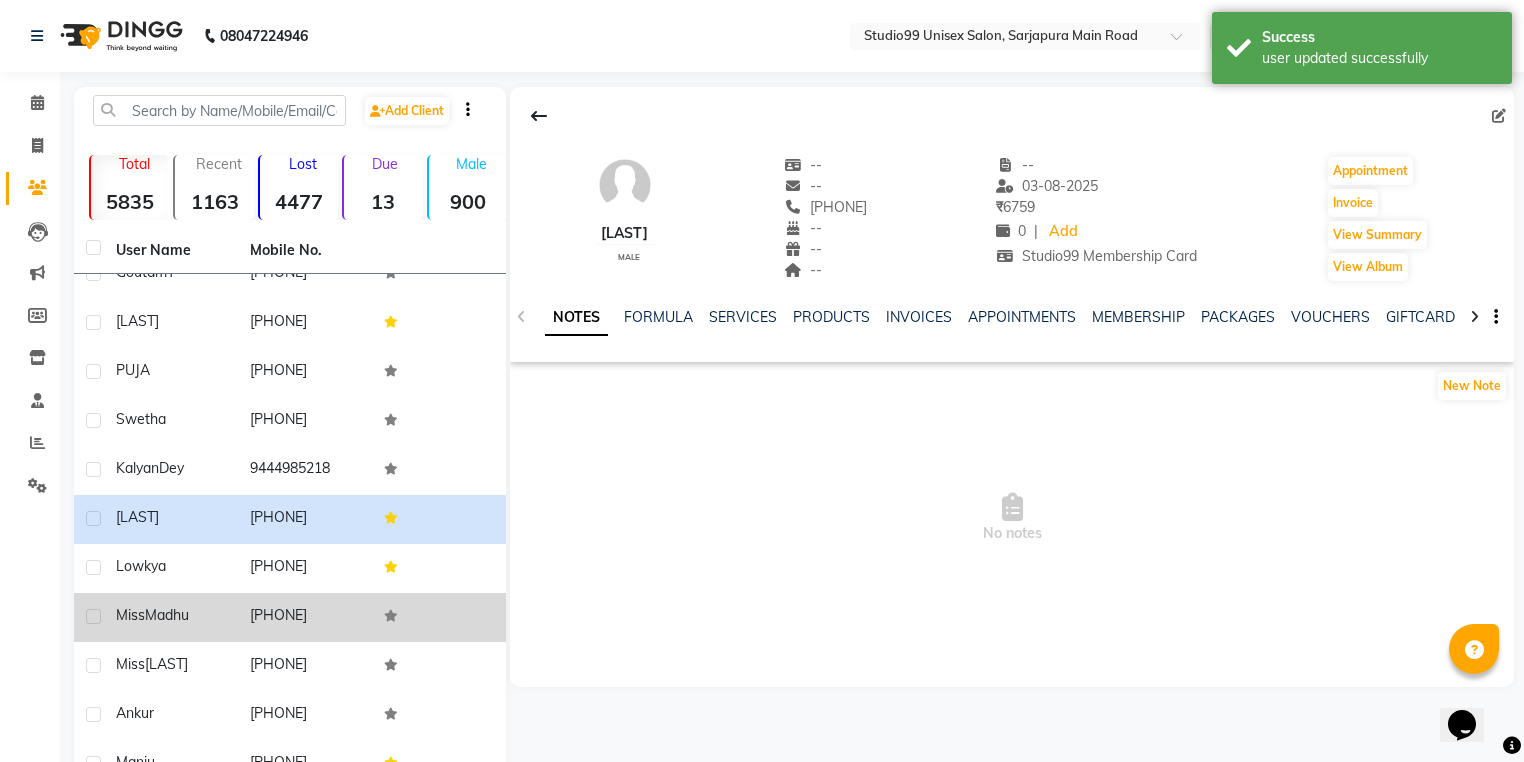 click on "Miss  Madhu" 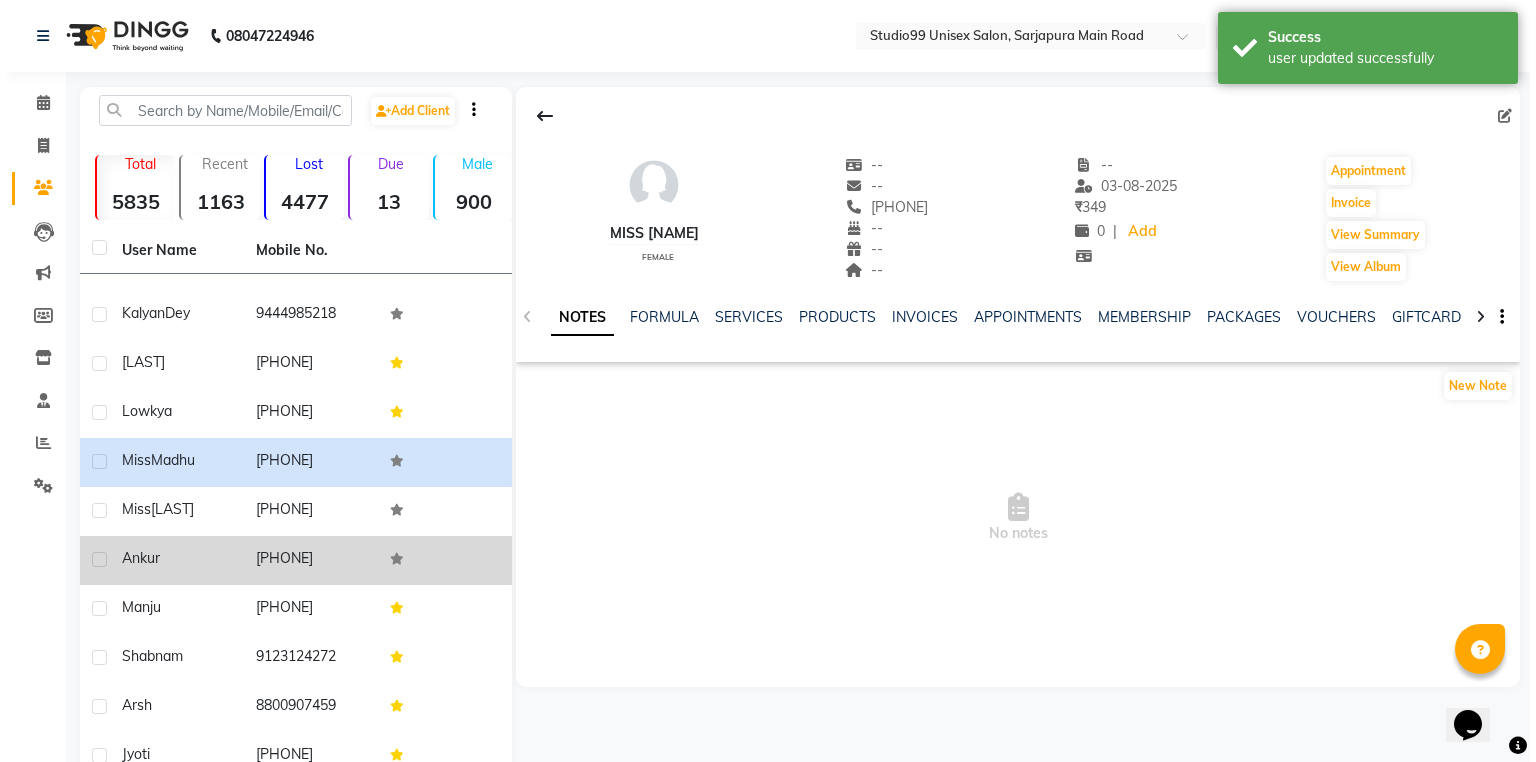scroll, scrollTop: 1600, scrollLeft: 0, axis: vertical 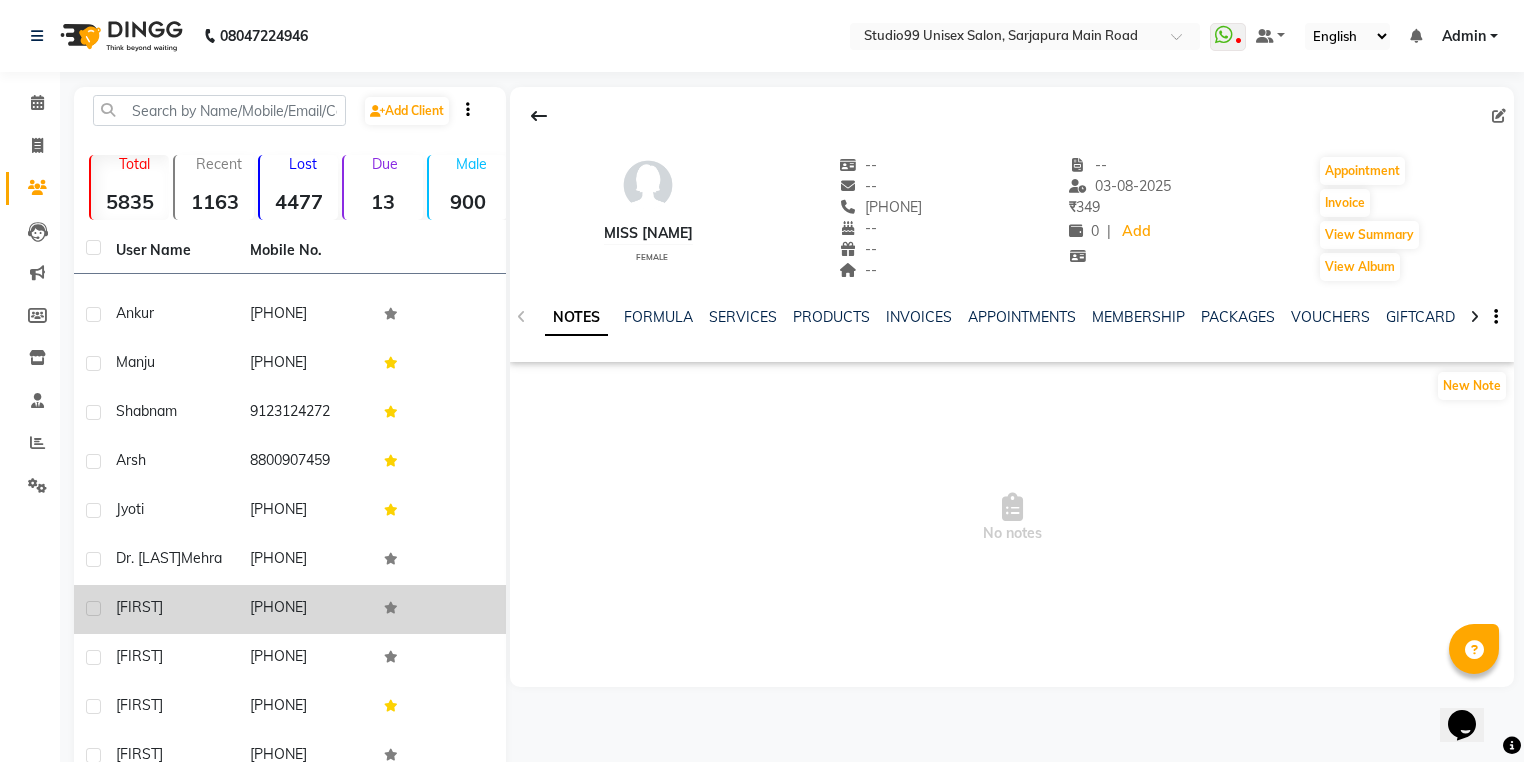 click on "Sahirah" 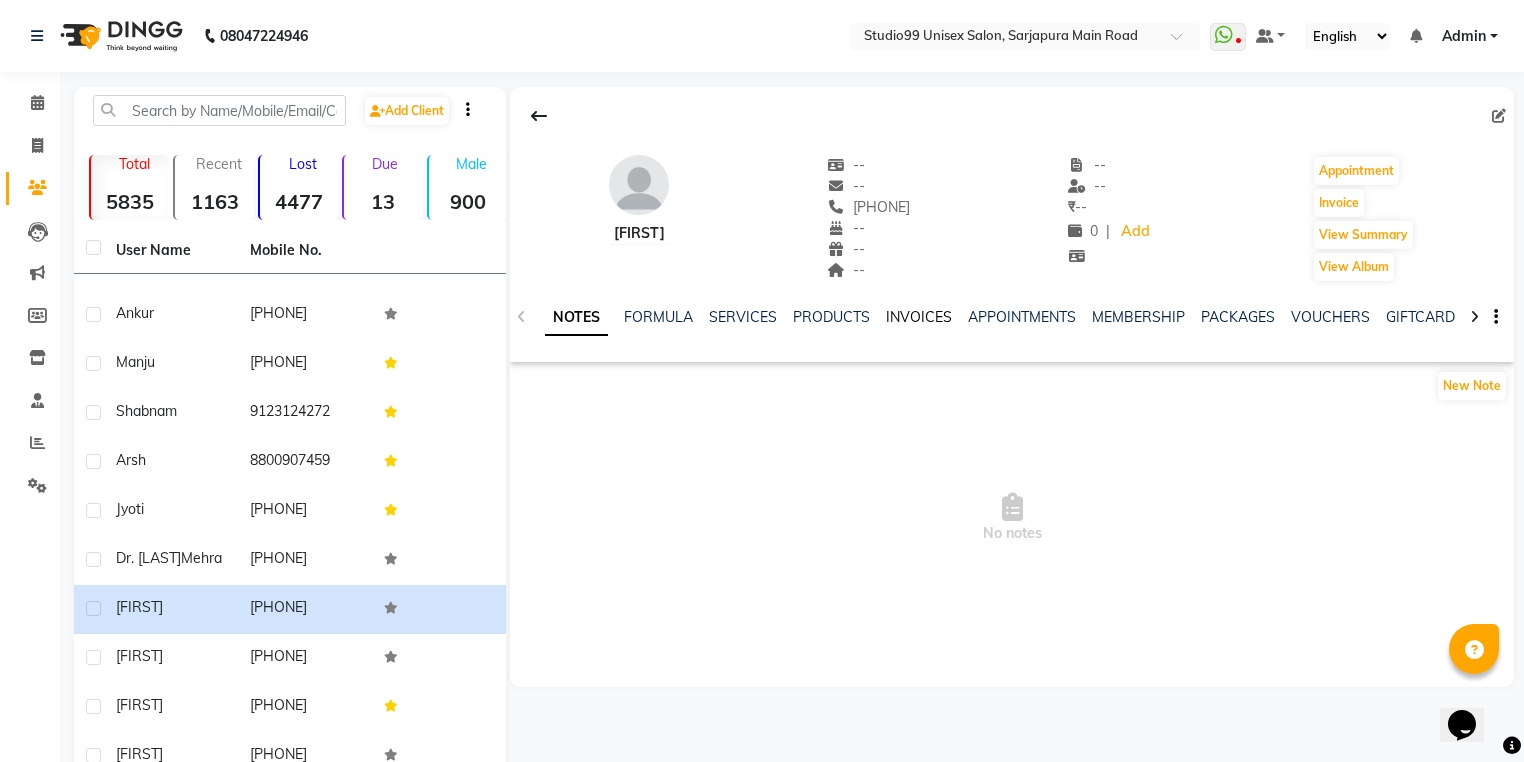 click on "INVOICES" 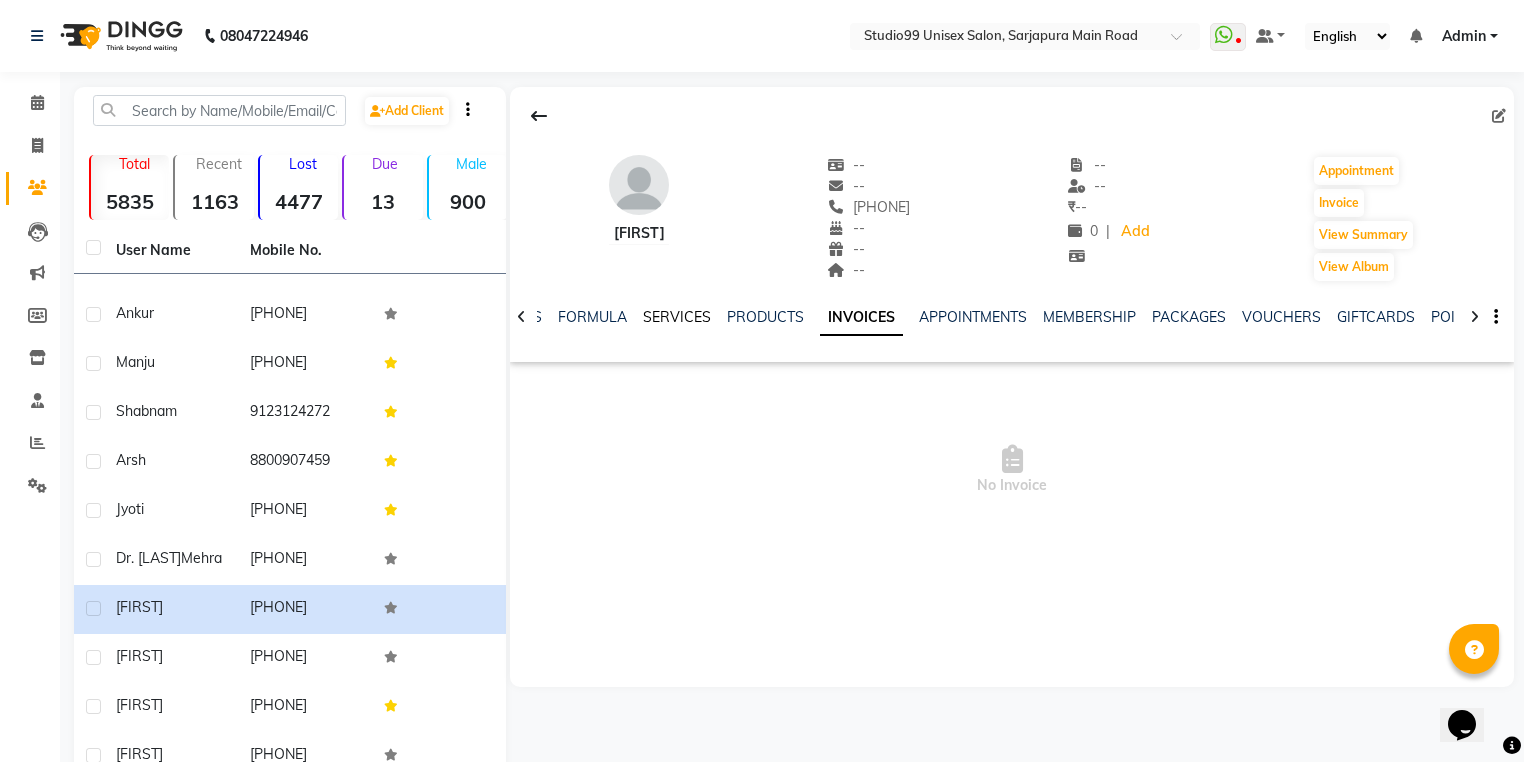 click on "SERVICES" 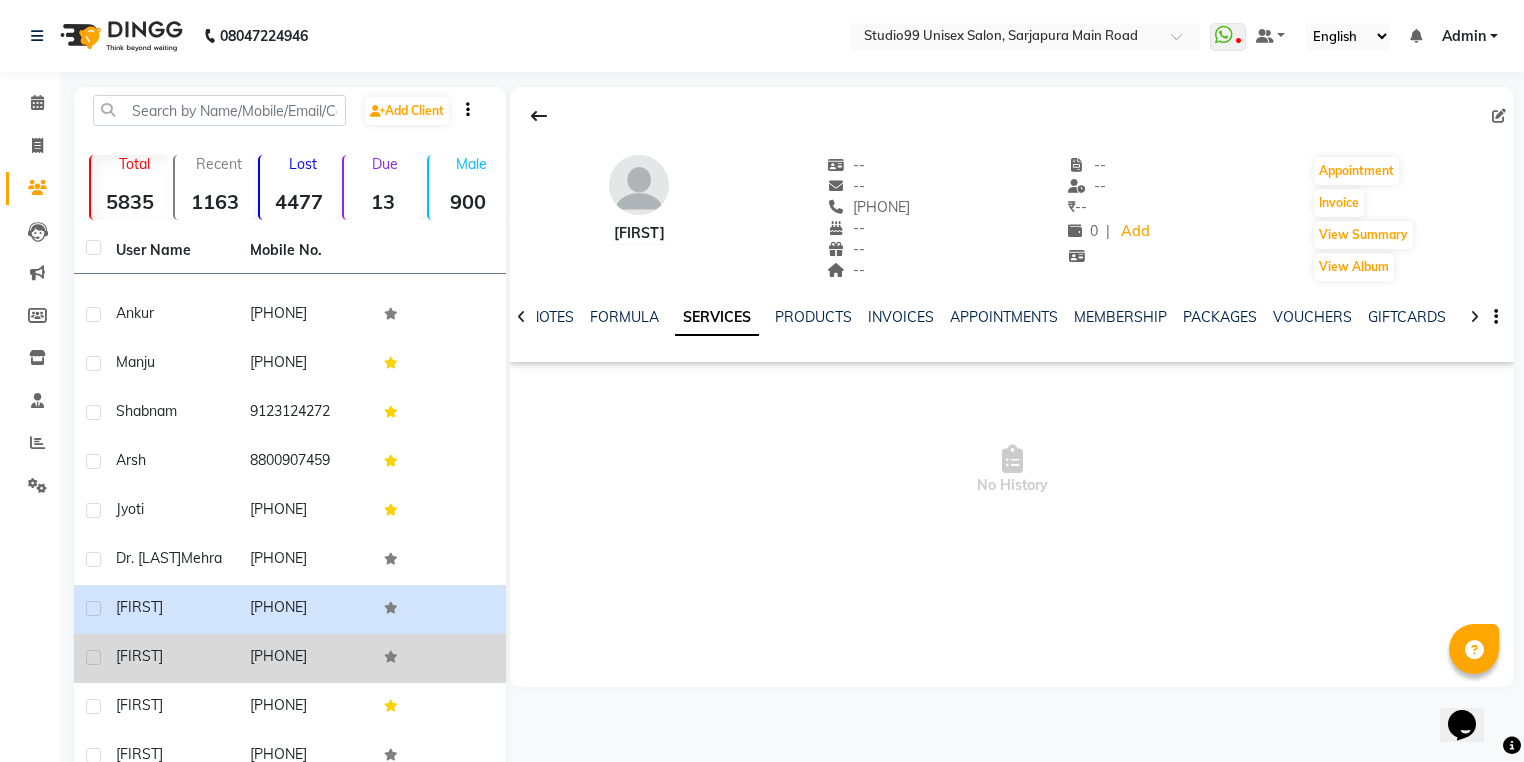 click on "Avnish" 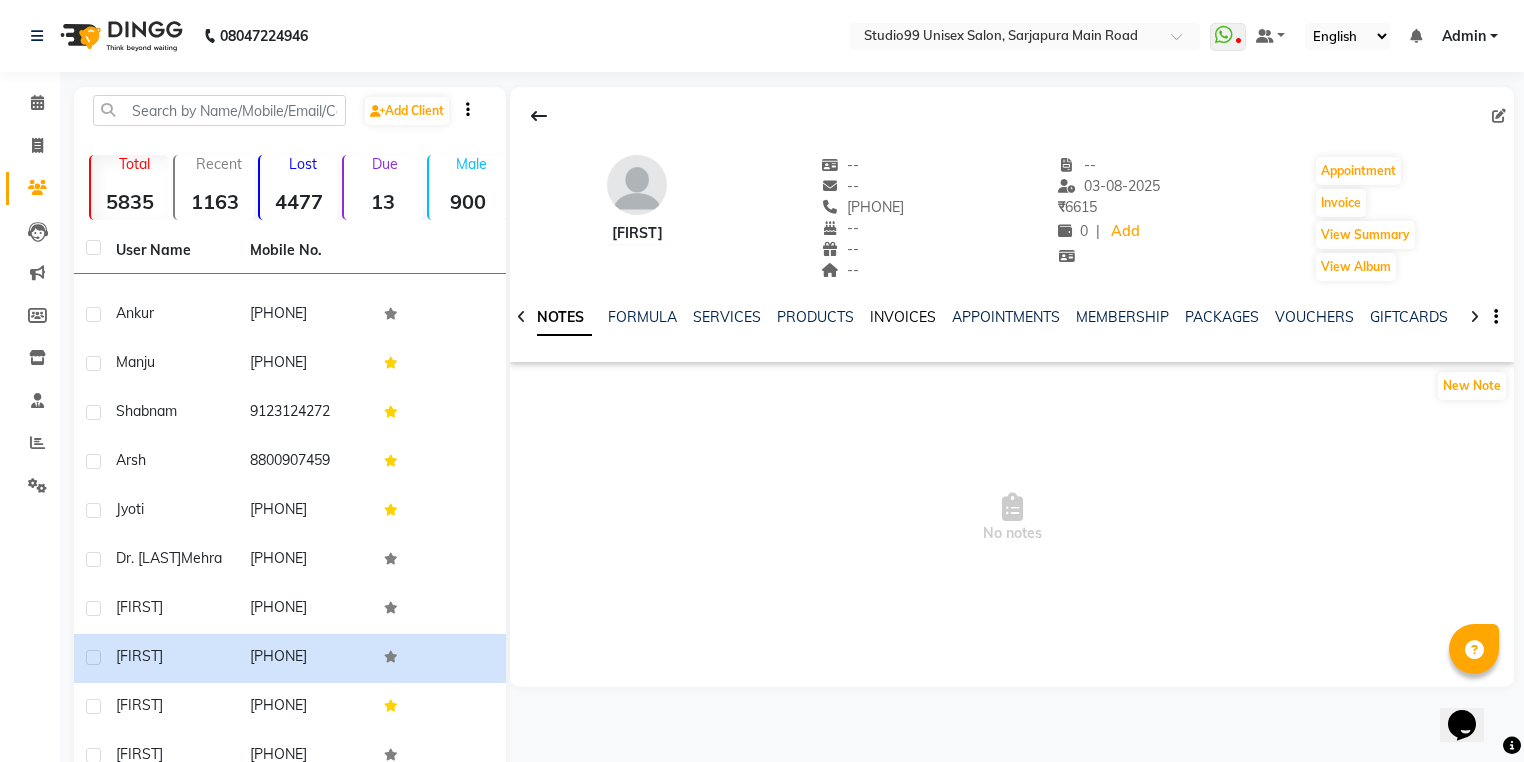 click on "INVOICES" 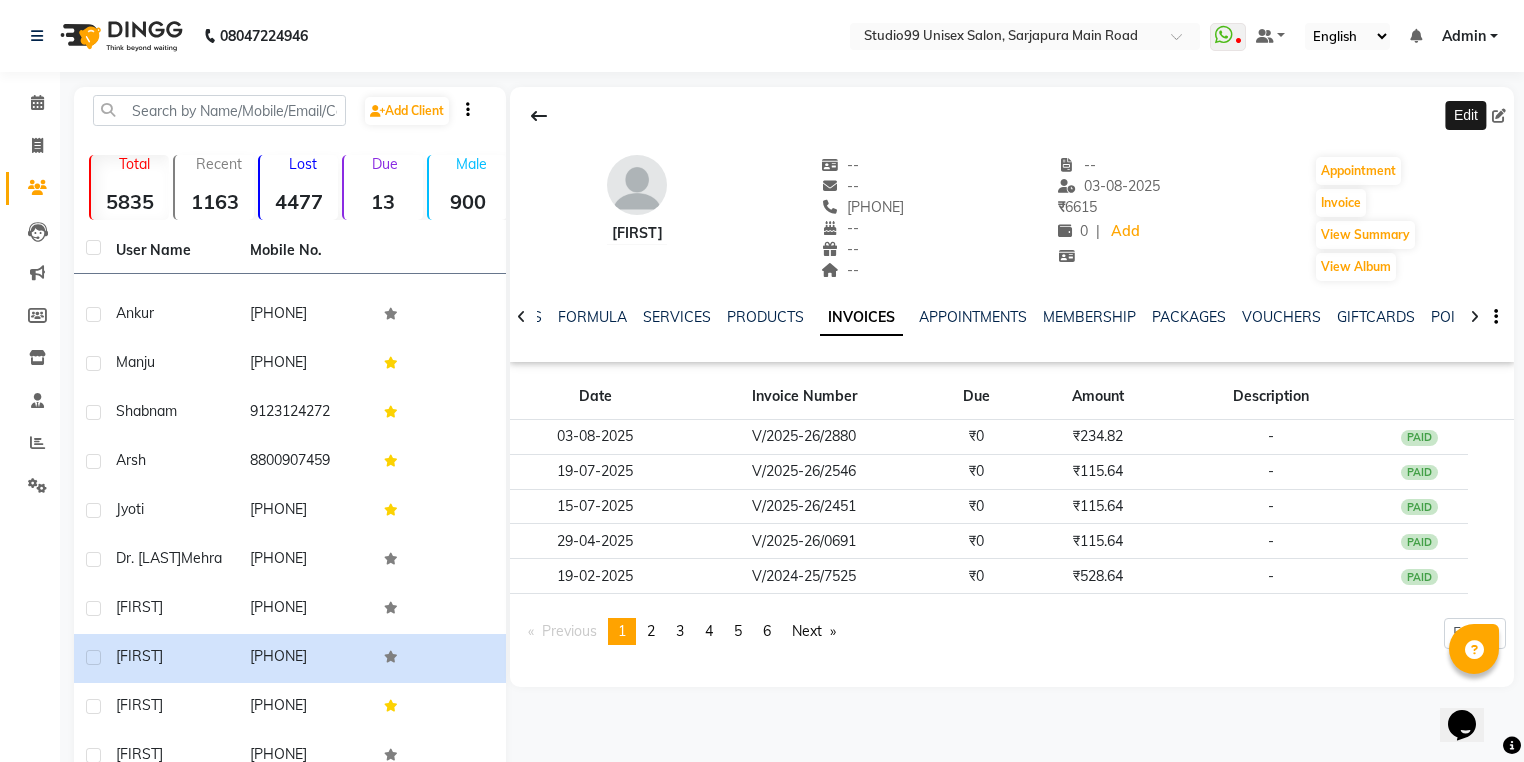 click 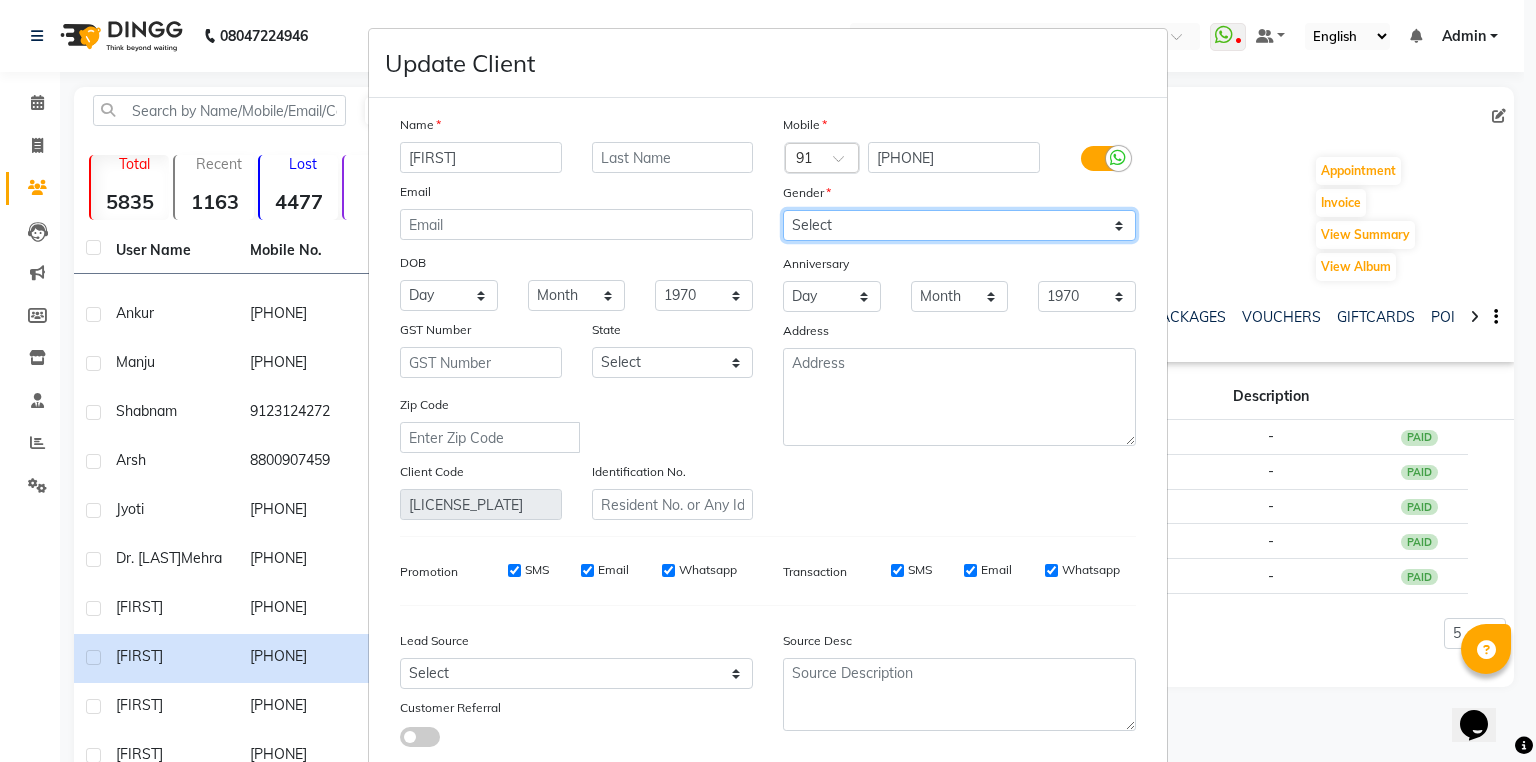 click on "Select Male Female Other Prefer Not To Say" at bounding box center [959, 225] 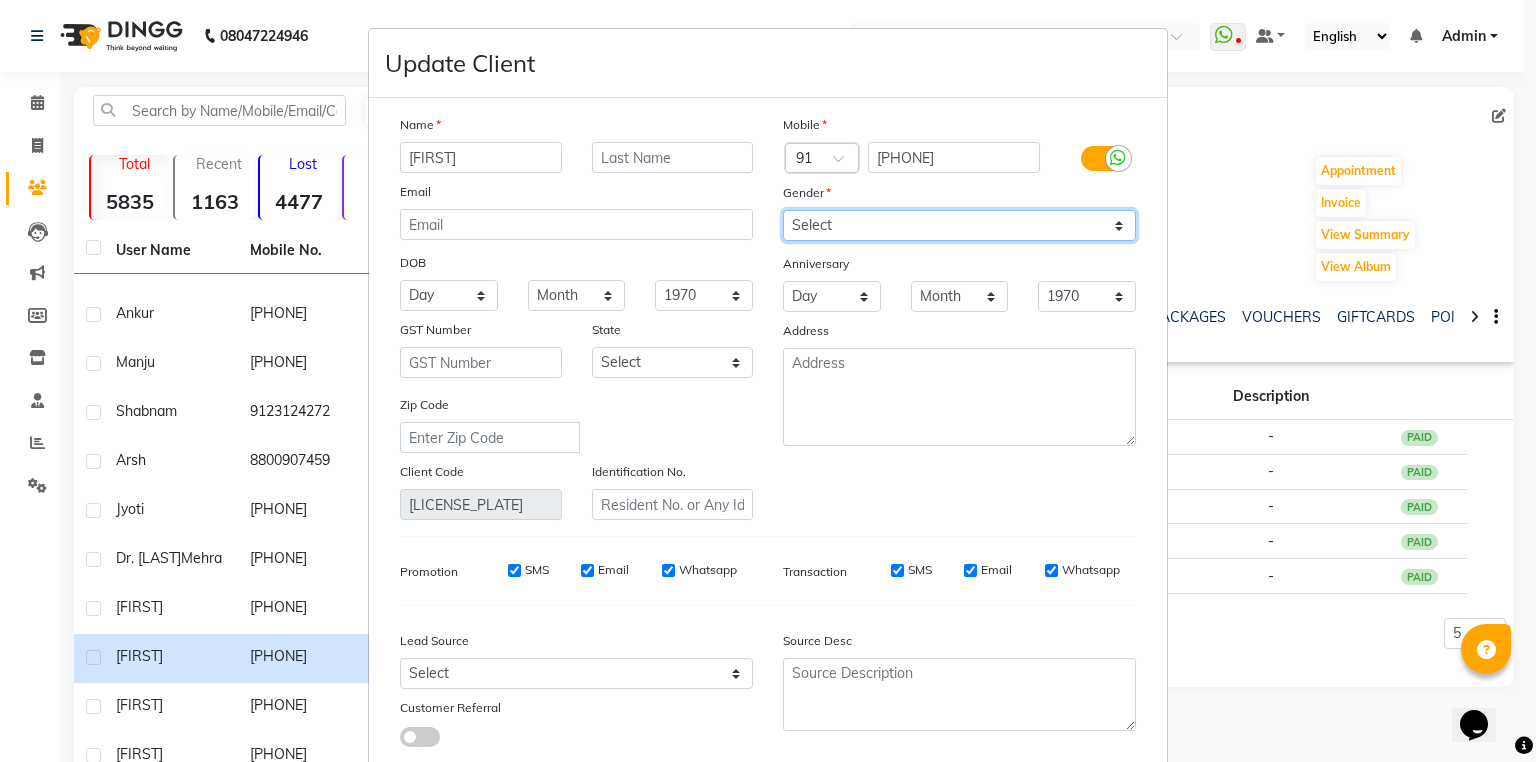 select on "male" 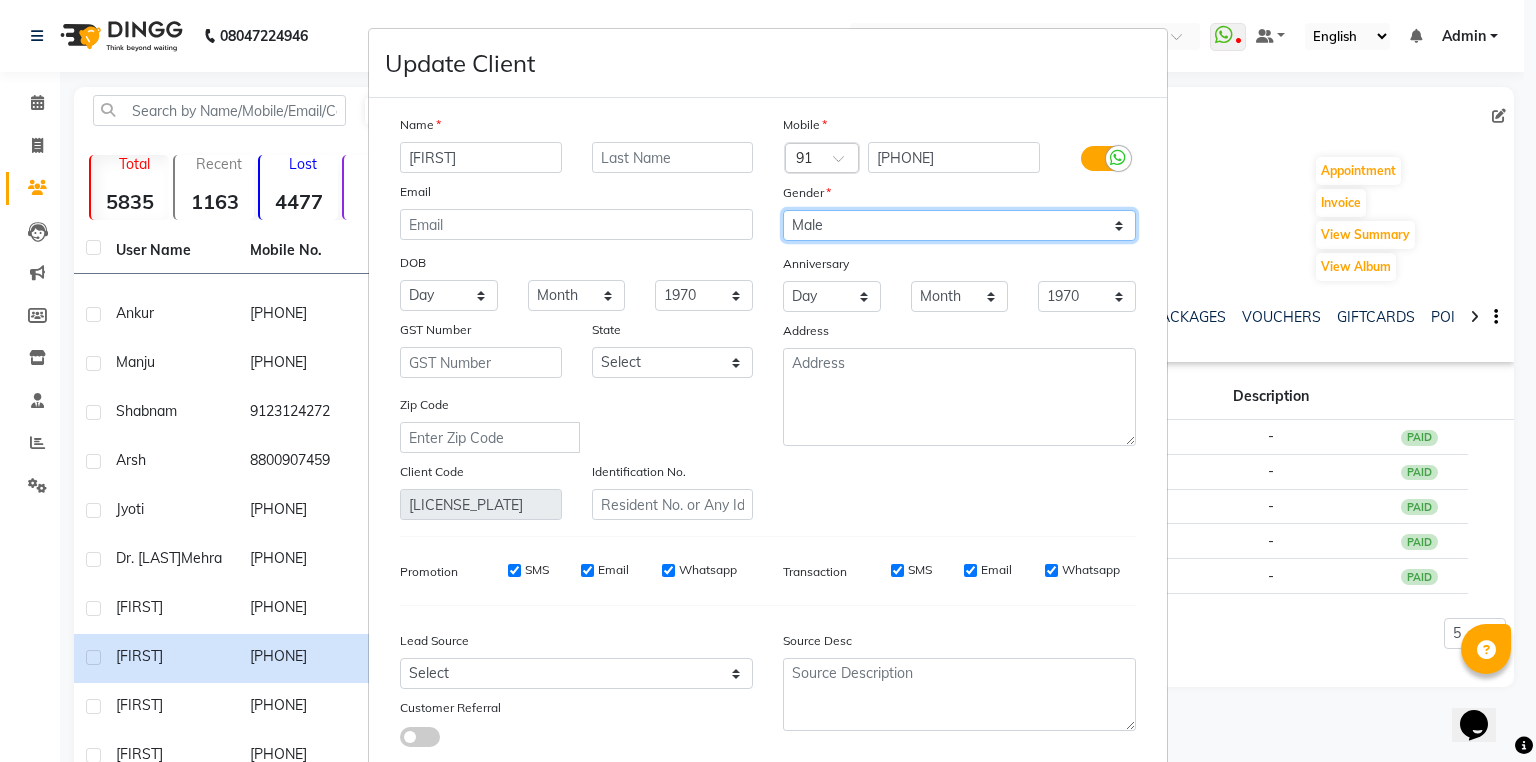 click on "Select Male Female Other Prefer Not To Say" at bounding box center (959, 225) 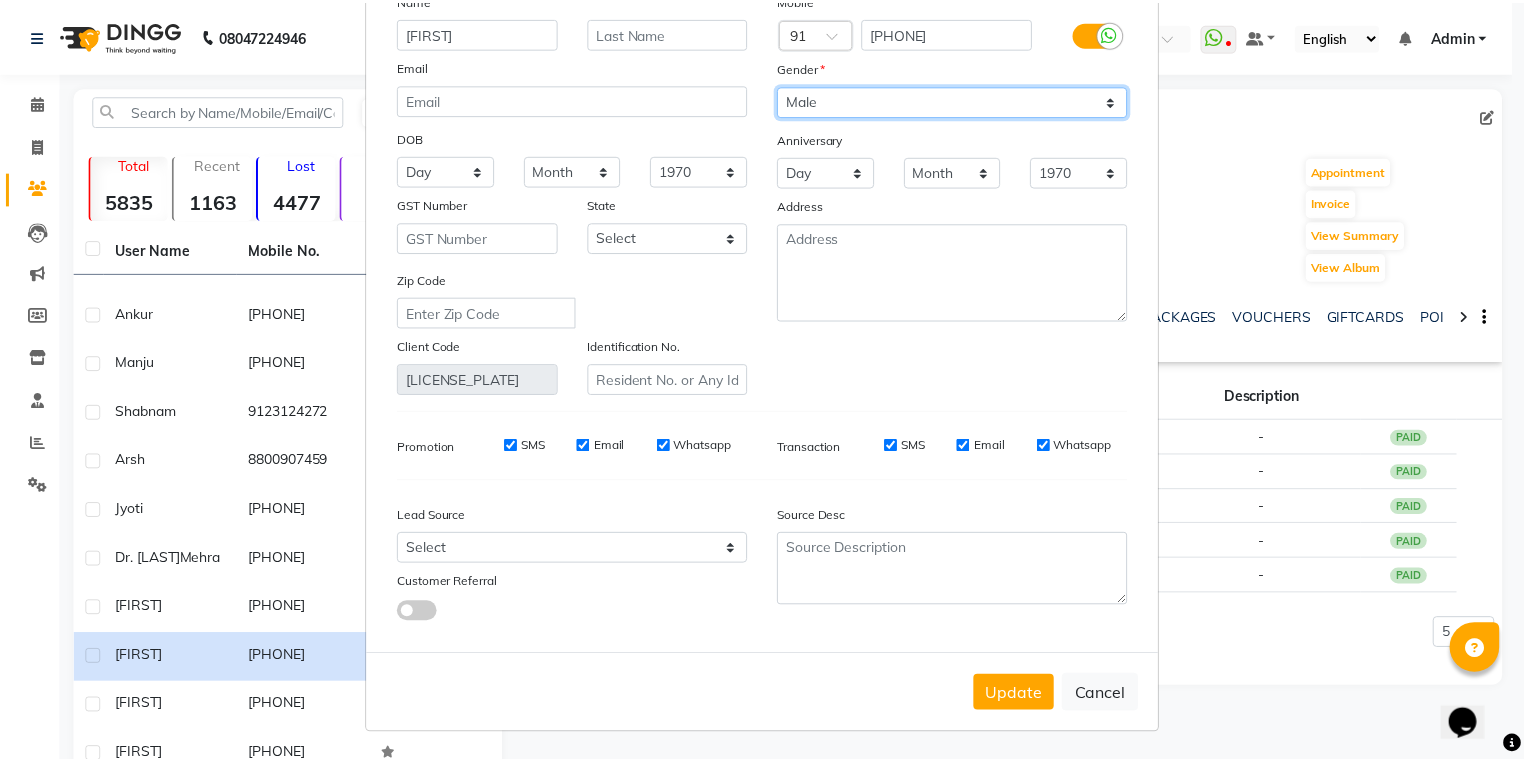 scroll, scrollTop: 135, scrollLeft: 0, axis: vertical 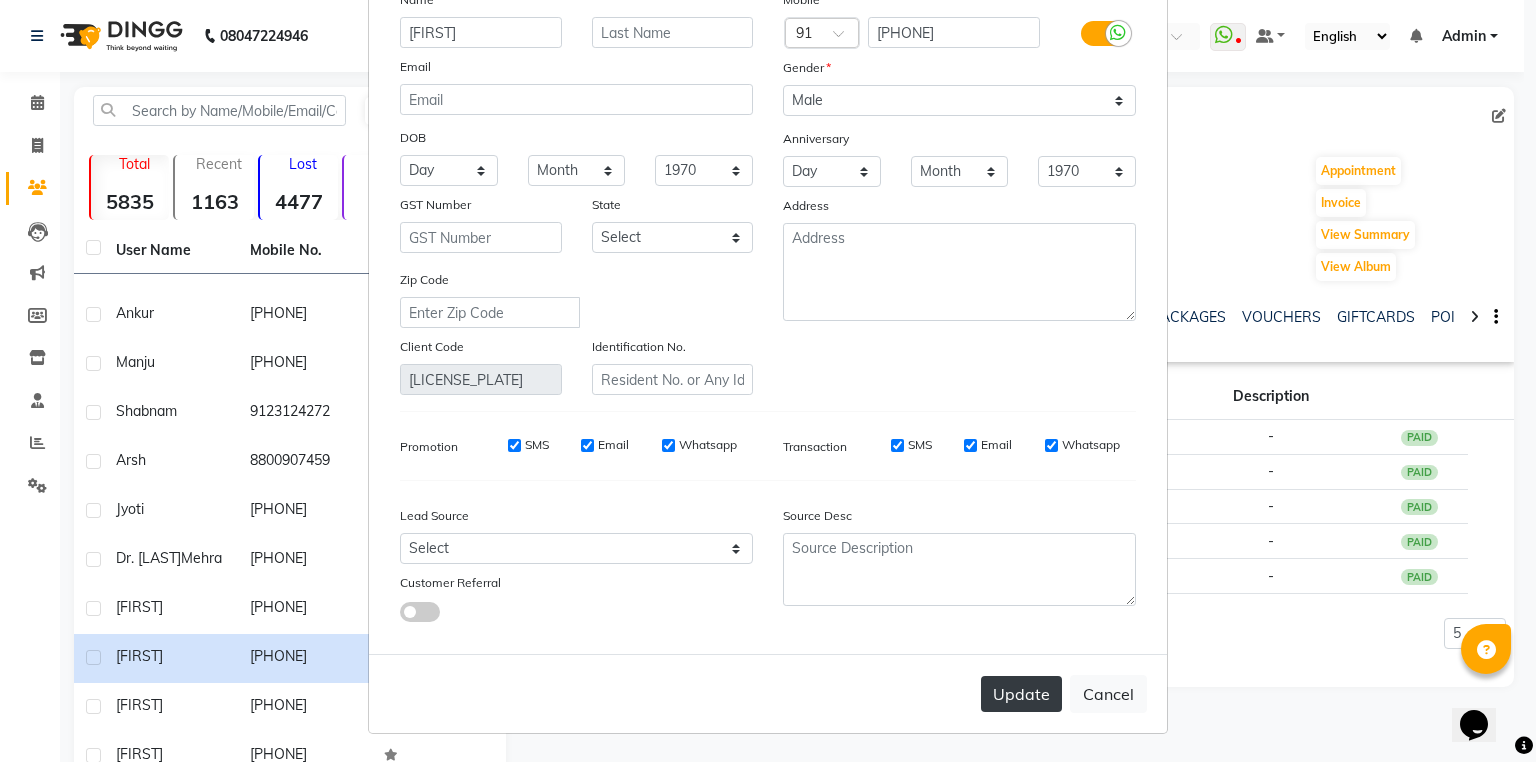 click on "Update" at bounding box center (1021, 694) 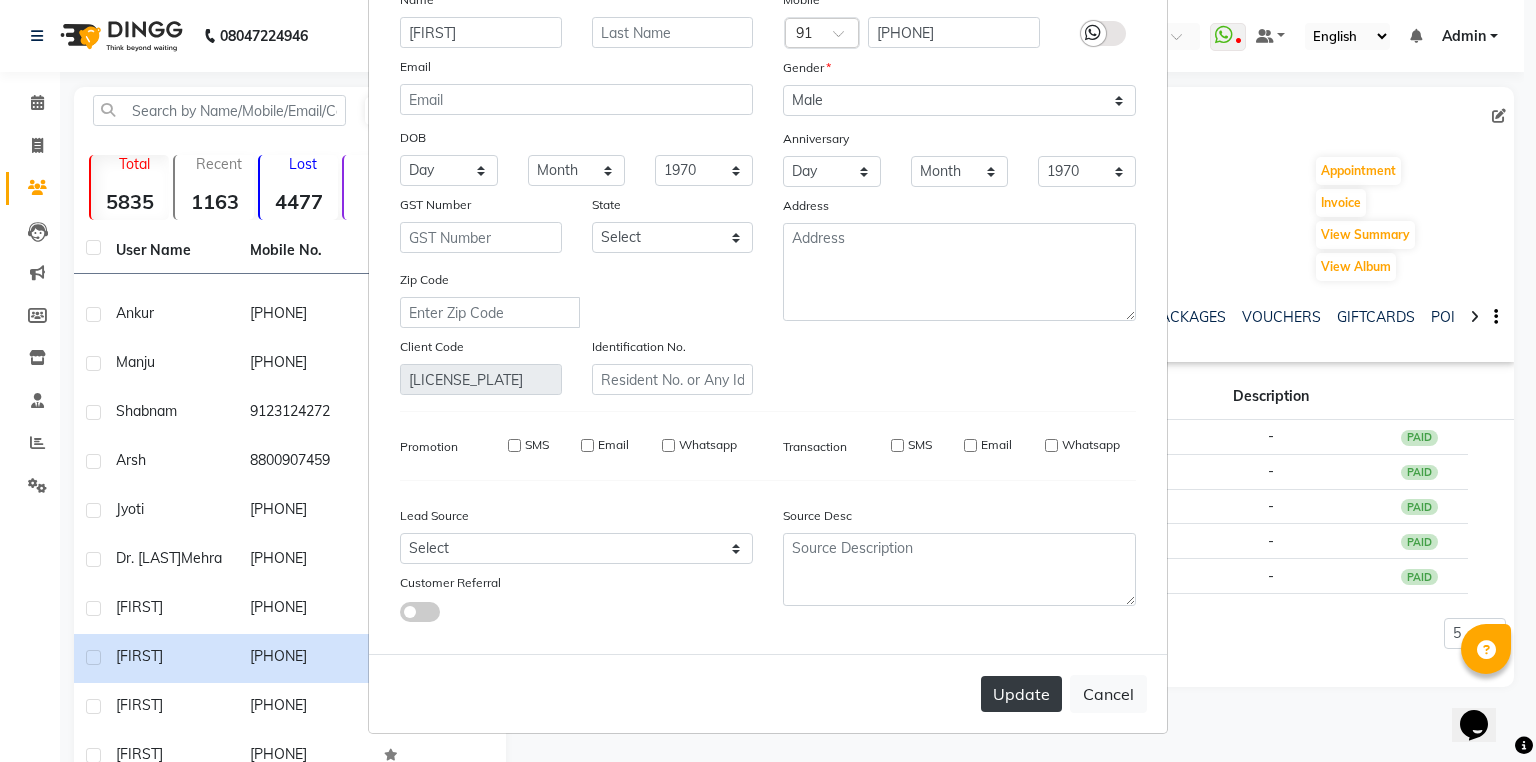 type 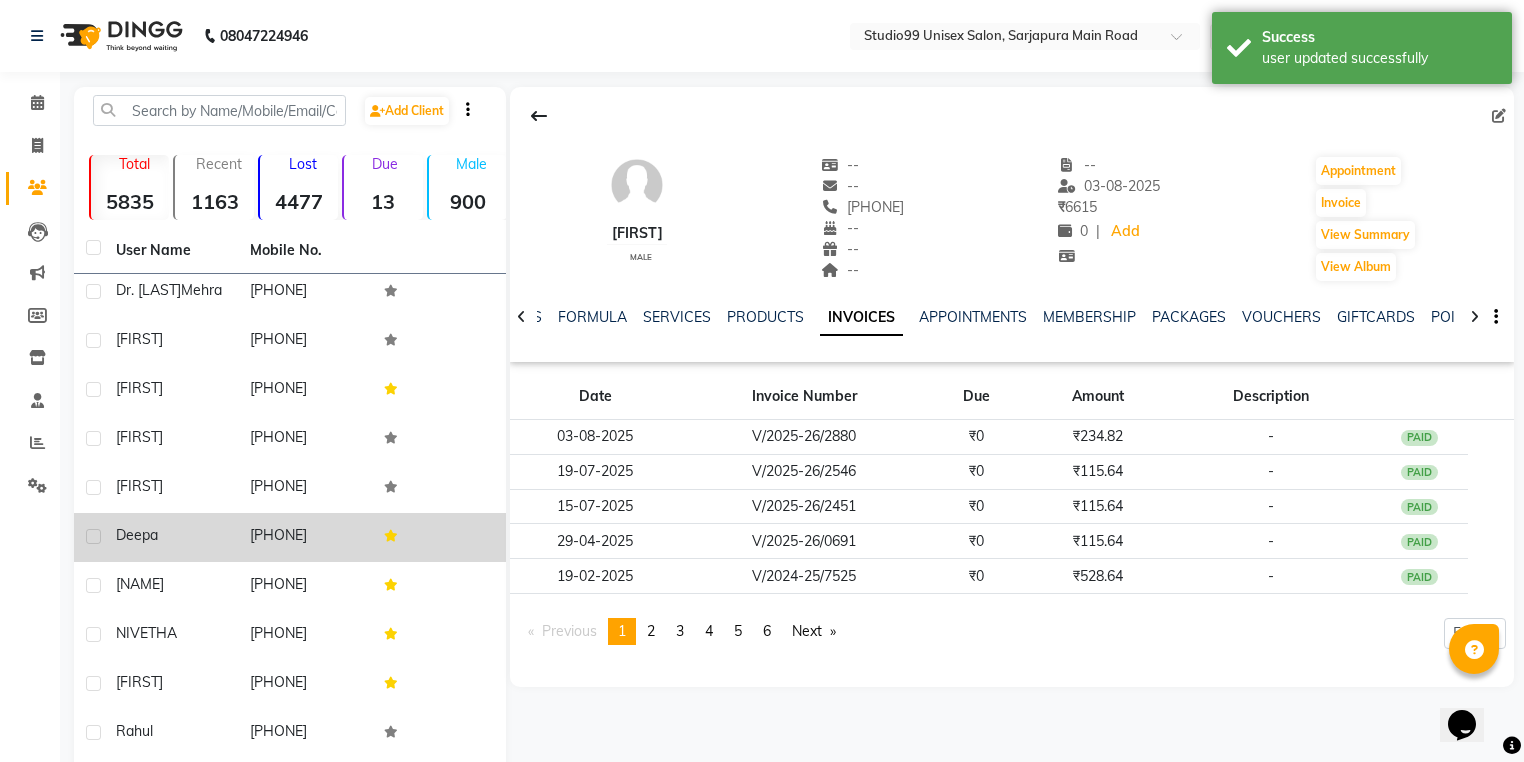 scroll, scrollTop: 1920, scrollLeft: 0, axis: vertical 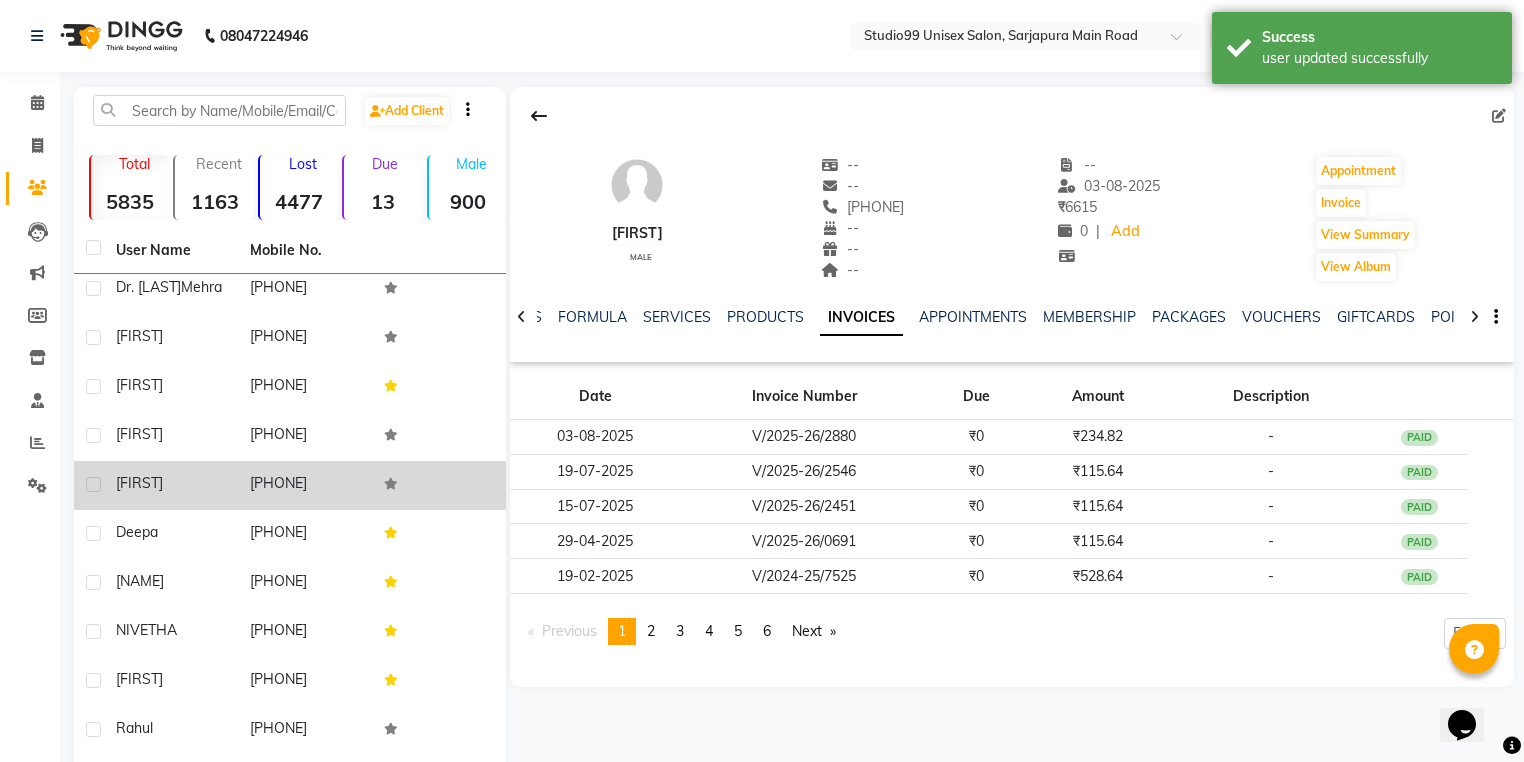 click on "Dhrivi" 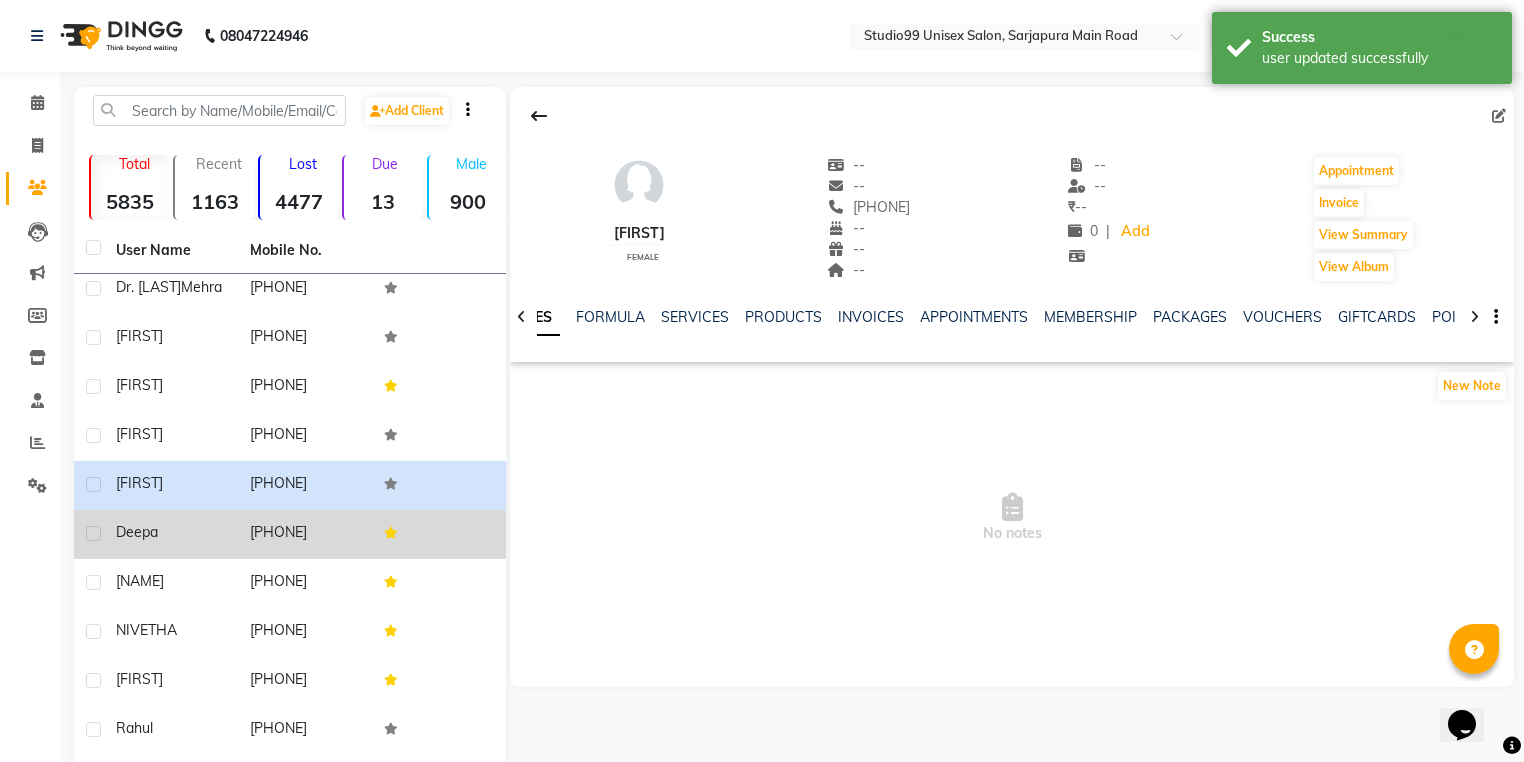 click on "deepa" 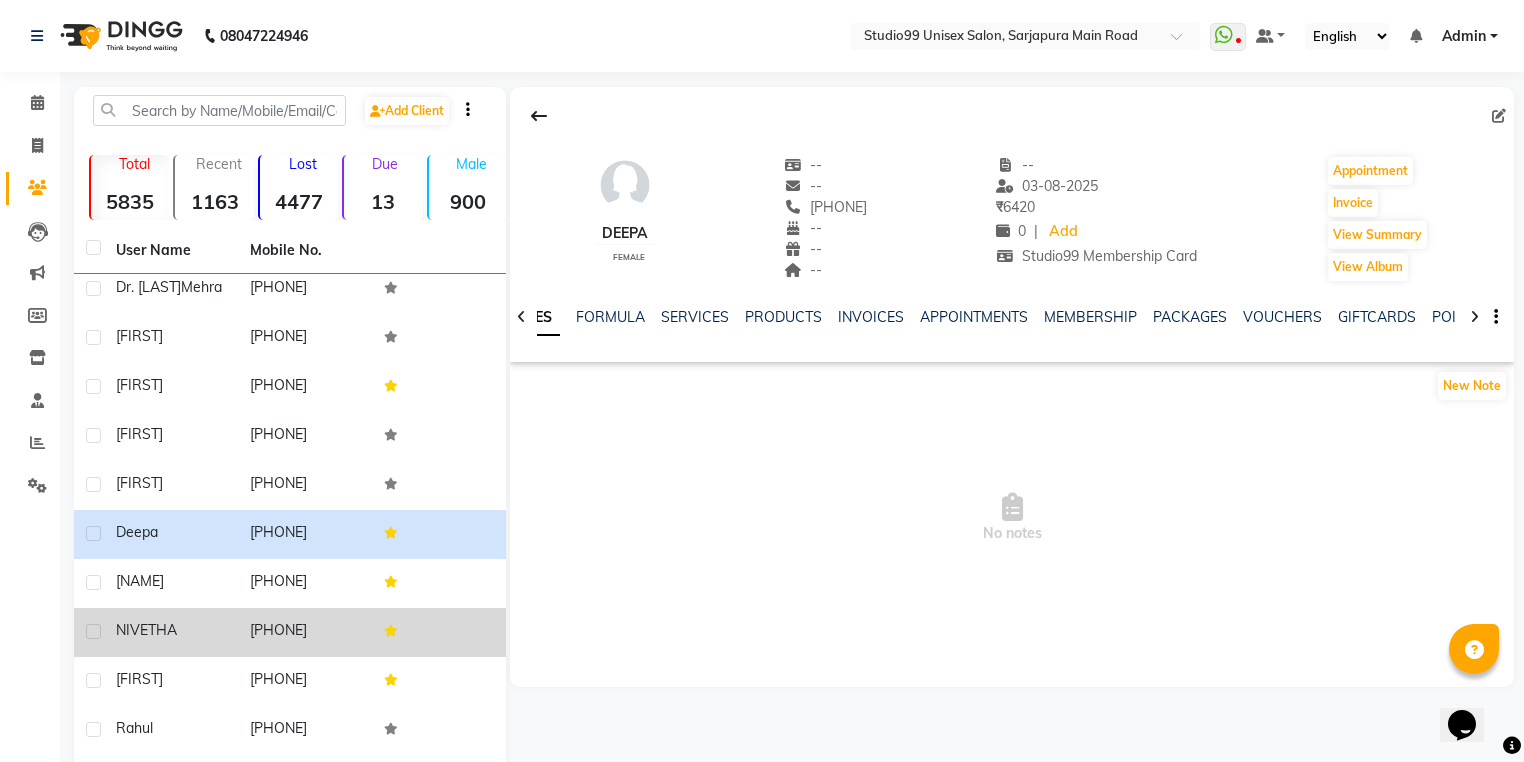 click on "NIVETHA" 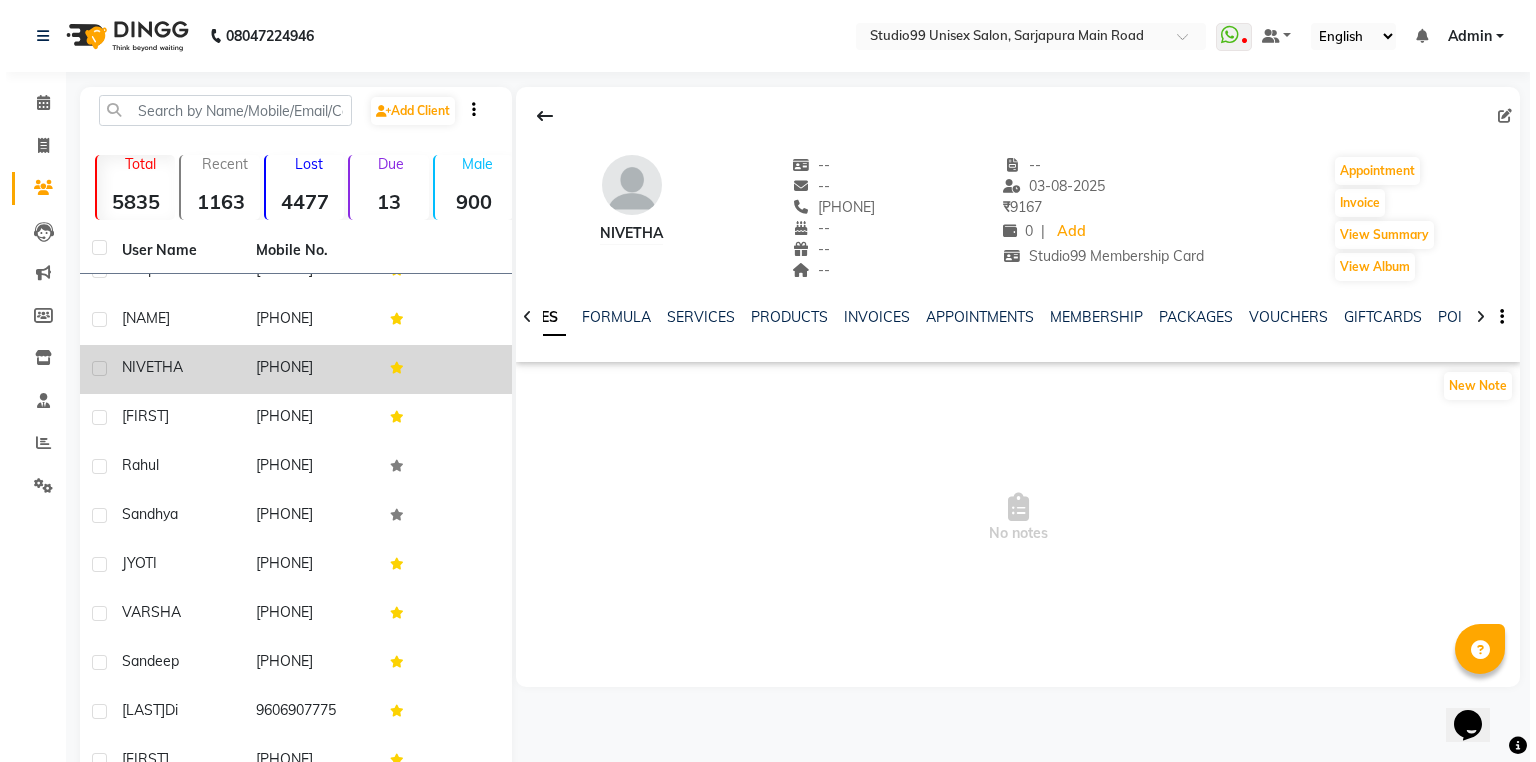 scroll, scrollTop: 2240, scrollLeft: 0, axis: vertical 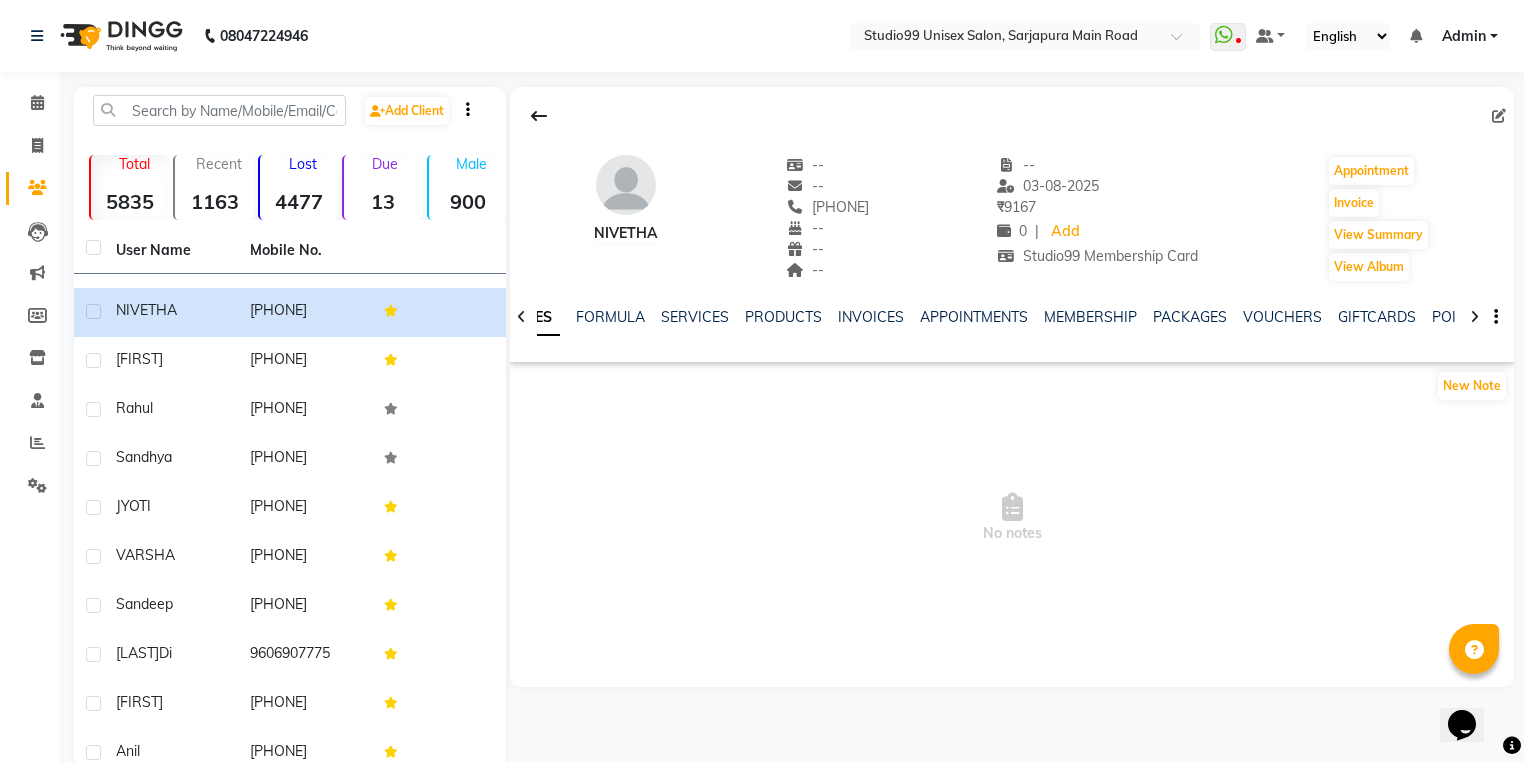click 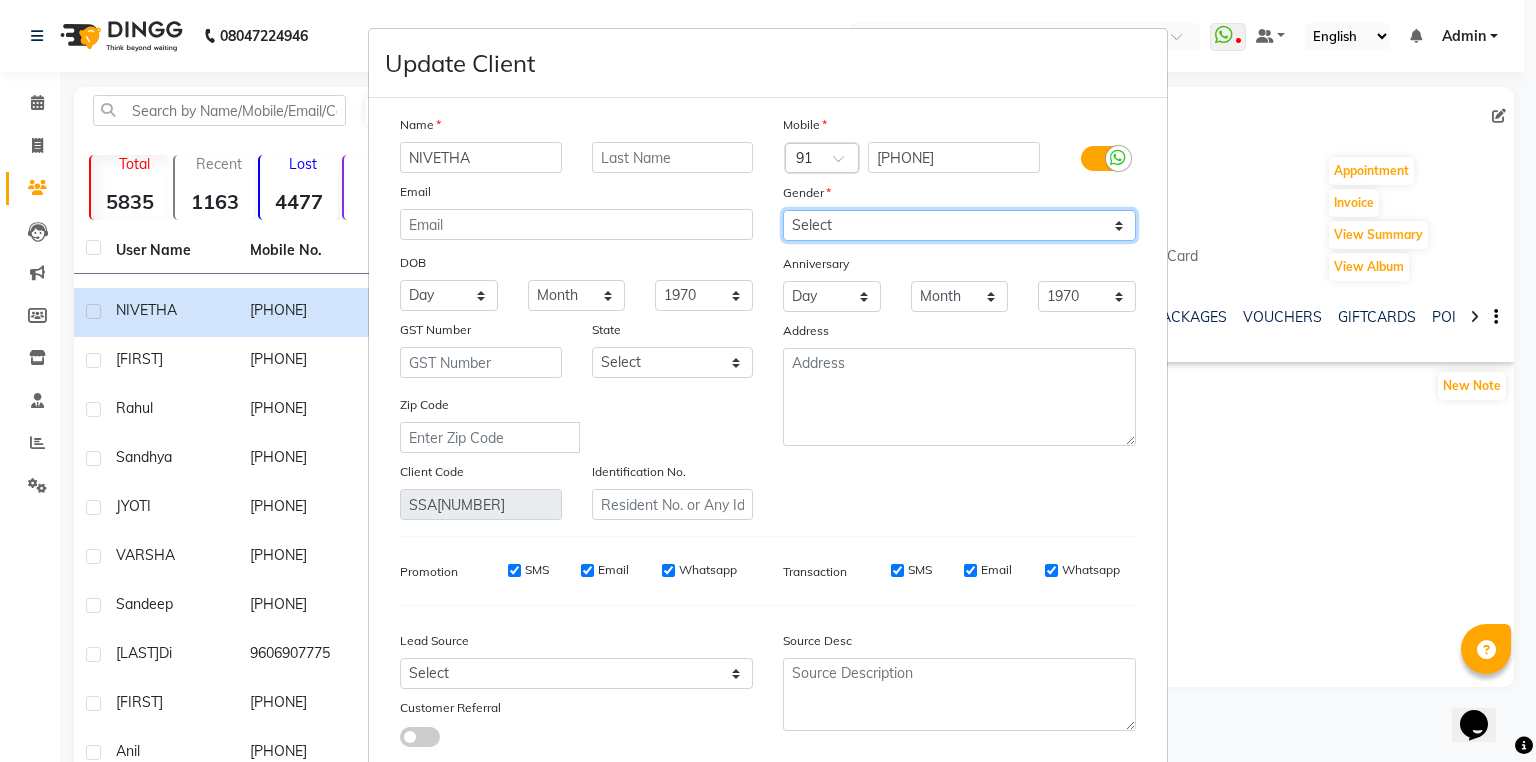 click on "Select Male Female Other Prefer Not To Say" at bounding box center (959, 225) 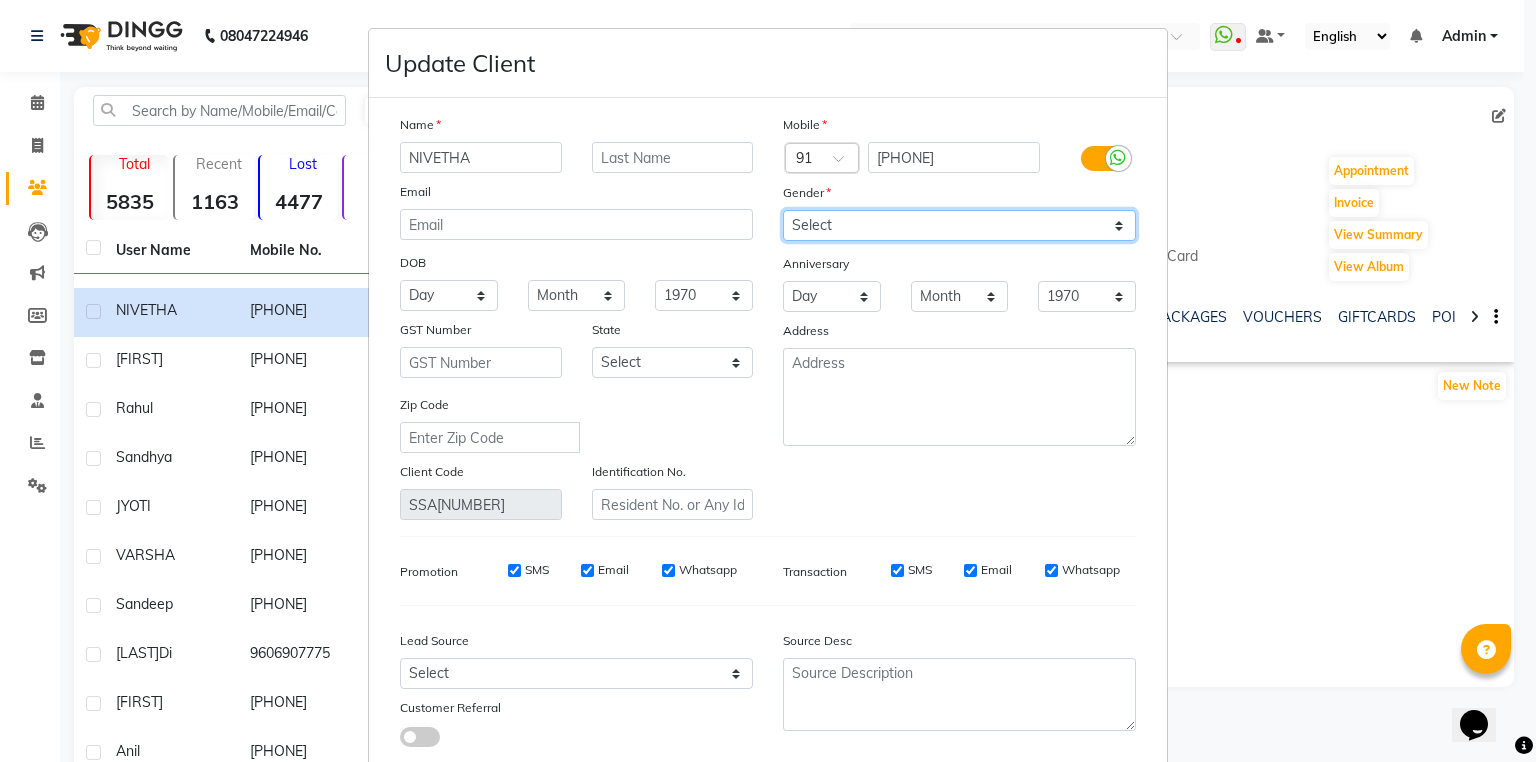 select on "female" 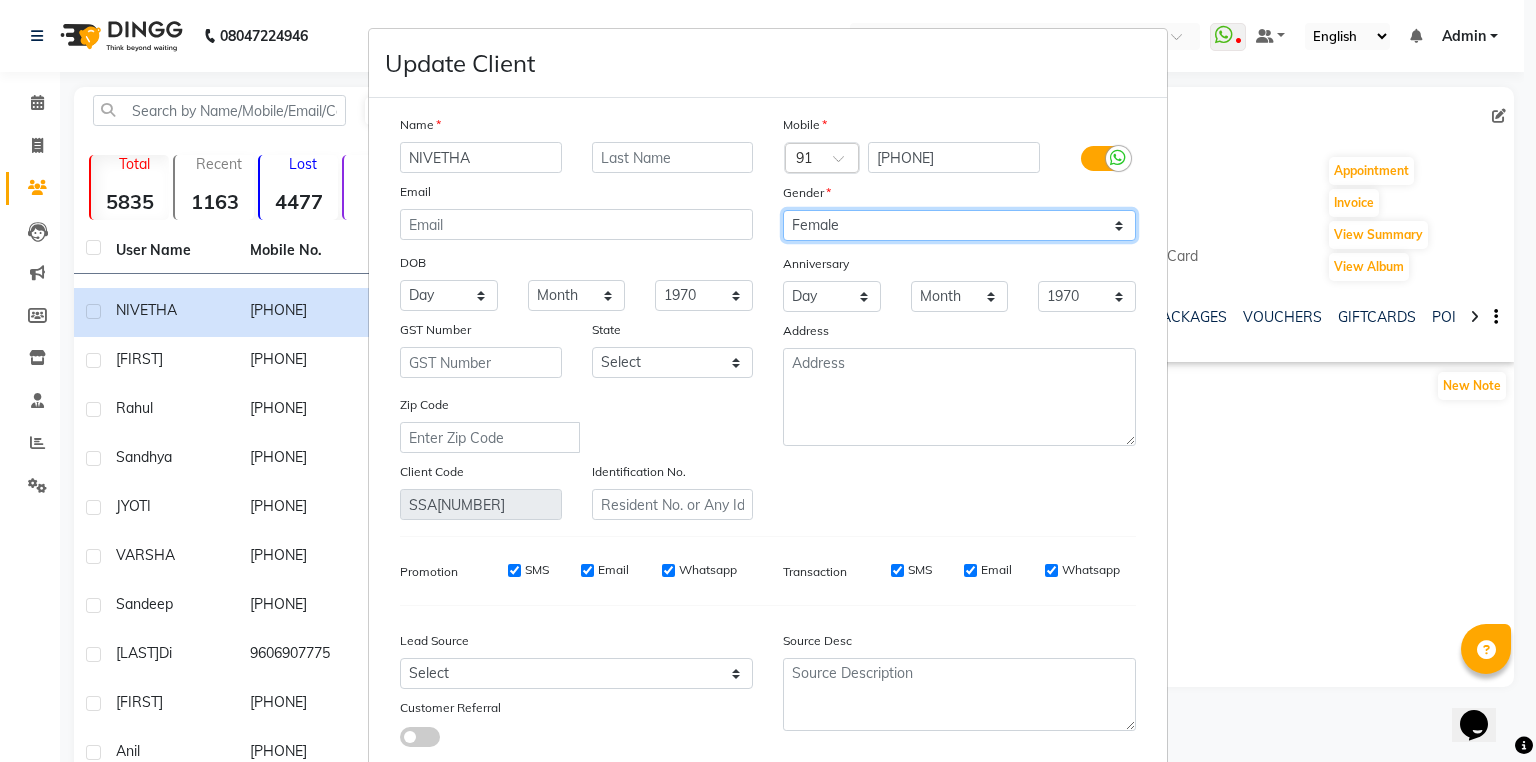 click on "Select Male Female Other Prefer Not To Say" at bounding box center [959, 225] 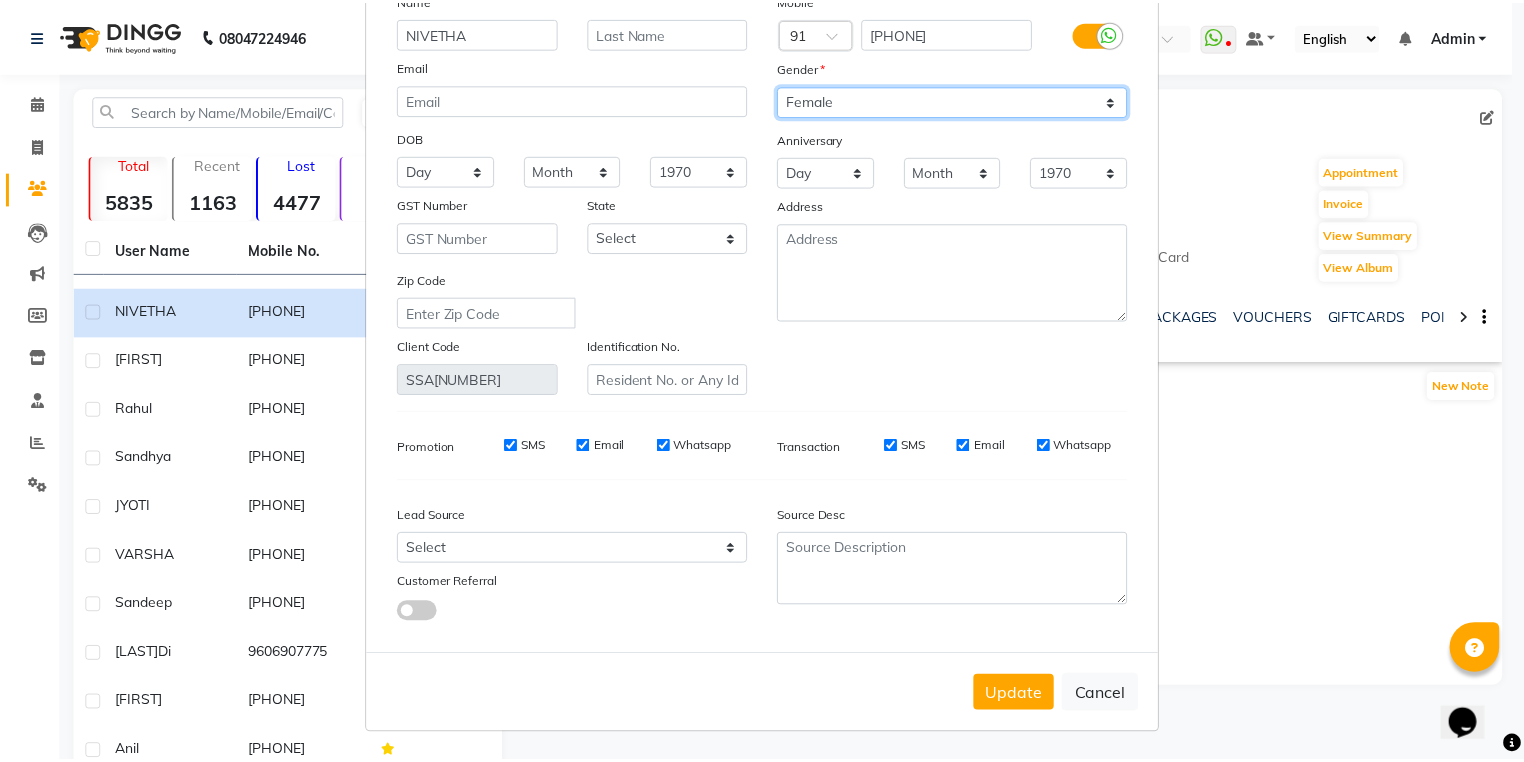 scroll, scrollTop: 135, scrollLeft: 0, axis: vertical 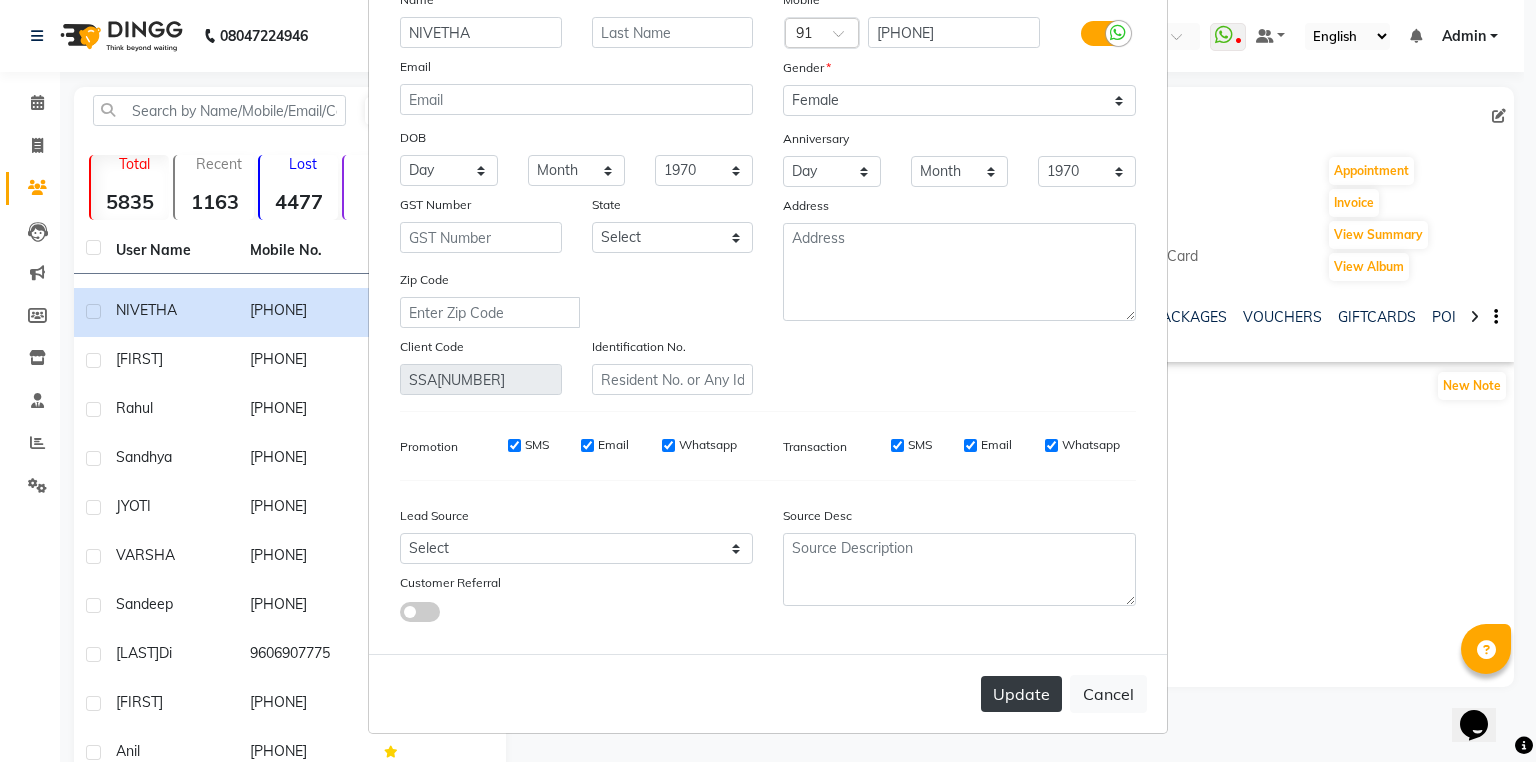 click on "Update" at bounding box center (1021, 694) 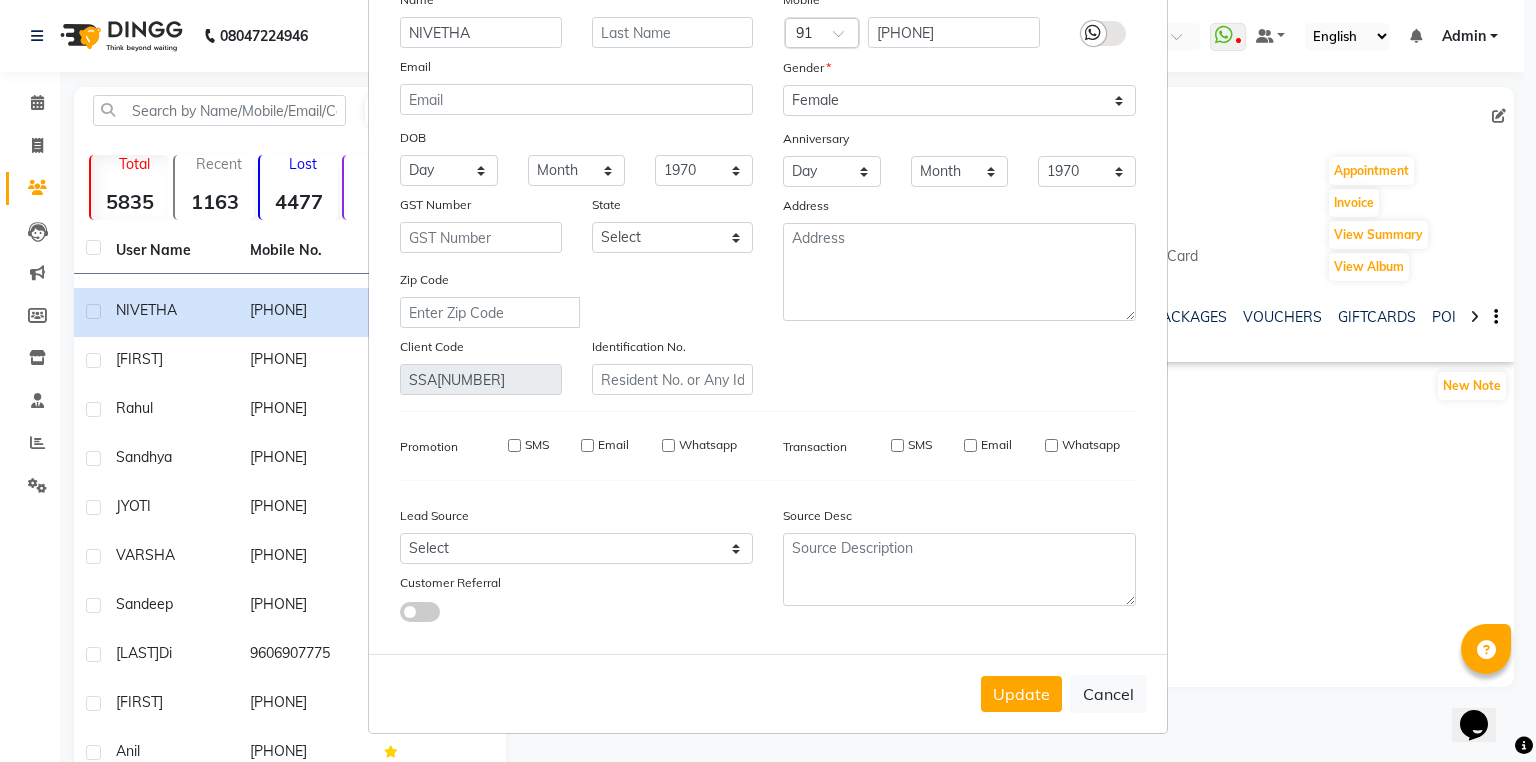 type 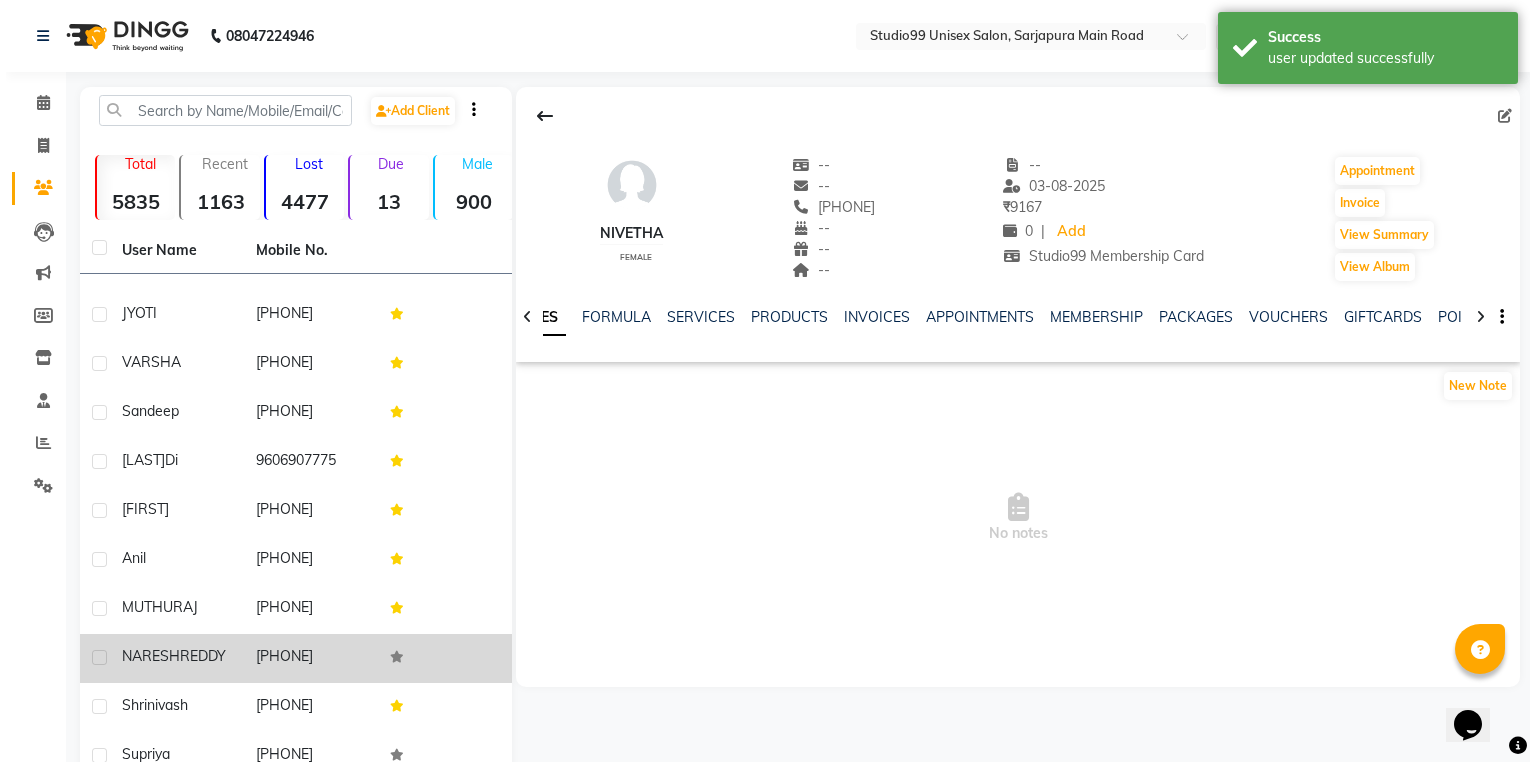 scroll, scrollTop: 2480, scrollLeft: 0, axis: vertical 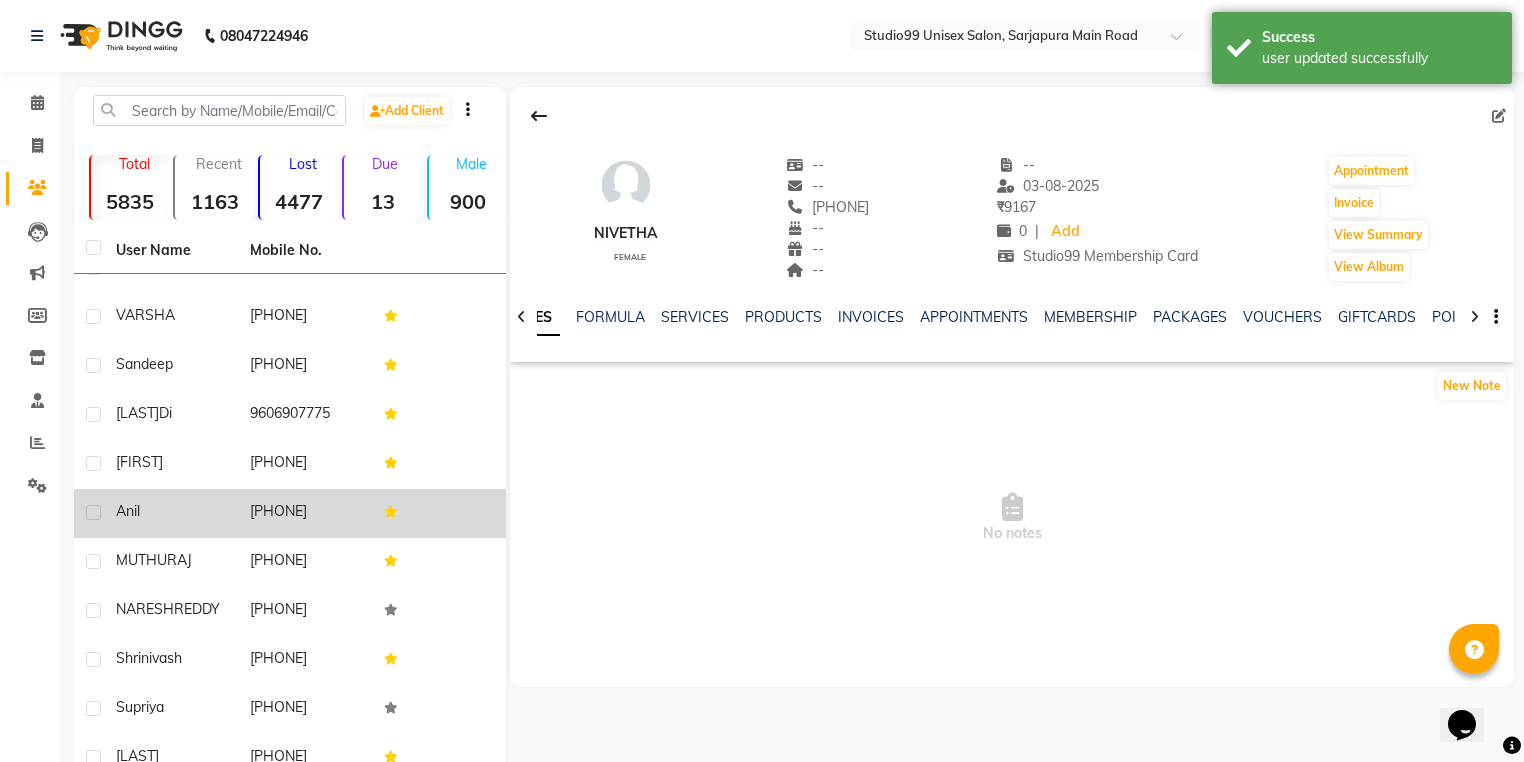 click on "anil" 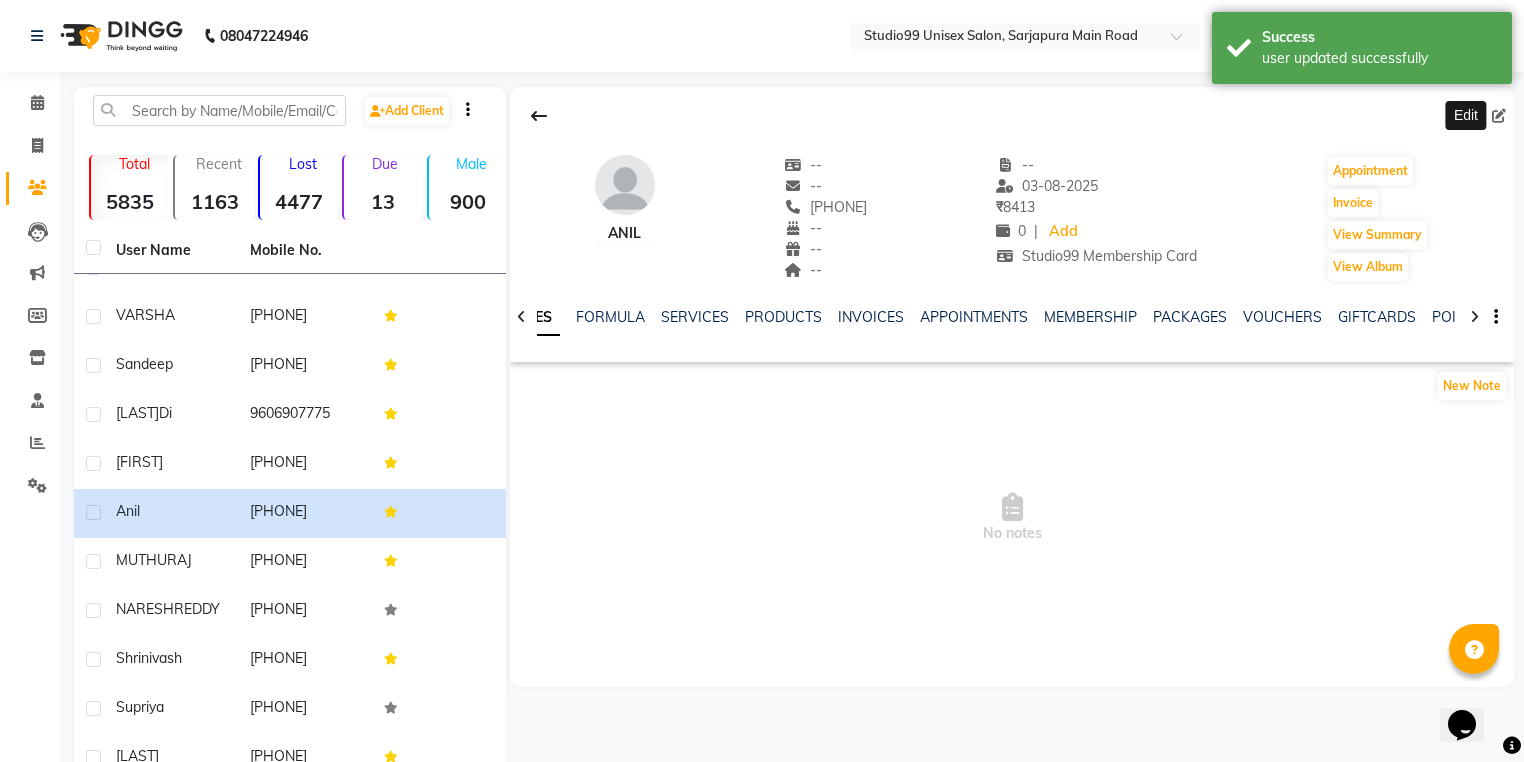 click 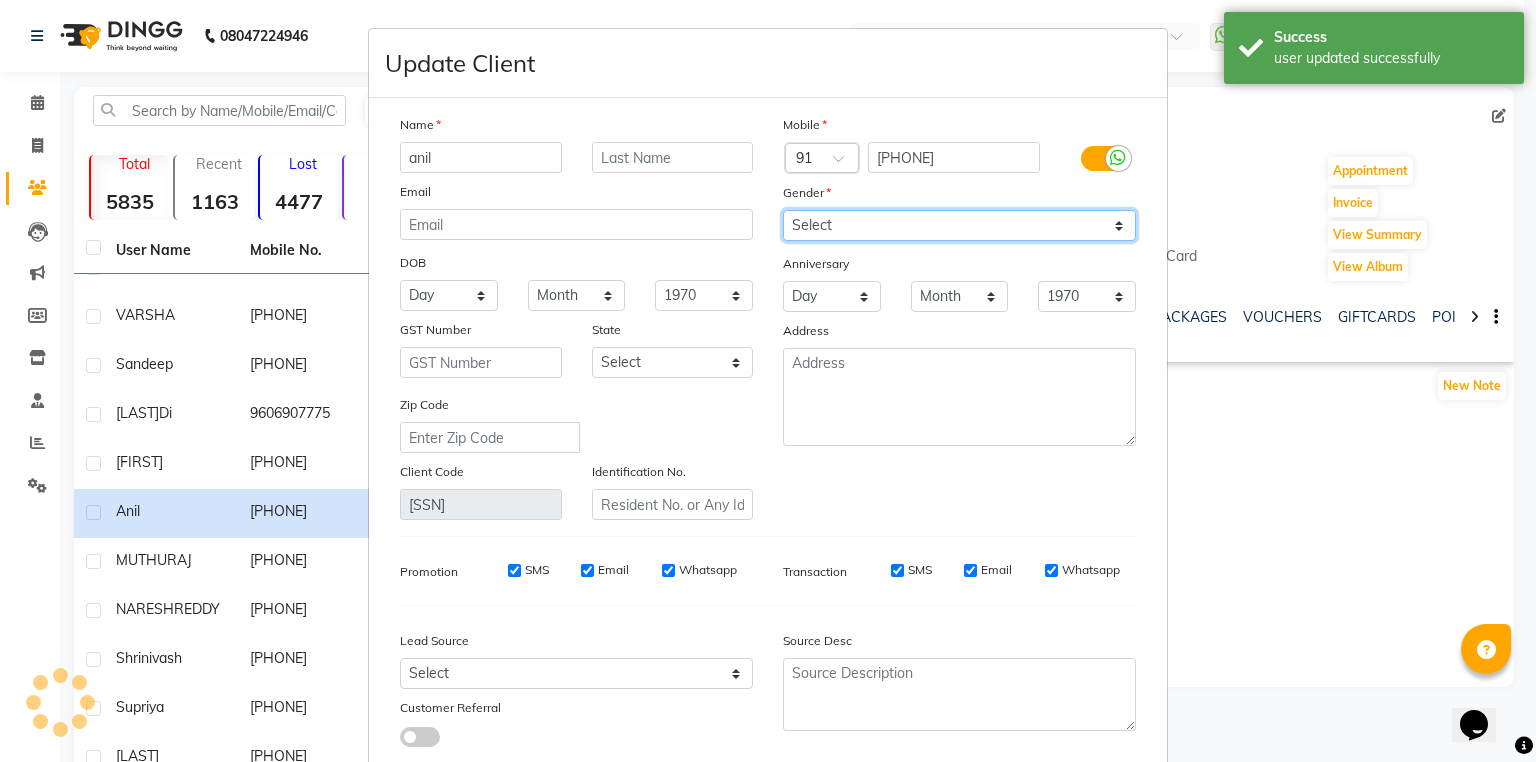 click on "Select Male Female Other Prefer Not To Say" at bounding box center [959, 225] 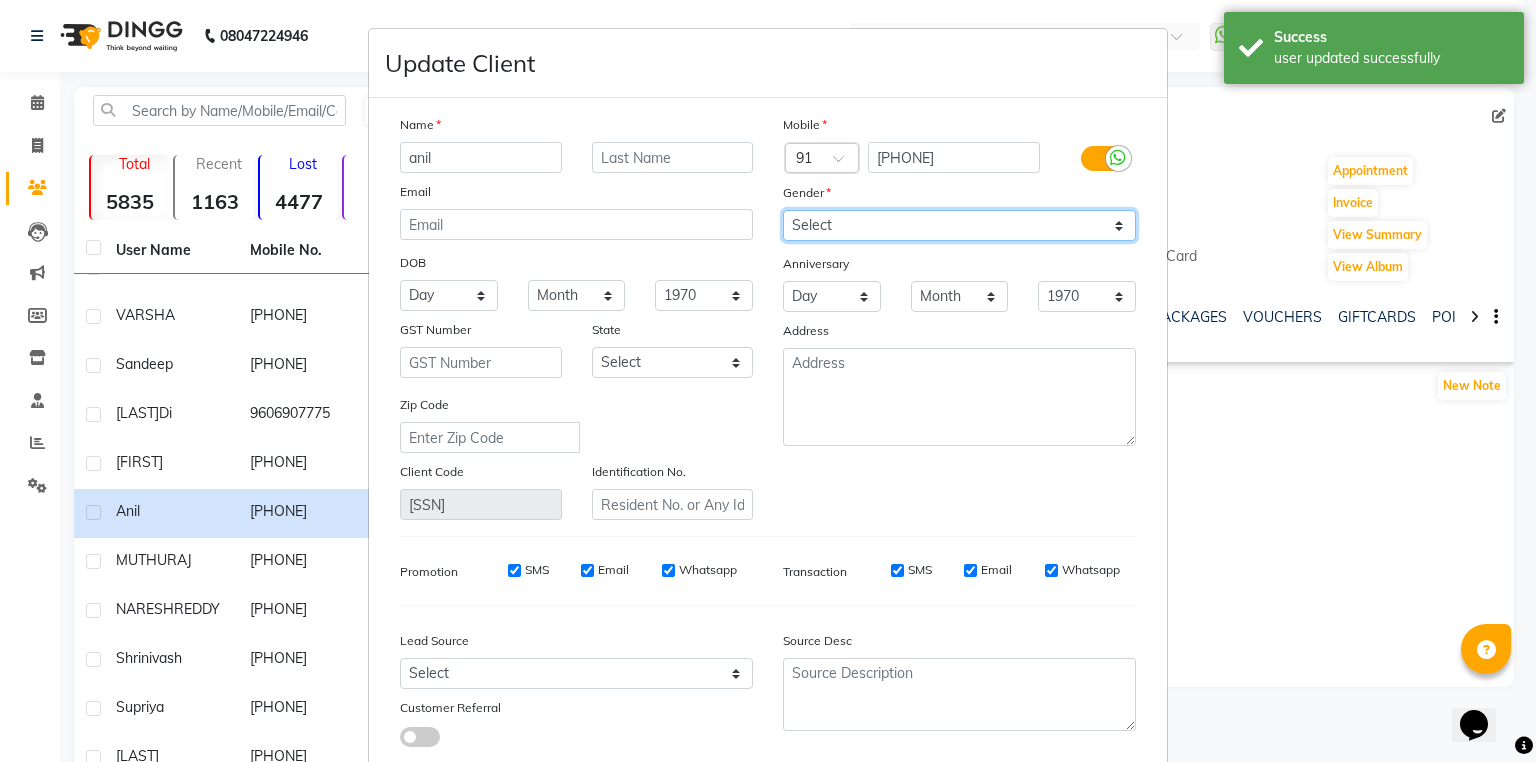 select on "male" 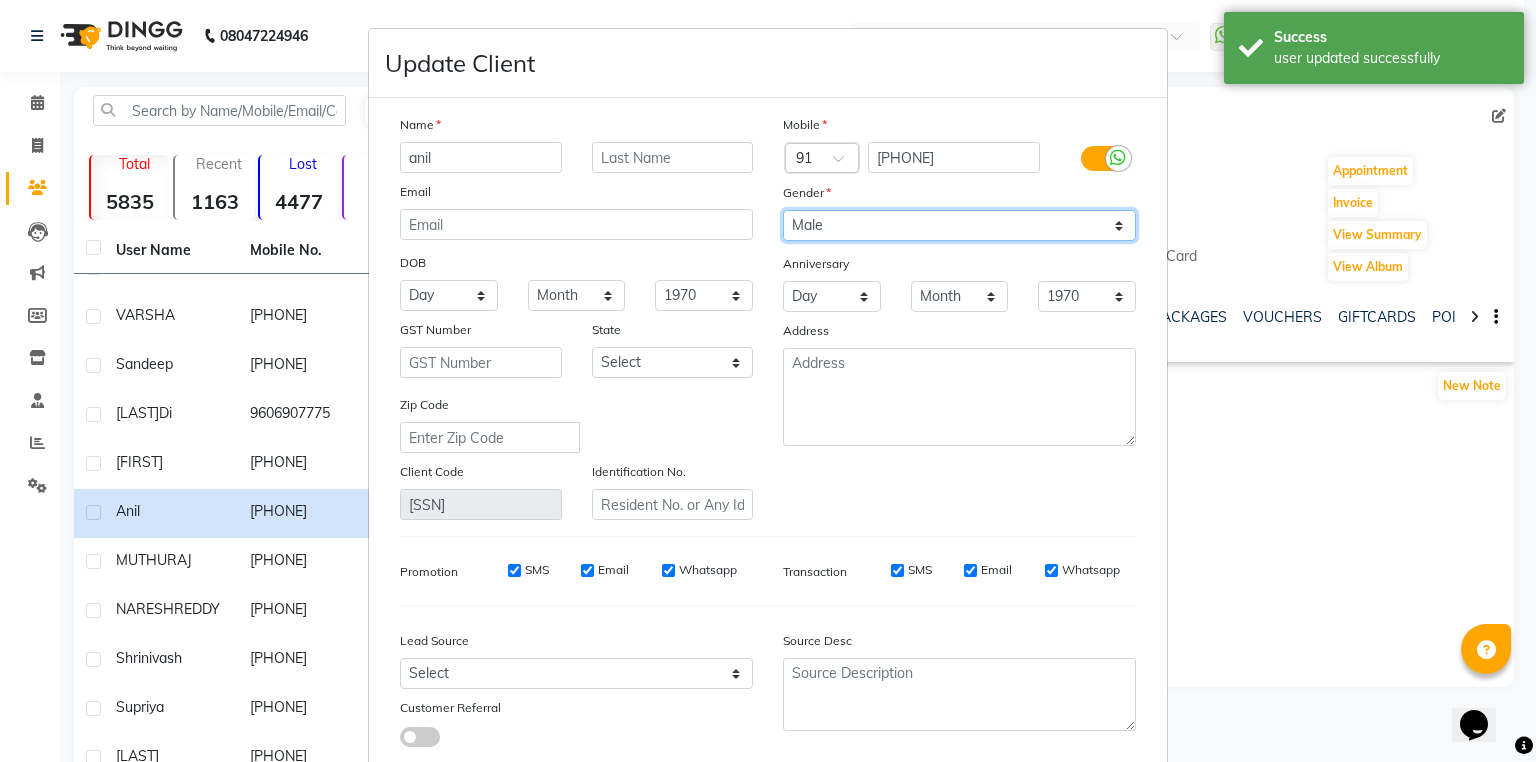click on "Select Male Female Other Prefer Not To Say" at bounding box center [959, 225] 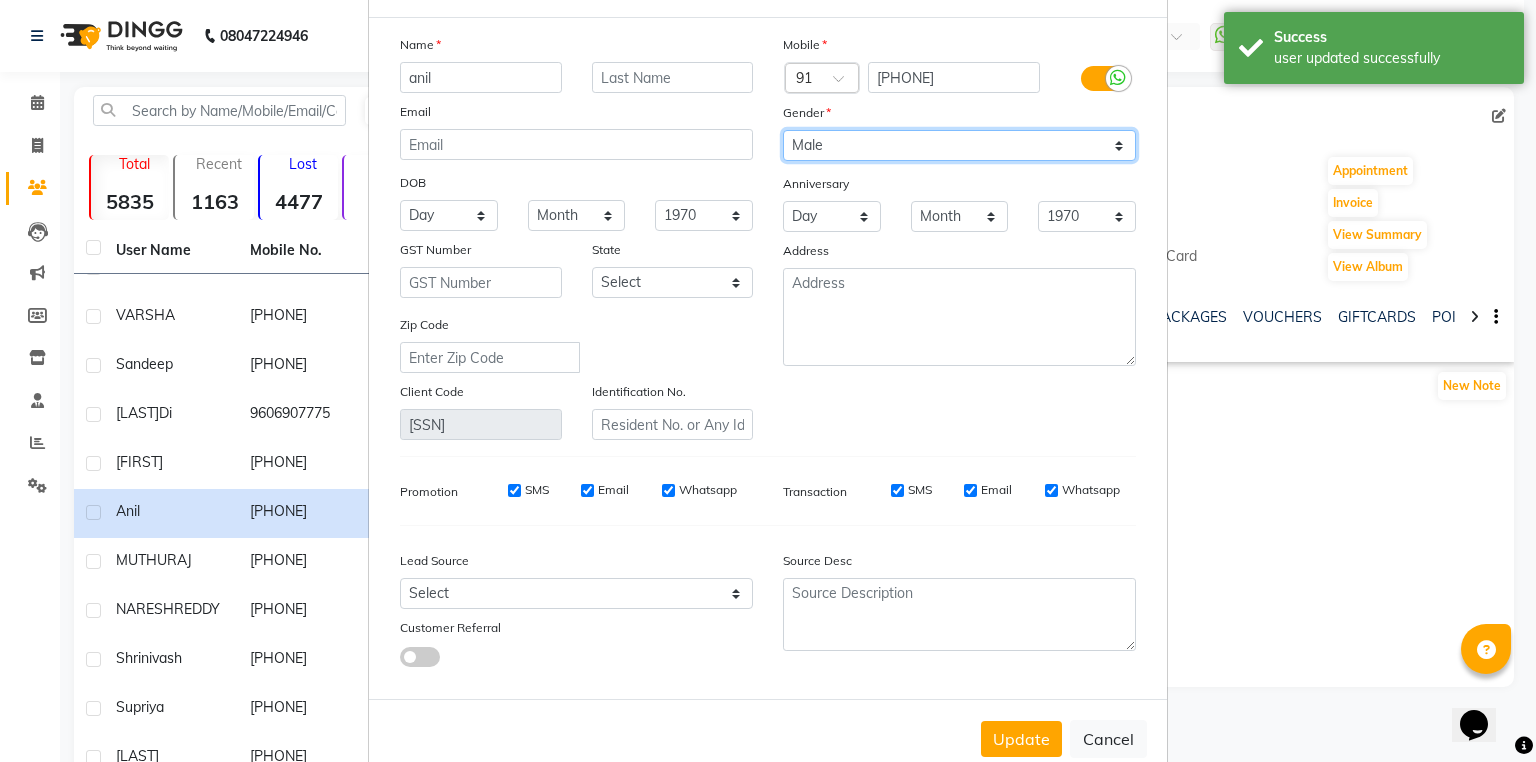 scroll, scrollTop: 135, scrollLeft: 0, axis: vertical 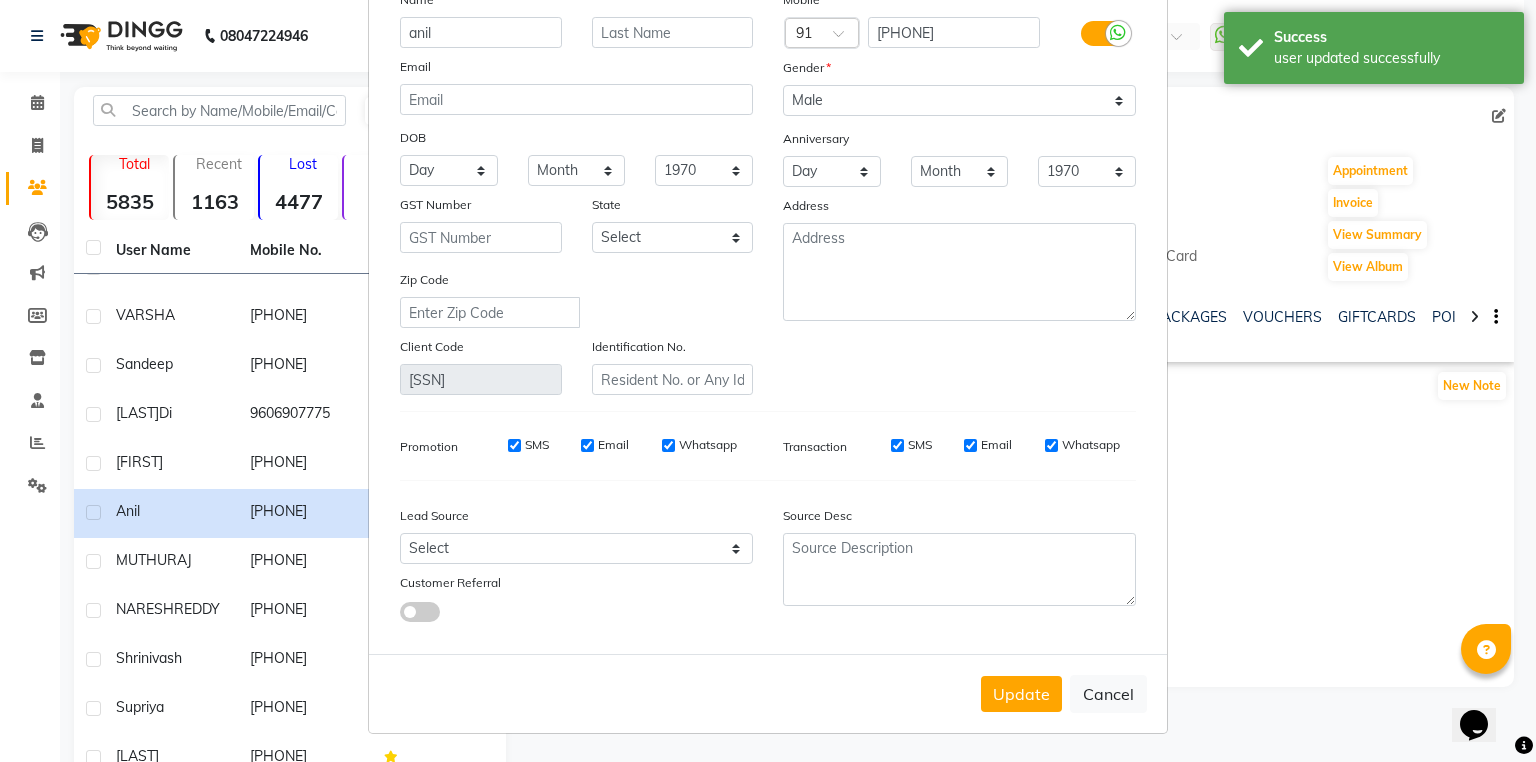 drag, startPoint x: 996, startPoint y: 687, endPoint x: 977, endPoint y: 637, distance: 53.488316 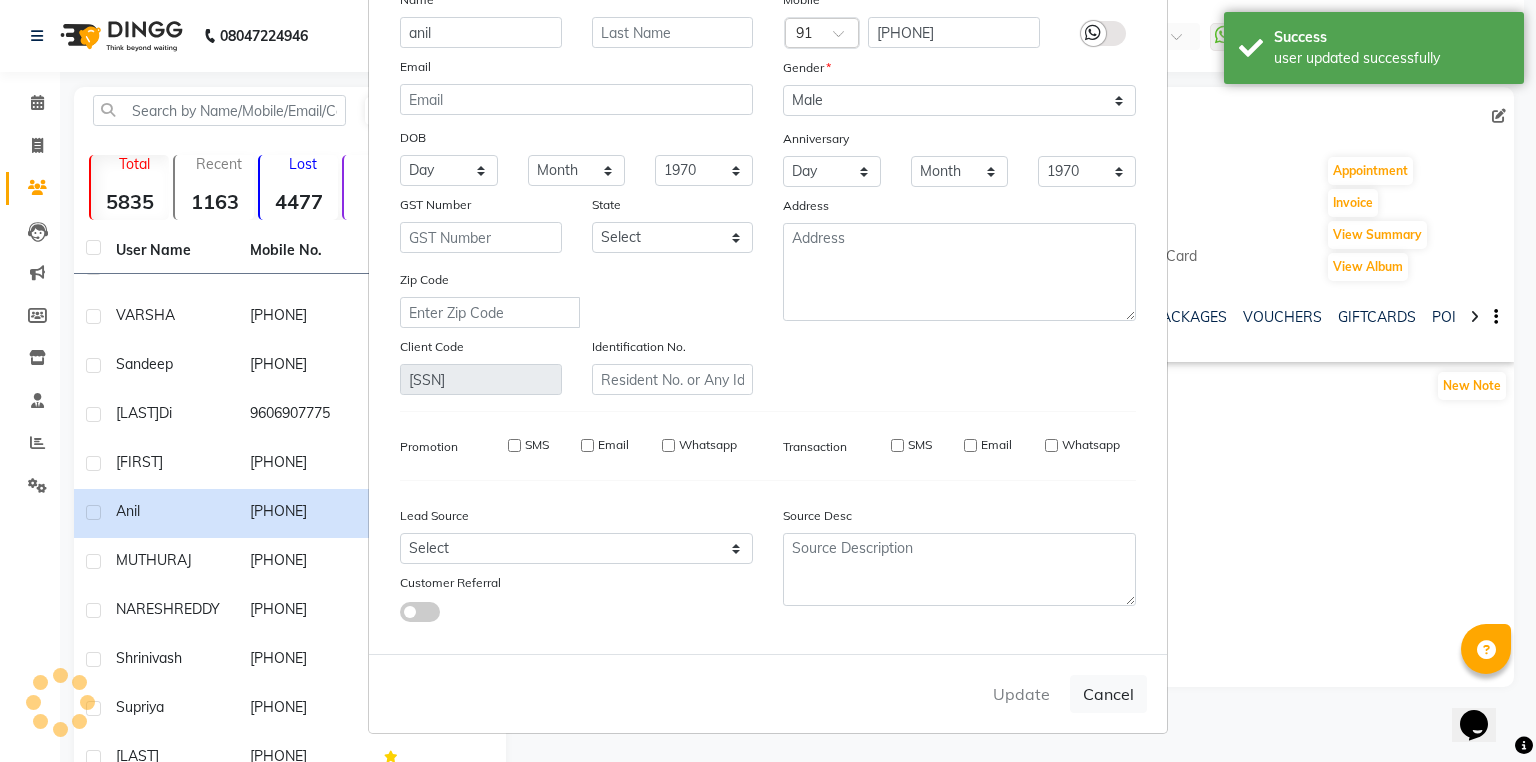 type 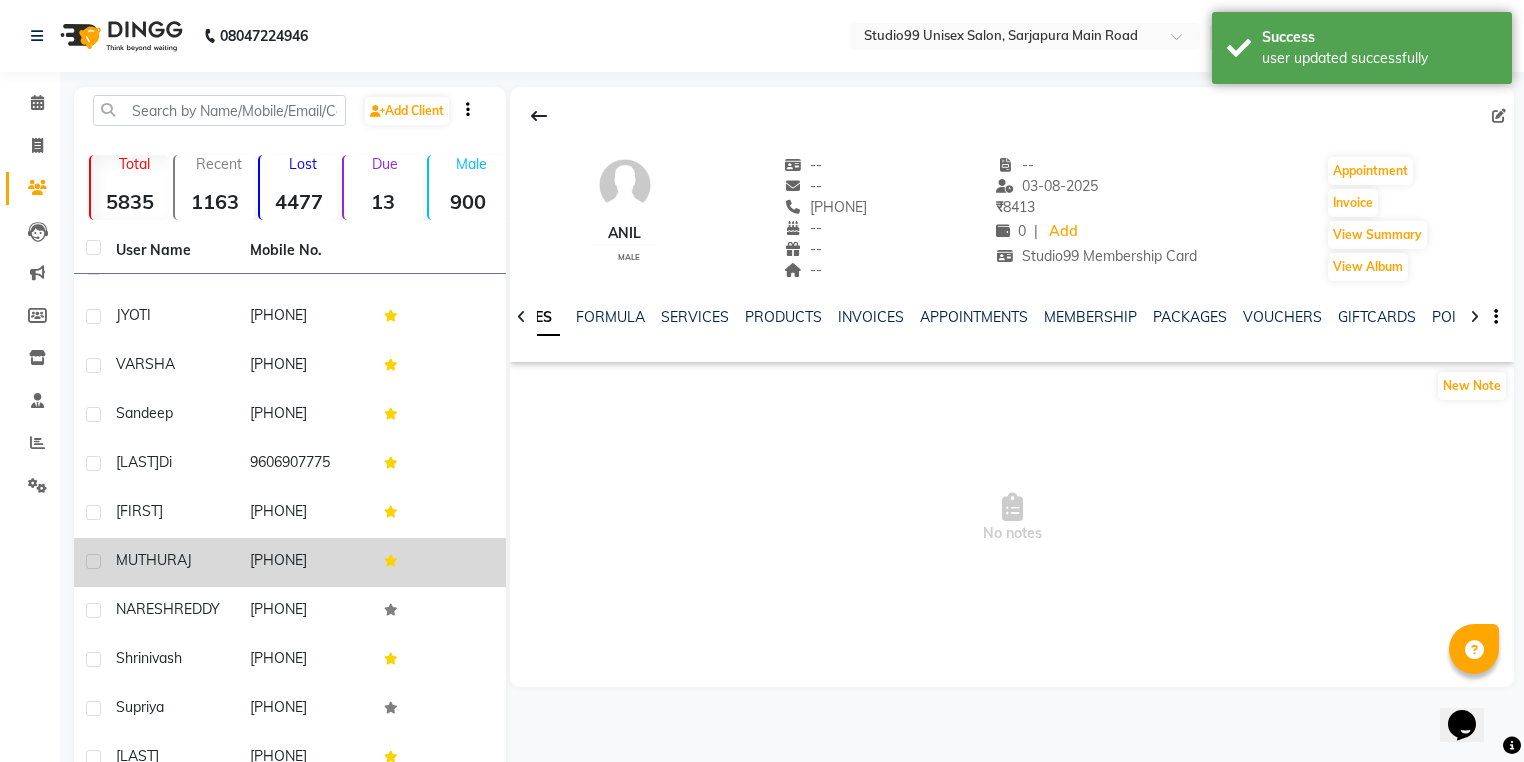 click on "MUTHU  RAJ" 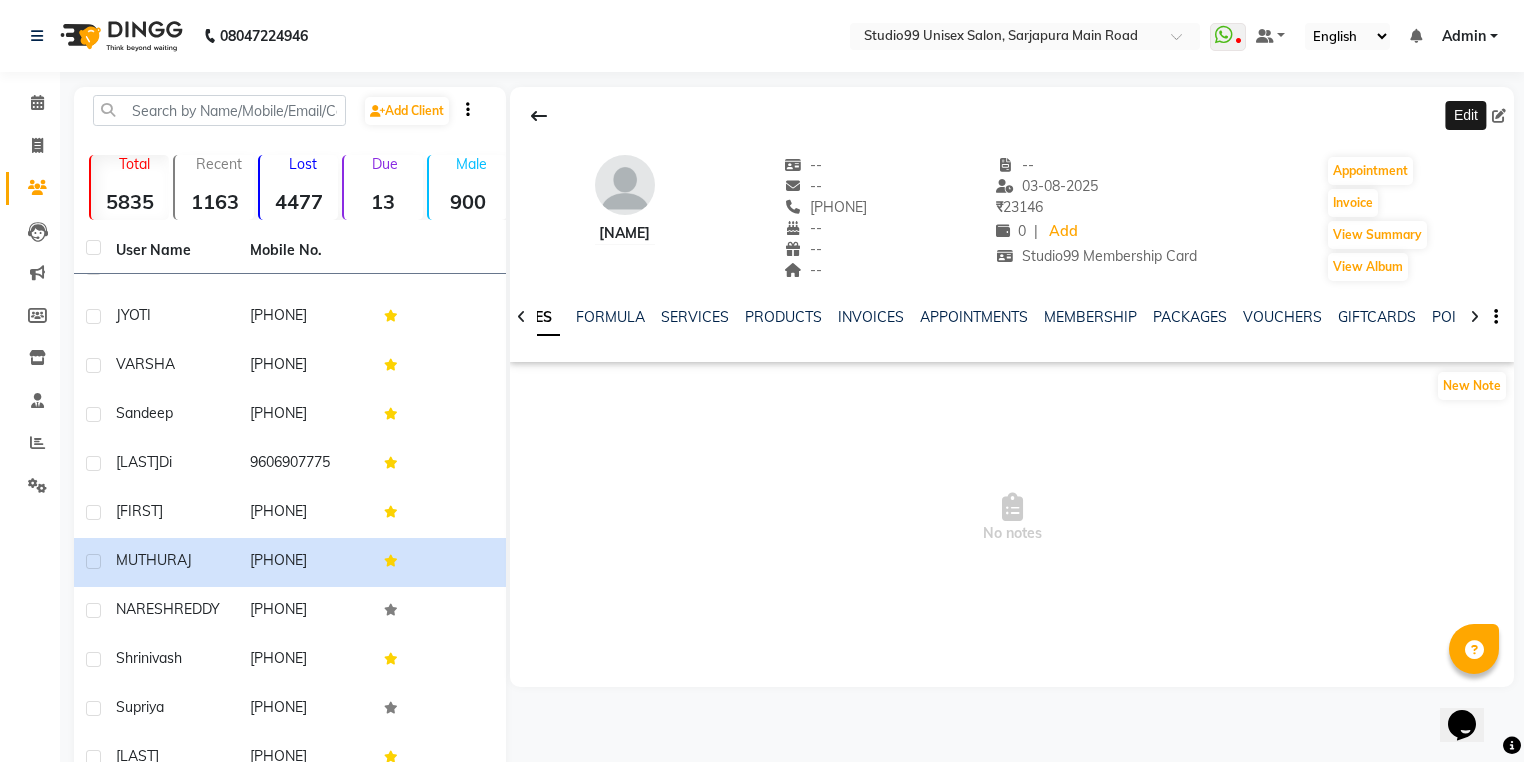 click 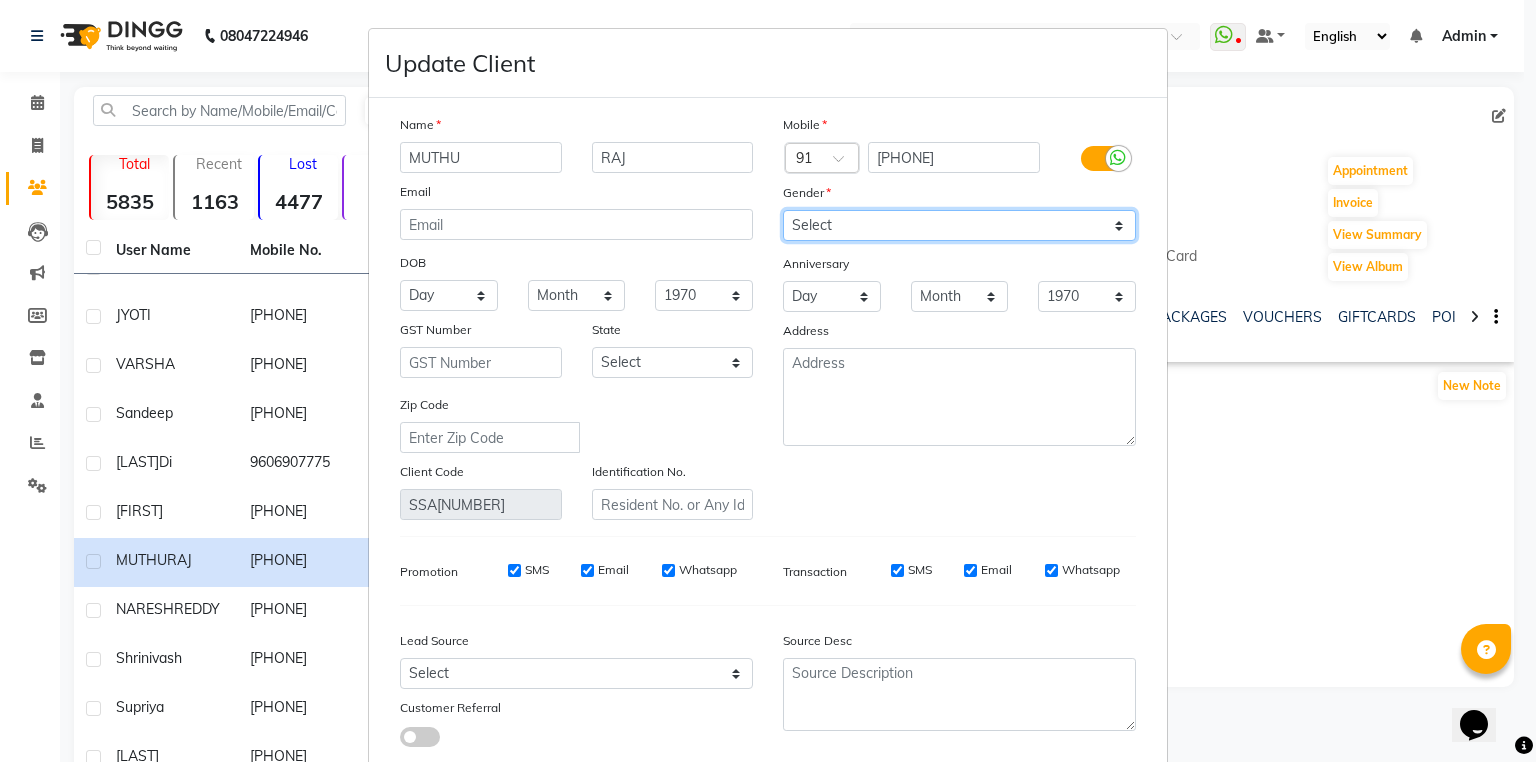 click on "Select Male Female Other Prefer Not To Say" at bounding box center (959, 225) 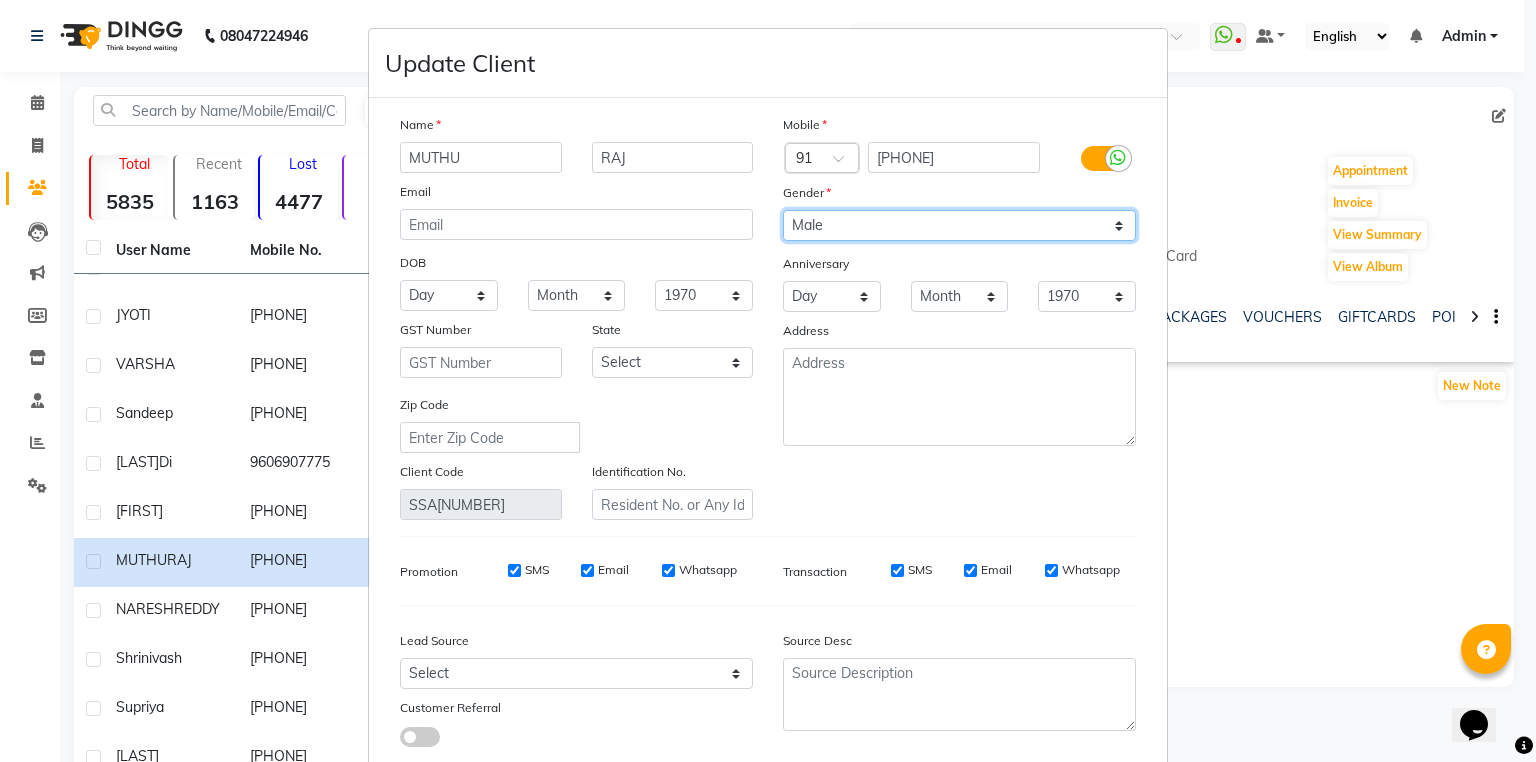 click on "Select Male Female Other Prefer Not To Say" at bounding box center (959, 225) 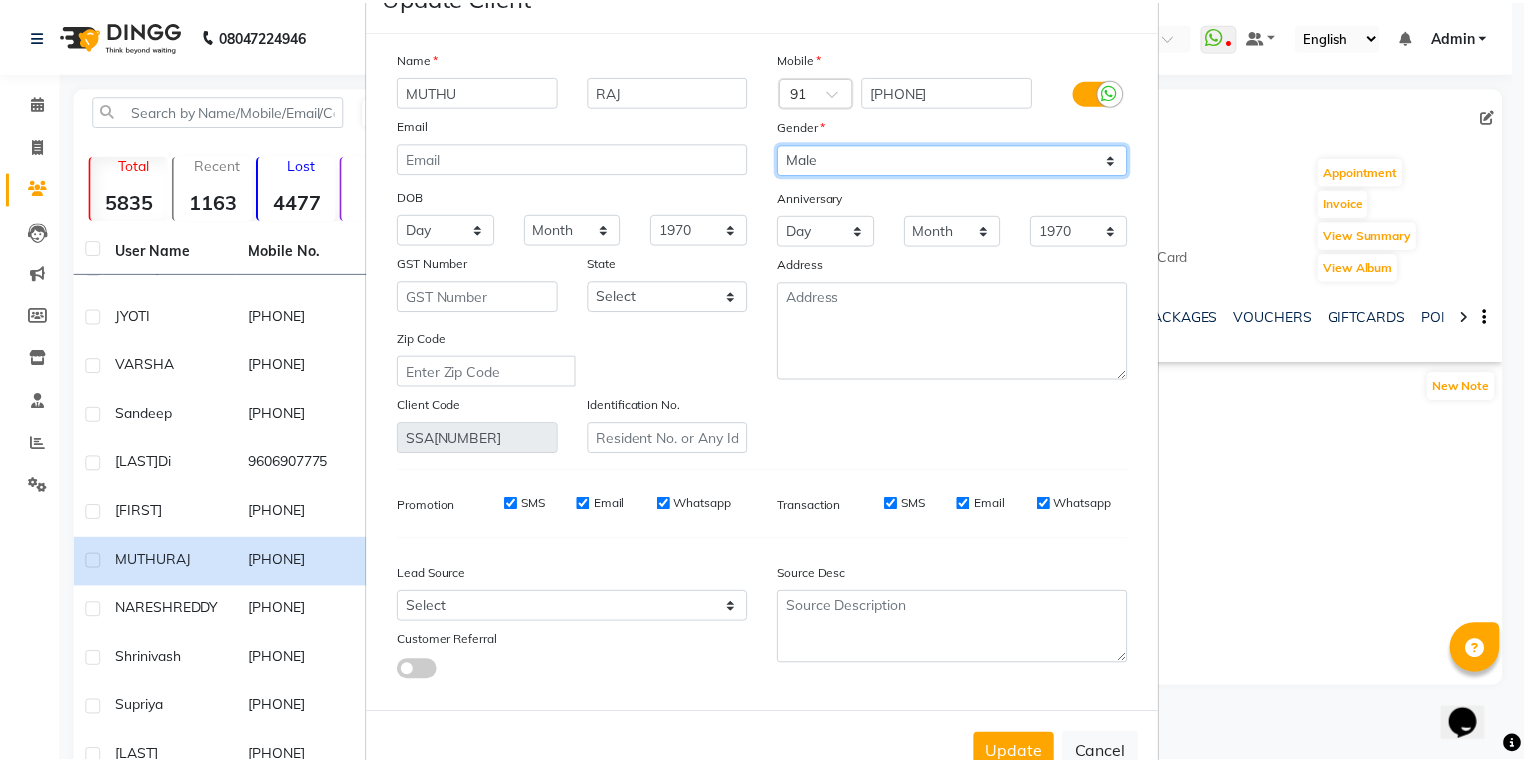scroll, scrollTop: 135, scrollLeft: 0, axis: vertical 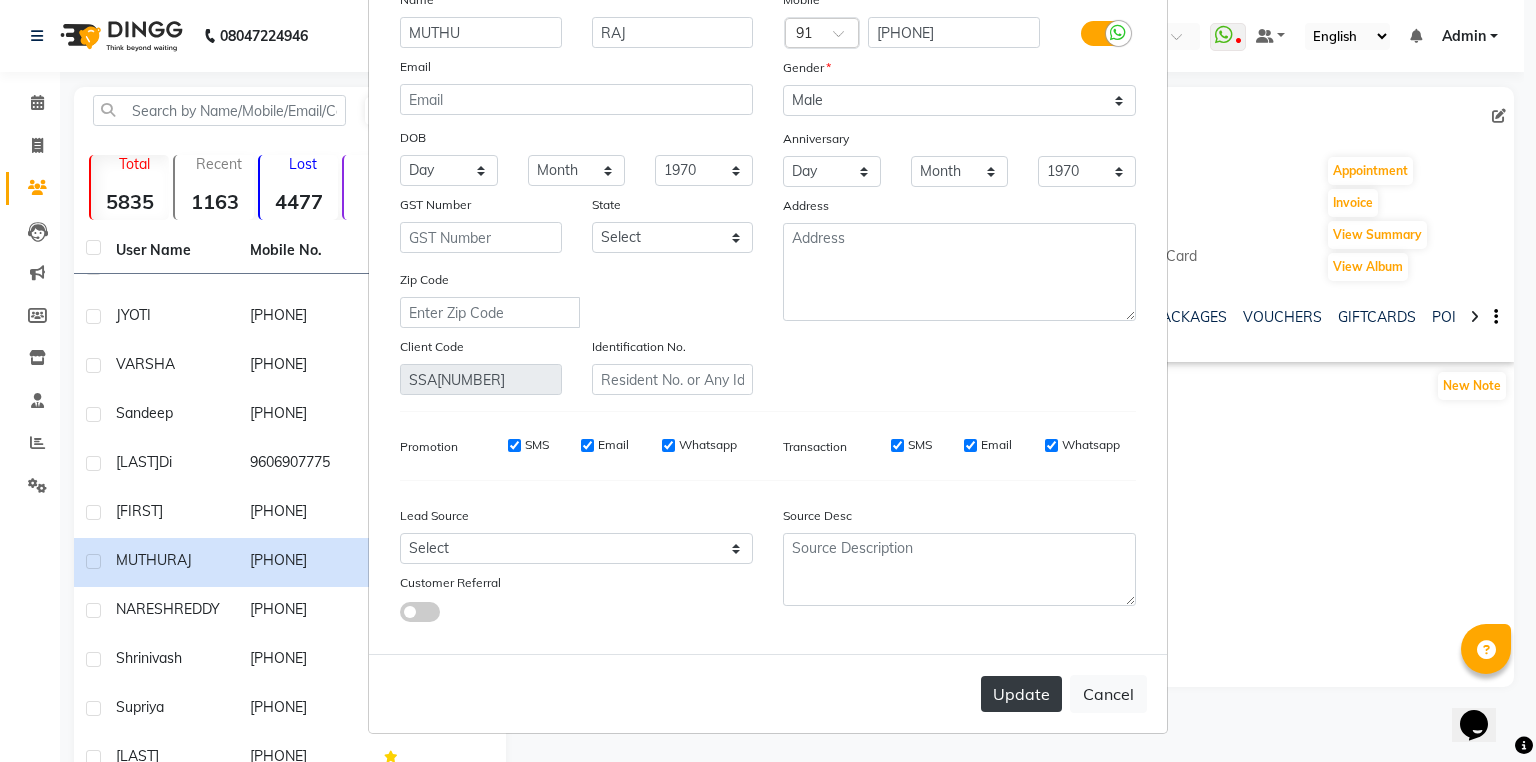 click on "Update" at bounding box center [1021, 694] 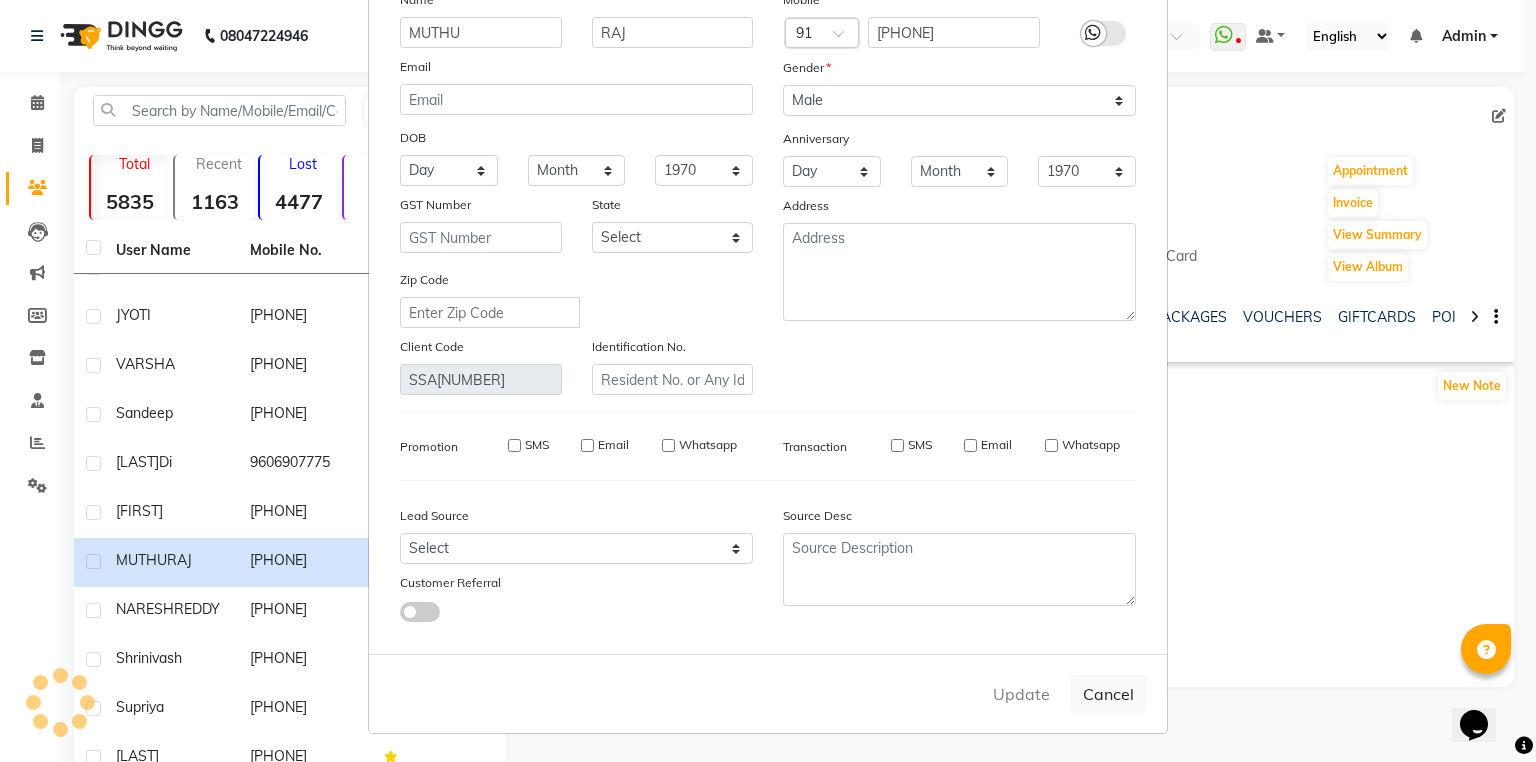type 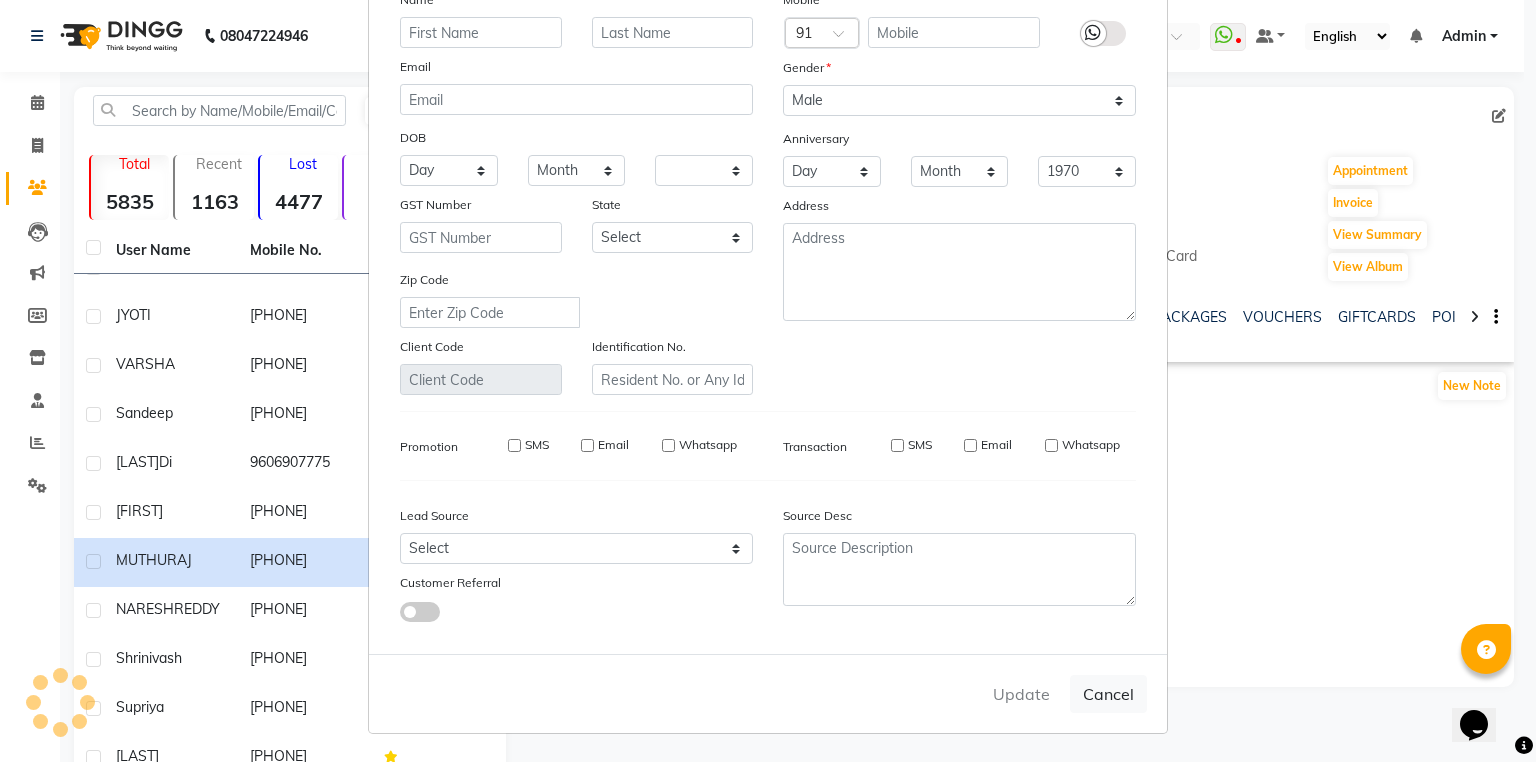 select 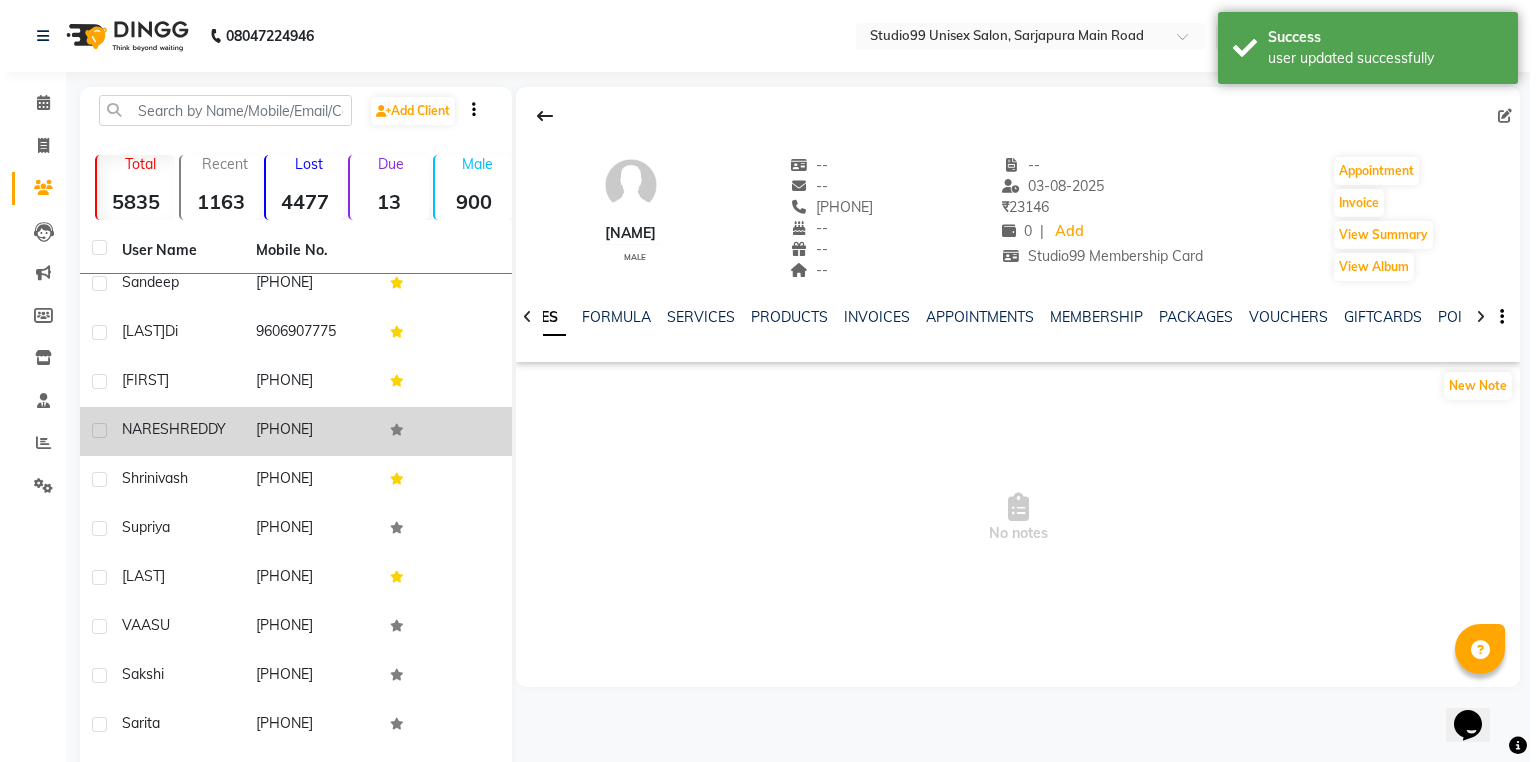 scroll, scrollTop: 2880, scrollLeft: 0, axis: vertical 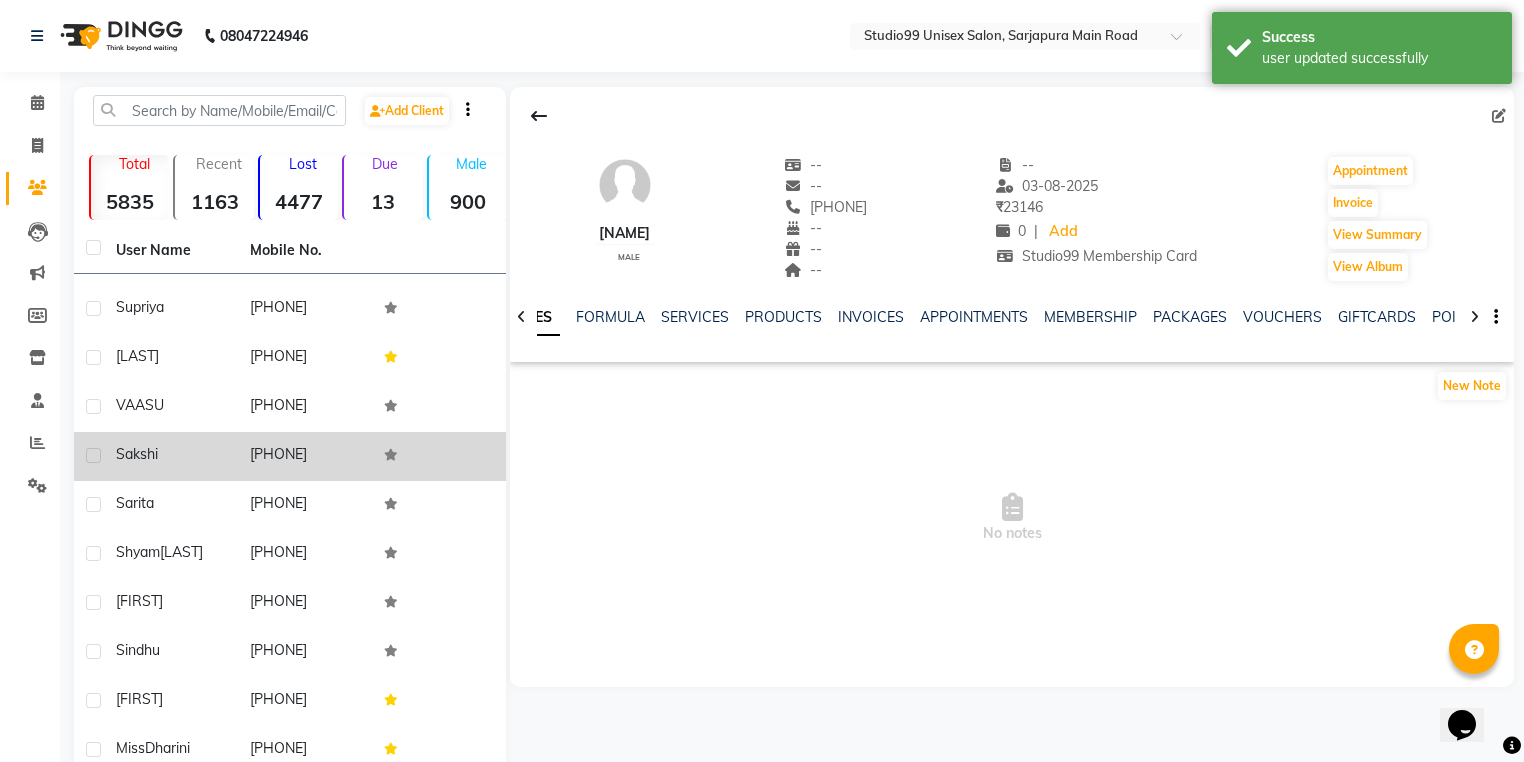 click on "sakshi" 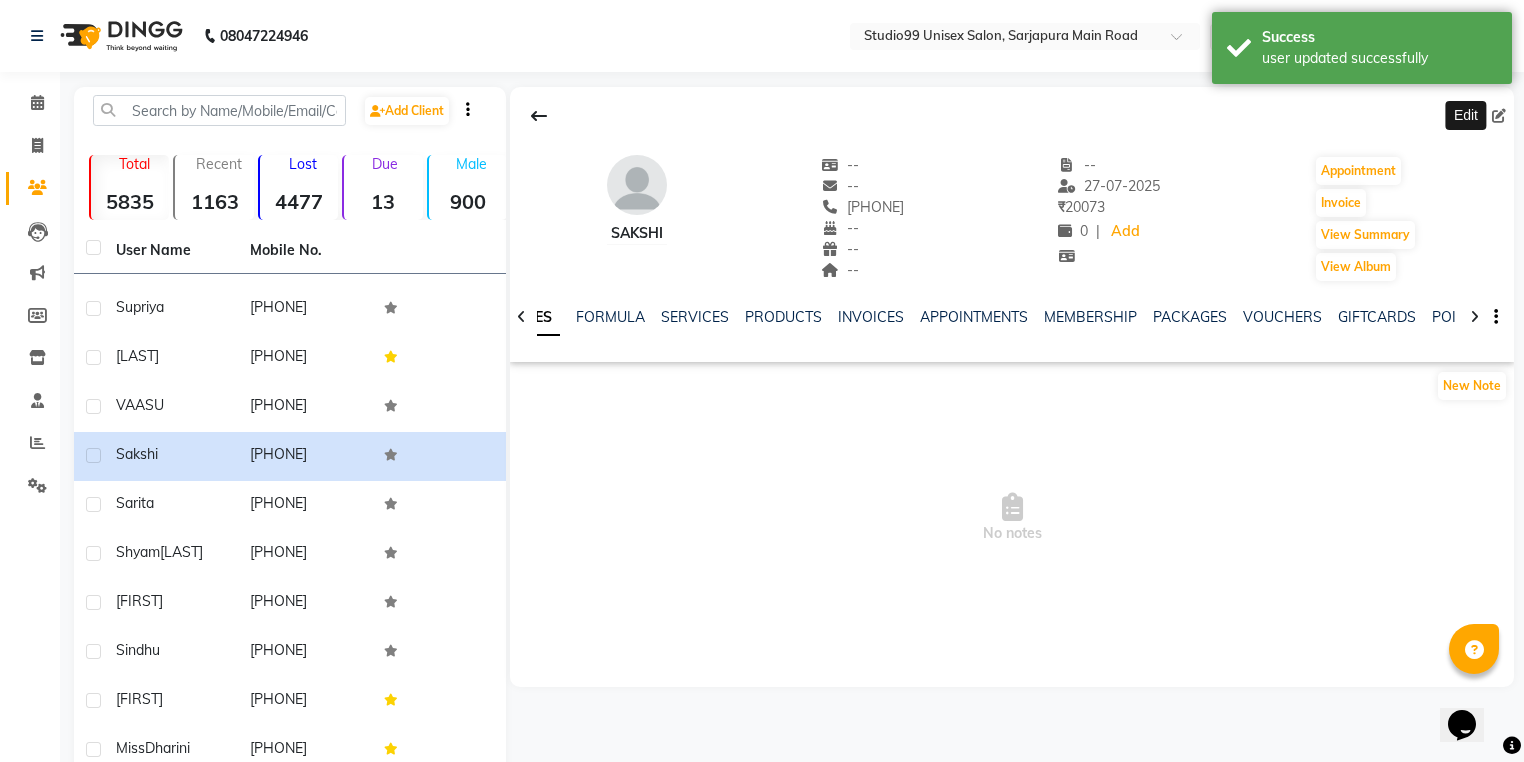 click 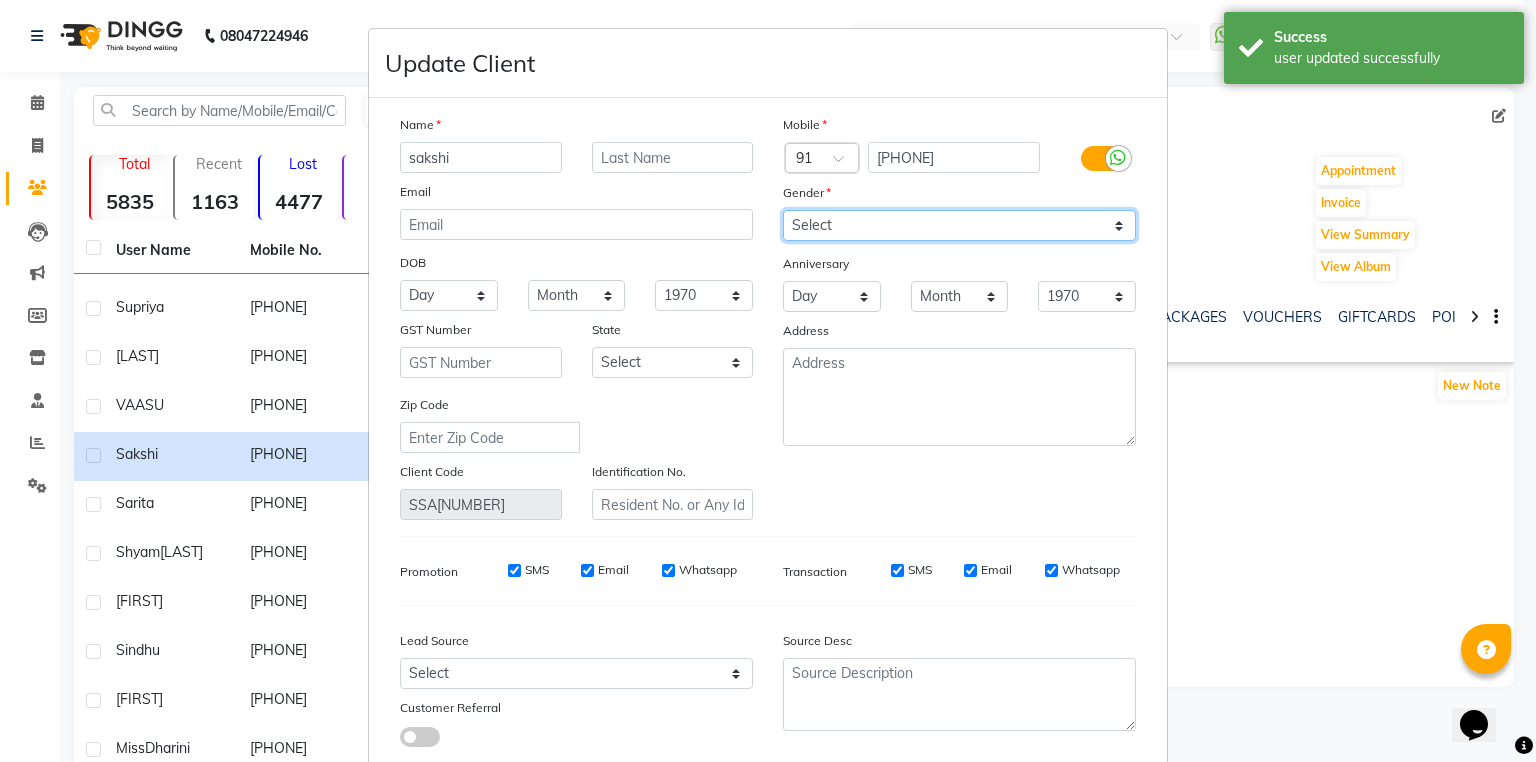click on "Select Male Female Other Prefer Not To Say" at bounding box center (959, 225) 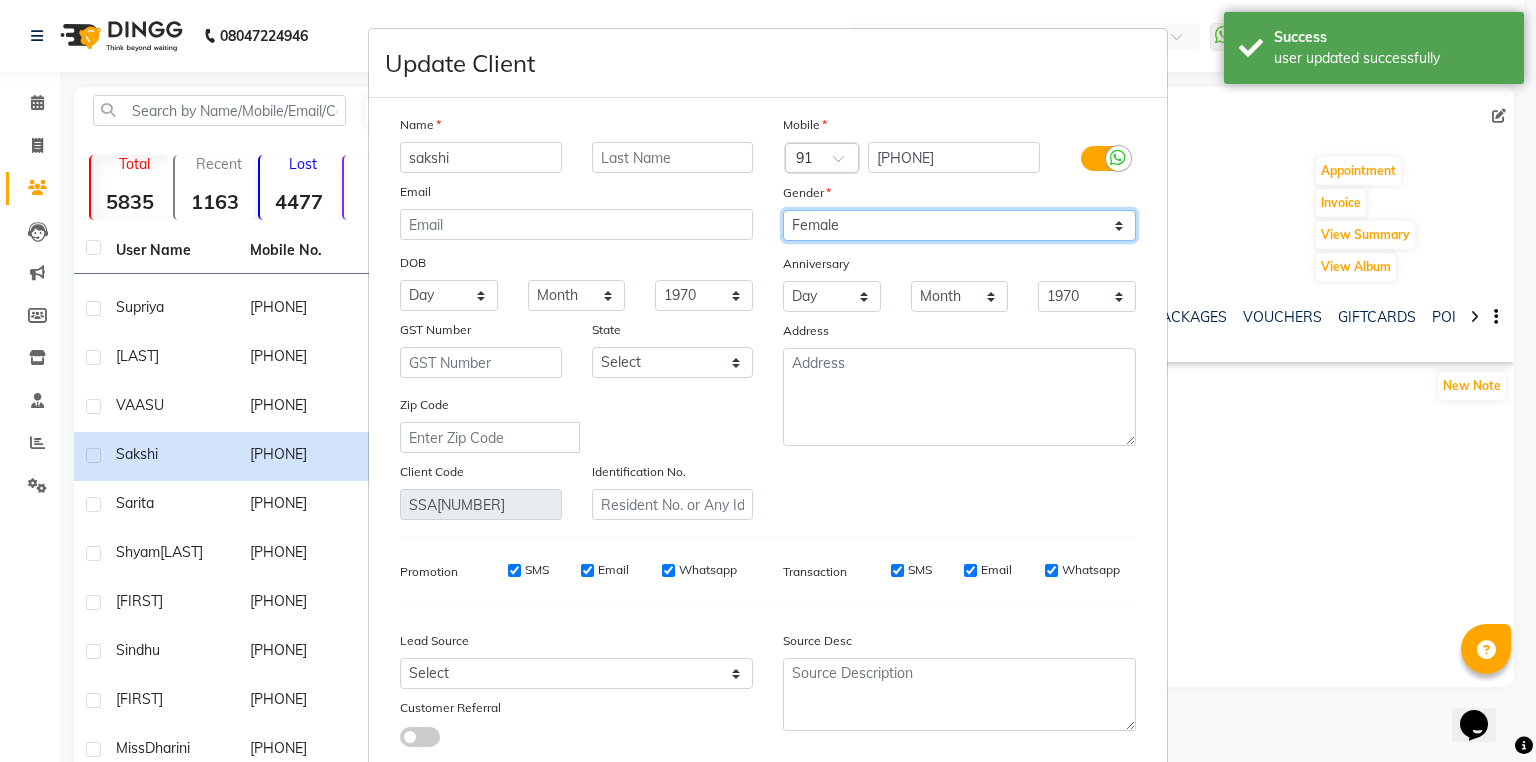 click on "Select Male Female Other Prefer Not To Say" at bounding box center (959, 225) 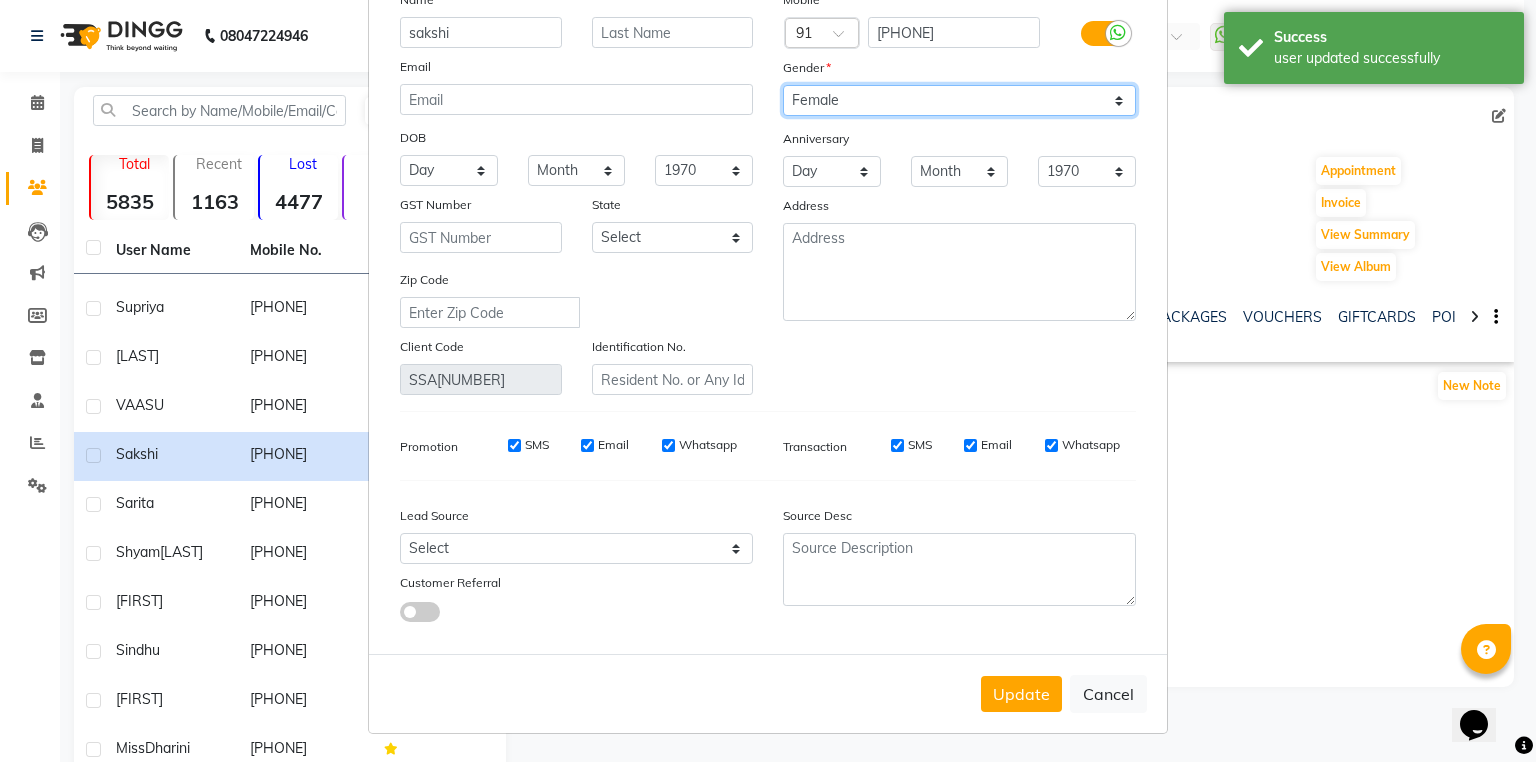 scroll, scrollTop: 135, scrollLeft: 0, axis: vertical 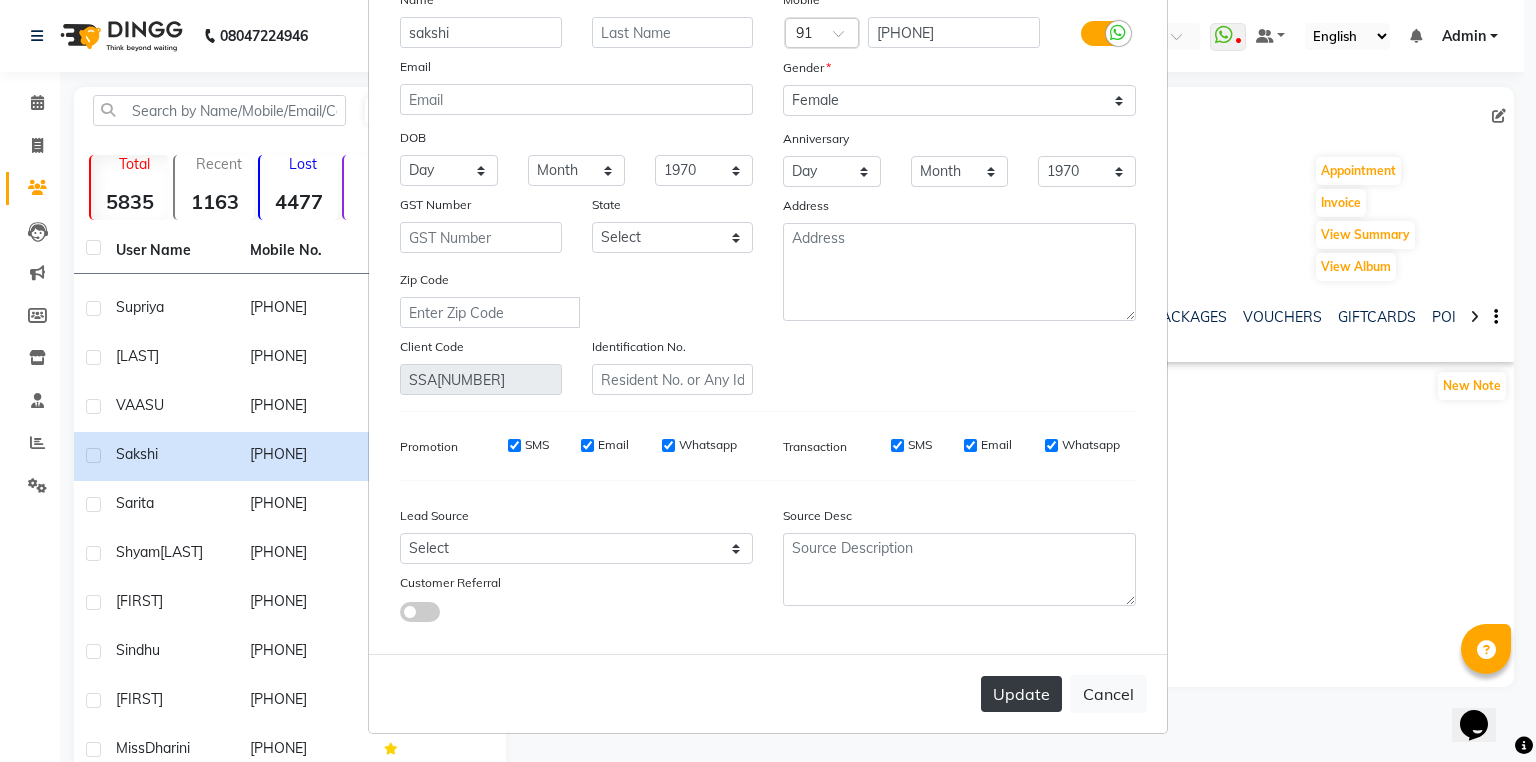 click on "Update" at bounding box center (1021, 694) 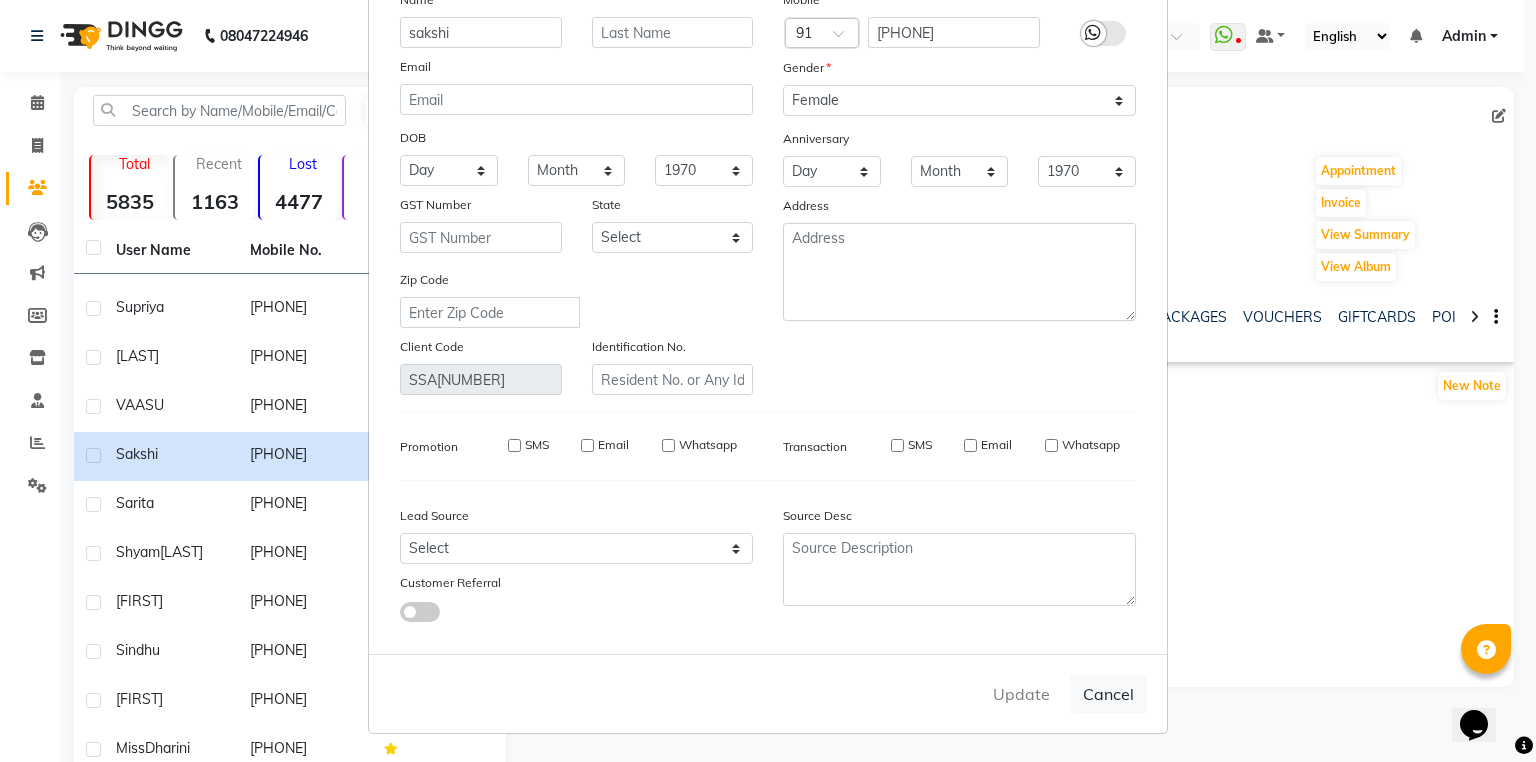 type 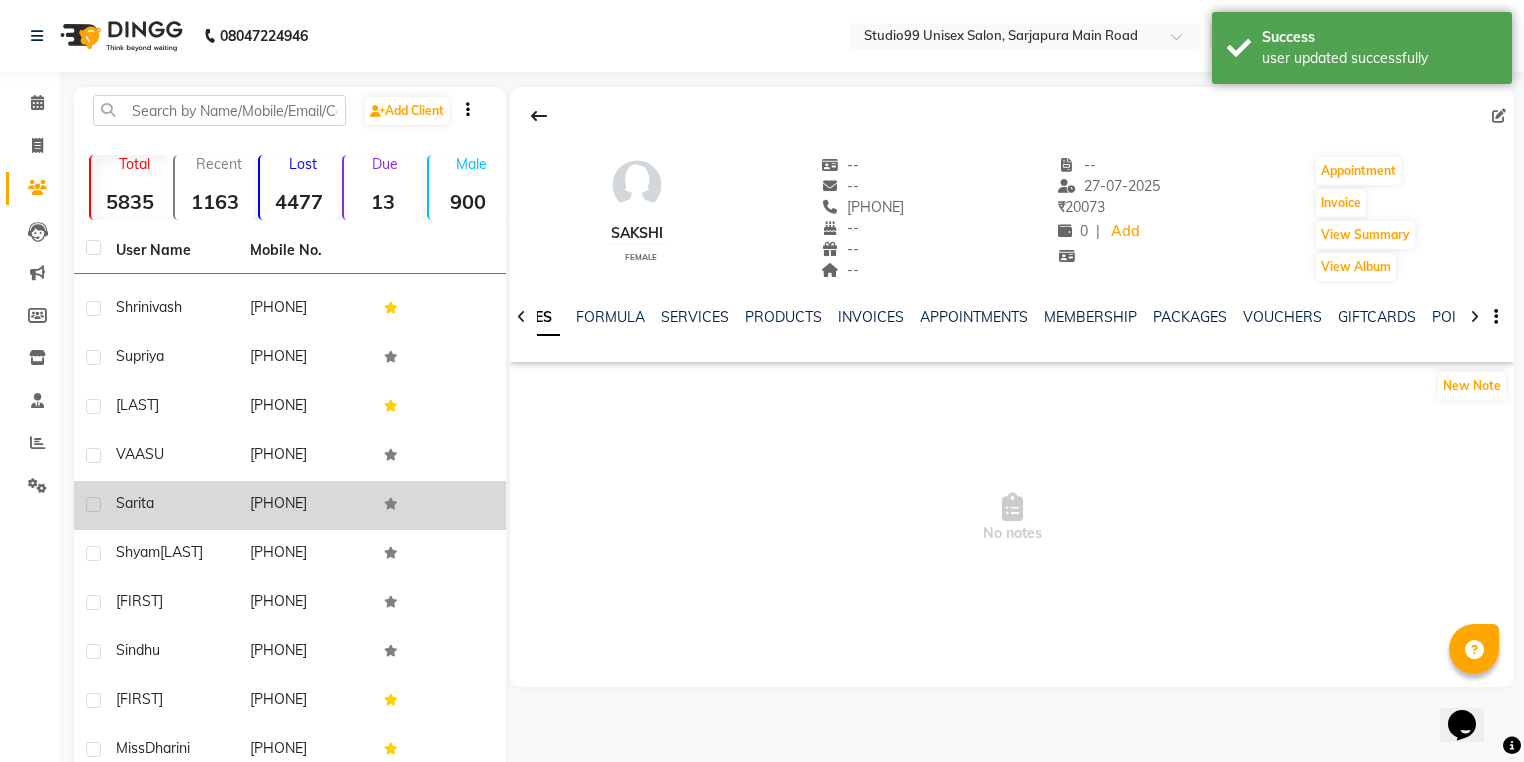 click on "sarita" 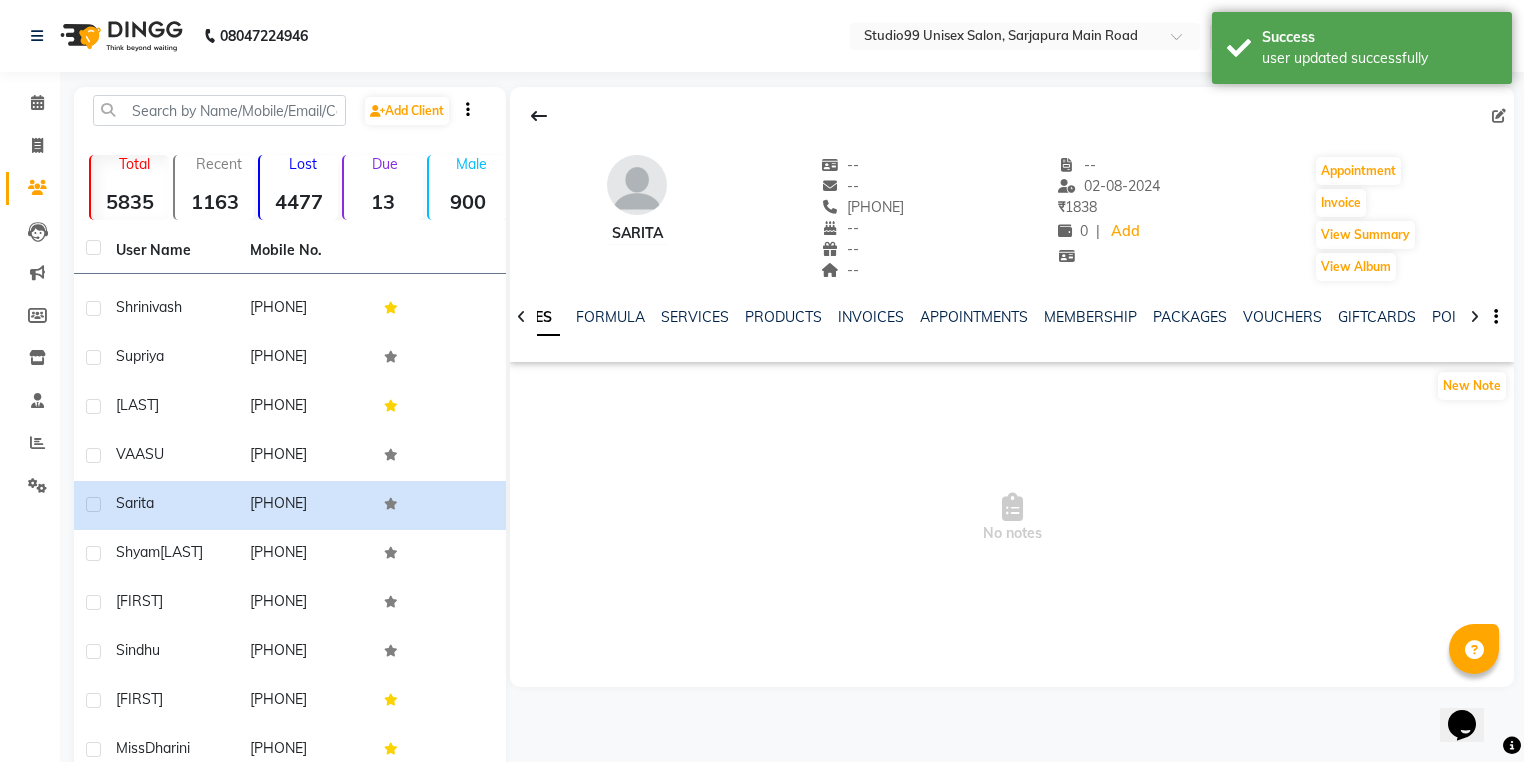 click 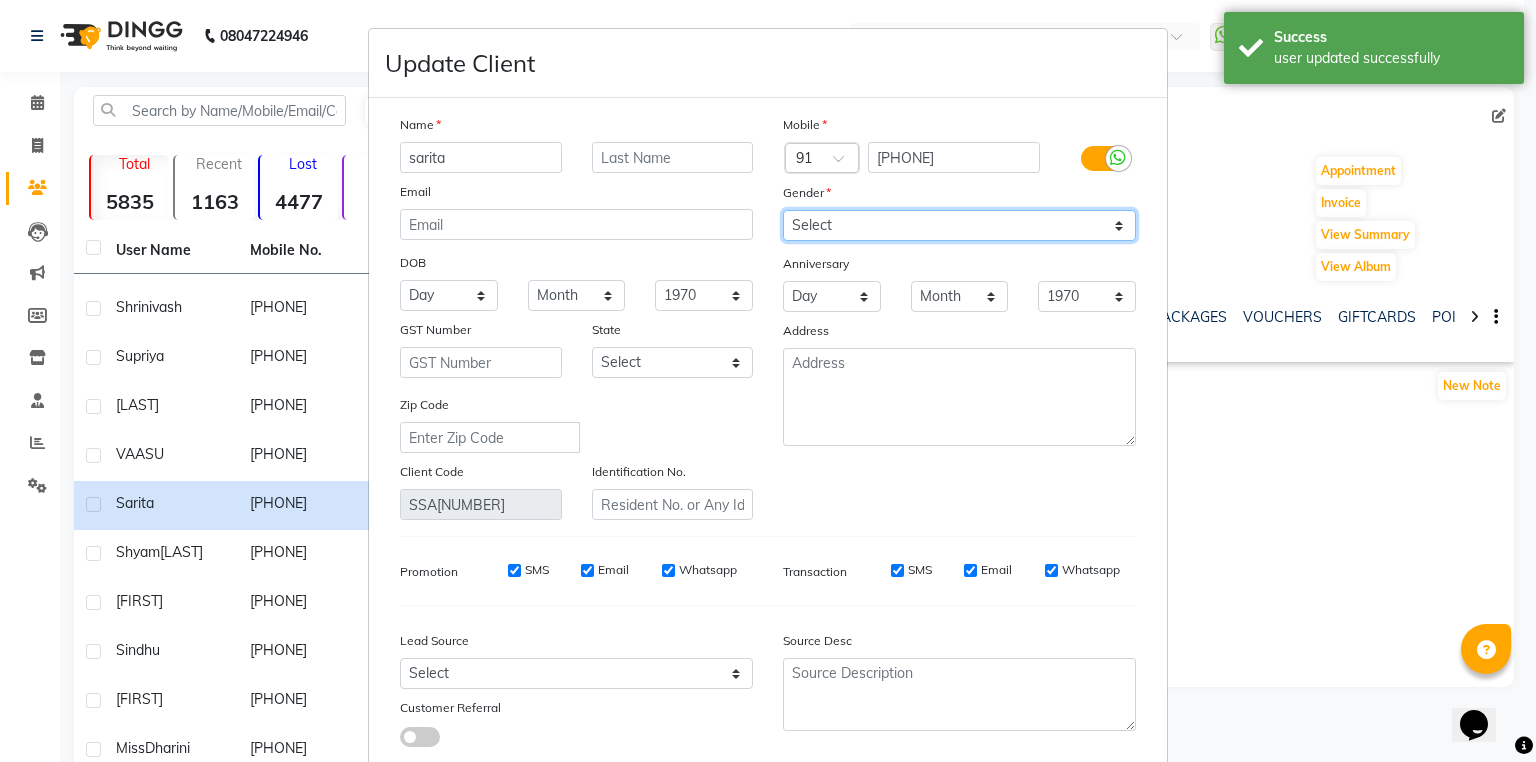 click on "Select Male Female Other Prefer Not To Say" at bounding box center (959, 225) 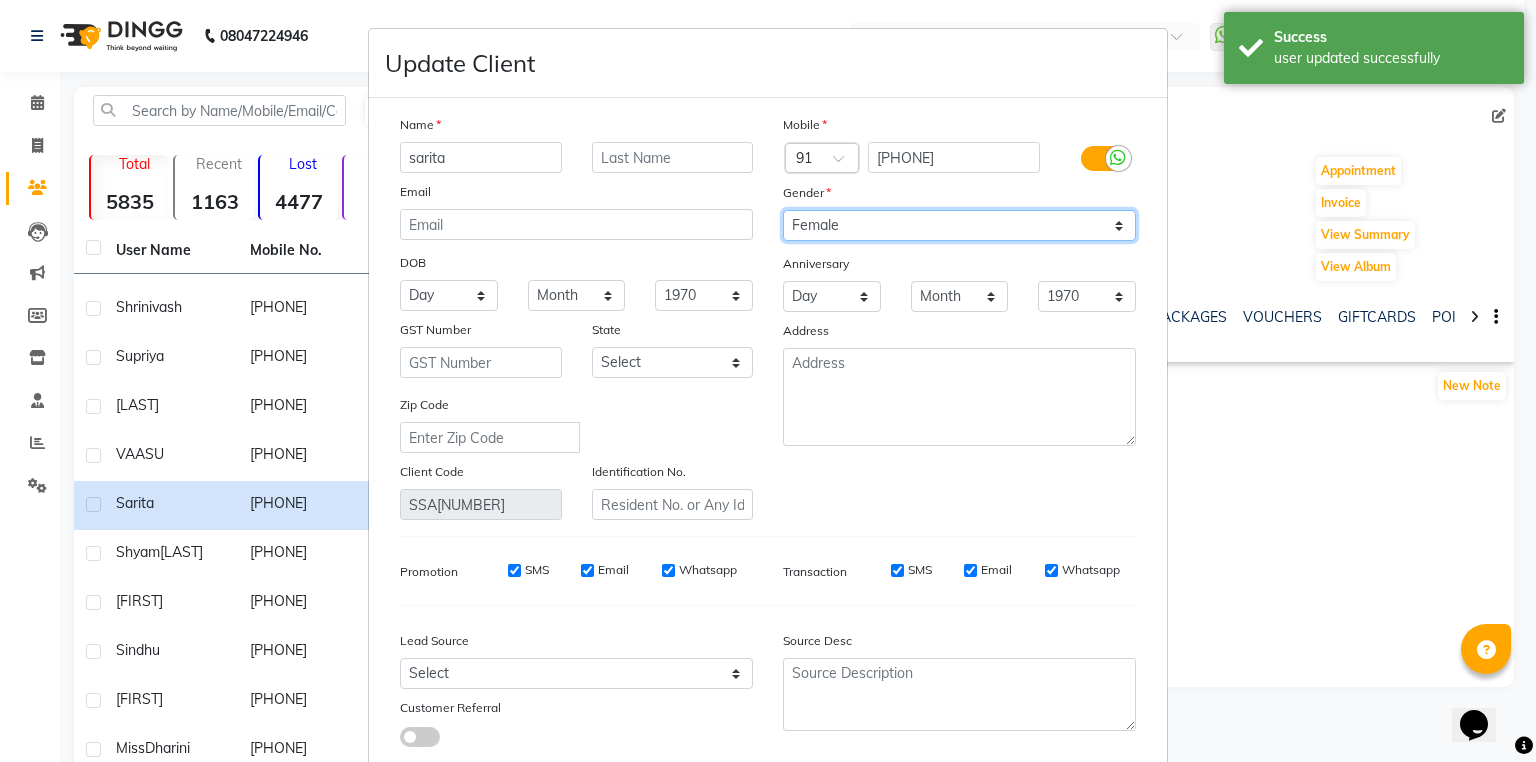 click on "Select Male Female Other Prefer Not To Say" at bounding box center [959, 225] 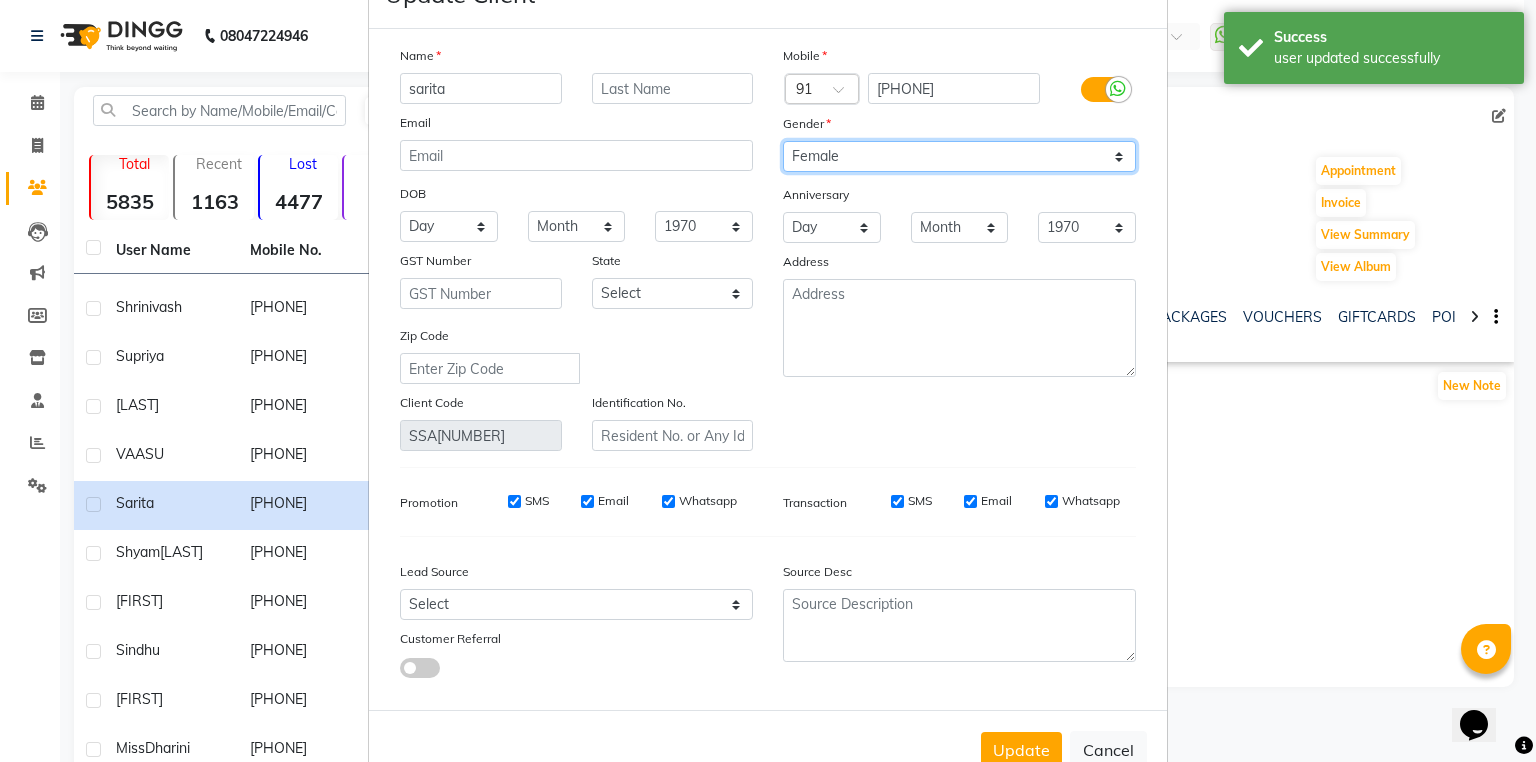 scroll, scrollTop: 135, scrollLeft: 0, axis: vertical 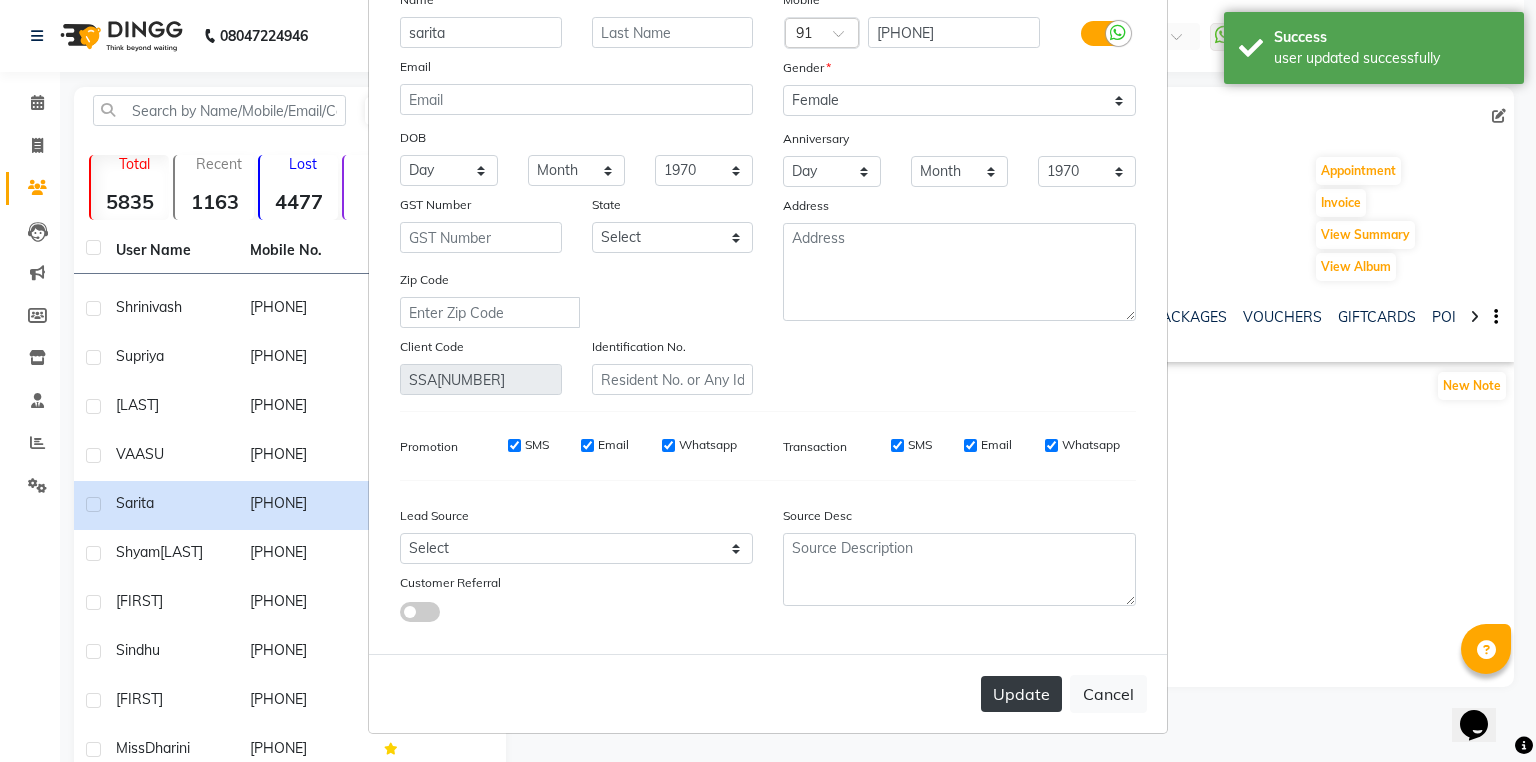 click on "Update" at bounding box center [1021, 694] 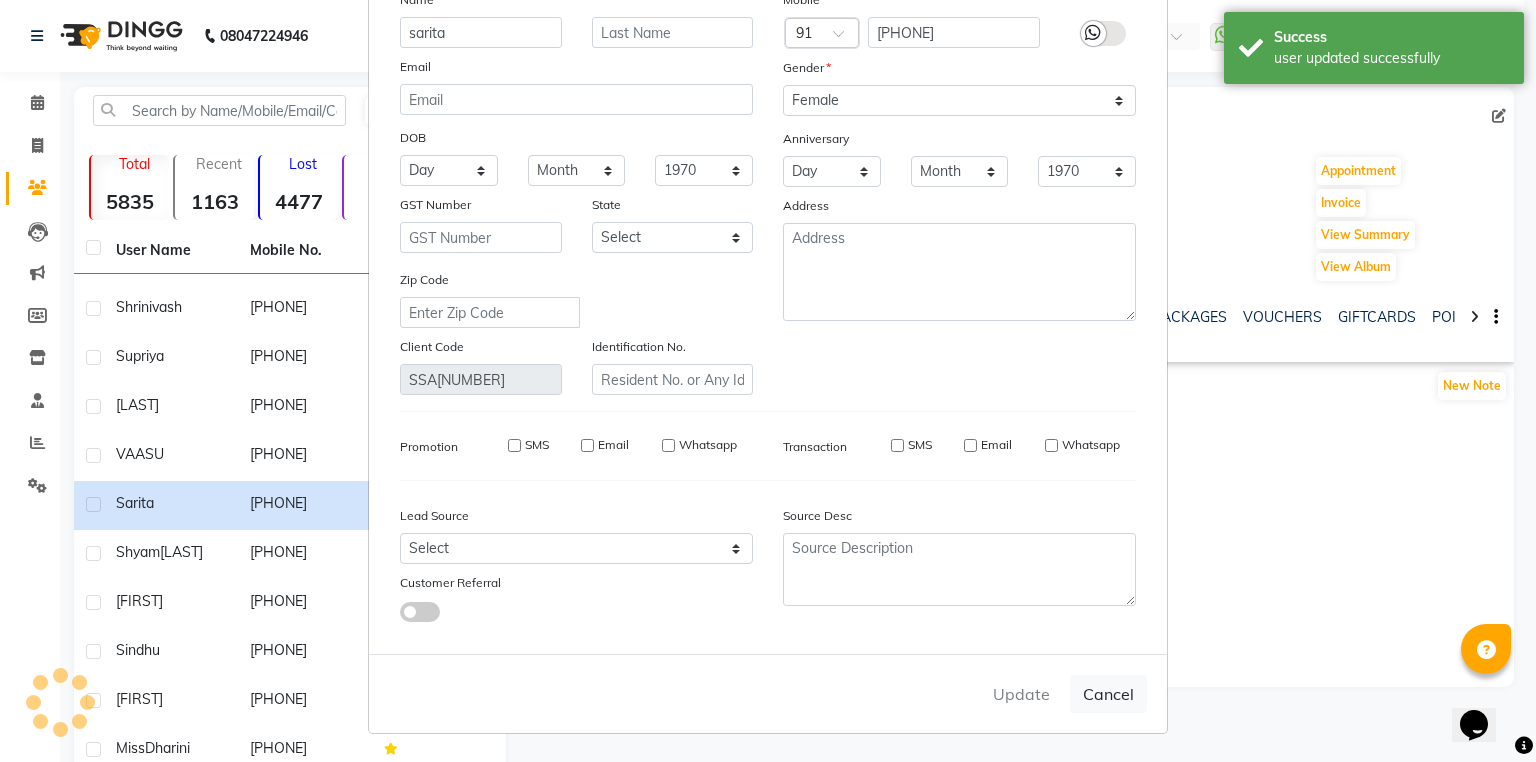 type 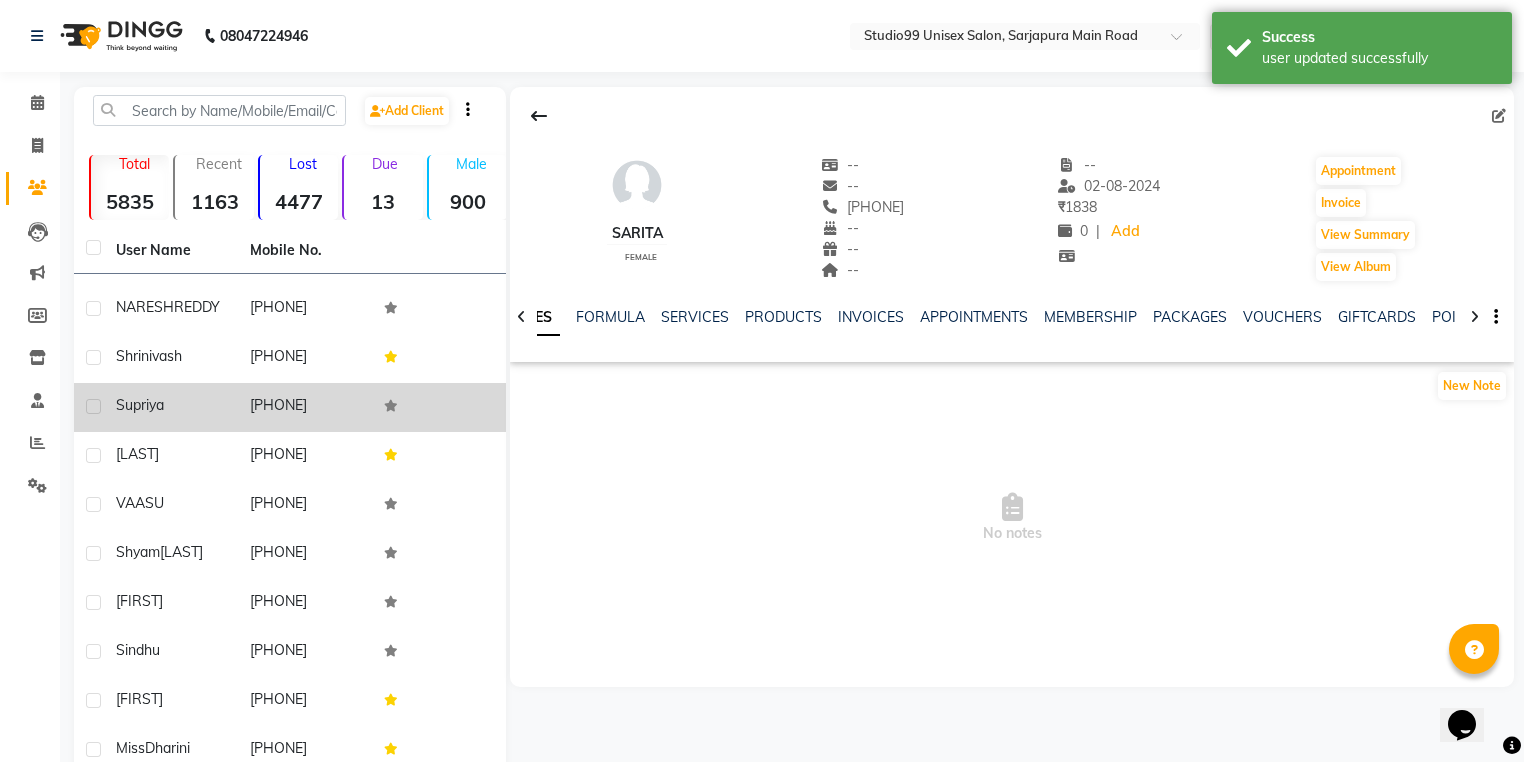 click on "supriya" 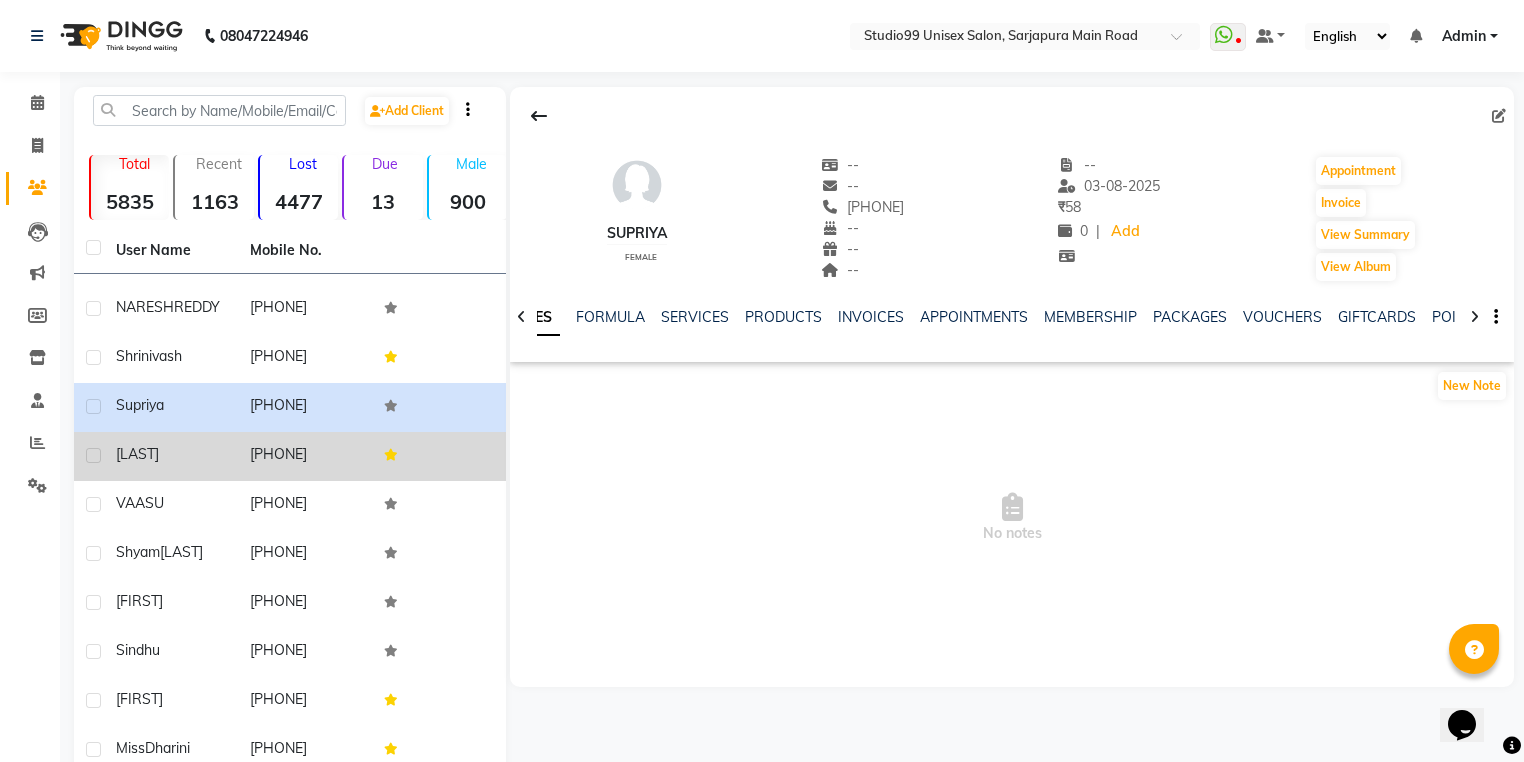click on "kanchana" 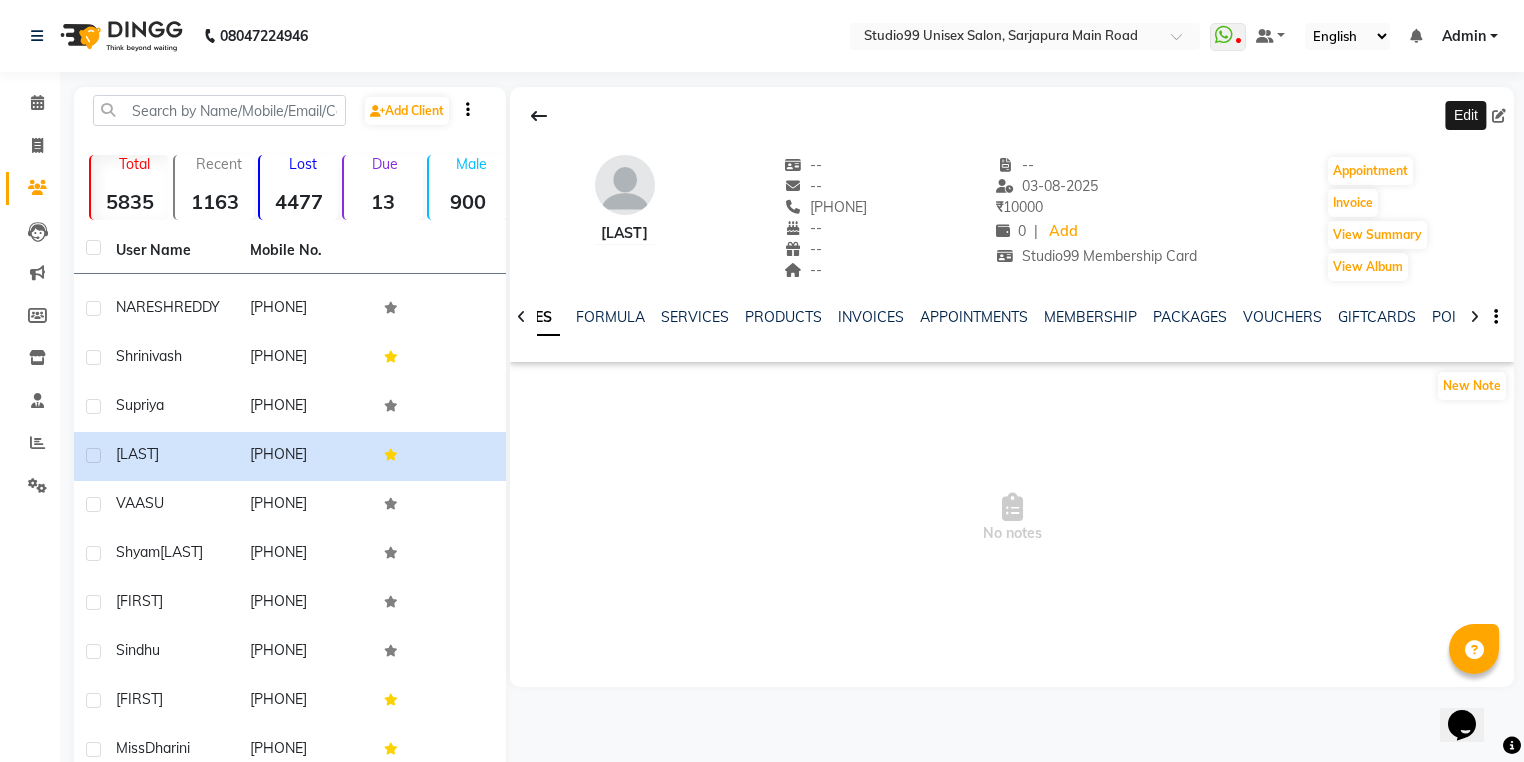 click 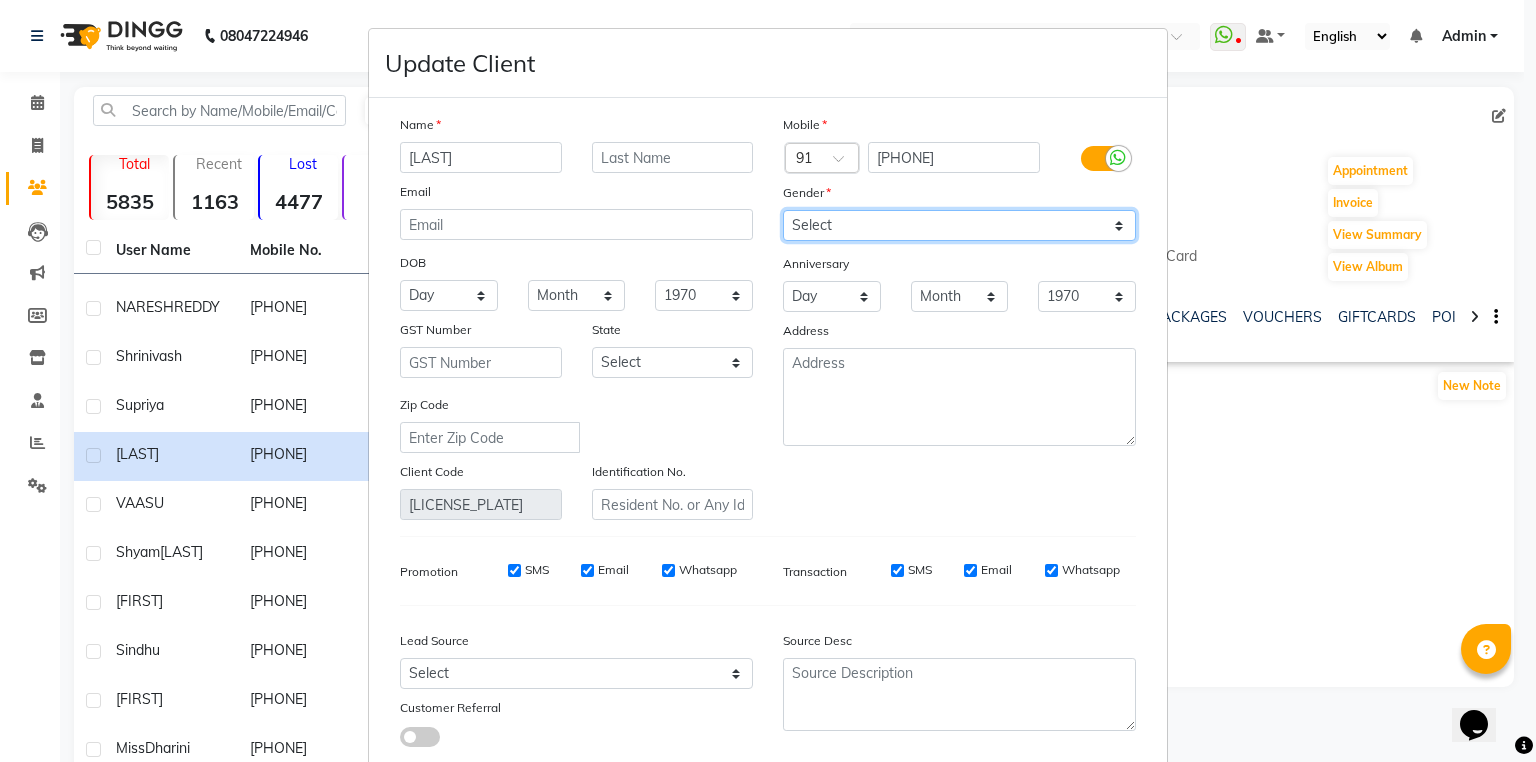 click on "Select Male Female Other Prefer Not To Say" at bounding box center [959, 225] 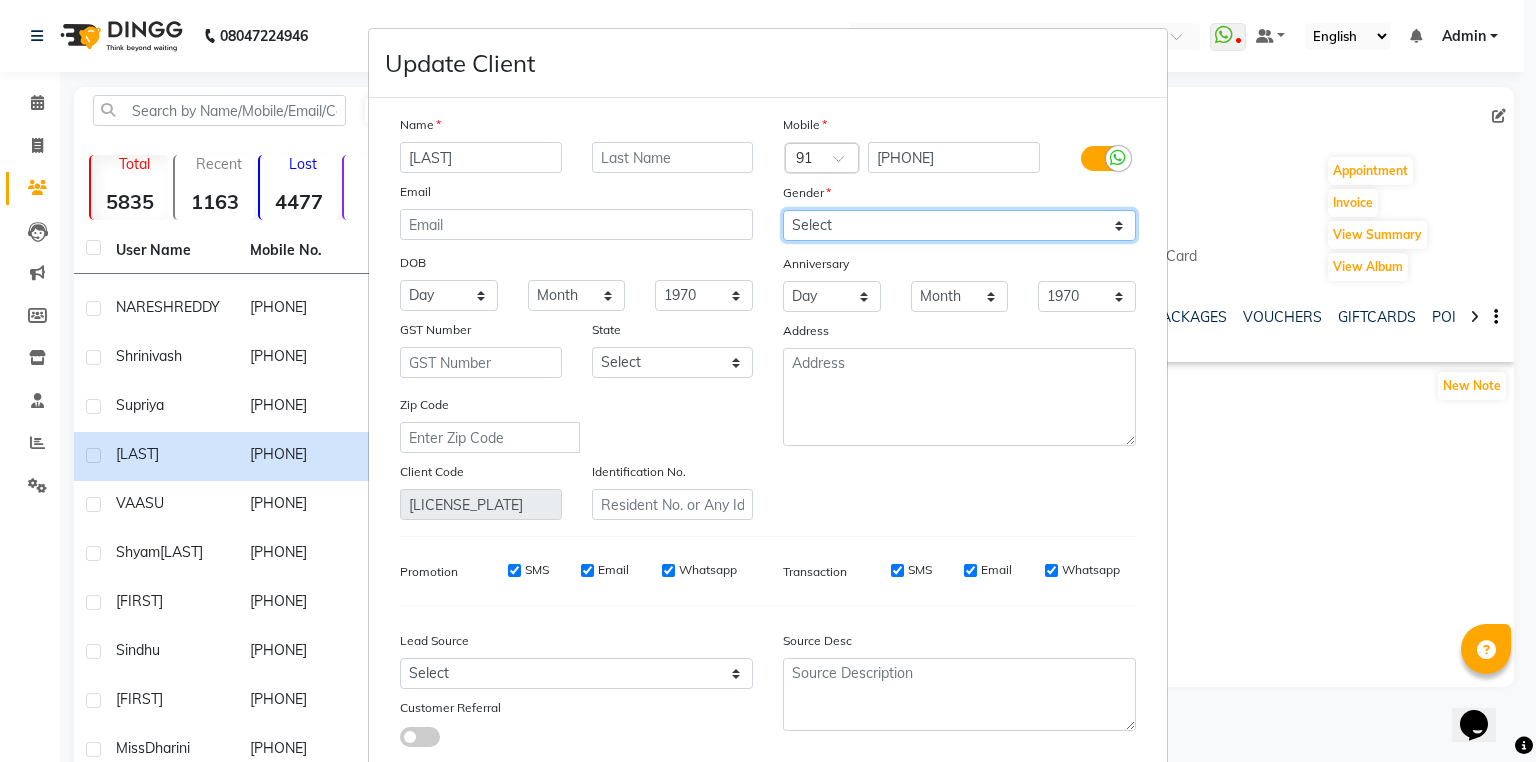 select on "female" 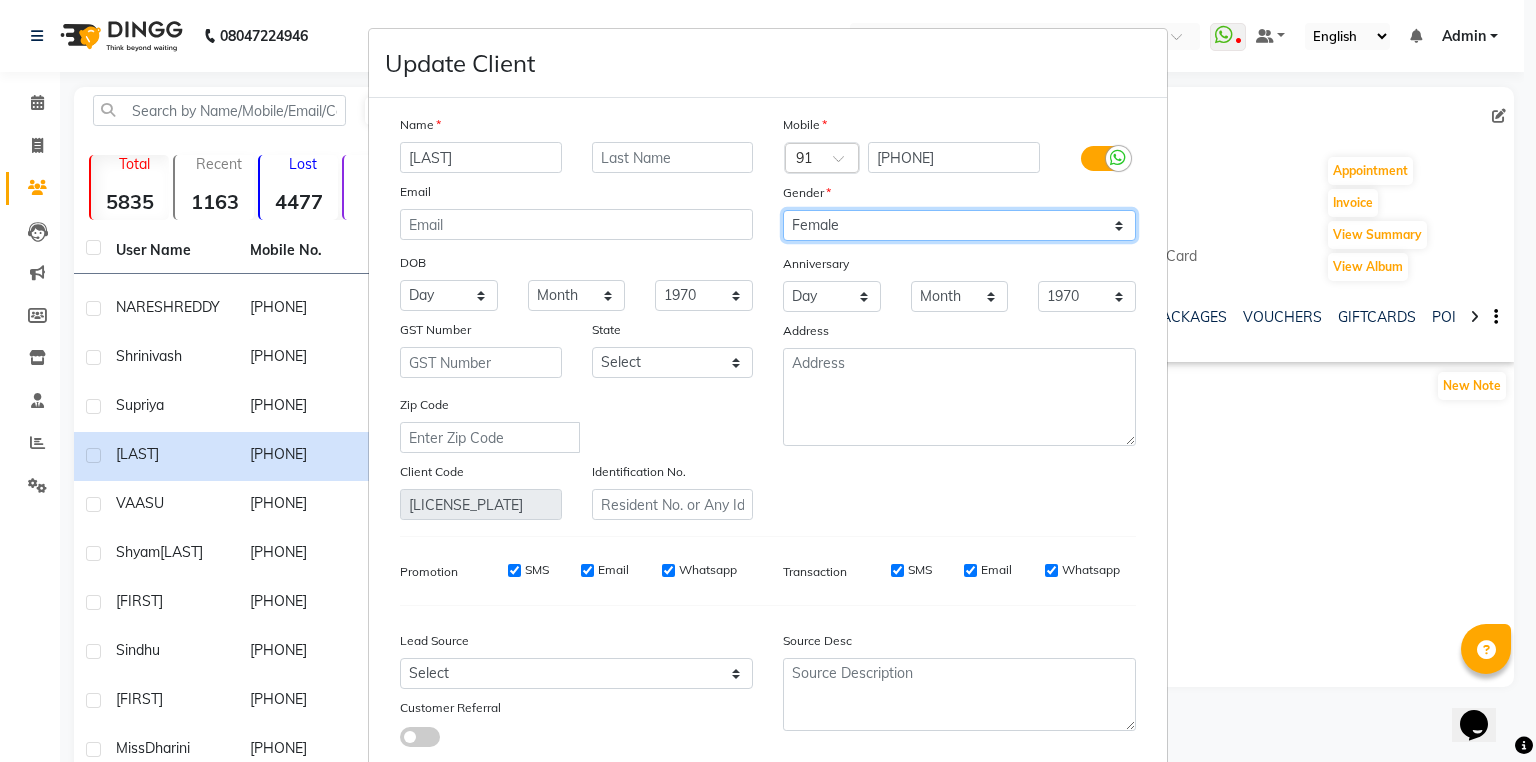 click on "Select Male Female Other Prefer Not To Say" at bounding box center (959, 225) 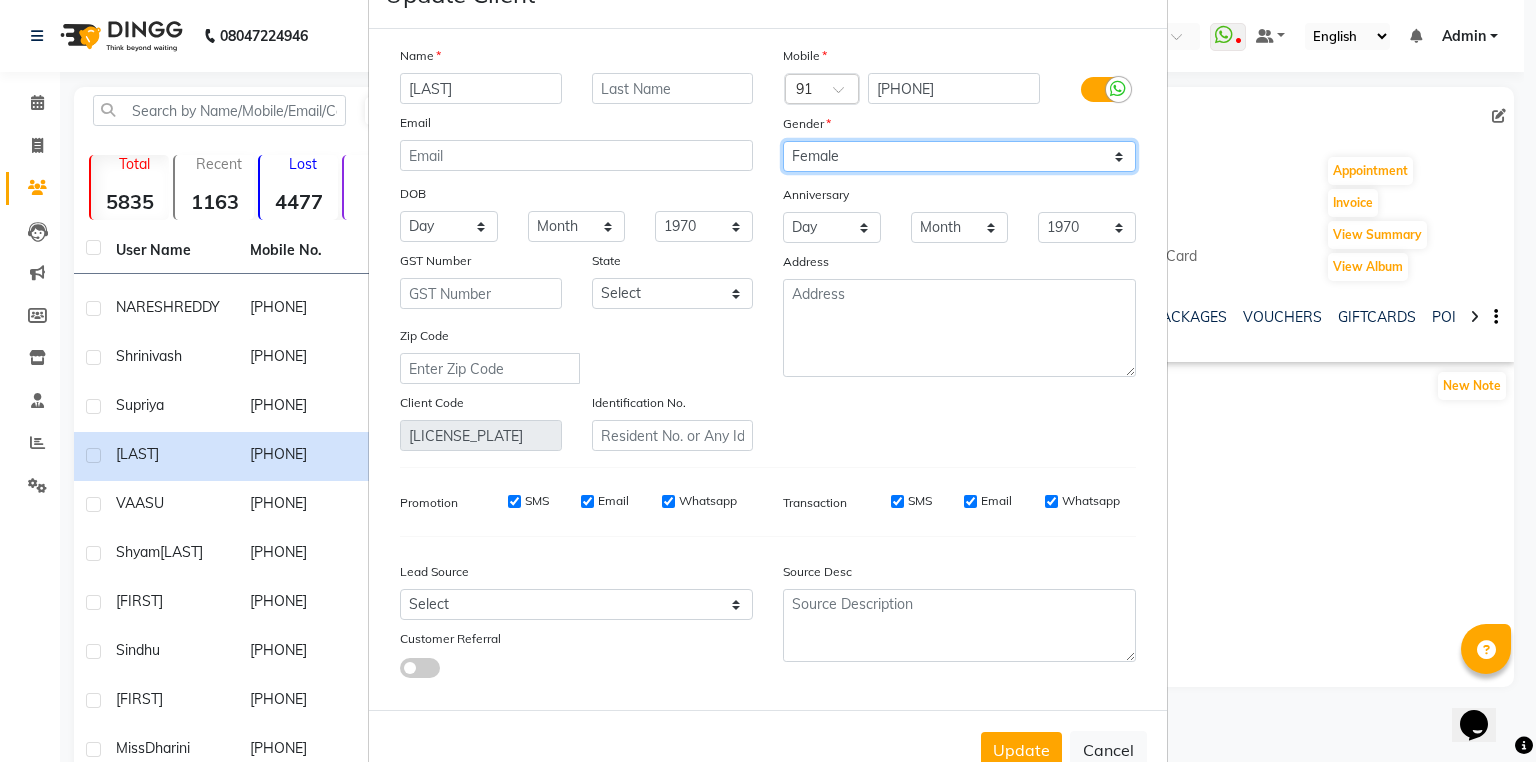 scroll, scrollTop: 135, scrollLeft: 0, axis: vertical 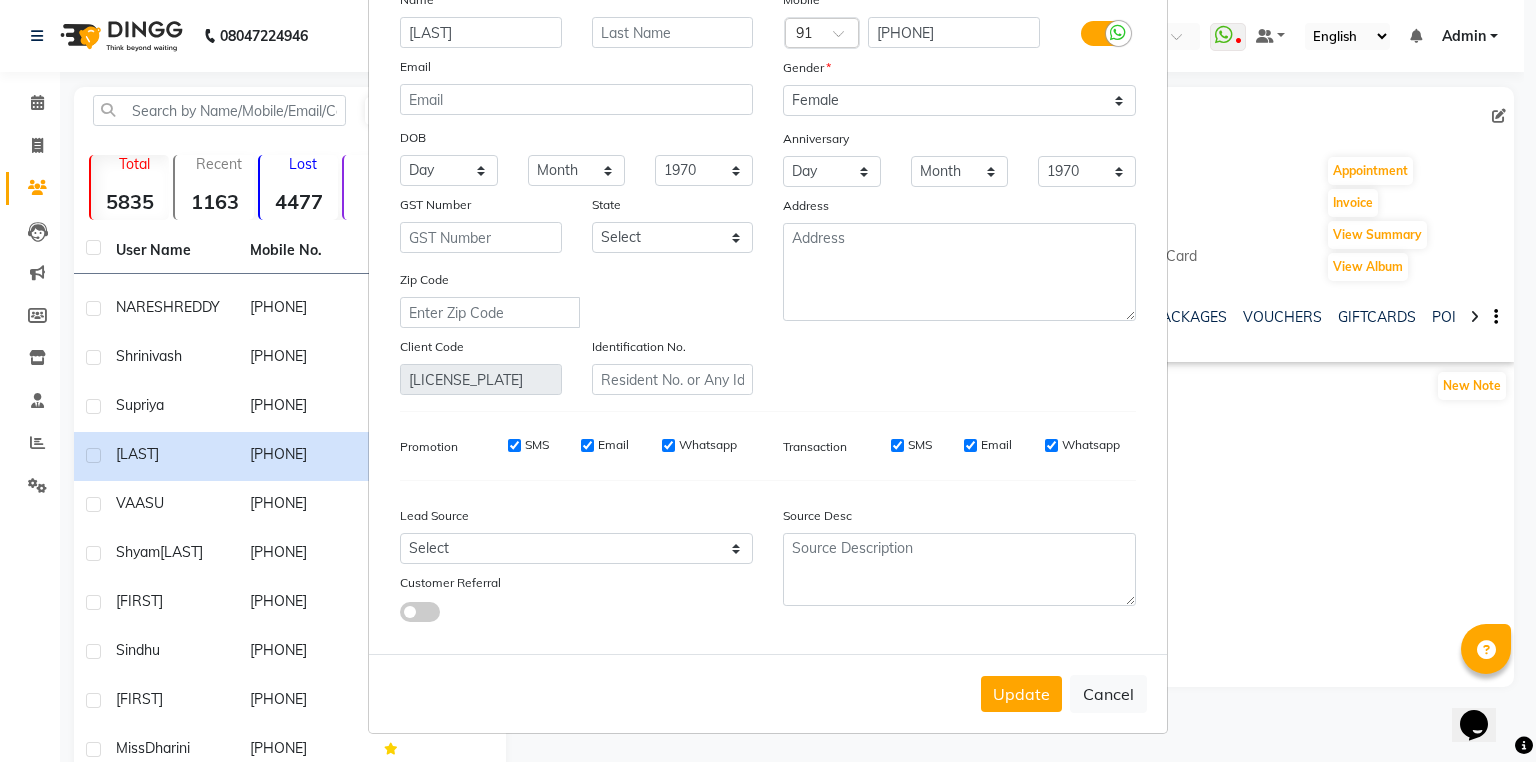 click on "Update" at bounding box center (1021, 694) 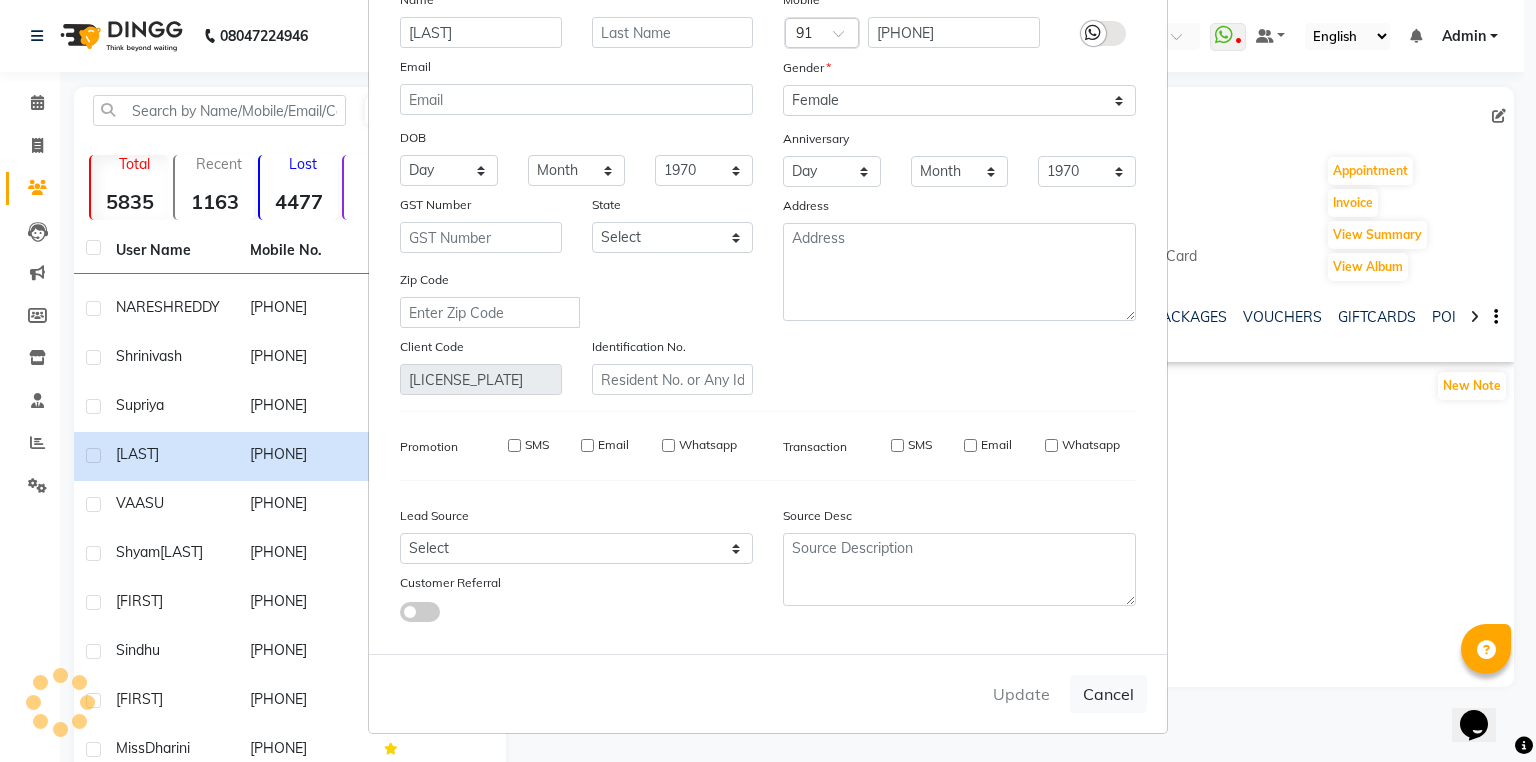 type 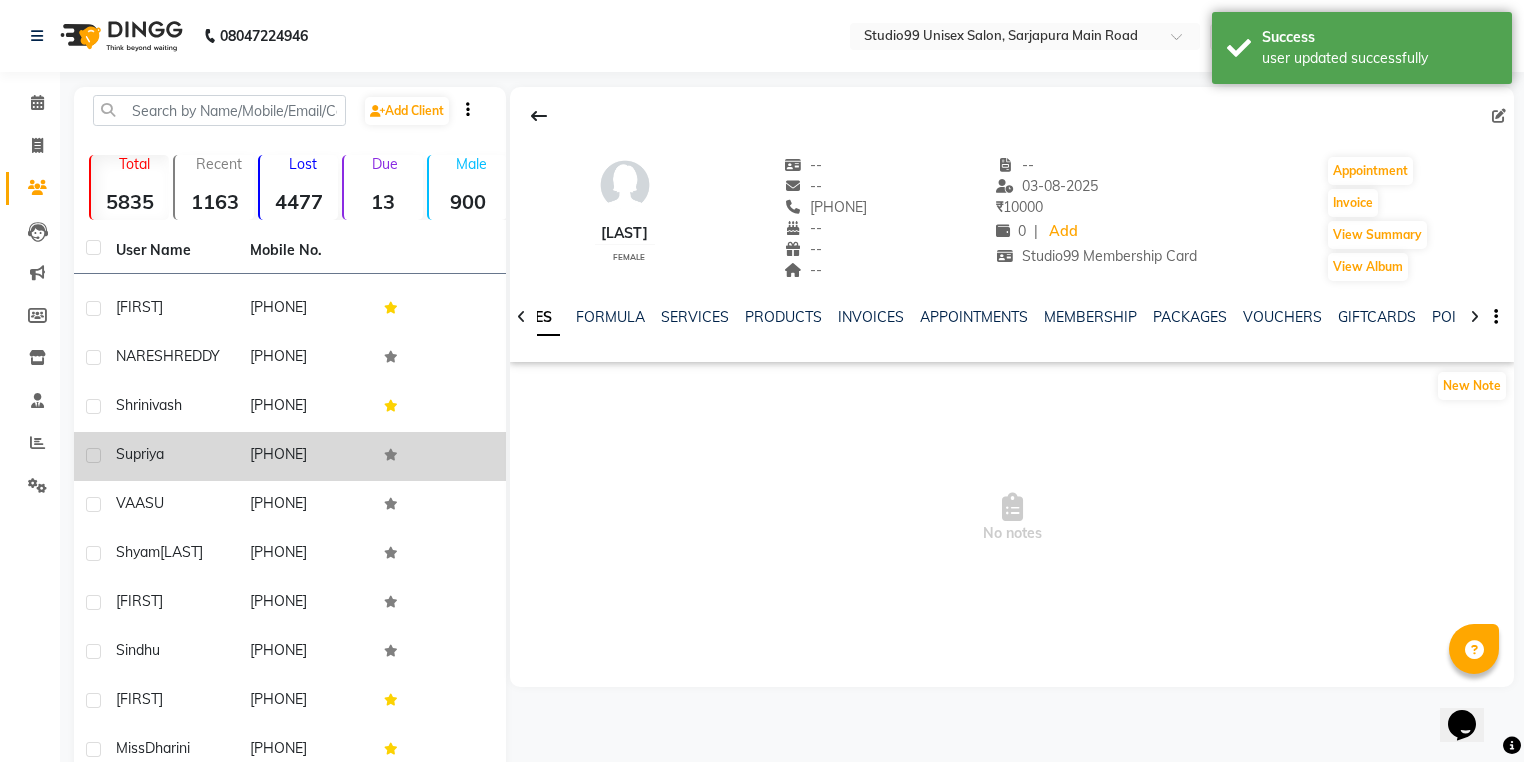 click on "supriya" 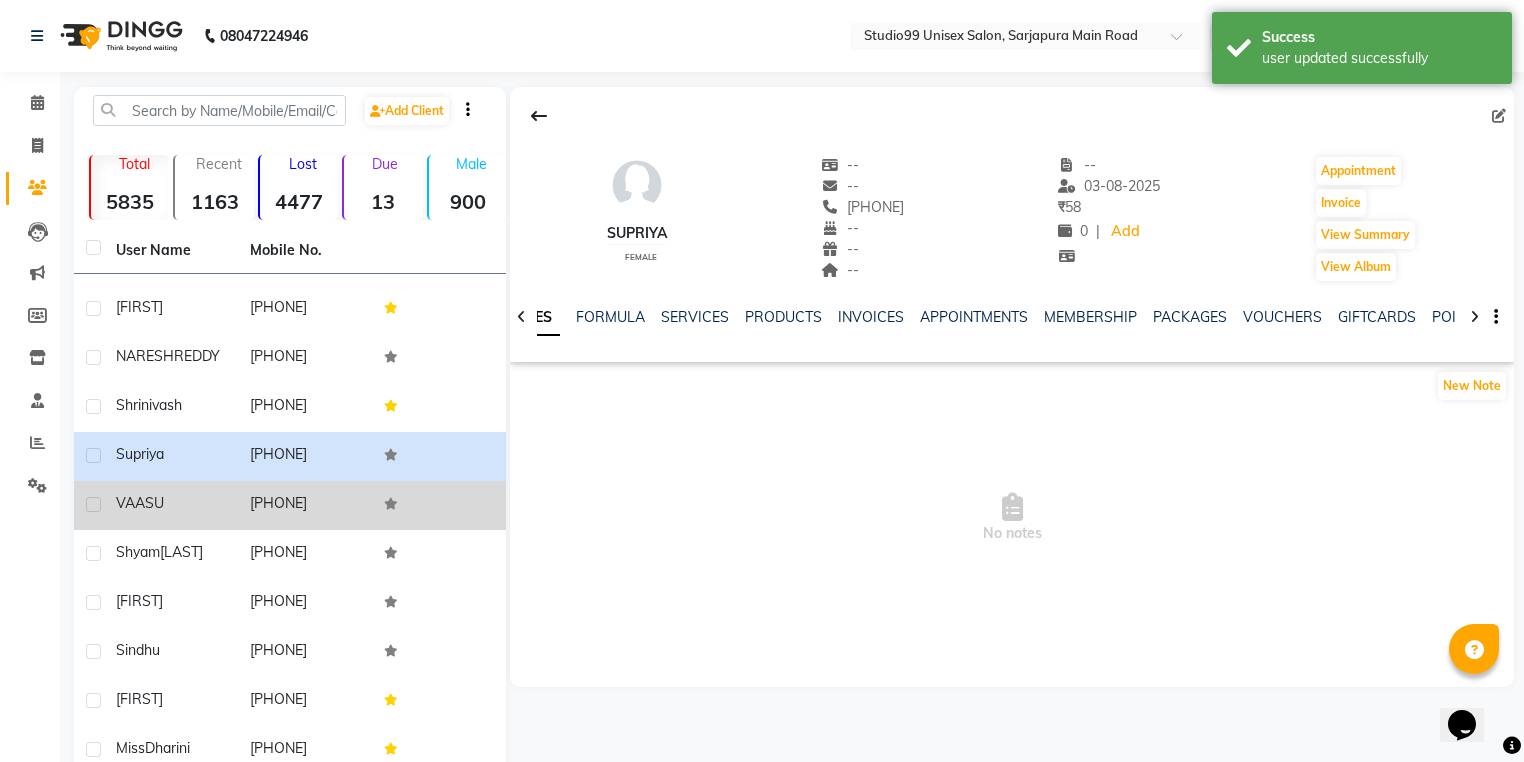 click on "VAASU" 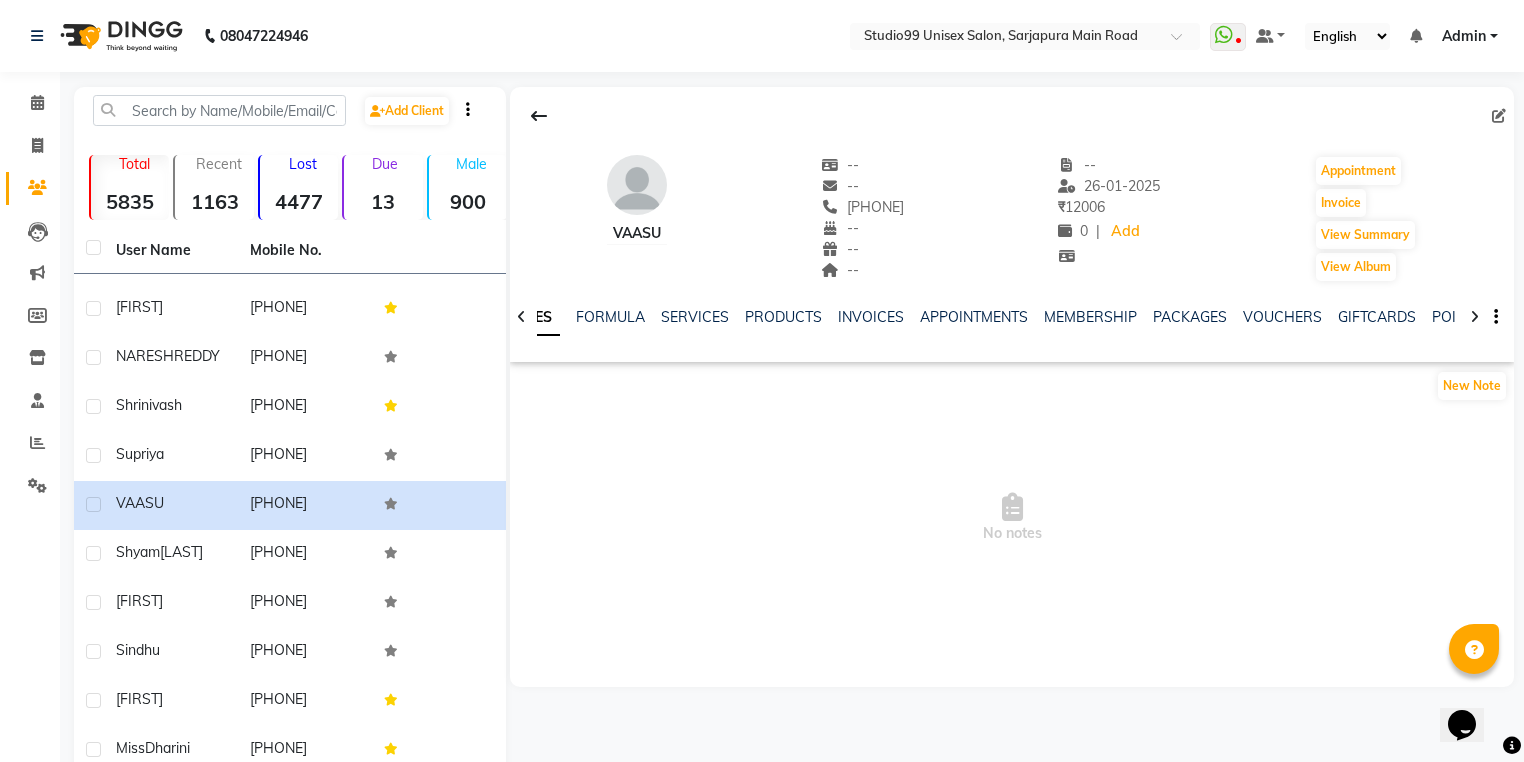 click 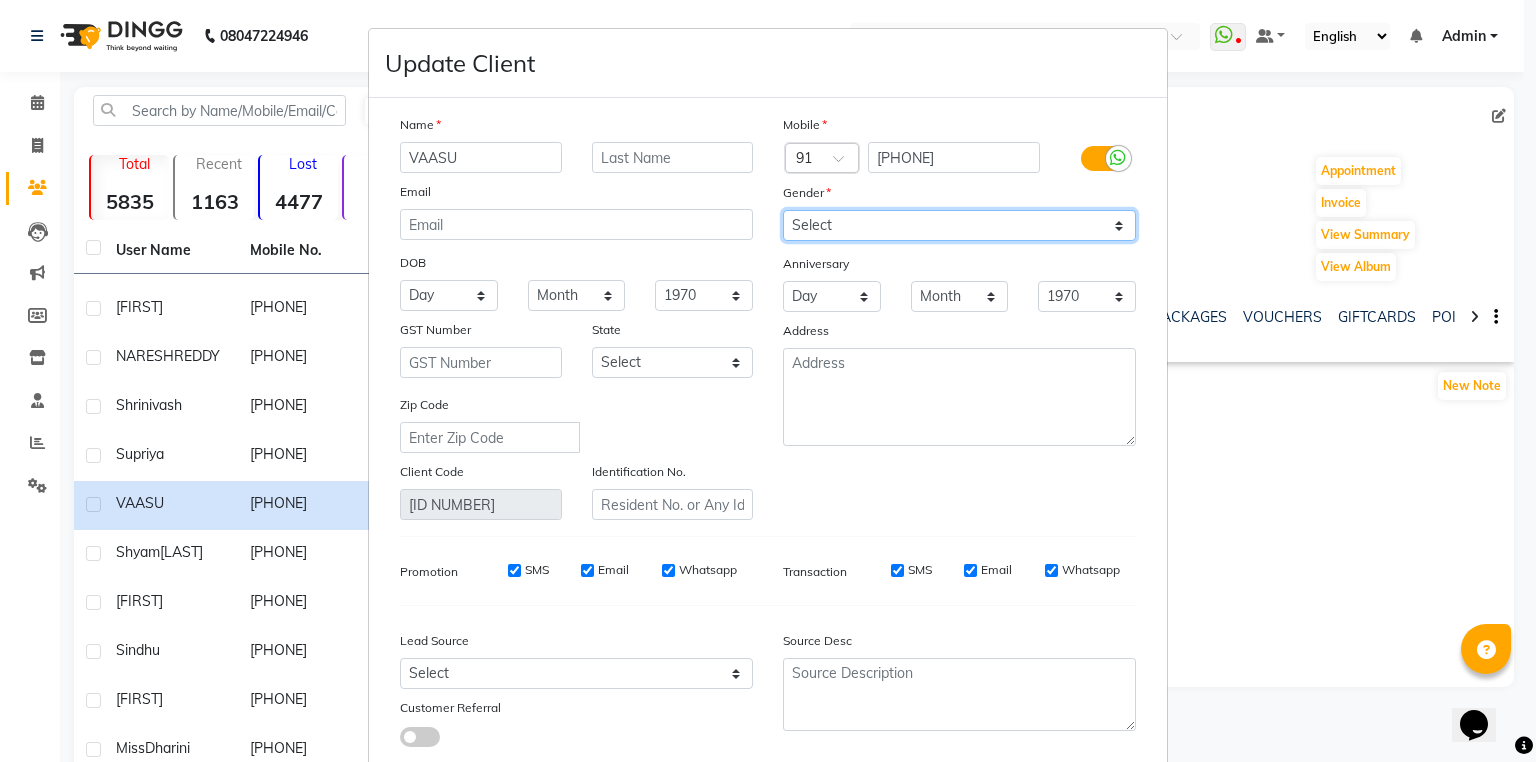 click on "Select Male Female Other Prefer Not To Say" at bounding box center [959, 225] 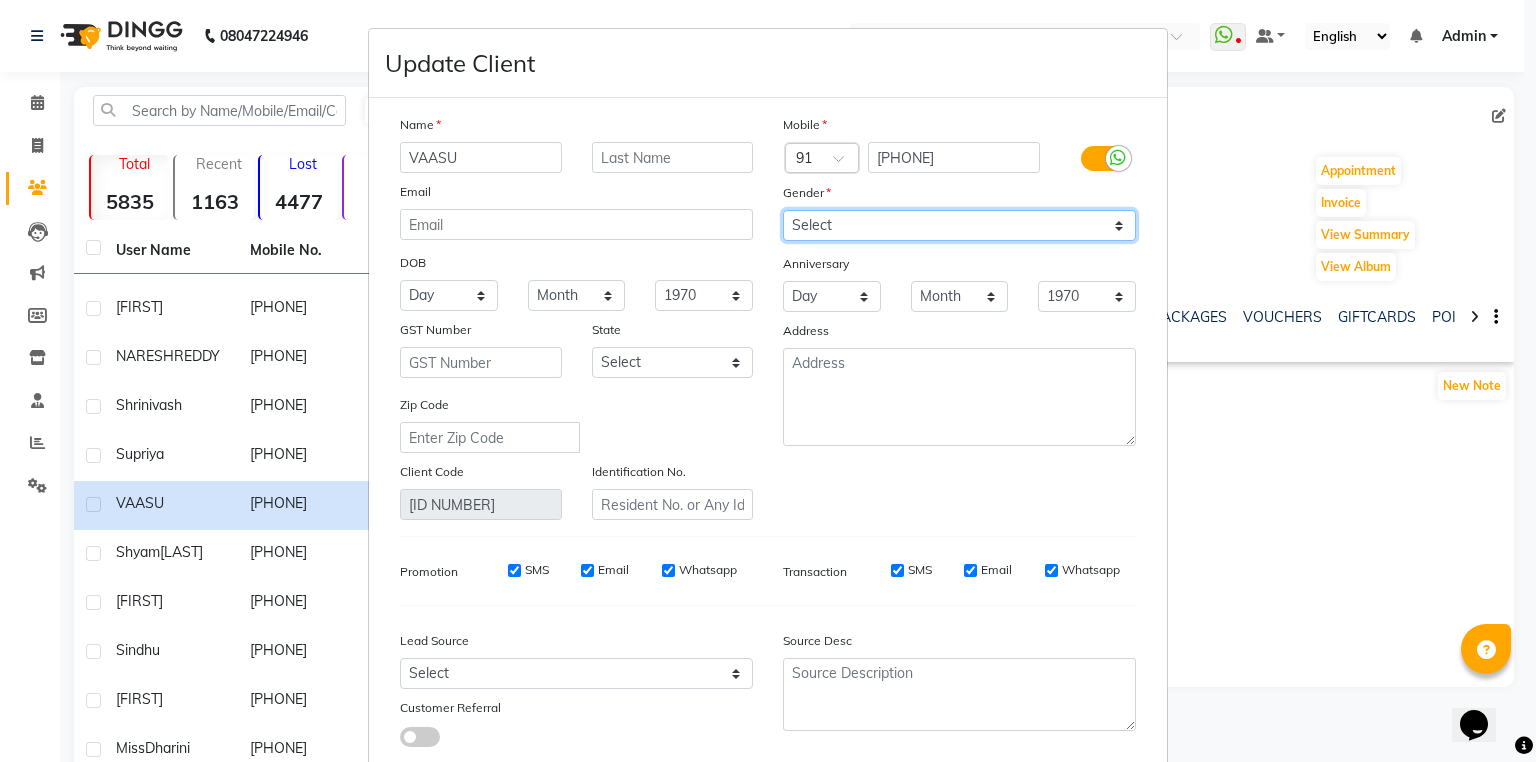 select on "male" 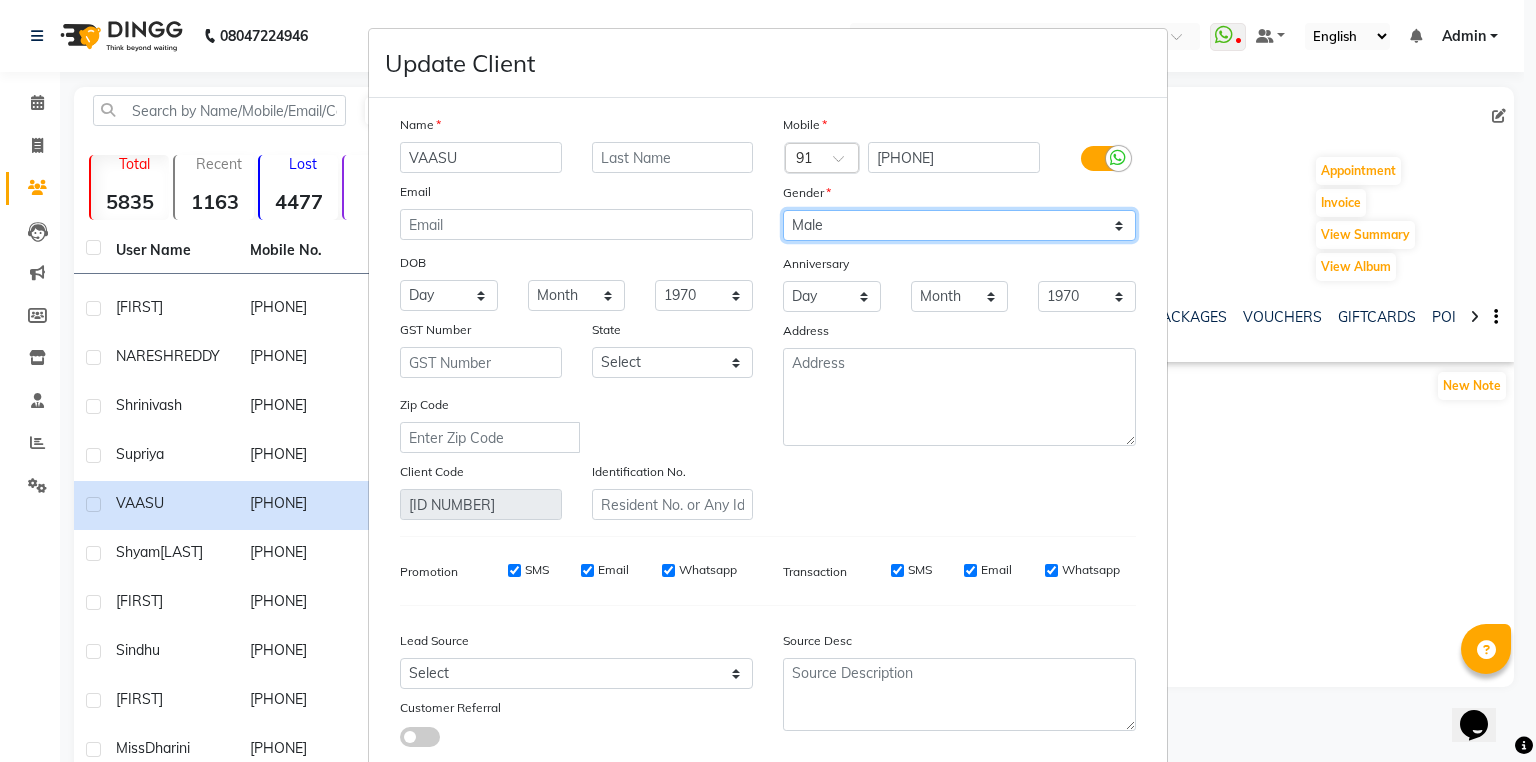 click on "Select Male Female Other Prefer Not To Say" at bounding box center (959, 225) 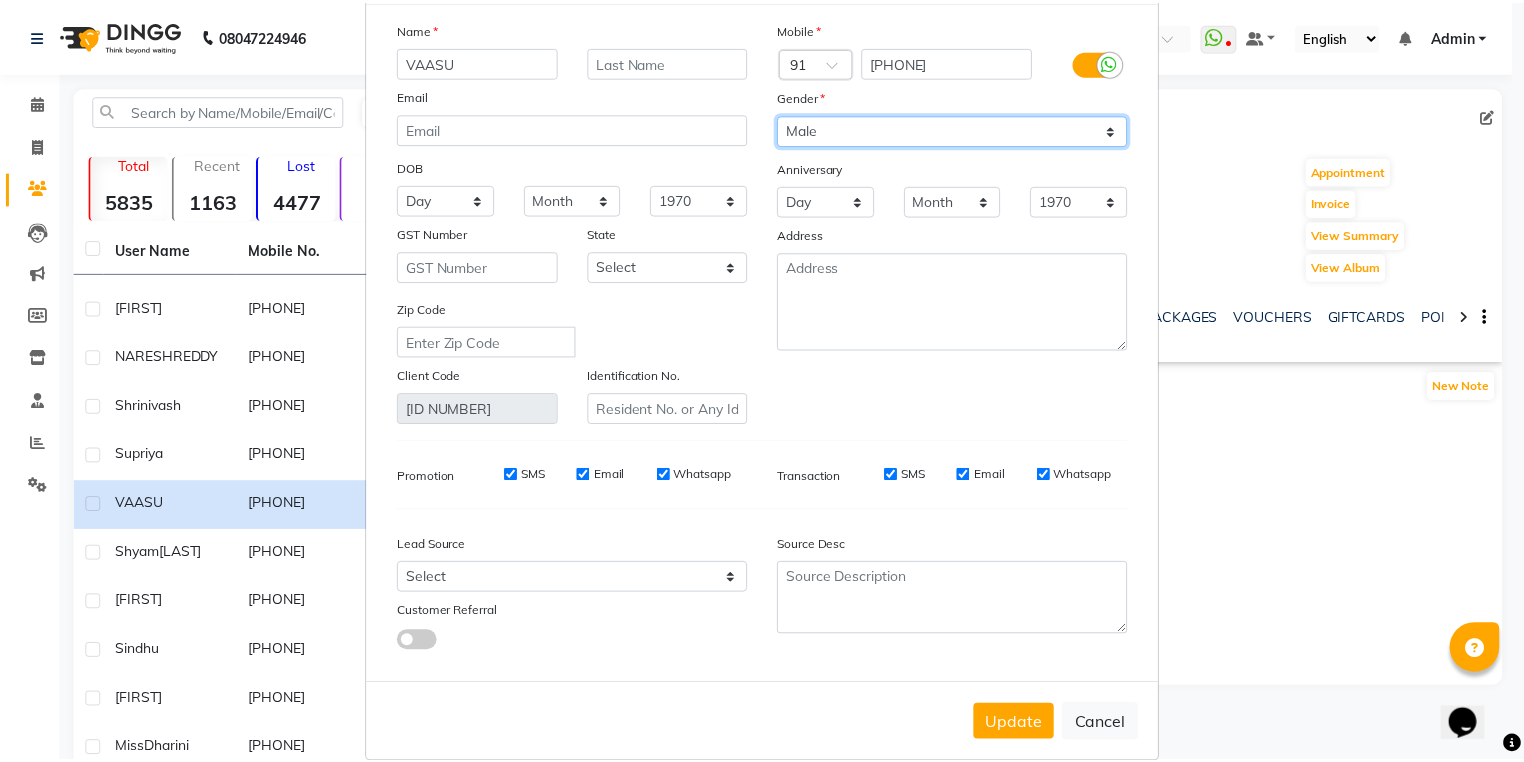 scroll, scrollTop: 135, scrollLeft: 0, axis: vertical 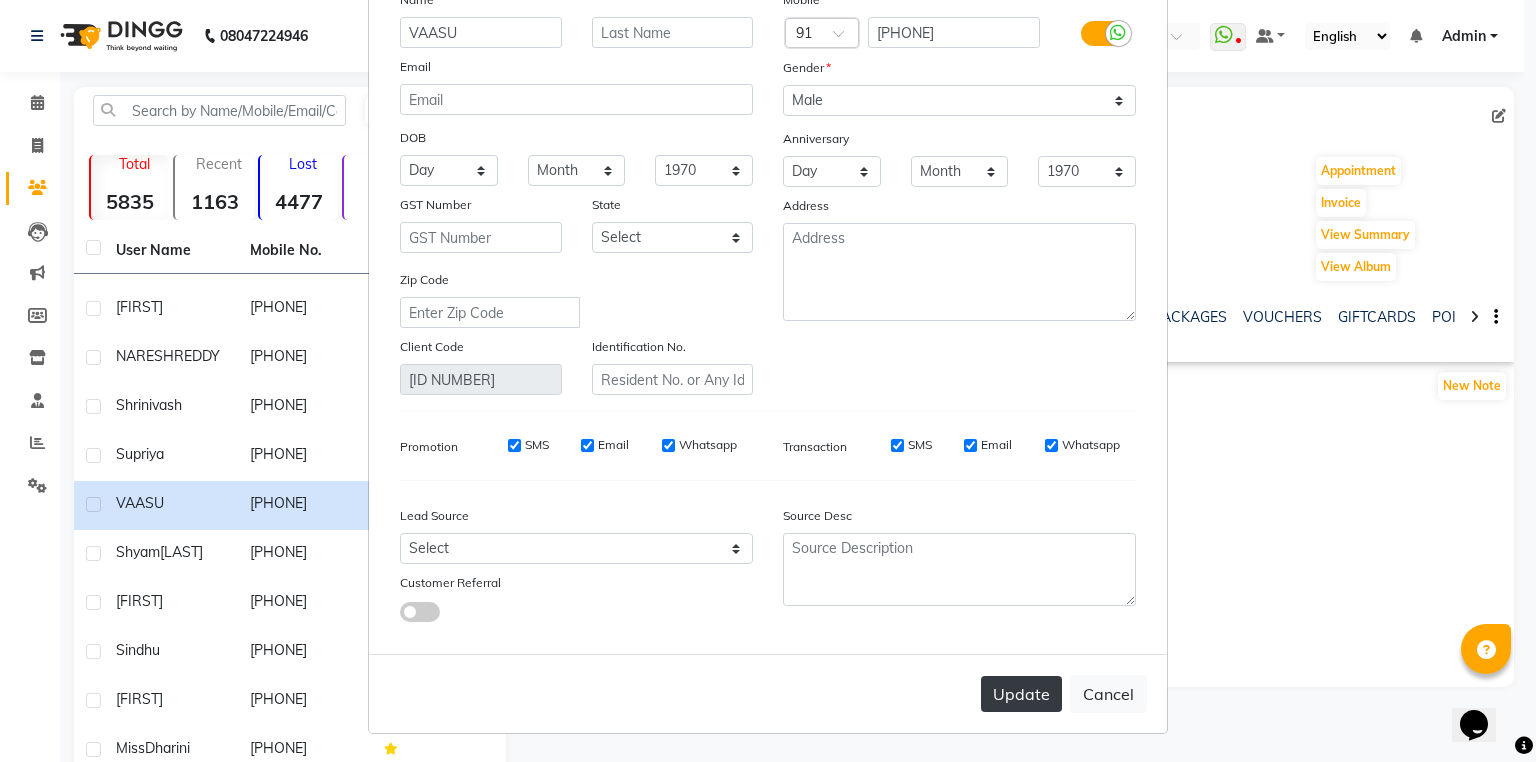 click on "Update" at bounding box center (1021, 694) 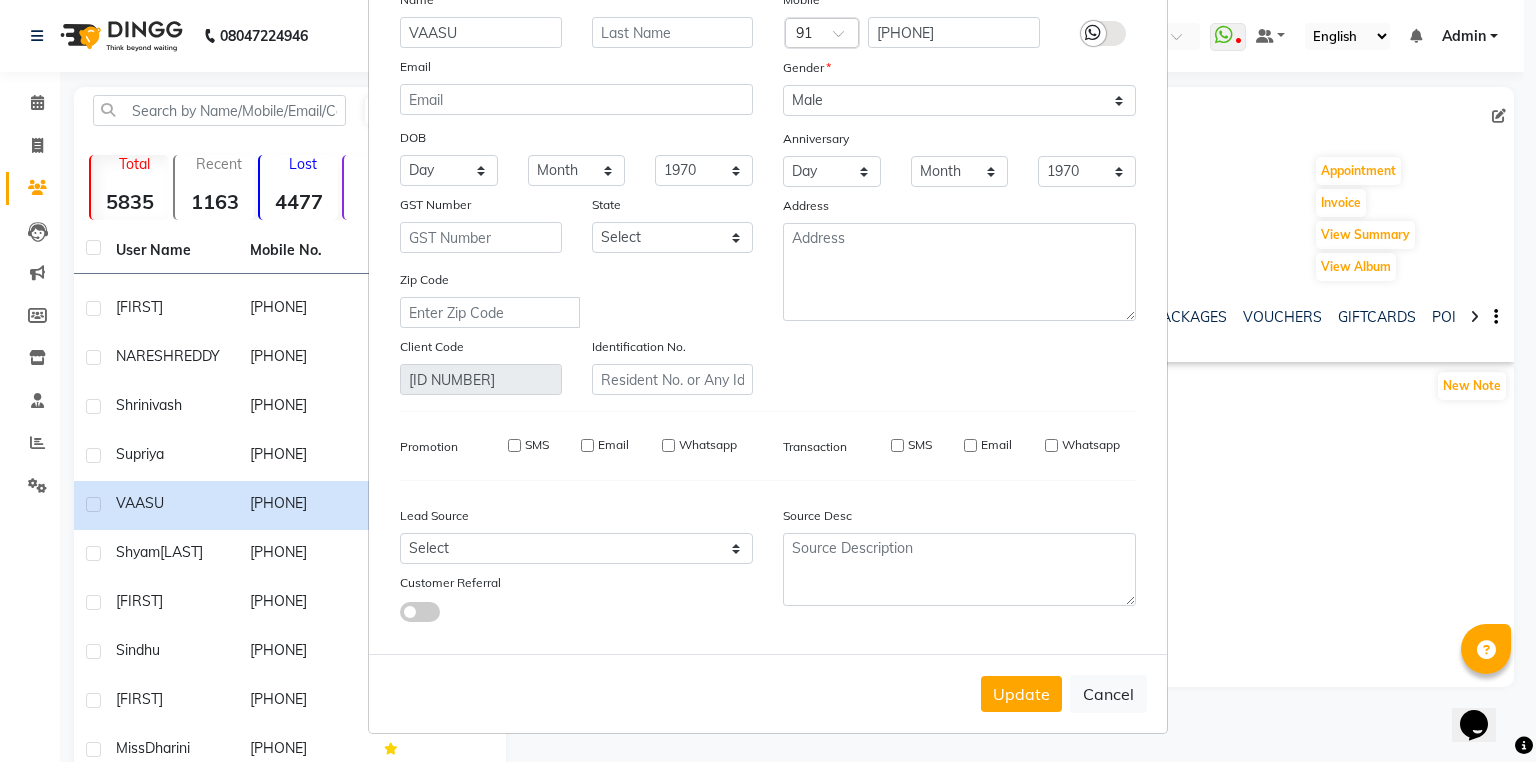 type 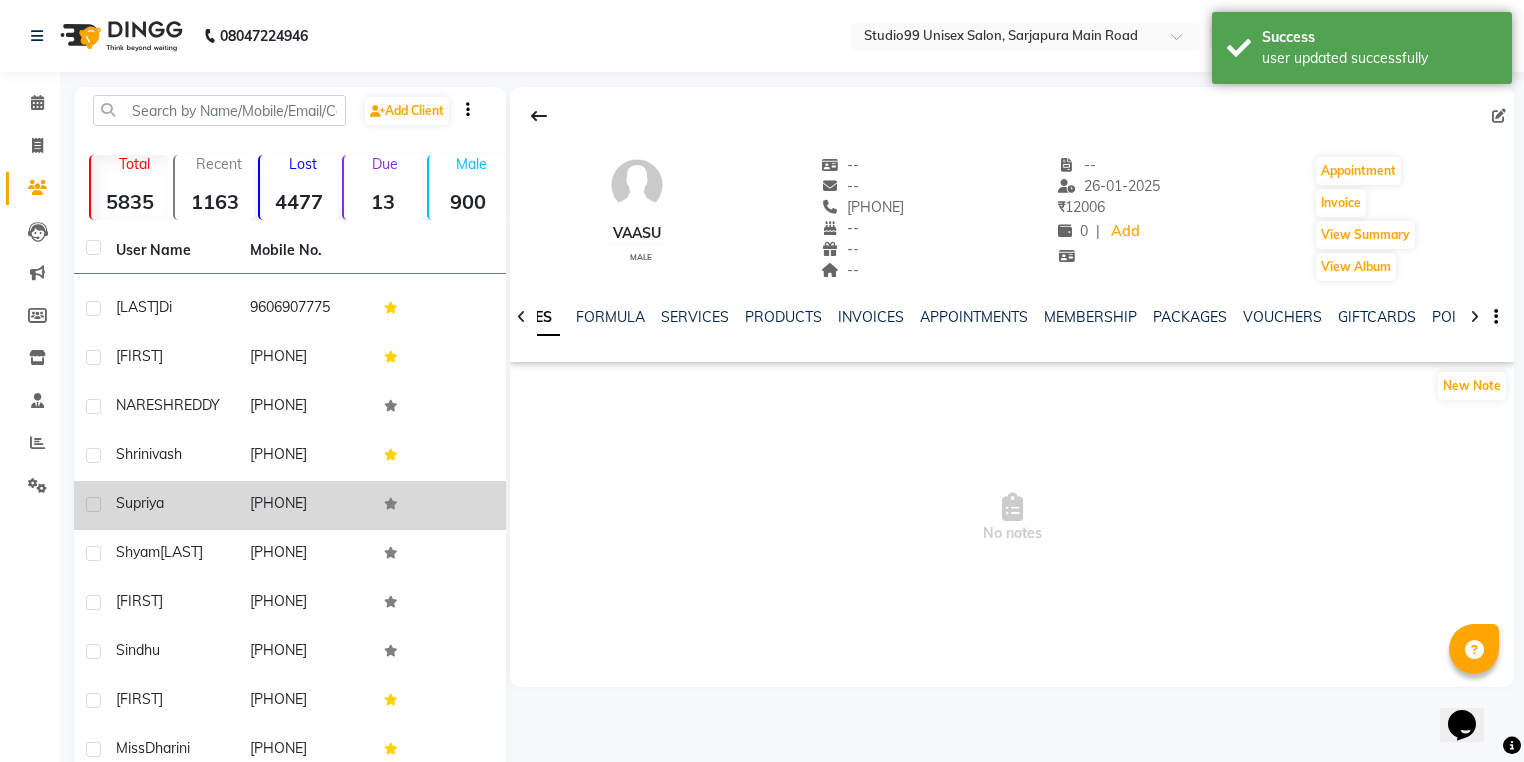 click on "supriya" 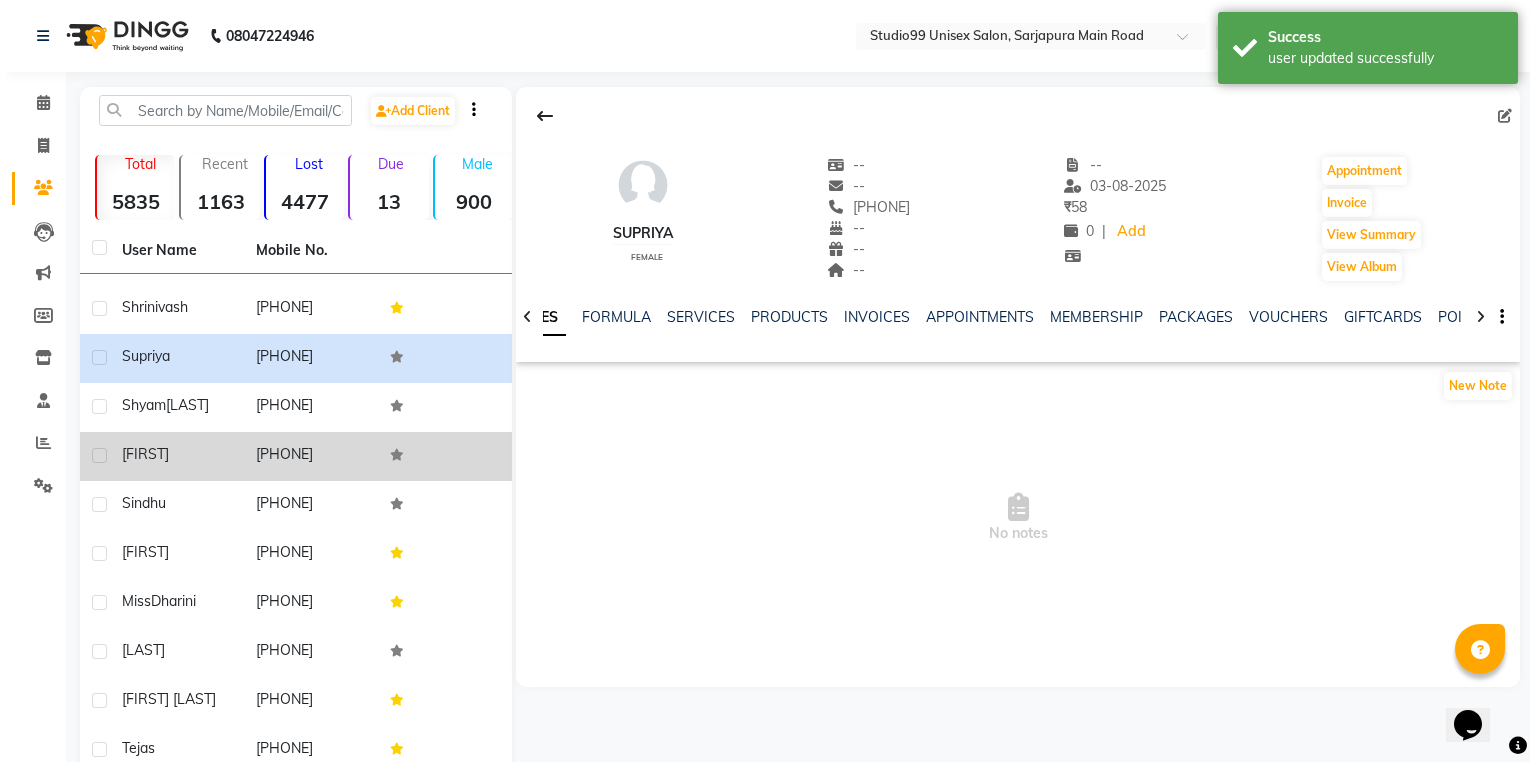 scroll, scrollTop: 3200, scrollLeft: 0, axis: vertical 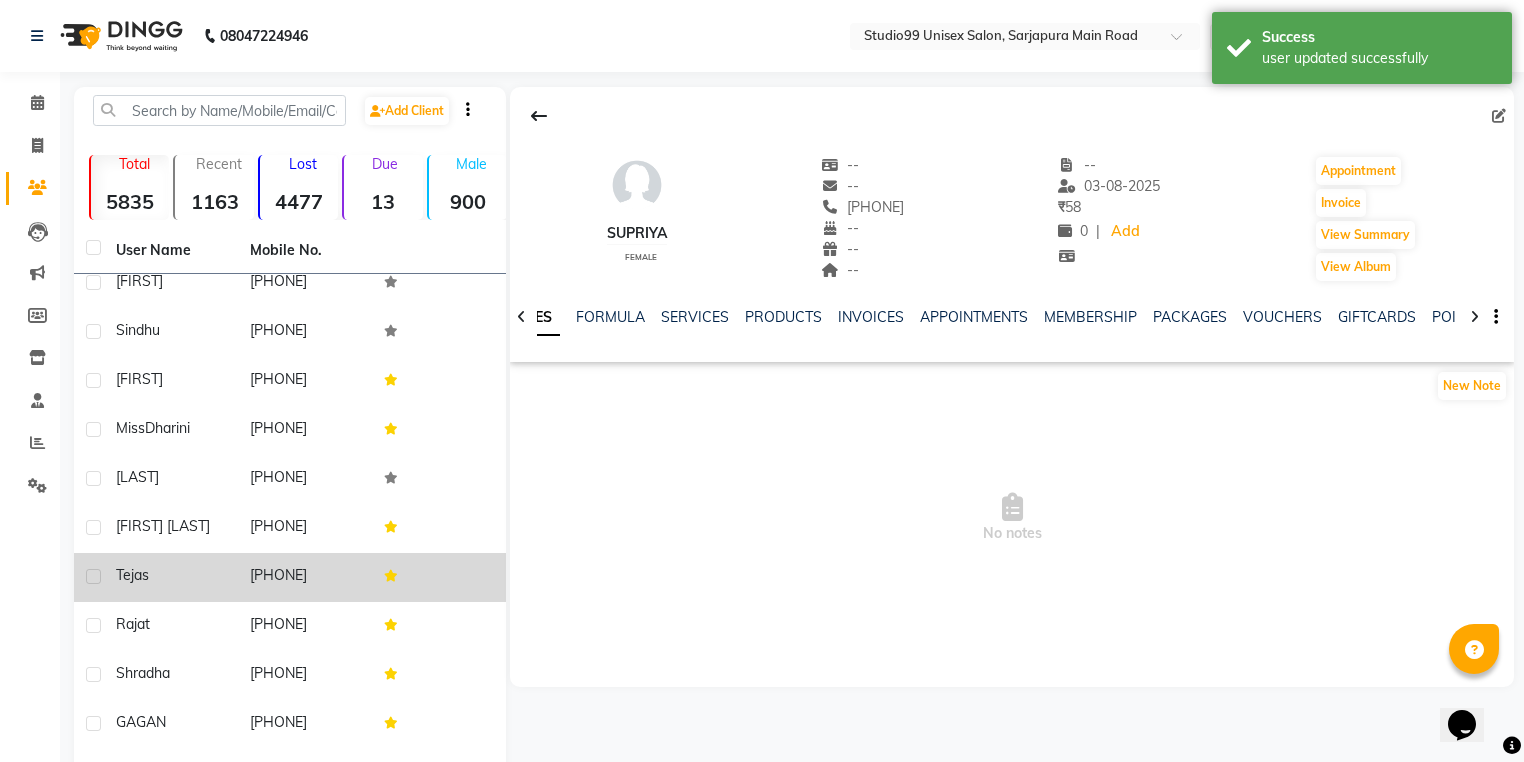 click on "Tejas" 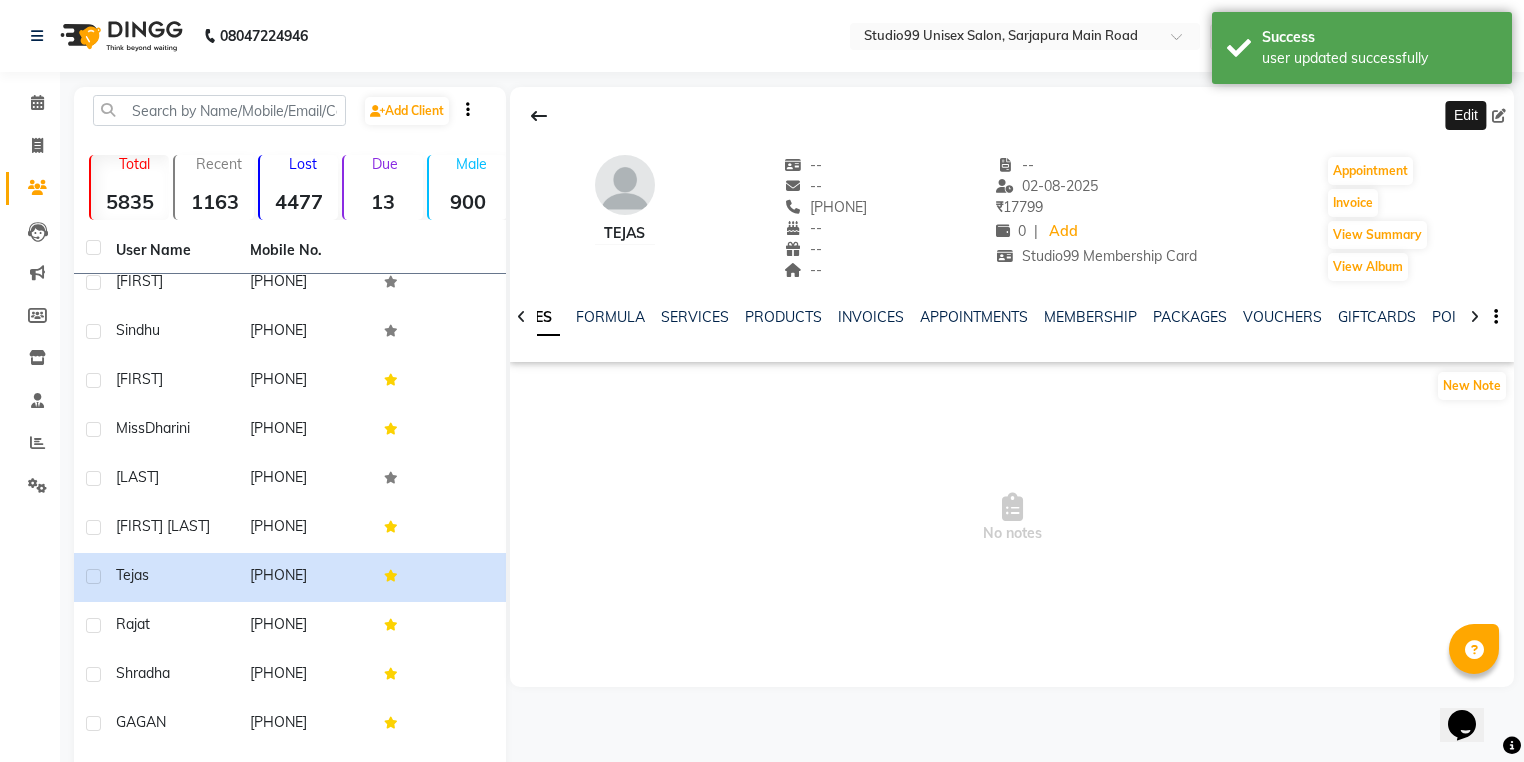 click 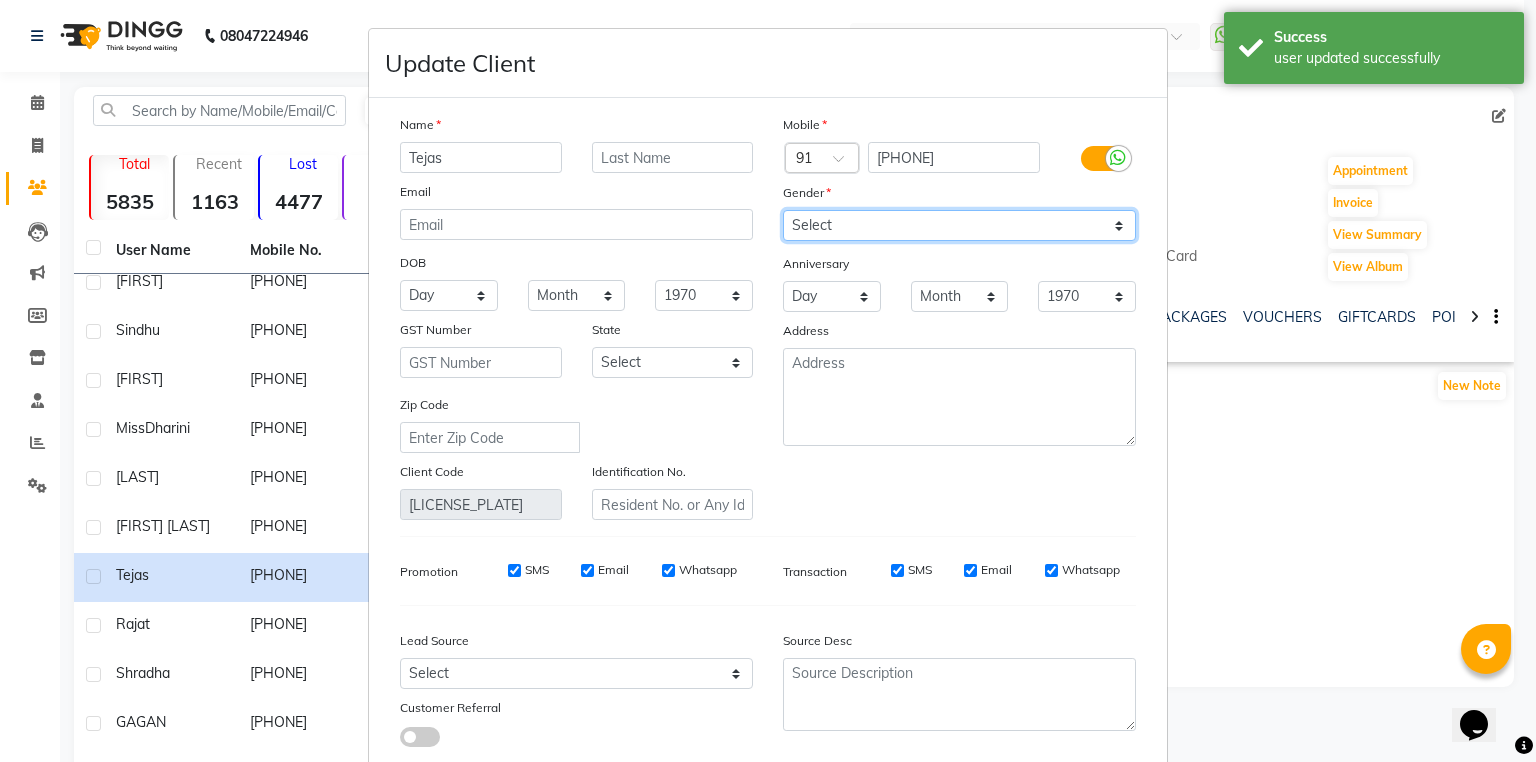 click on "Select Male Female Other Prefer Not To Say" at bounding box center (959, 225) 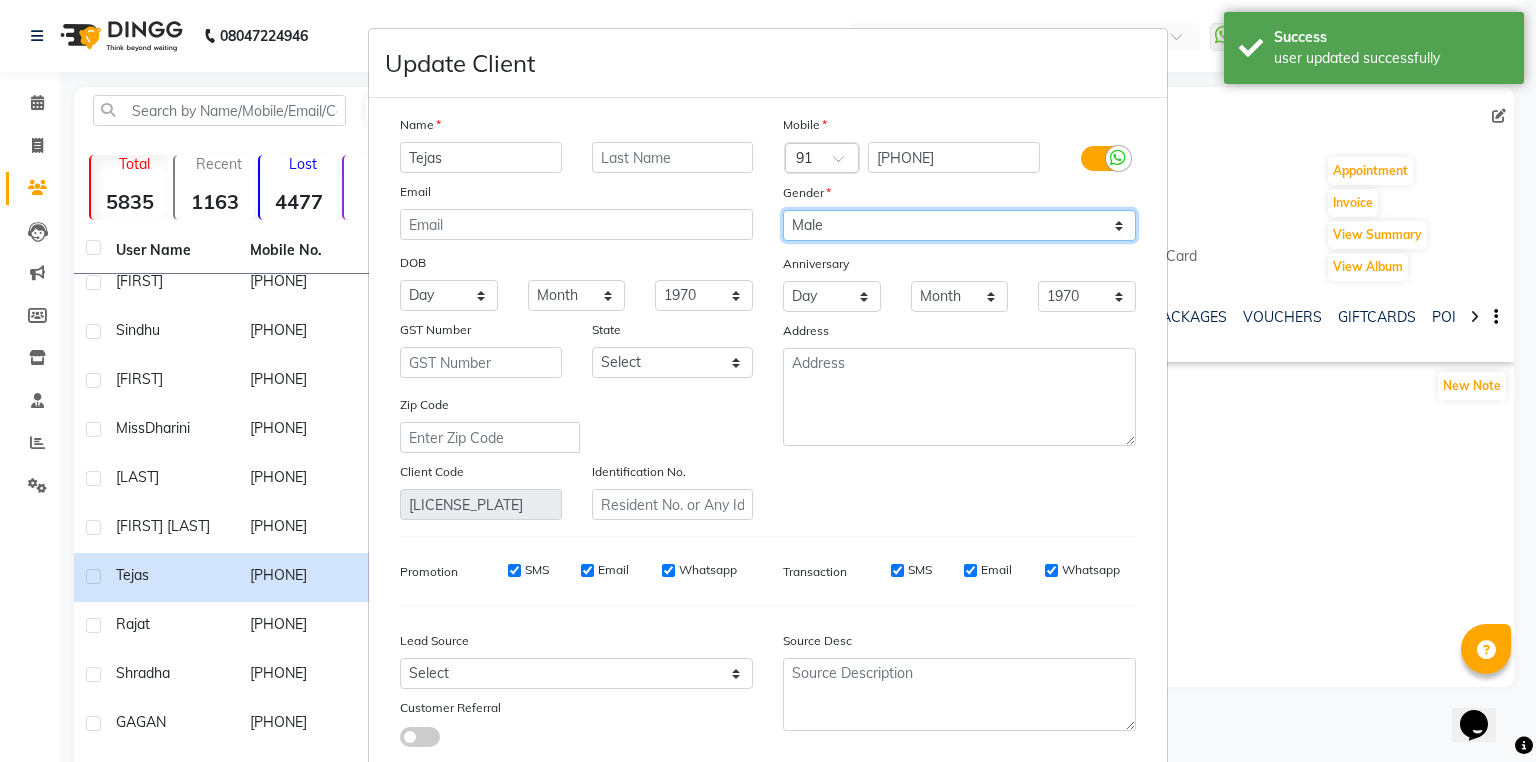 click on "Select Male Female Other Prefer Not To Say" at bounding box center (959, 225) 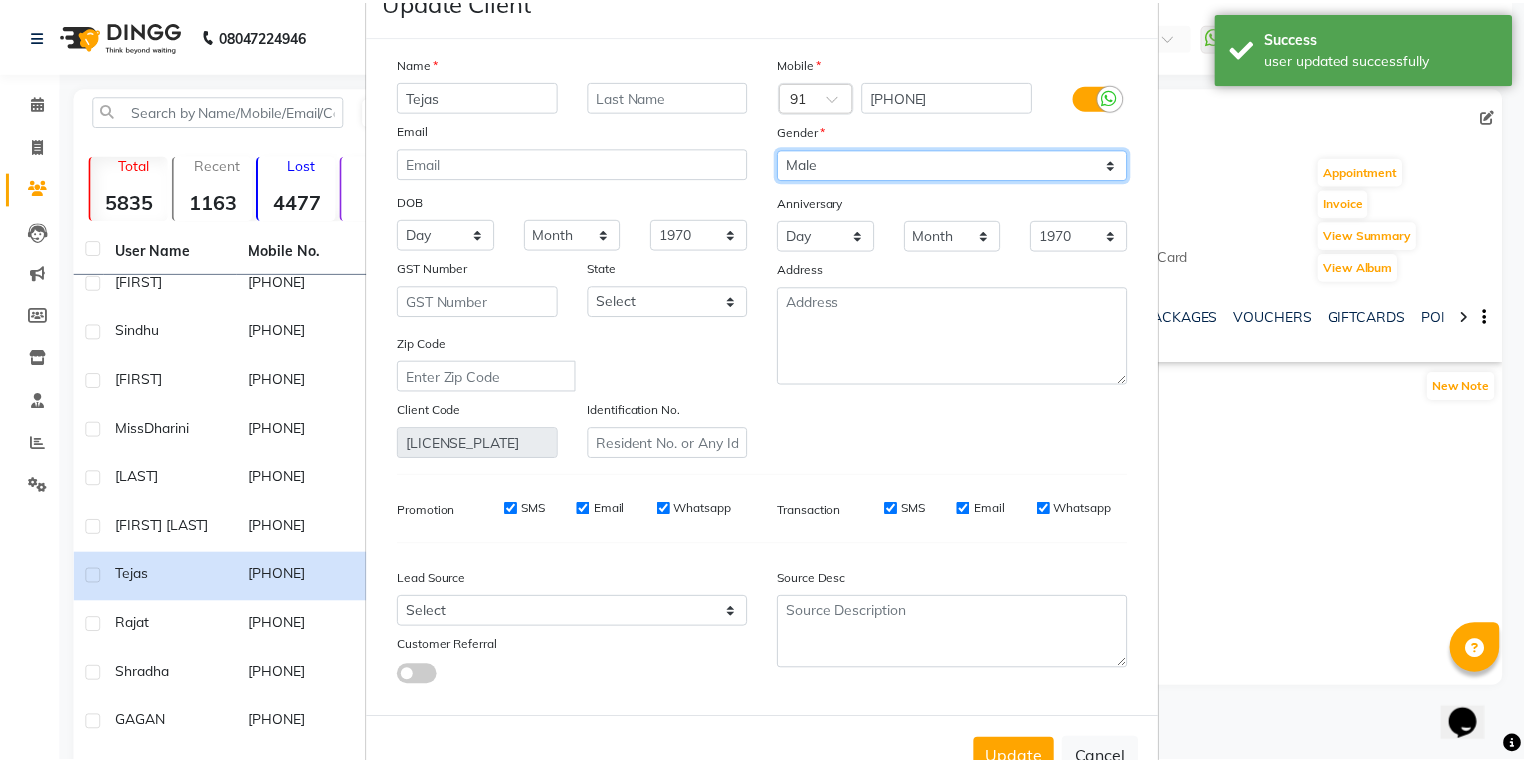 scroll, scrollTop: 135, scrollLeft: 0, axis: vertical 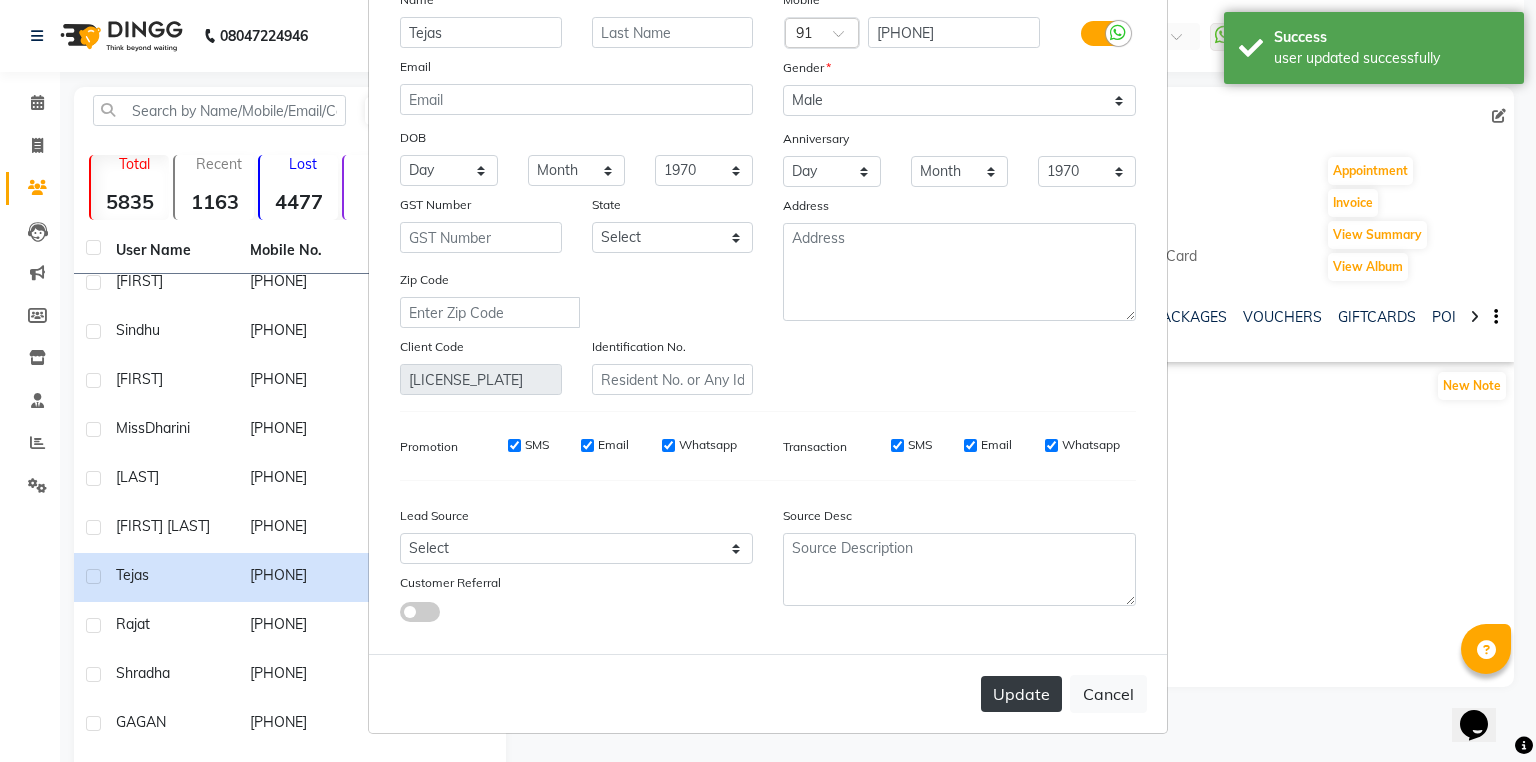 click on "Update" at bounding box center (1021, 694) 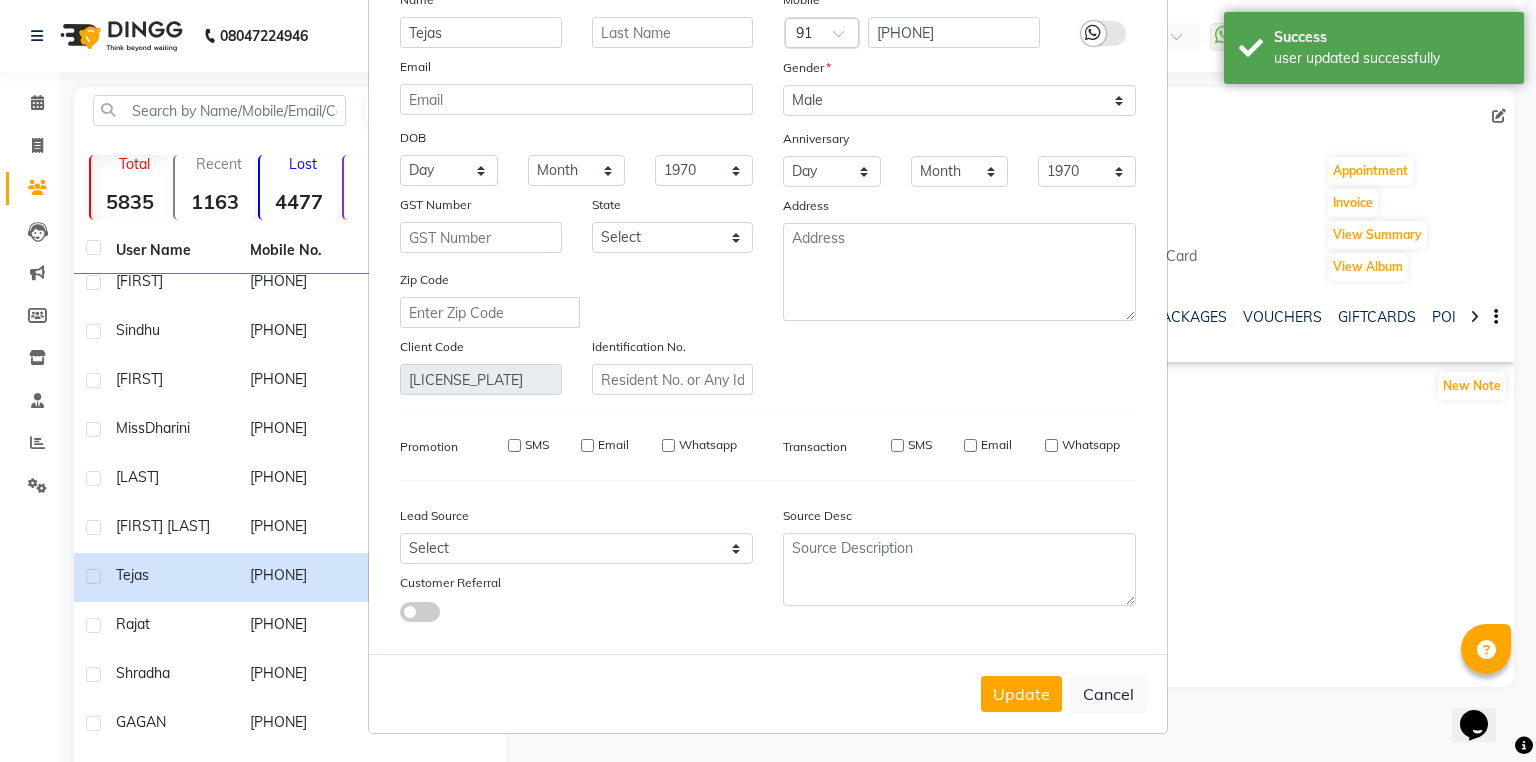 type 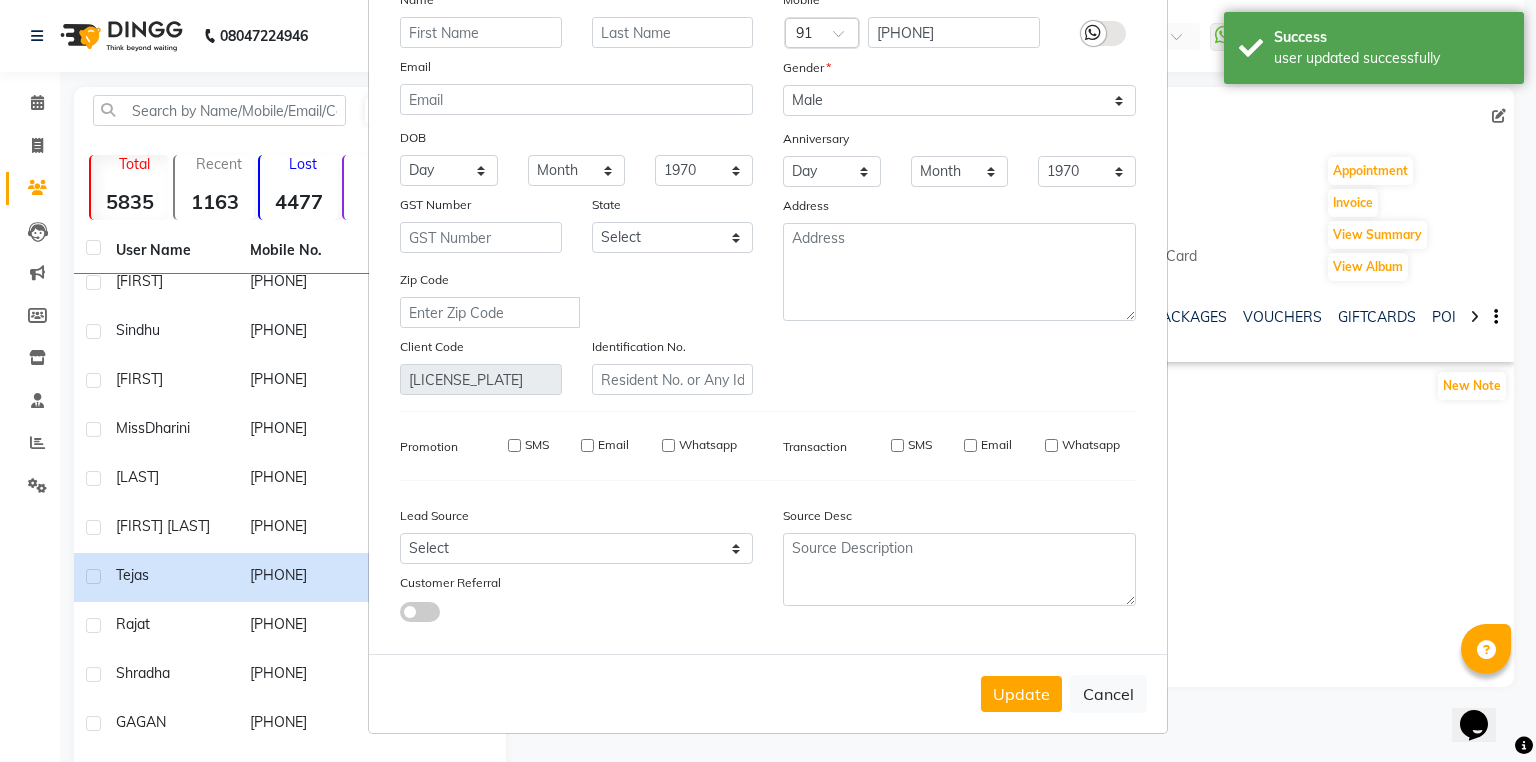 select 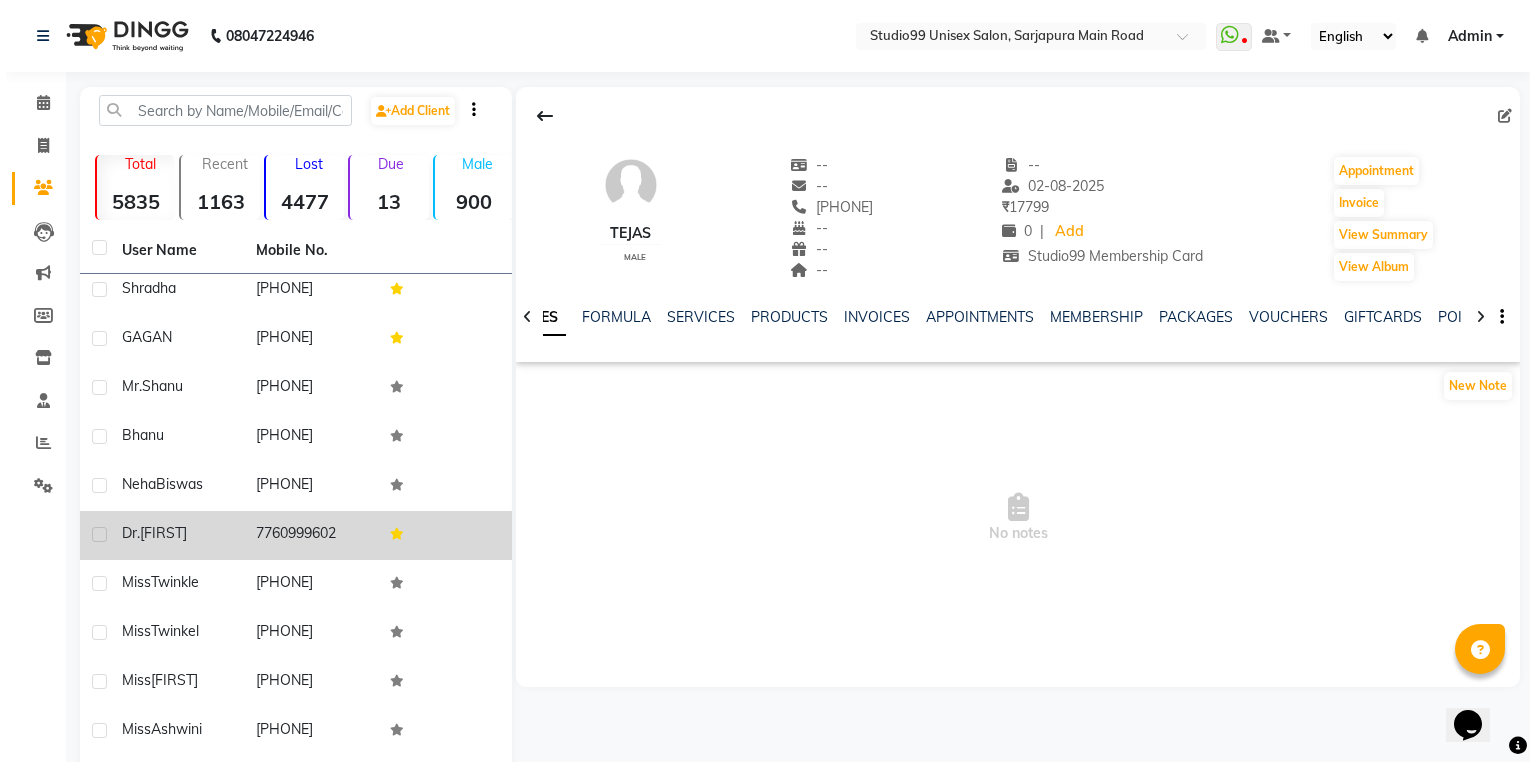 scroll, scrollTop: 3600, scrollLeft: 0, axis: vertical 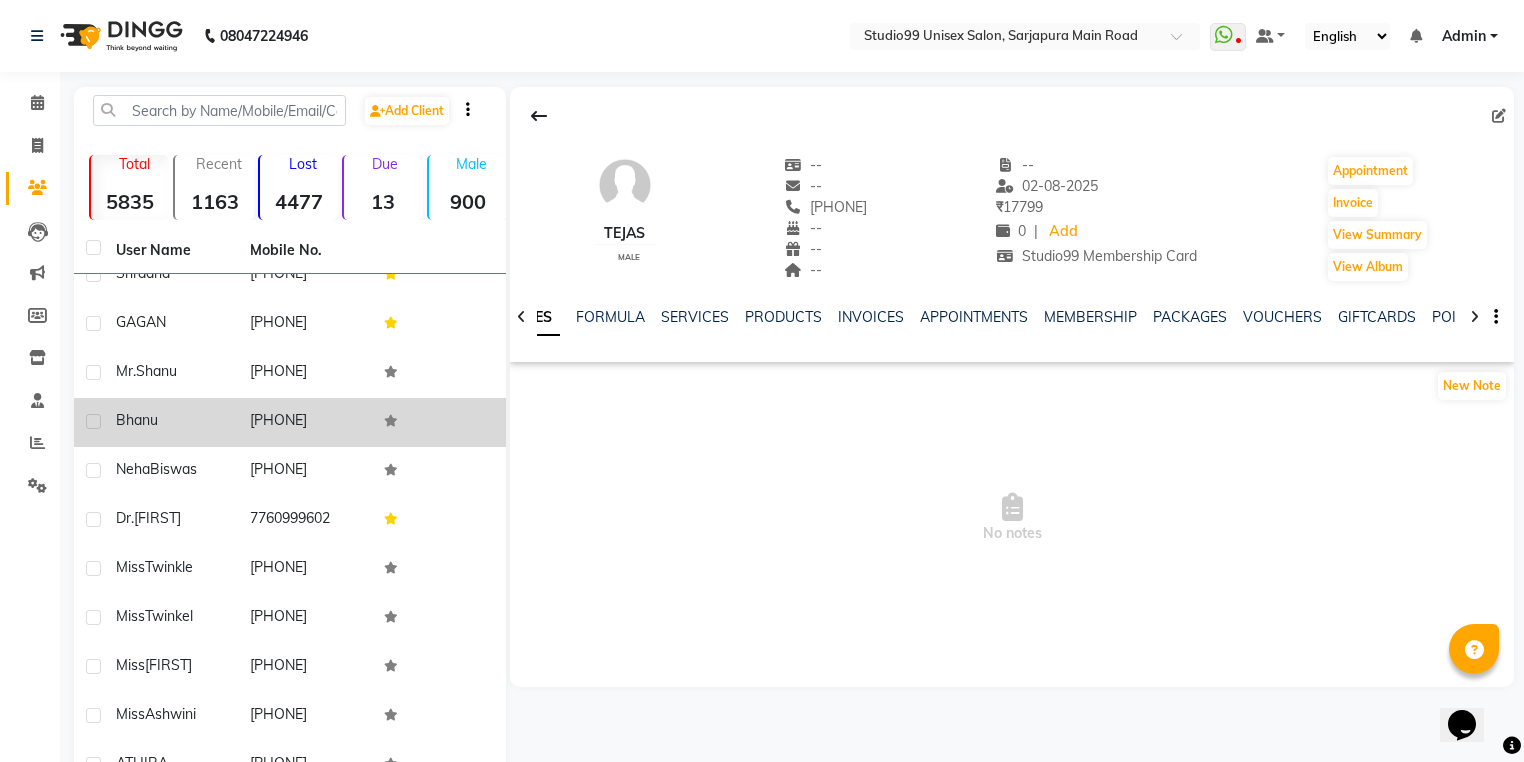 click on "Bhanu" 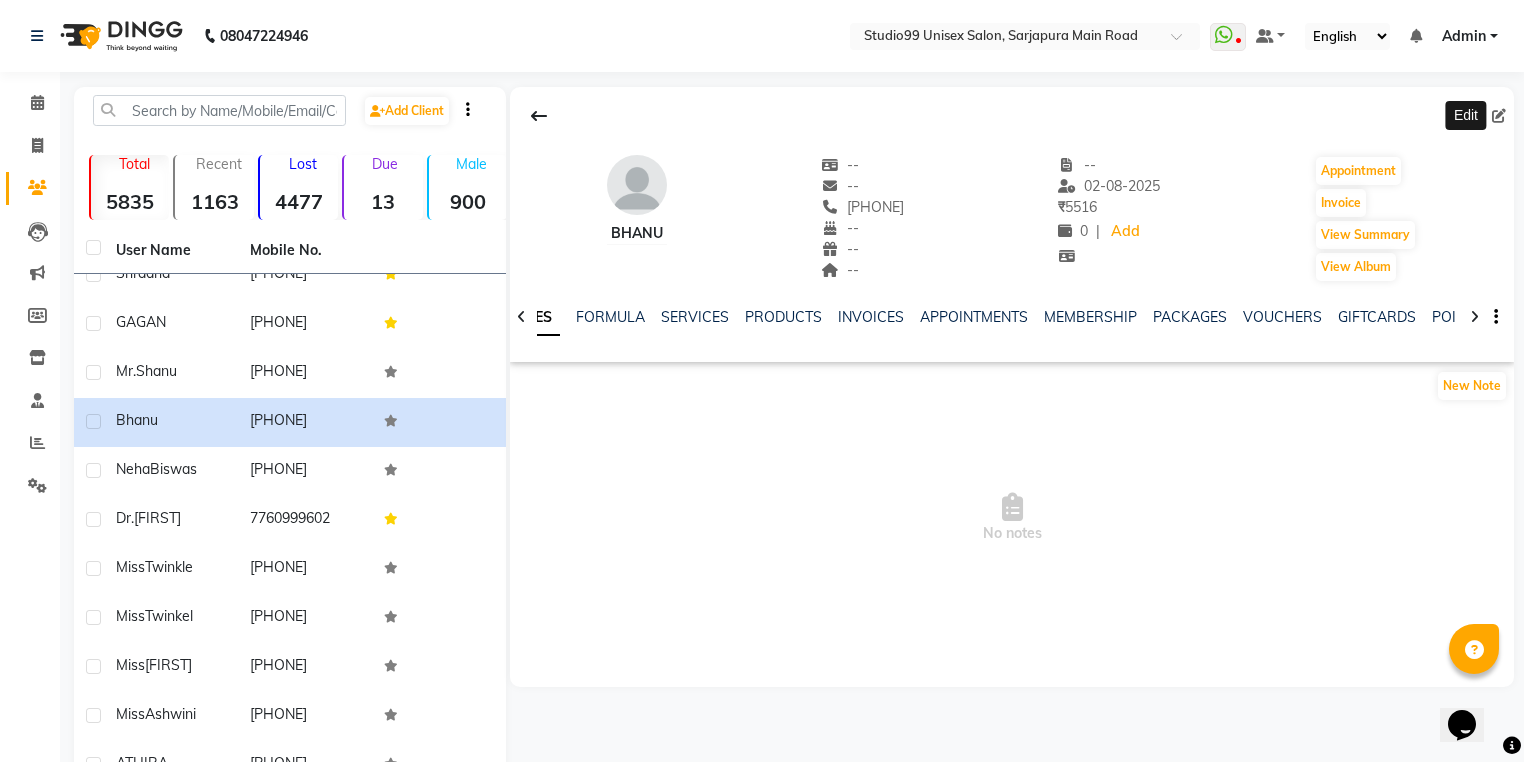click 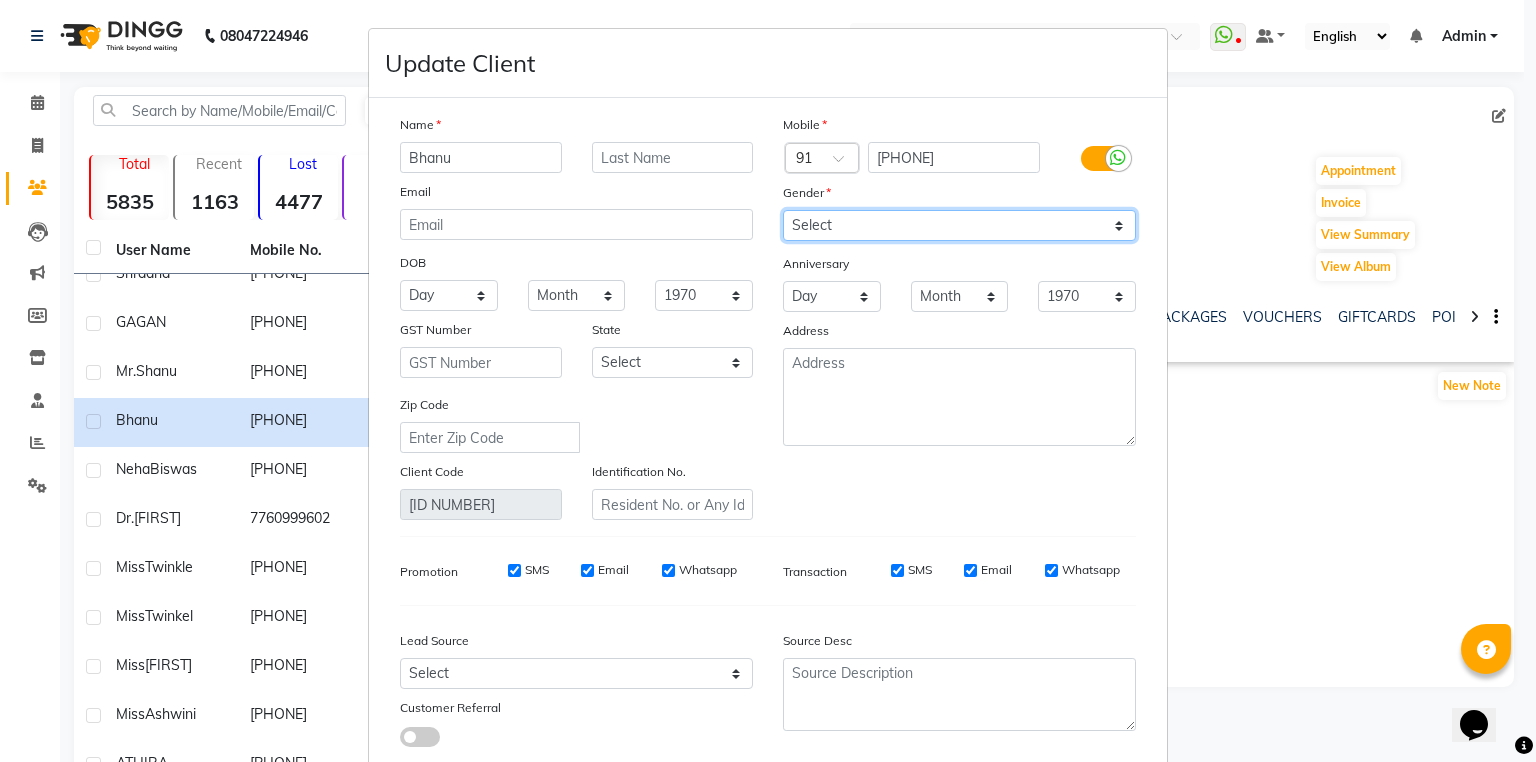 click on "Select Male Female Other Prefer Not To Say" at bounding box center (959, 225) 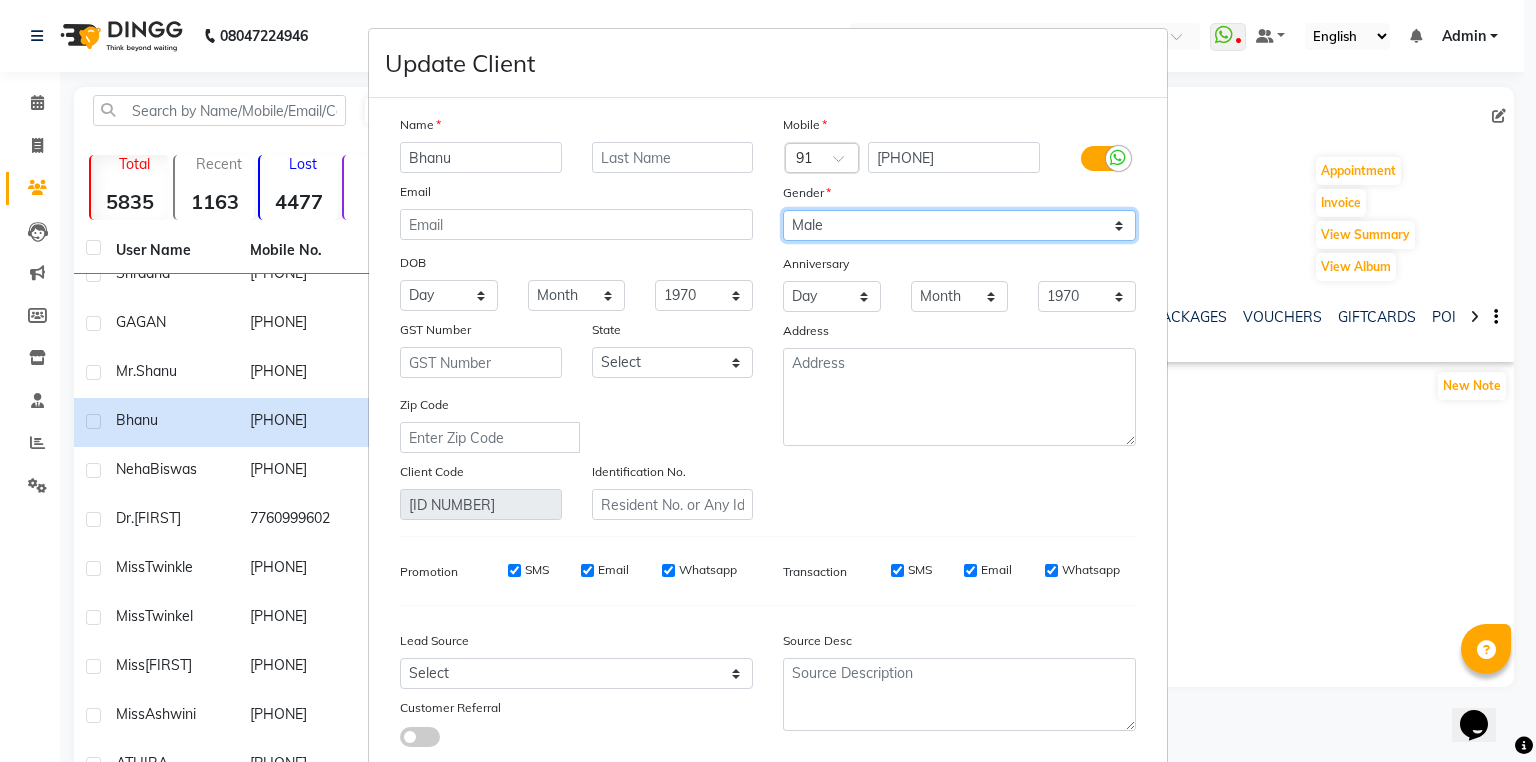 click on "Select Male Female Other Prefer Not To Say" at bounding box center (959, 225) 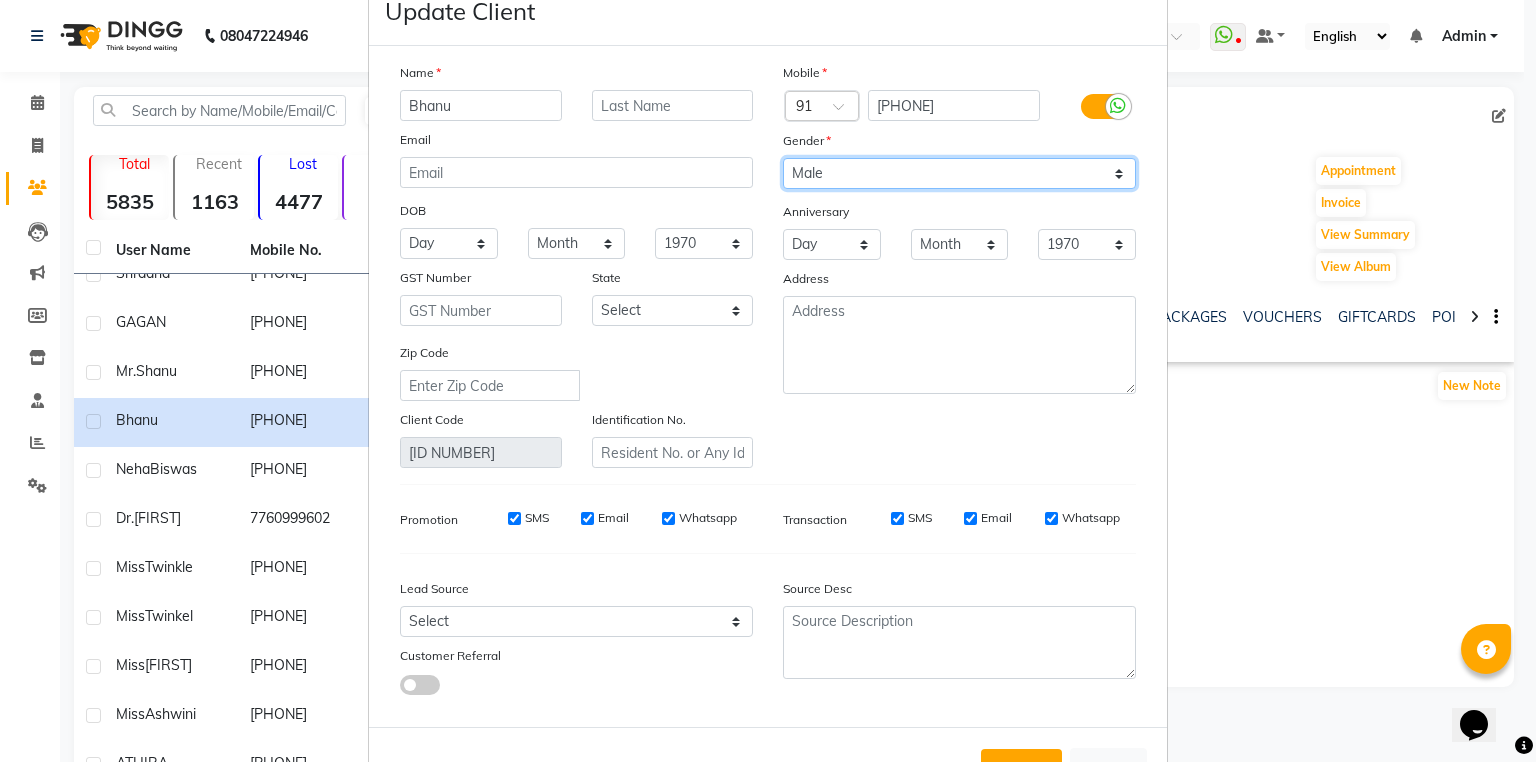 scroll, scrollTop: 135, scrollLeft: 0, axis: vertical 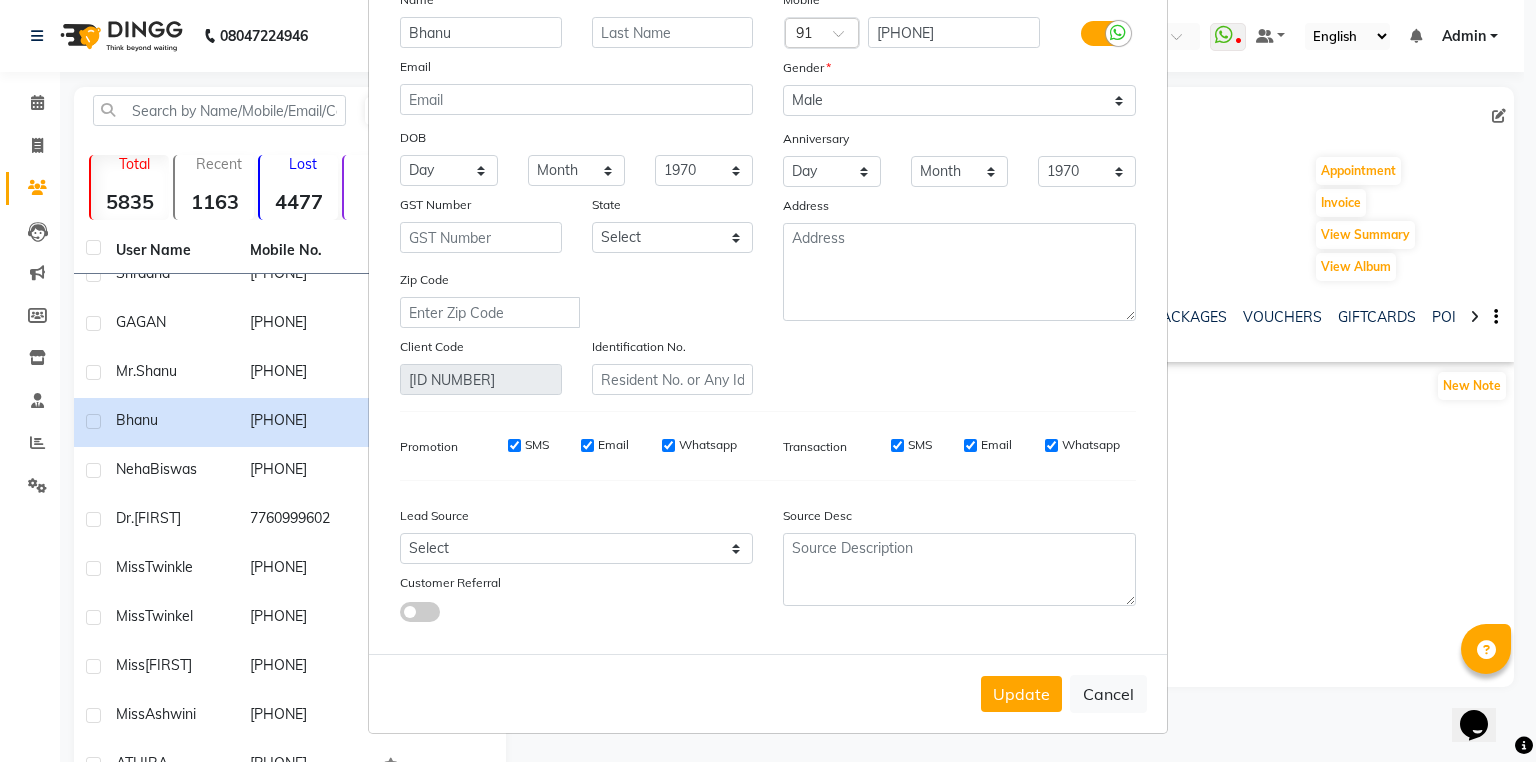 click on "Update" at bounding box center [1021, 694] 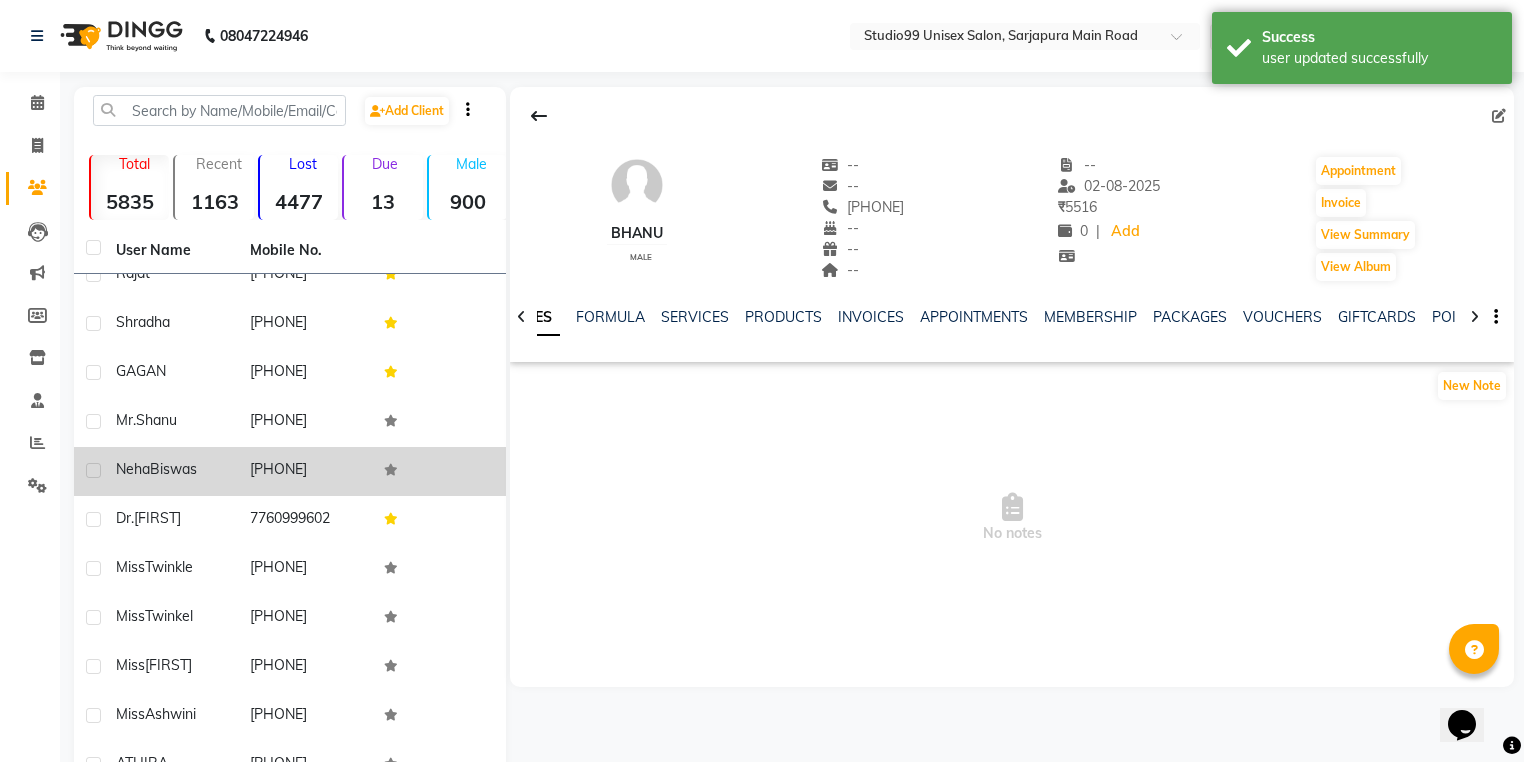 click on "Neha  Biswas" 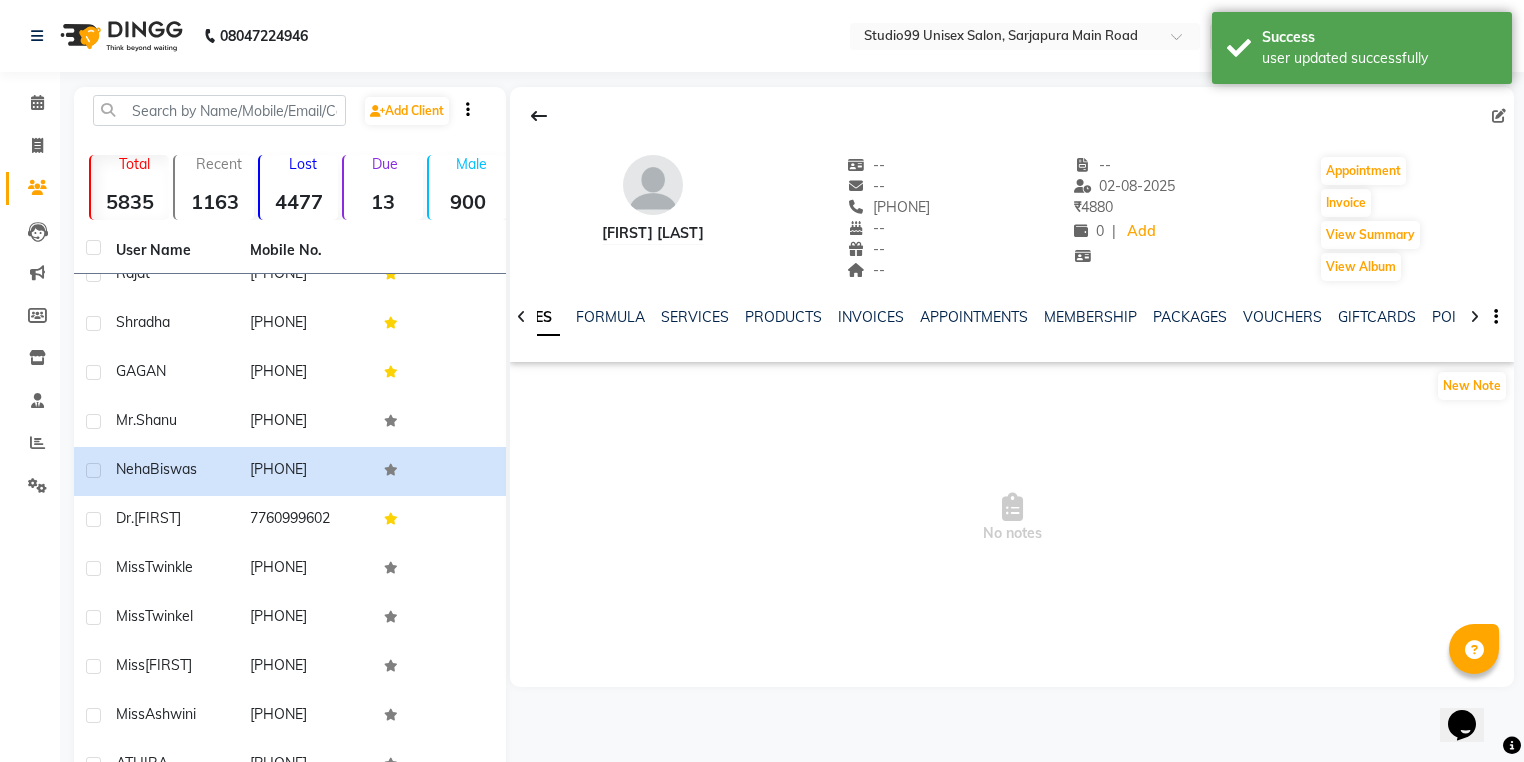 click 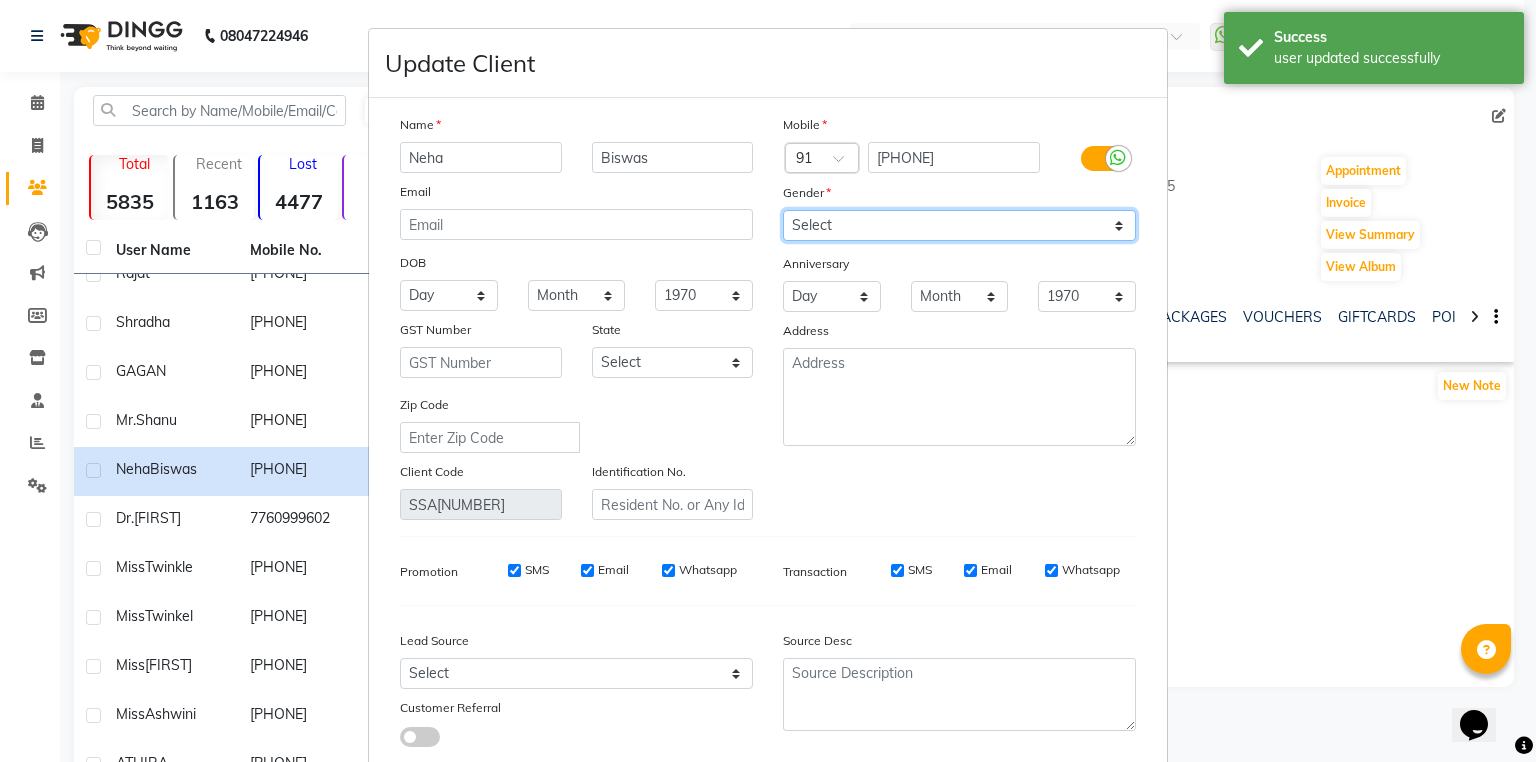 click on "Select Male Female Other Prefer Not To Say" at bounding box center (959, 225) 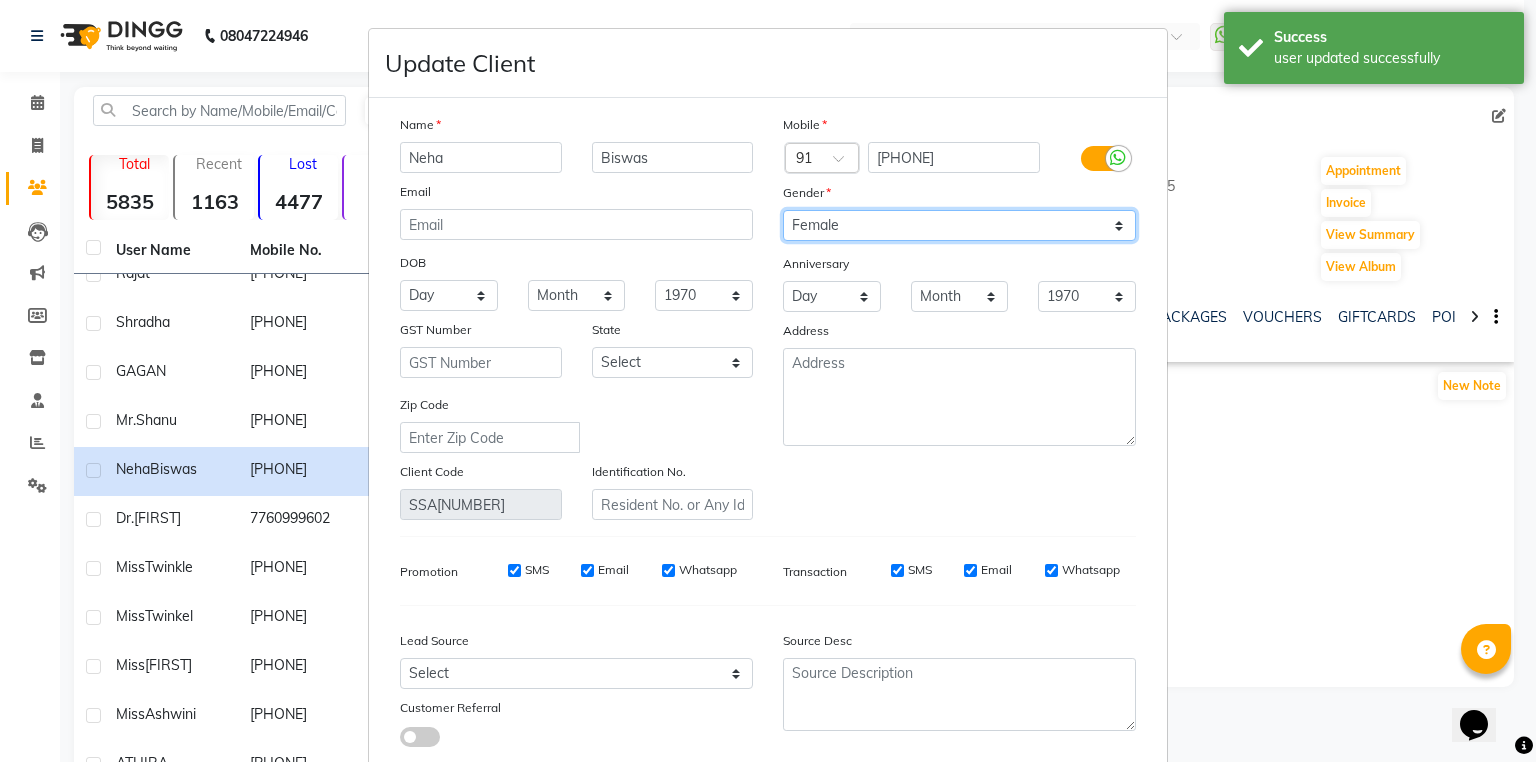 click on "Select Male Female Other Prefer Not To Say" at bounding box center [959, 225] 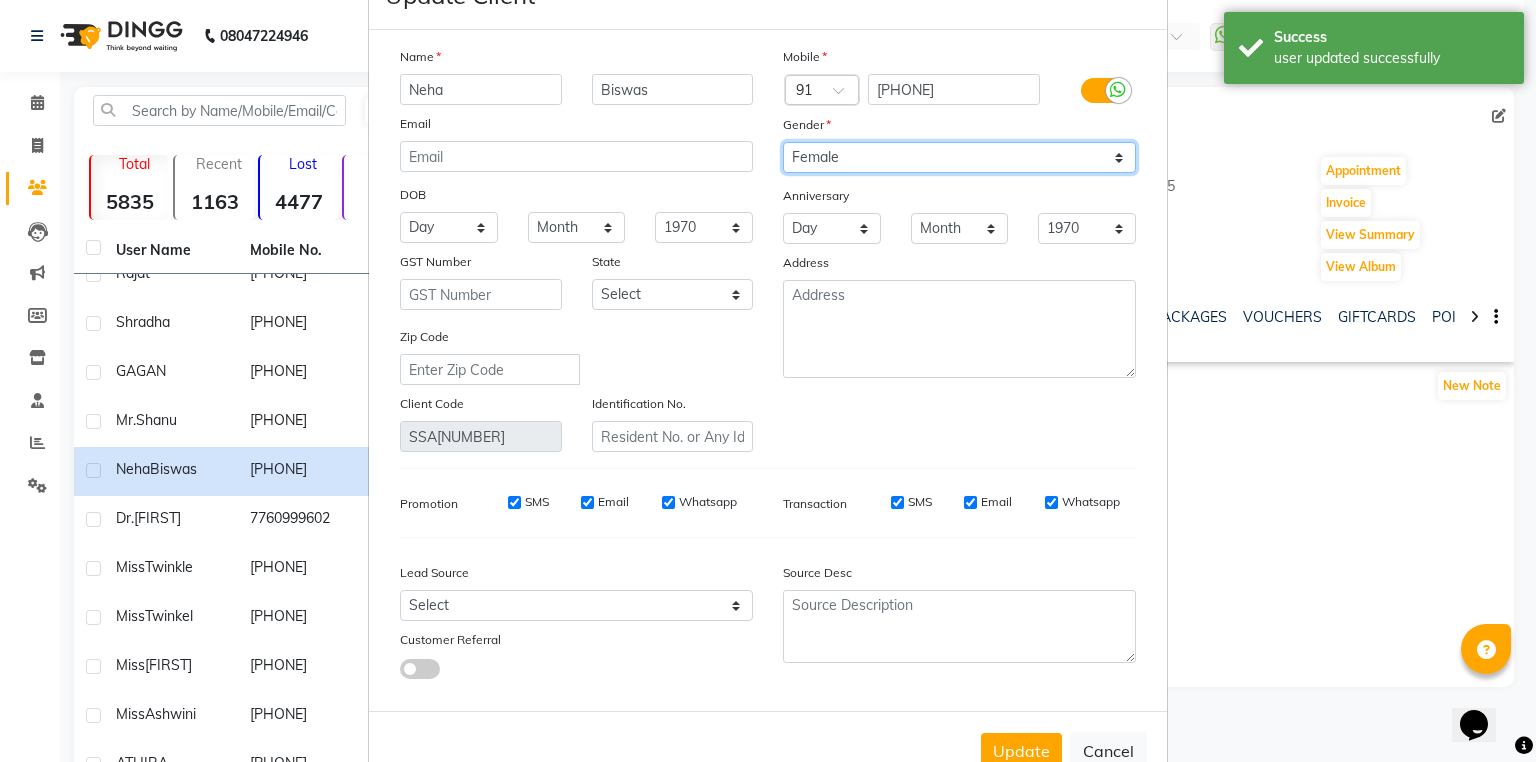 scroll, scrollTop: 135, scrollLeft: 0, axis: vertical 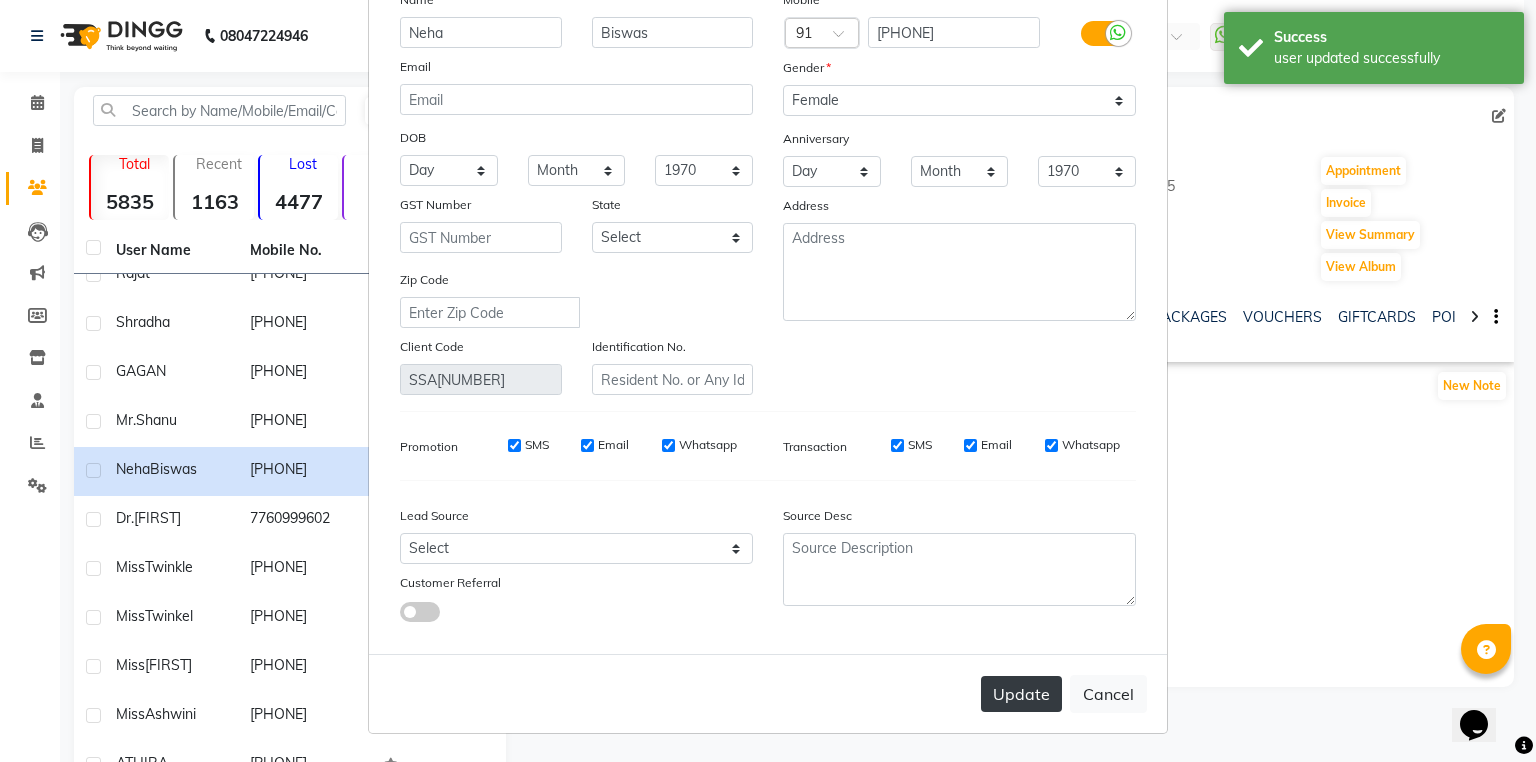 drag, startPoint x: 1024, startPoint y: 689, endPoint x: 956, endPoint y: 532, distance: 171.09354 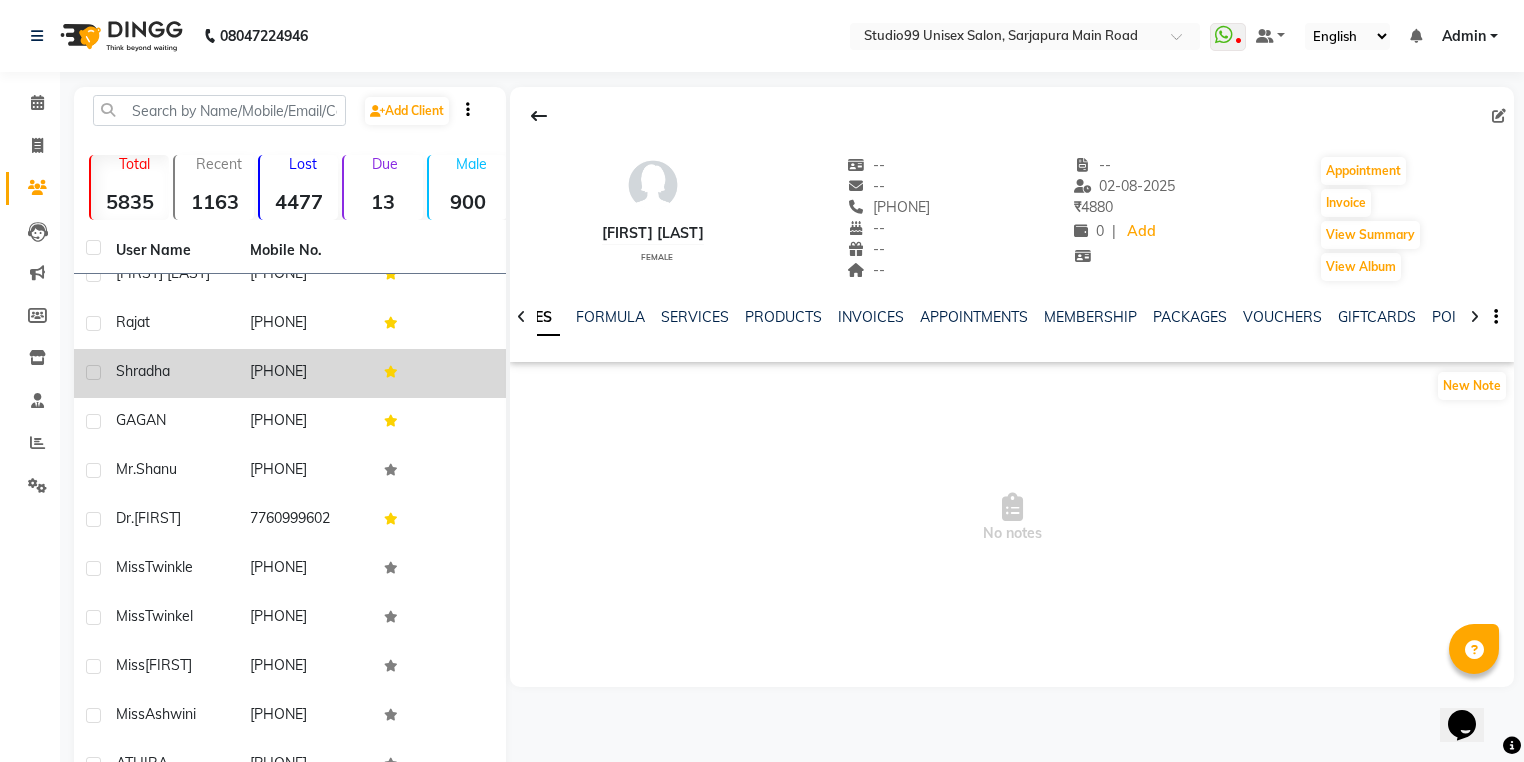click on "Shradha" 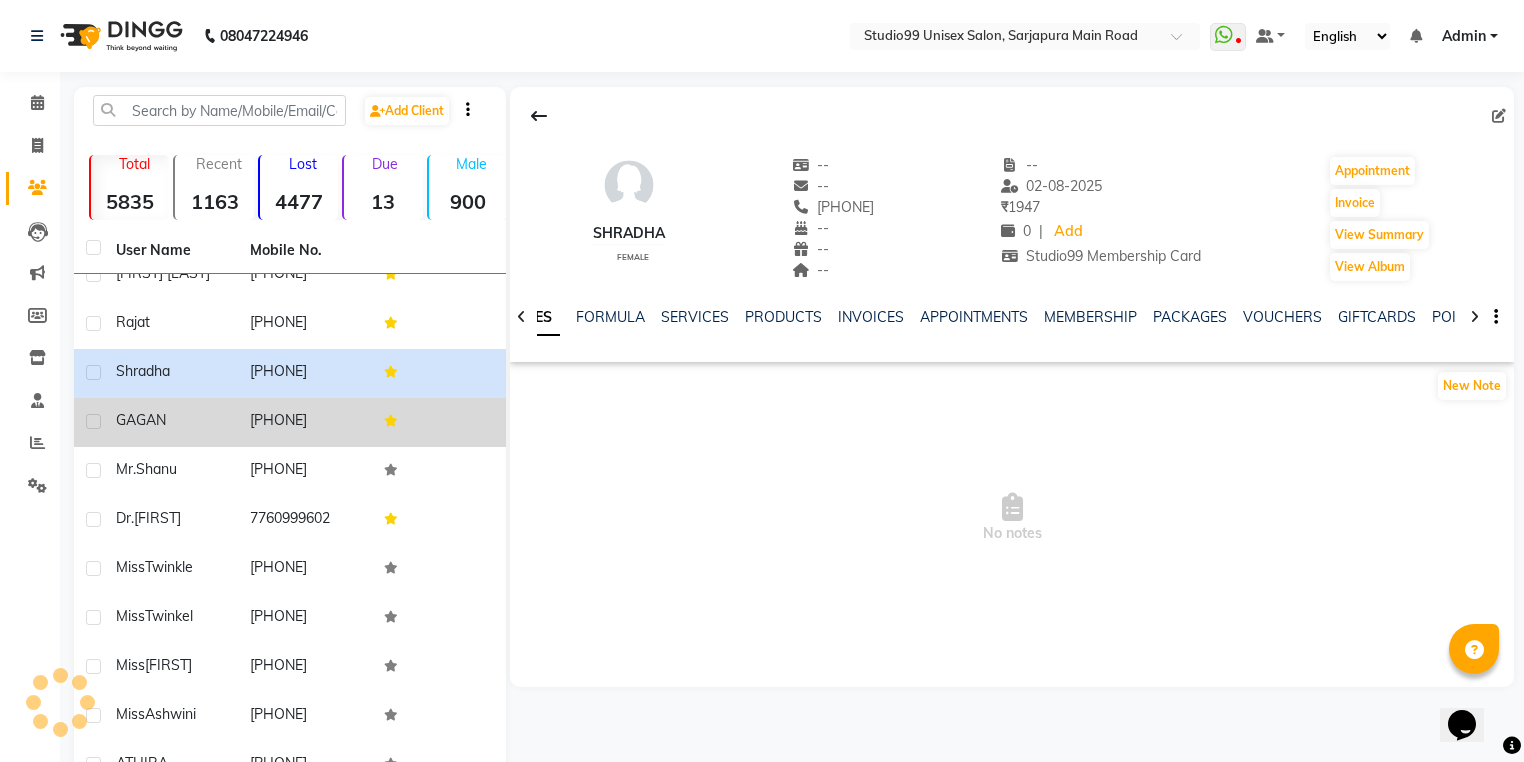 click on "GAGAN" 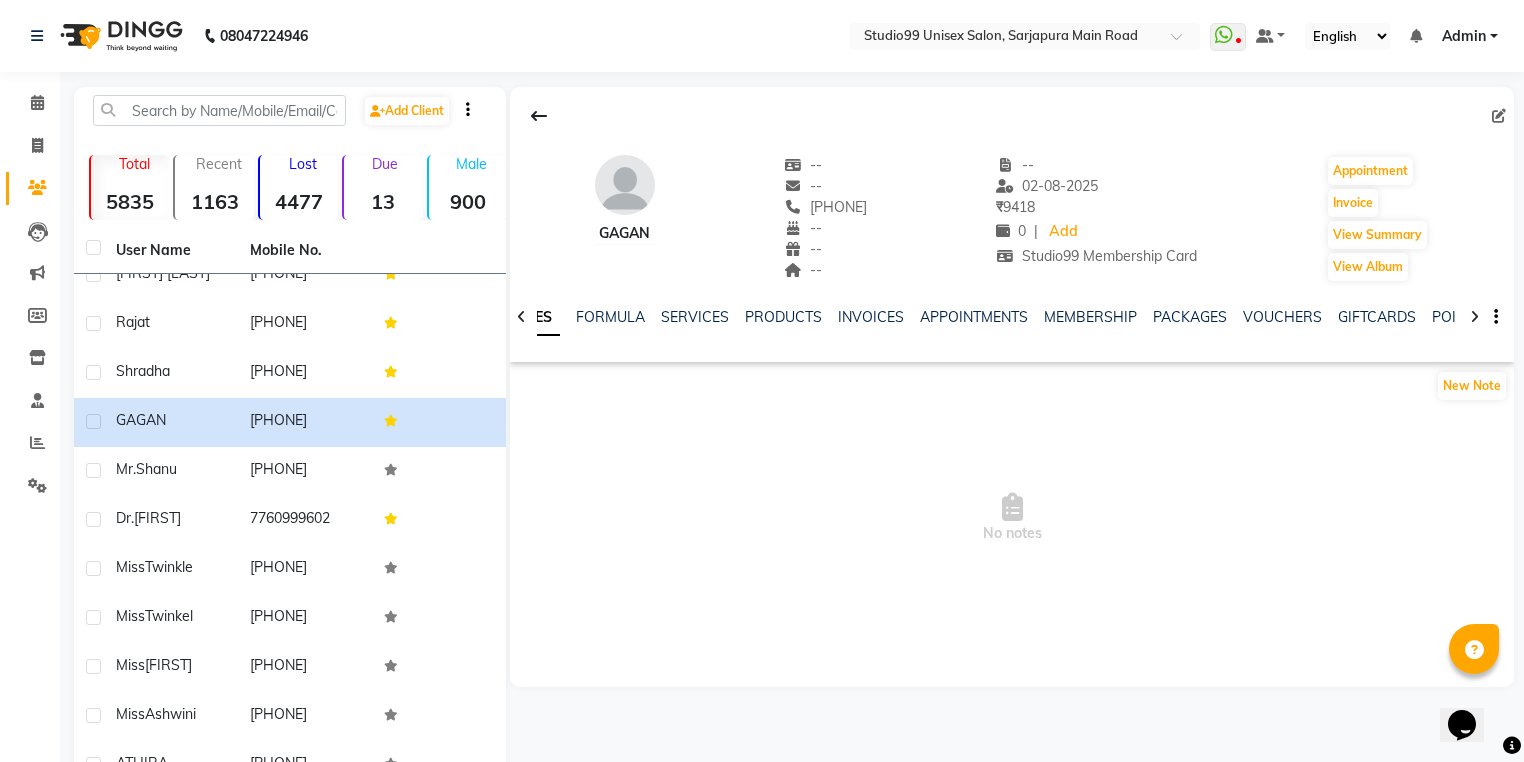 click 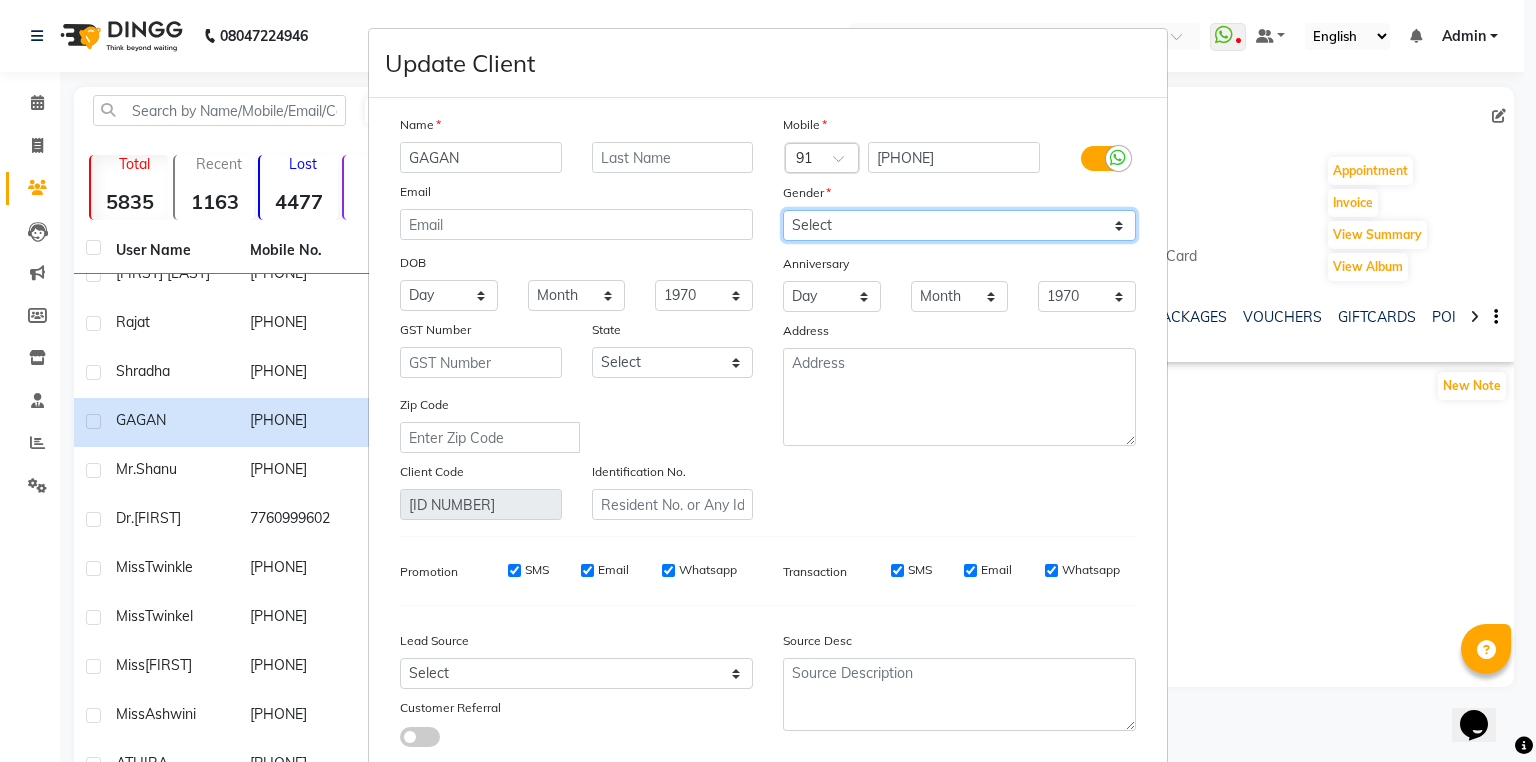 click on "Select Male Female Other Prefer Not To Say" at bounding box center (959, 225) 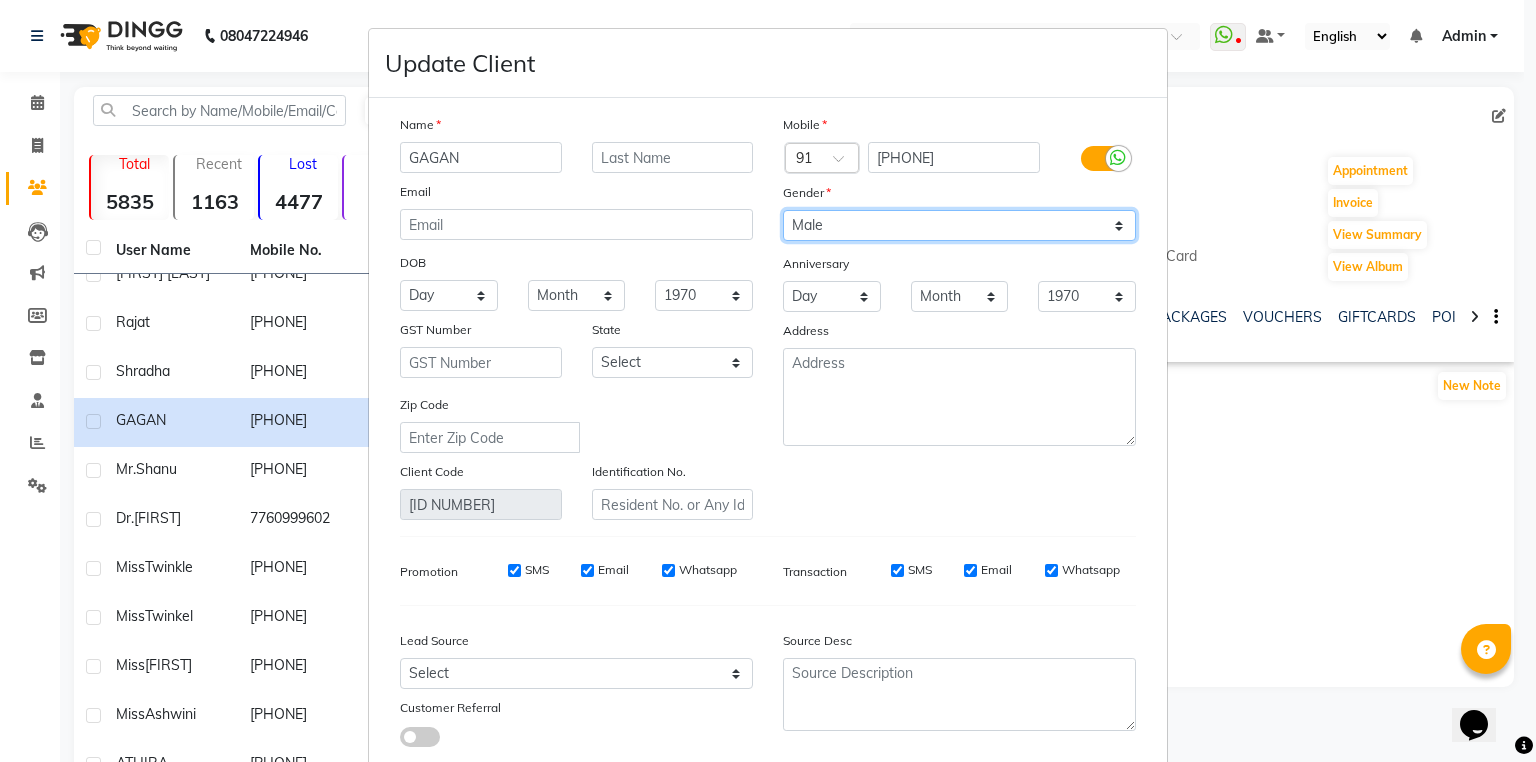 click on "Select Male Female Other Prefer Not To Say" at bounding box center [959, 225] 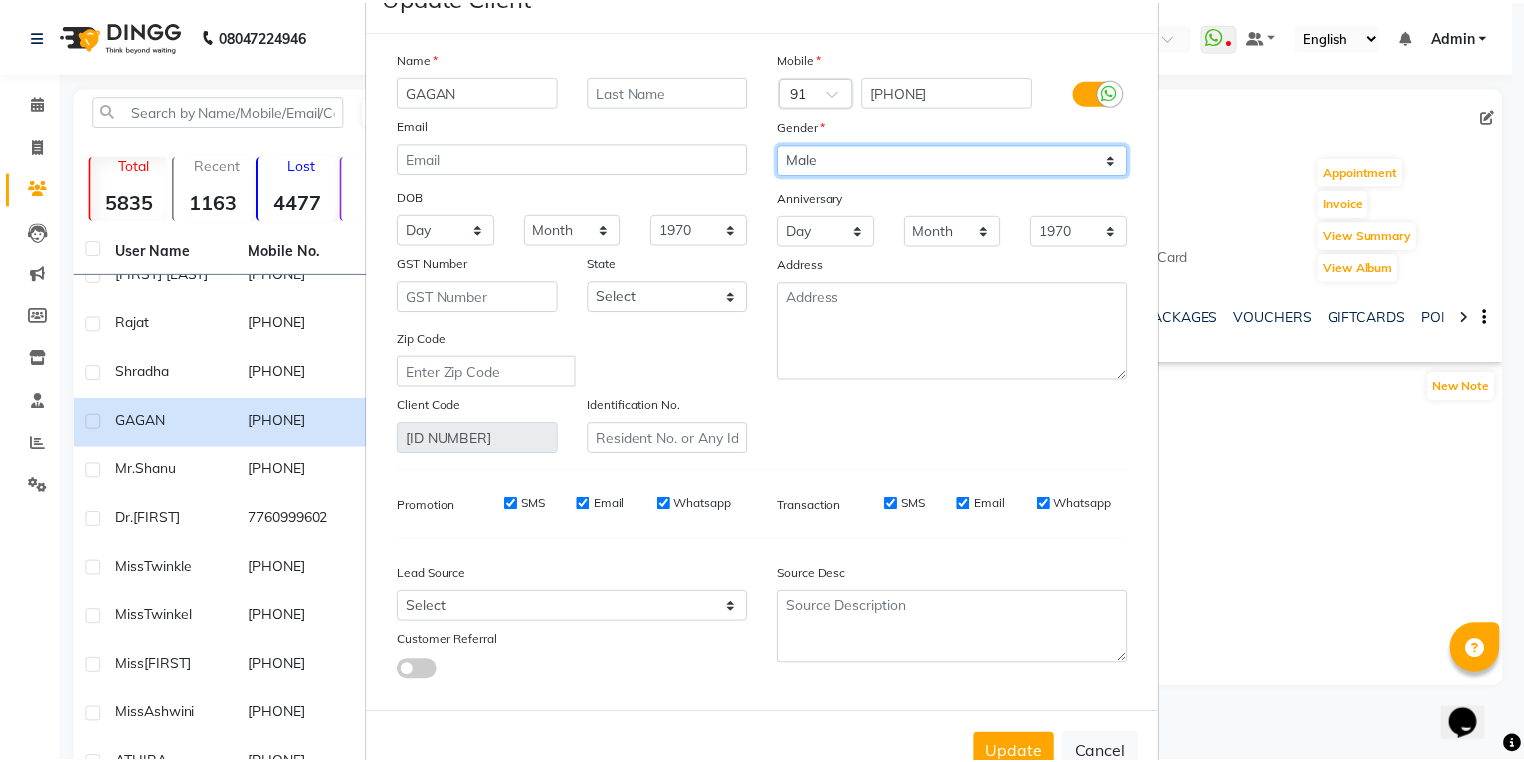 scroll, scrollTop: 135, scrollLeft: 0, axis: vertical 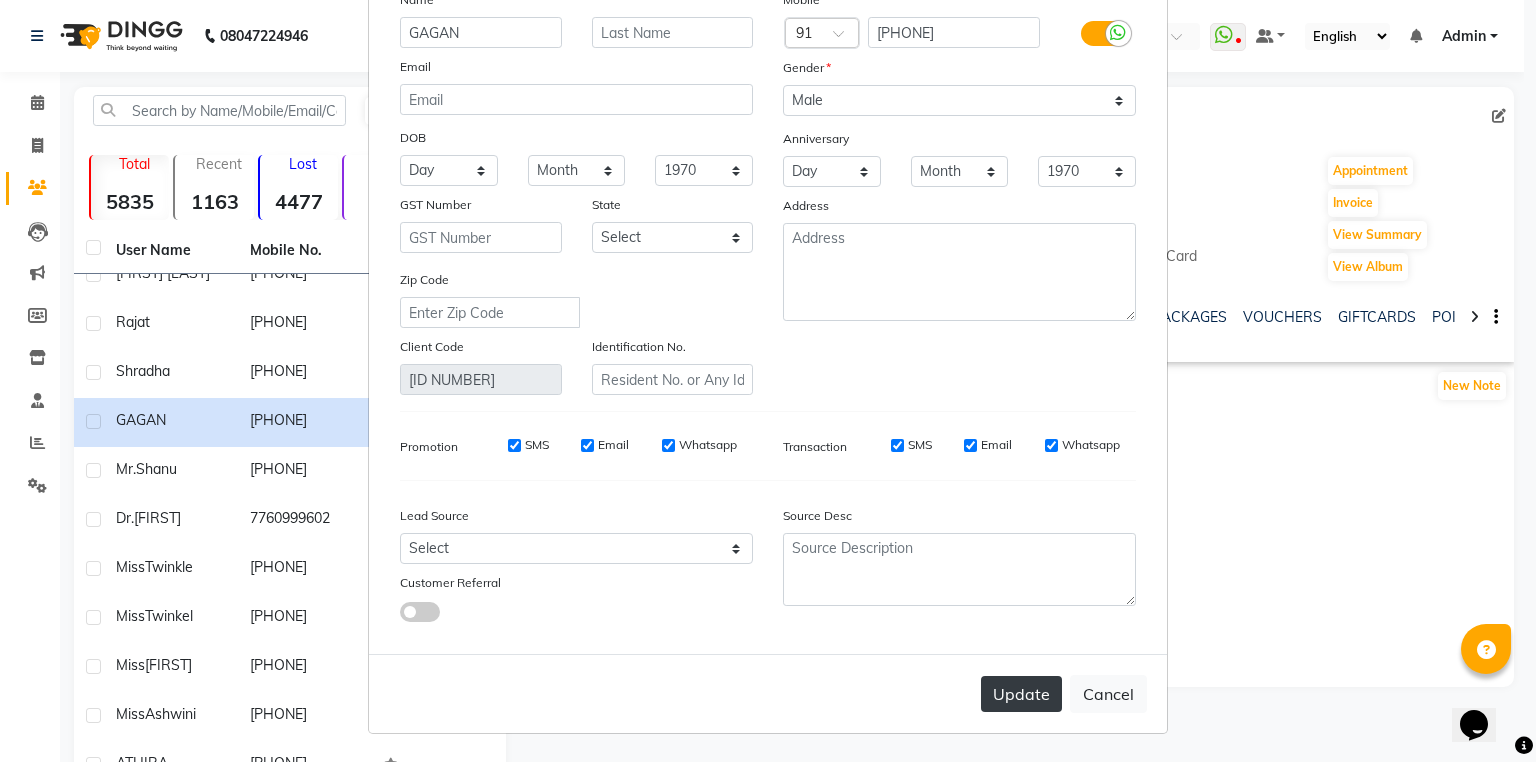 drag, startPoint x: 1020, startPoint y: 692, endPoint x: 988, endPoint y: 596, distance: 101.19289 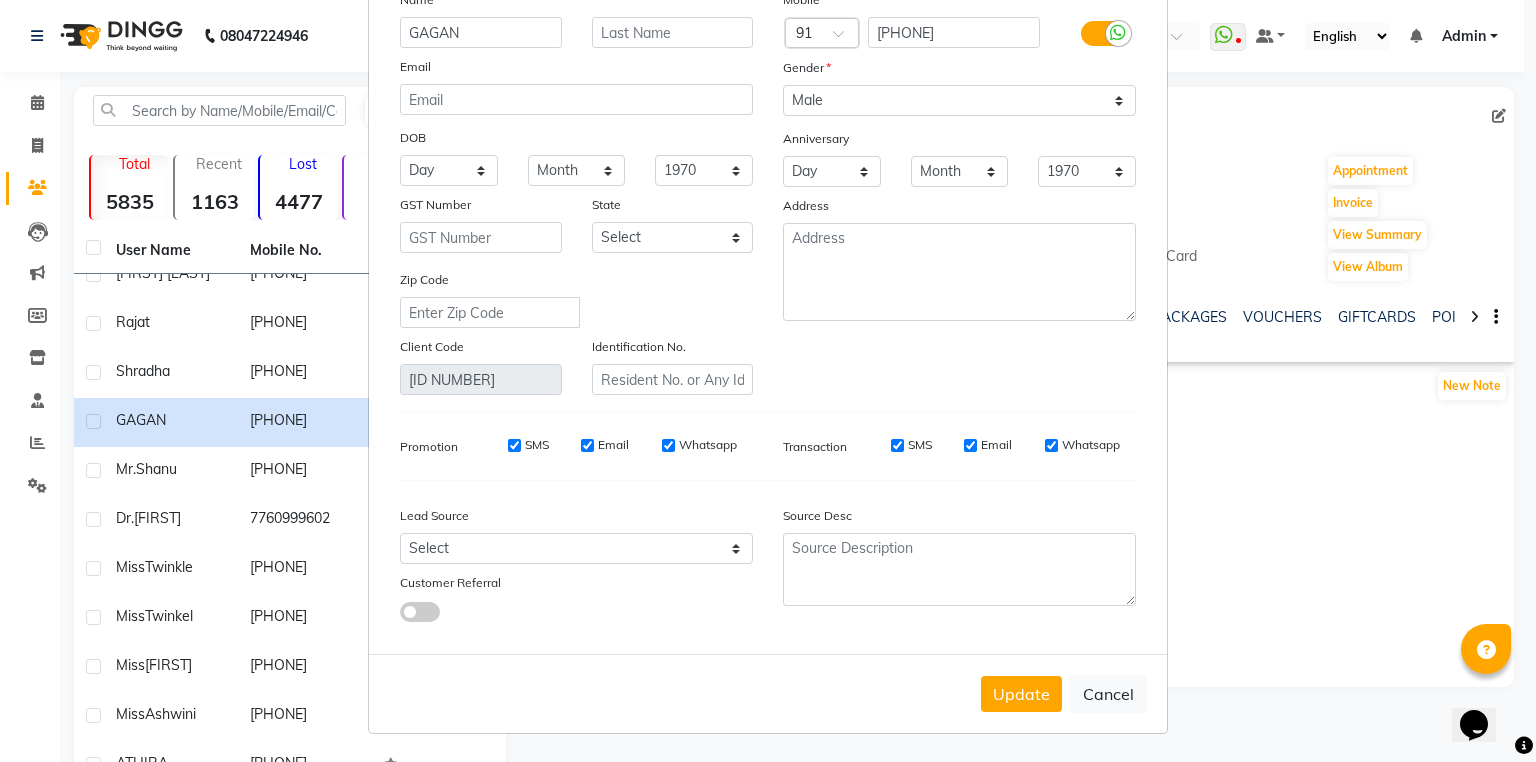click on "Update" at bounding box center [1021, 694] 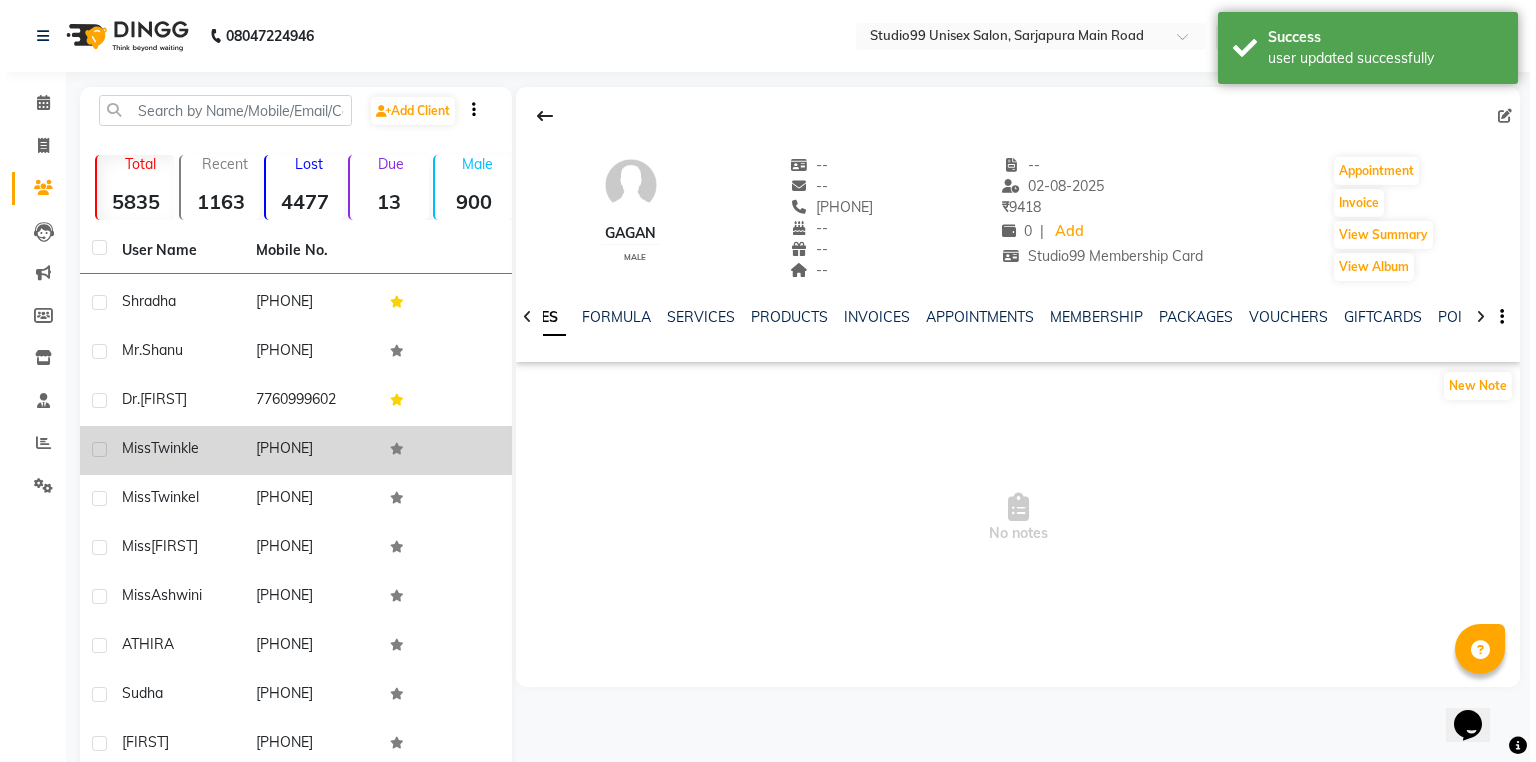 scroll, scrollTop: 3840, scrollLeft: 0, axis: vertical 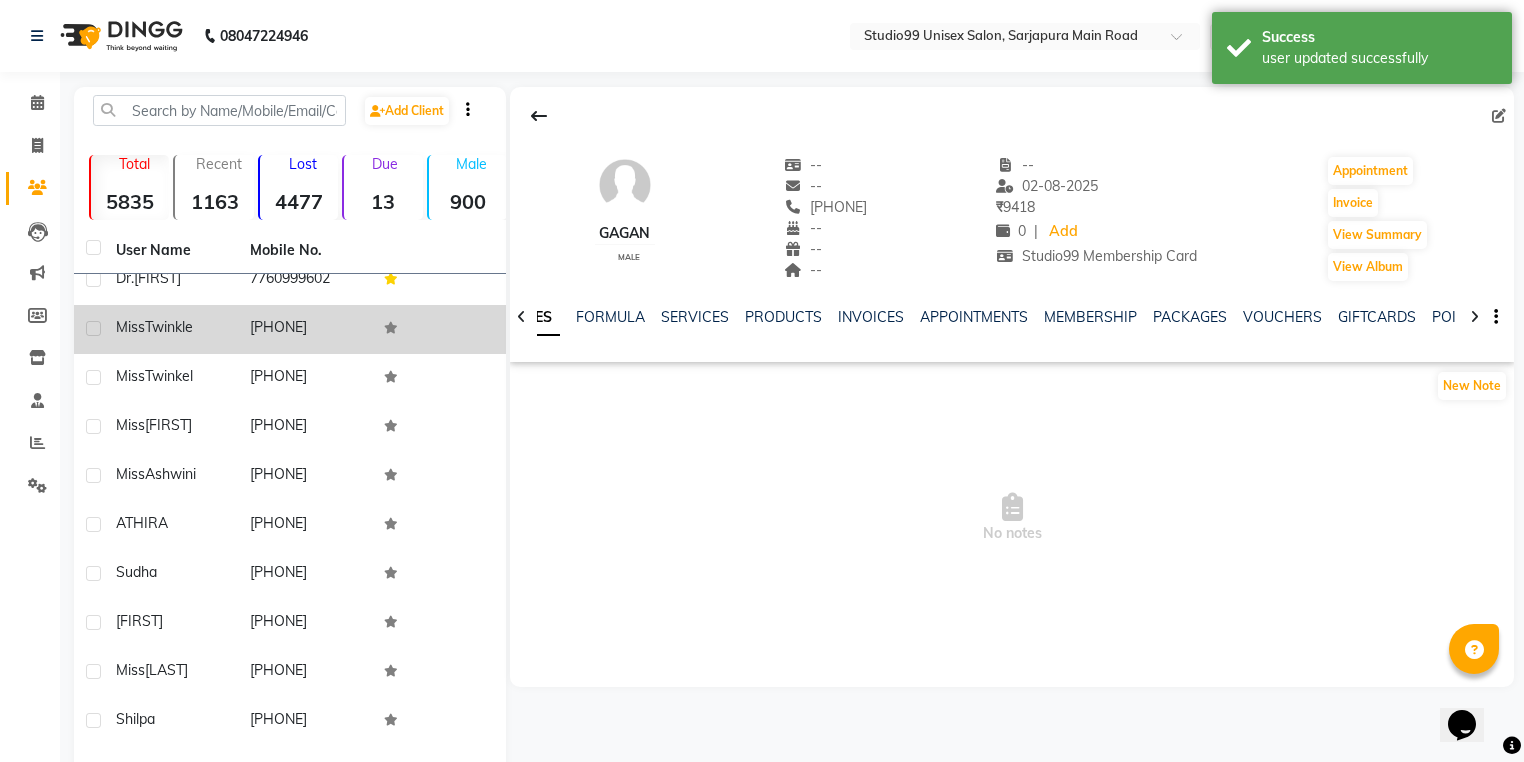click on "Twinkle" 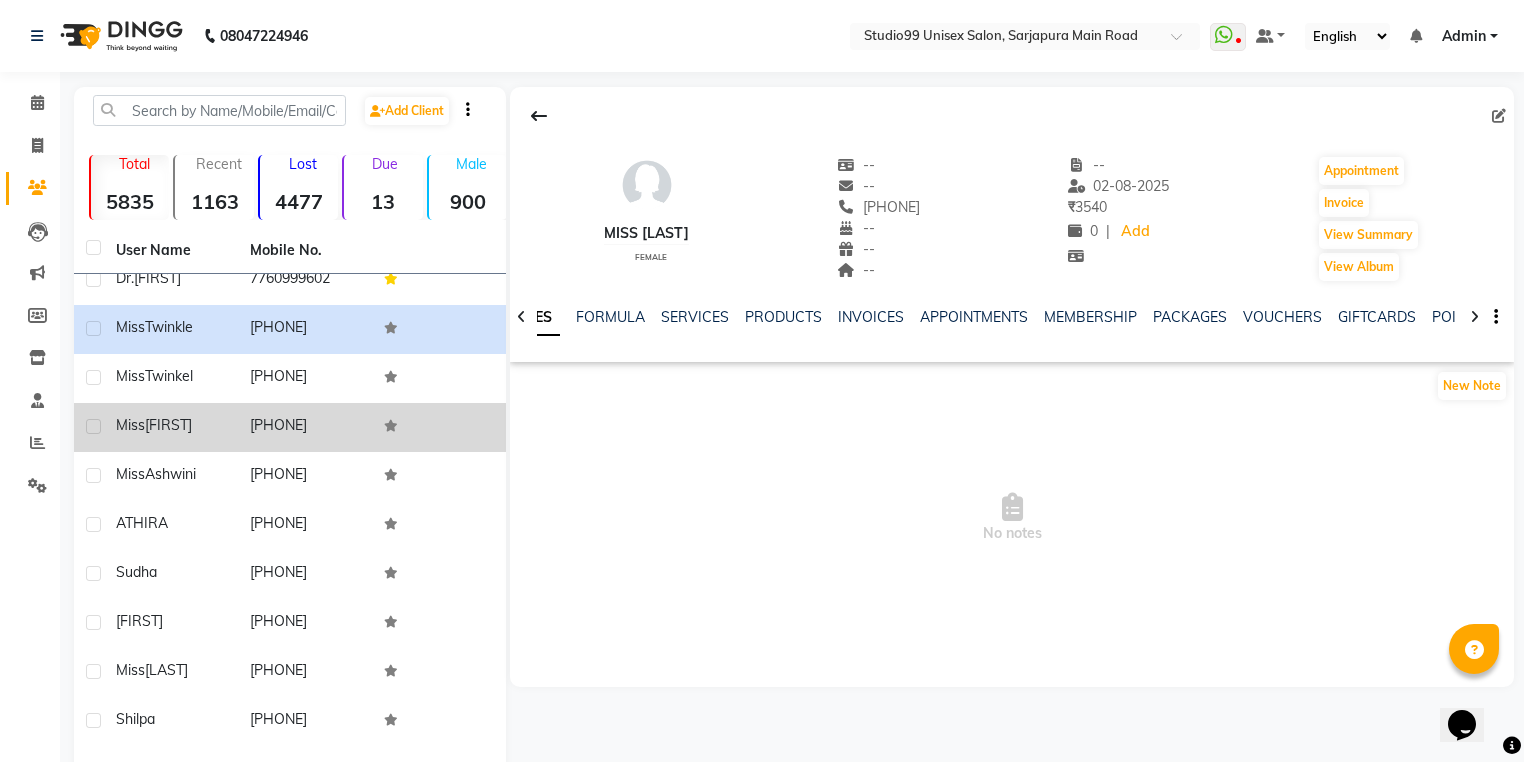 click on "Panuita" 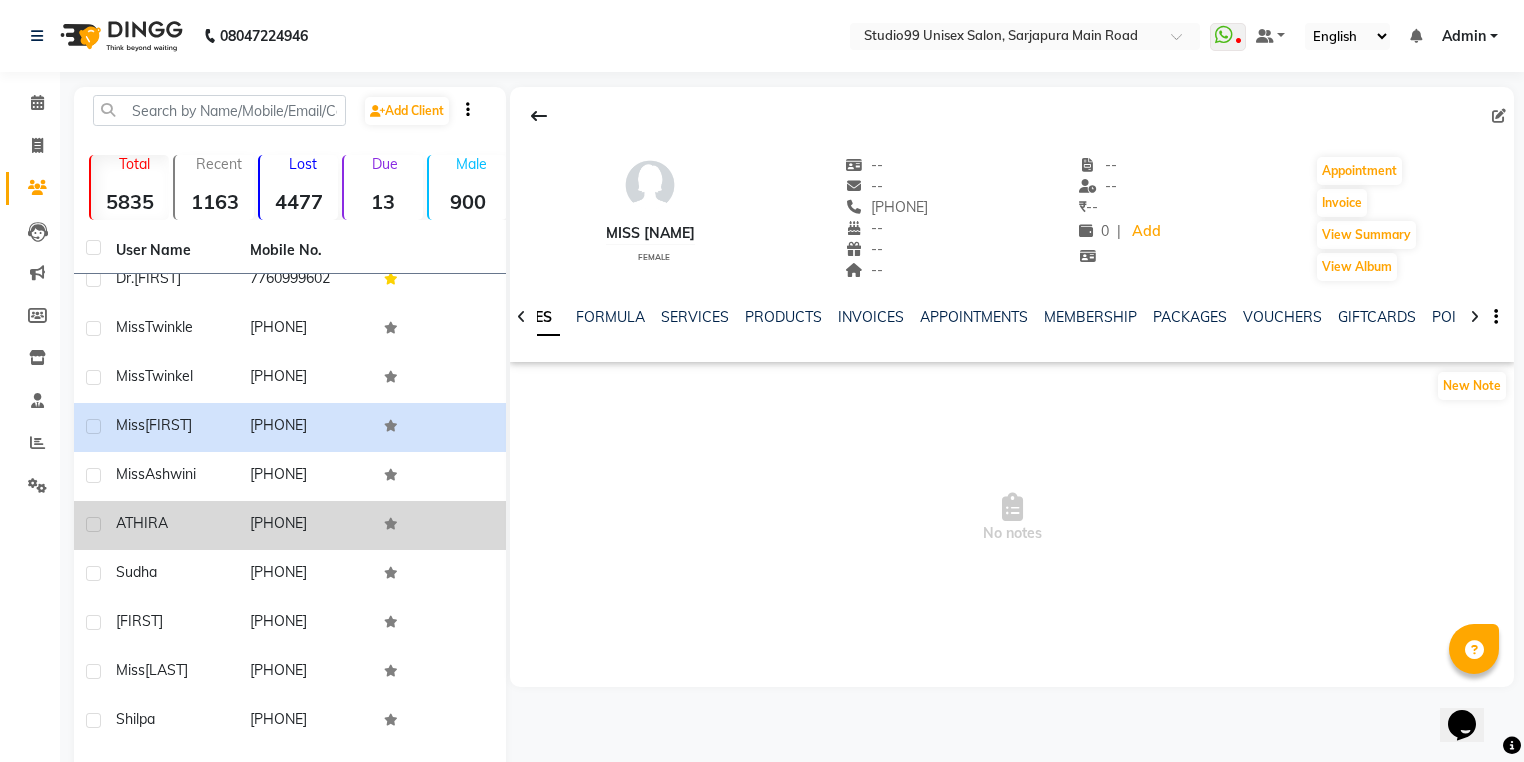 click on "ATHIRA" 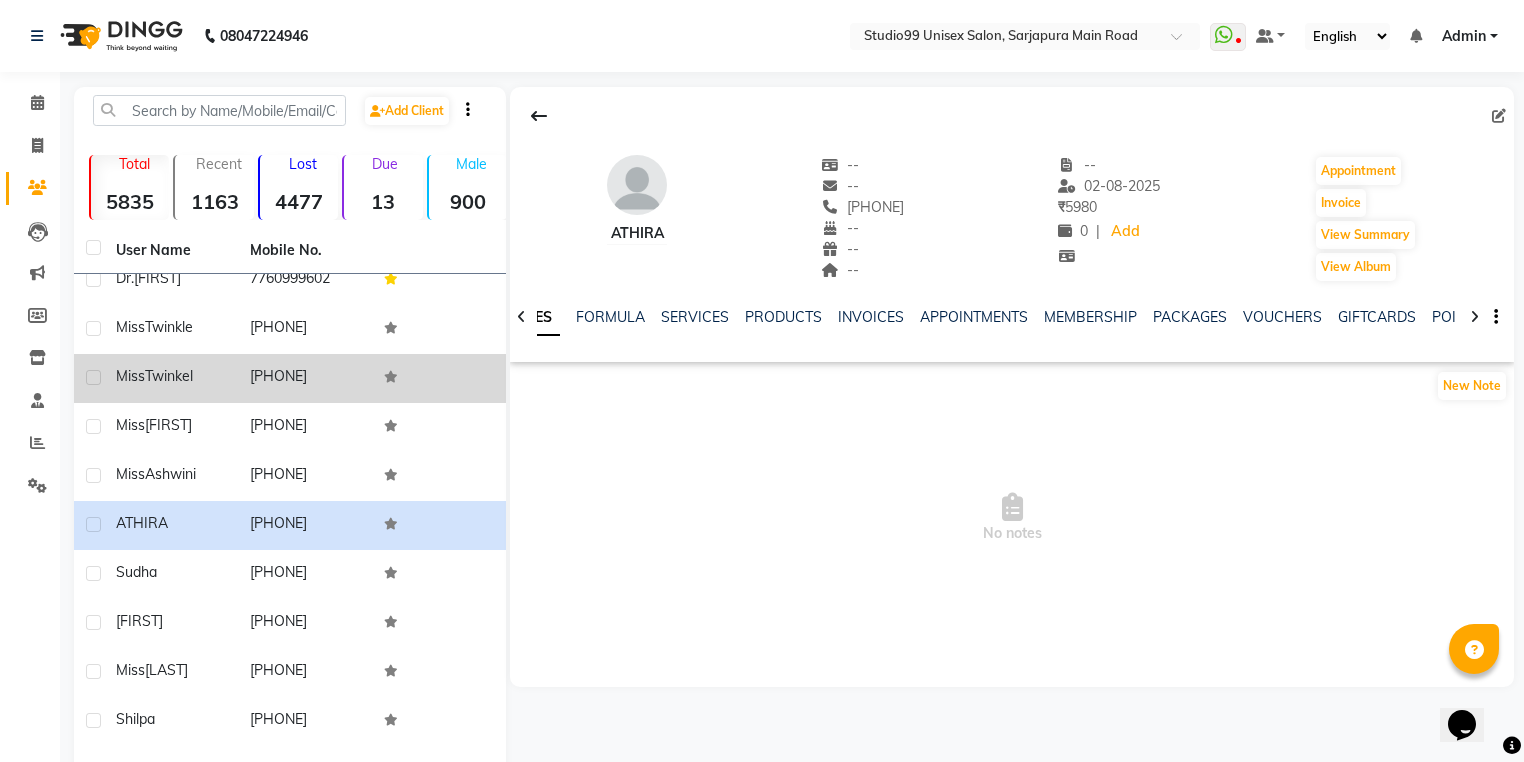 click on "937098619" 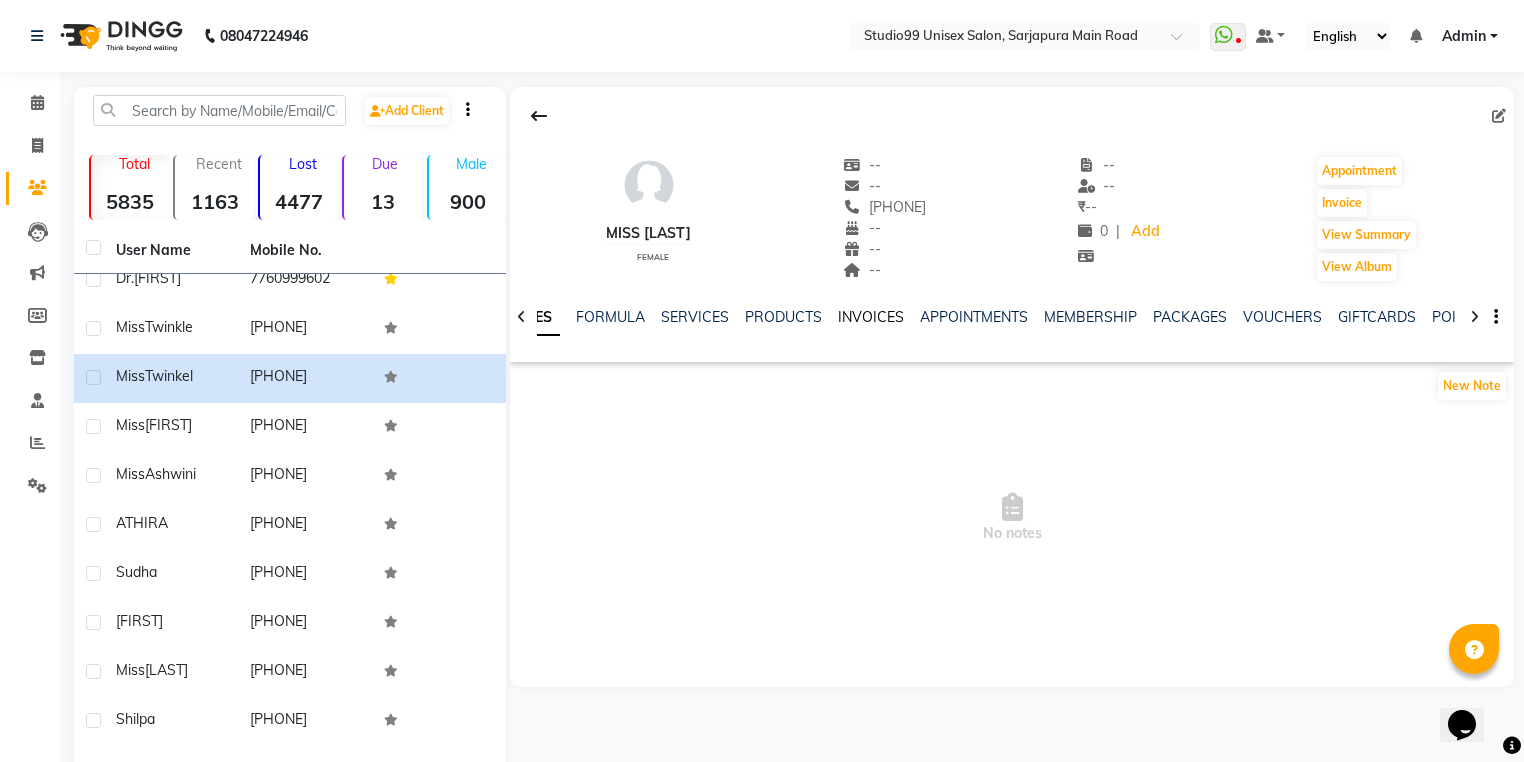 click on "INVOICES" 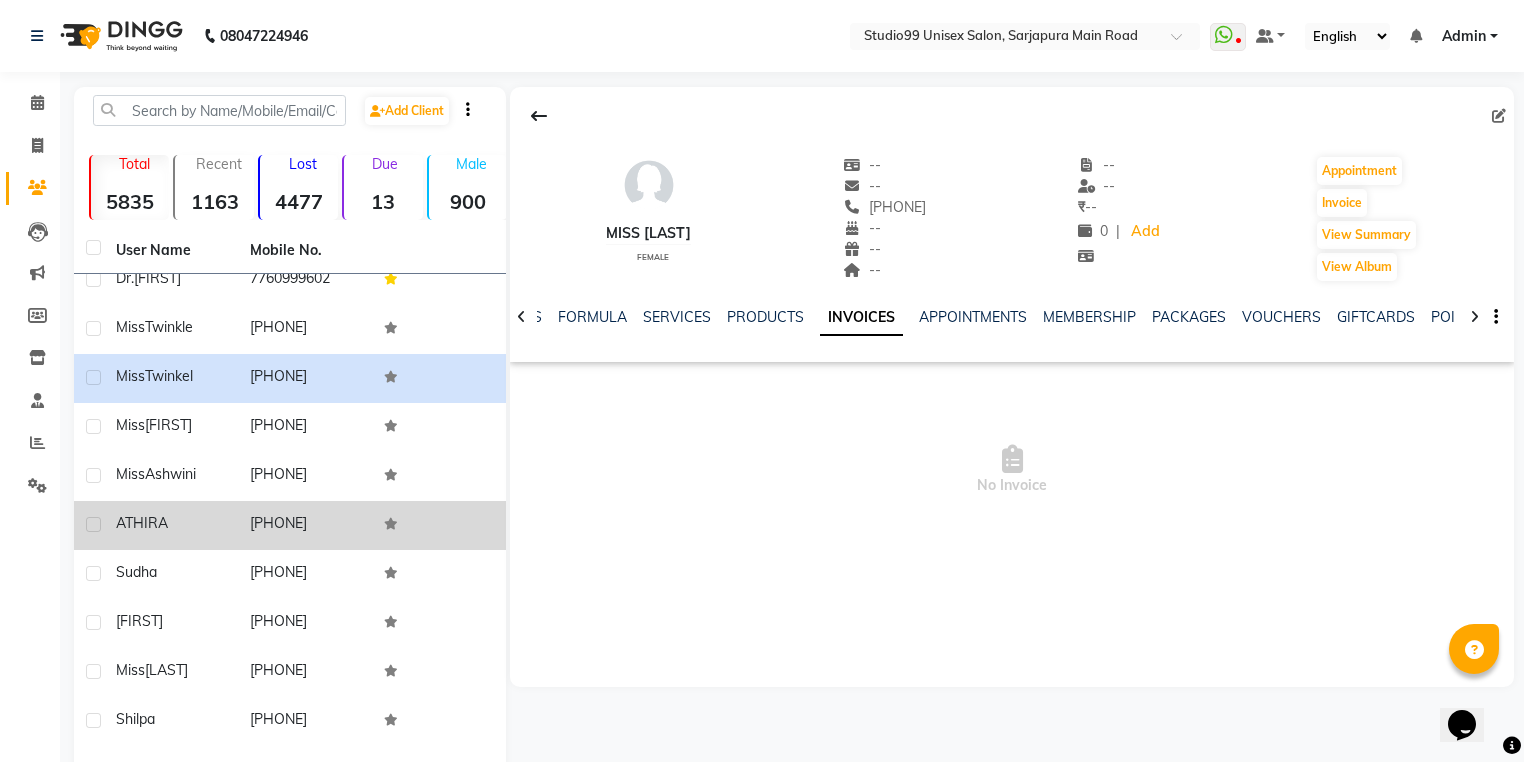 click on "ATHIRA" 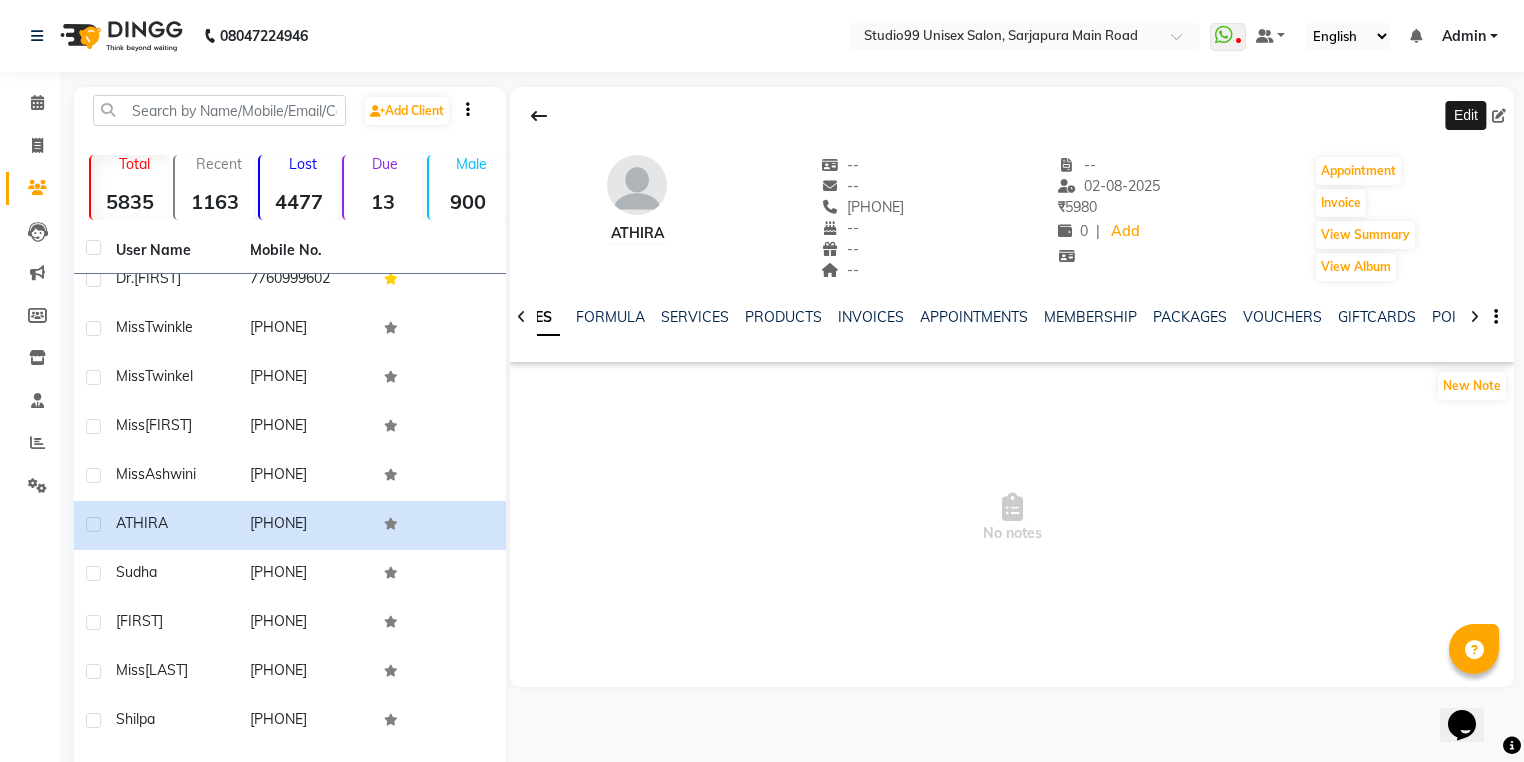 click 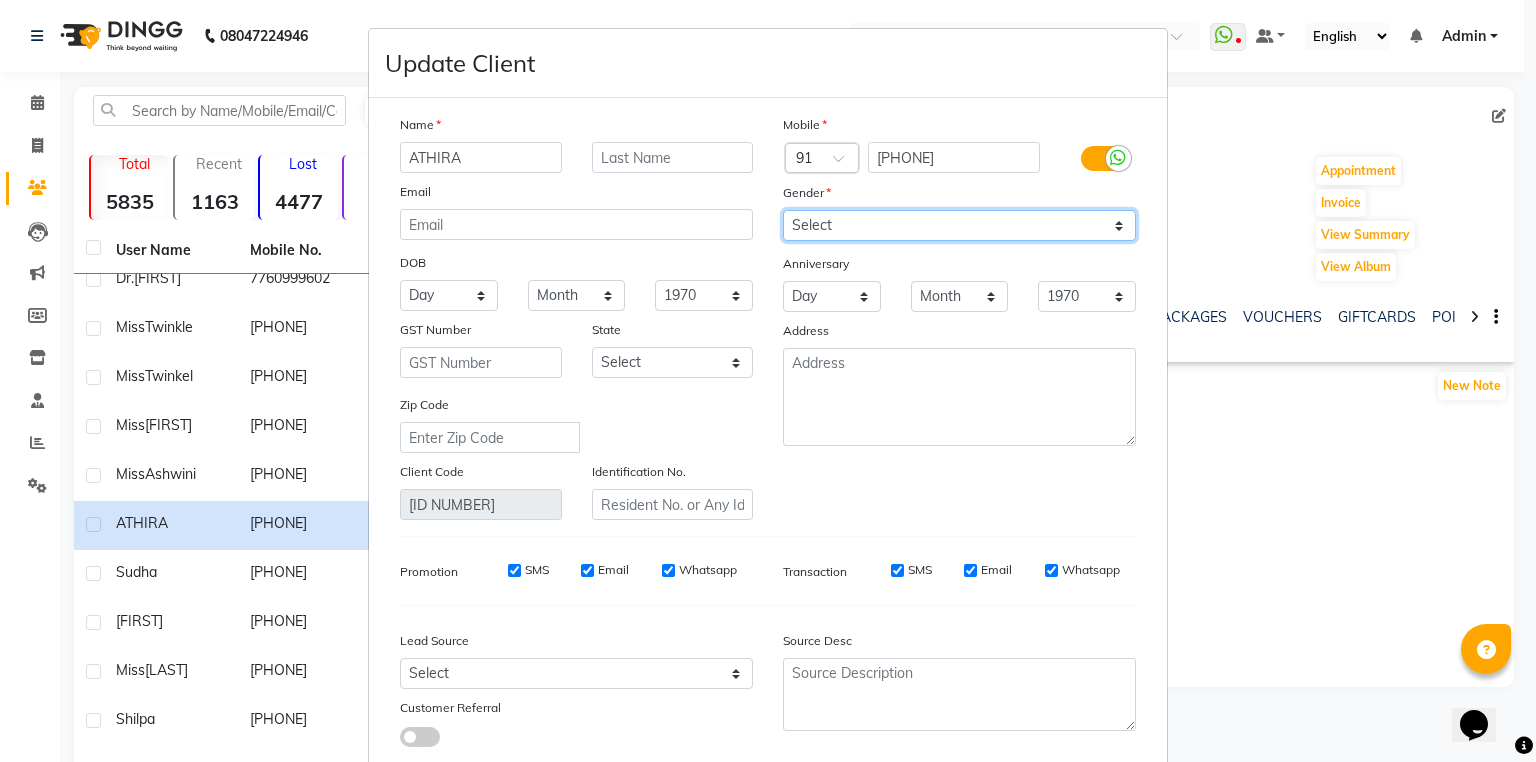 click on "Select Male Female Other Prefer Not To Say" at bounding box center (959, 225) 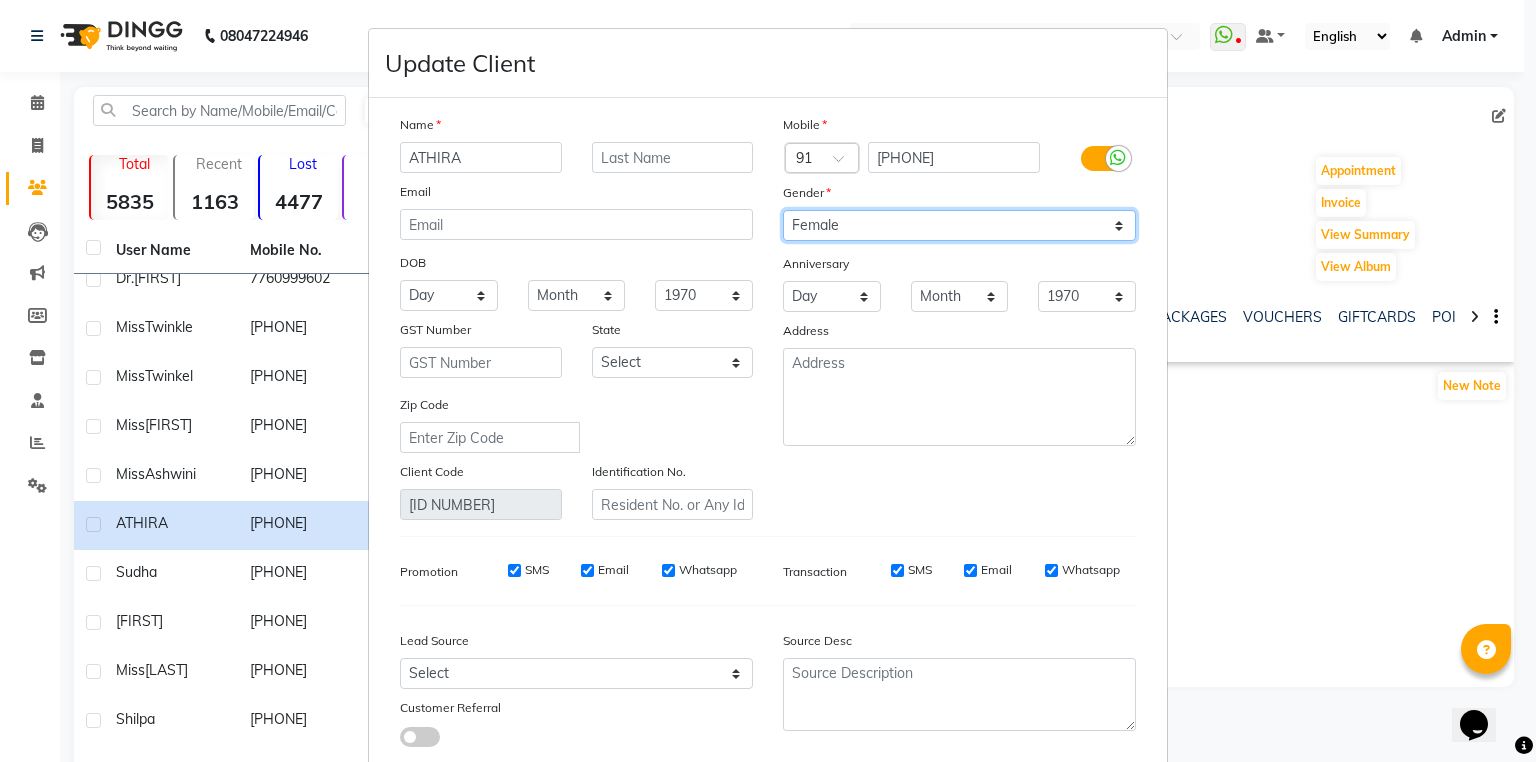 click on "Select Male Female Other Prefer Not To Say" at bounding box center (959, 225) 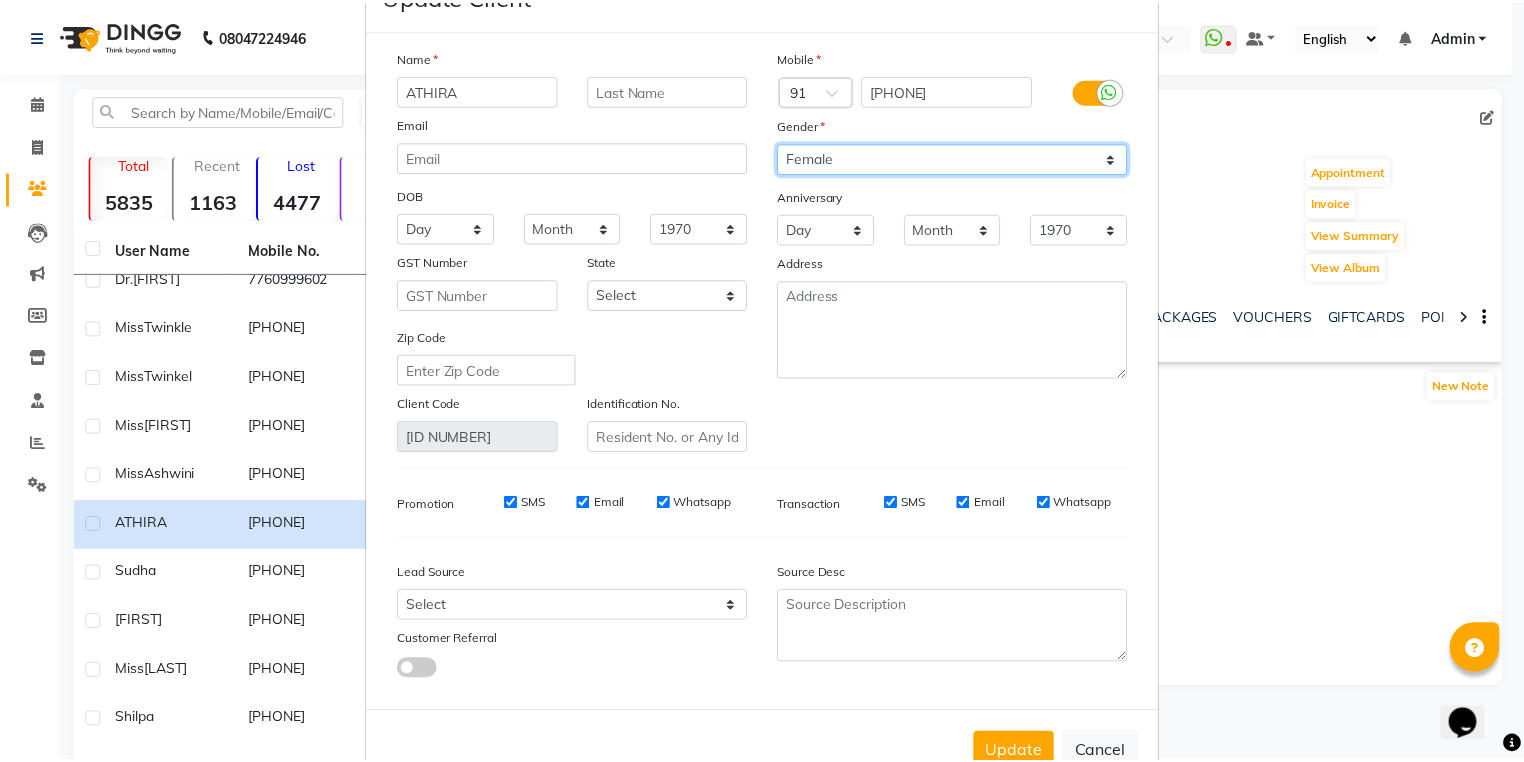 scroll, scrollTop: 135, scrollLeft: 0, axis: vertical 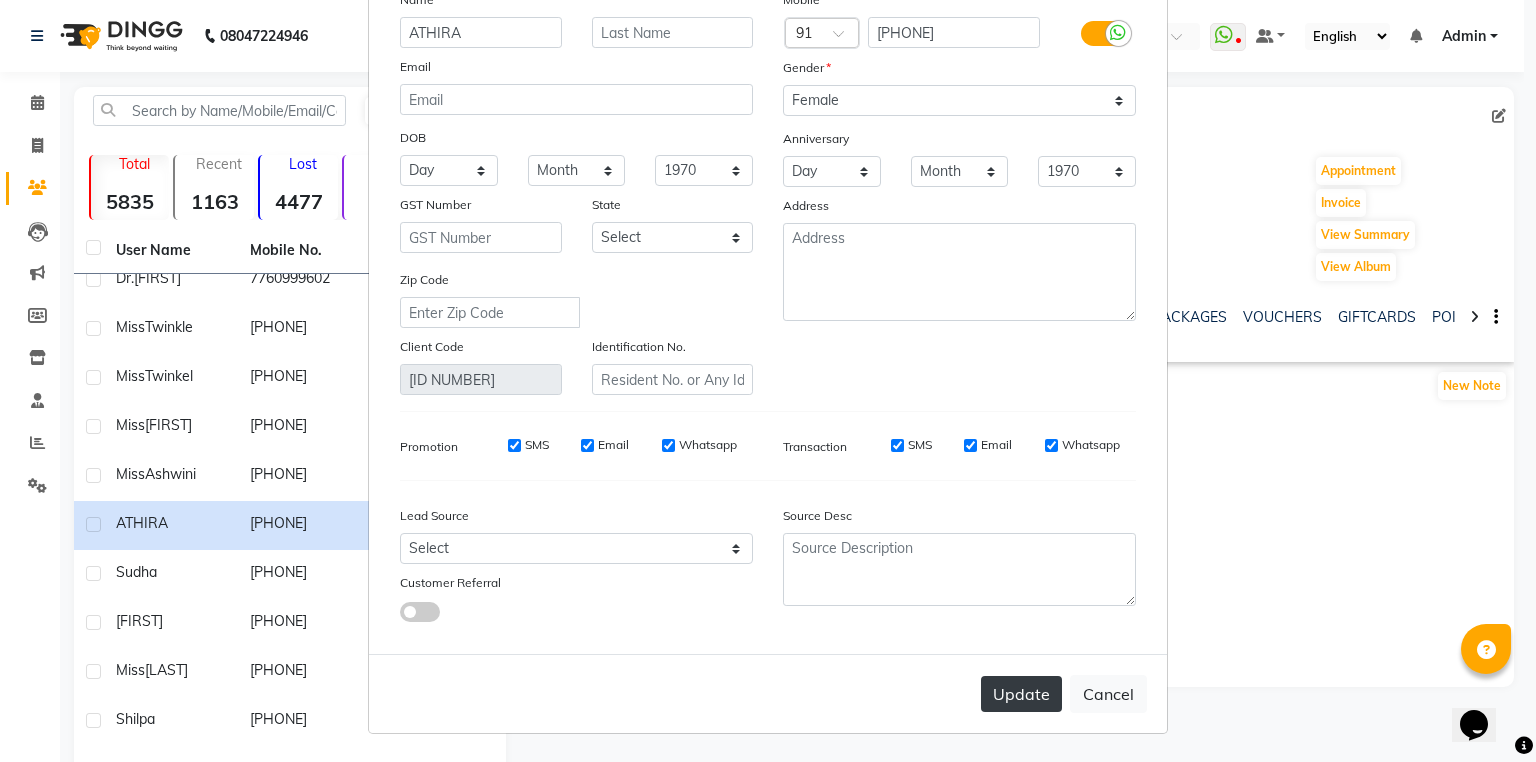 click on "Update" at bounding box center [1021, 694] 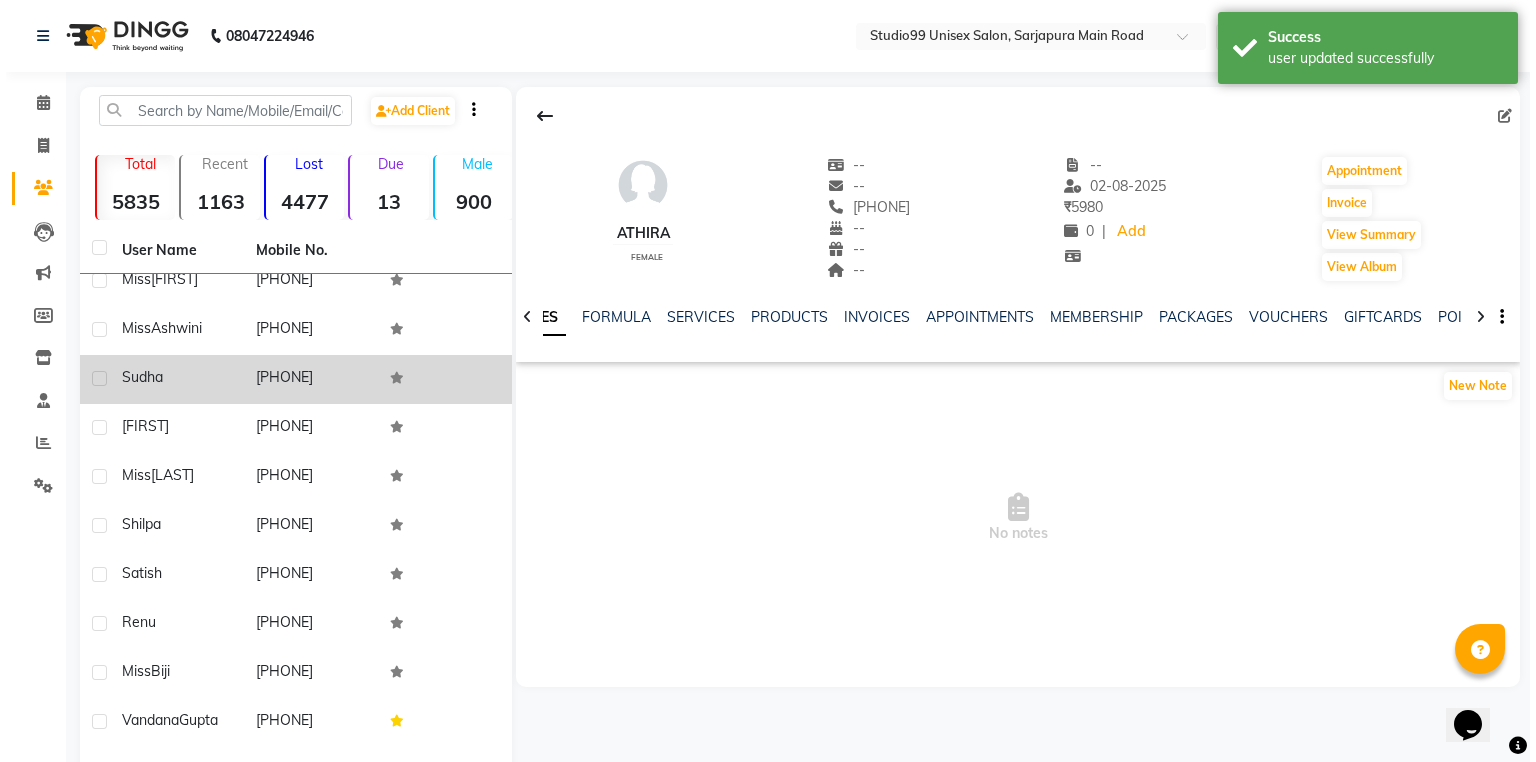 scroll, scrollTop: 4080, scrollLeft: 0, axis: vertical 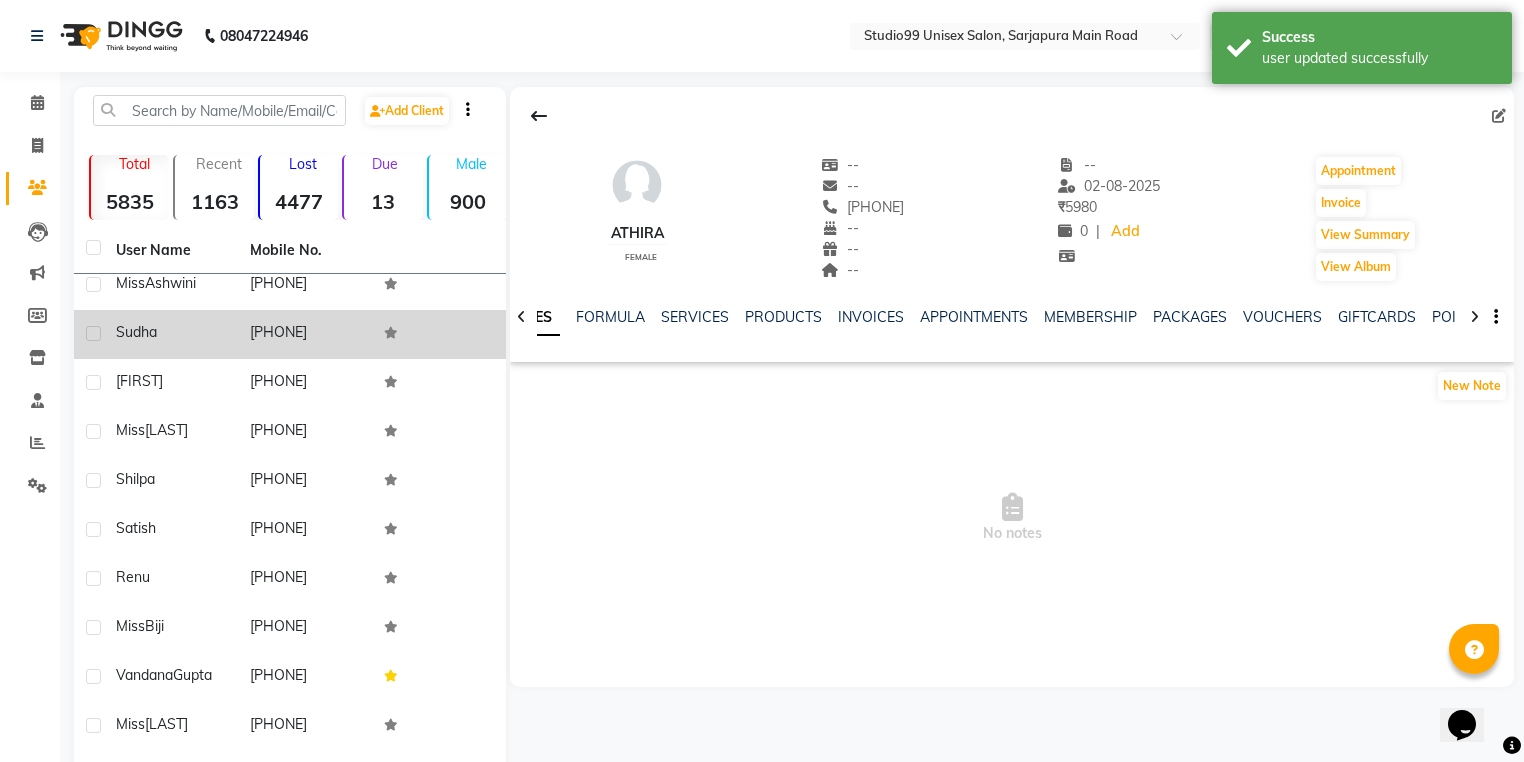 click on "Sudha" 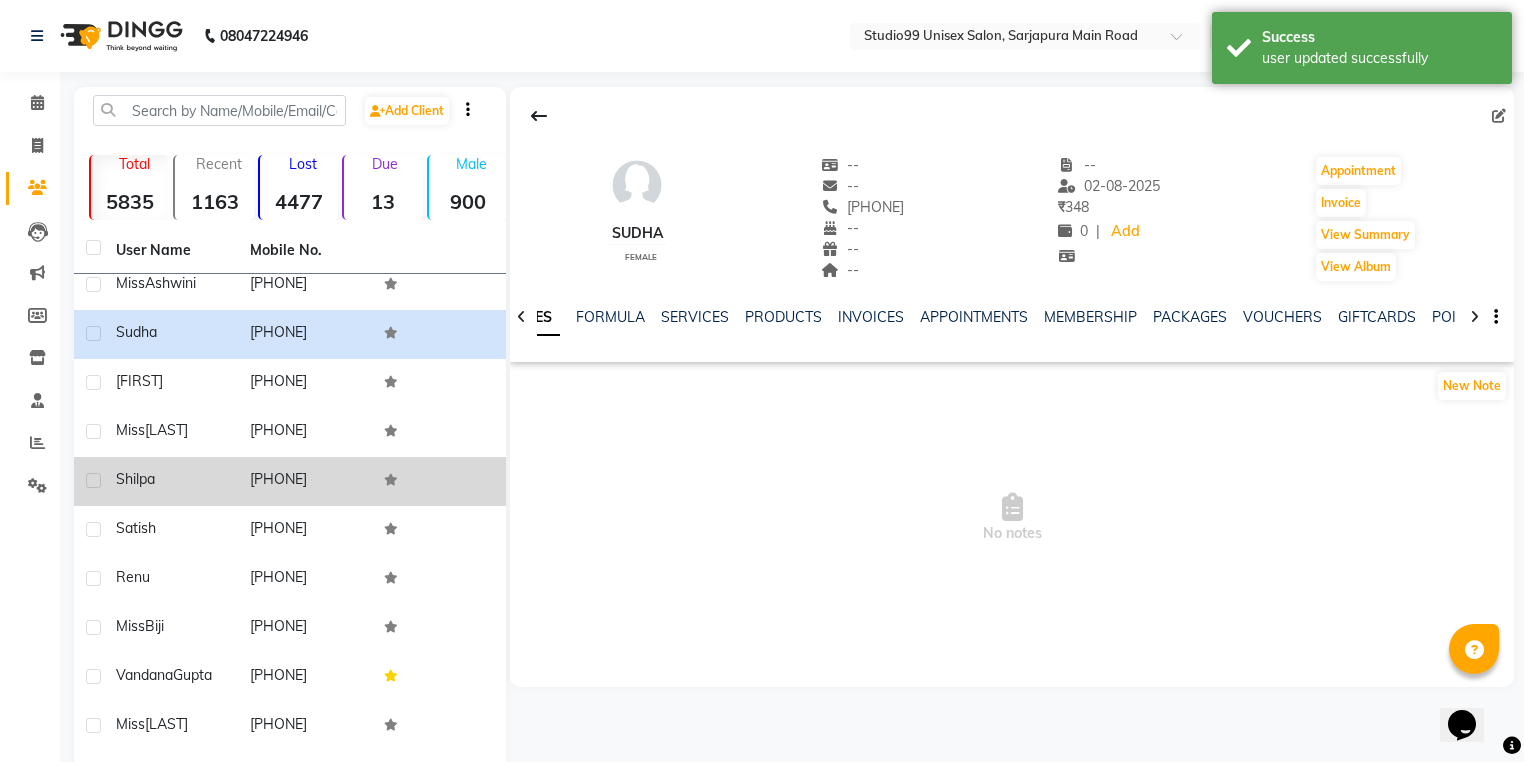 click on "shilpa" 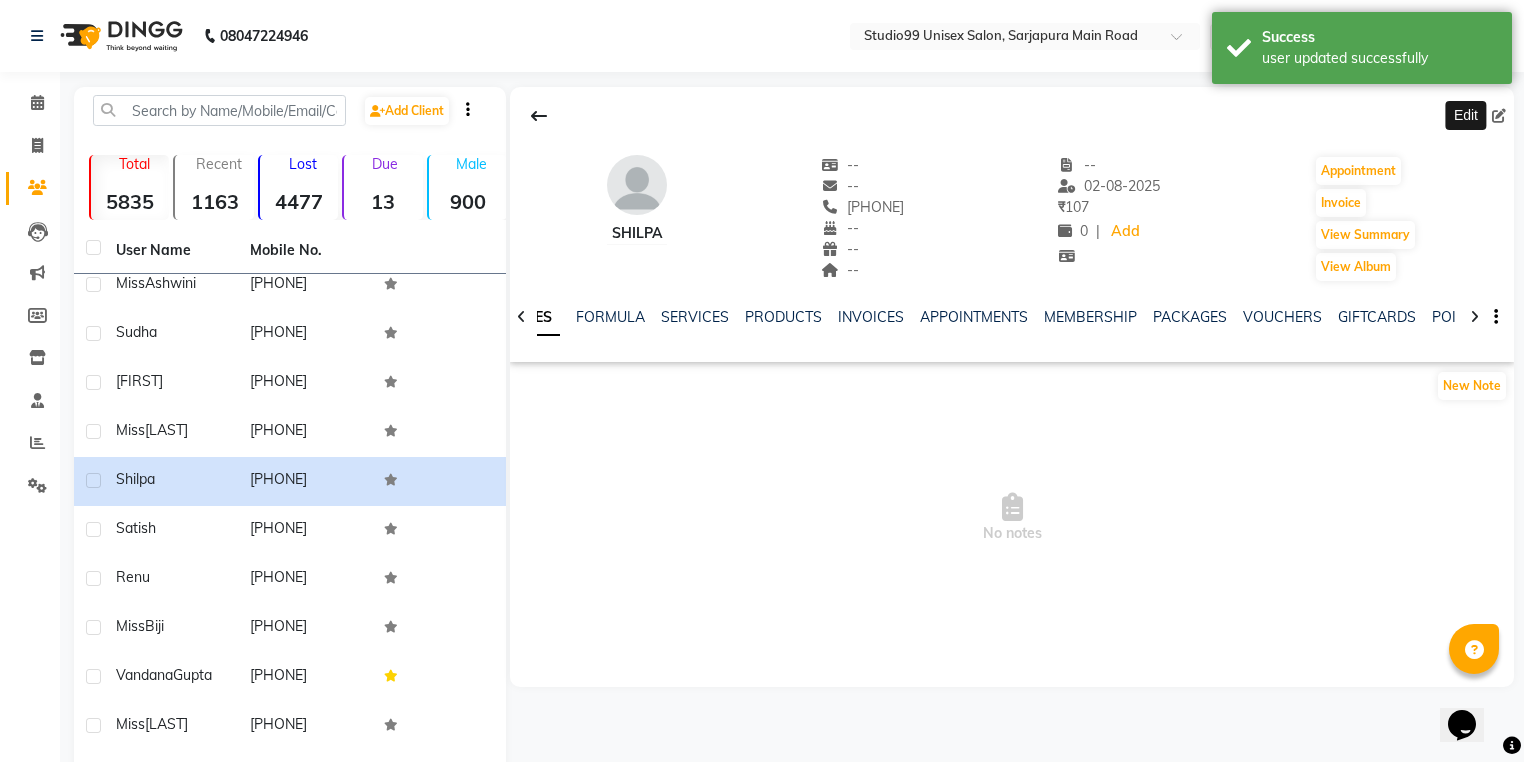click 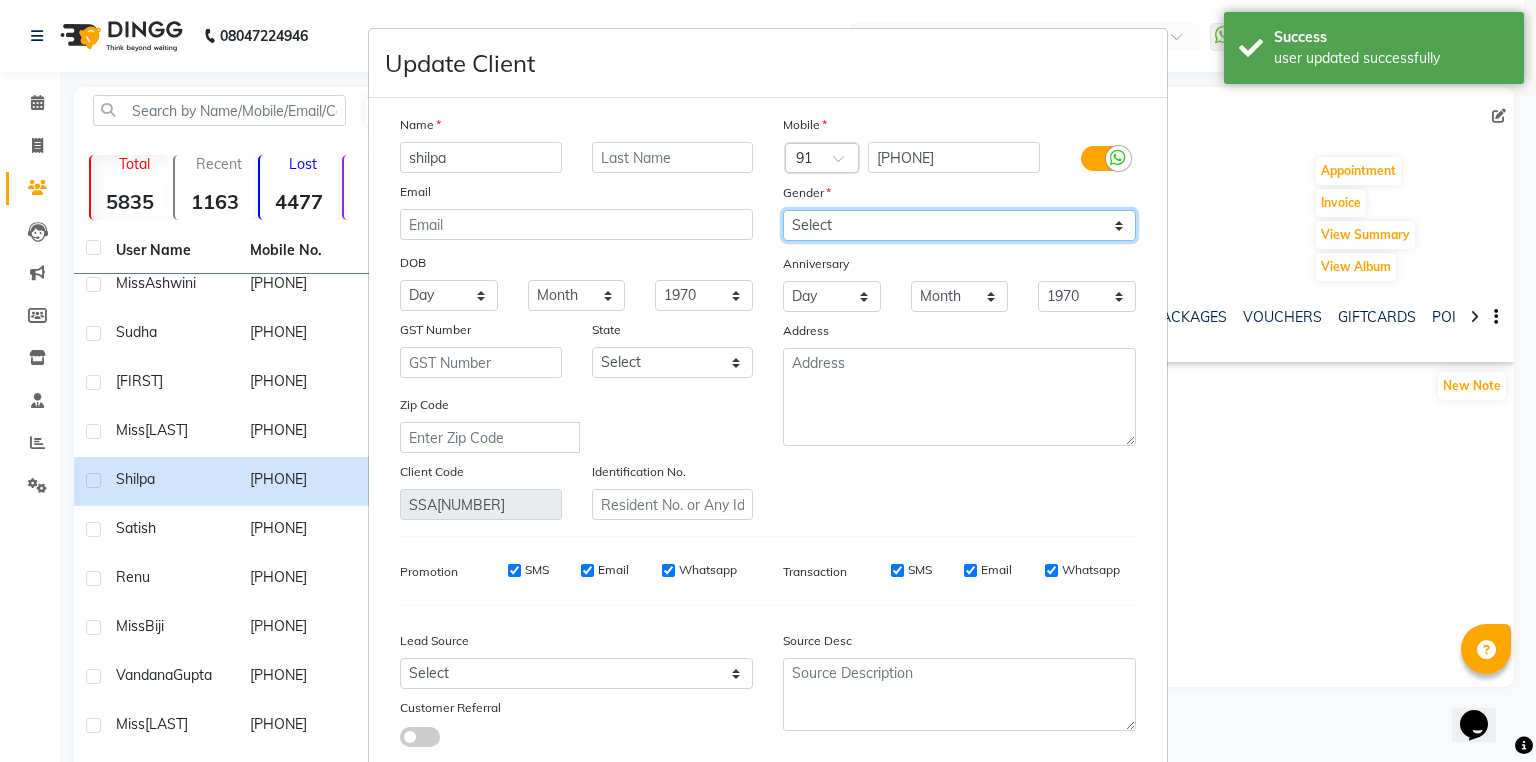 click on "Select Male Female Other Prefer Not To Say" at bounding box center [959, 225] 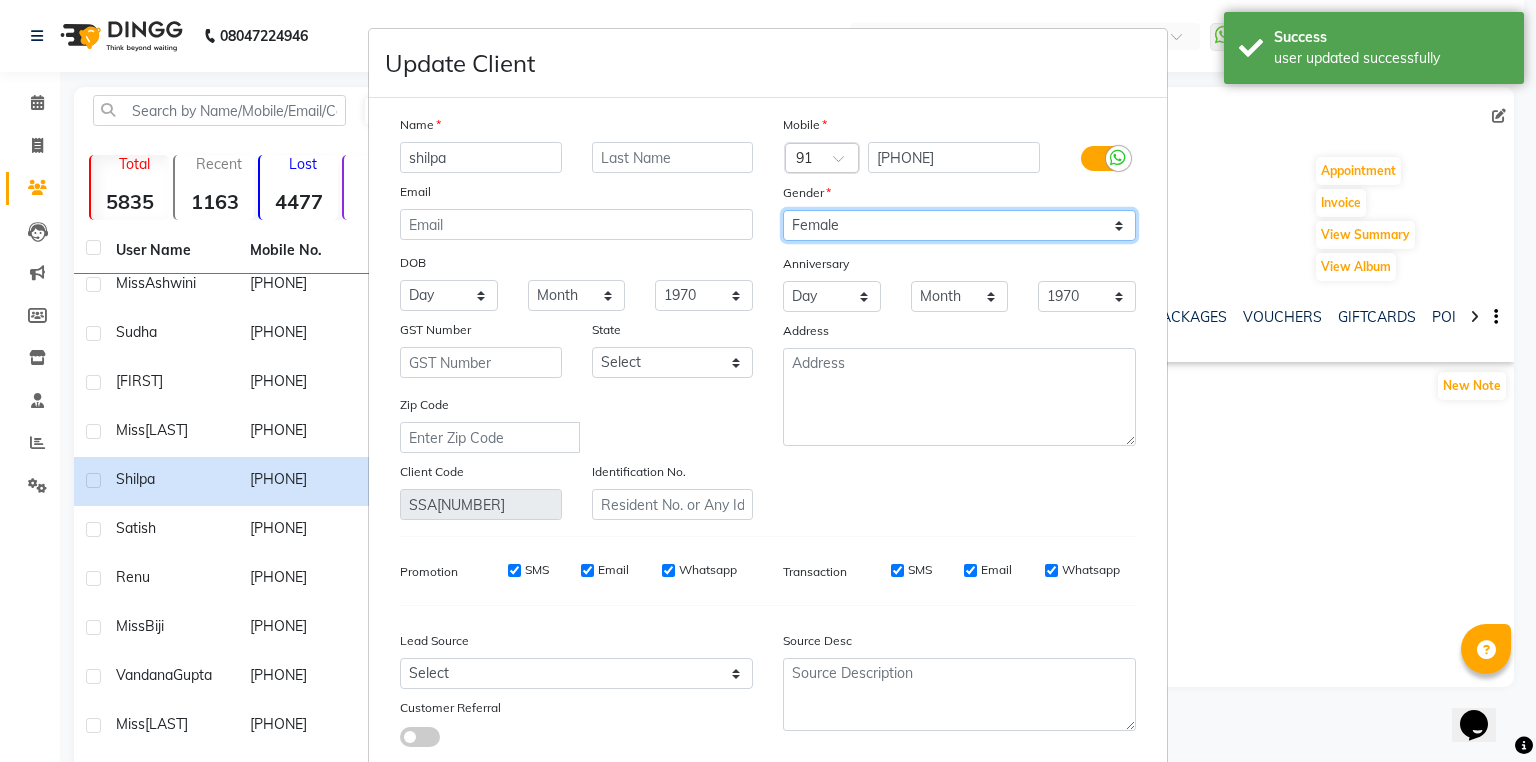 click on "Select Male Female Other Prefer Not To Say" at bounding box center [959, 225] 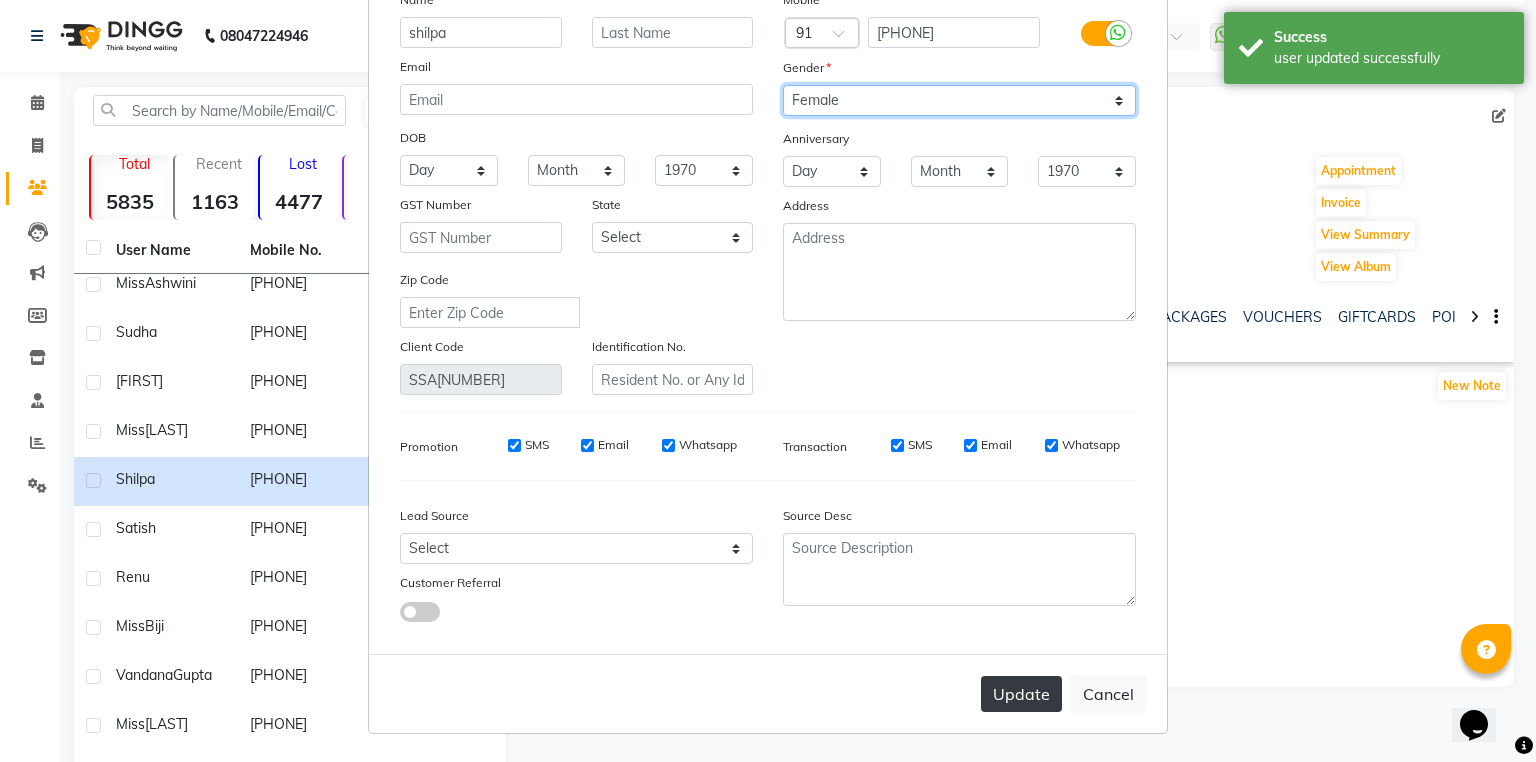 scroll, scrollTop: 135, scrollLeft: 0, axis: vertical 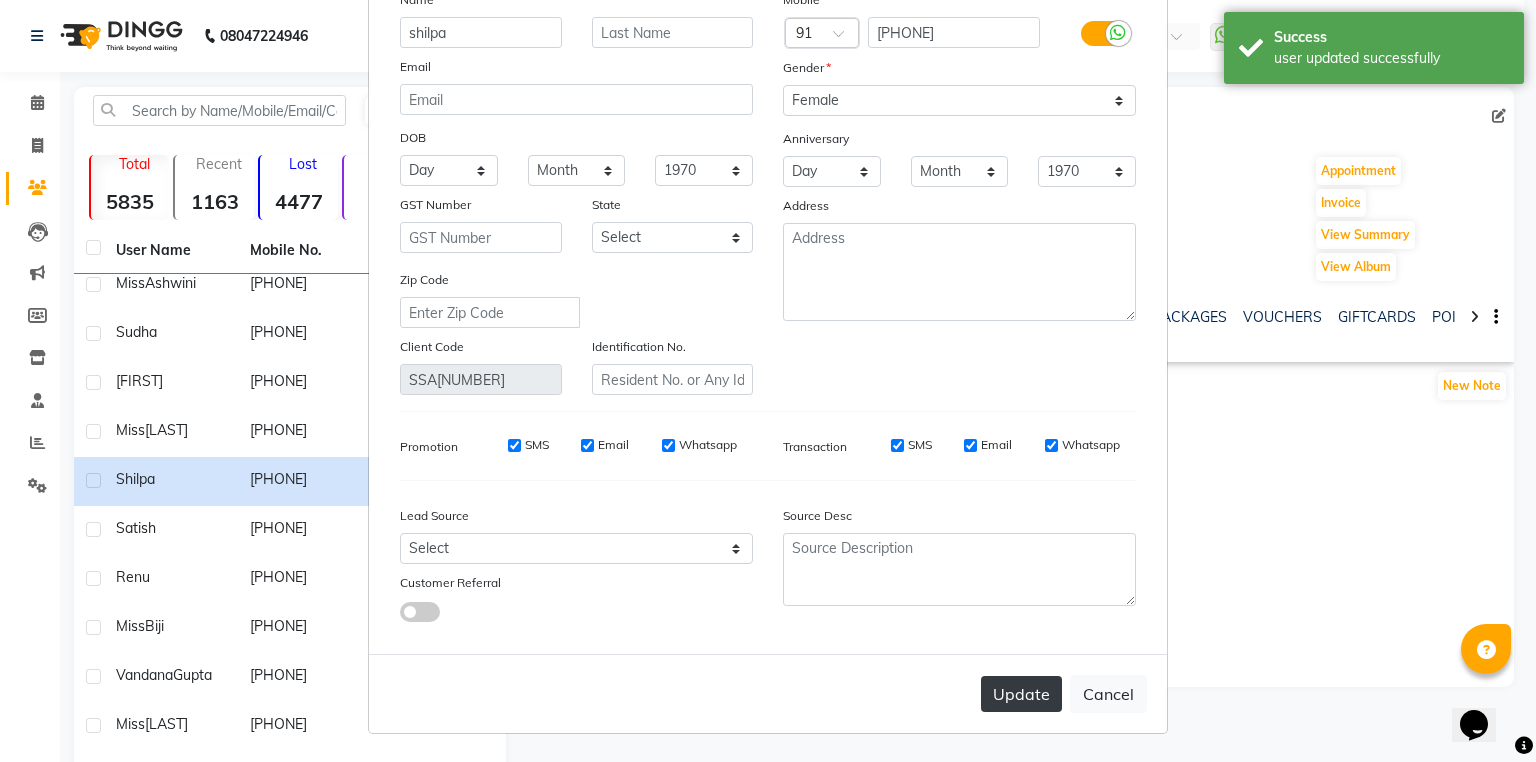 click on "Update" at bounding box center [1021, 694] 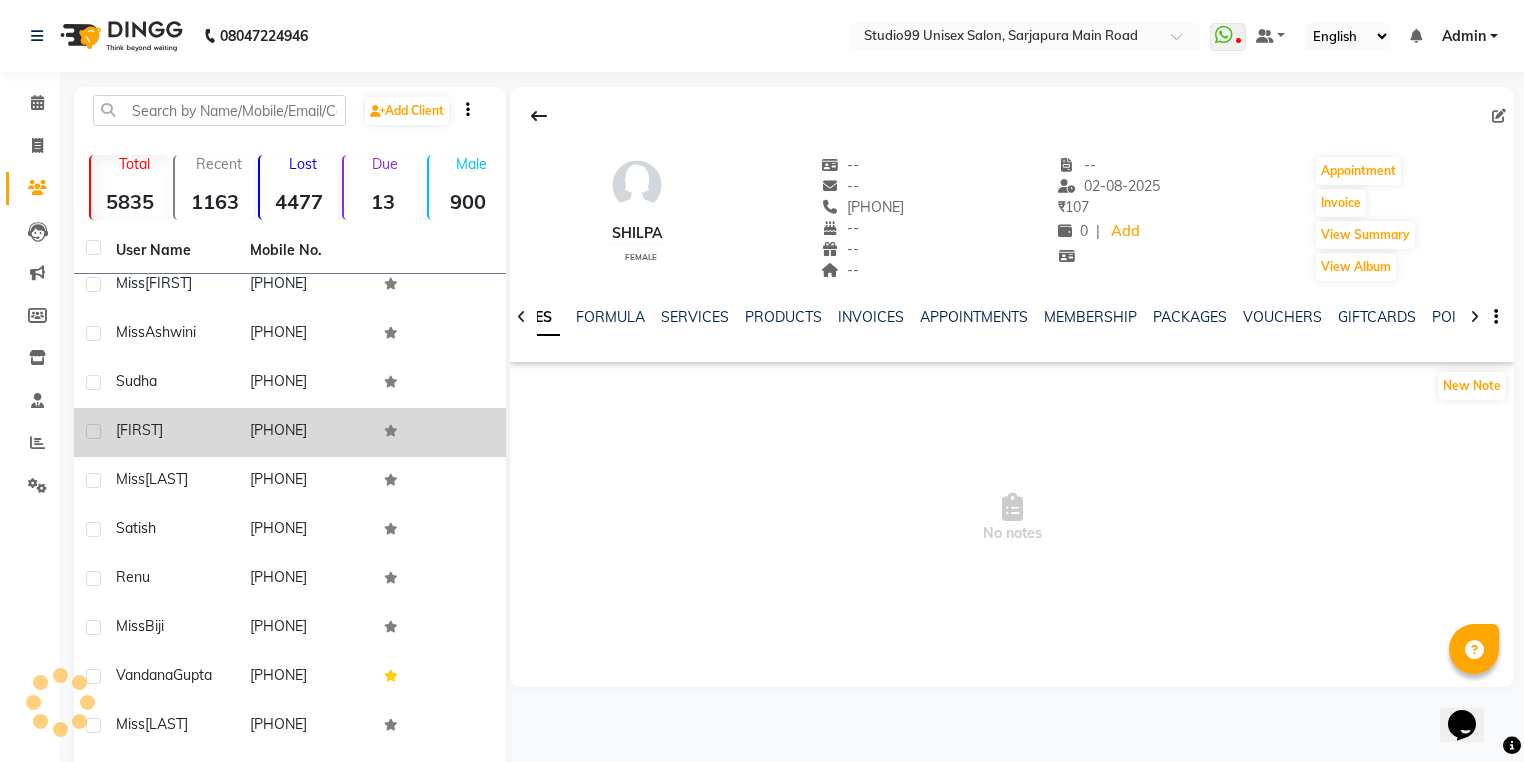 click on "JUBY" 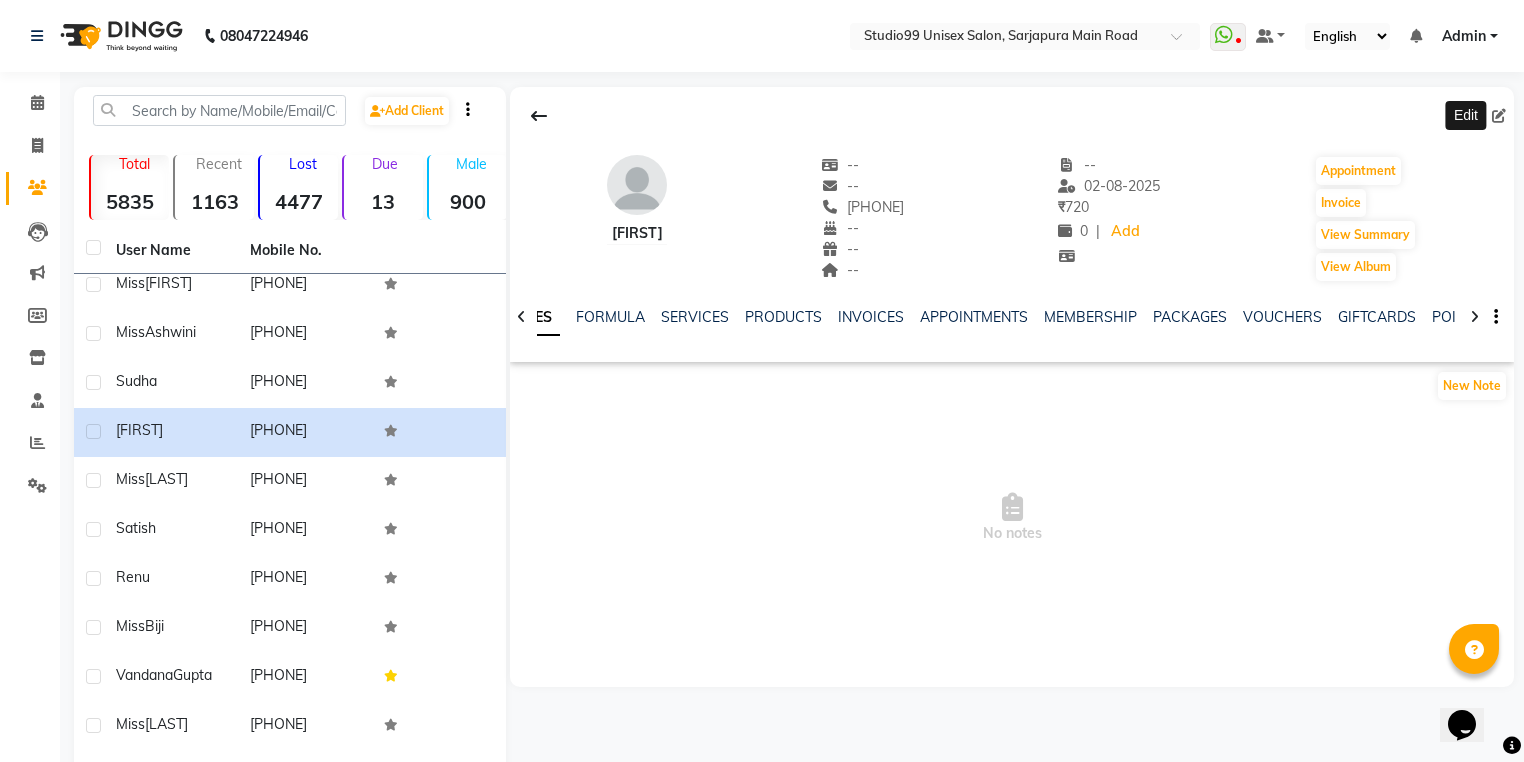 click 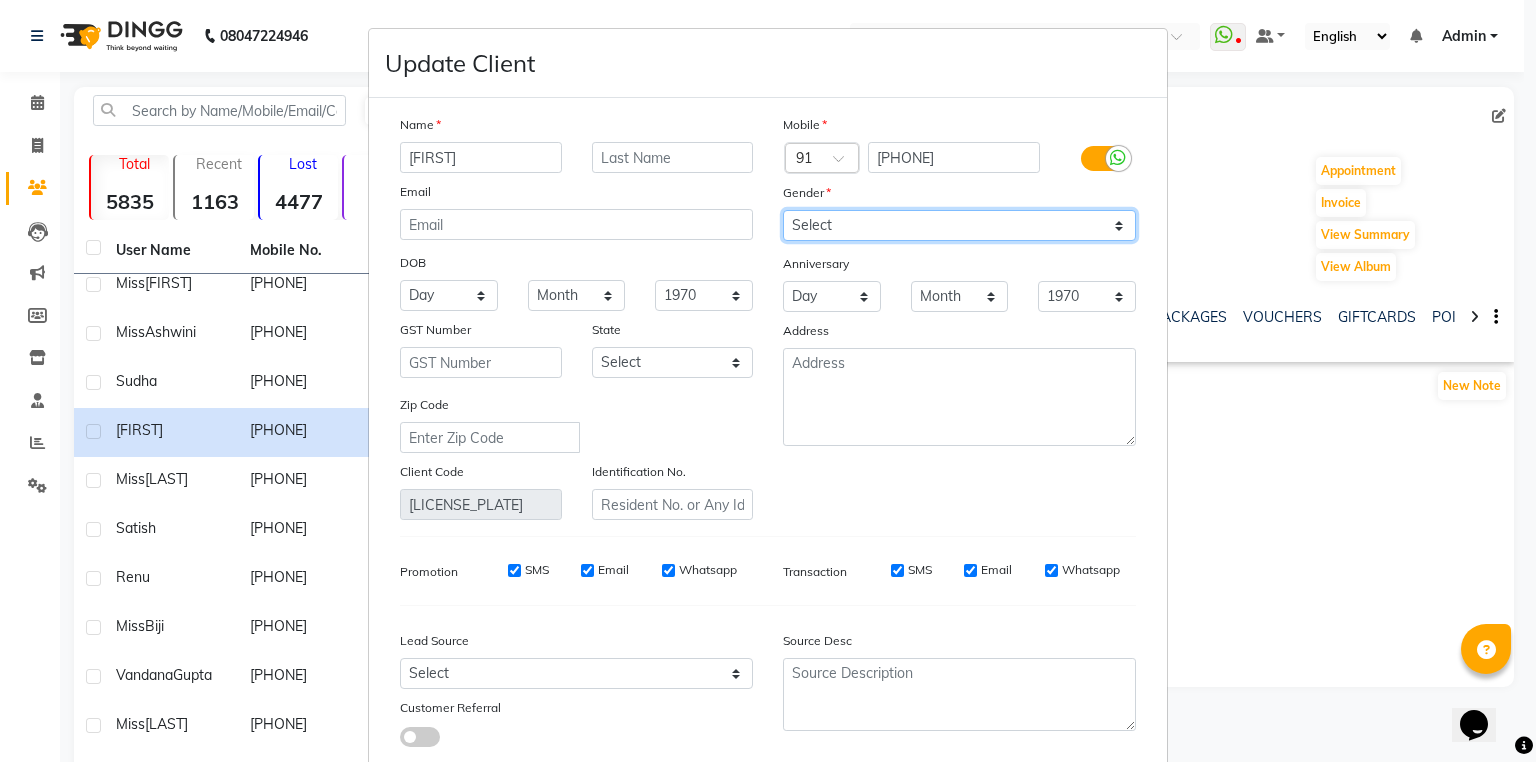 click on "Select Male Female Other Prefer Not To Say" at bounding box center (959, 225) 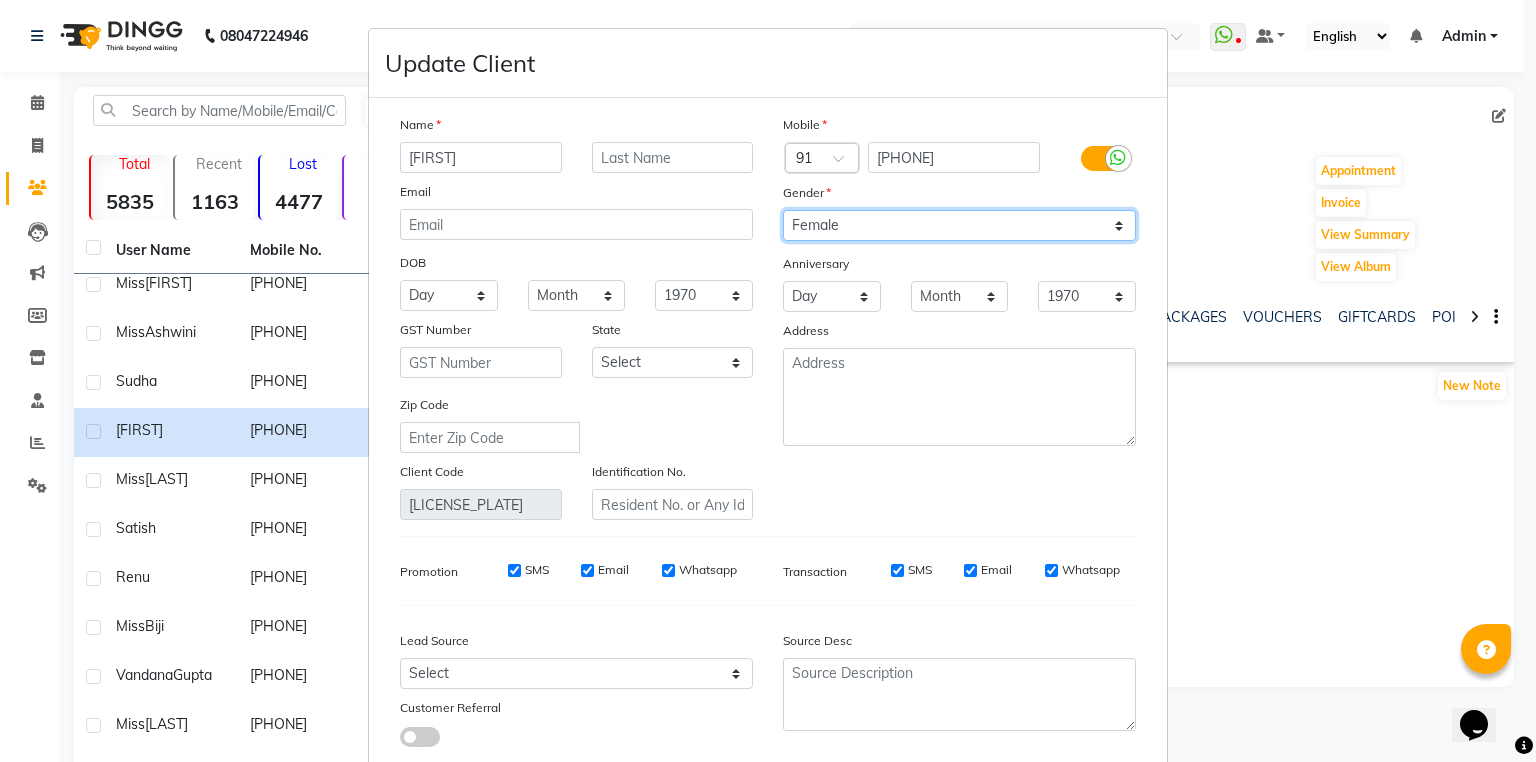 click on "Select Male Female Other Prefer Not To Say" at bounding box center (959, 225) 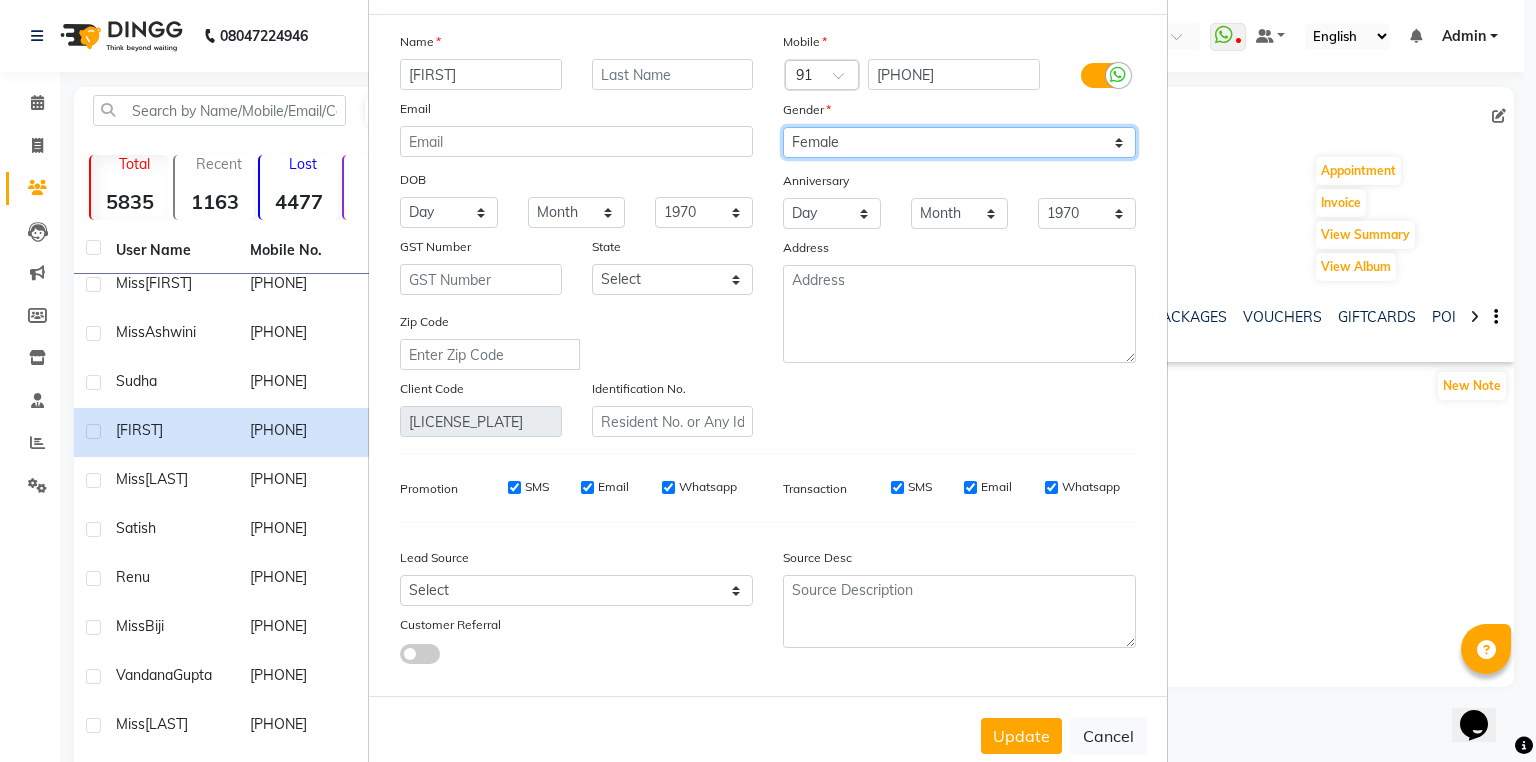 scroll, scrollTop: 135, scrollLeft: 0, axis: vertical 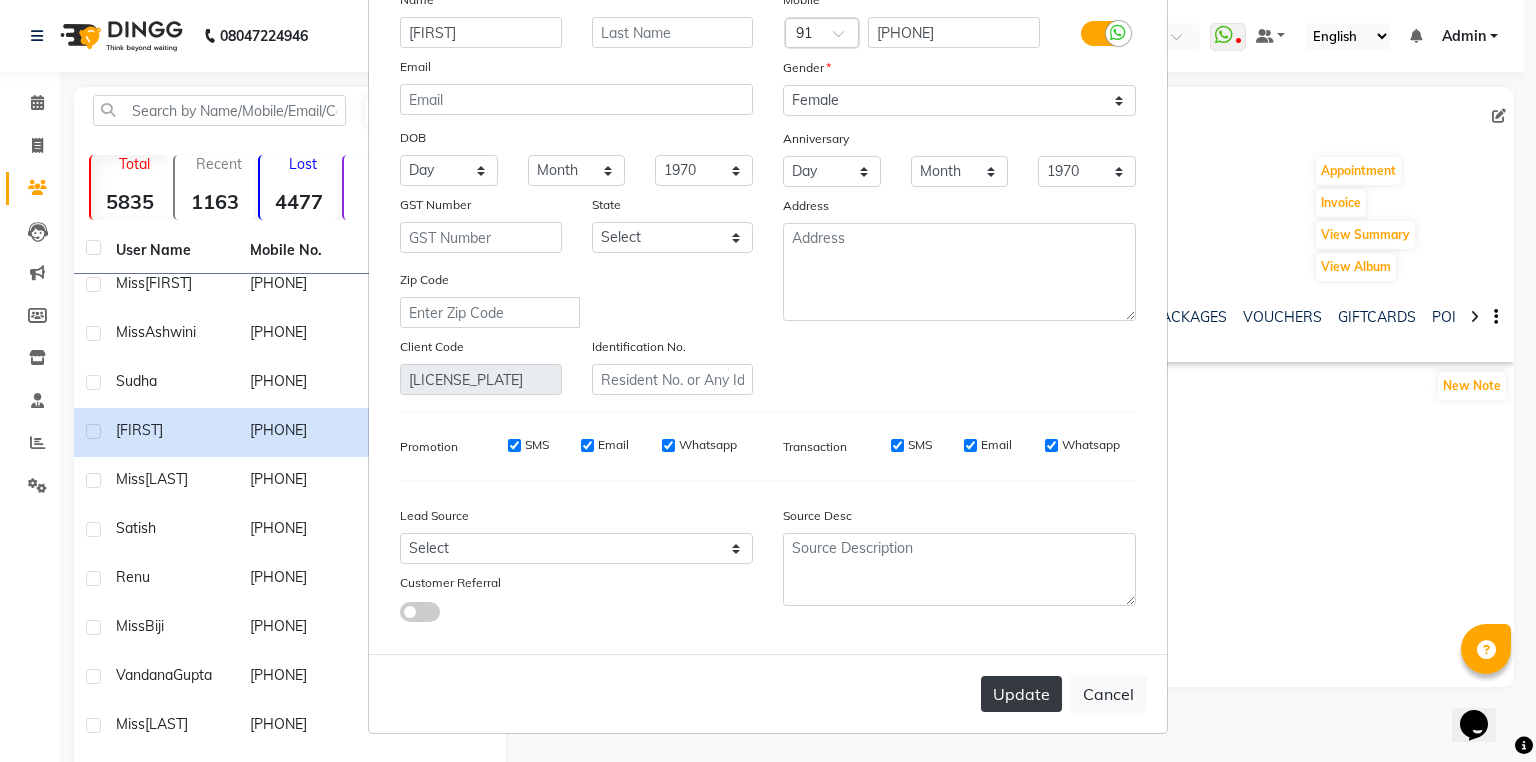 click on "Update" at bounding box center (1021, 694) 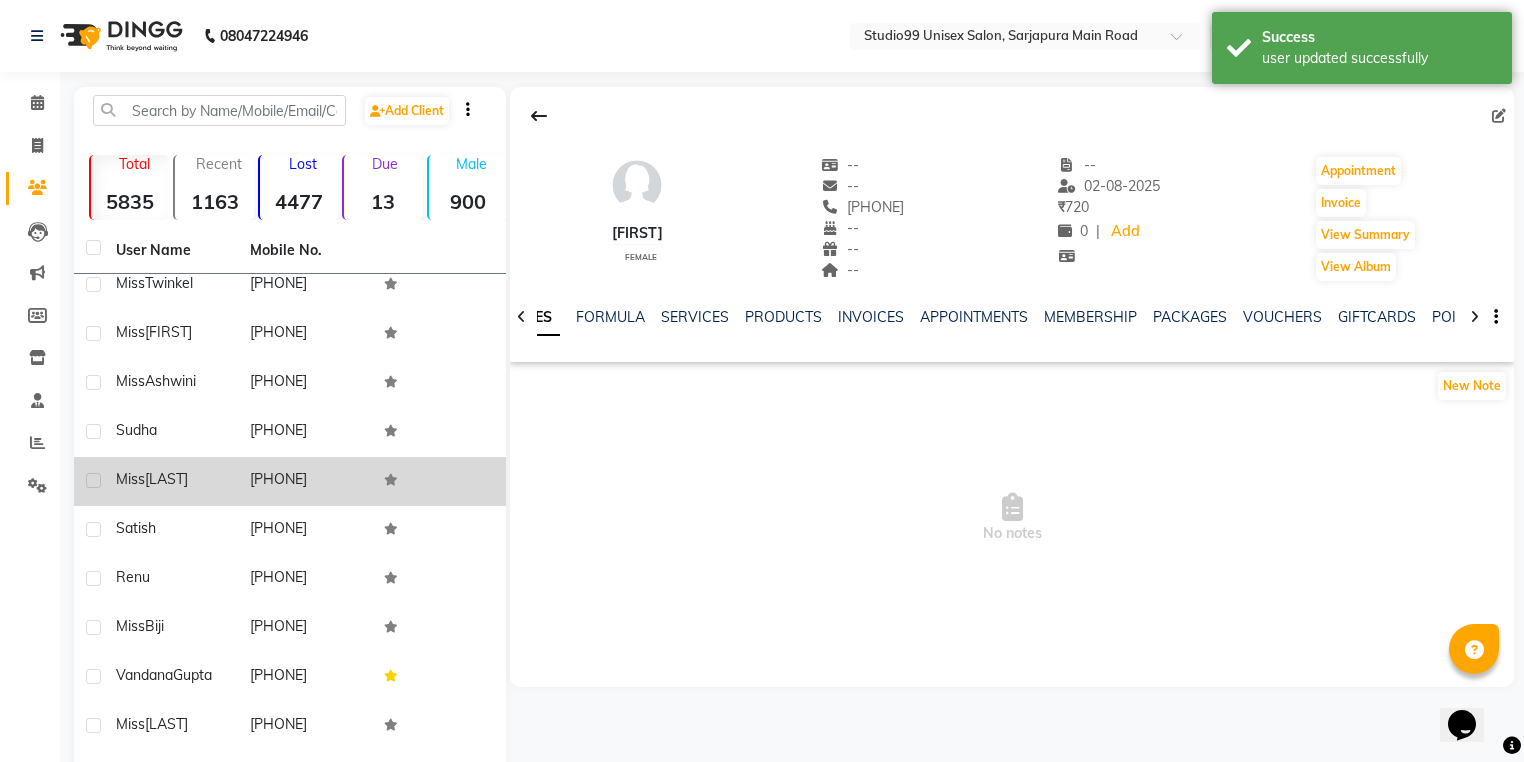 click on "Miss  S.Guptta" 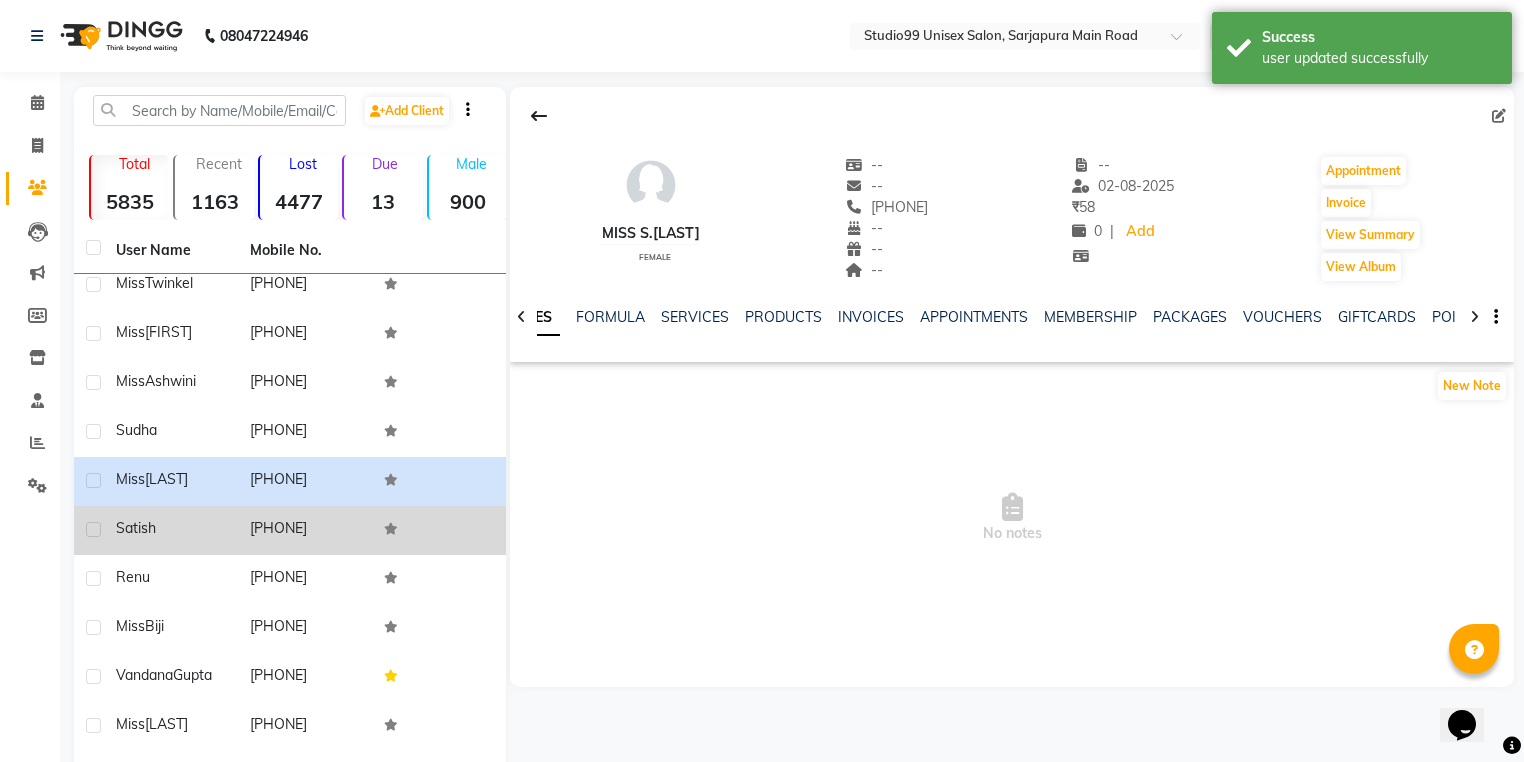 click on "satish" 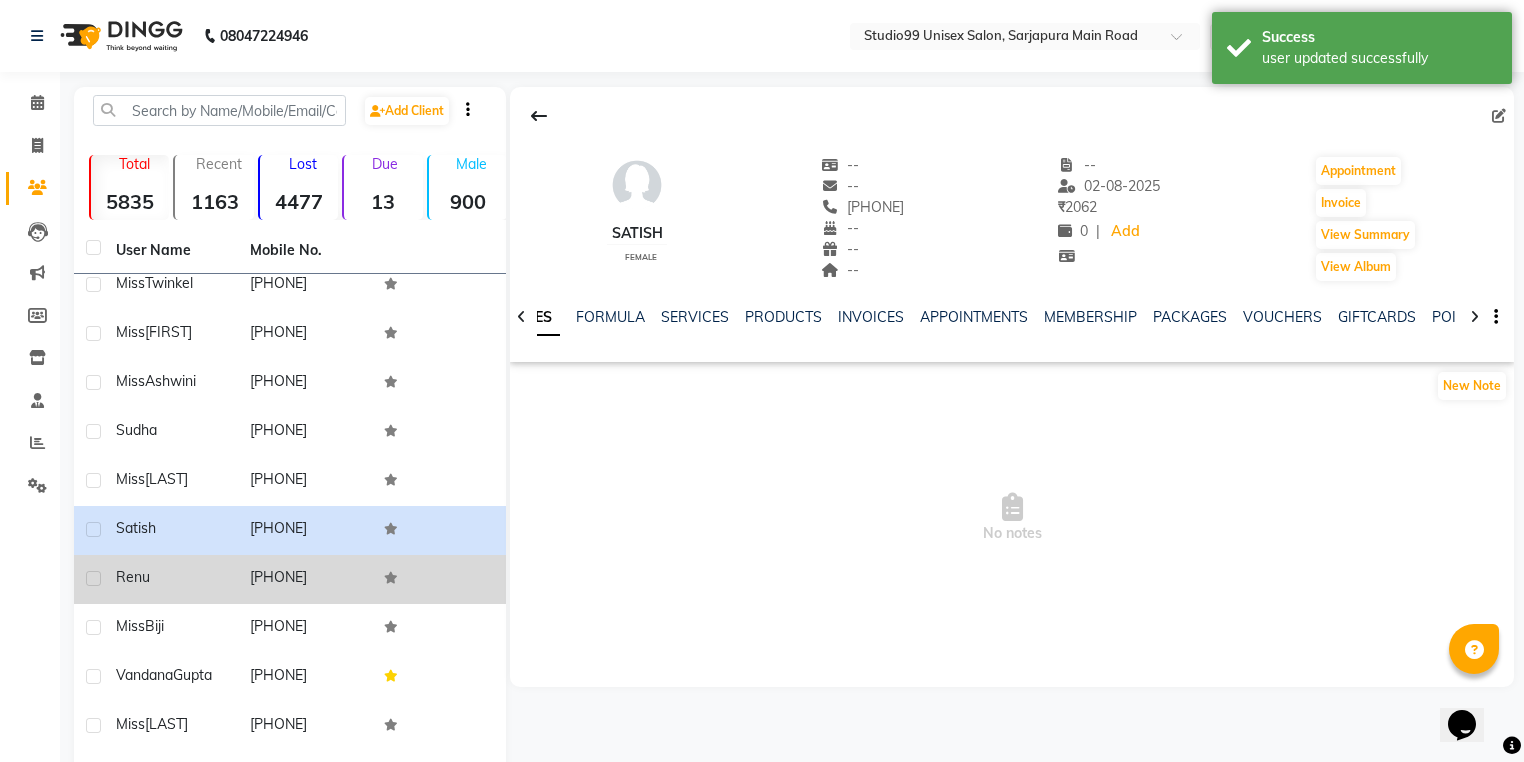click on "Renu" 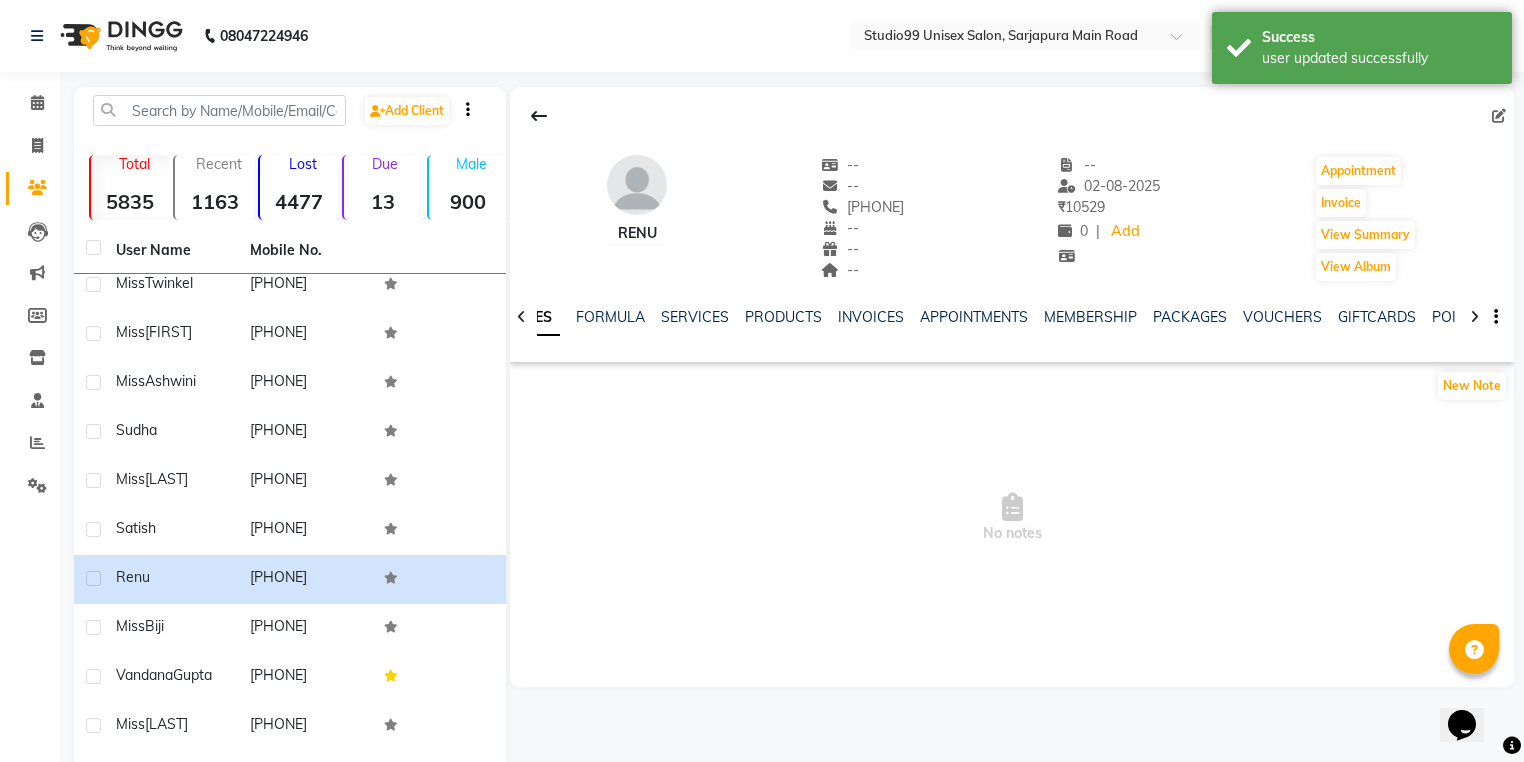 click 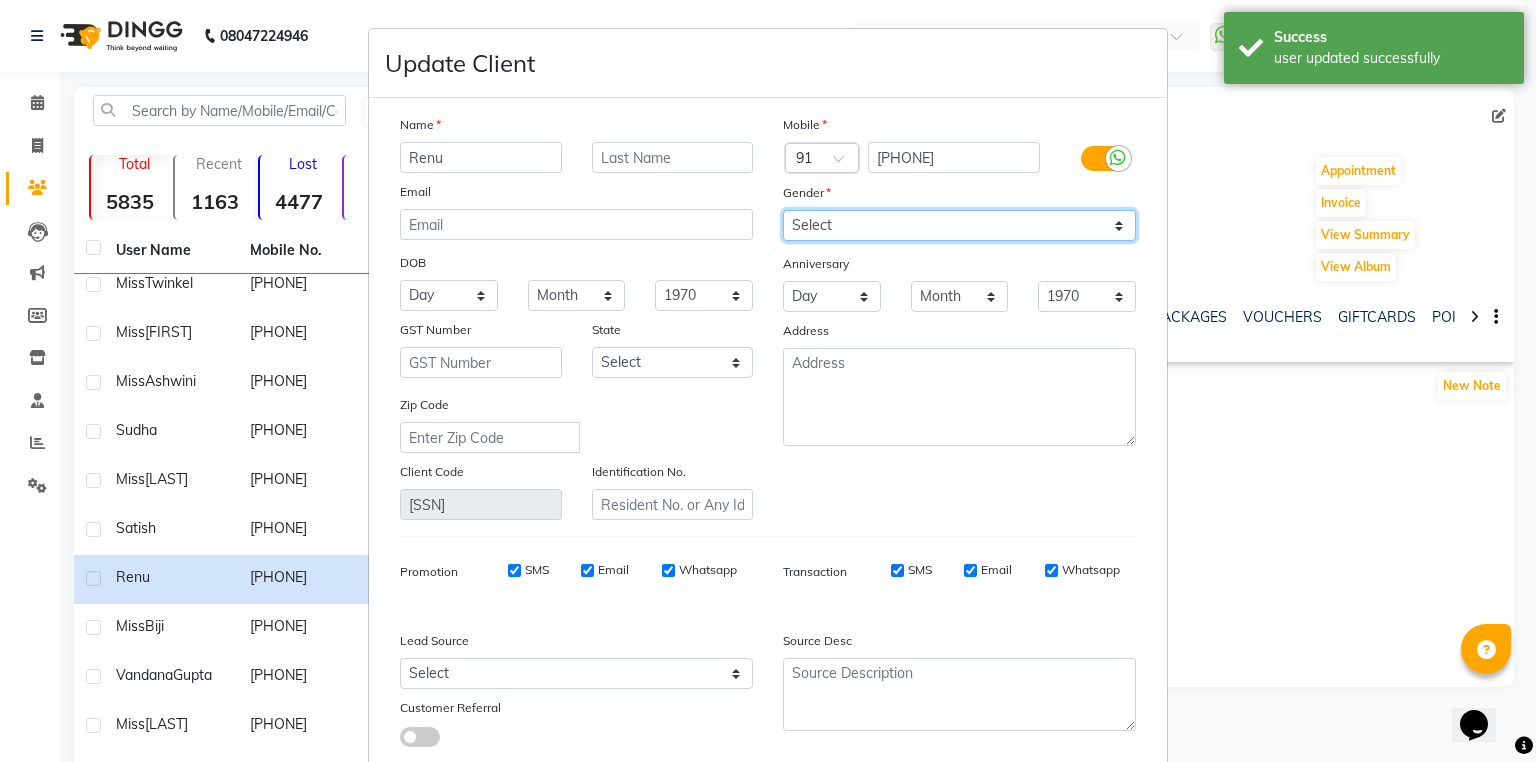 click on "Select Male Female Other Prefer Not To Say" at bounding box center [959, 225] 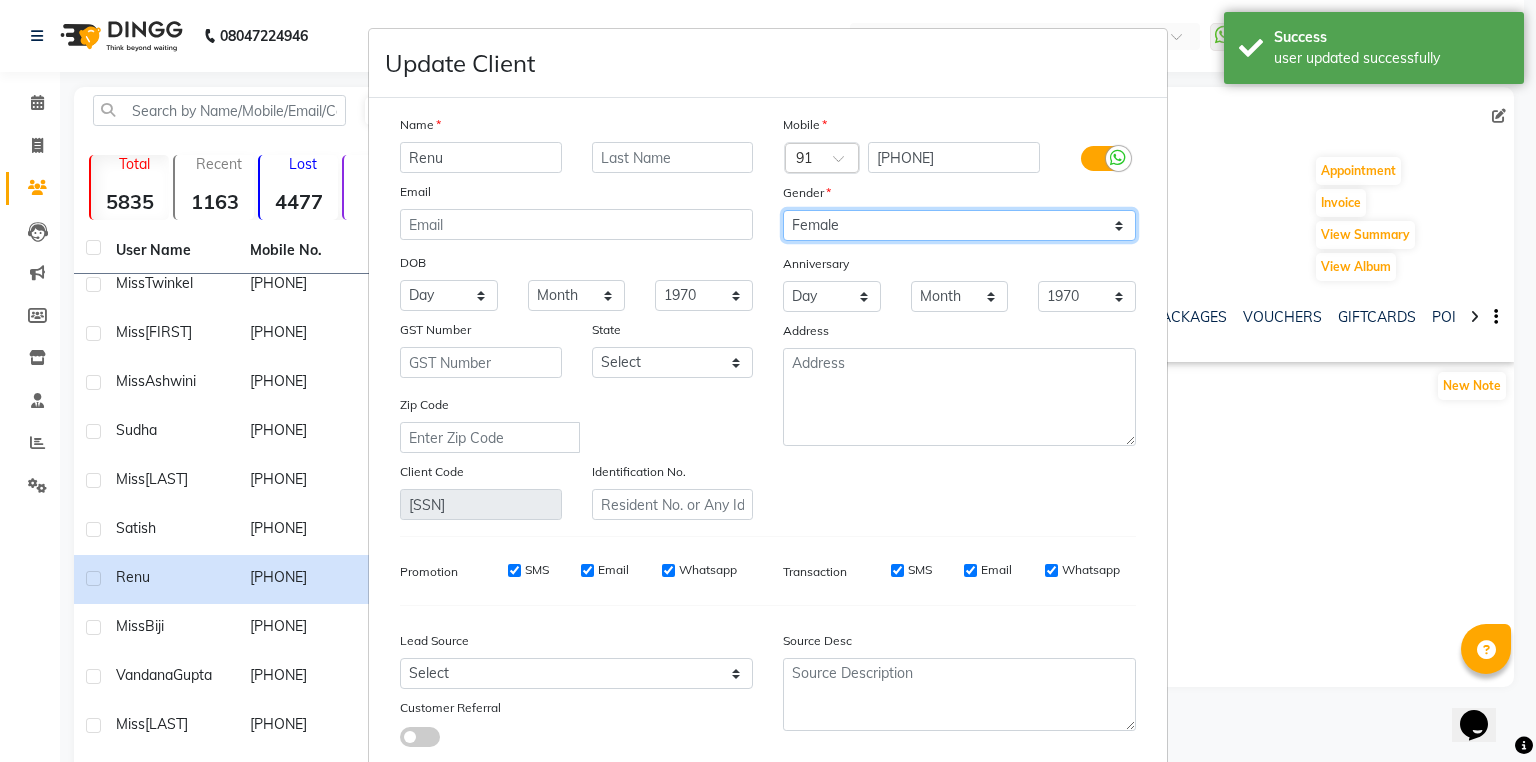 click on "Select Male Female Other Prefer Not To Say" at bounding box center [959, 225] 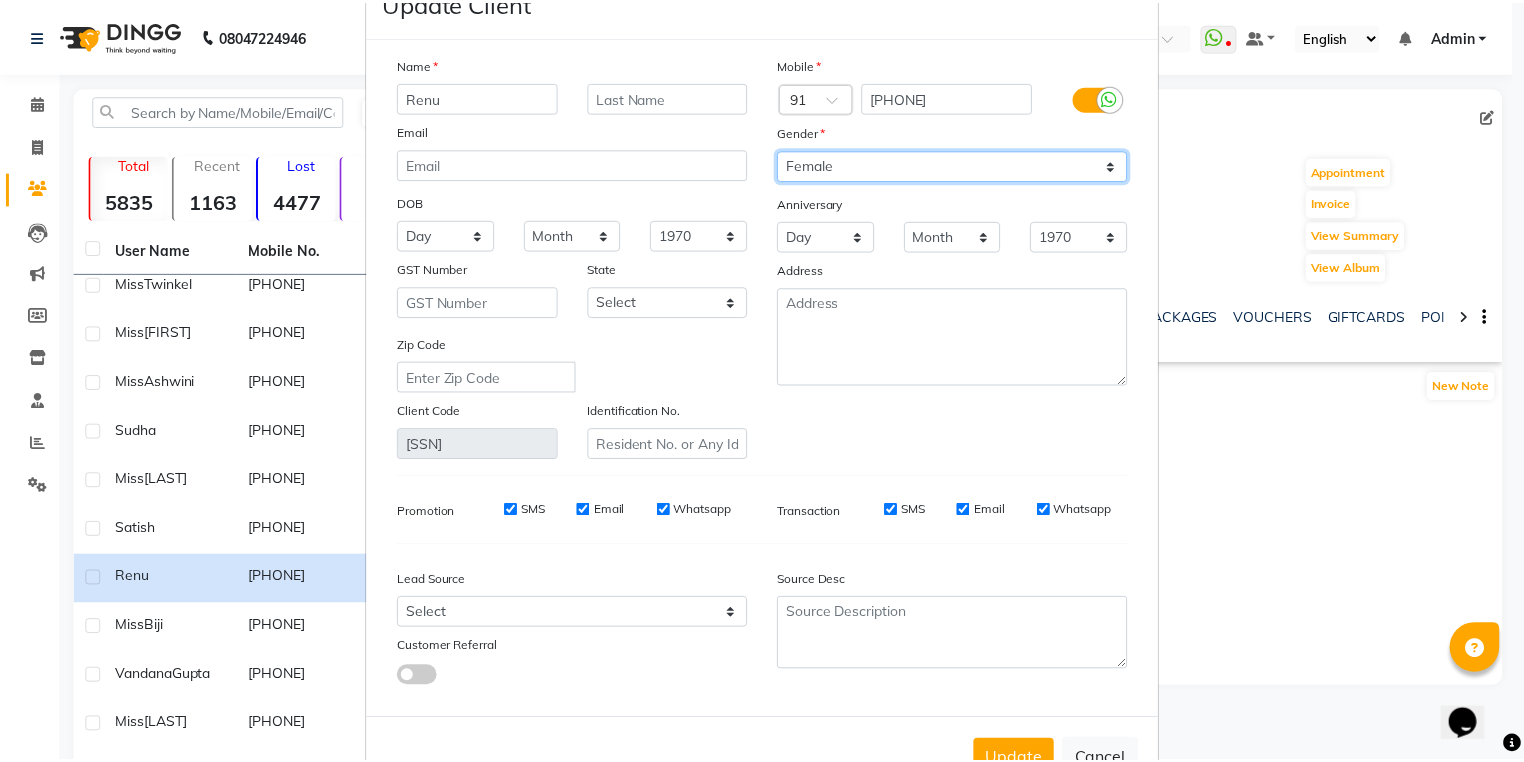 scroll, scrollTop: 135, scrollLeft: 0, axis: vertical 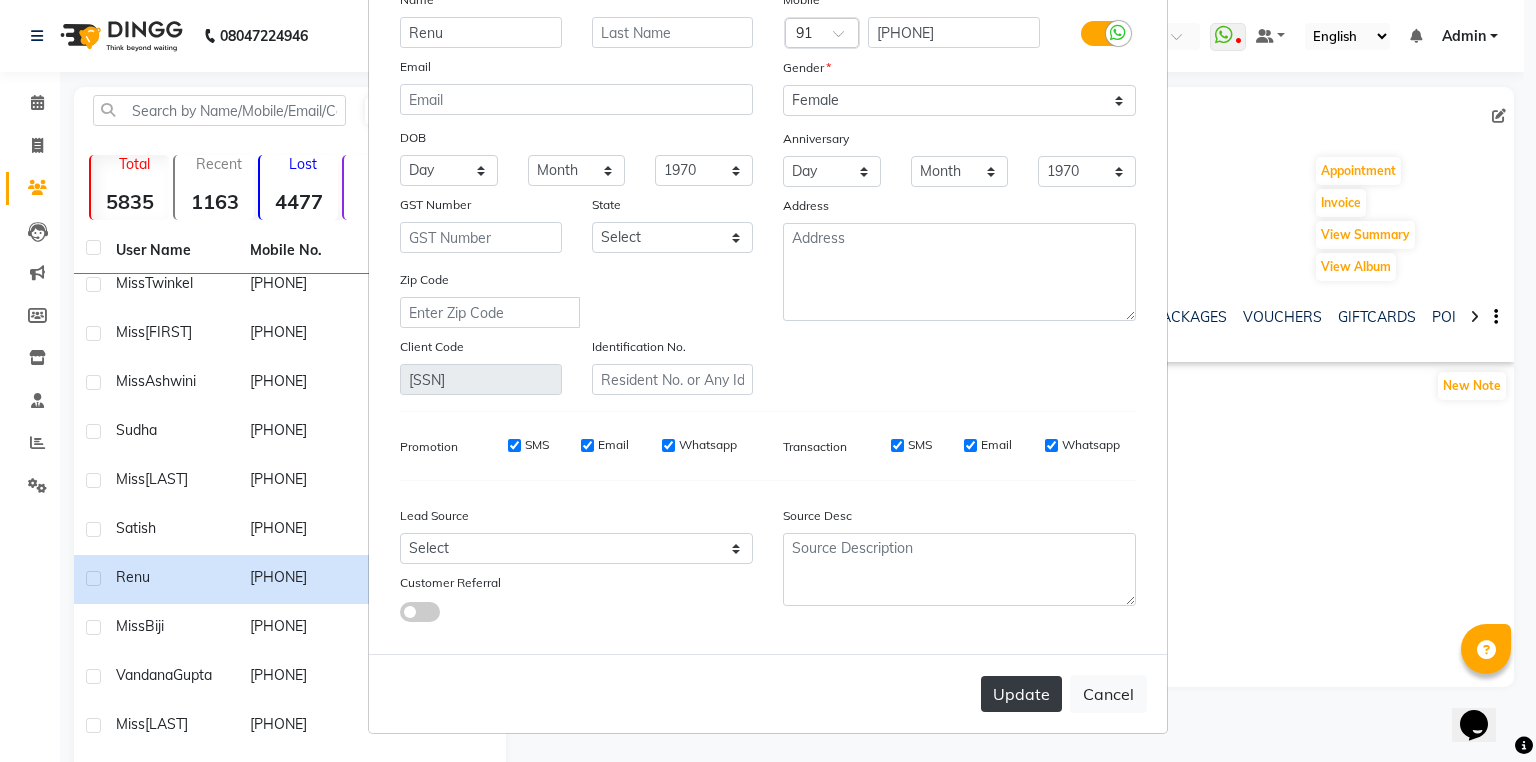 click on "Update" at bounding box center (1021, 694) 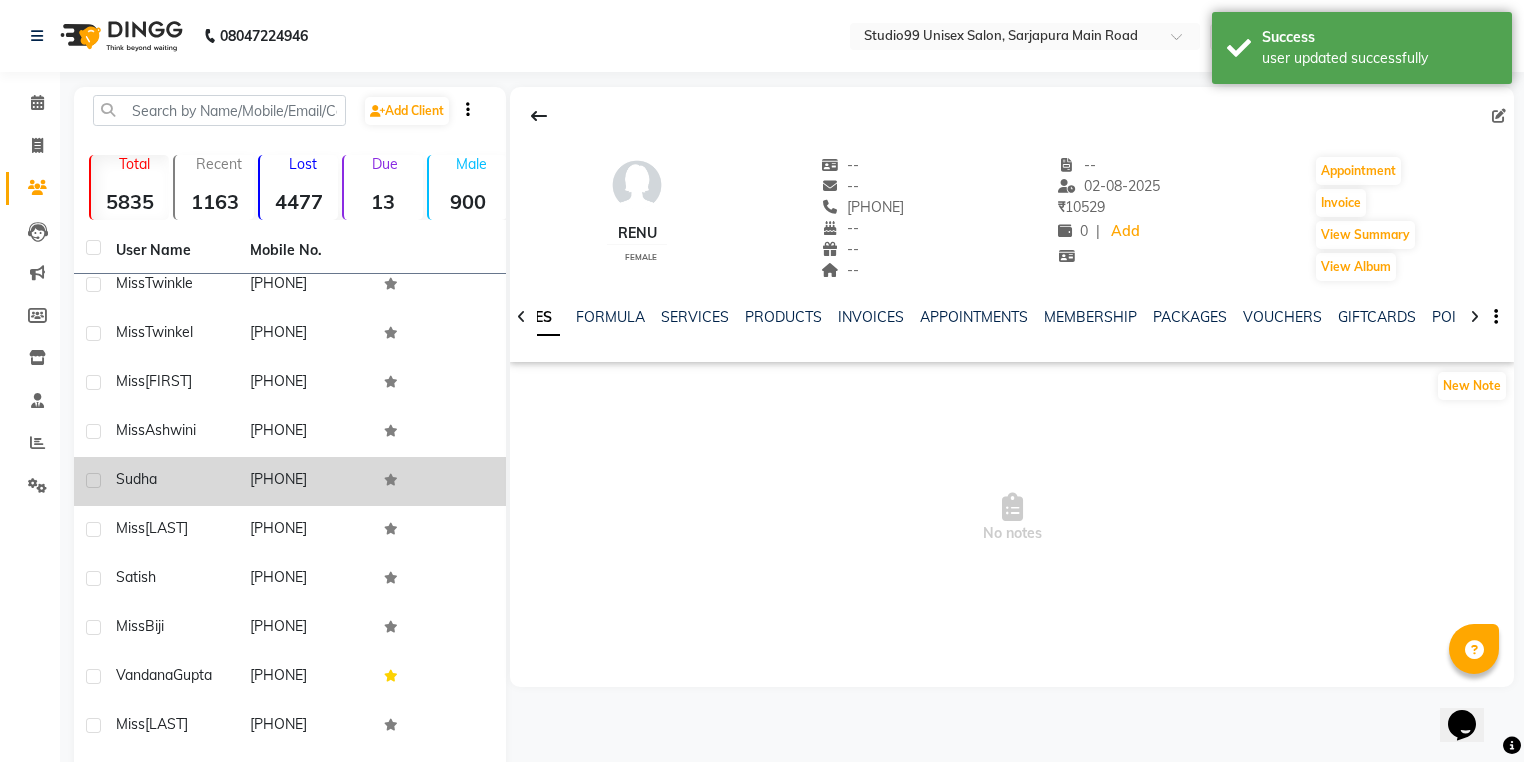 click on "Sudha" 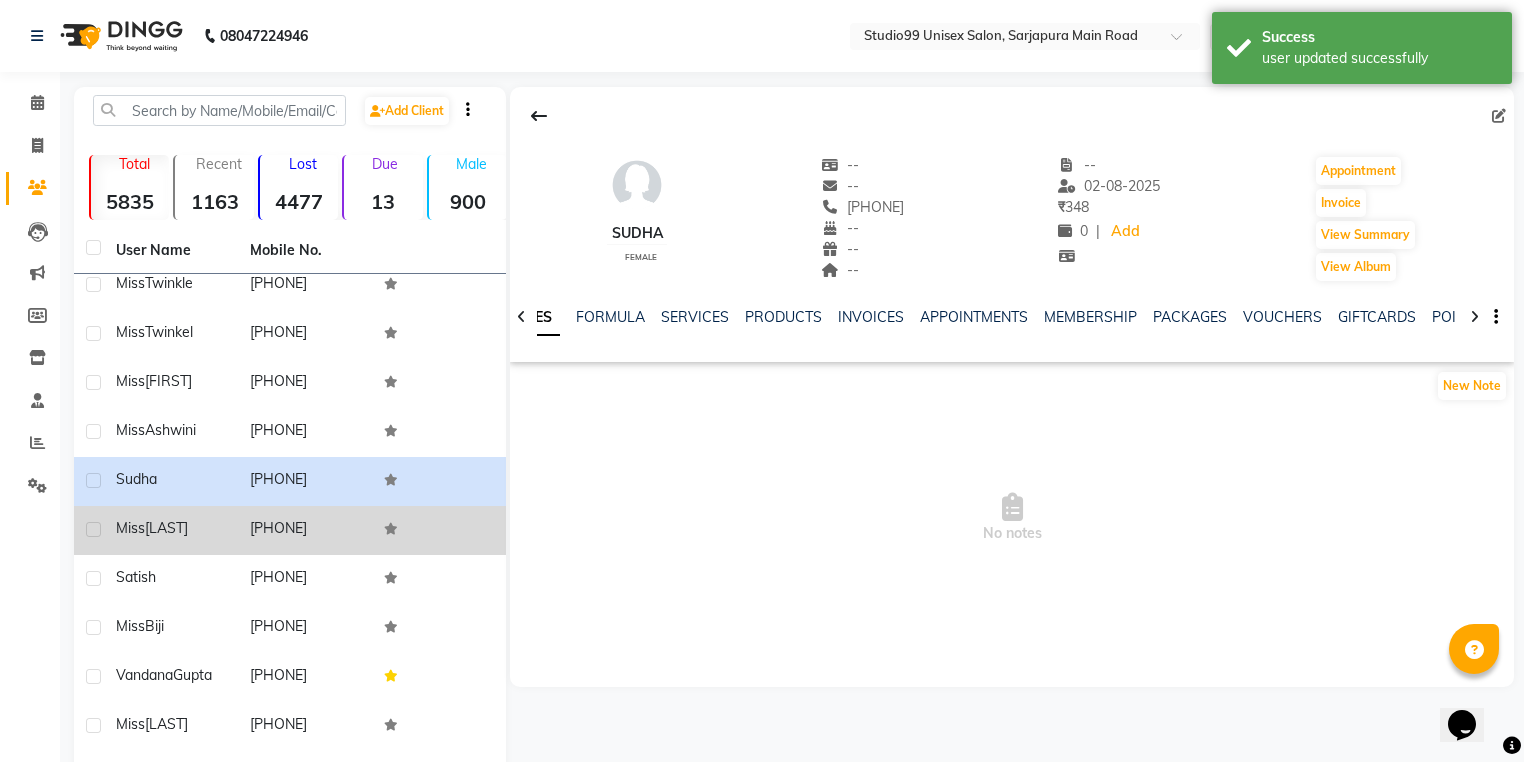 click on "Miss" 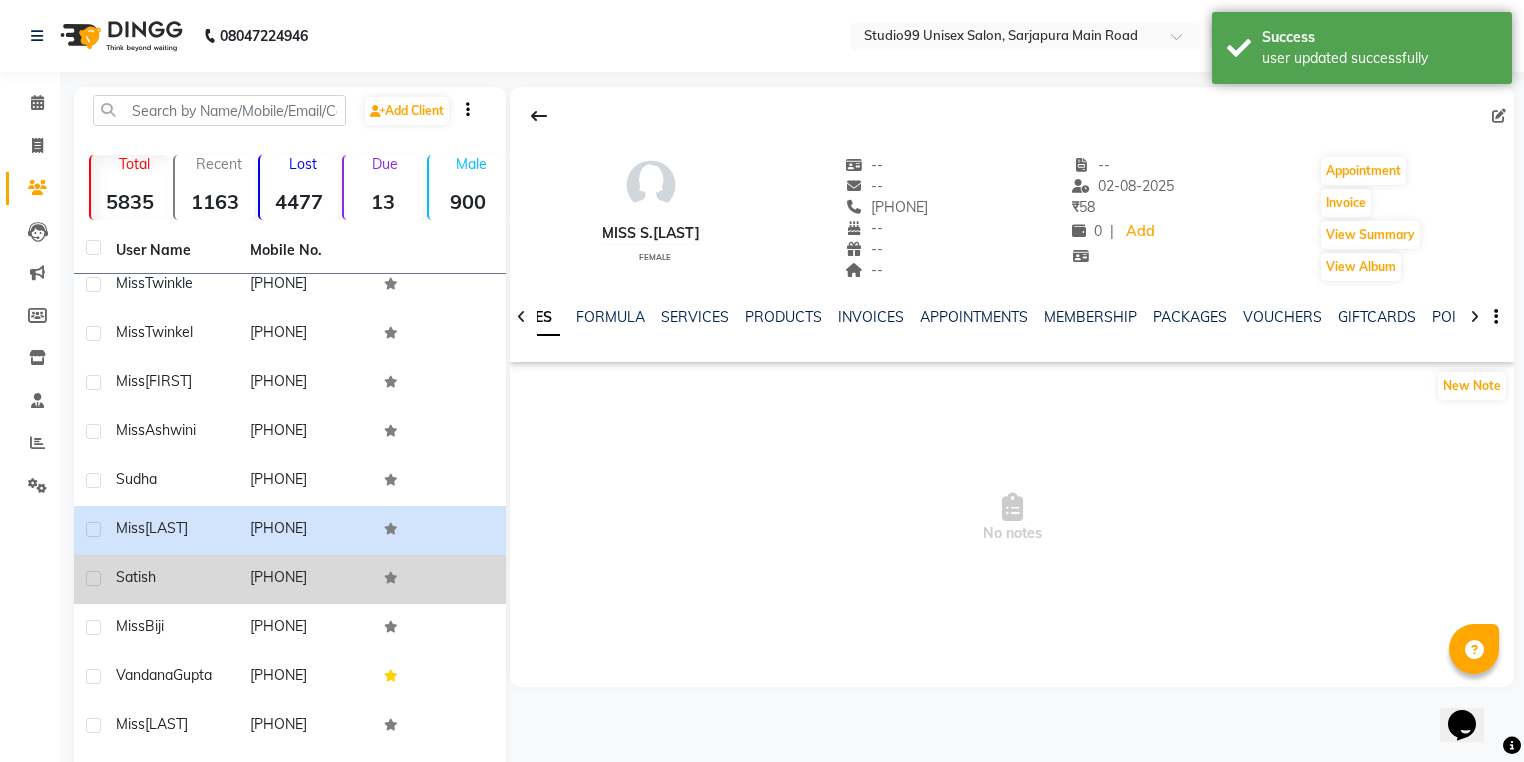 click on "satish" 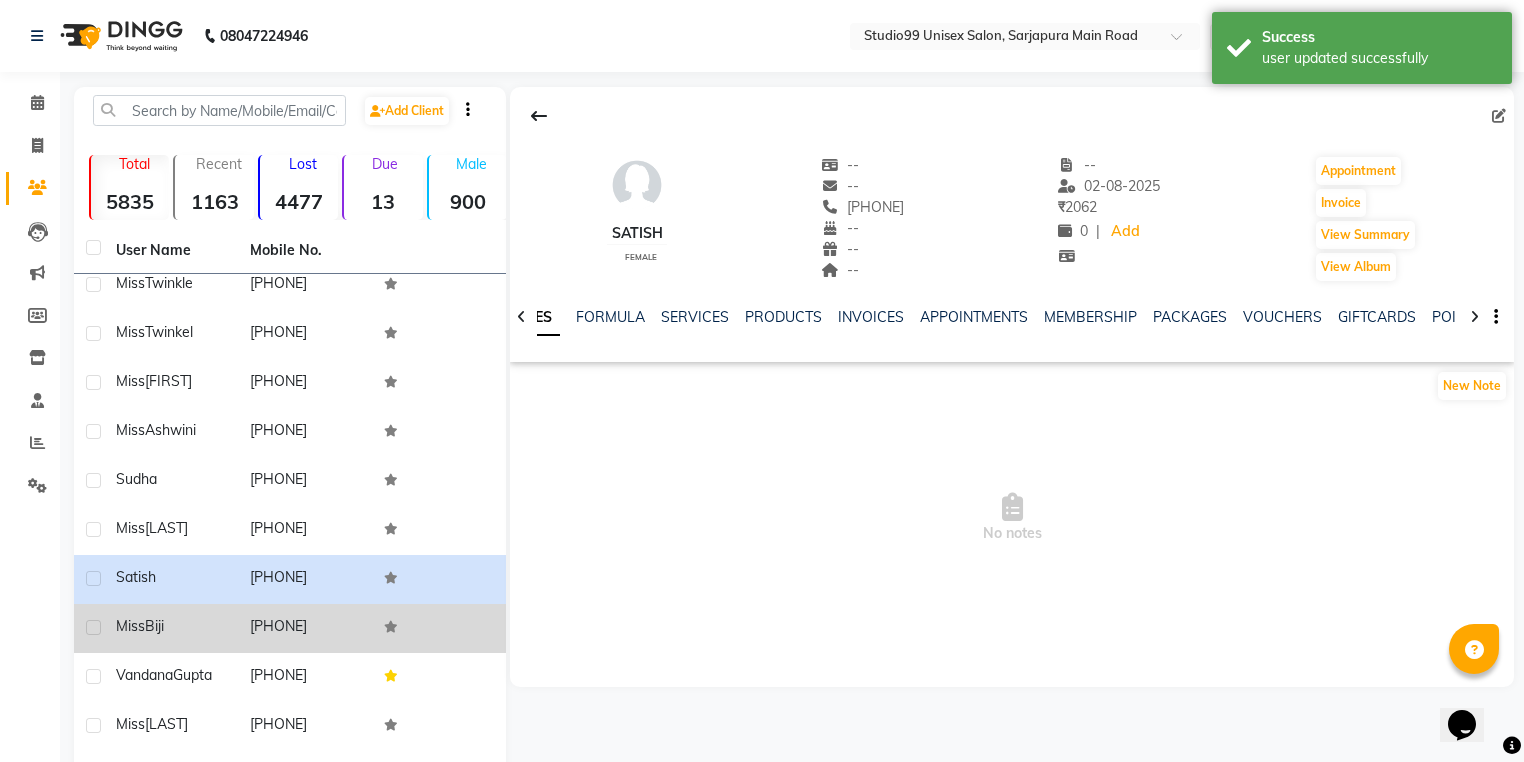click on "Biji" 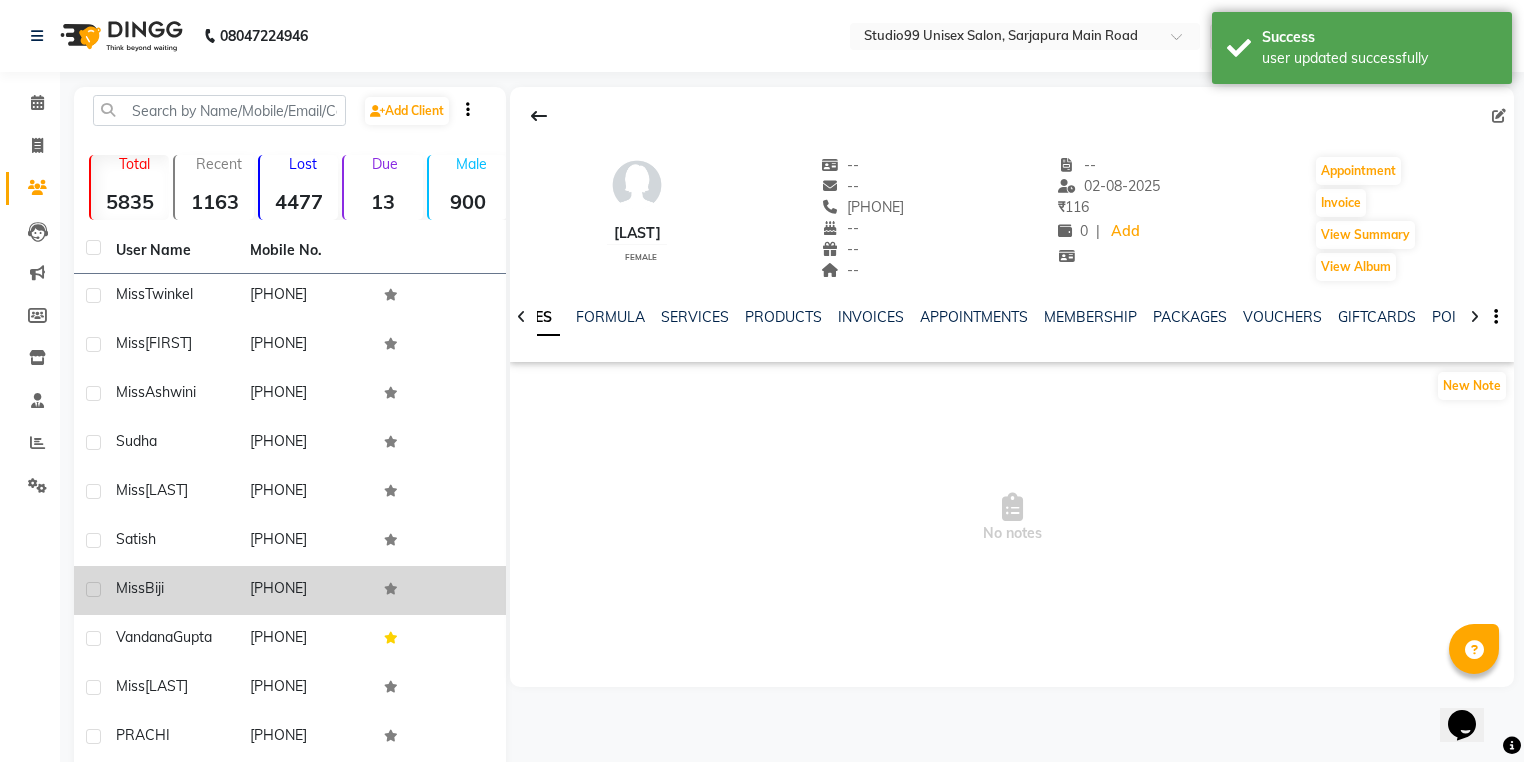 scroll, scrollTop: 4172, scrollLeft: 0, axis: vertical 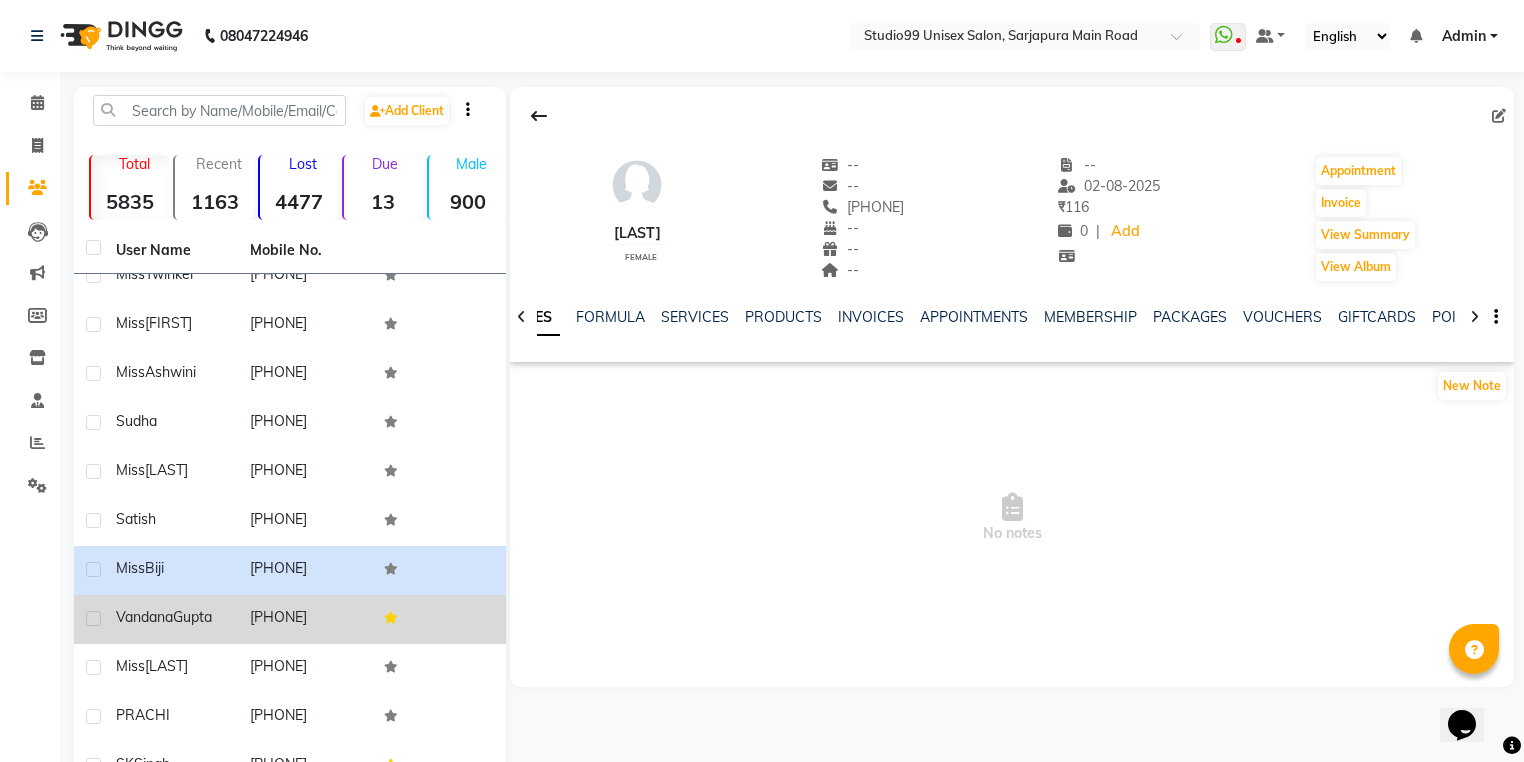 click on "Gupta" 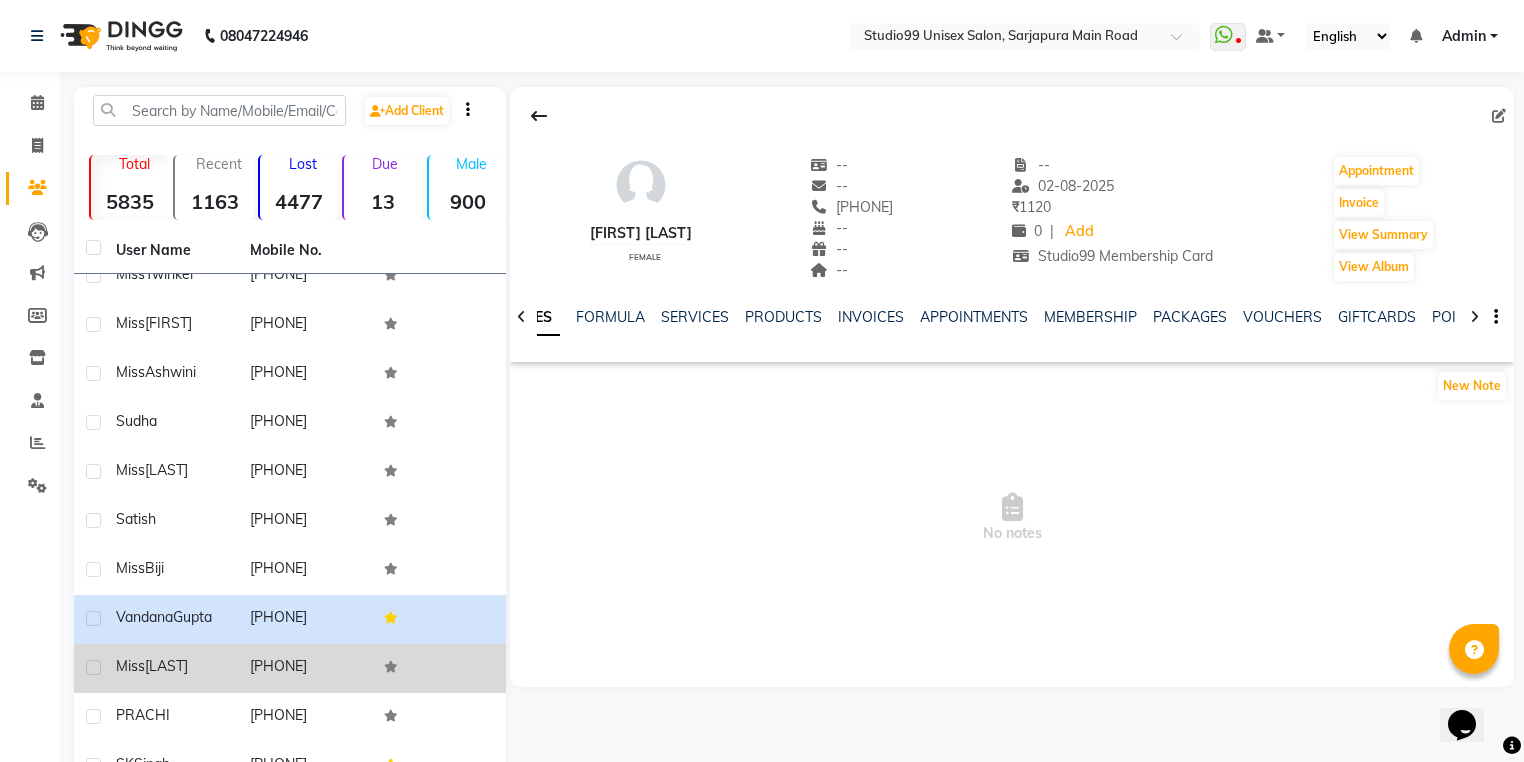 click on "Bhabneet" 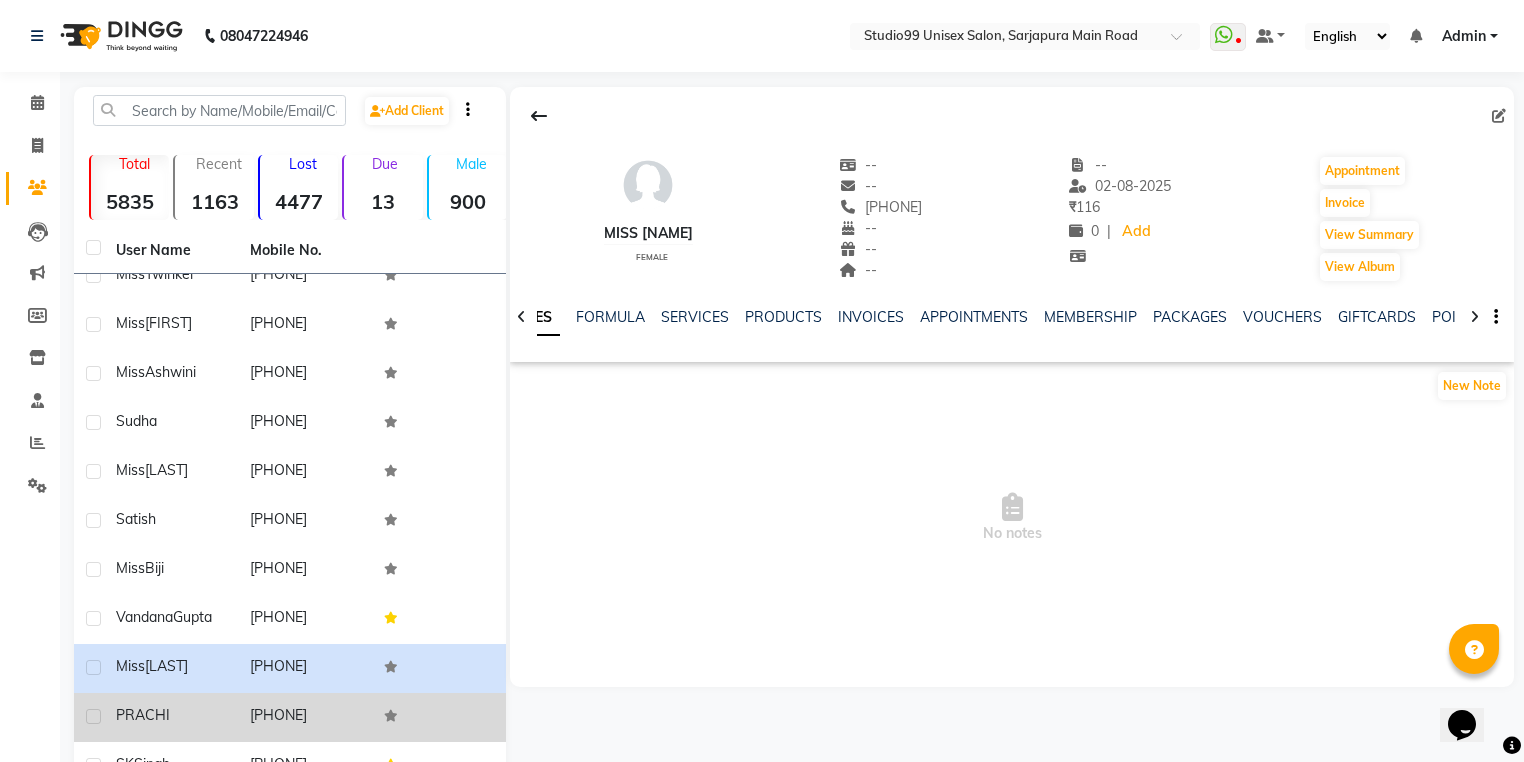 click on "PRACHI" 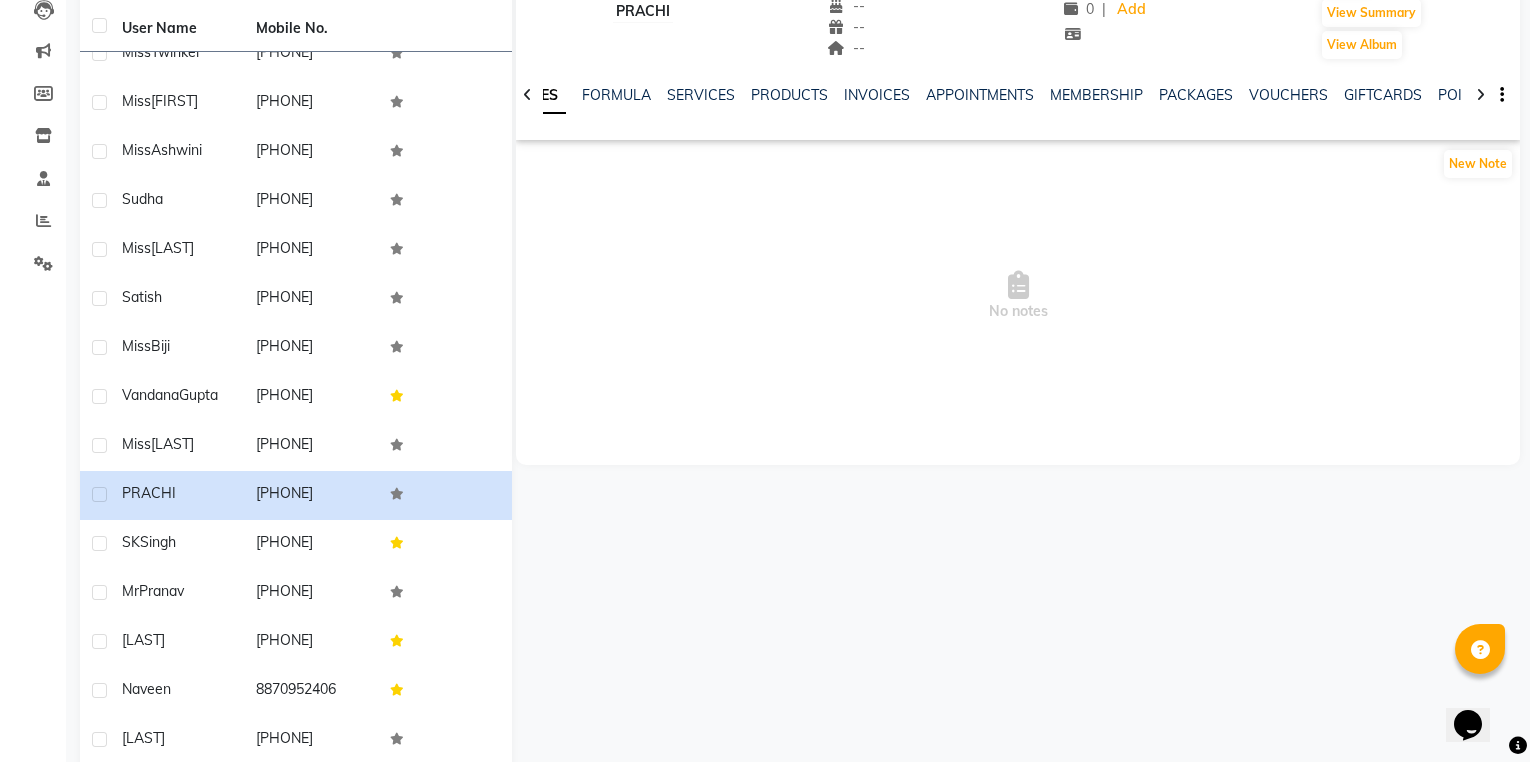 scroll, scrollTop: 0, scrollLeft: 0, axis: both 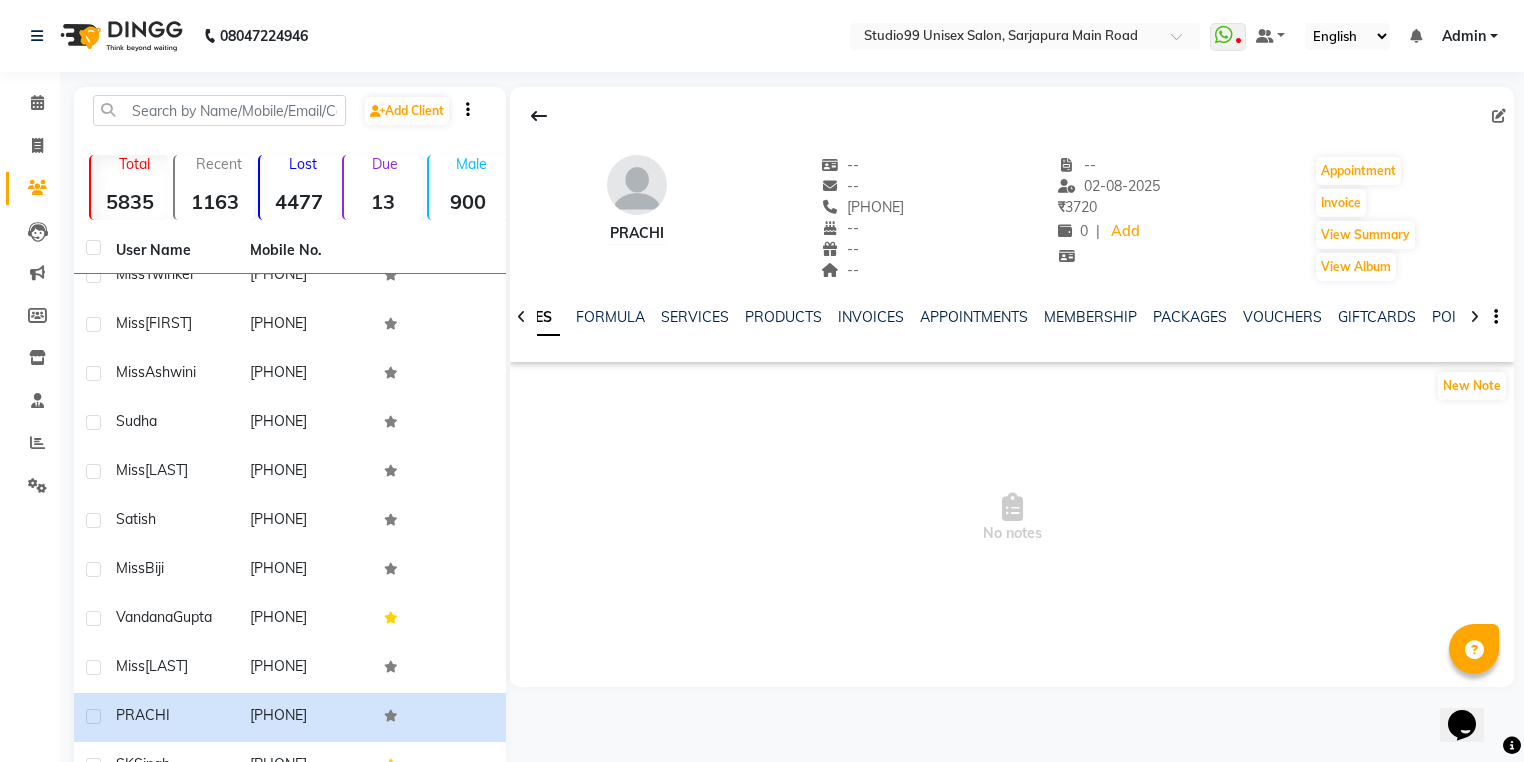 click 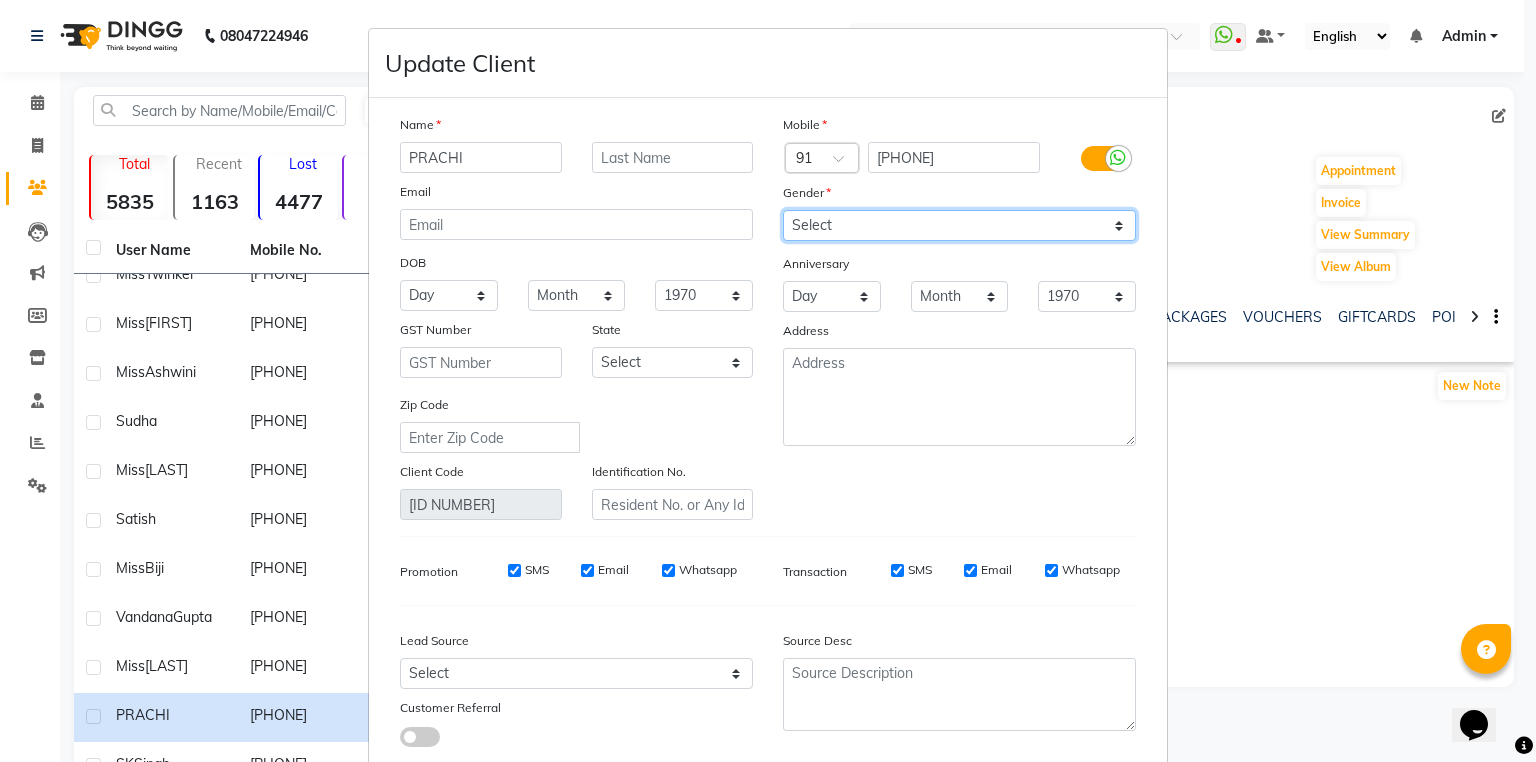 click on "Select Male Female Other Prefer Not To Say" at bounding box center [959, 225] 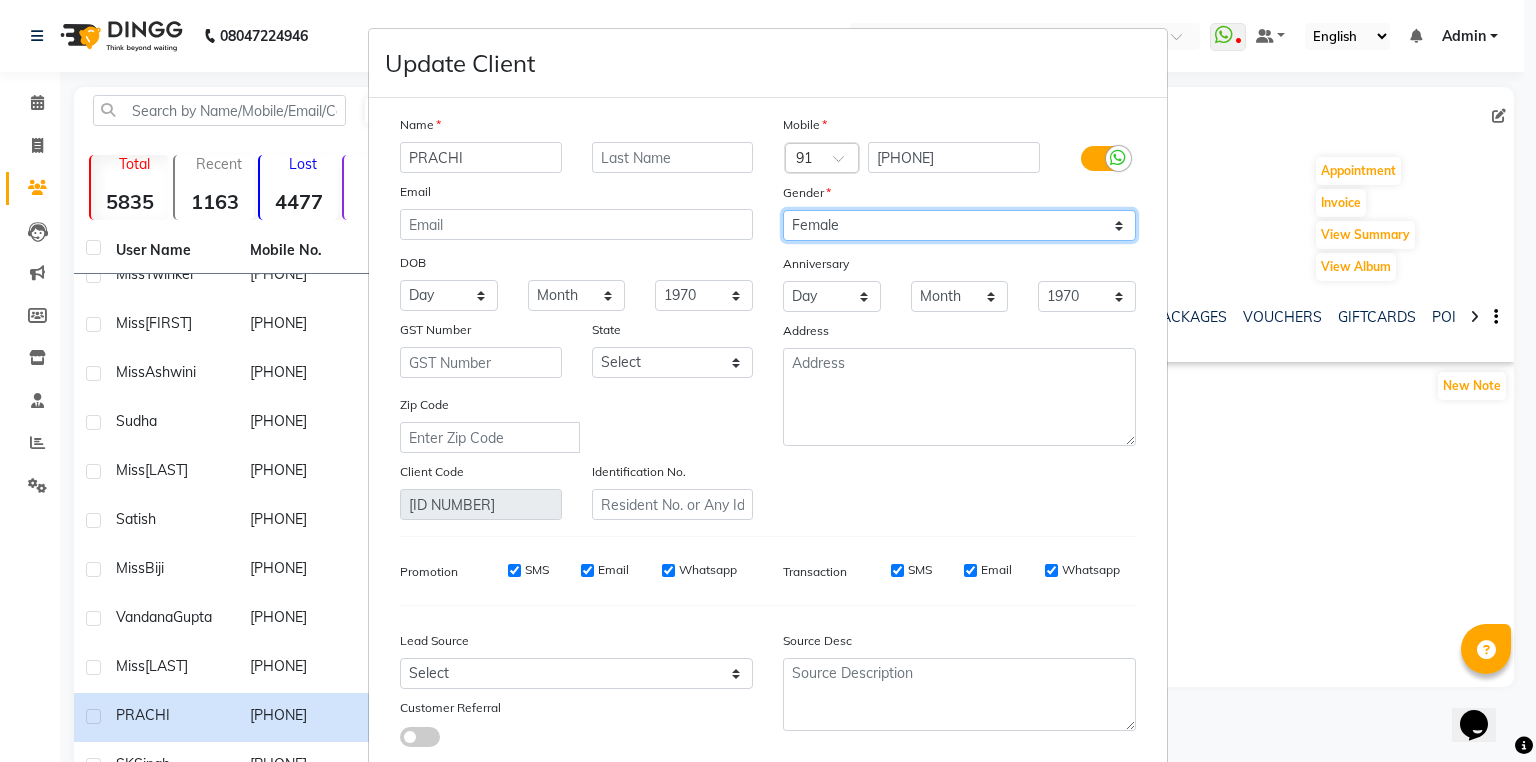 click on "Select Male Female Other Prefer Not To Say" at bounding box center [959, 225] 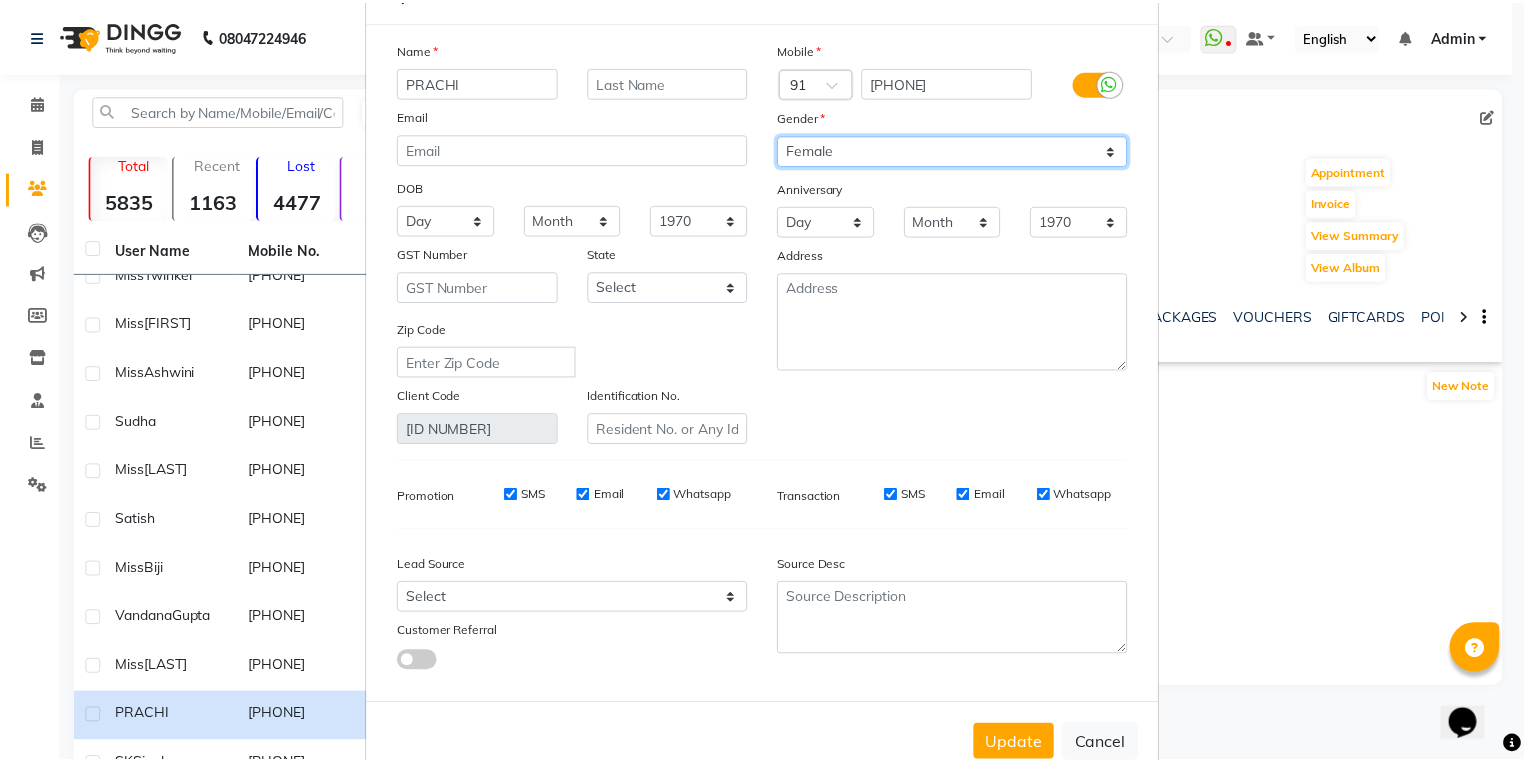 scroll, scrollTop: 135, scrollLeft: 0, axis: vertical 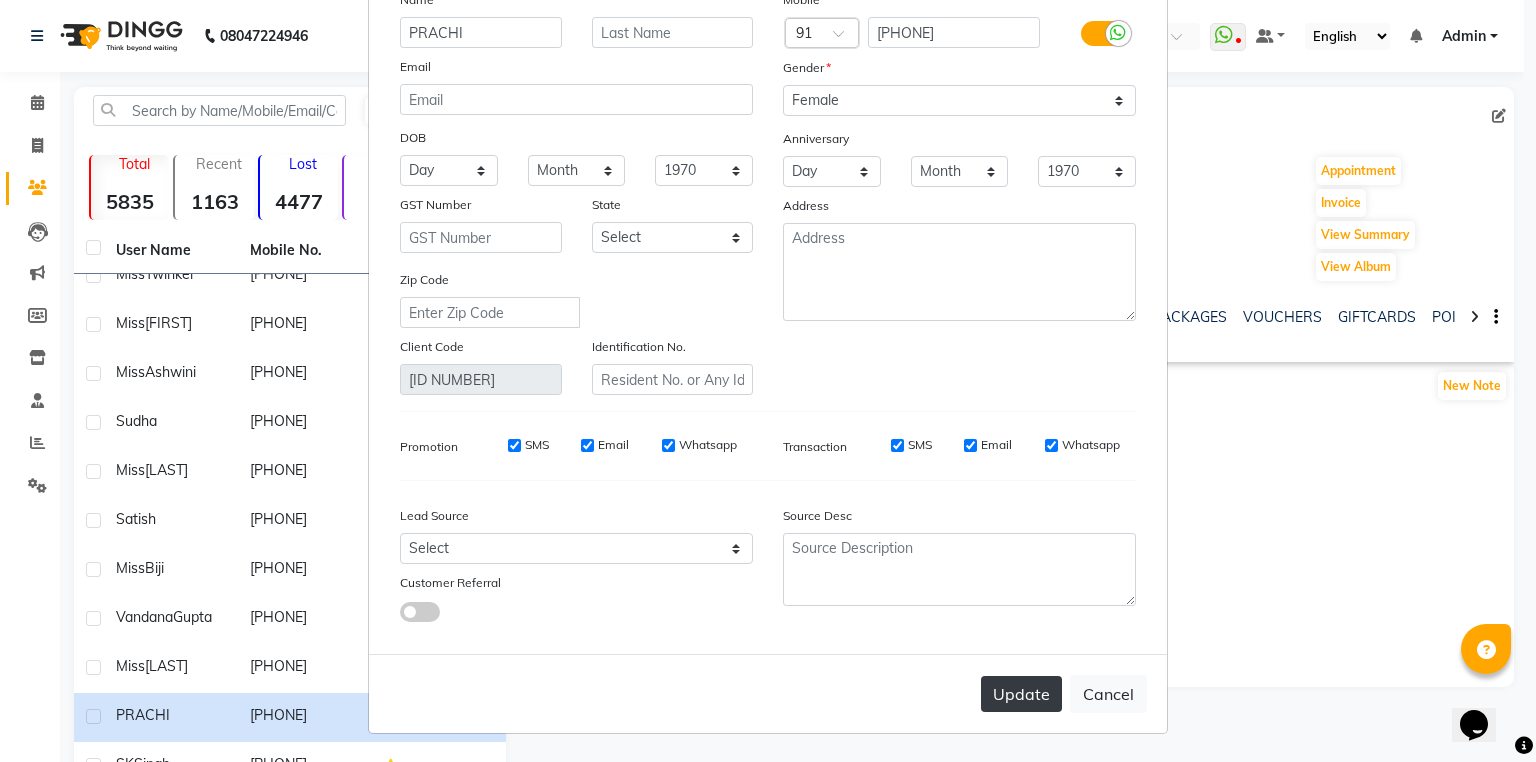 click on "Update" at bounding box center [1021, 694] 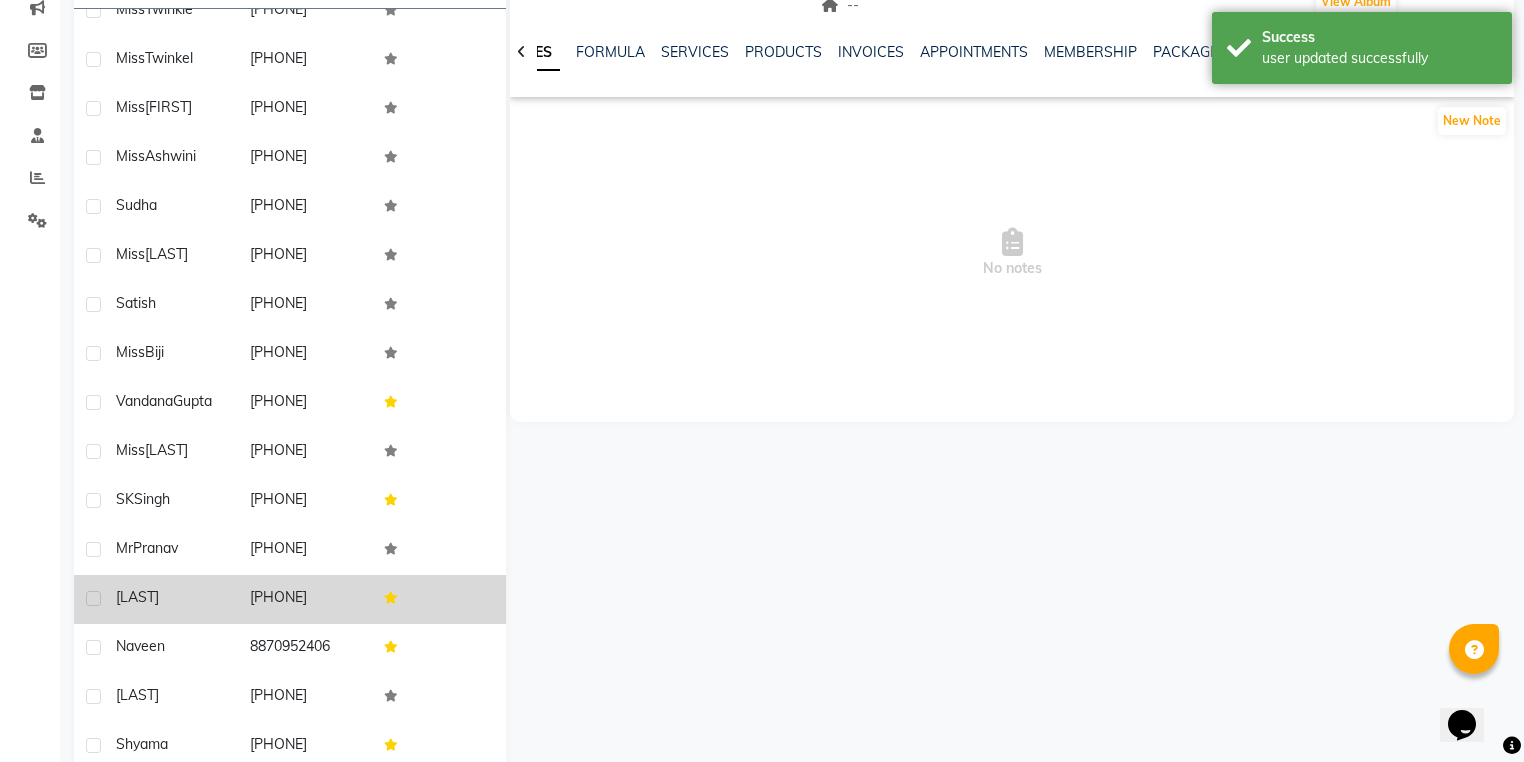 scroll, scrollTop: 320, scrollLeft: 0, axis: vertical 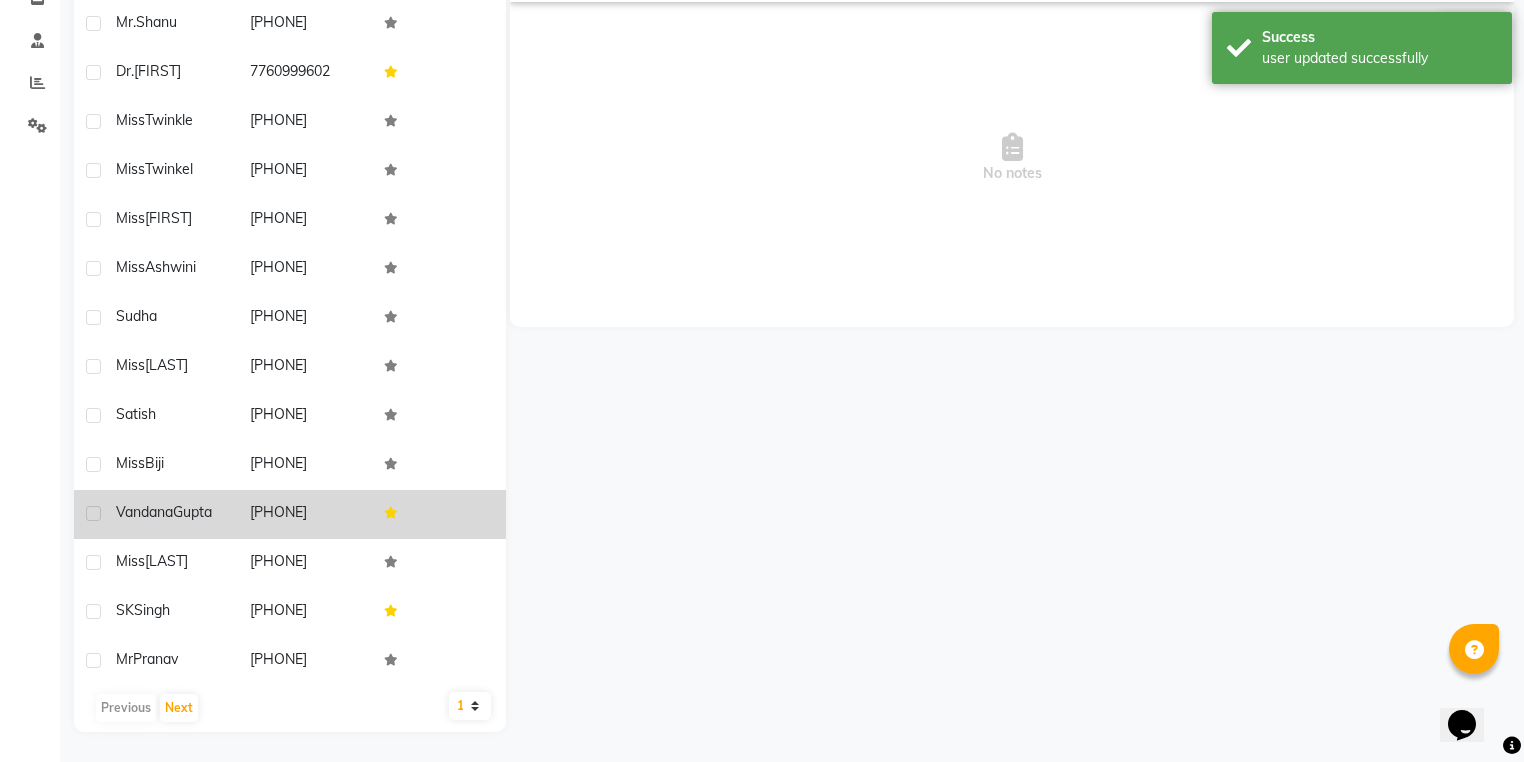 click on "Vandana" 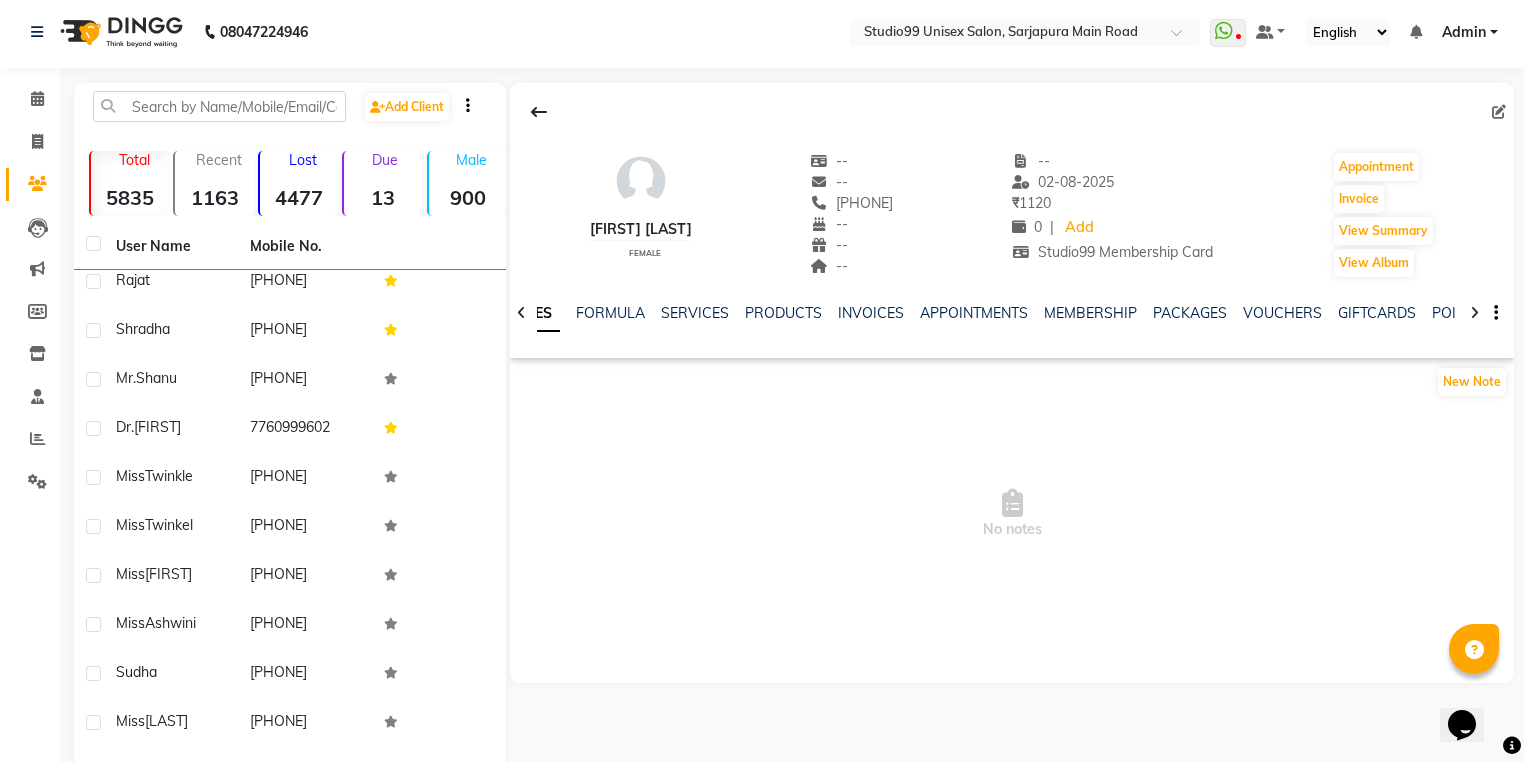 scroll, scrollTop: 0, scrollLeft: 0, axis: both 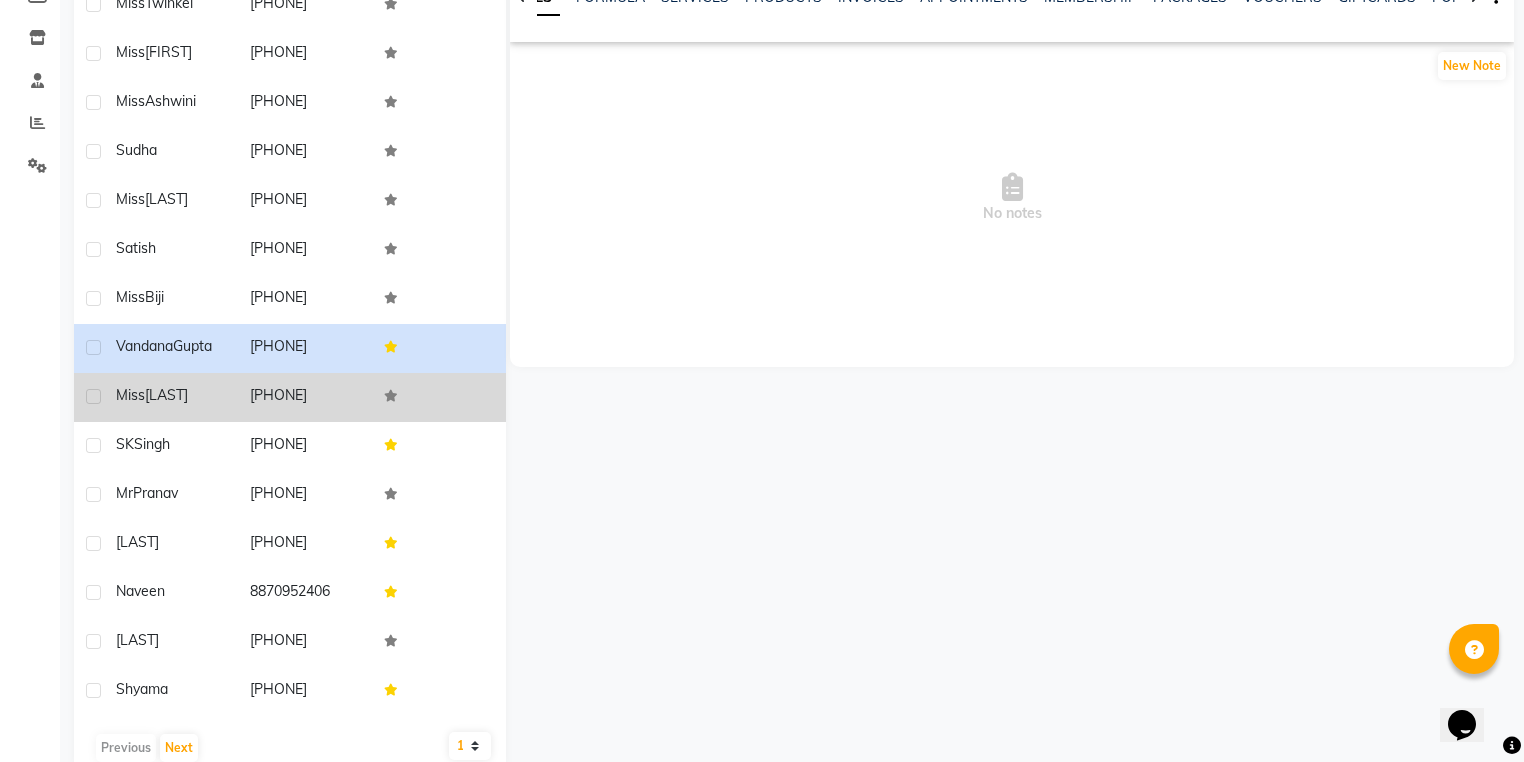 click on "Bhabneet" 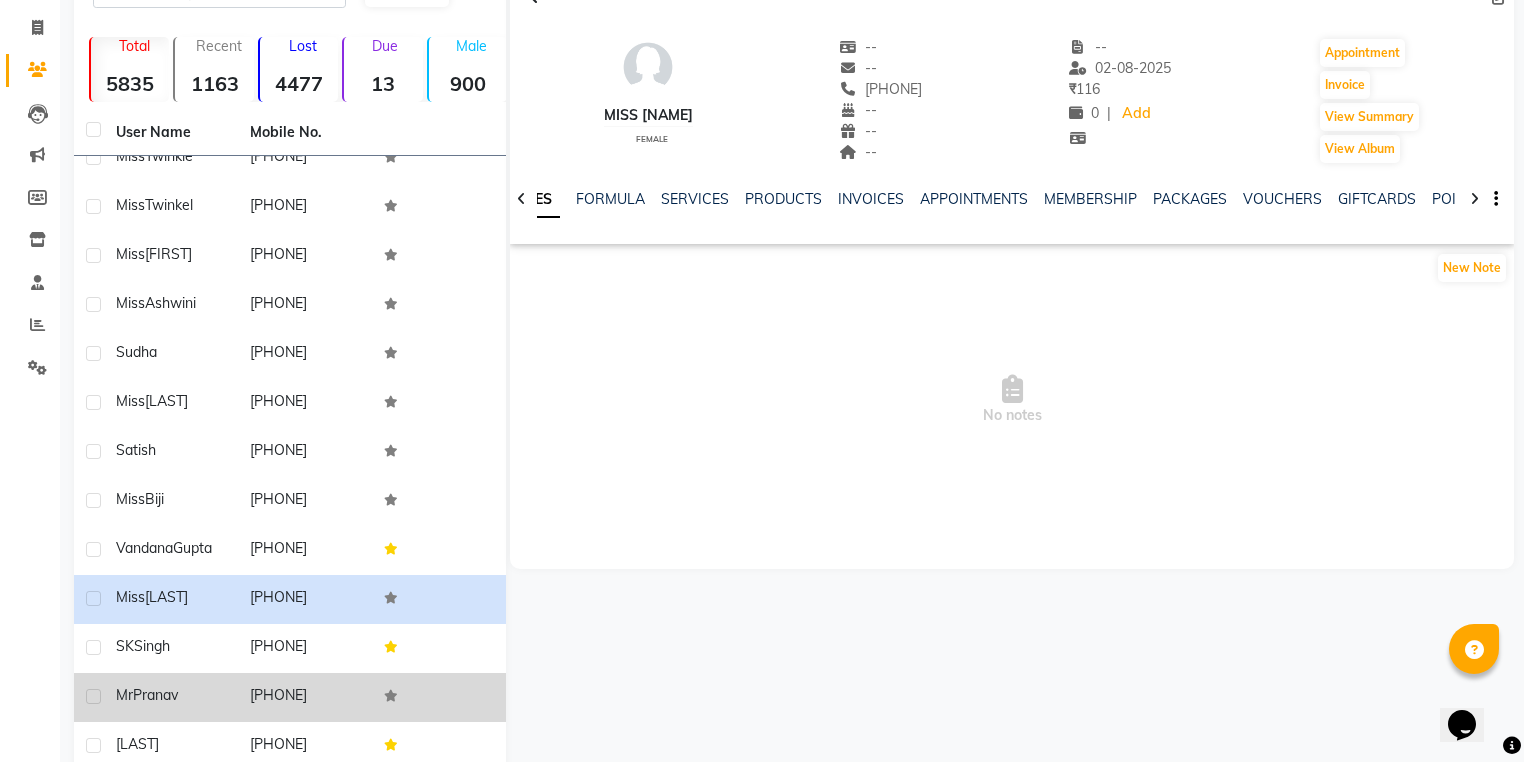 scroll, scrollTop: 240, scrollLeft: 0, axis: vertical 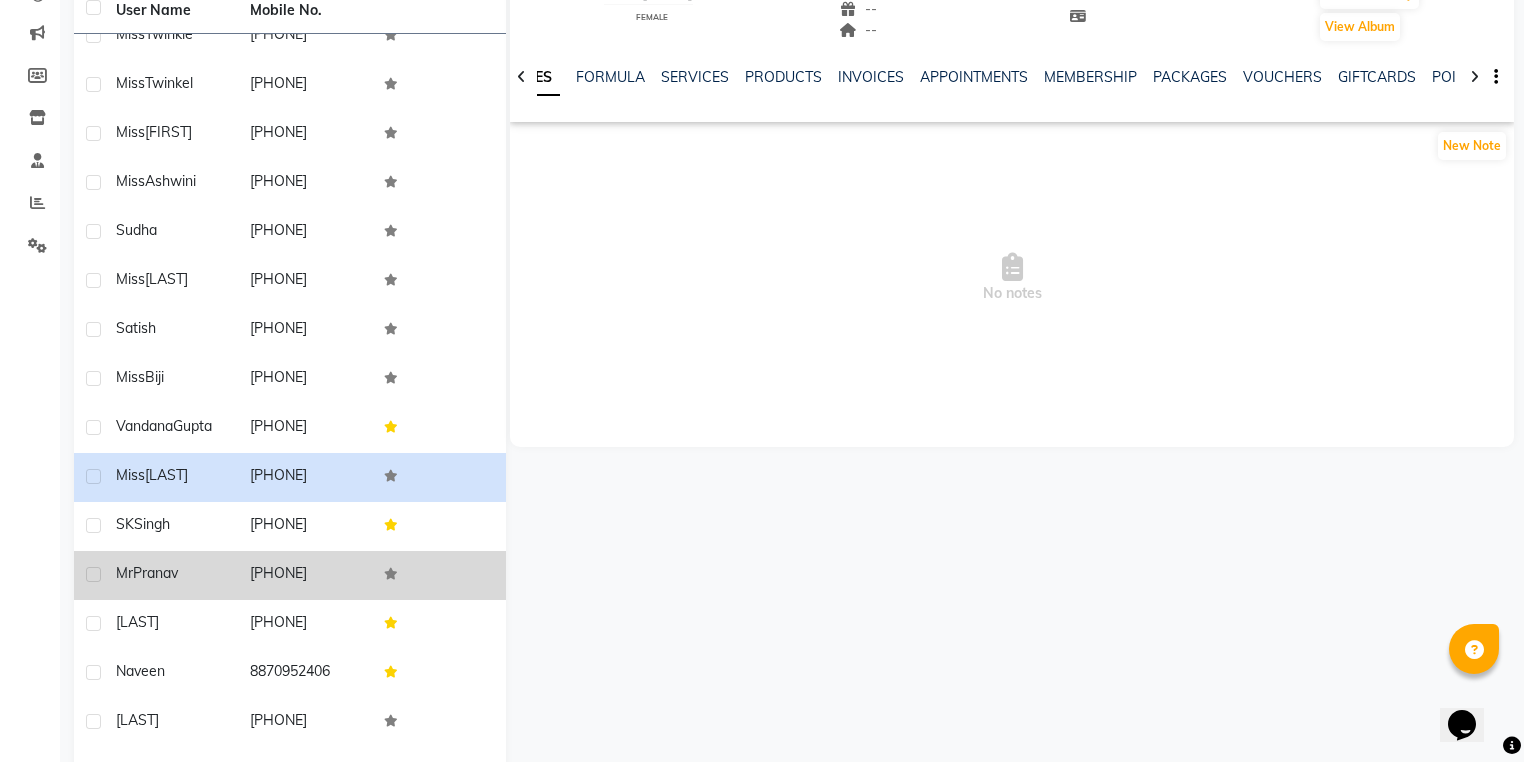 click on "Mr  Pranav" 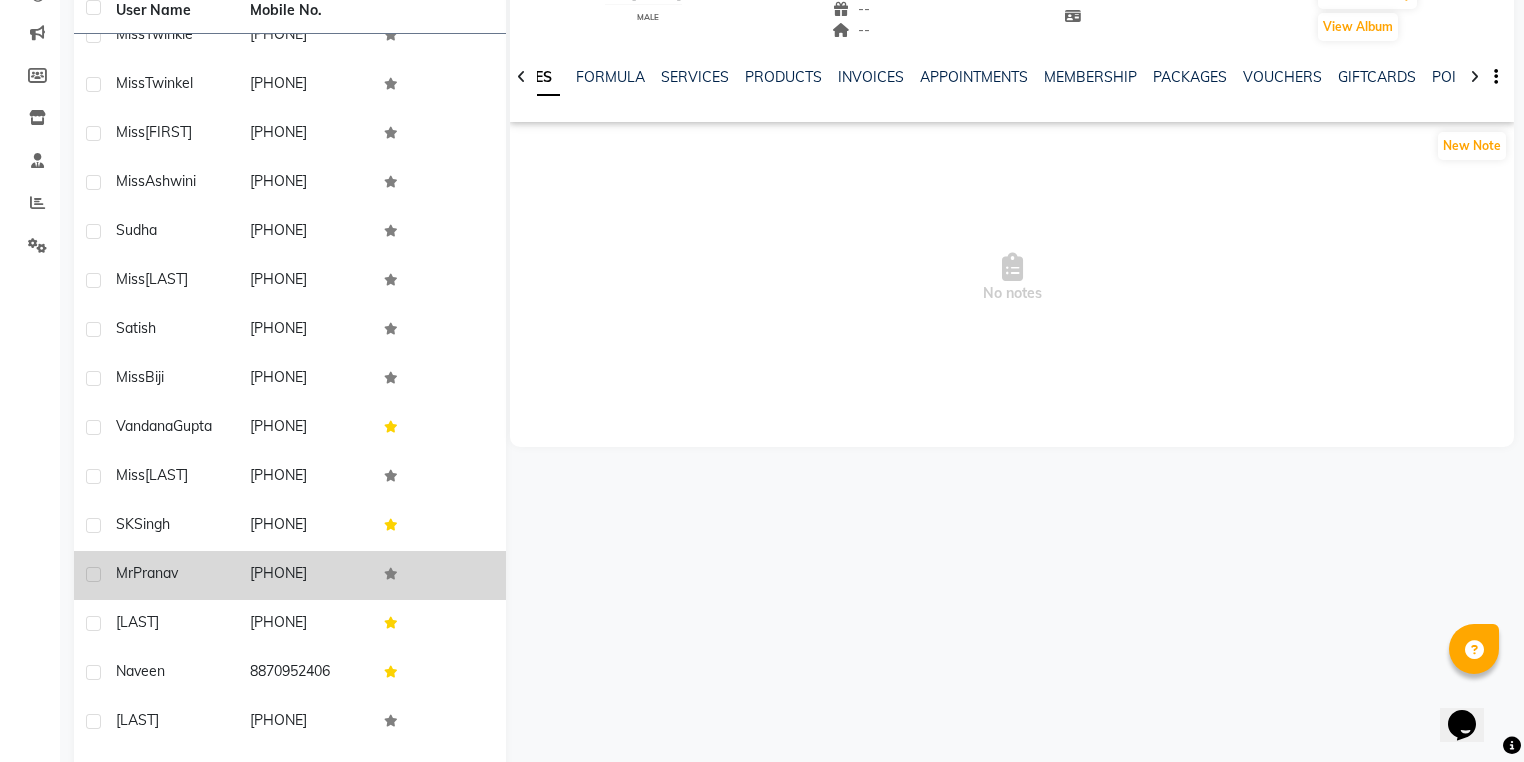scroll, scrollTop: 4172, scrollLeft: 0, axis: vertical 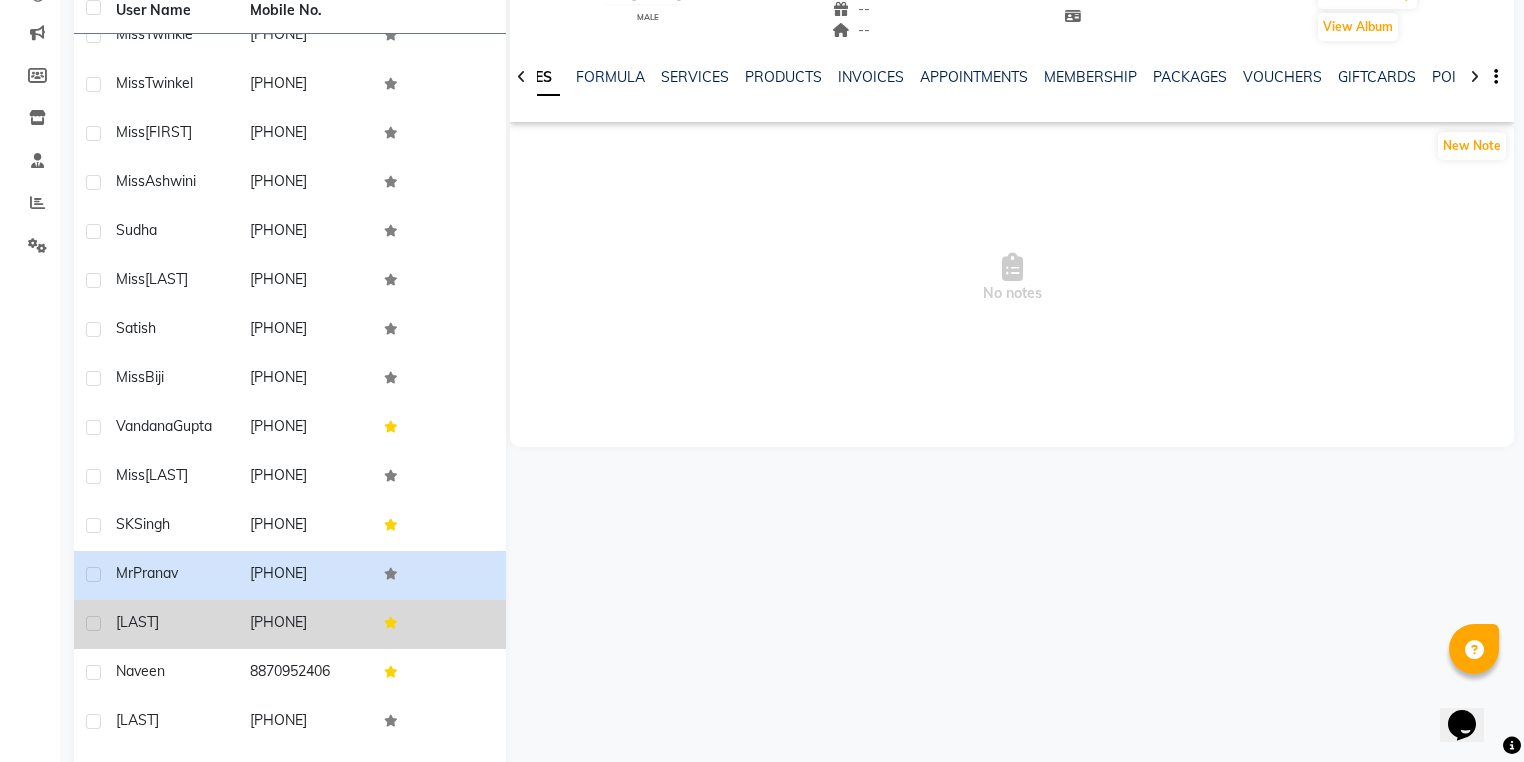 click on "shormistha" 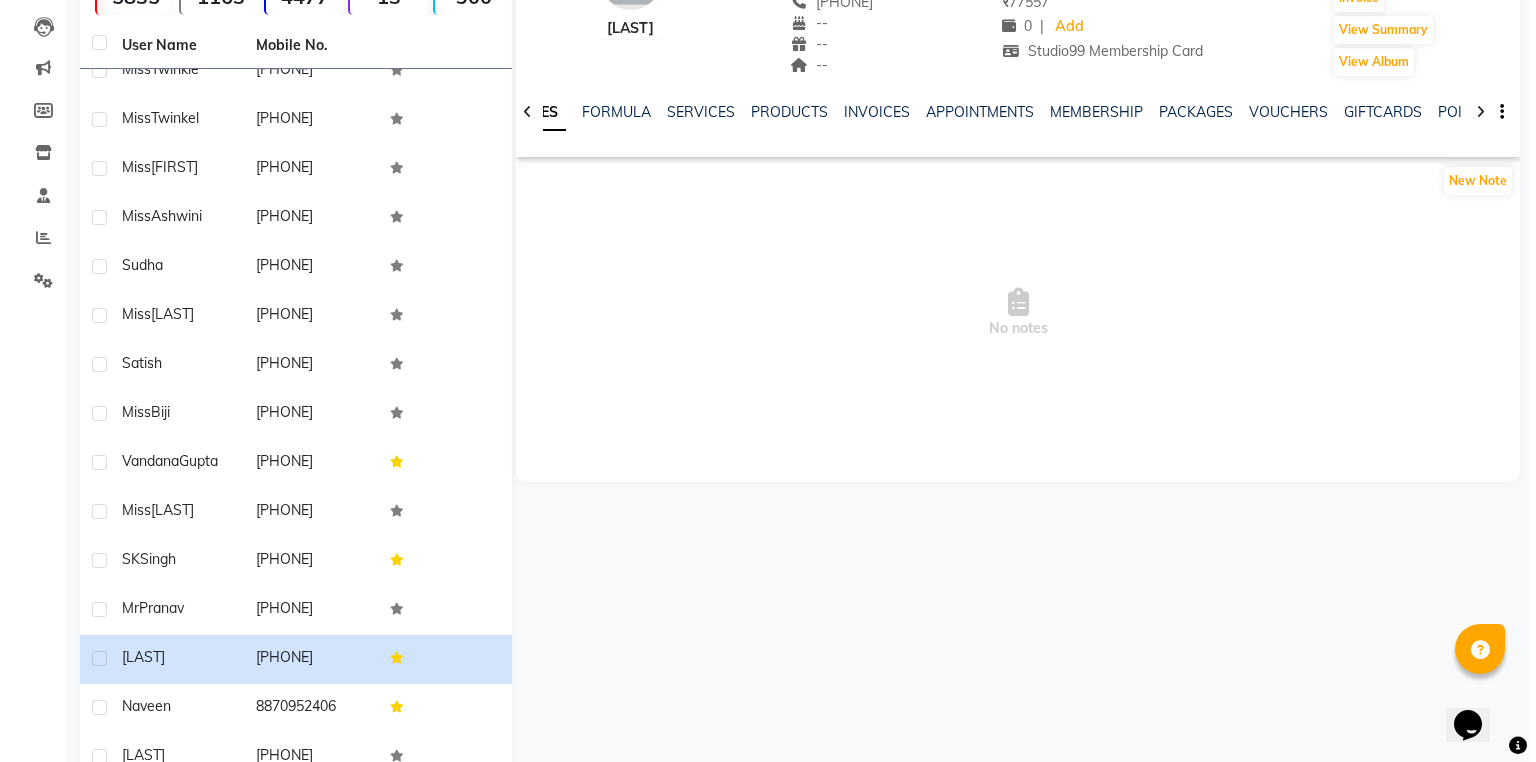 scroll, scrollTop: 0, scrollLeft: 0, axis: both 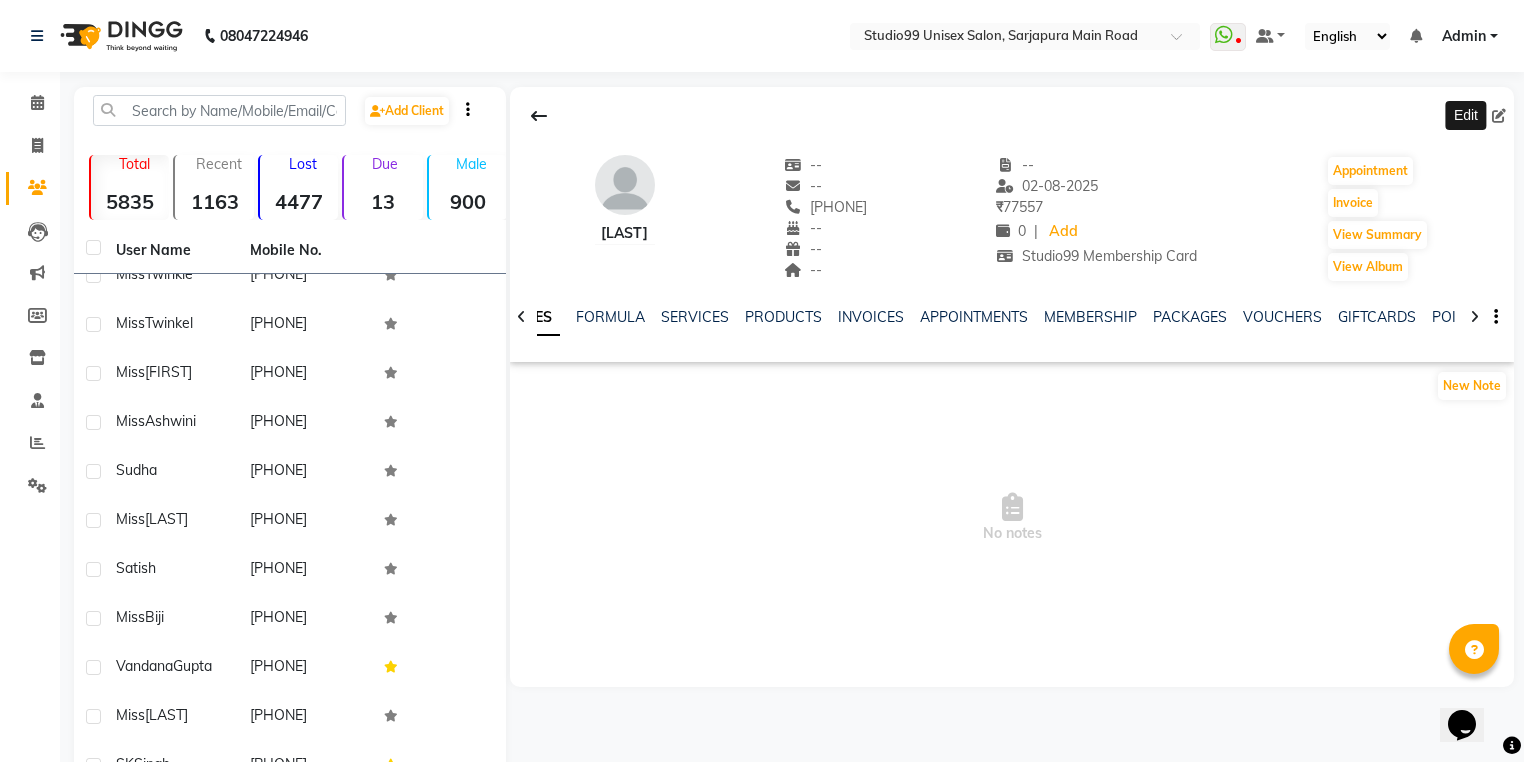 click 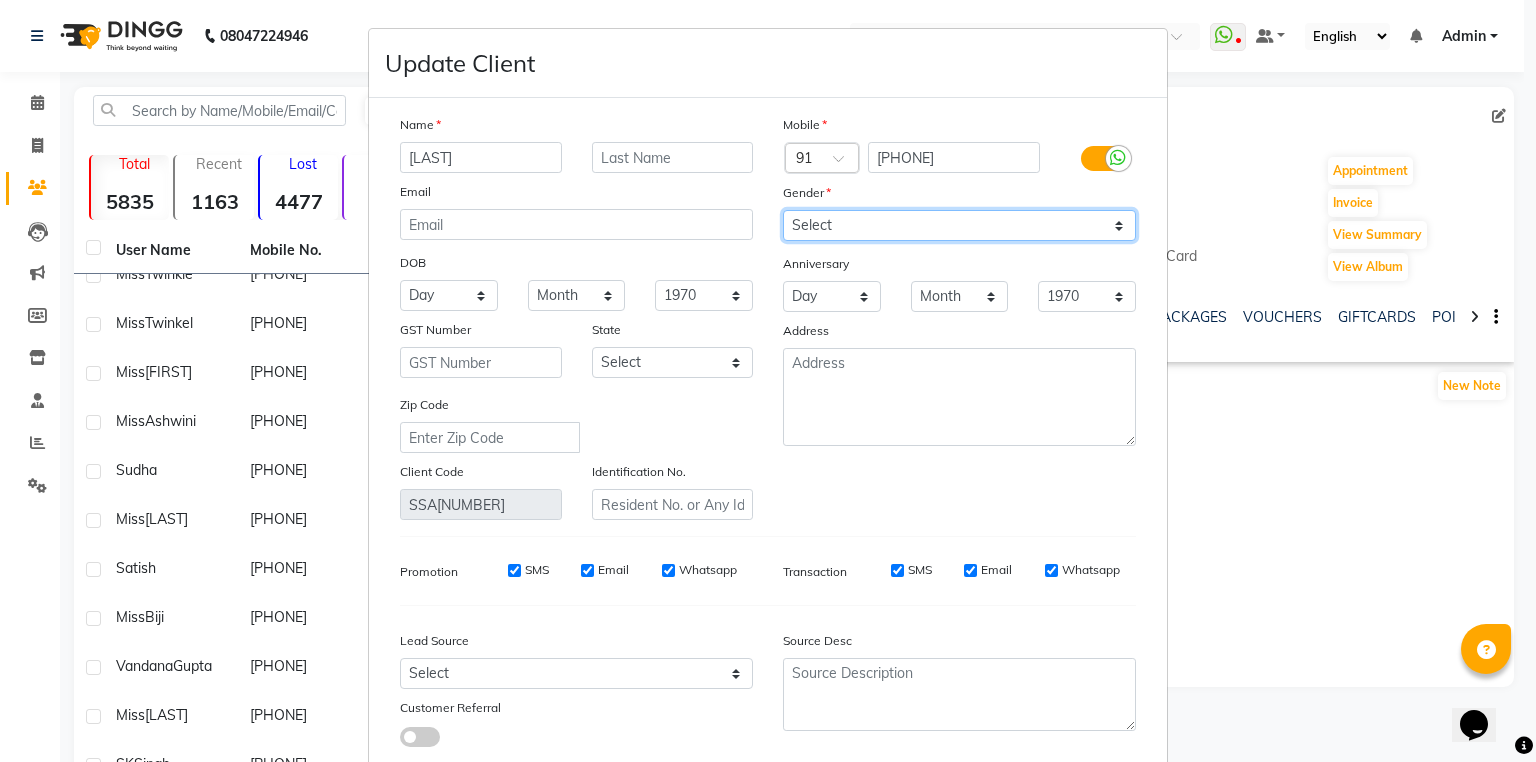 click on "Select Male Female Other Prefer Not To Say" at bounding box center [959, 225] 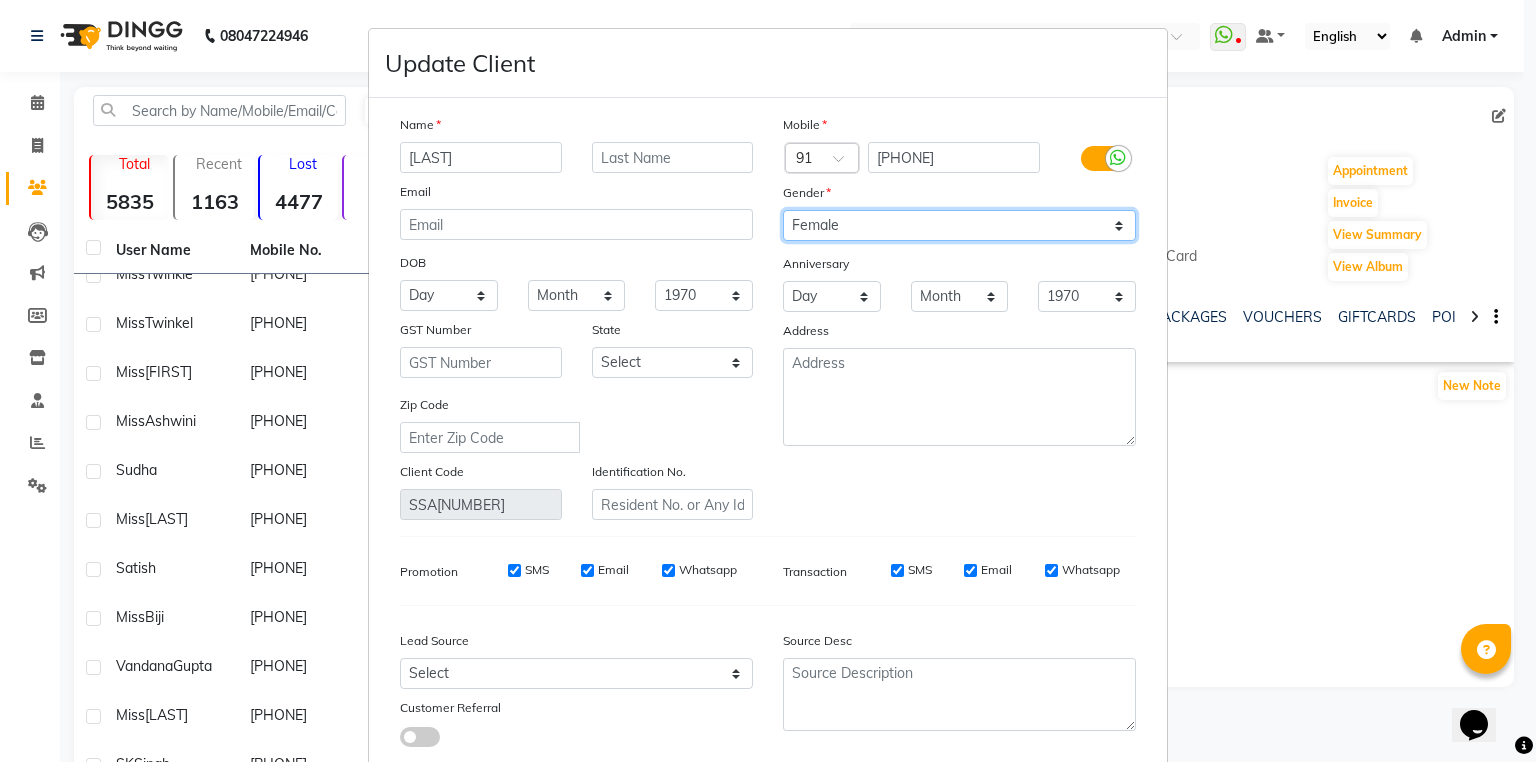click on "Select Male Female Other Prefer Not To Say" at bounding box center [959, 225] 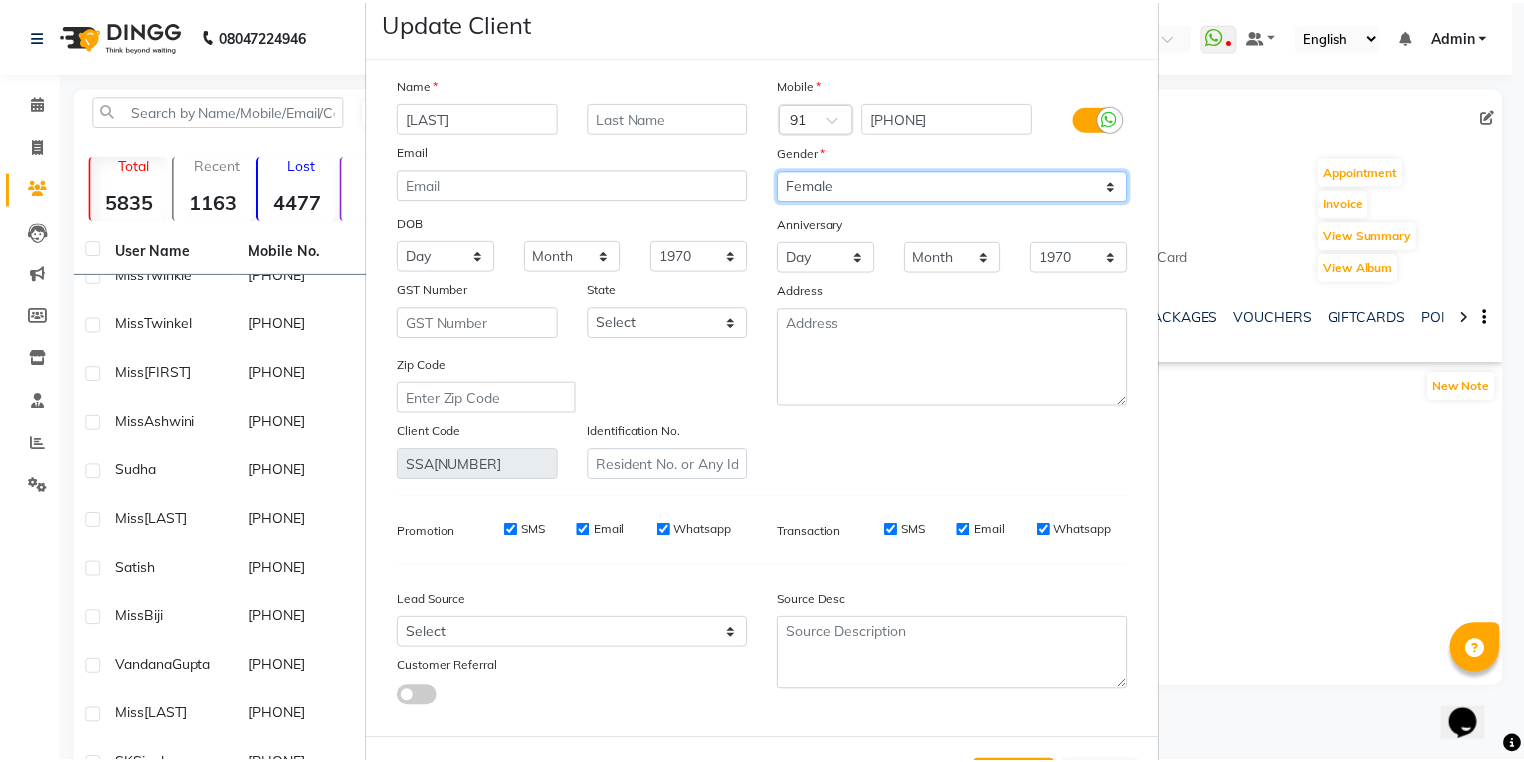 scroll, scrollTop: 135, scrollLeft: 0, axis: vertical 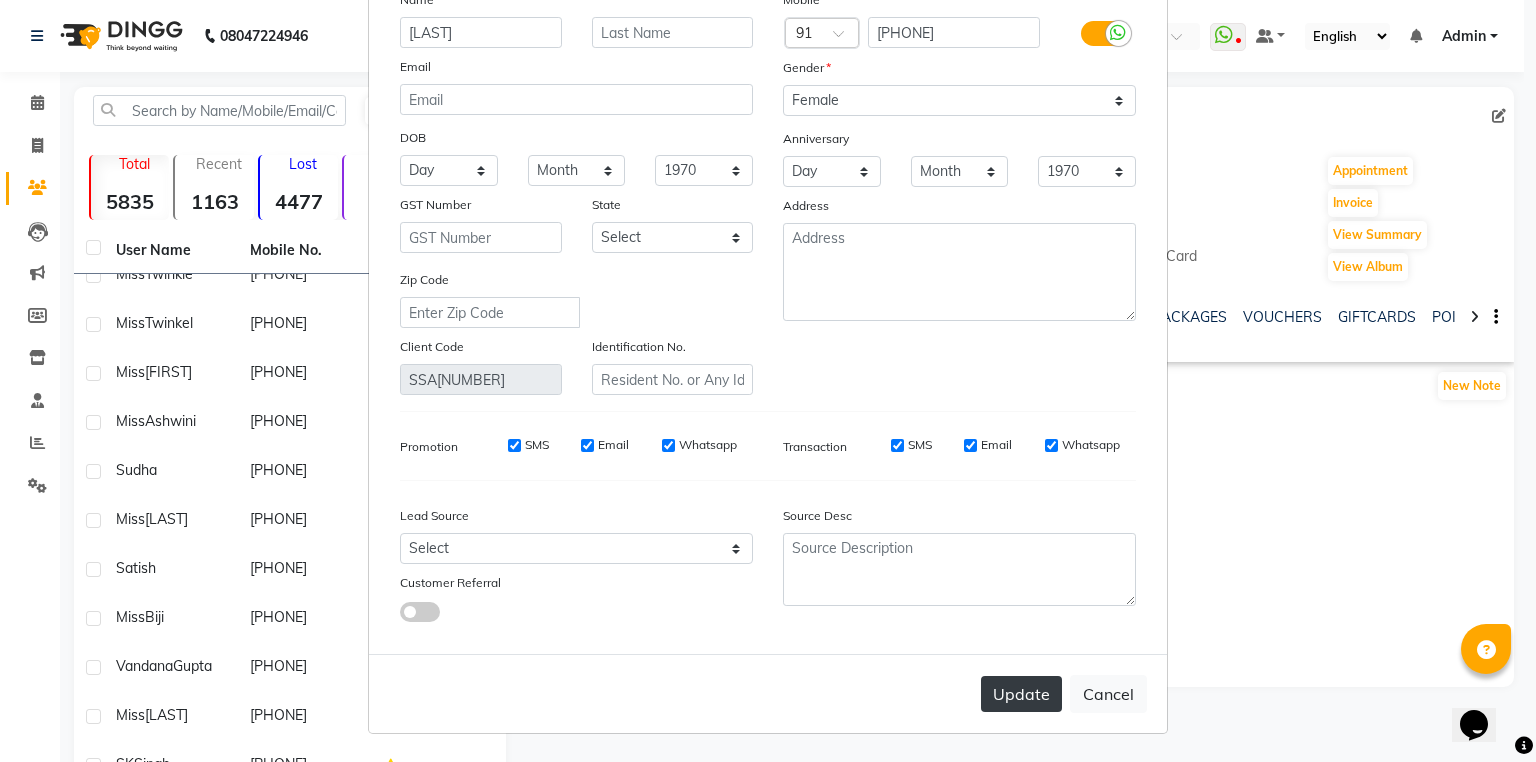 click on "Update" at bounding box center (1021, 694) 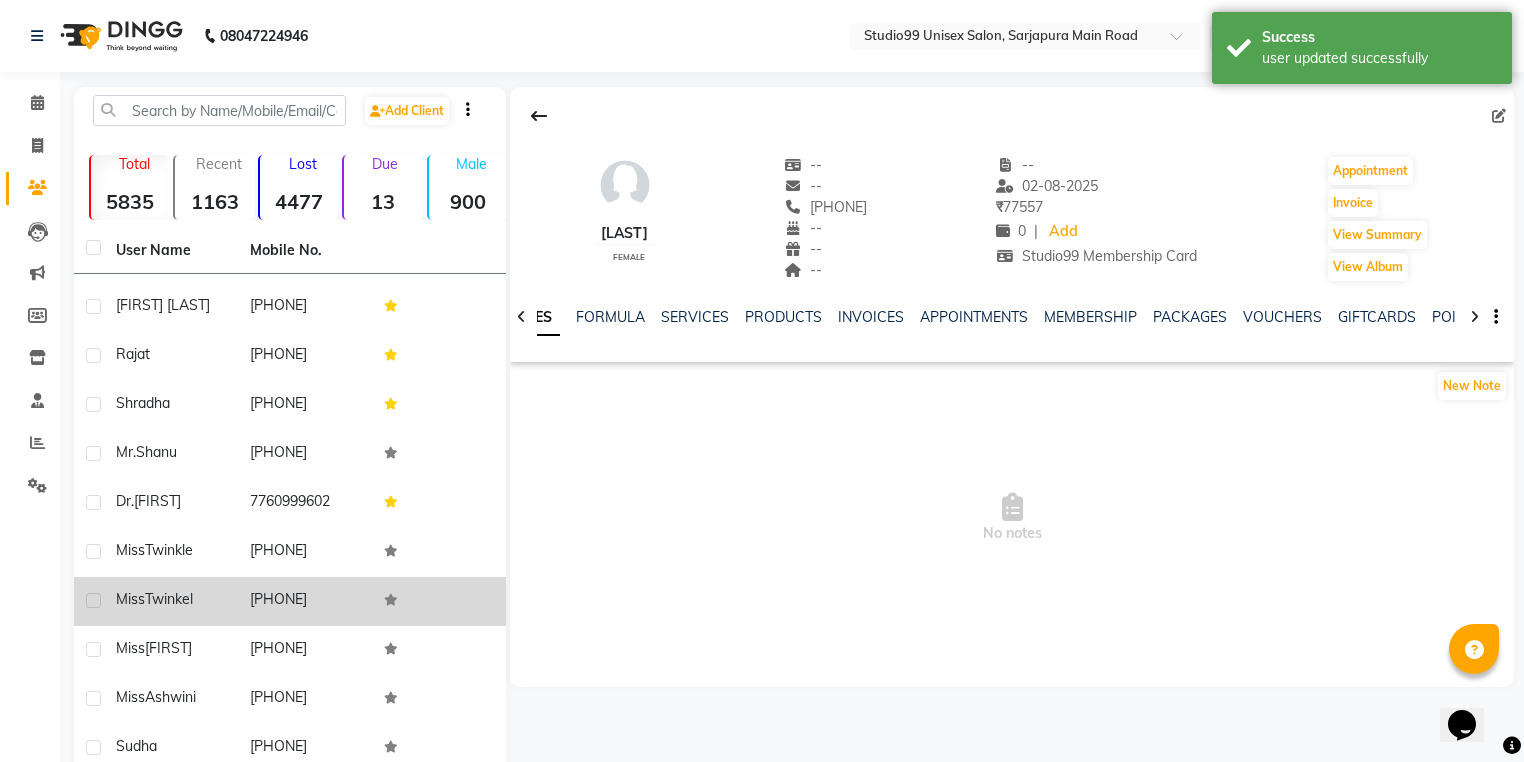 scroll, scrollTop: 4172, scrollLeft: 0, axis: vertical 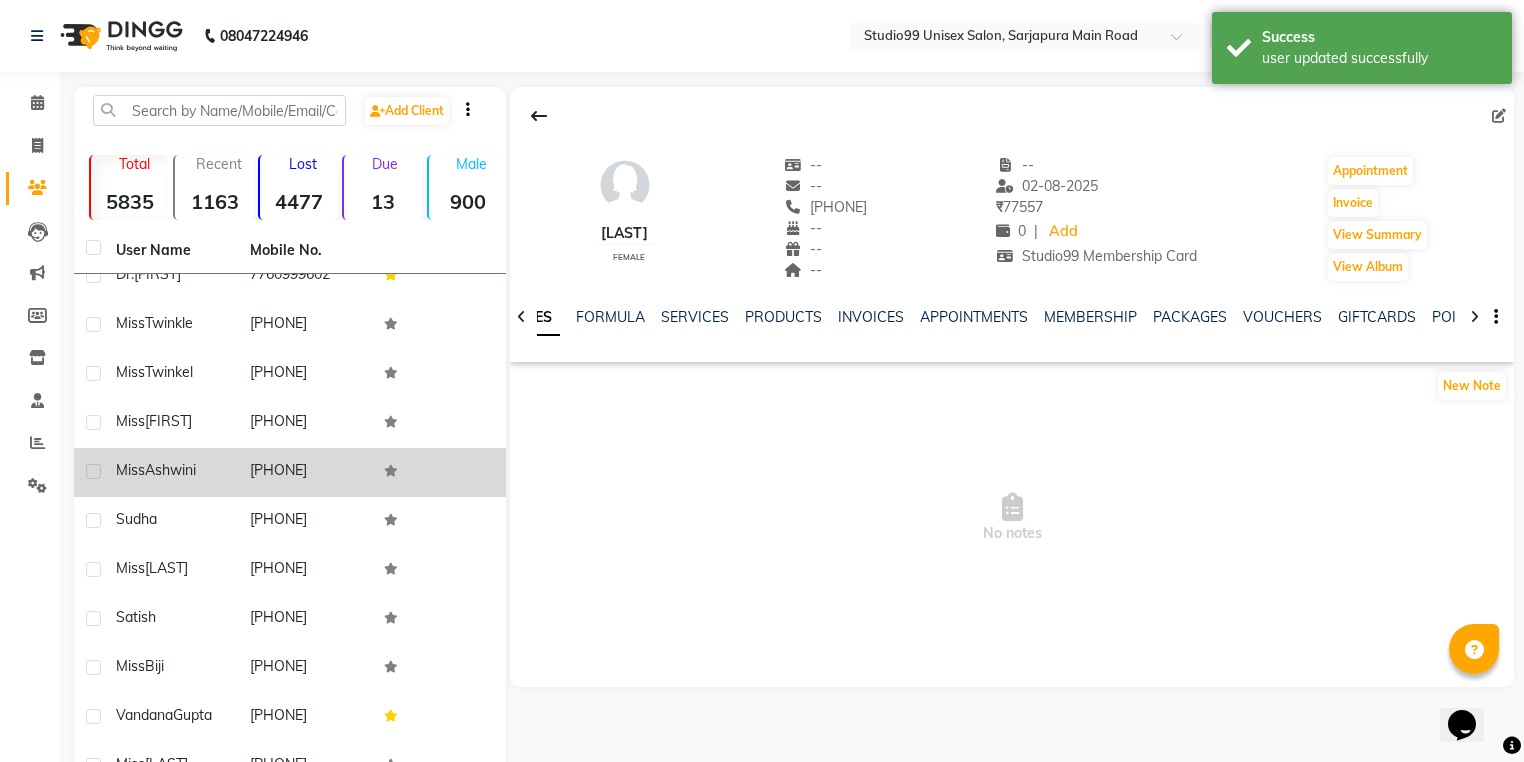 click on "Ashwini" 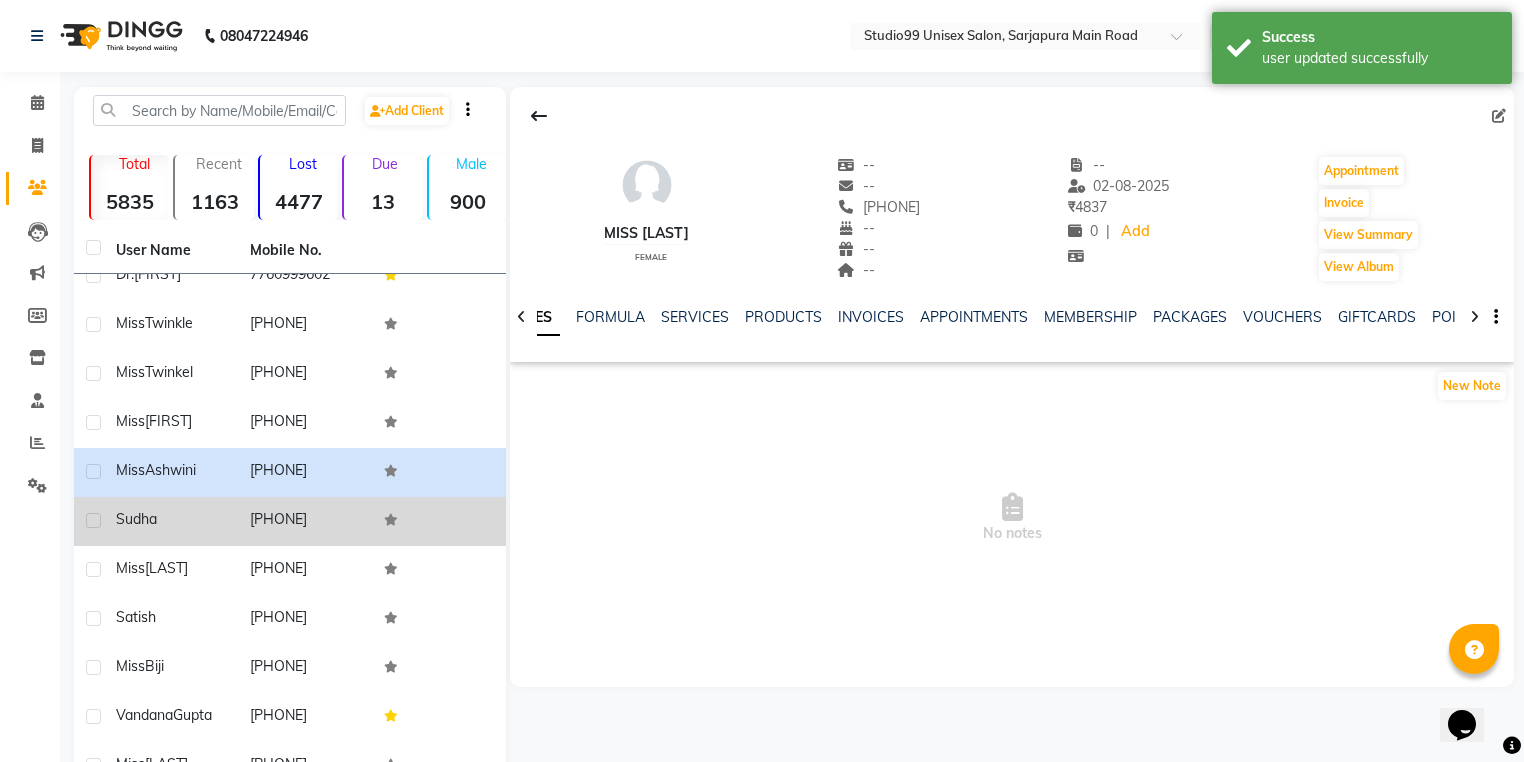 click on "Sudha" 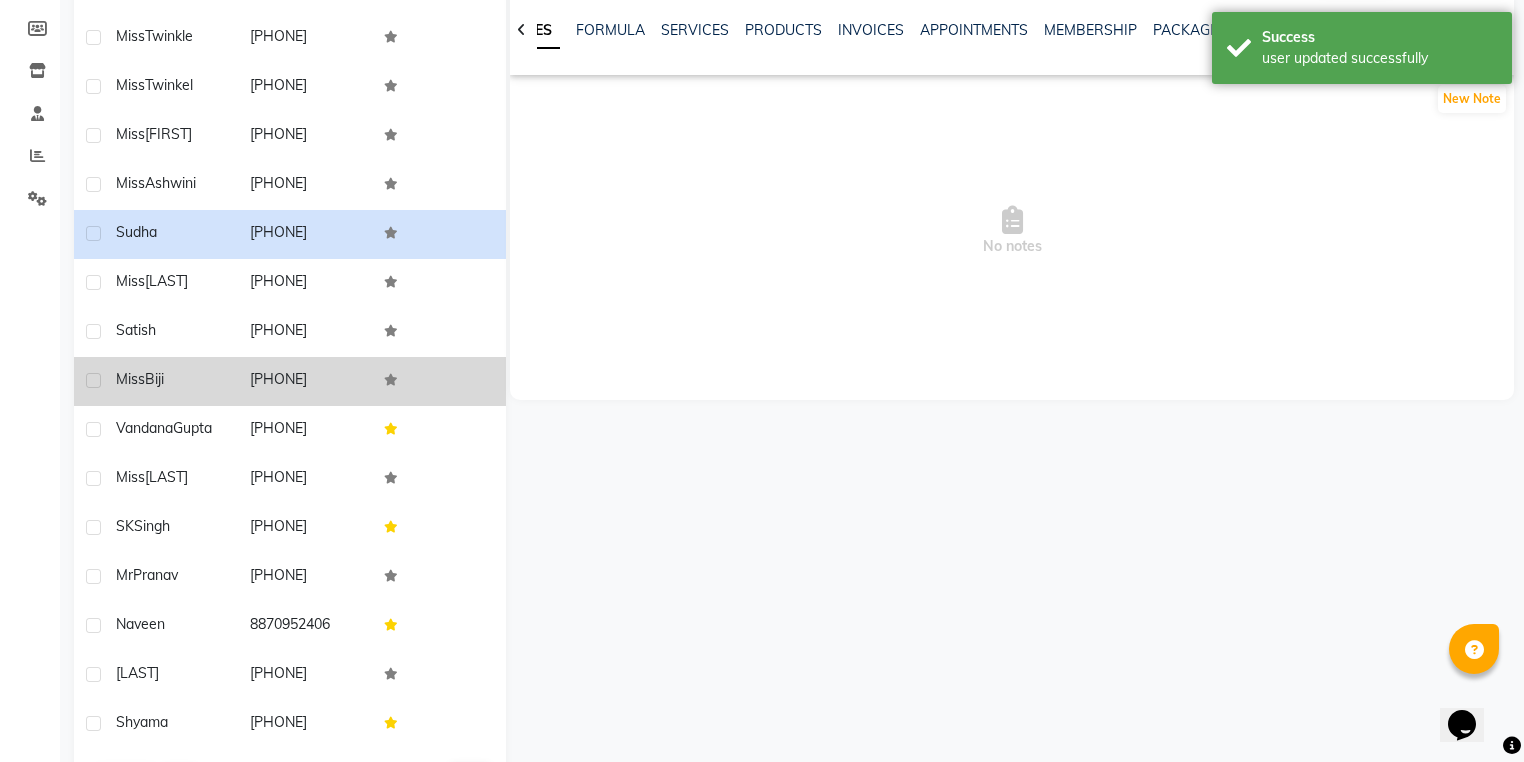 scroll, scrollTop: 320, scrollLeft: 0, axis: vertical 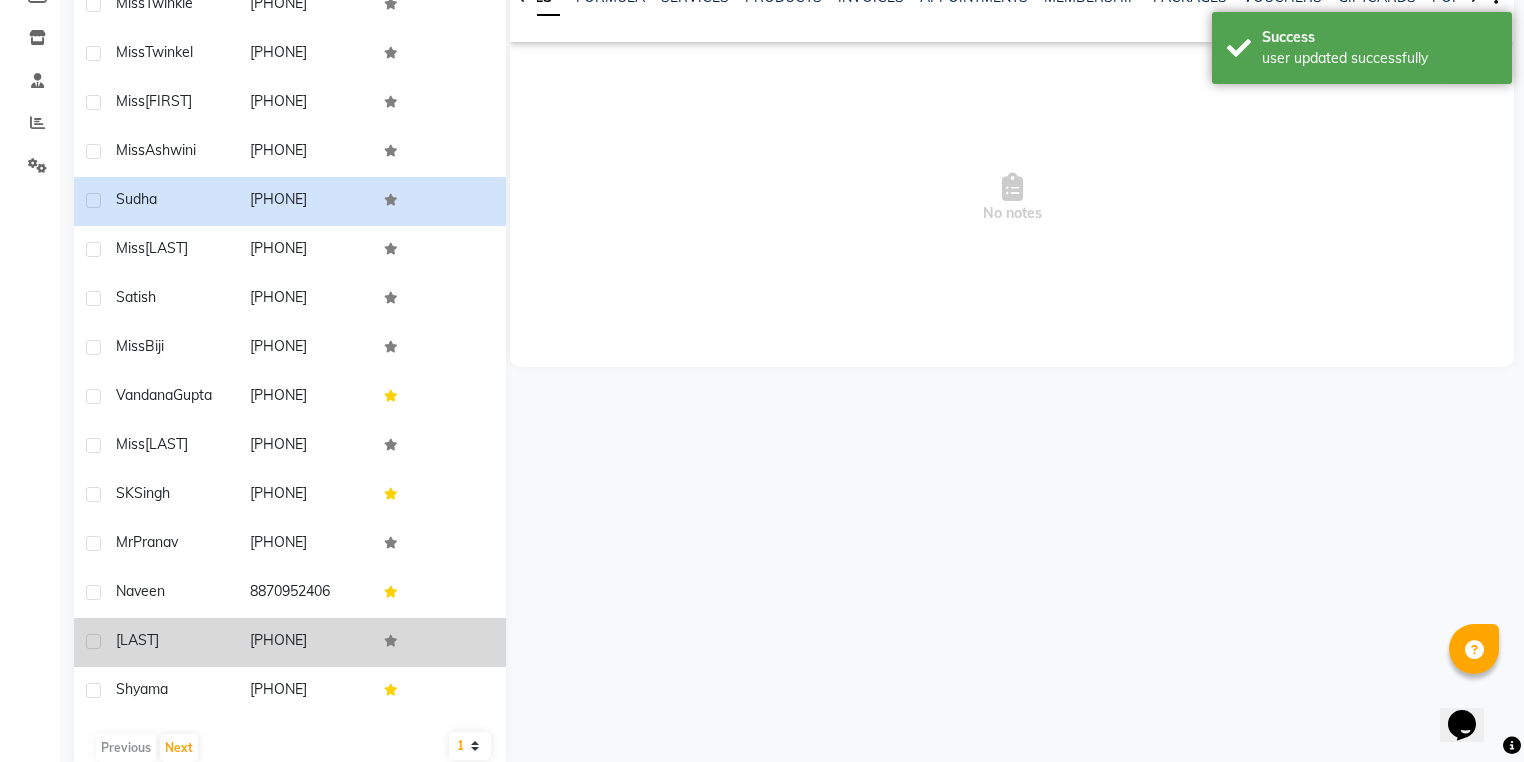 click on "Biju" 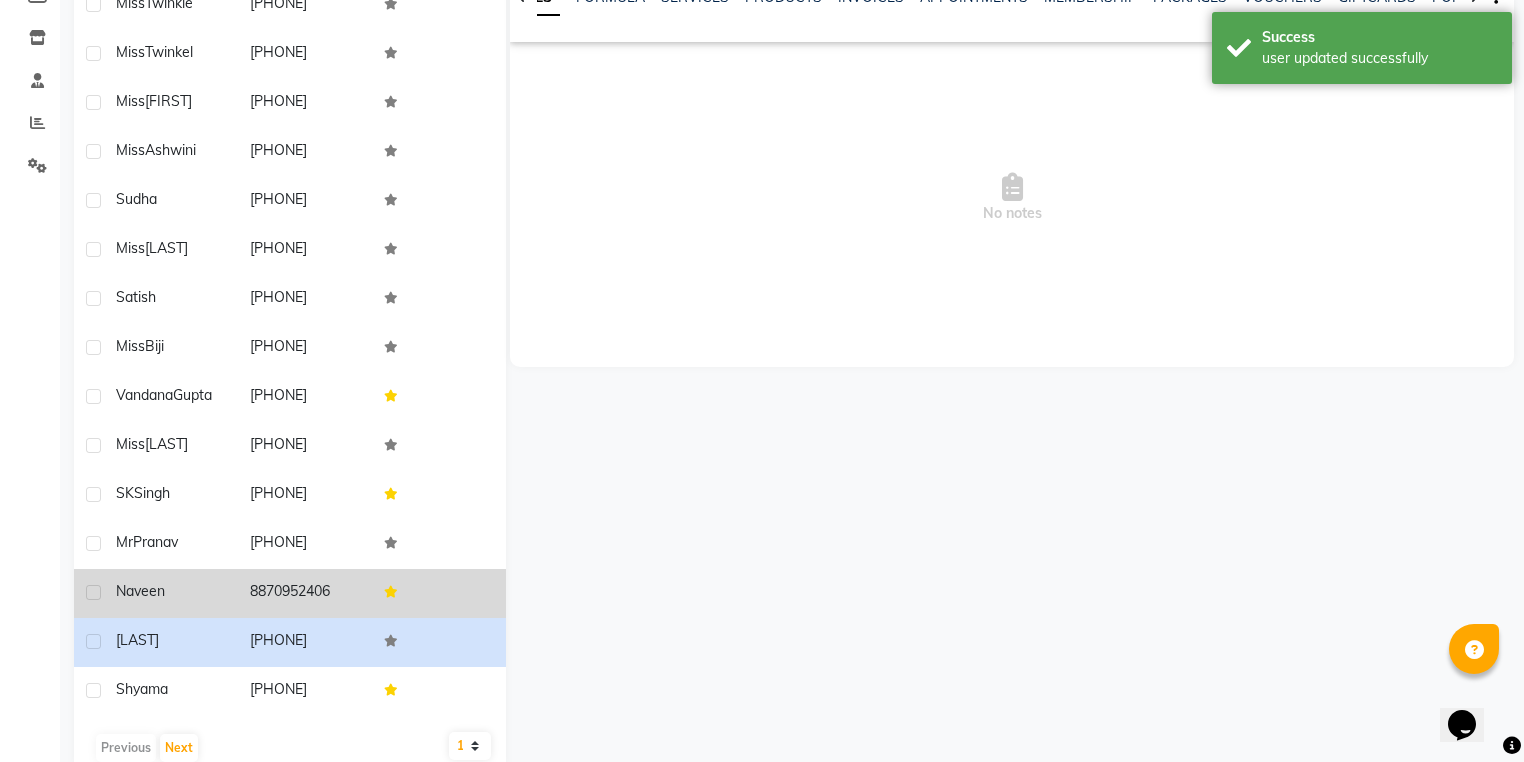 click on "Naveen" 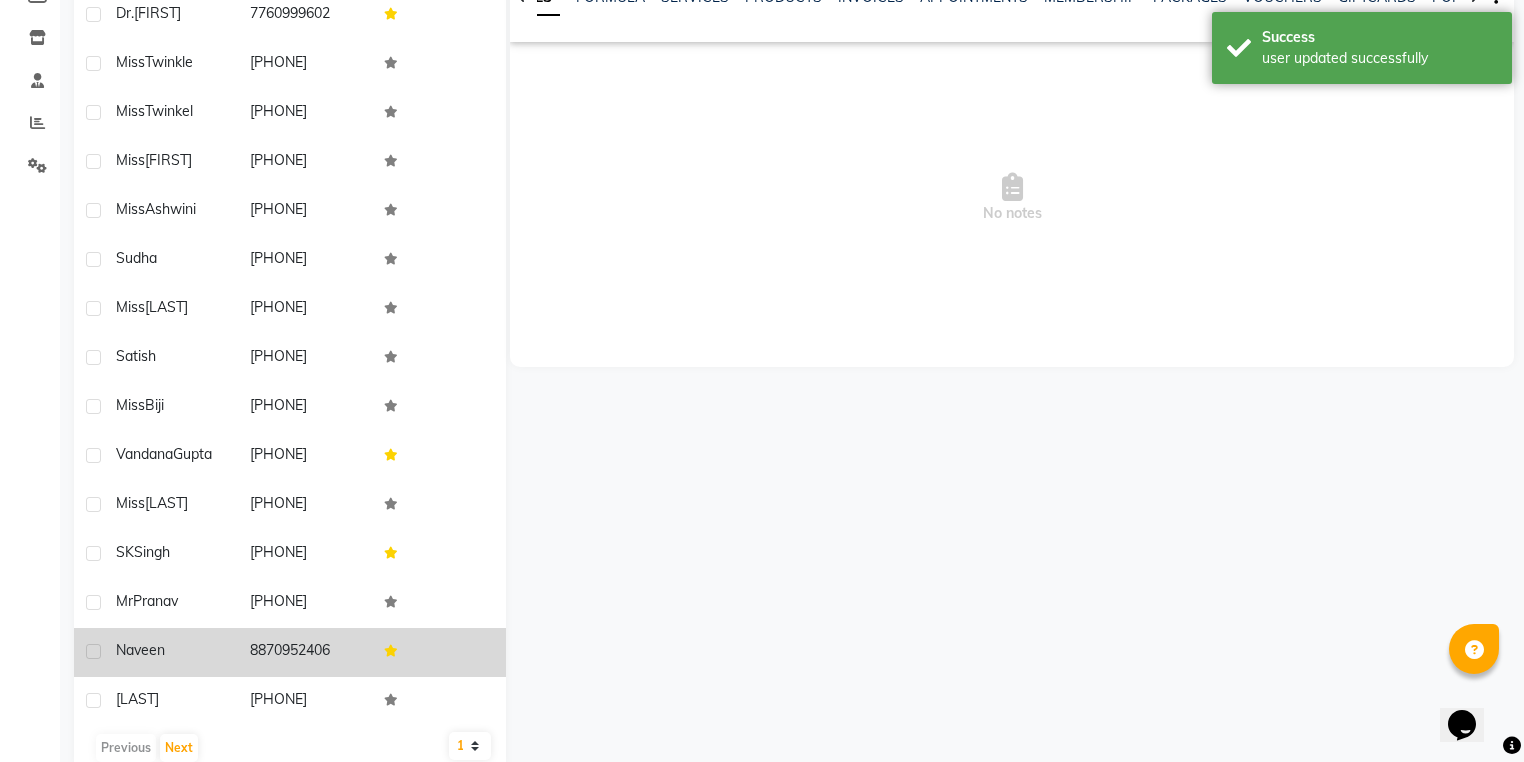 scroll, scrollTop: 3852, scrollLeft: 0, axis: vertical 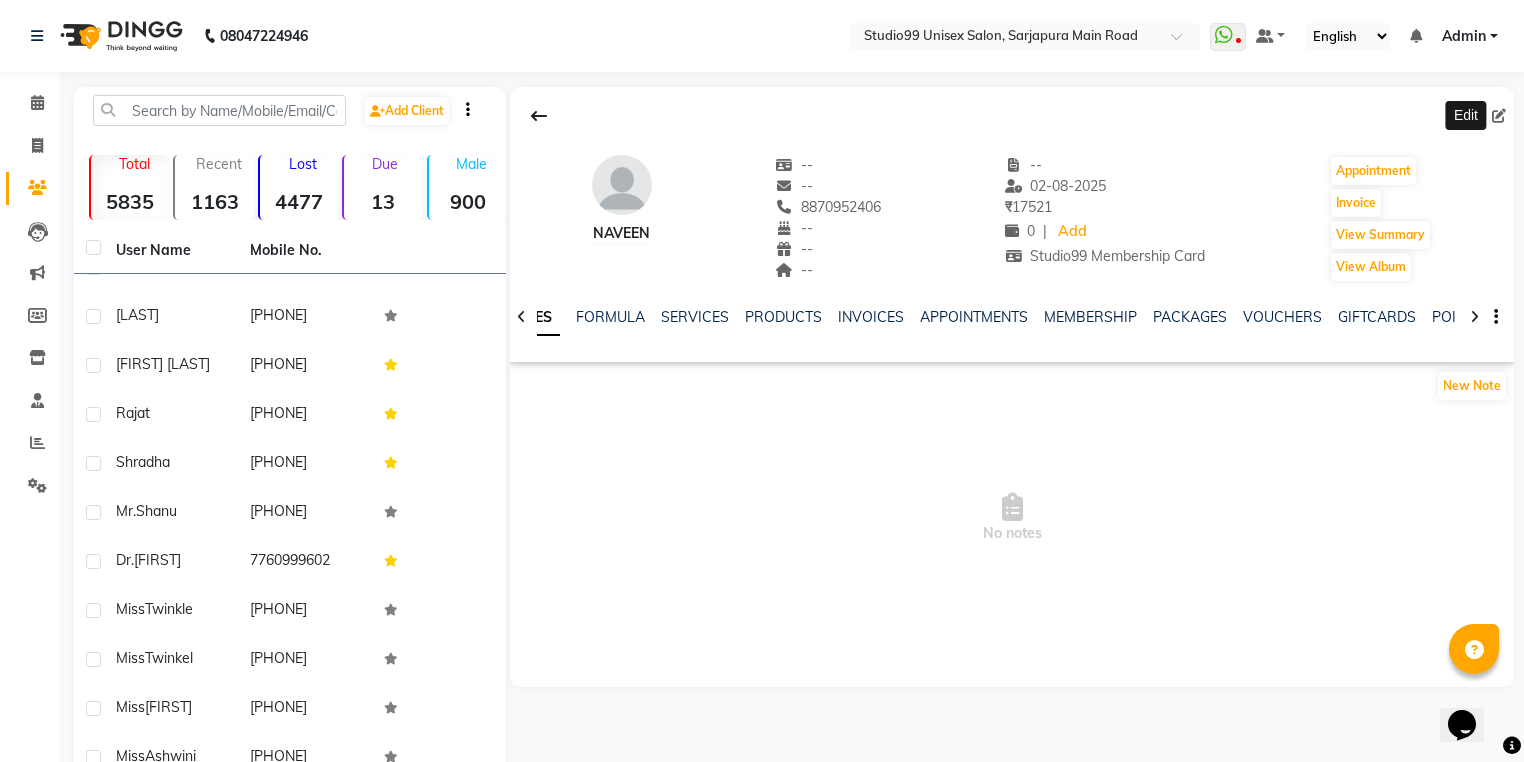 click 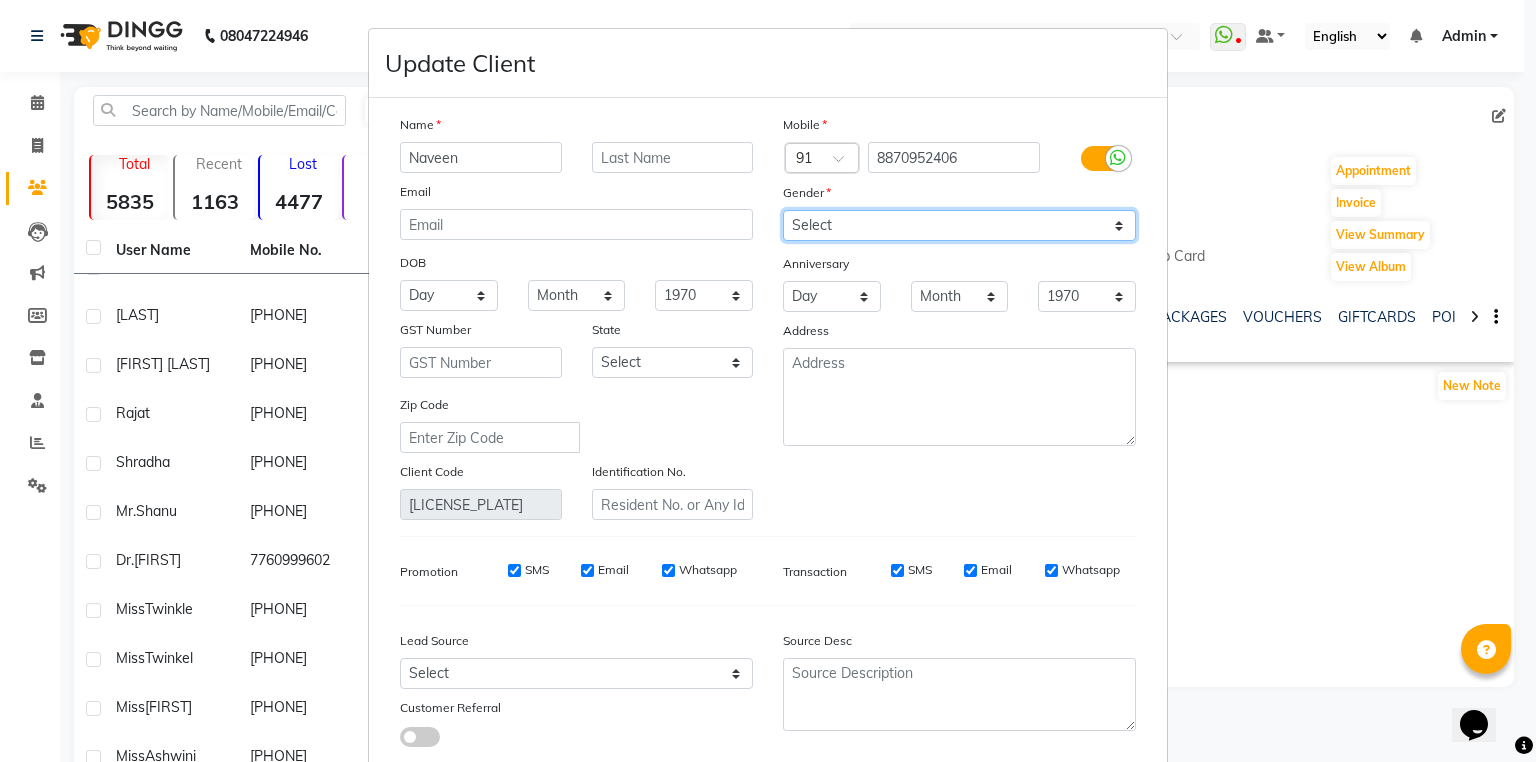 drag, startPoint x: 970, startPoint y: 237, endPoint x: 981, endPoint y: 228, distance: 14.21267 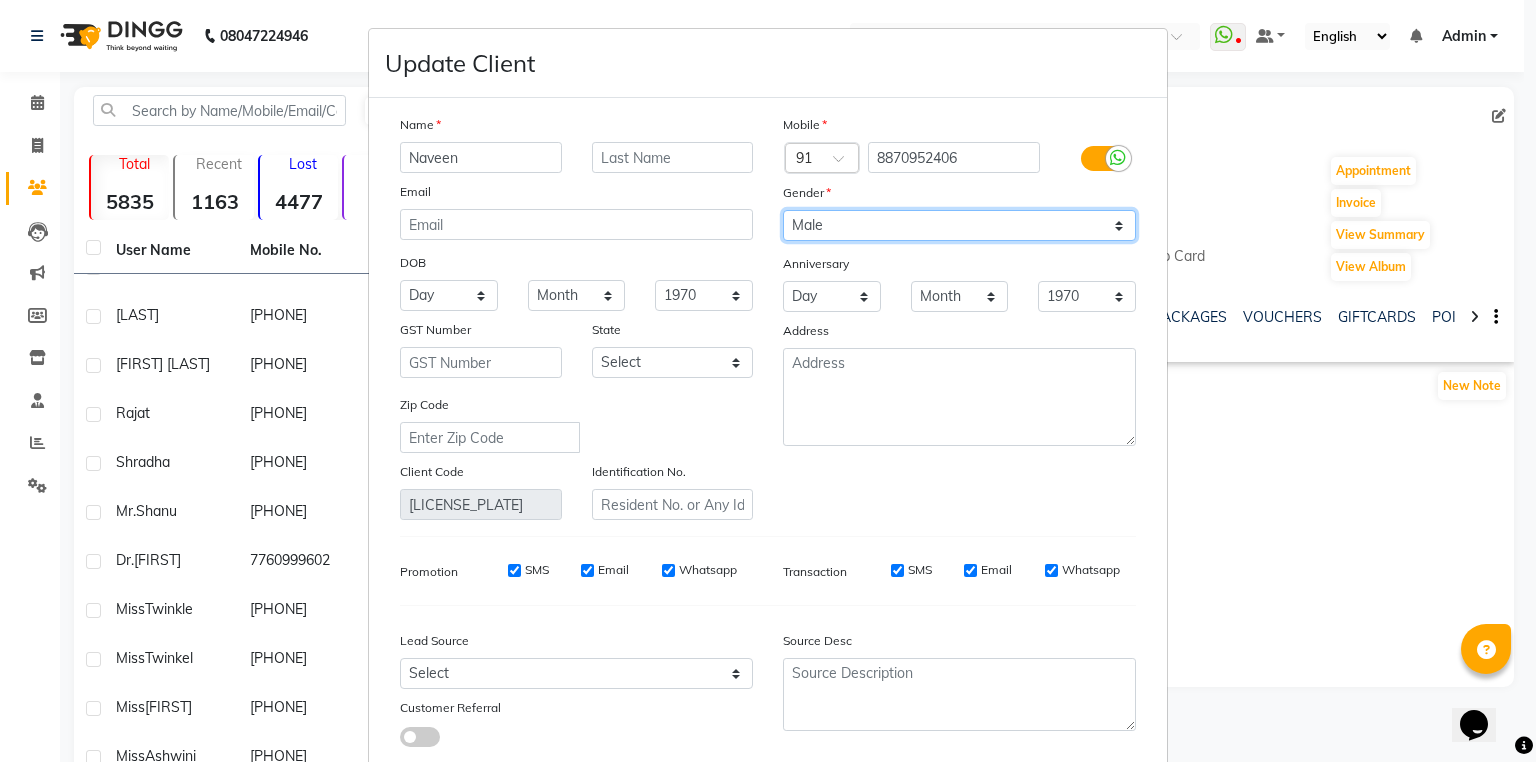 click on "Select Male Female Other Prefer Not To Say" at bounding box center [959, 225] 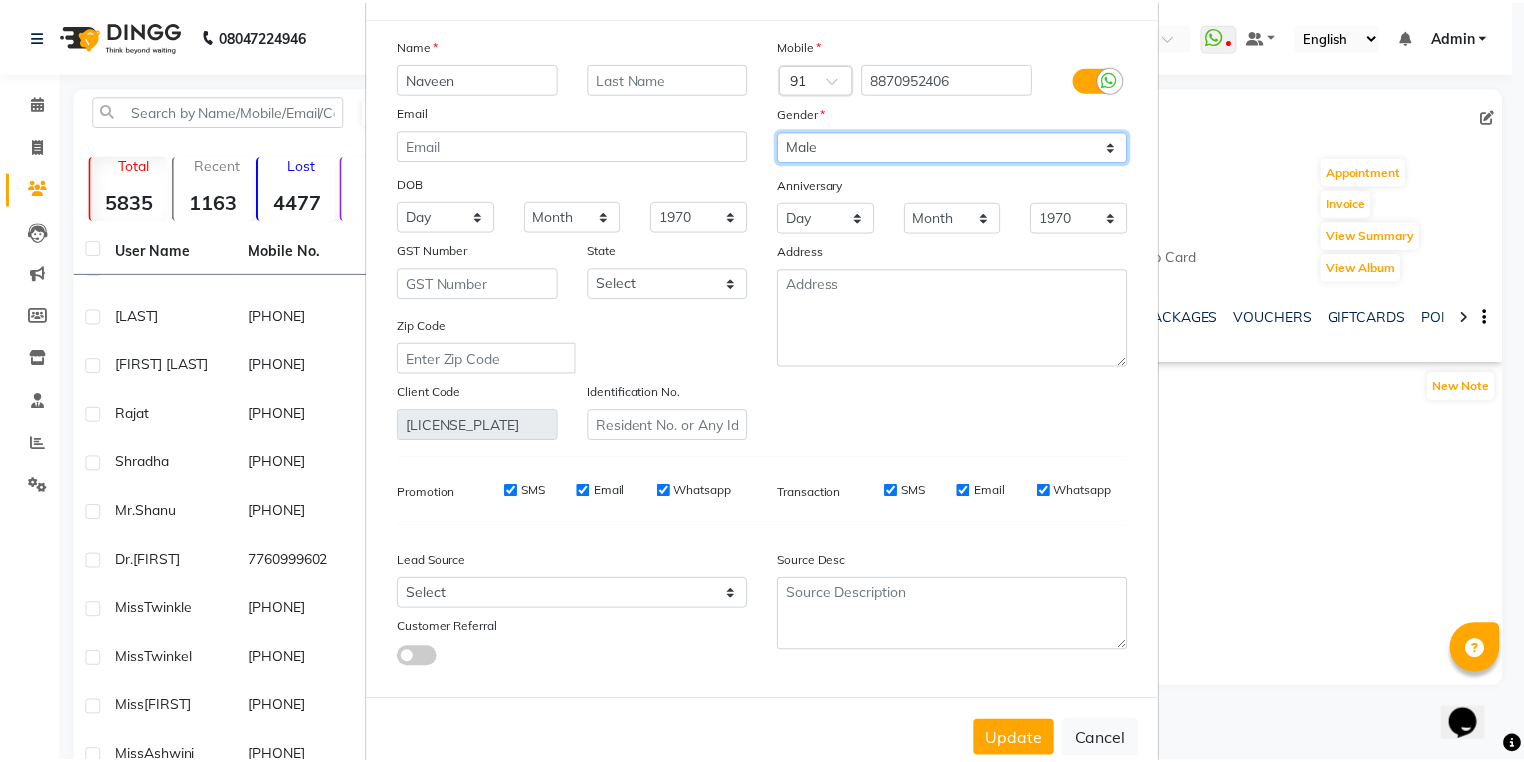 scroll, scrollTop: 135, scrollLeft: 0, axis: vertical 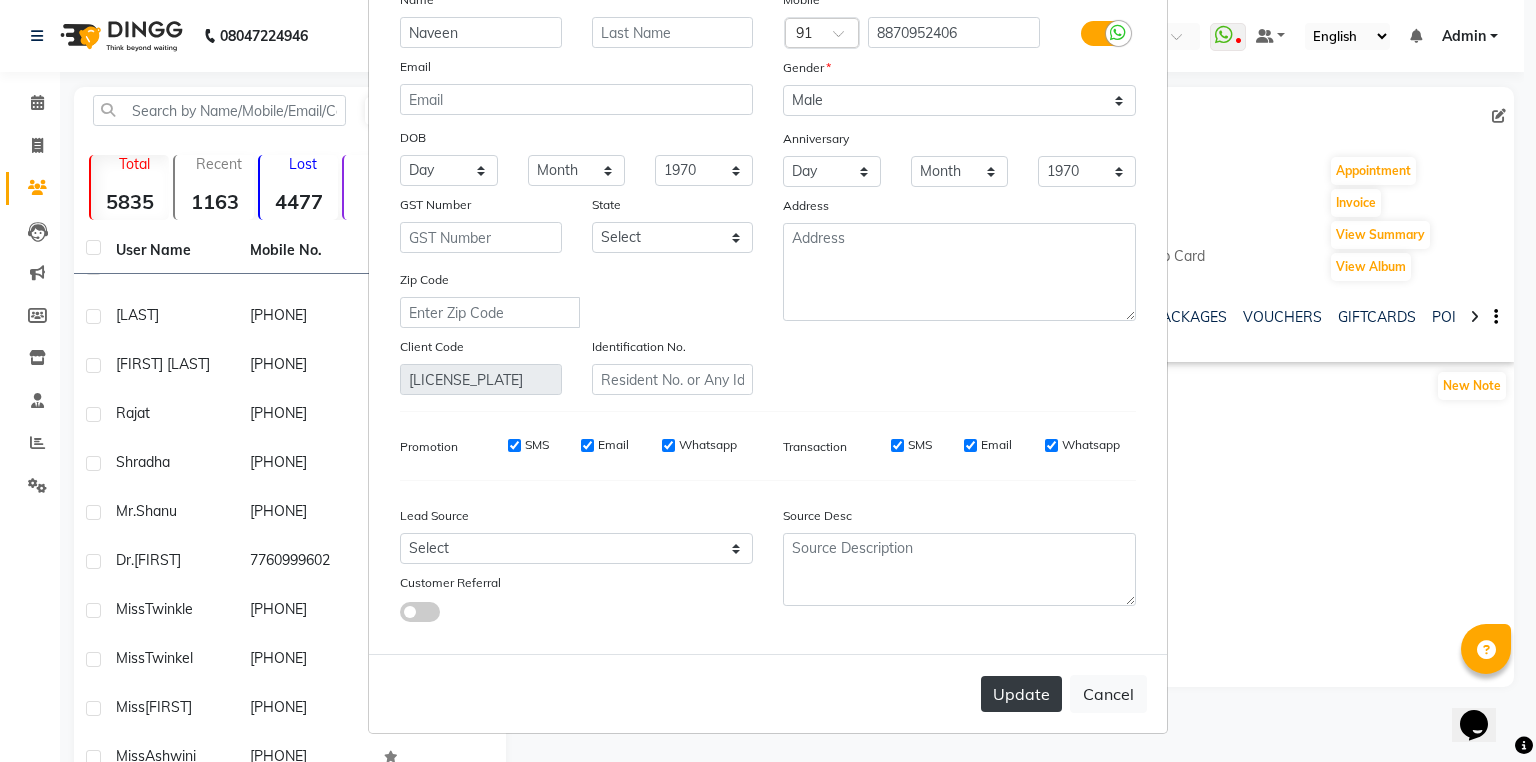 click on "Update" at bounding box center [1021, 694] 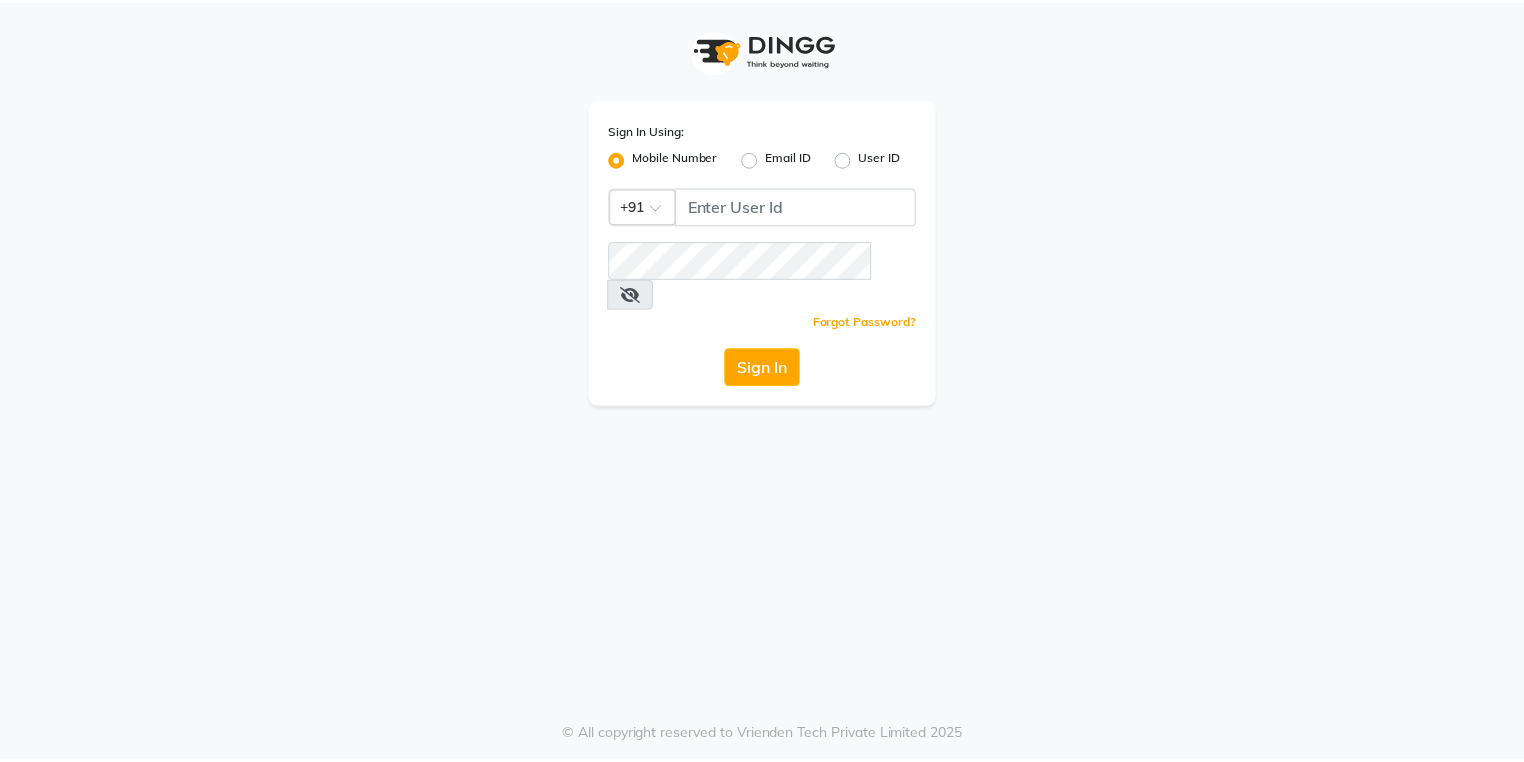 scroll, scrollTop: 0, scrollLeft: 0, axis: both 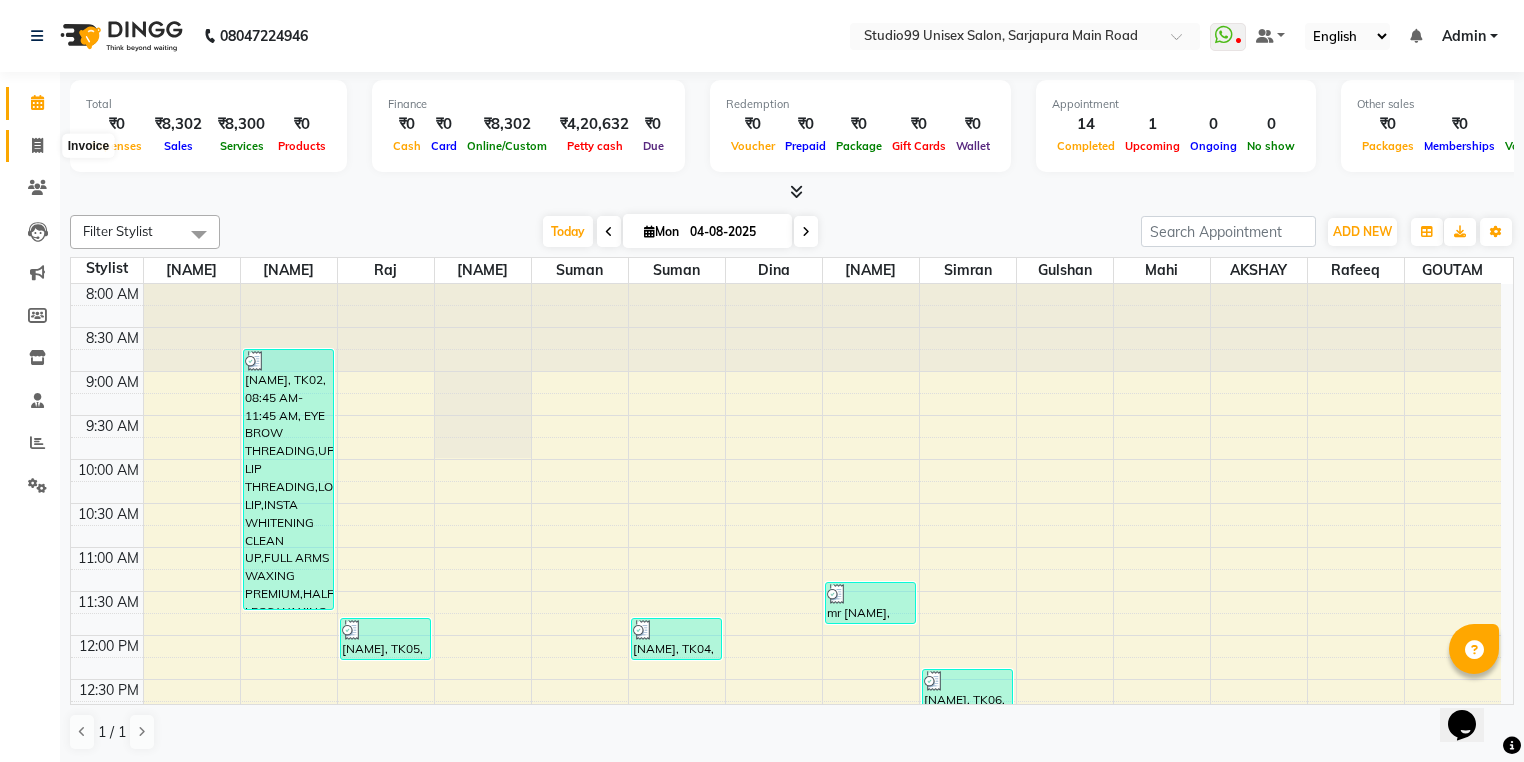 click 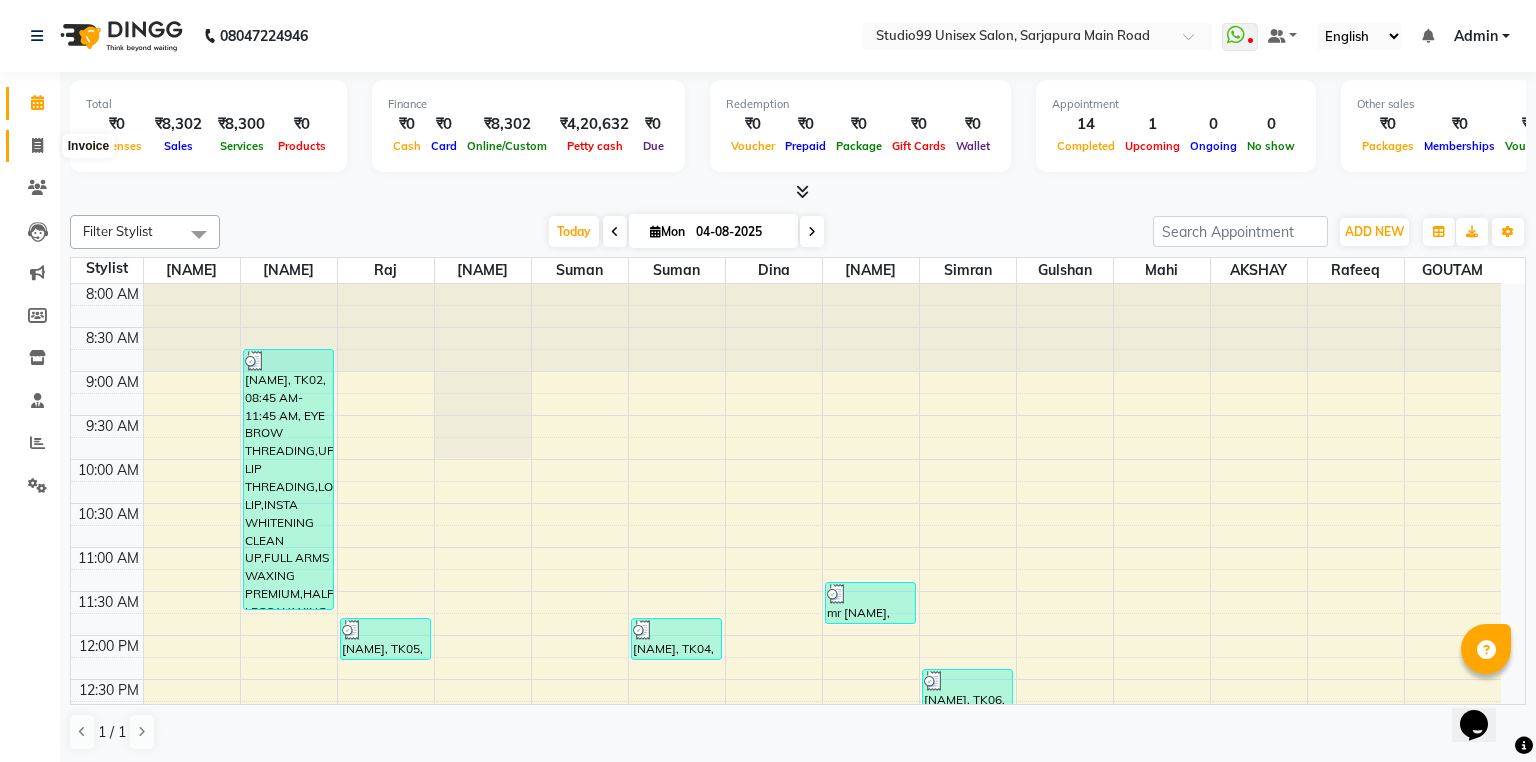 select on "6042" 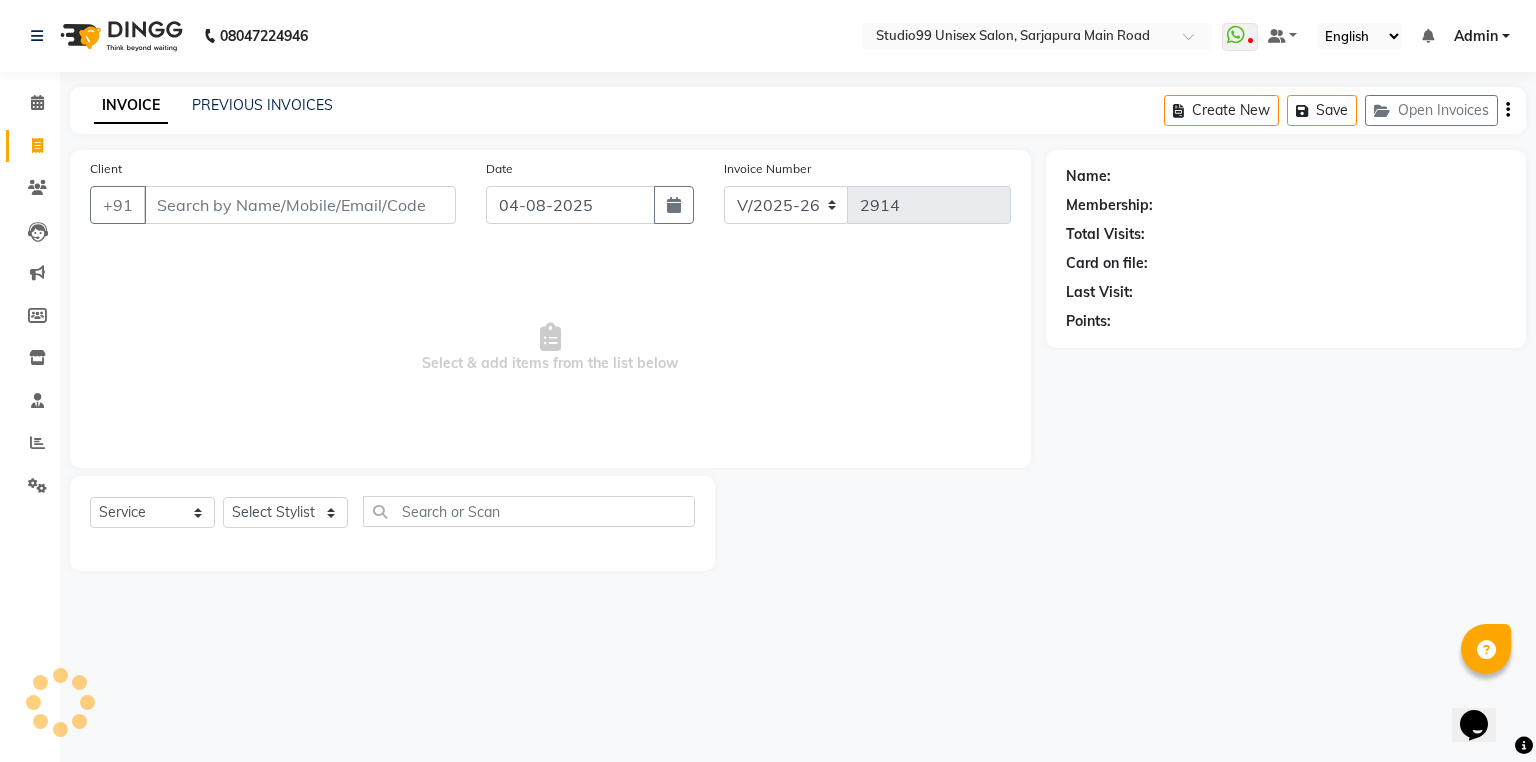 click on "Client" at bounding box center [300, 205] 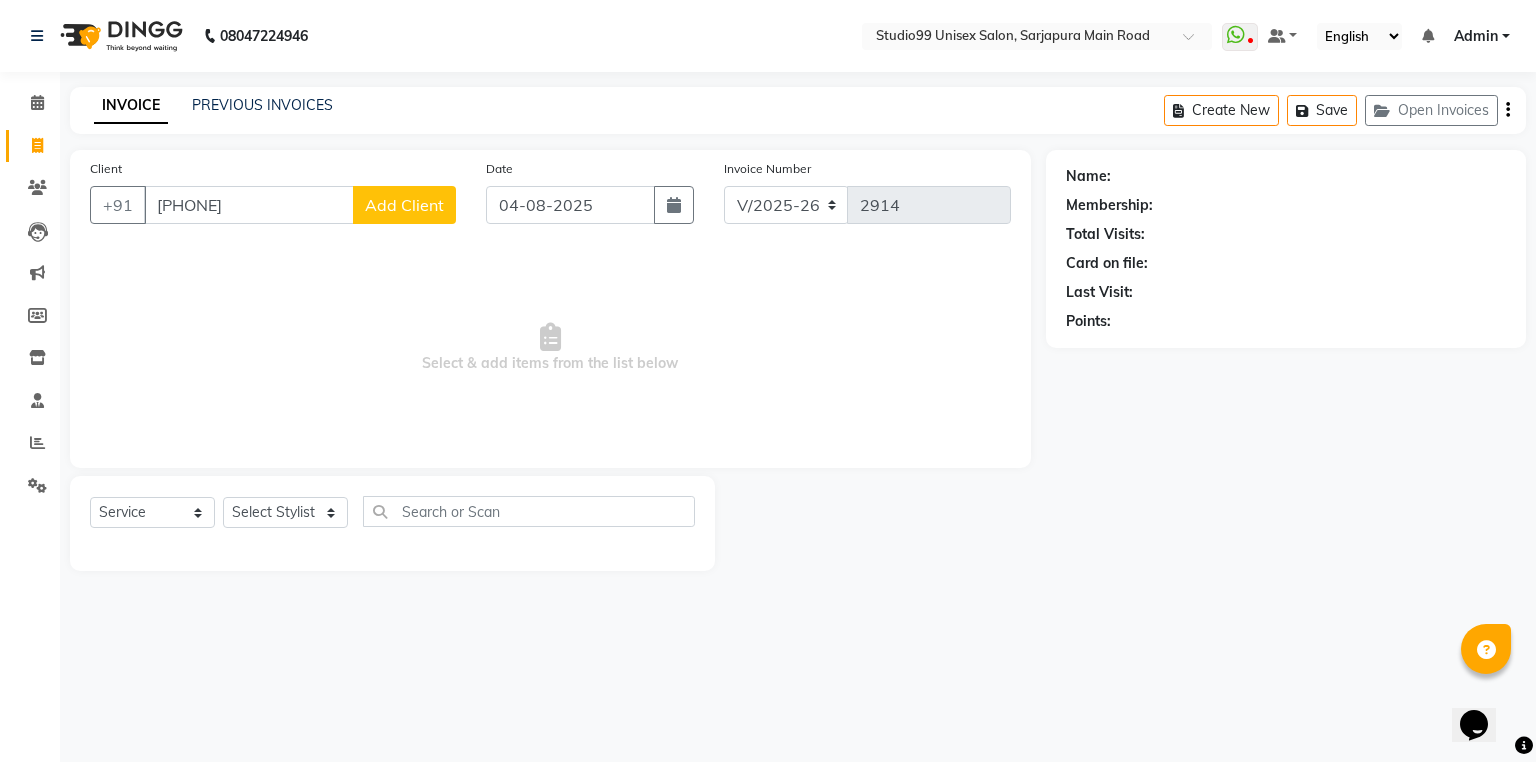 type on "[PHONE]" 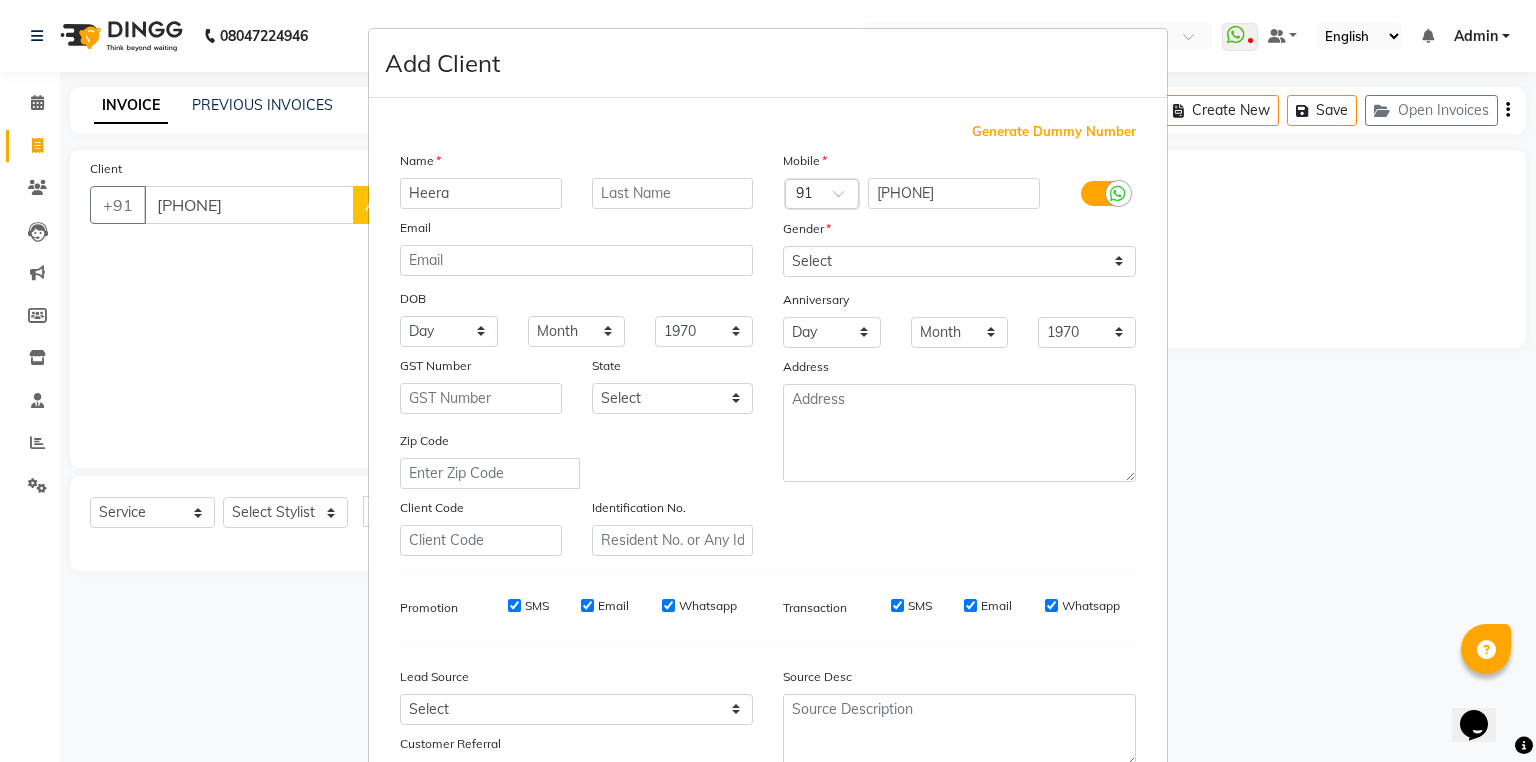 type on "Heera" 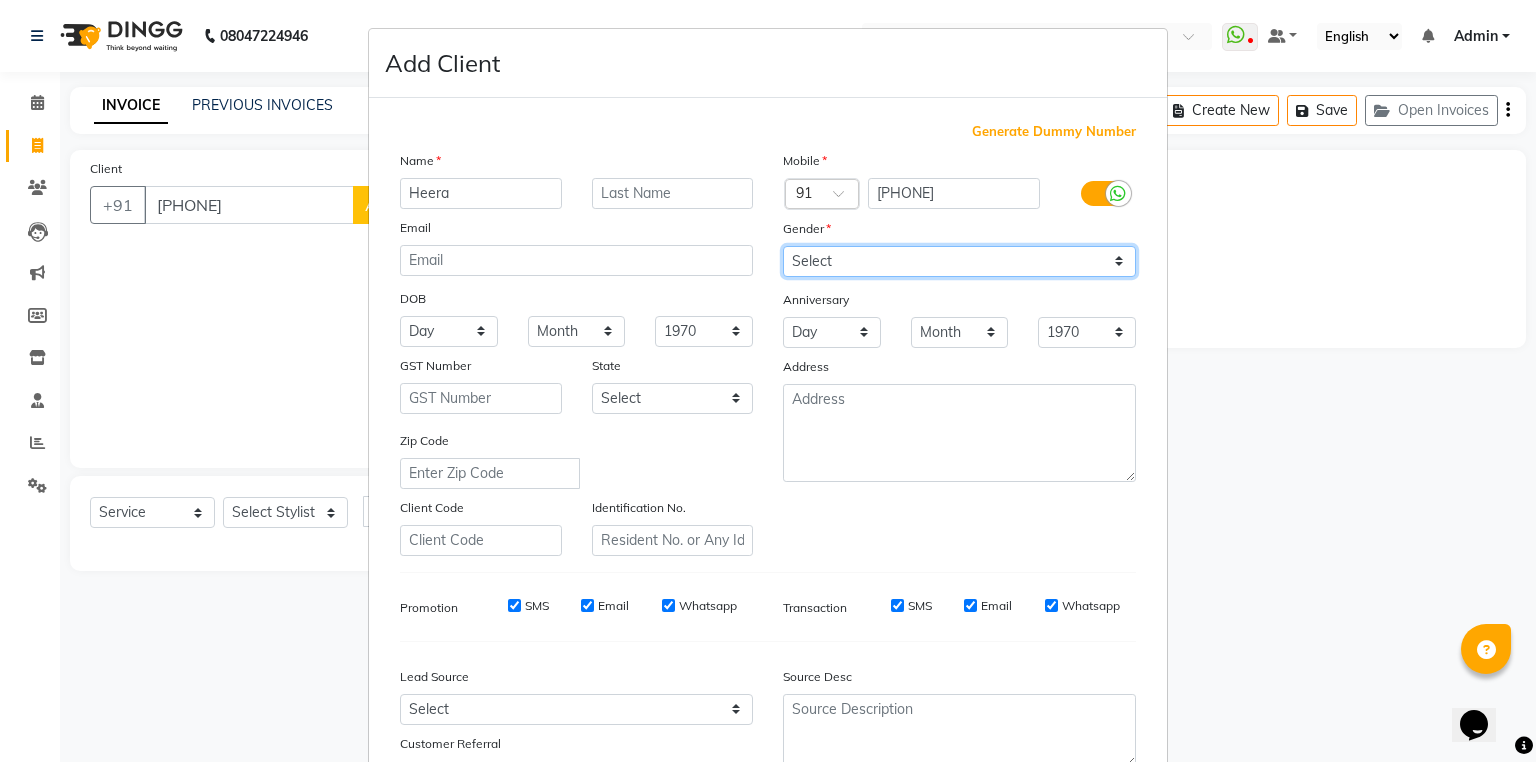 click on "Select Male Female Other Prefer Not To Say" at bounding box center (959, 261) 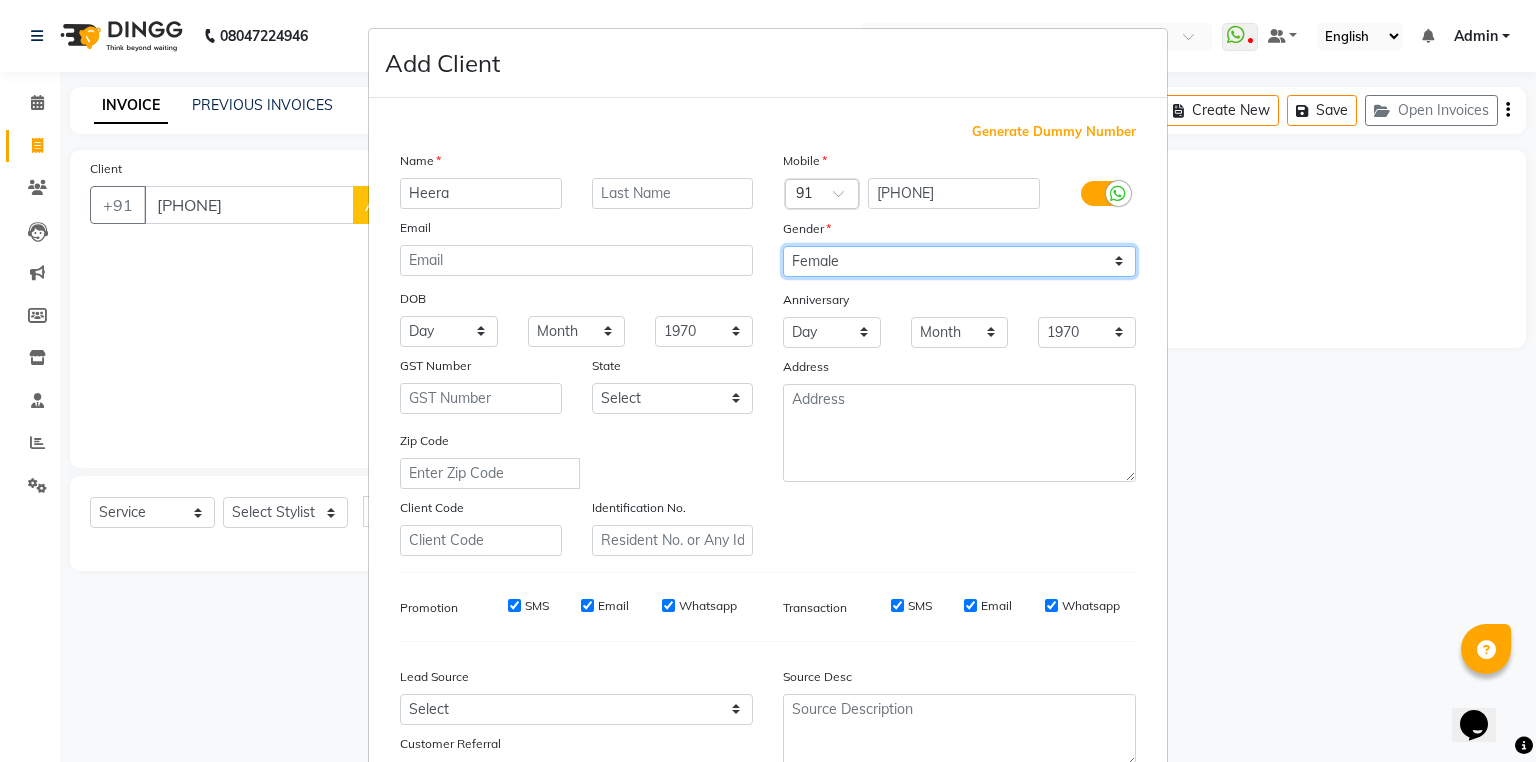 click on "Select Male Female Other Prefer Not To Say" at bounding box center [959, 261] 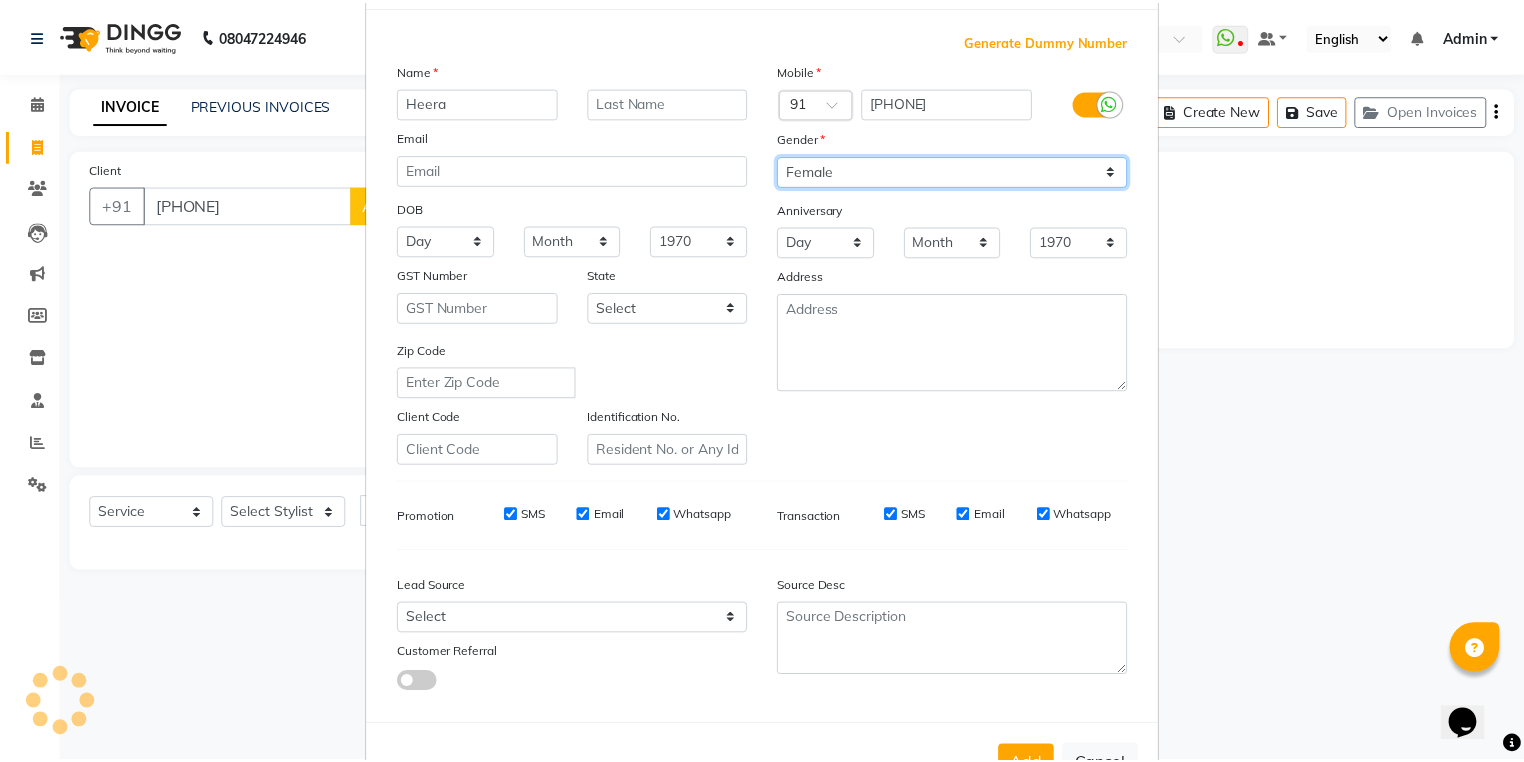 scroll, scrollTop: 170, scrollLeft: 0, axis: vertical 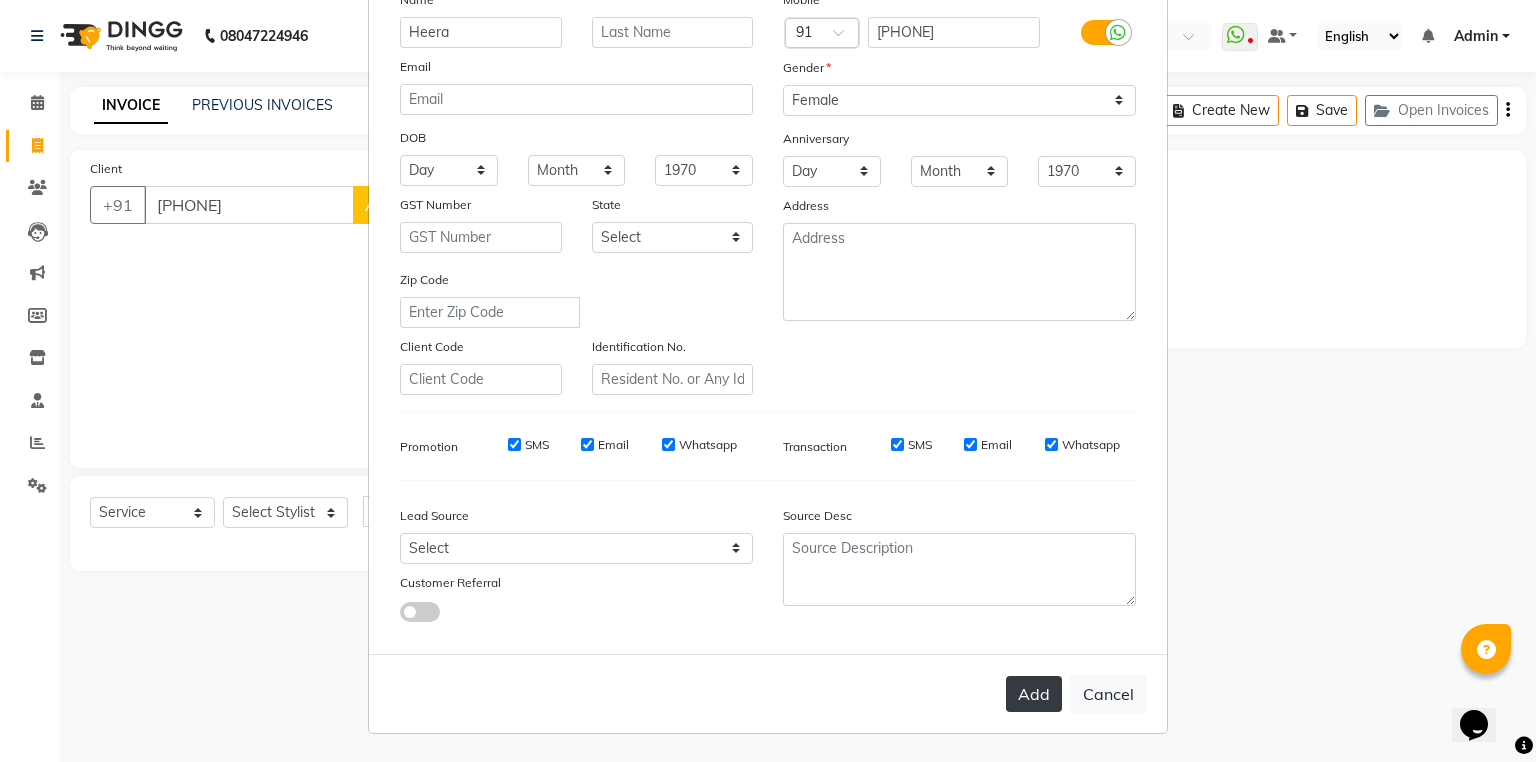 click on "Add" at bounding box center (1034, 694) 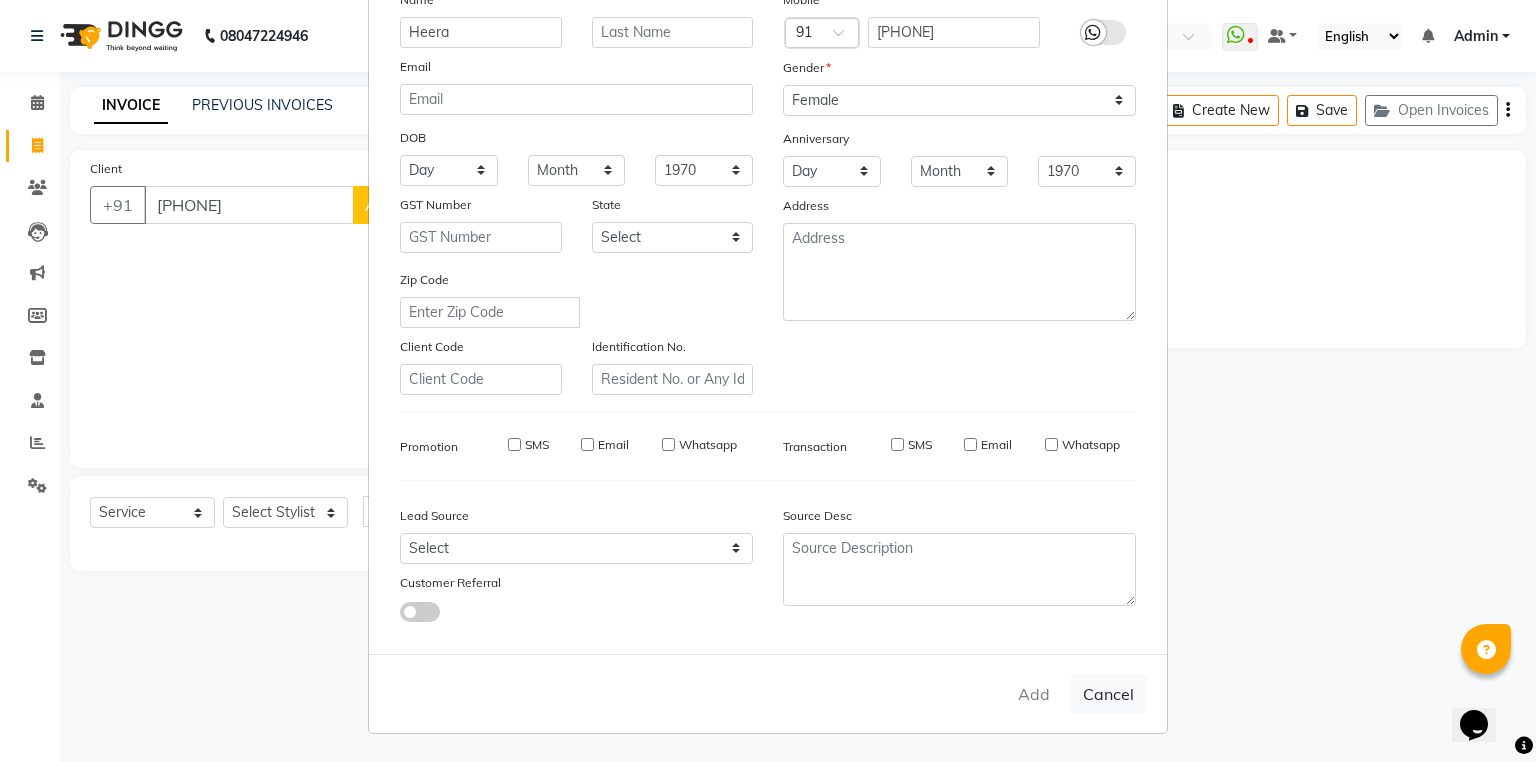 type 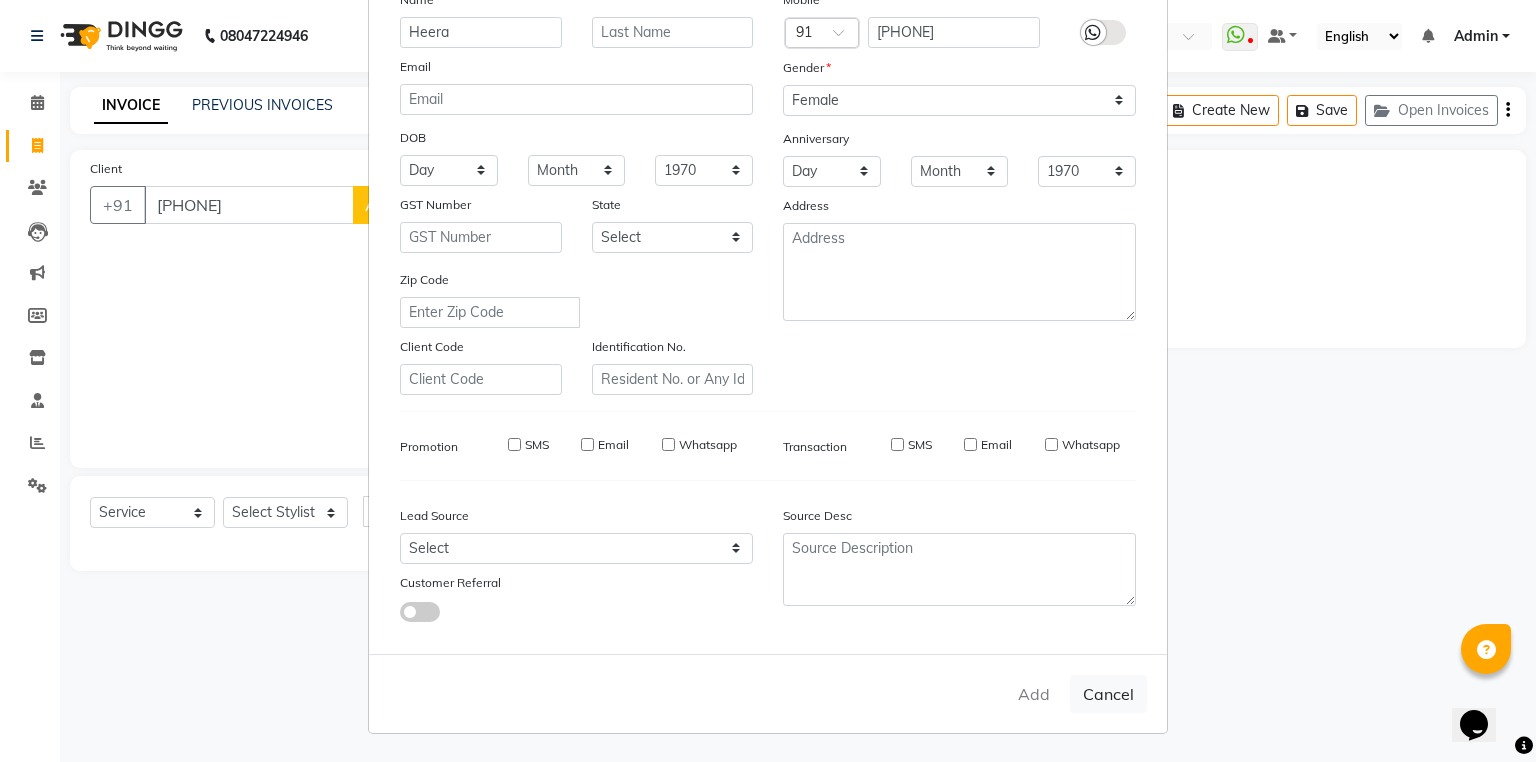 select 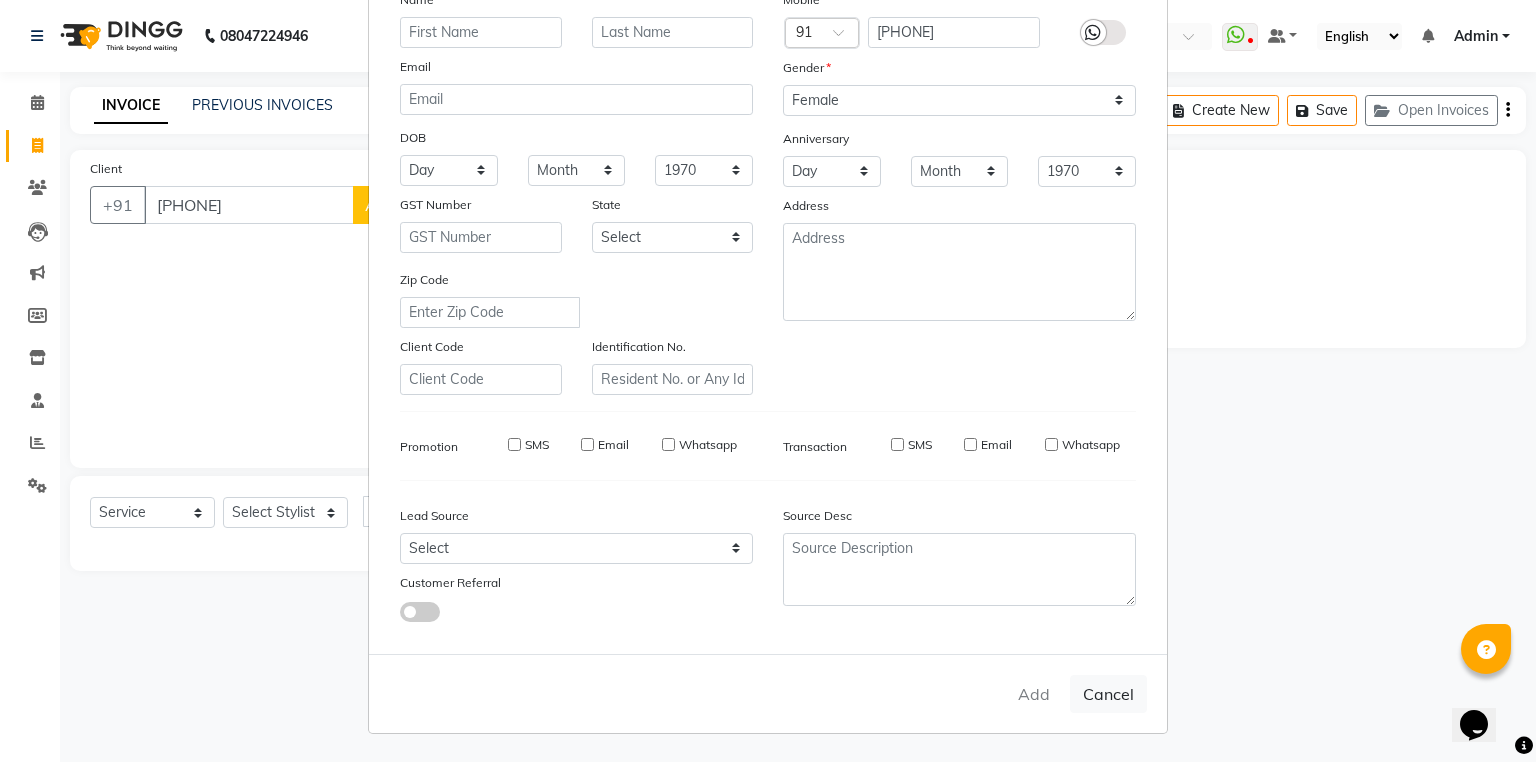 select 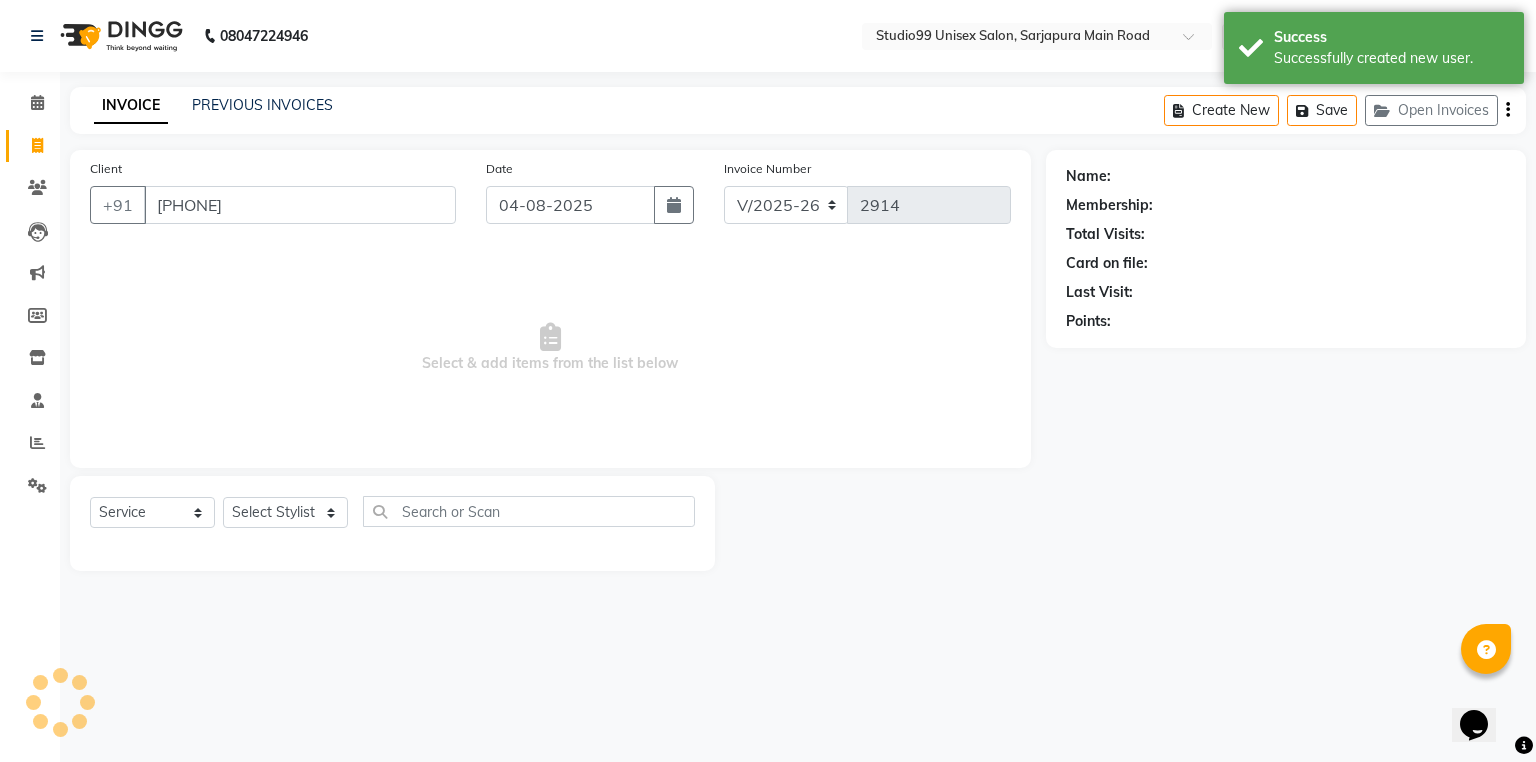 select on "1: Object" 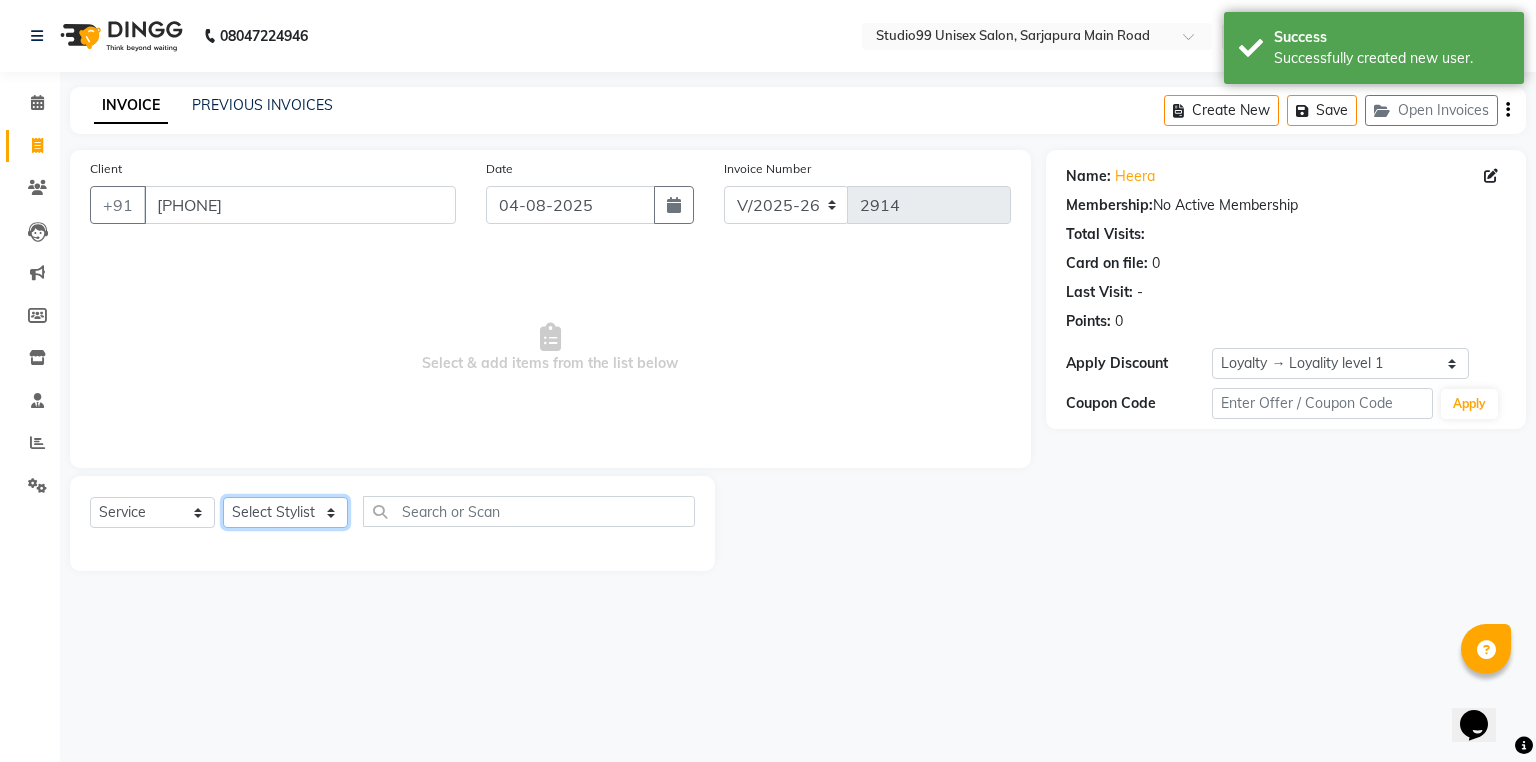 click on "Select Stylist Admin [NAME] [NAME] Dina [NAME] [NAME] [NAME] [NAME] [NAME] [NAME] [NAME] [NAME] [NAME] [NAME] [NAME] [NAME] [NAME]" 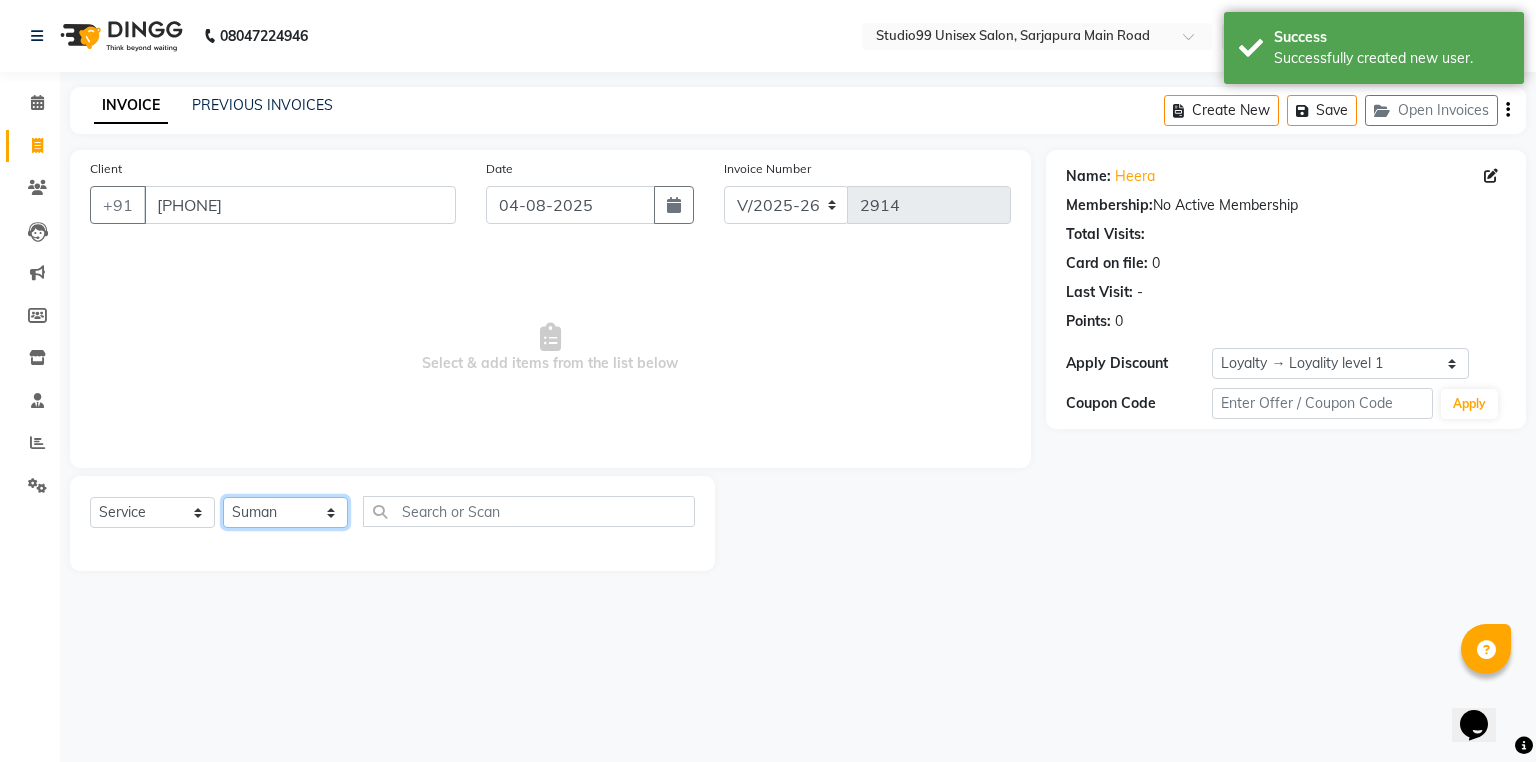 click on "Select Stylist Admin [NAME] [NAME] Dina [NAME] [NAME] [NAME] [NAME] [NAME] [NAME] [NAME] [NAME] [NAME] [NAME] [NAME] [NAME] [NAME]" 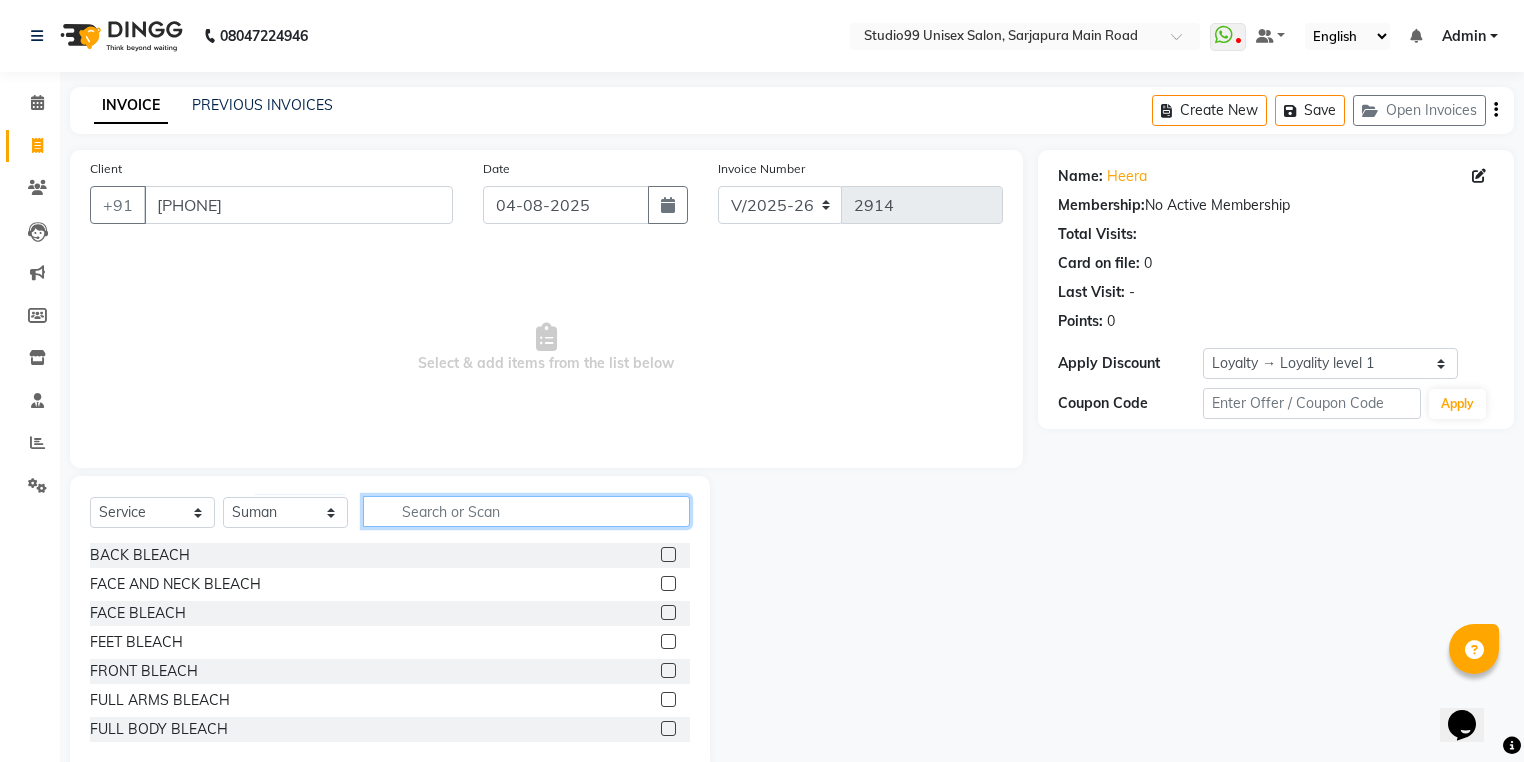 click 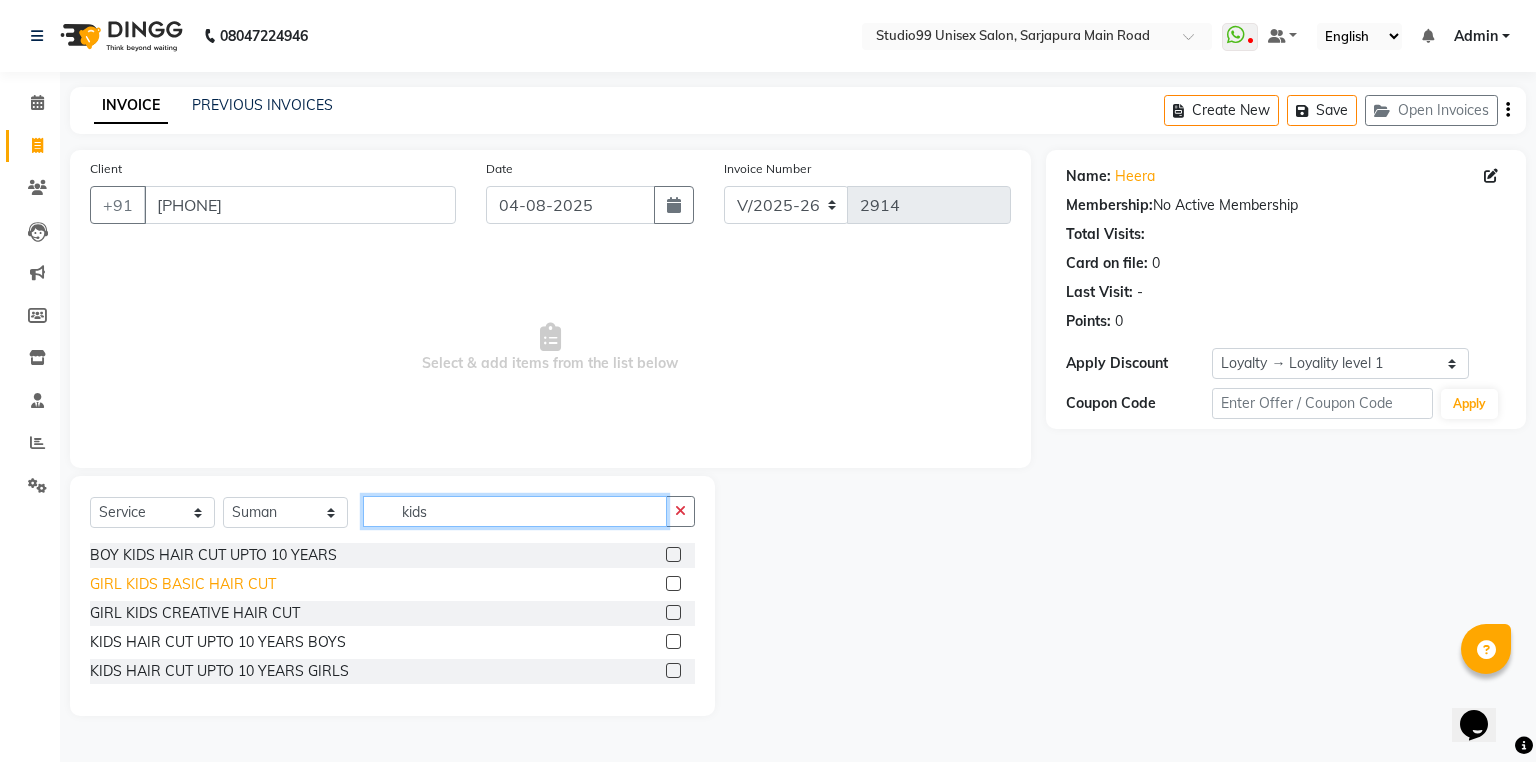 type on "kids" 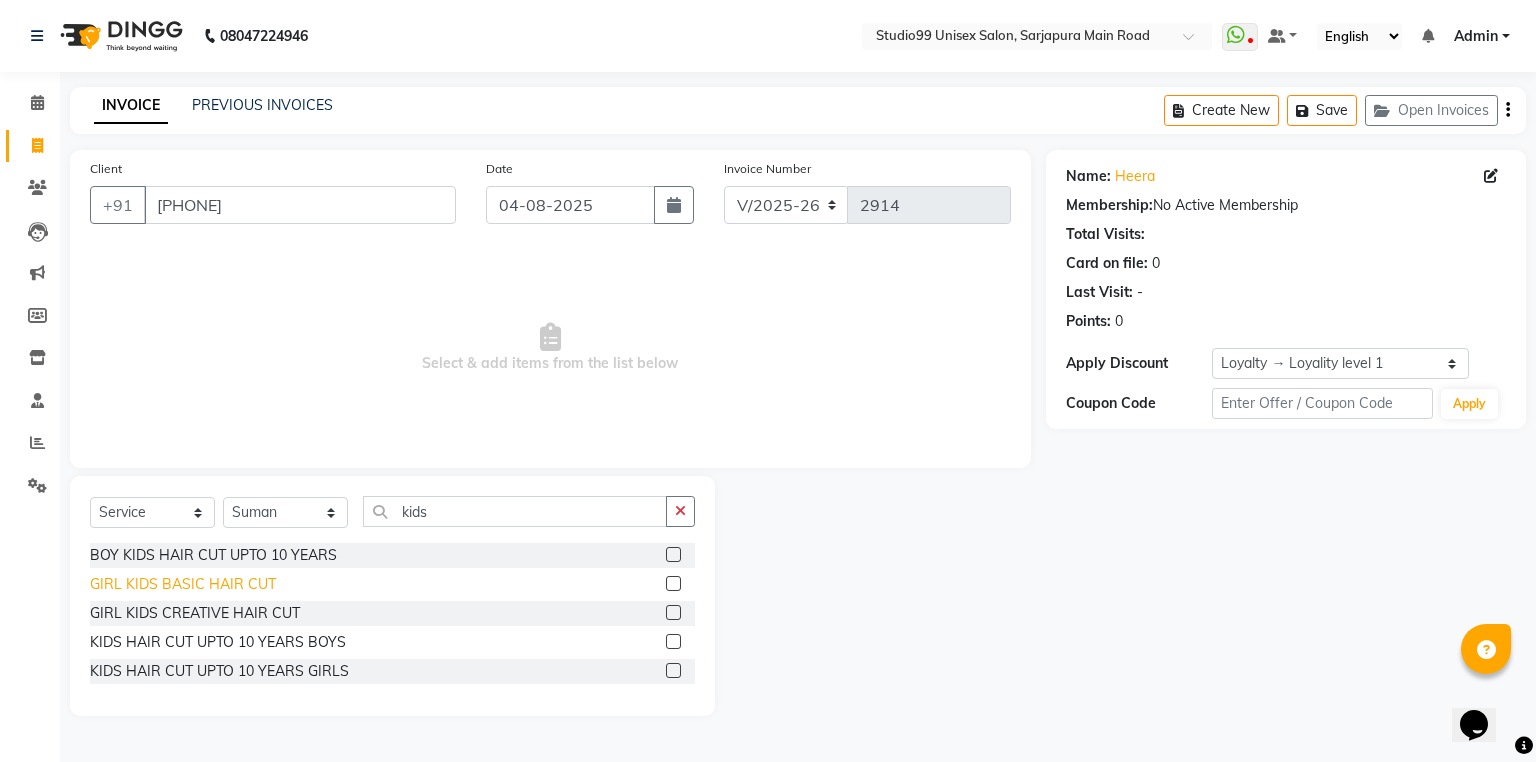 click on "GIRL KIDS BASIC HAIR CUT" 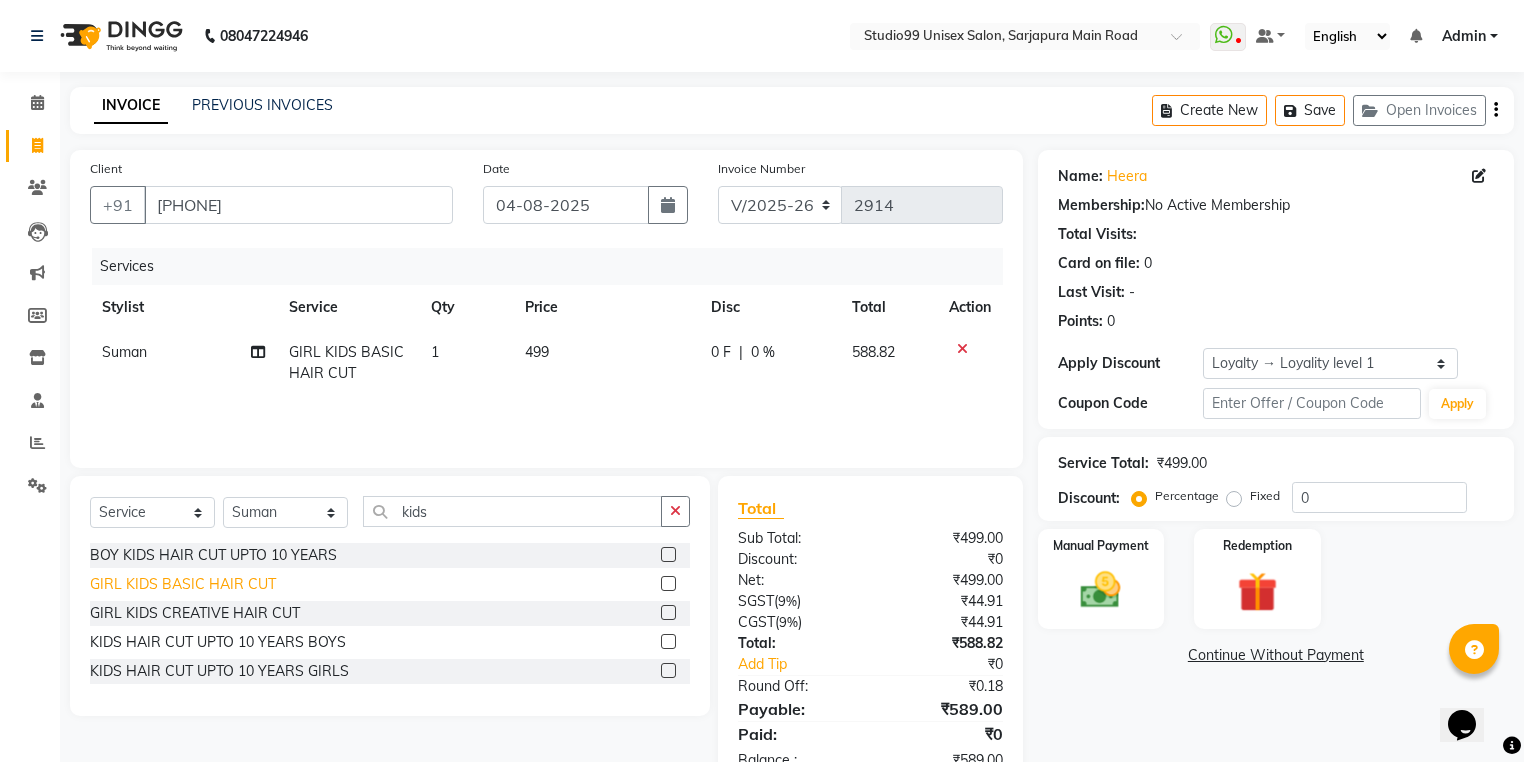click on "GIRL KIDS BASIC HAIR CUT" 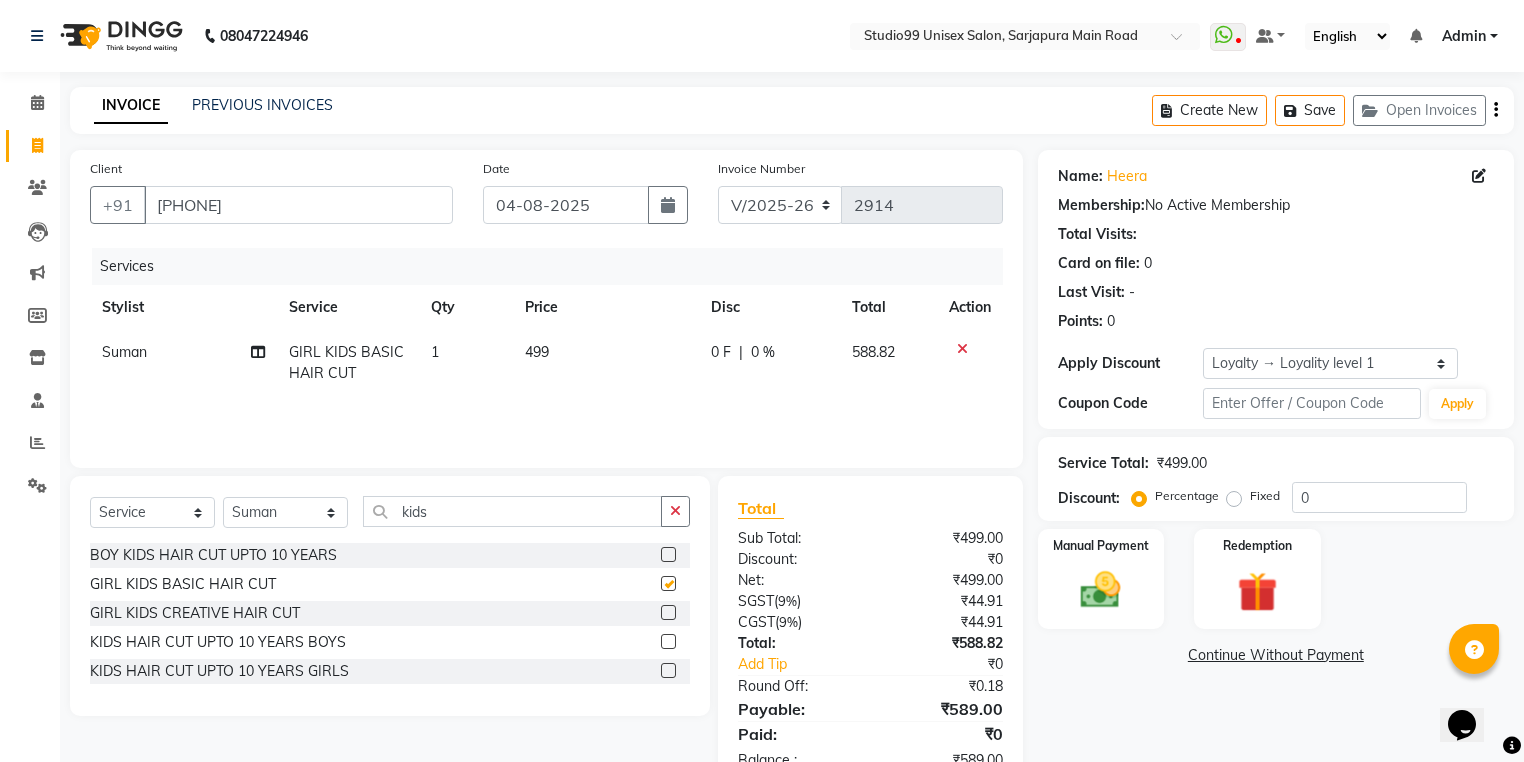 checkbox on "false" 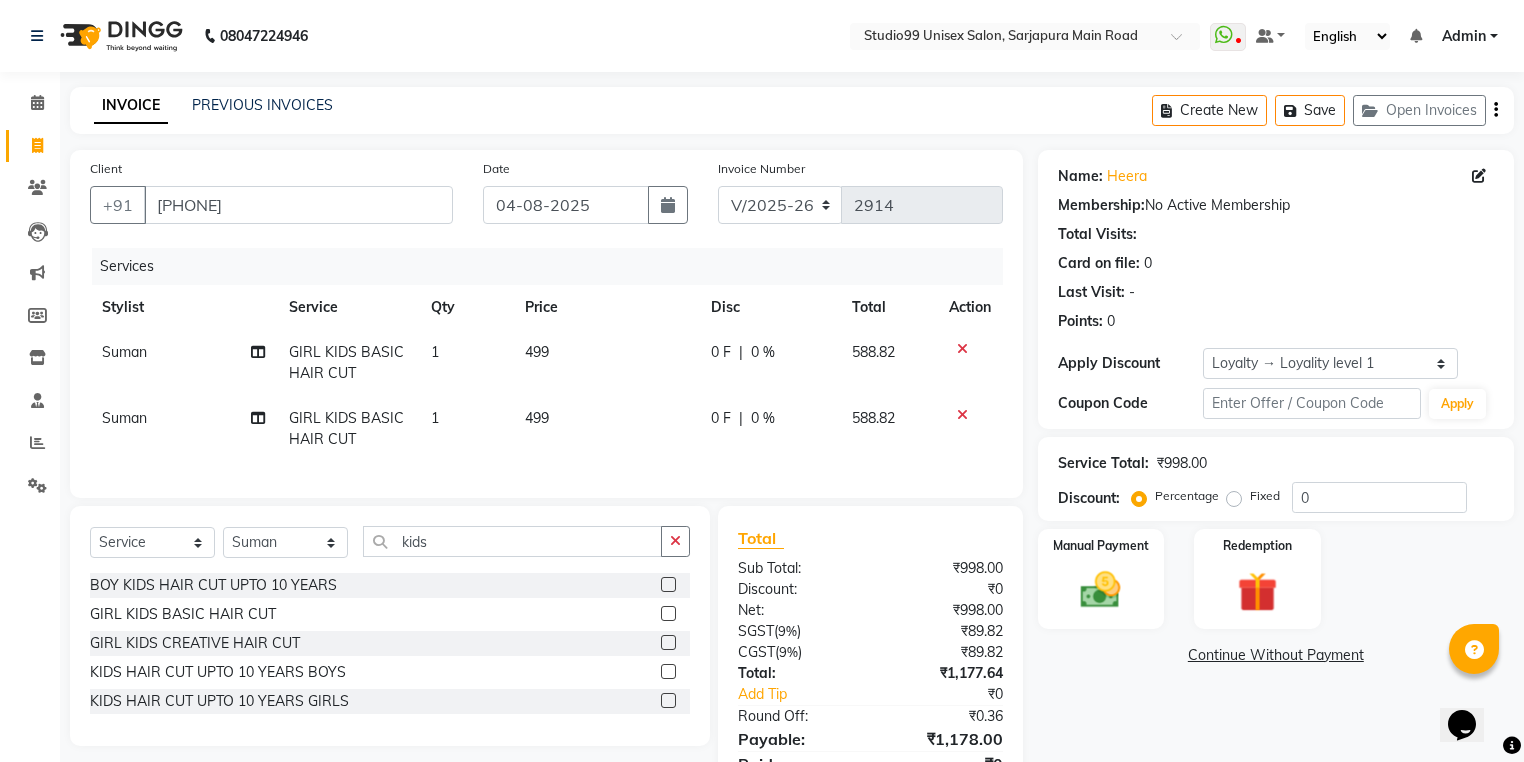 click 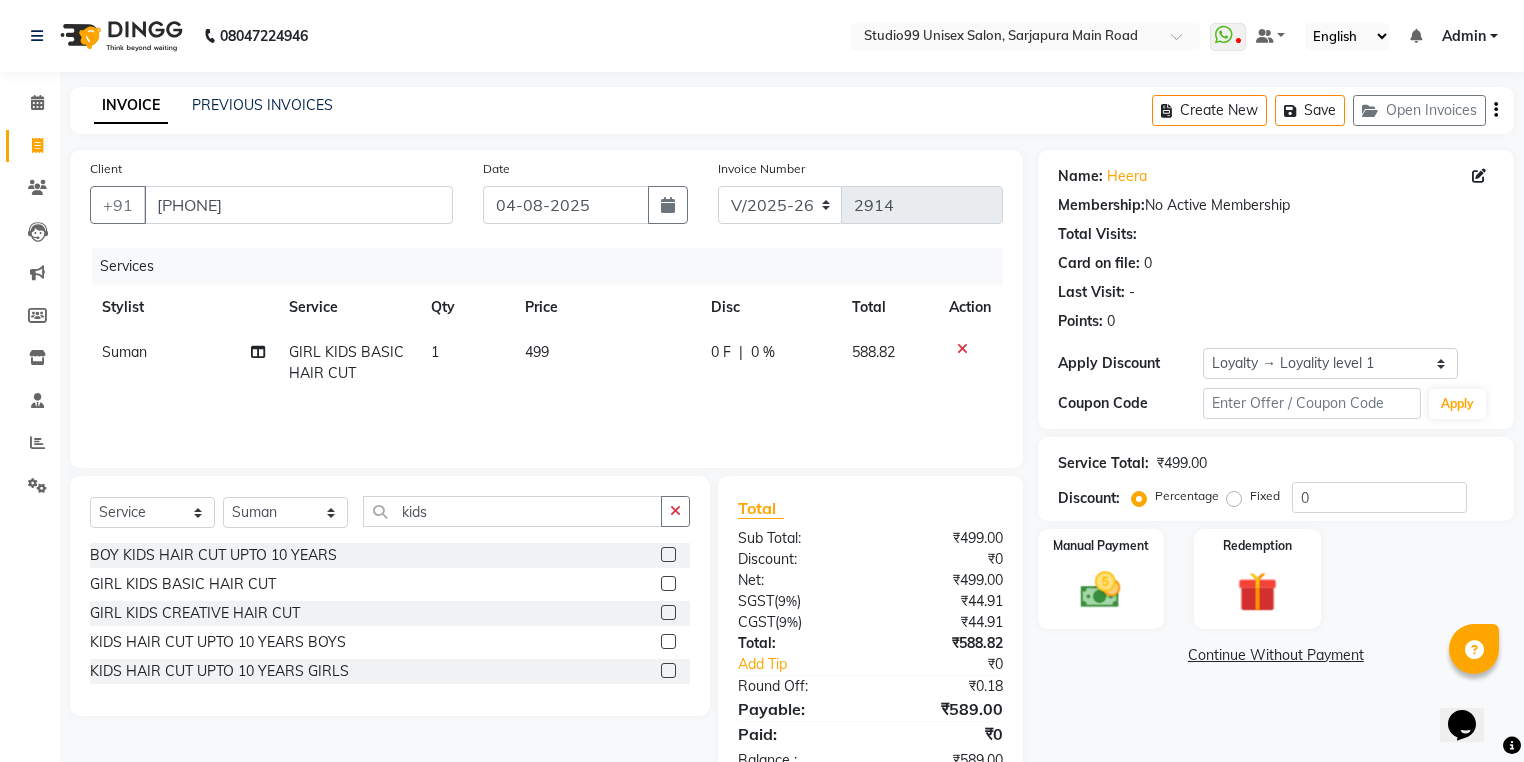 click on "499" 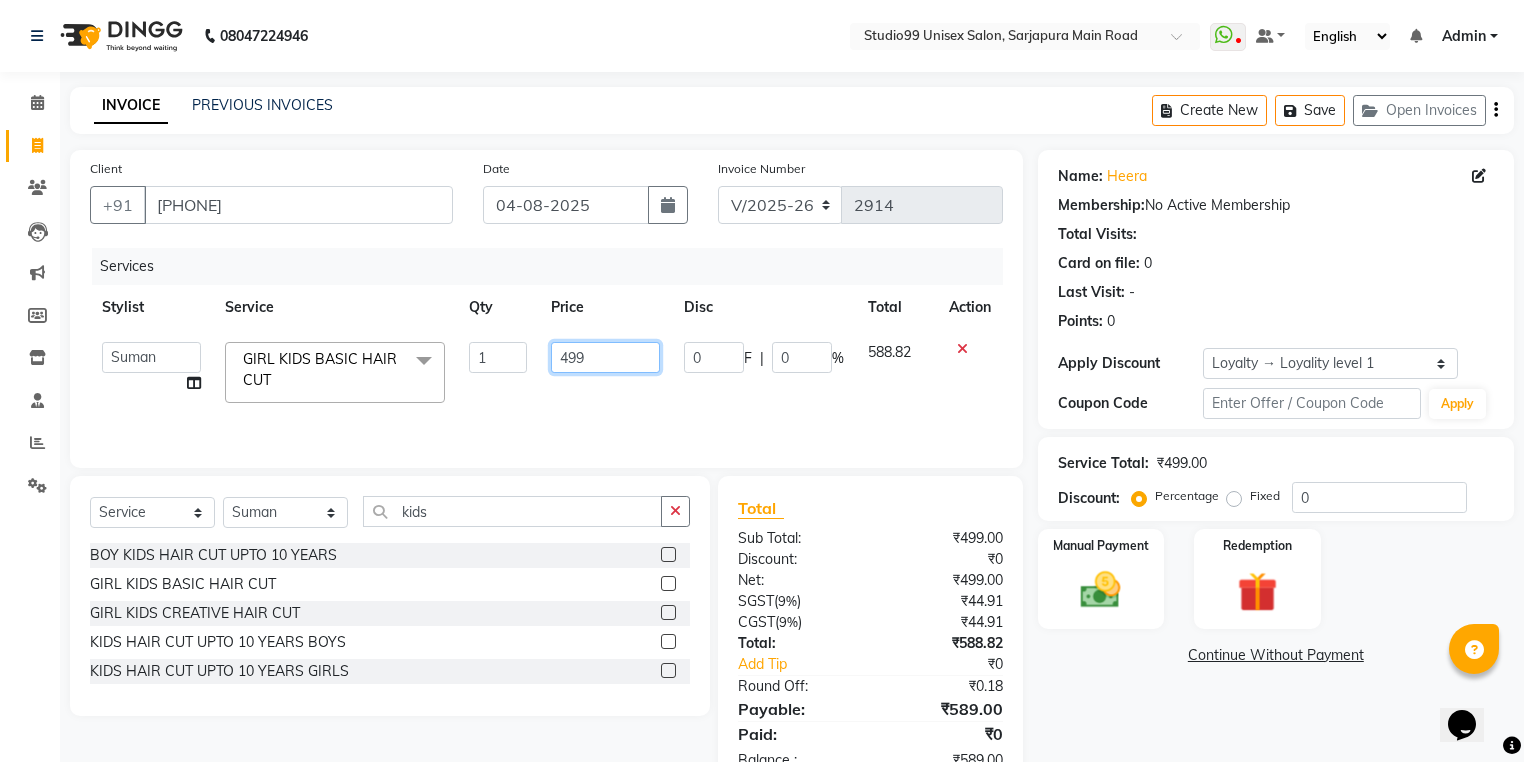 click on "499" 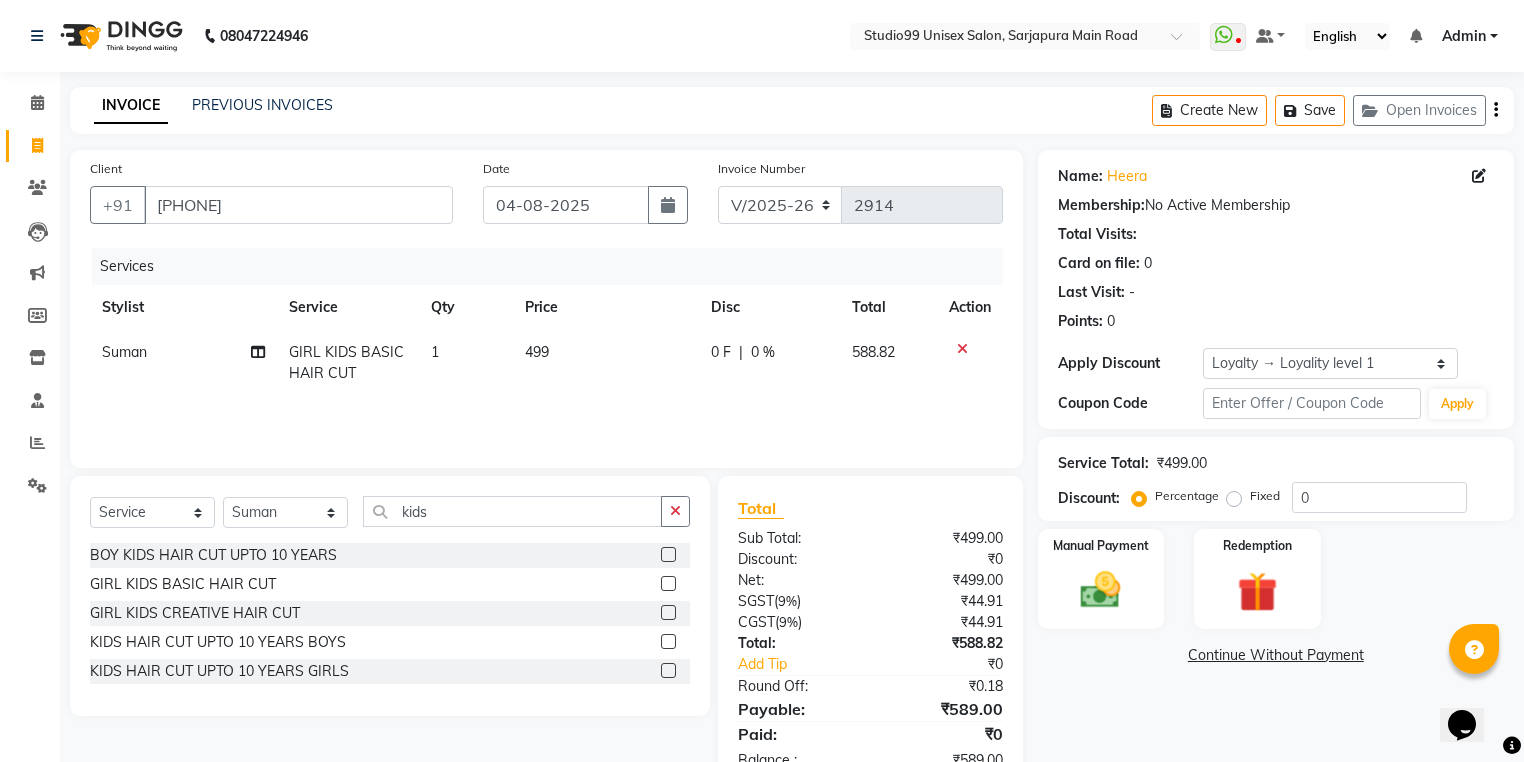 click on "0 F" 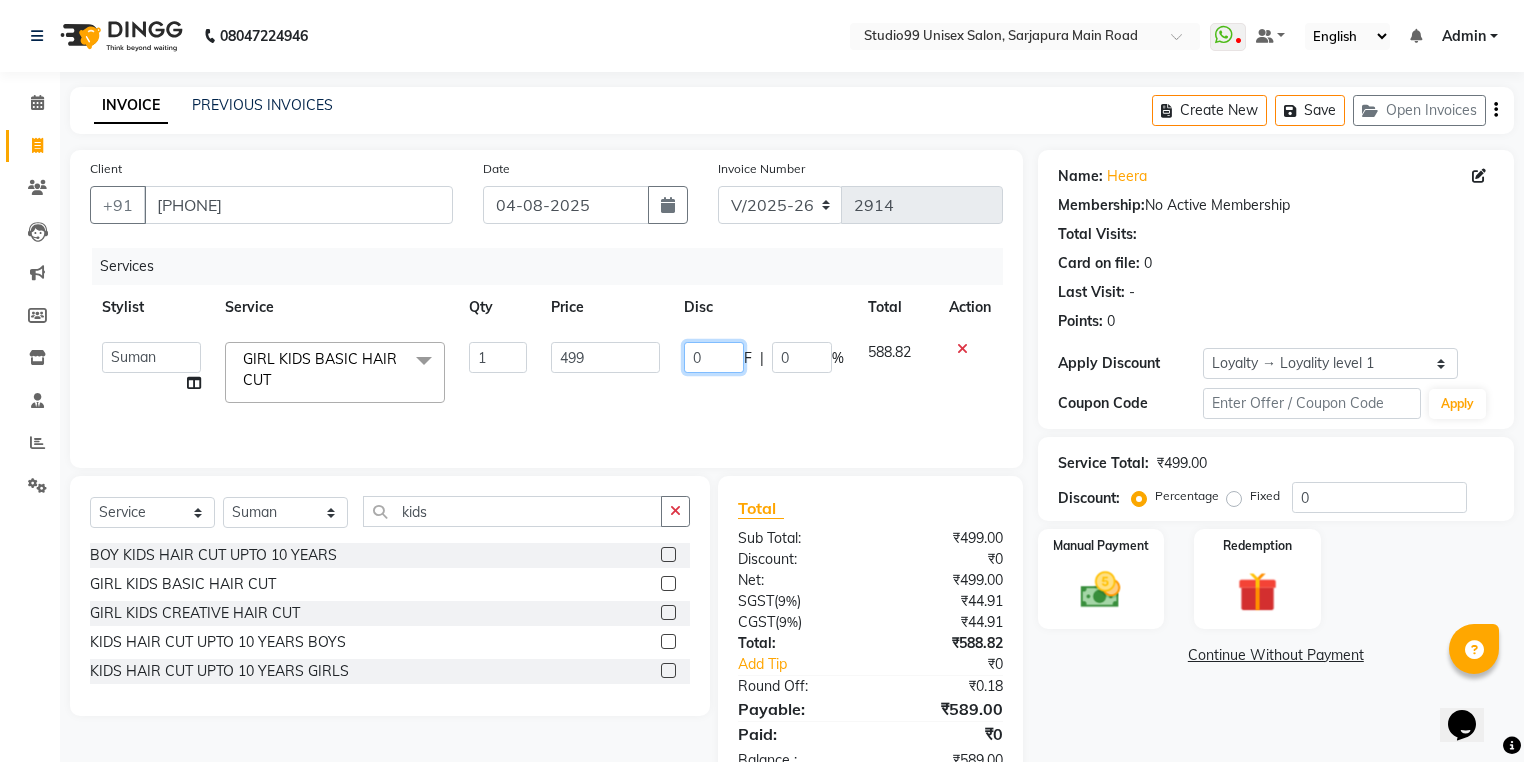 click on "0" 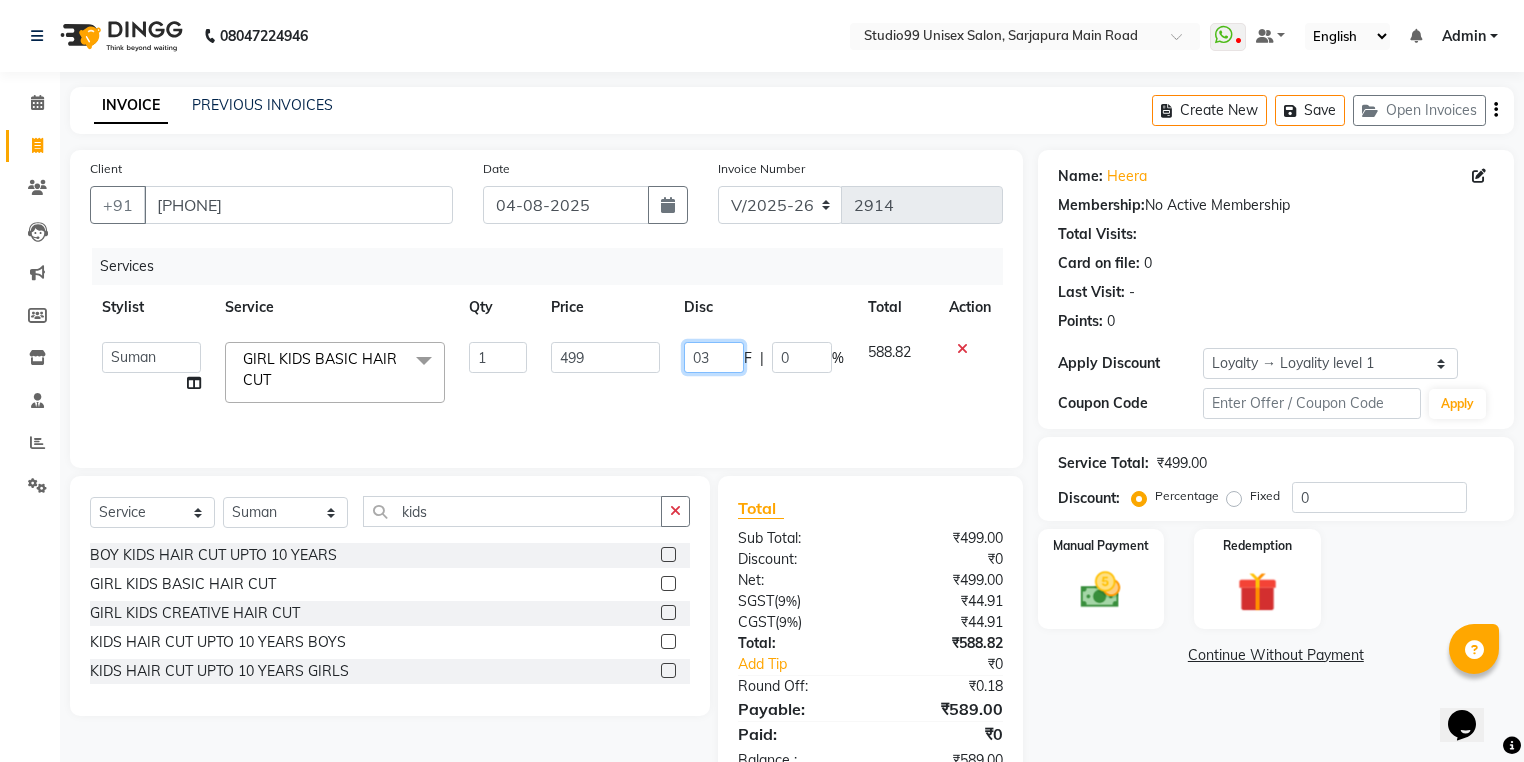 type on "030" 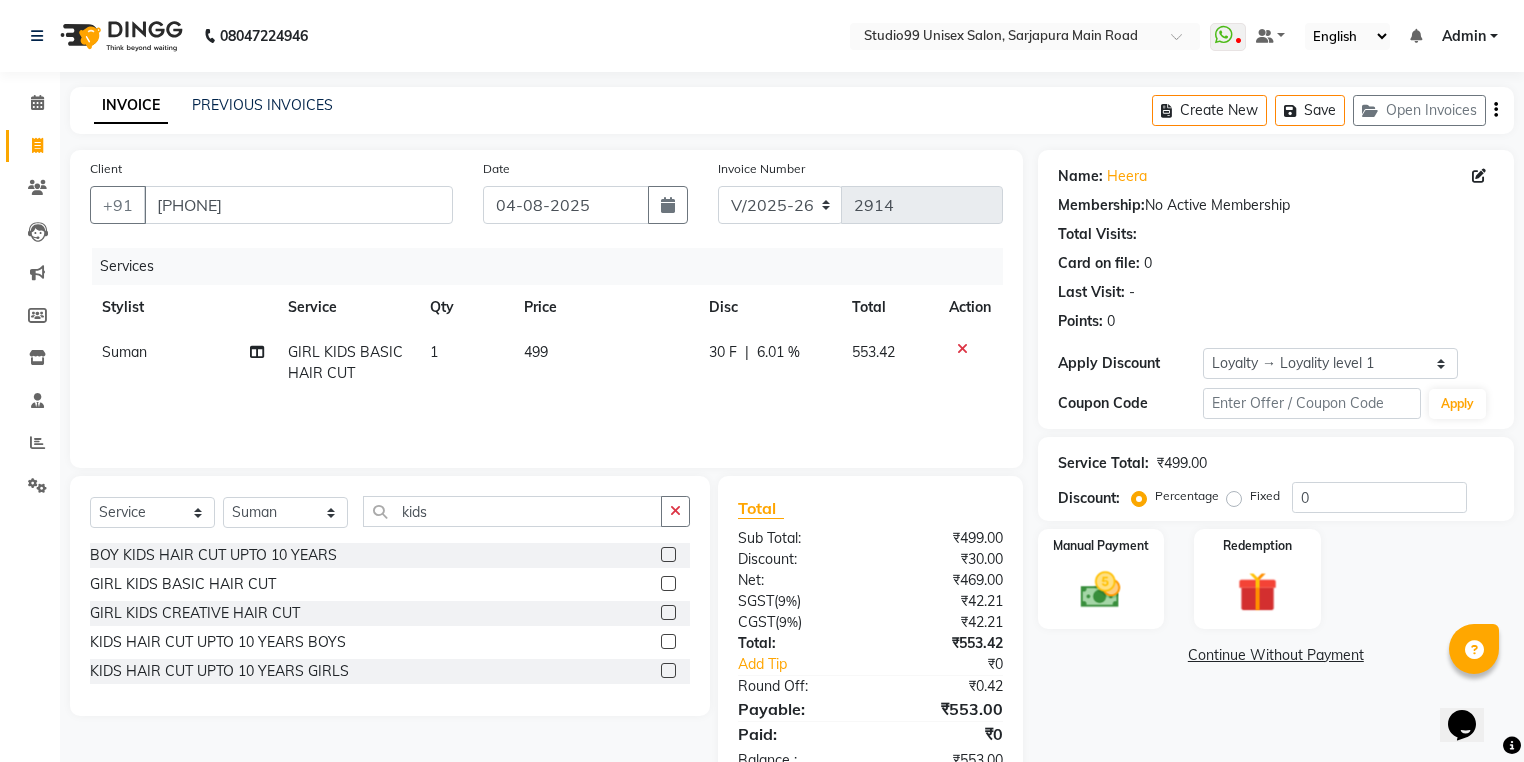 click on "Services Stylist Service Qty Price Disc Total Action Suman GIRL KIDS BASIC HAIR CUT 1 499 30 F | 6.01 % 553.42" 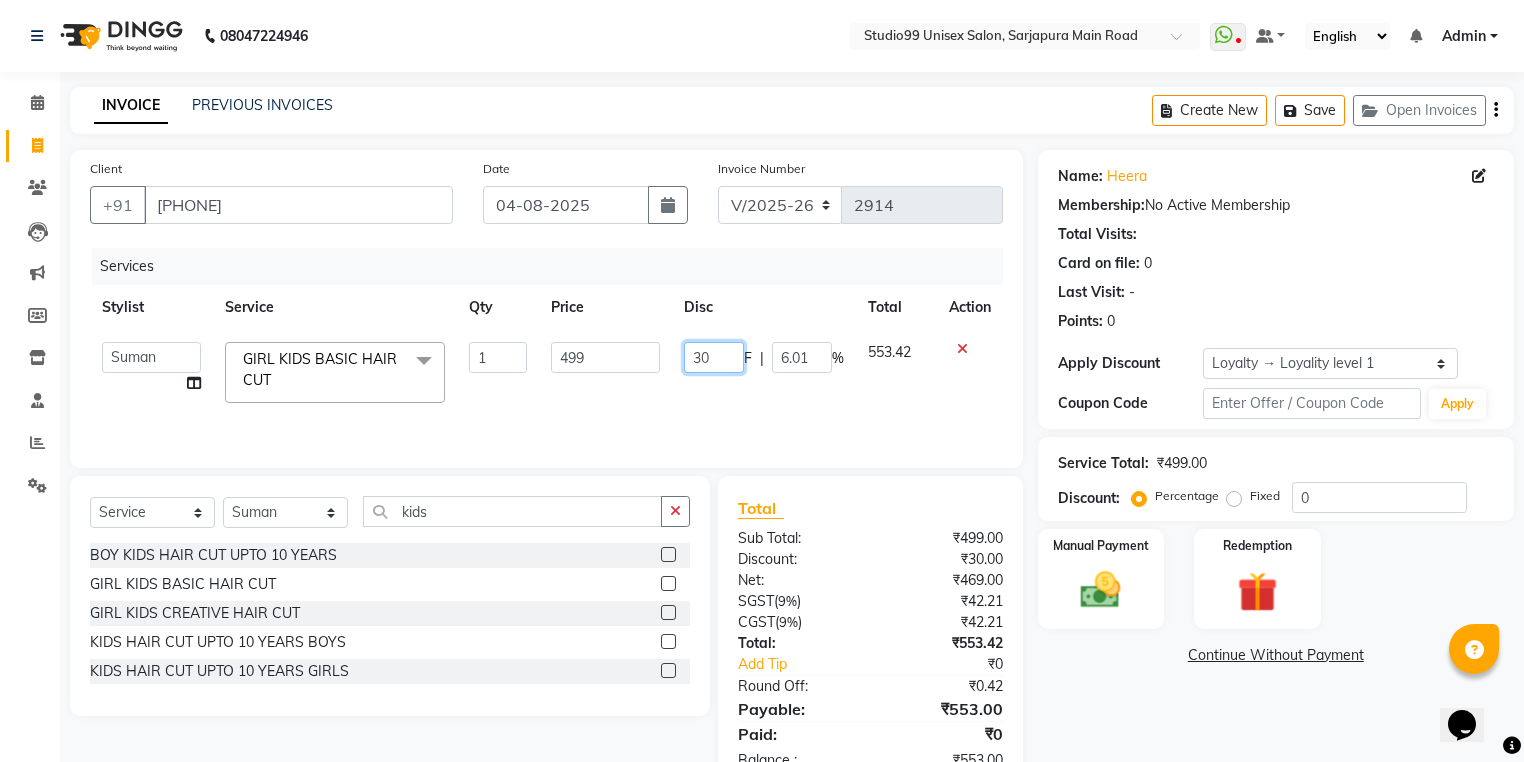 click on "30" 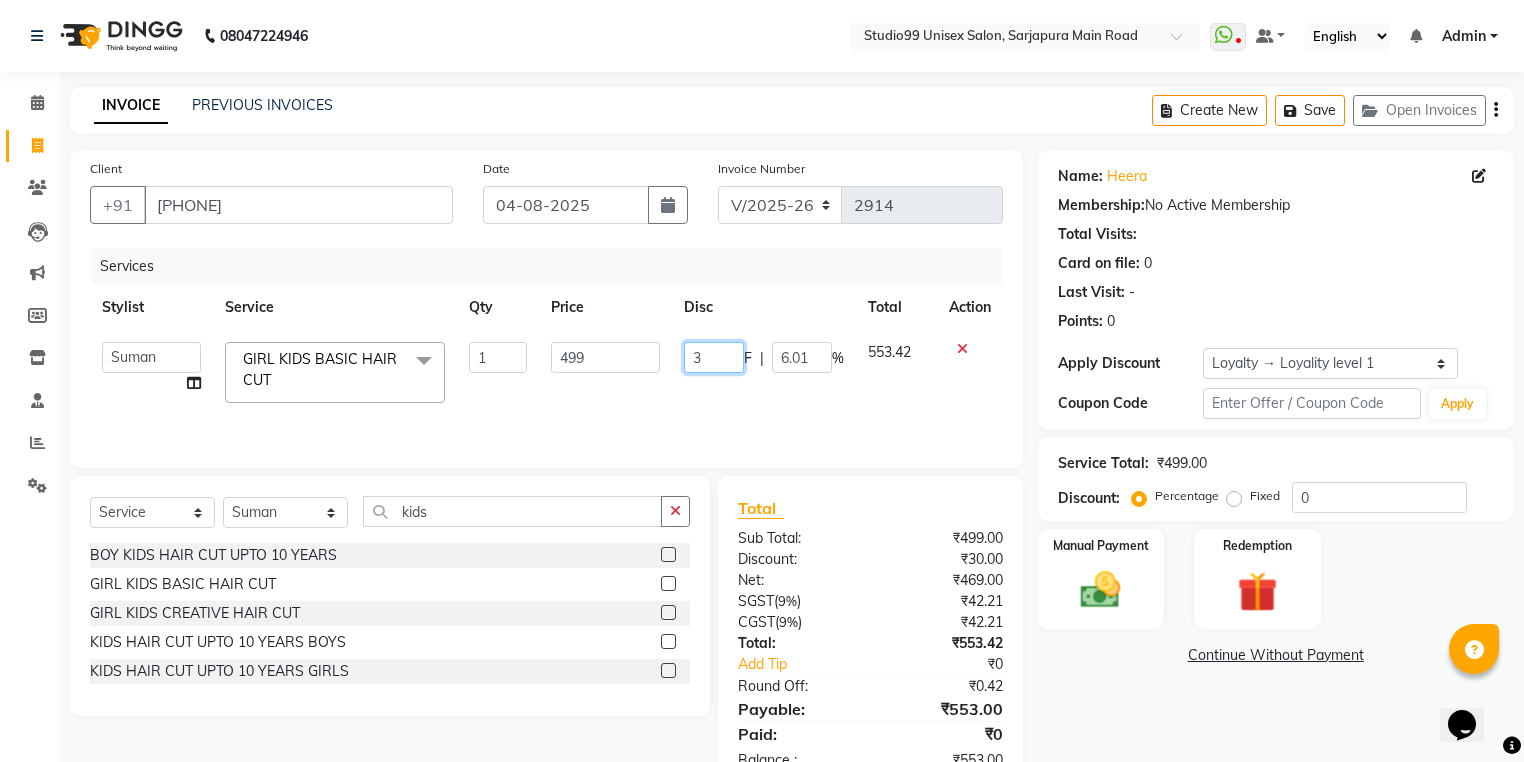 type 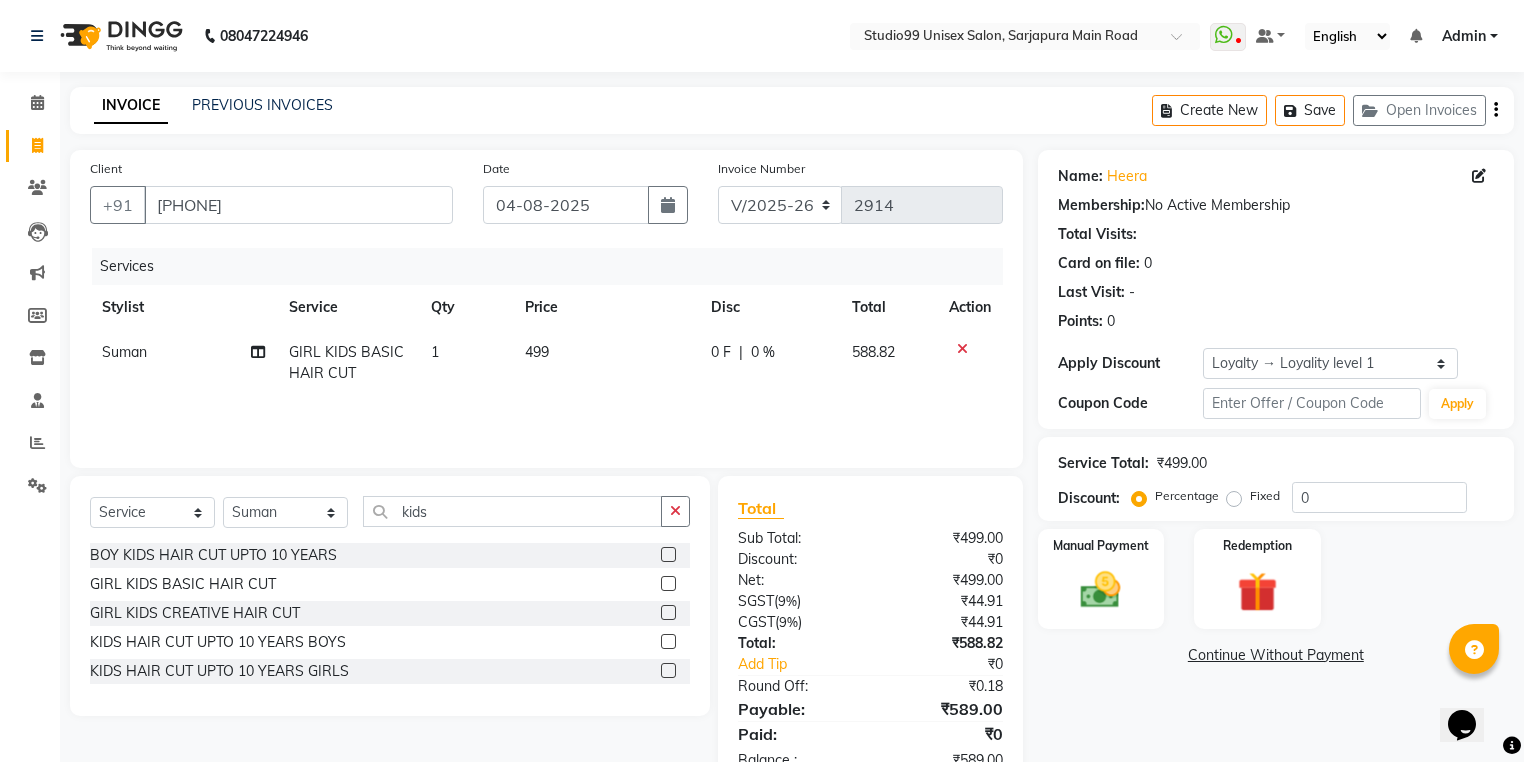 click on "0 %" 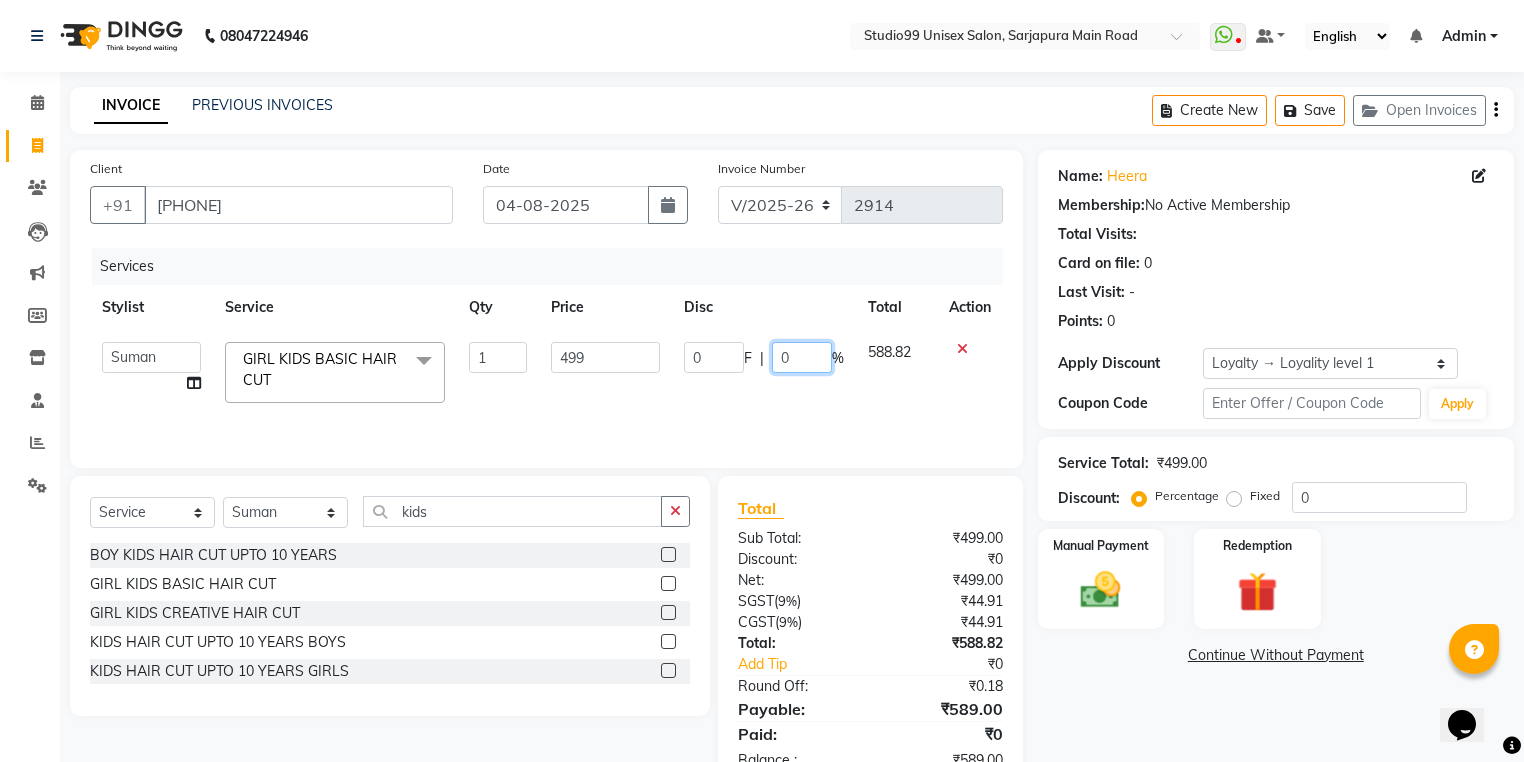 click on "0" 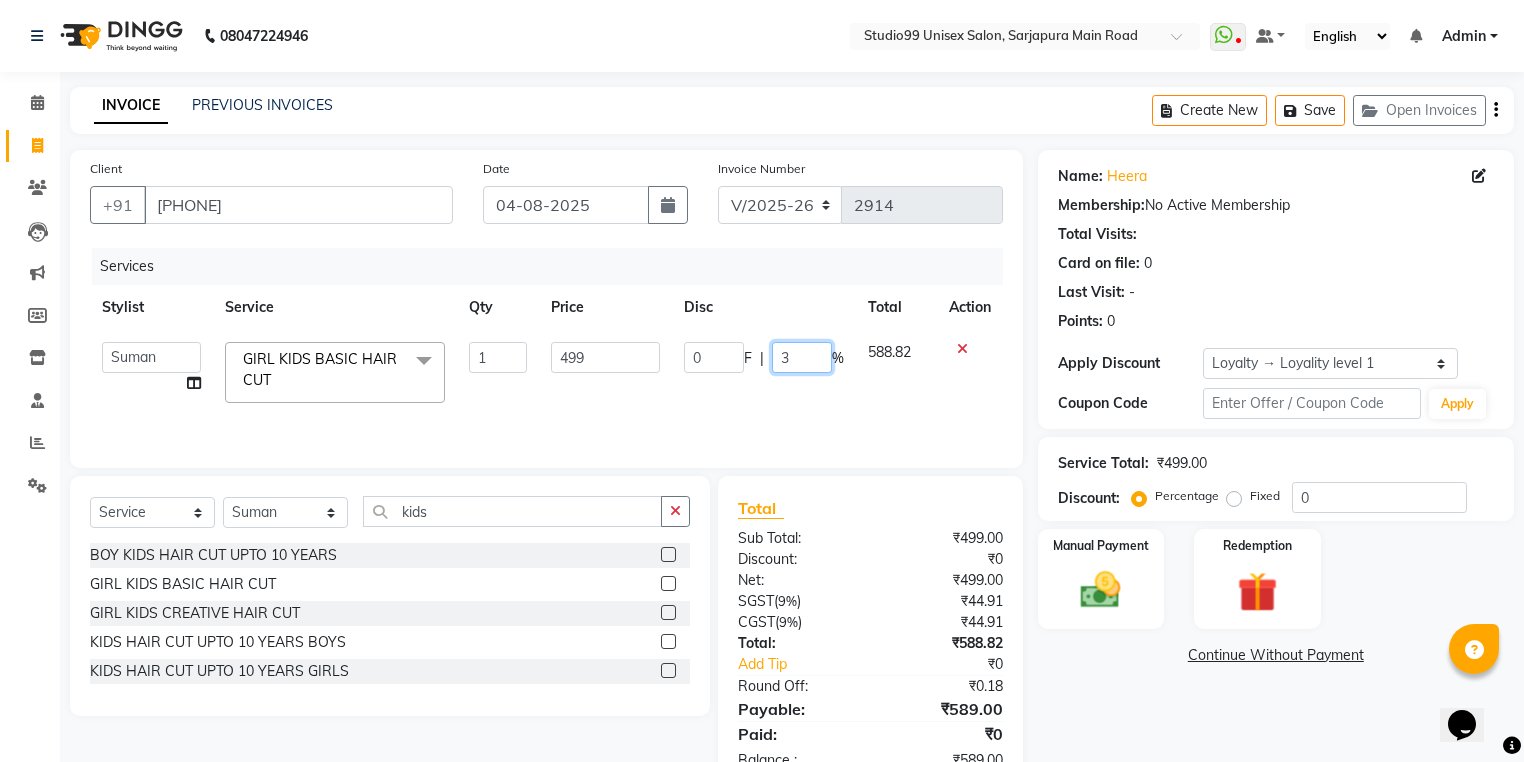 type on "30" 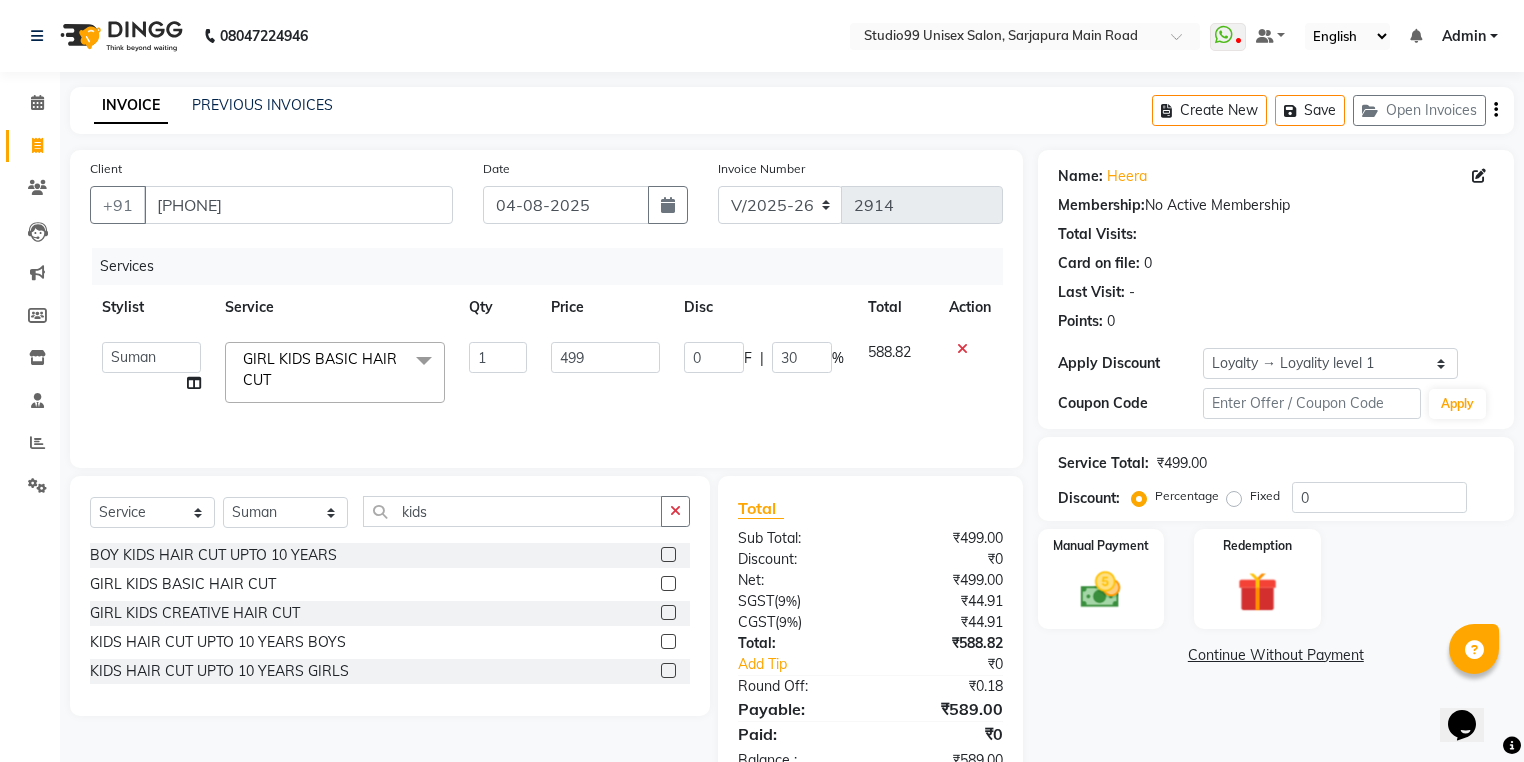 click on "Services Stylist Service Qty Price Disc Total Action Admin [NAME] [NAME] Dina [NAME] [NAME] [NAME] [NAME] [NAME] [NAME] [NAME] [NAME] [NAME] [NAME] [NAME] GIRL KIDS BASIC HAIR CUT x BACK BLEACH FACE AND NECK BLEACH FACE BLEACH FEET BLEACH FRONT BLEACH FULL ARMS BLEACH FULL BODY BLEACH FULL LEGS BLEACH HALF ARMS BLEACH HALF BACK BLEACH HALF FRONT BLEACH HALF LEGS BLEACH BEARD COLOR FASHION COLOR FEMALE FASHION STREAKS FEMALE GLOBAL HIGHLIGHTS FEMALE LARGE HAIR GLOBAL COLOUR FEMALE LARGE HAIR GLOBAL COLOUR WITHOUT AMONIA FEMALE LARGE HAIR KERA SMOOTHNING FEMALE LARGE HAIR REBONDING FEMALE LARGE HAIR SMOOTHNING FEMALE MEDIUM GLOBAL + PARTIAL HIGHLIGHTS FEMALE HAIR GLOBAL COLOUR FEMALE HAIR GLOBAL COLOUR WITHOUT AMONIA FEMALE MEDIUM HAIR KERA SMOOTHNING FEMALE MEDIUM HAIR REBONDING FEMALE MEDIUM HAIR SMOOTHNING FEMALE ROOT TOUCH FEMALE ROOT TOUCH WITHOUT AMONIA FEMALE SMALL HAIR GLOBAL COLOUR FEMALE SMALL HAIR KERA SMOOTHNING FEMALE SMALL HAIR REBONDING FEMALE STREAKS TONGS" 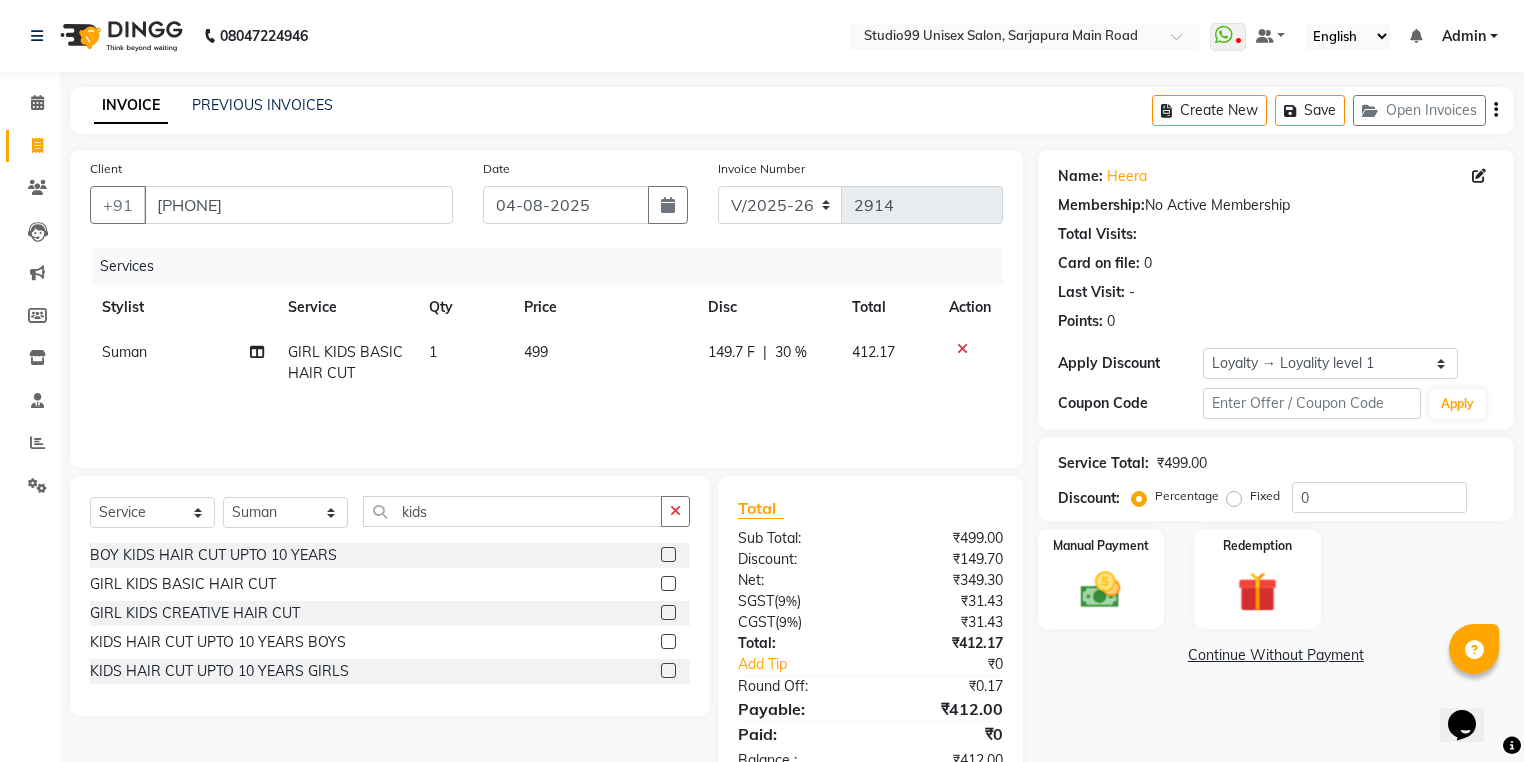 click on "30 %" 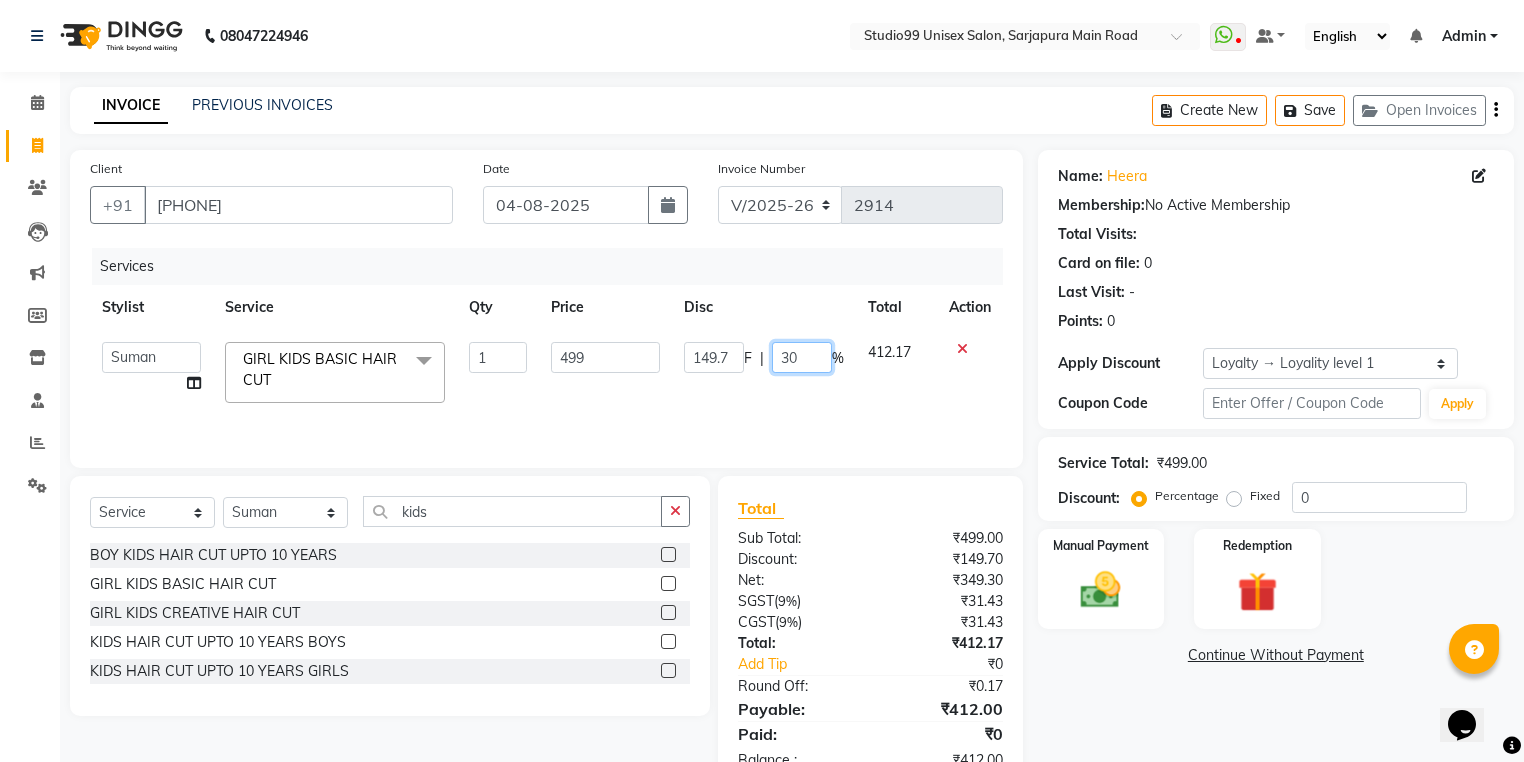 click on "30" 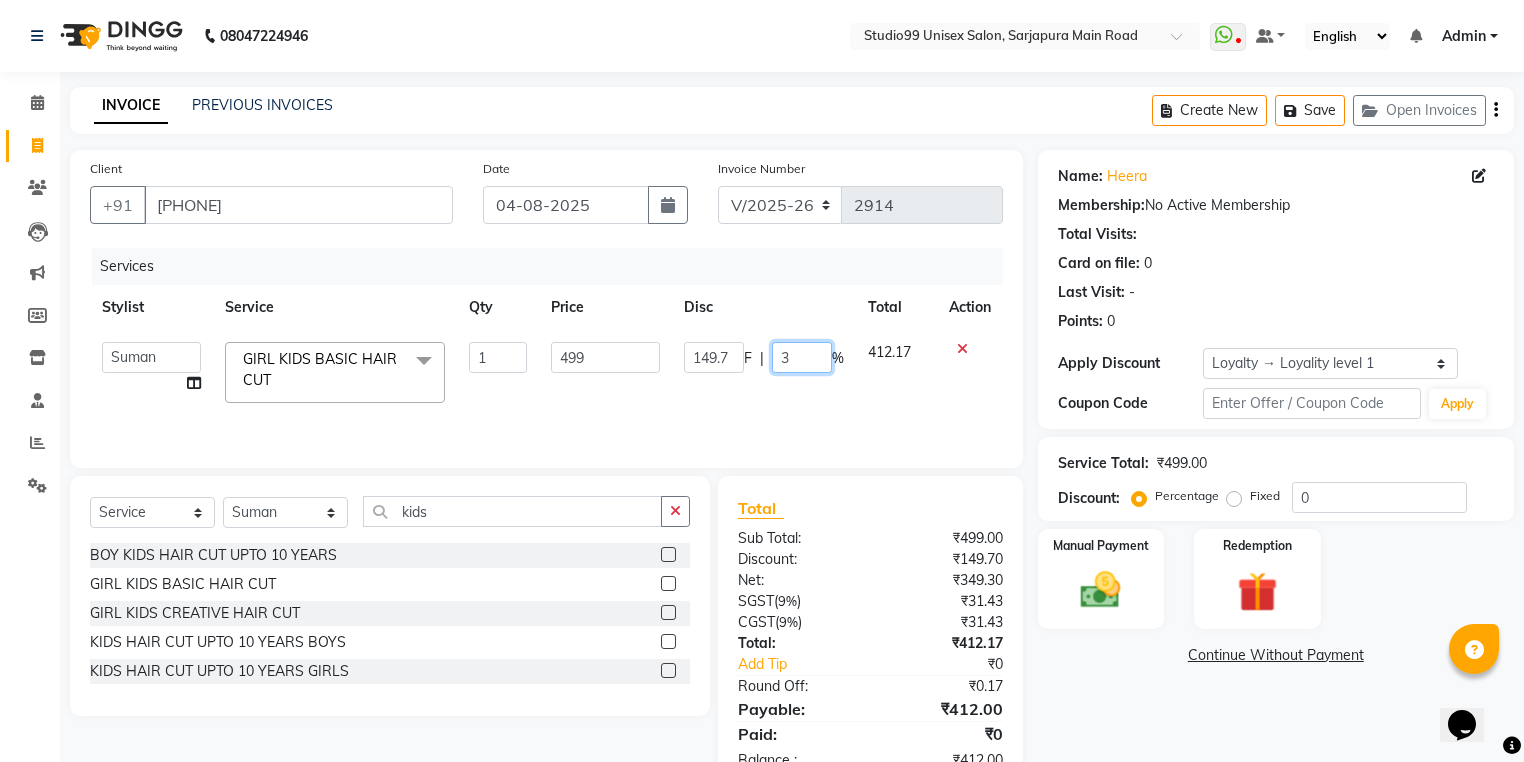 type on "35" 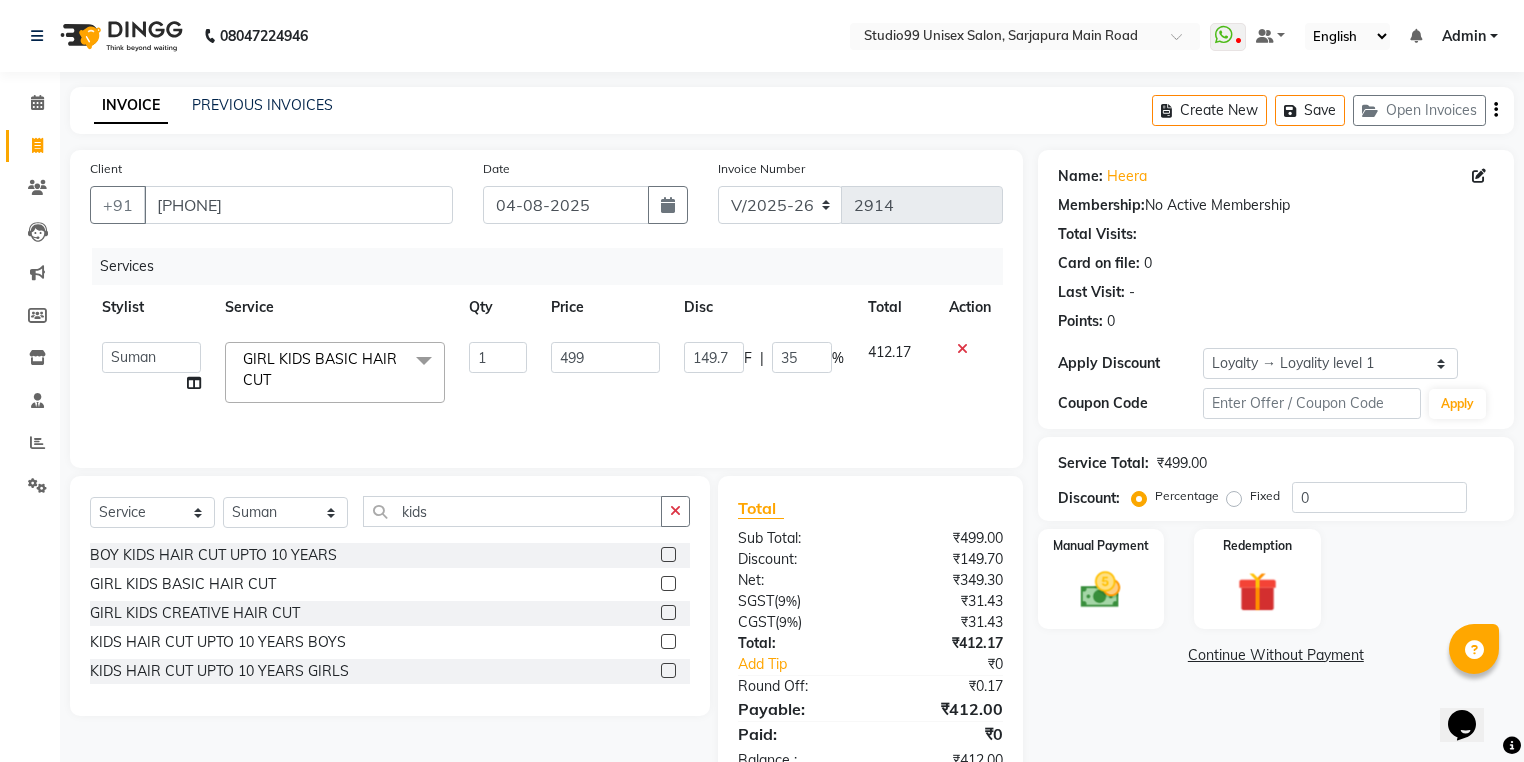click on "Services Stylist Service Qty Price Disc Total Action Admin [NAME] [NAME] Dina [NAME] [NAME] [NAME] [NAME] [NAME] [NAME] [NAME] [NAME] [NAME] [NAME] [NAME] GIRL KIDS BASIC HAIR CUT x BACK BLEACH FACE AND NECK BLEACH FACE BLEACH FEET BLEACH FRONT BLEACH FULL ARMS BLEACH FULL BODY BLEACH FULL LEGS BLEACH HALF ARMS BLEACH HALF BACK BLEACH HALF FRONT BLEACH HALF LEGS BLEACH BEARD COLOR FASHION COLOR FEMALE FASHION STREAKS FEMALE GLOBAL HIGHLIGHTS FEMALE LARGE HAIR GLOBAL COLOUR FEMALE LARGE HAIR GLOBAL COLOUR WITHOUT AMONIA FEMALE LARGE HAIR KERA SMOOTHNING FEMALE LARGE HAIR REBONDING FEMALE LARGE HAIR SMOOTHNING FEMALE MEDIUM GLOBAL + PARTIAL HIGHLIGHTS FEMALE HAIR GLOBAL COLOUR FEMALE HAIR GLOBAL COLOUR WITHOUT AMONIA FEMALE MEDIUM HAIR KERA SMOOTHNING FEMALE MEDIUM HAIR REBONDING FEMALE MEDIUM HAIR SMOOTHNING FEMALE ROOT TOUCH FEMALE ROOT TOUCH WITHOUT AMONIA FEMALE SMALL HAIR GLOBAL COLOUR FEMALE SMALL HAIR KERA SMOOTHNING FEMALE SMALL HAIR REBONDING FEMALE STREAKS TONGS" 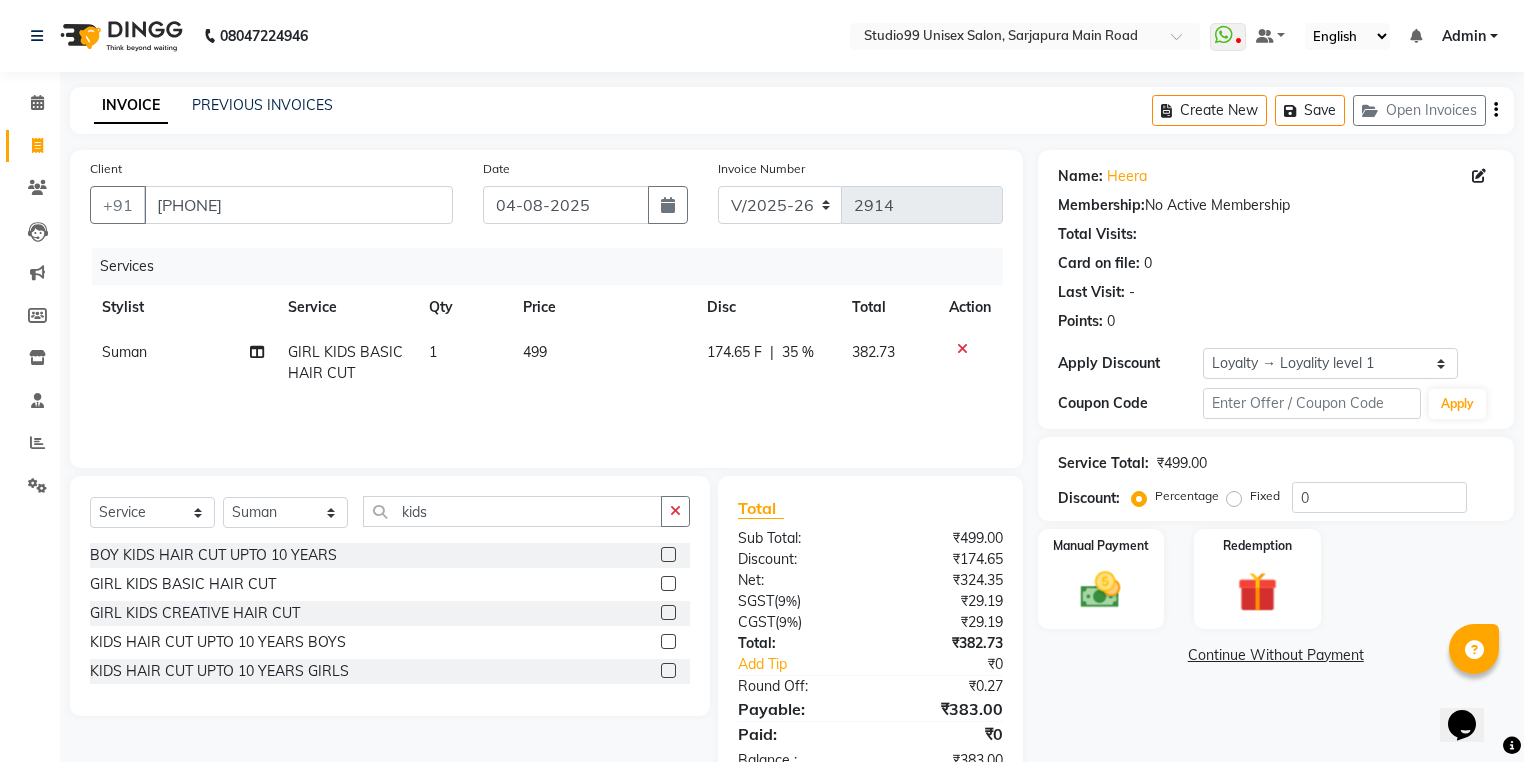 click on "35 %" 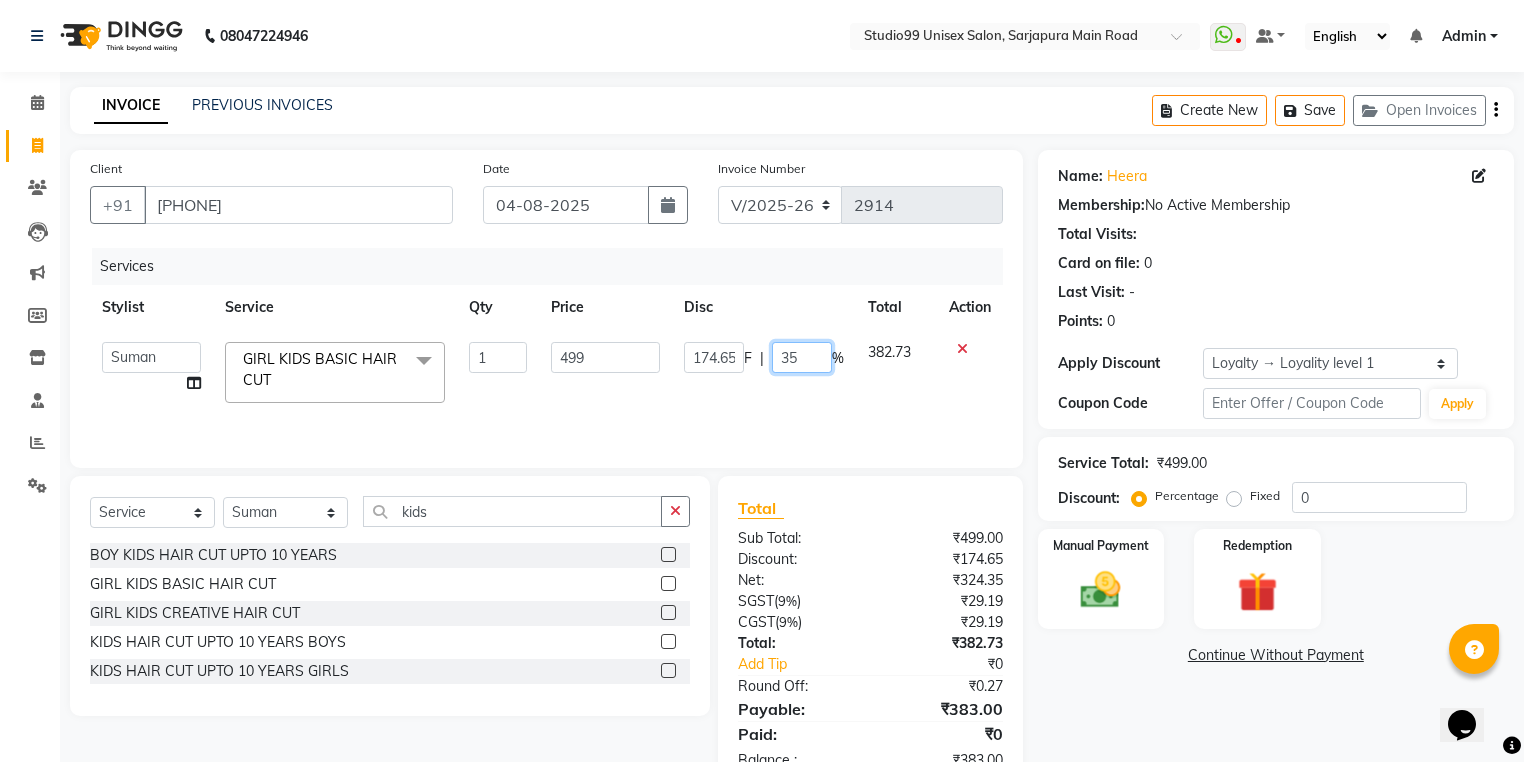 click on "35" 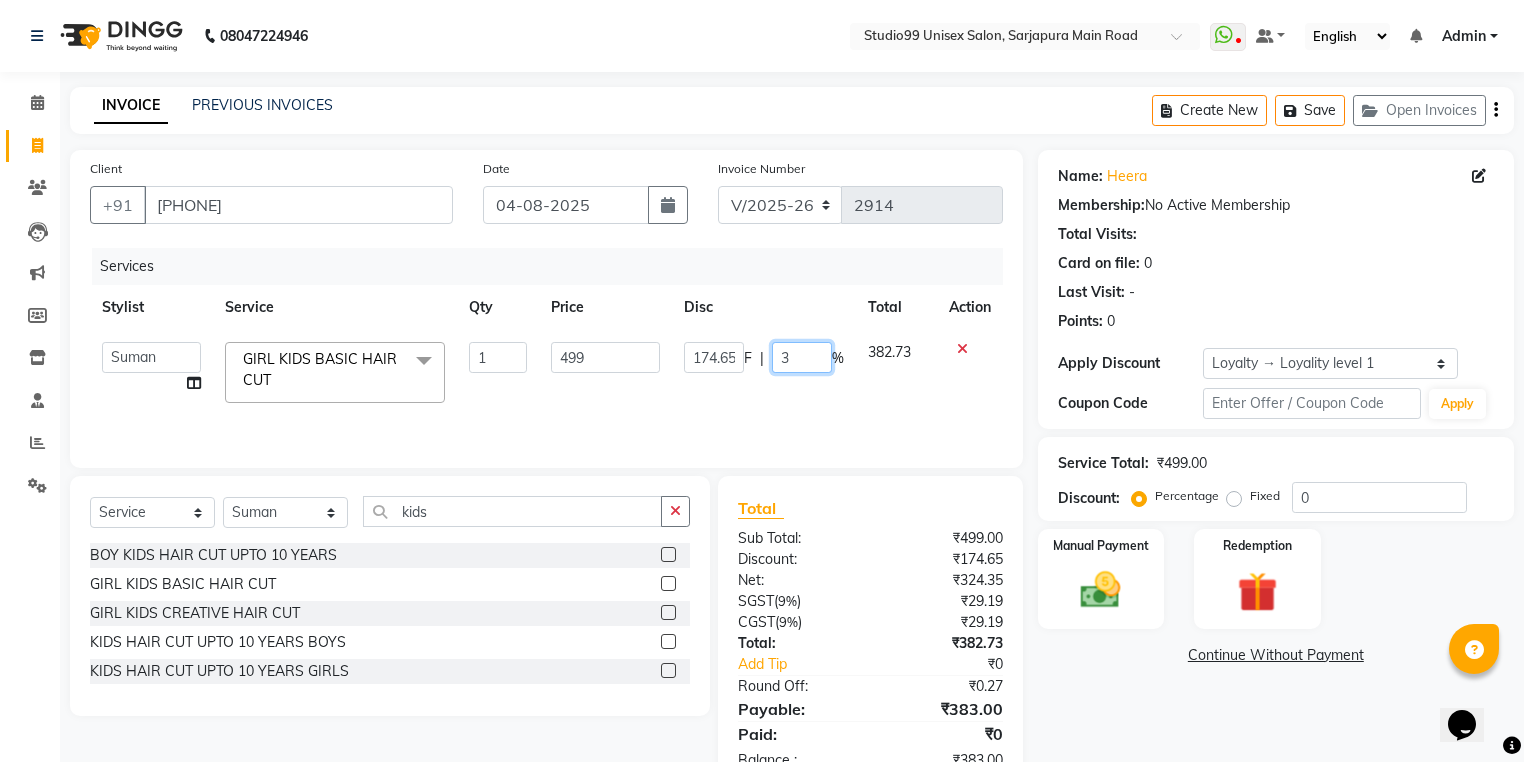 type on "33" 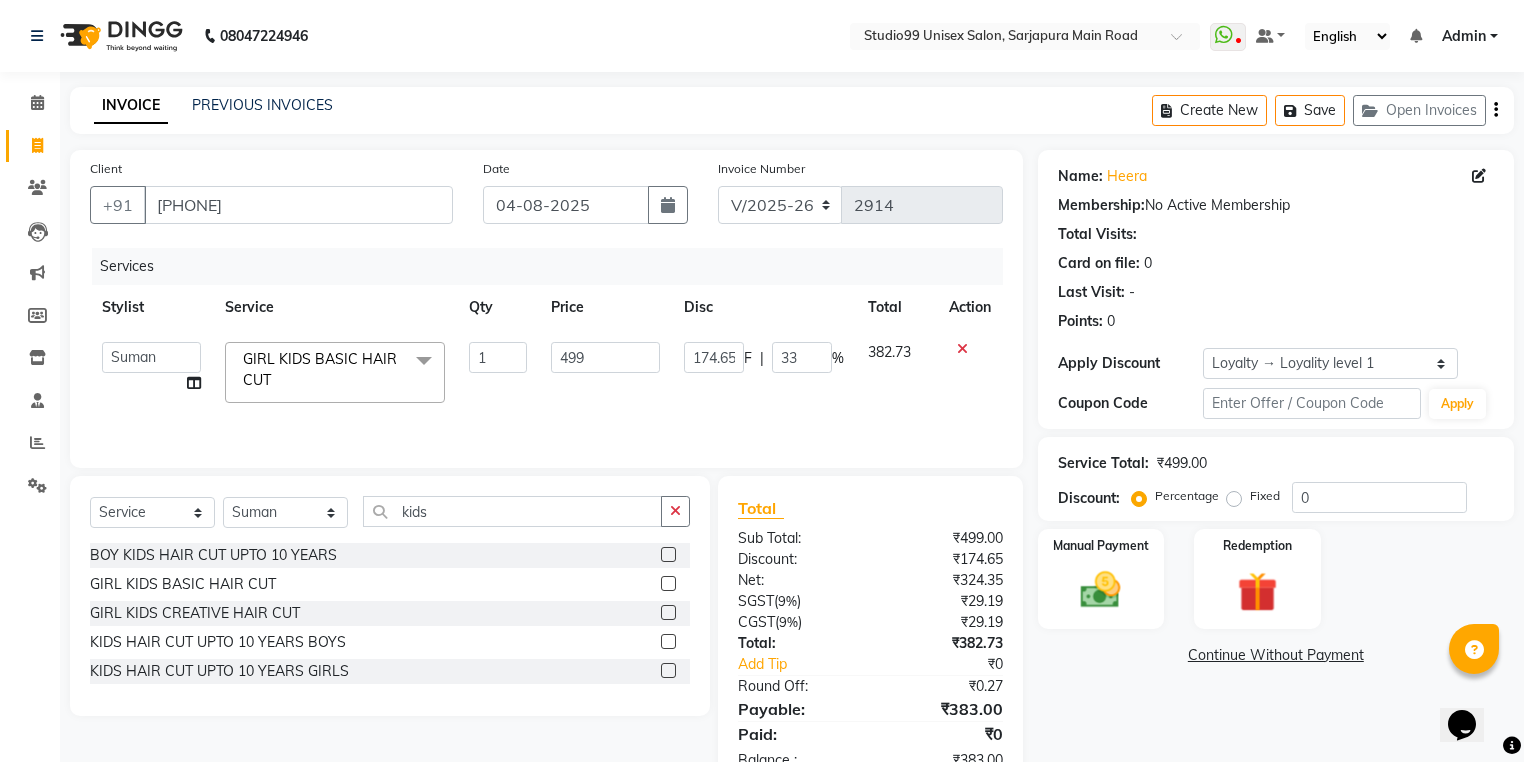 click on "Services Stylist Service Qty Price Disc Total Action Admin [NAME] [NAME] Dina [NAME] [NAME] [NAME] [NAME] [NAME] [NAME] [NAME] [NAME] [NAME] [NAME] [NAME] GIRL KIDS BASIC HAIR CUT x BACK BLEACH FACE AND NECK BLEACH FACE BLEACH FEET BLEACH FRONT BLEACH FULL ARMS BLEACH FULL BODY BLEACH FULL LEGS BLEACH HALF ARMS BLEACH HALF BACK BLEACH HALF FRONT BLEACH HALF LEGS BLEACH BEARD COLOR FASHION COLOR FEMALE FASHION STREAKS FEMALE GLOBAL HIGHLIGHTS FEMALE LARGE HAIR GLOBAL COLOUR FEMALE LARGE HAIR GLOBAL COLOUR WITHOUT AMONIA FEMALE LARGE HAIR KERA SMOOTHNING FEMALE LARGE HAIR REBONDING FEMALE LARGE HAIR SMOOTHNING FEMALE MEDIUM GLOBAL + PARTIAL HIGHLIGHTS FEMALE HAIR GLOBAL COLOUR FEMALE HAIR GLOBAL COLOUR WITHOUT AMONIA FEMALE MEDIUM HAIR KERA SMOOTHNING FEMALE MEDIUM HAIR REBONDING FEMALE MEDIUM HAIR SMOOTHNING FEMALE ROOT TOUCH FEMALE ROOT TOUCH WITHOUT AMONIA FEMALE SMALL HAIR GLOBAL COLOUR FEMALE SMALL HAIR KERA SMOOTHNING FEMALE SMALL HAIR REBONDING FEMALE STREAKS TONGS" 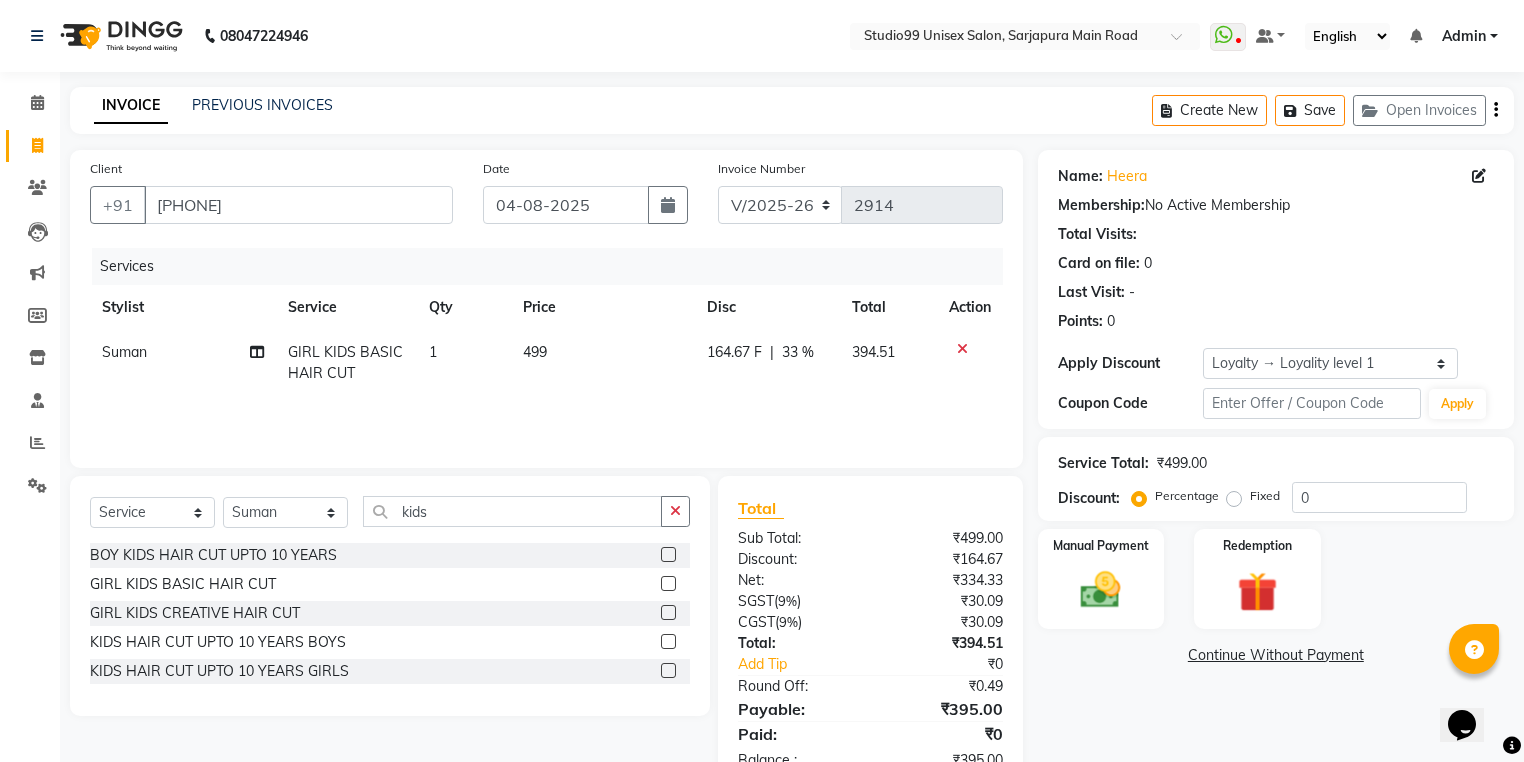 click on "33 %" 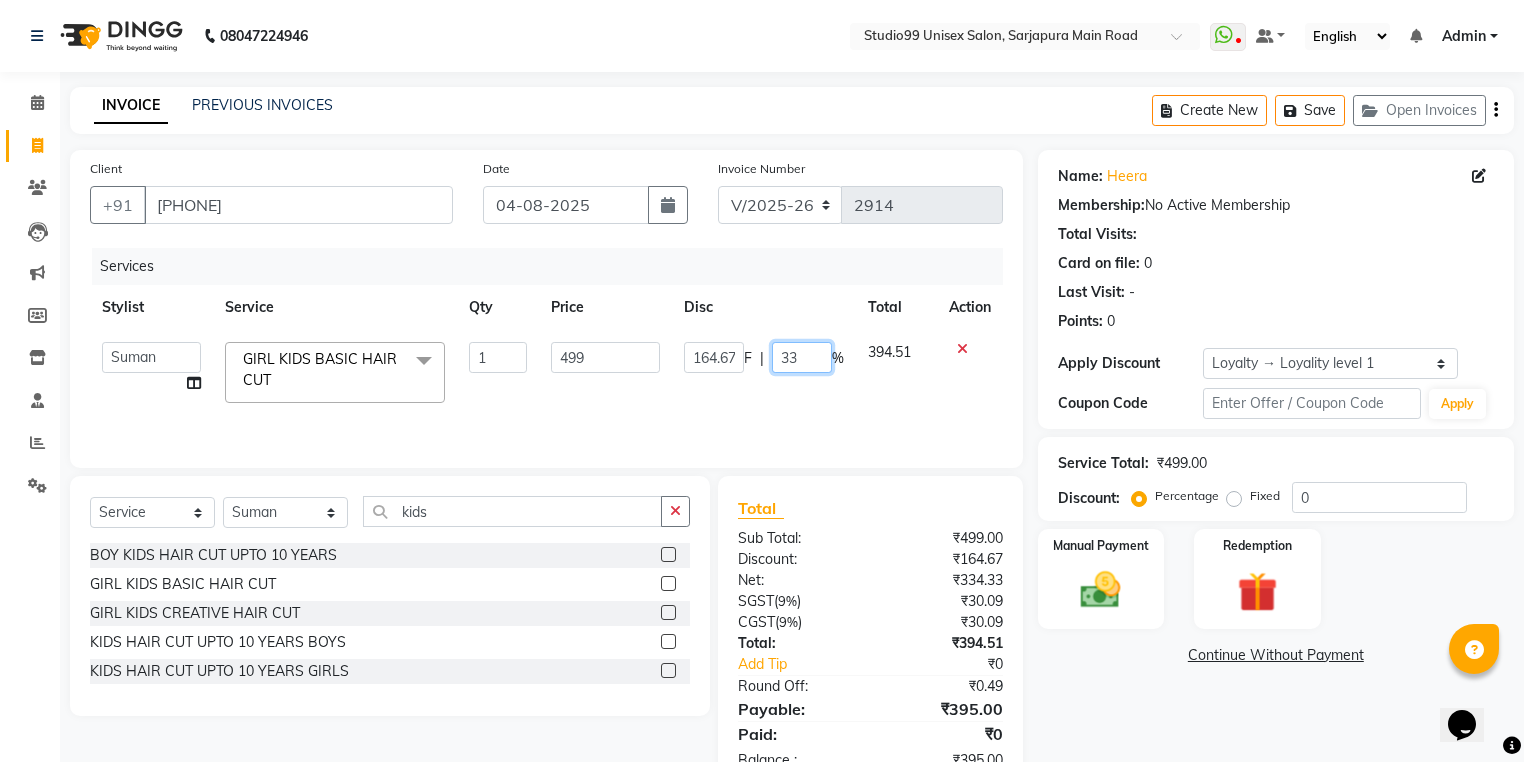 click on "33" 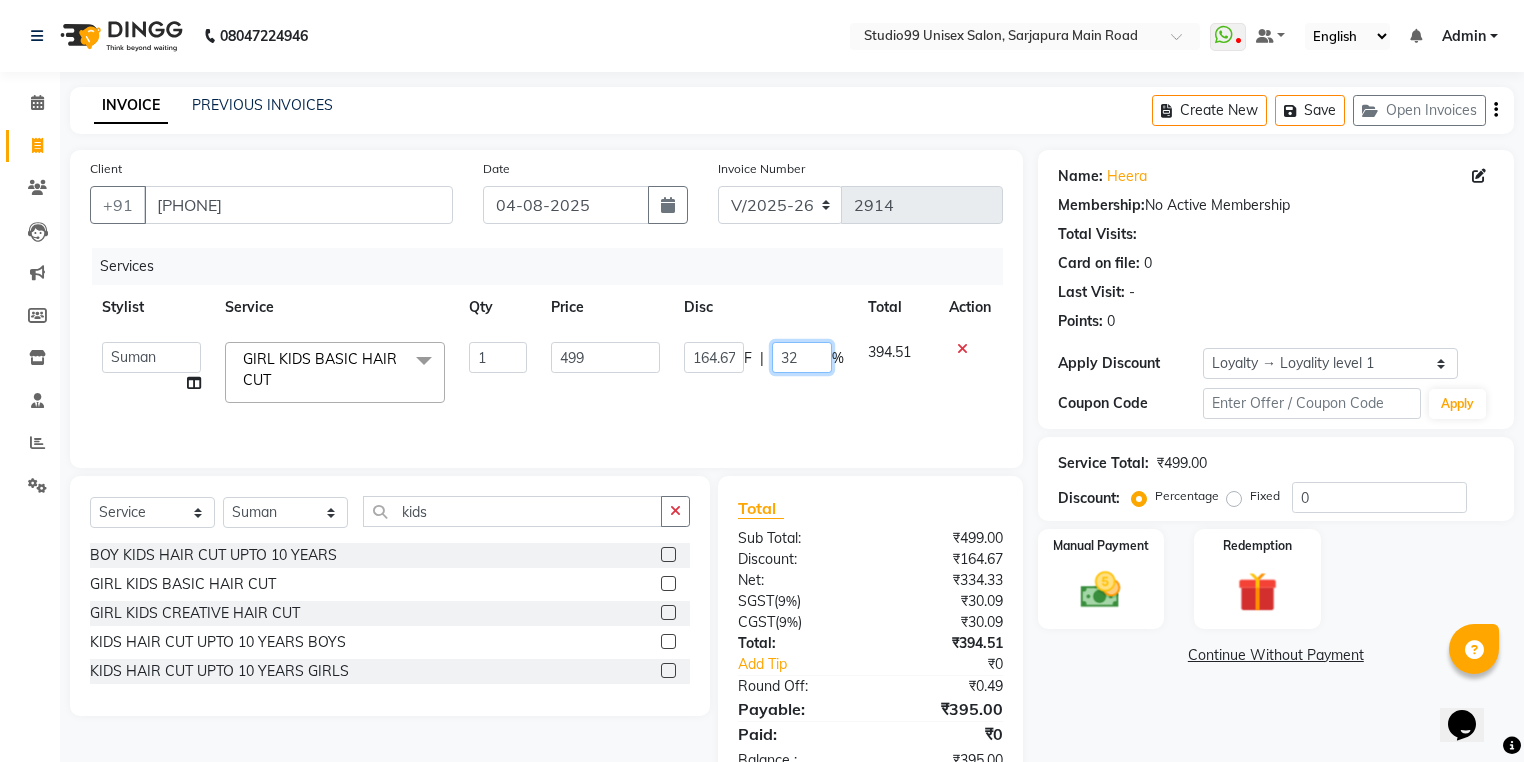 type on "32.5" 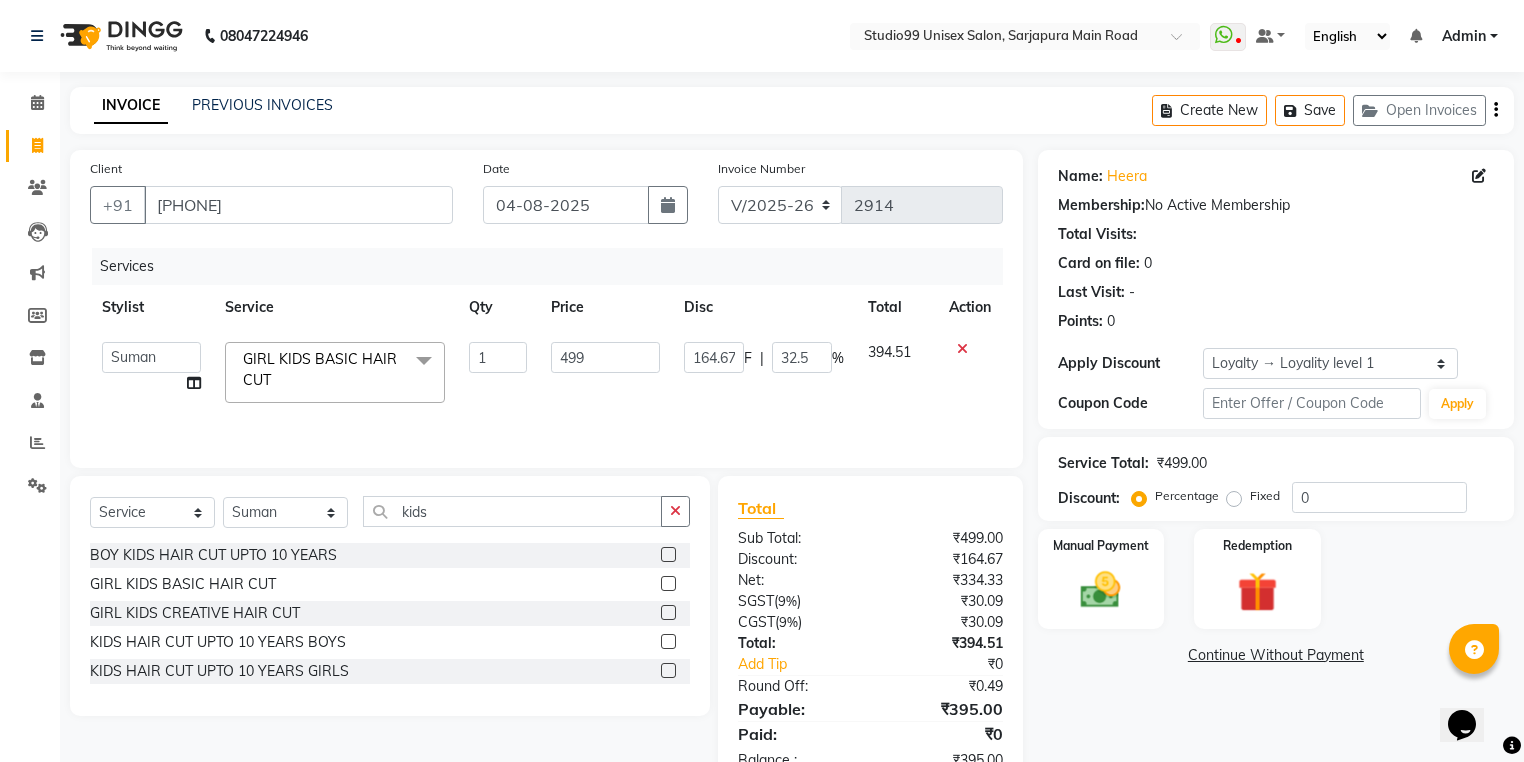 click on "Services Stylist Service Qty Price Disc Total Action Admin [NAME] [NAME] Dina [NAME] [NAME] [NAME] [NAME] [NAME] [NAME] [NAME] [NAME] [NAME] [NAME] [NAME] GIRL KIDS BASIC HAIR CUT x BACK BLEACH FACE AND NECK BLEACH FACE BLEACH FEET BLEACH FRONT BLEACH FULL ARMS BLEACH FULL BODY BLEACH FULL LEGS BLEACH HALF ARMS BLEACH HALF BACK BLEACH HALF FRONT BLEACH HALF LEGS BLEACH BEARD COLOR FASHION COLOR FEMALE FASHION STREAKS FEMALE GLOBAL HIGHLIGHTS FEMALE LARGE HAIR GLOBAL COLOUR FEMALE LARGE HAIR GLOBAL COLOUR WITHOUT AMONIA FEMALE LARGE HAIR KERA SMOOTHNING FEMALE LARGE HAIR REBONDING FEMALE LARGE HAIR SMOOTHNING FEMALE MEDIUM GLOBAL + PARTIAL HIGHLIGHTS FEMALE HAIR GLOBAL COLOUR FEMALE HAIR GLOBAL COLOUR WITHOUT AMONIA FEMALE MEDIUM HAIR KERA SMOOTHNING FEMALE MEDIUM HAIR REBONDING FEMALE MEDIUM HAIR SMOOTHNING FEMALE ROOT TOUCH FEMALE ROOT TOUCH WITHOUT AMONIA FEMALE SMALL HAIR GLOBAL COLOUR FEMALE SMALL HAIR KERA SMOOTHNING FEMALE SMALL HAIR REBONDING FEMALE STREAKS TONGS" 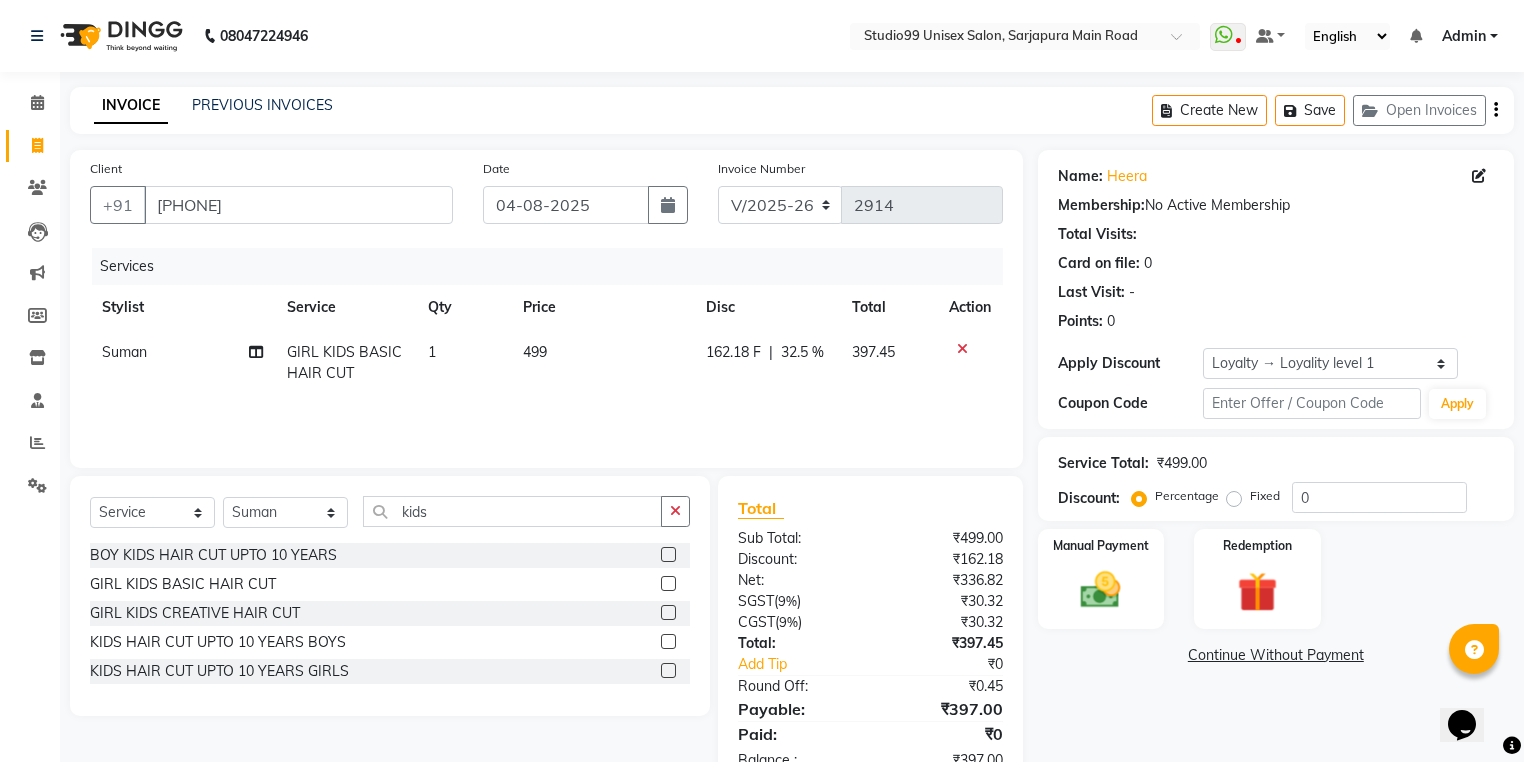 click on "32.5 %" 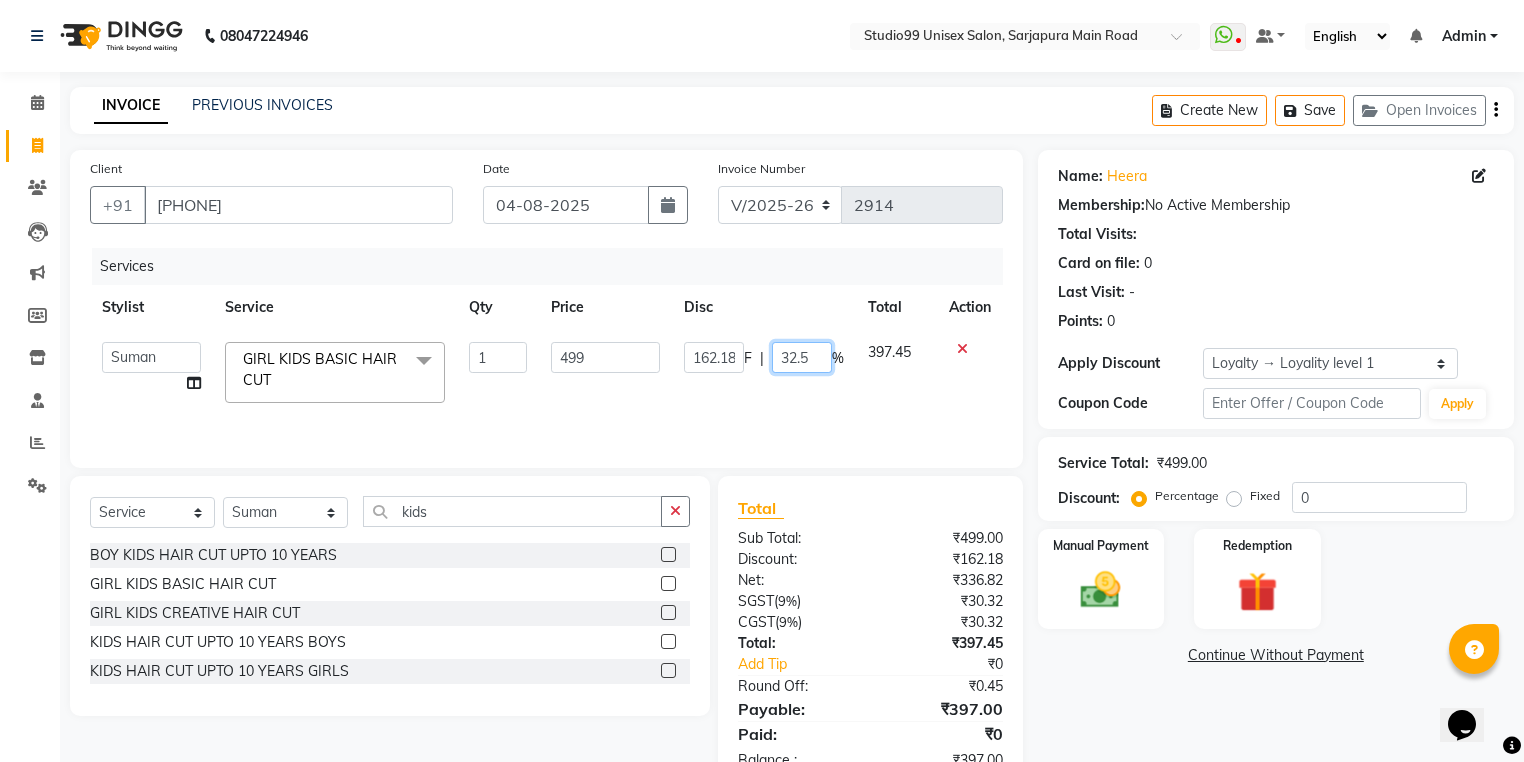 click on "32.5" 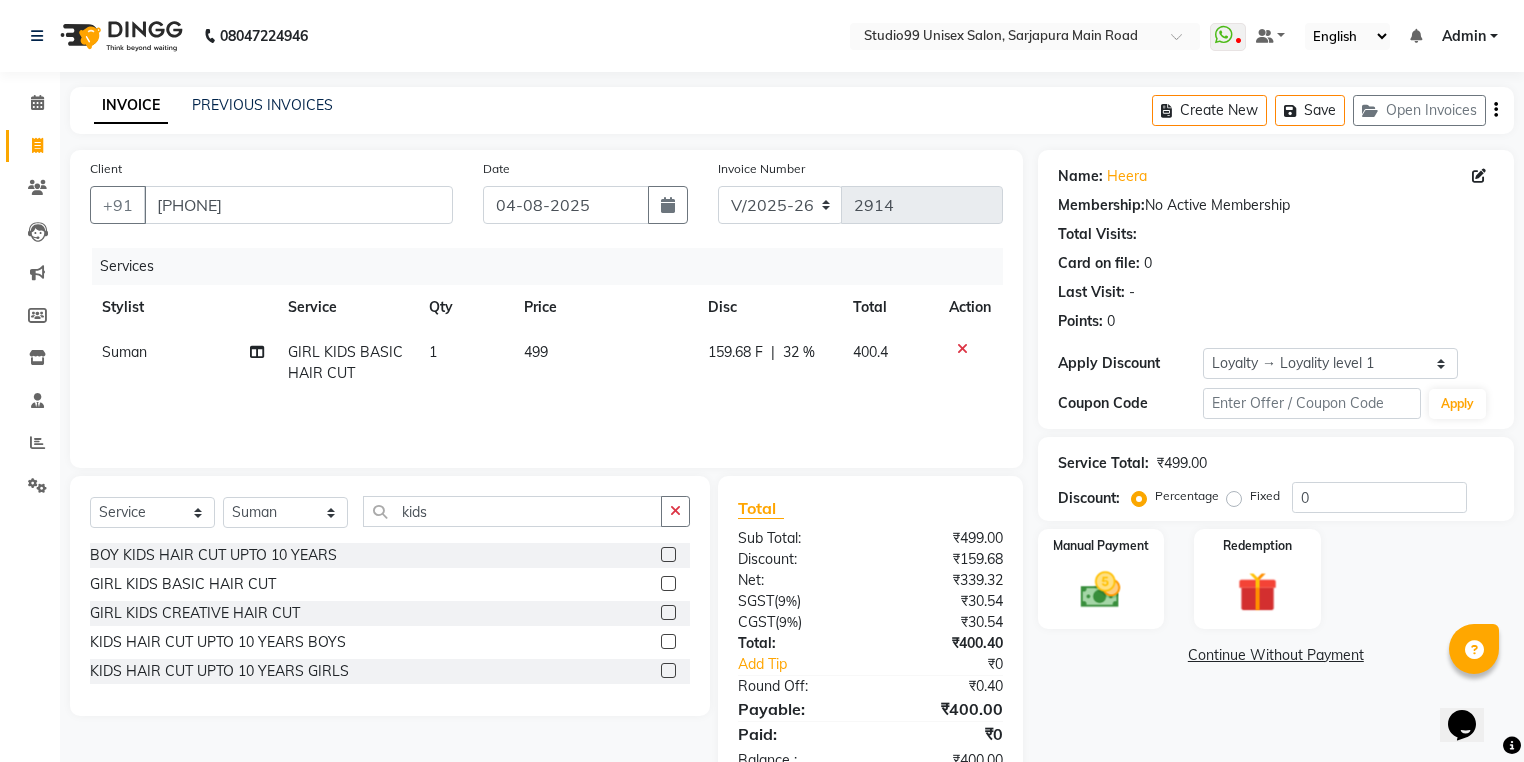 click on "Services Stylist Service Qty Price Disc Total Action Suman GIRL KIDS BASIC HAIR CUT 1 499 159.68 F | 32 % 400.4" 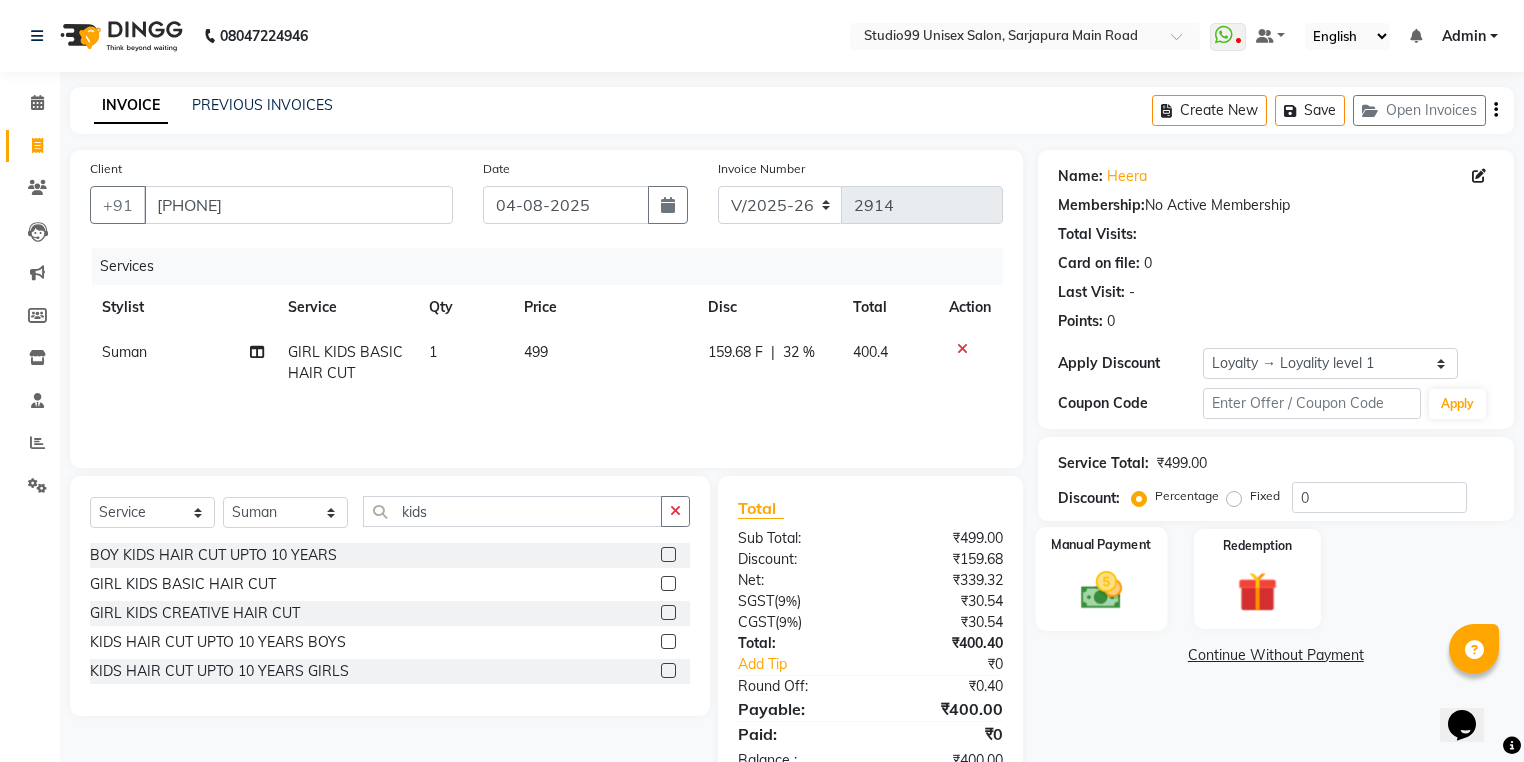 click 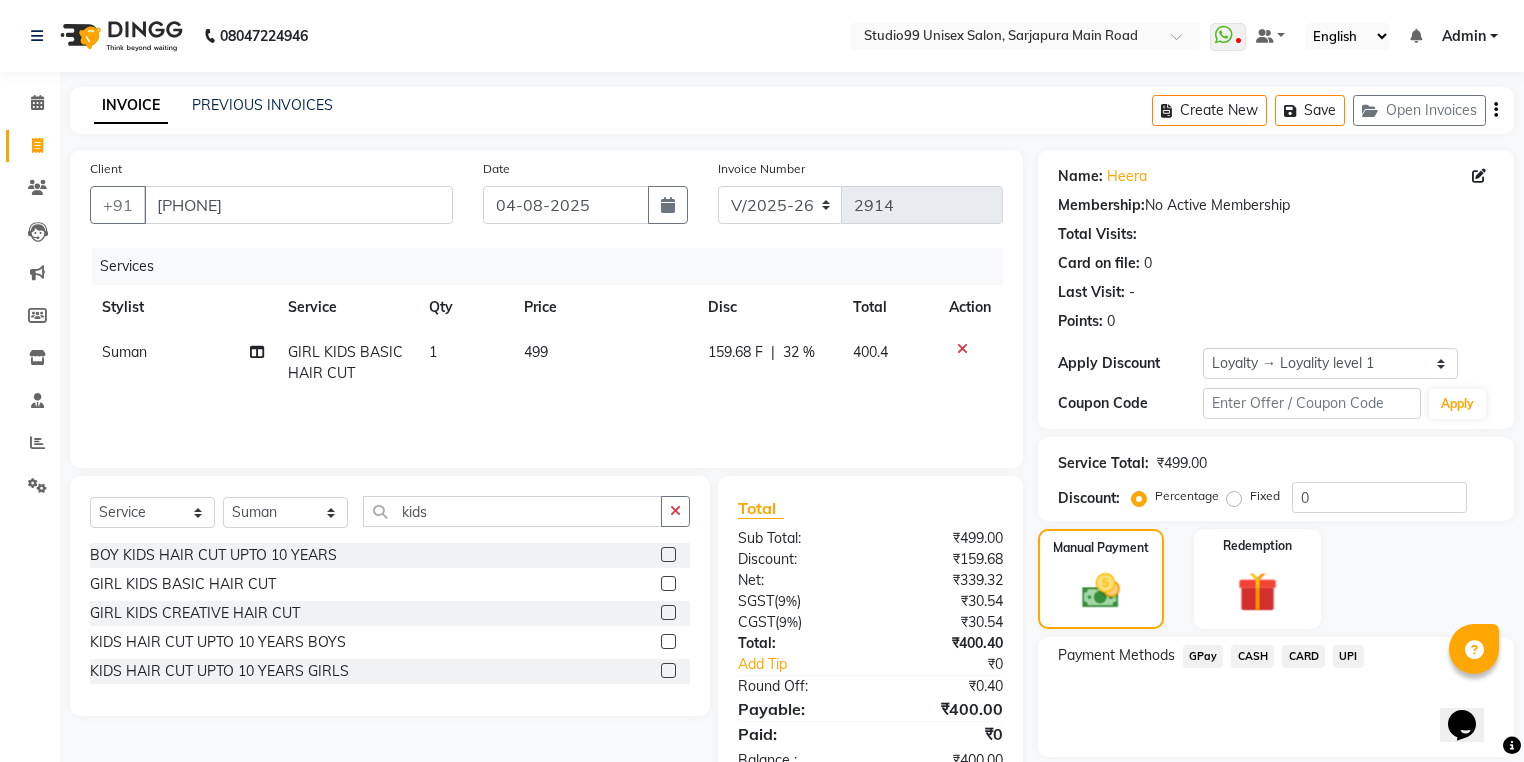 click on "UPI" 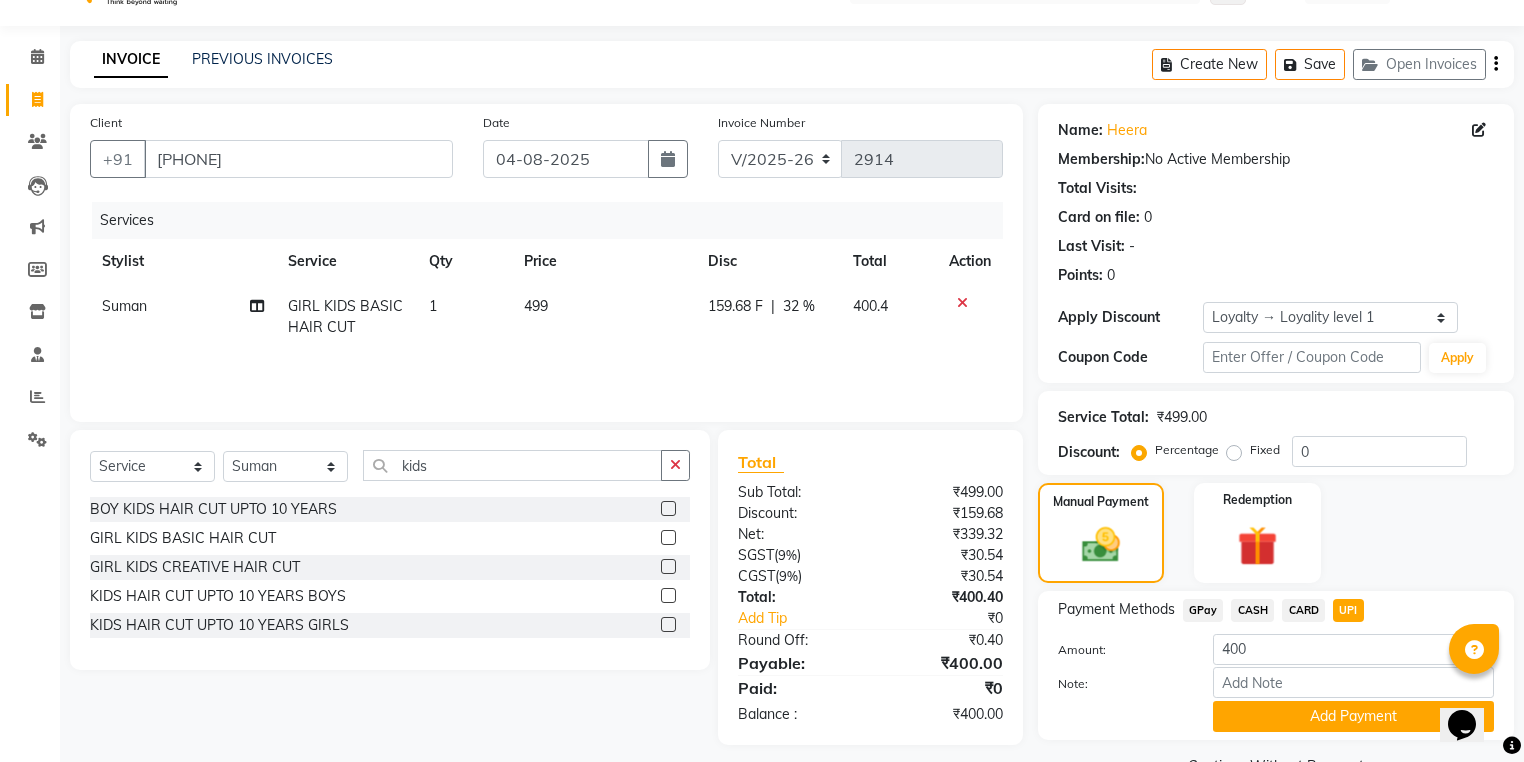 scroll, scrollTop: 96, scrollLeft: 0, axis: vertical 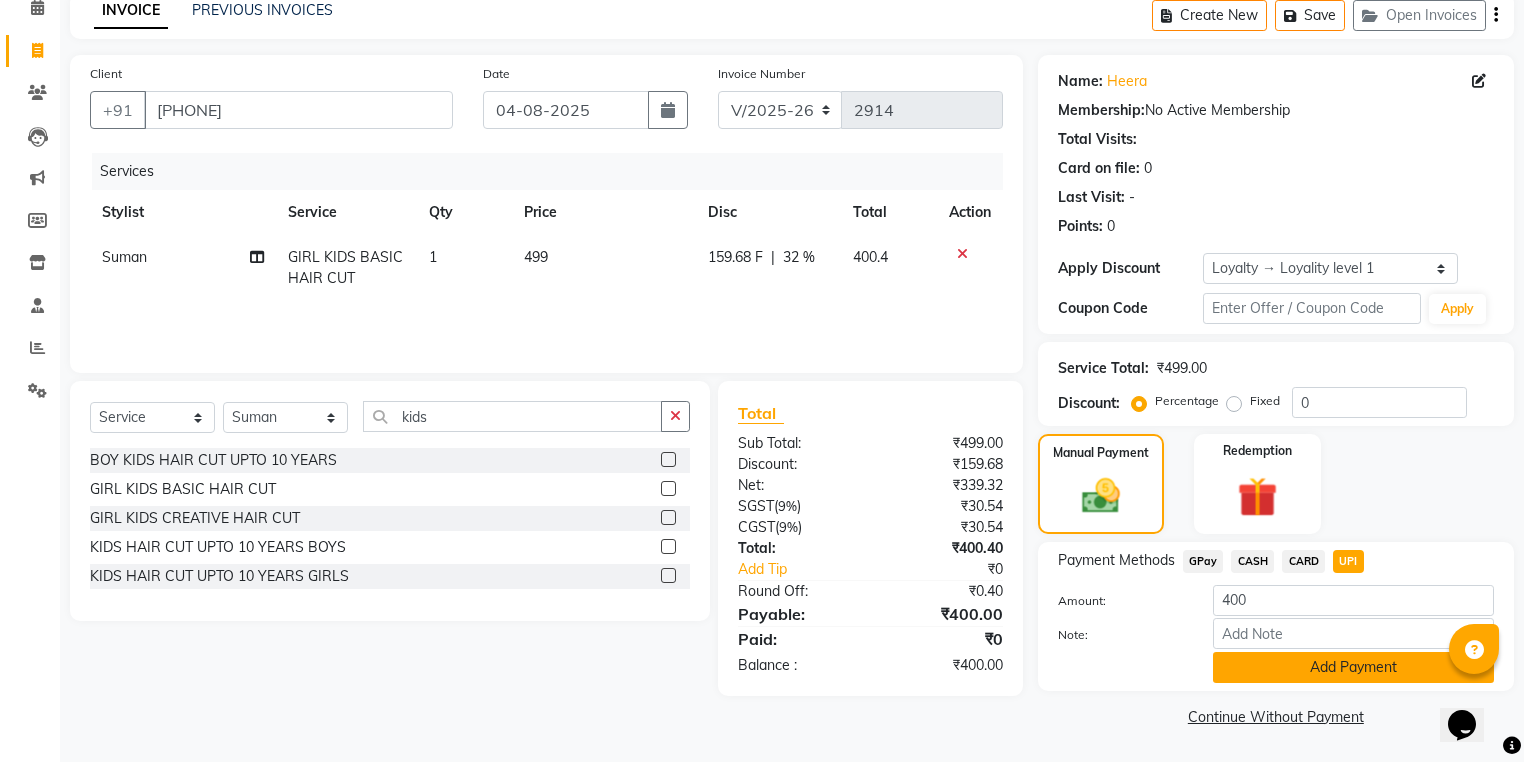 click on "Add Payment" 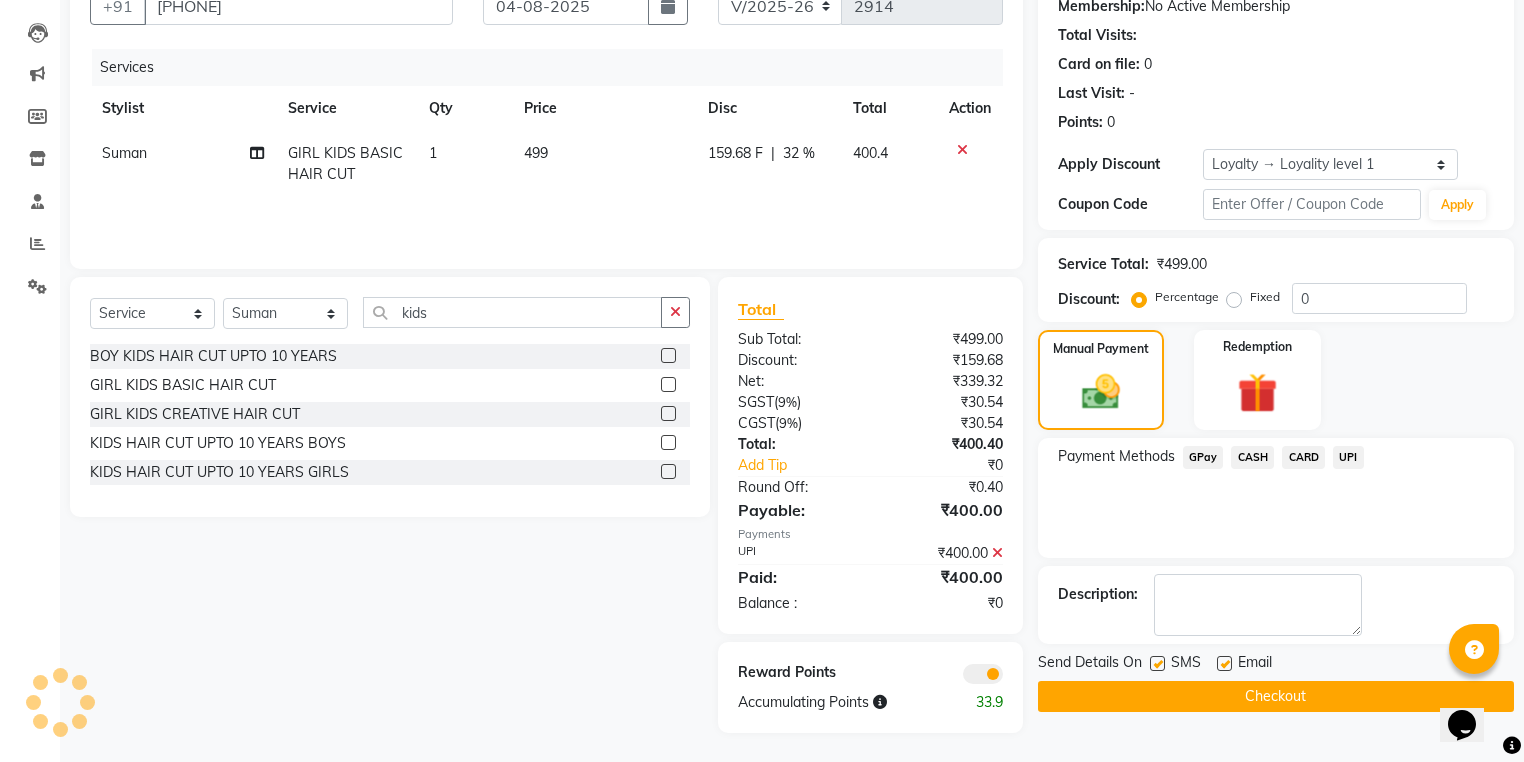 scroll, scrollTop: 201, scrollLeft: 0, axis: vertical 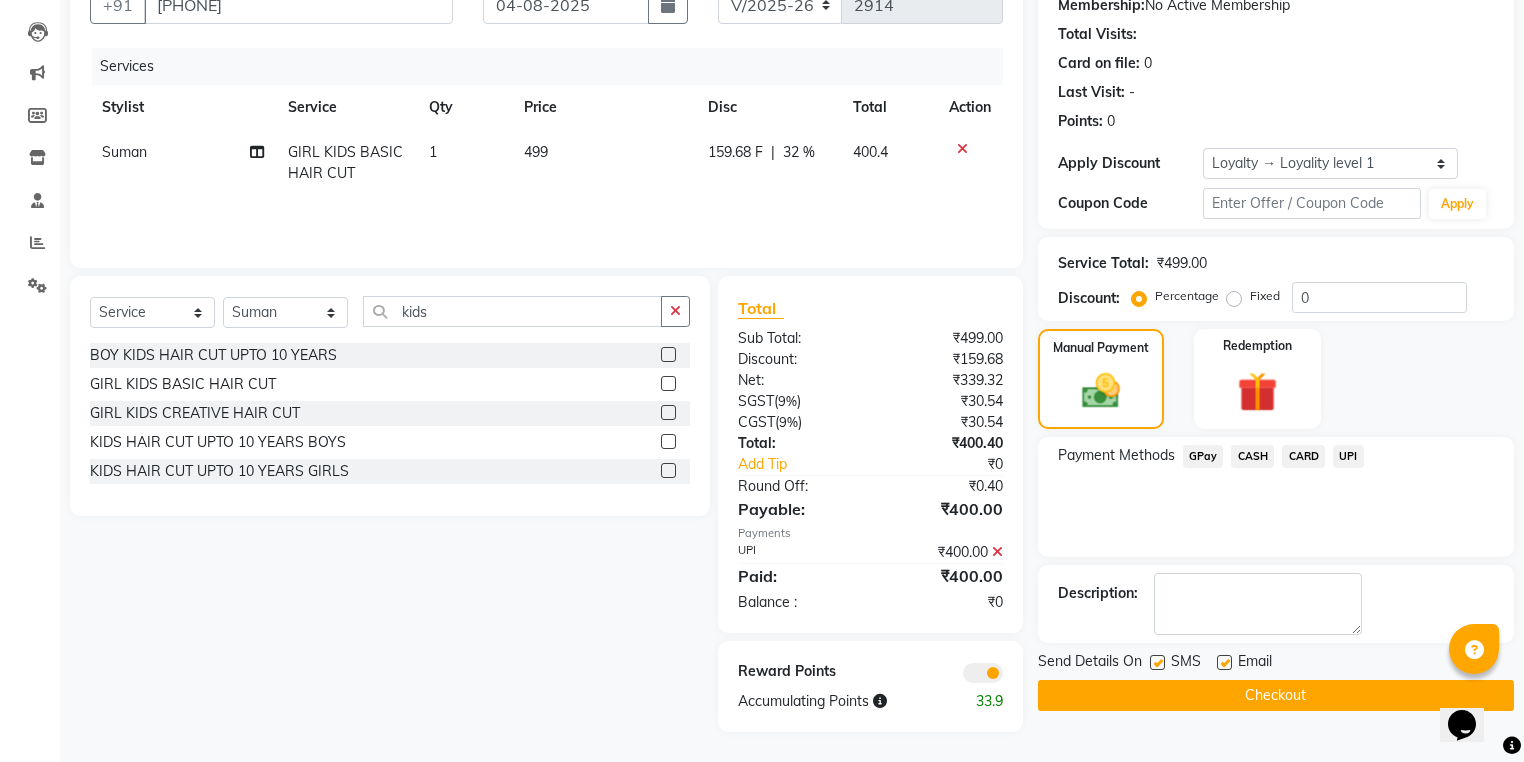 click on "Checkout" 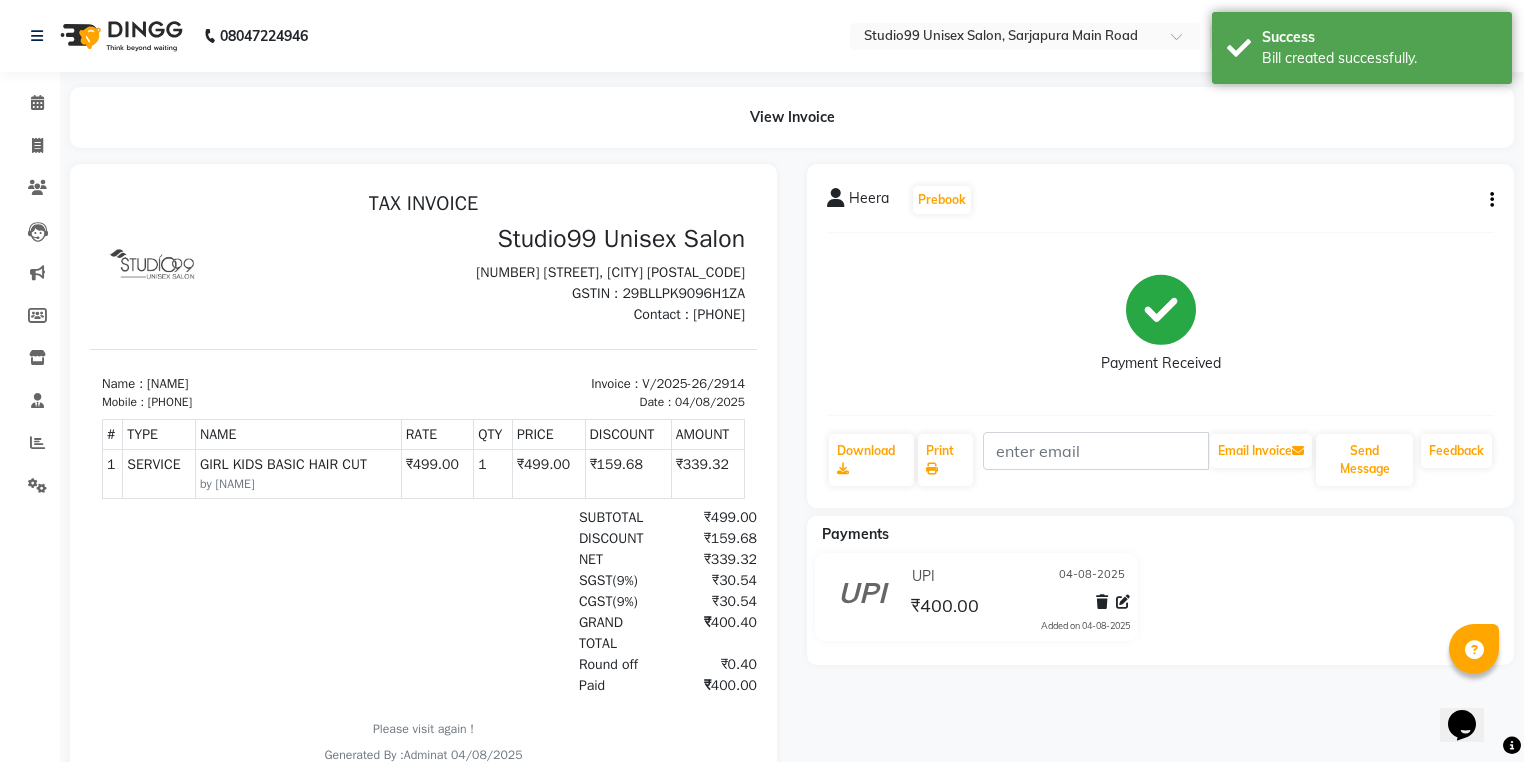 scroll, scrollTop: 0, scrollLeft: 0, axis: both 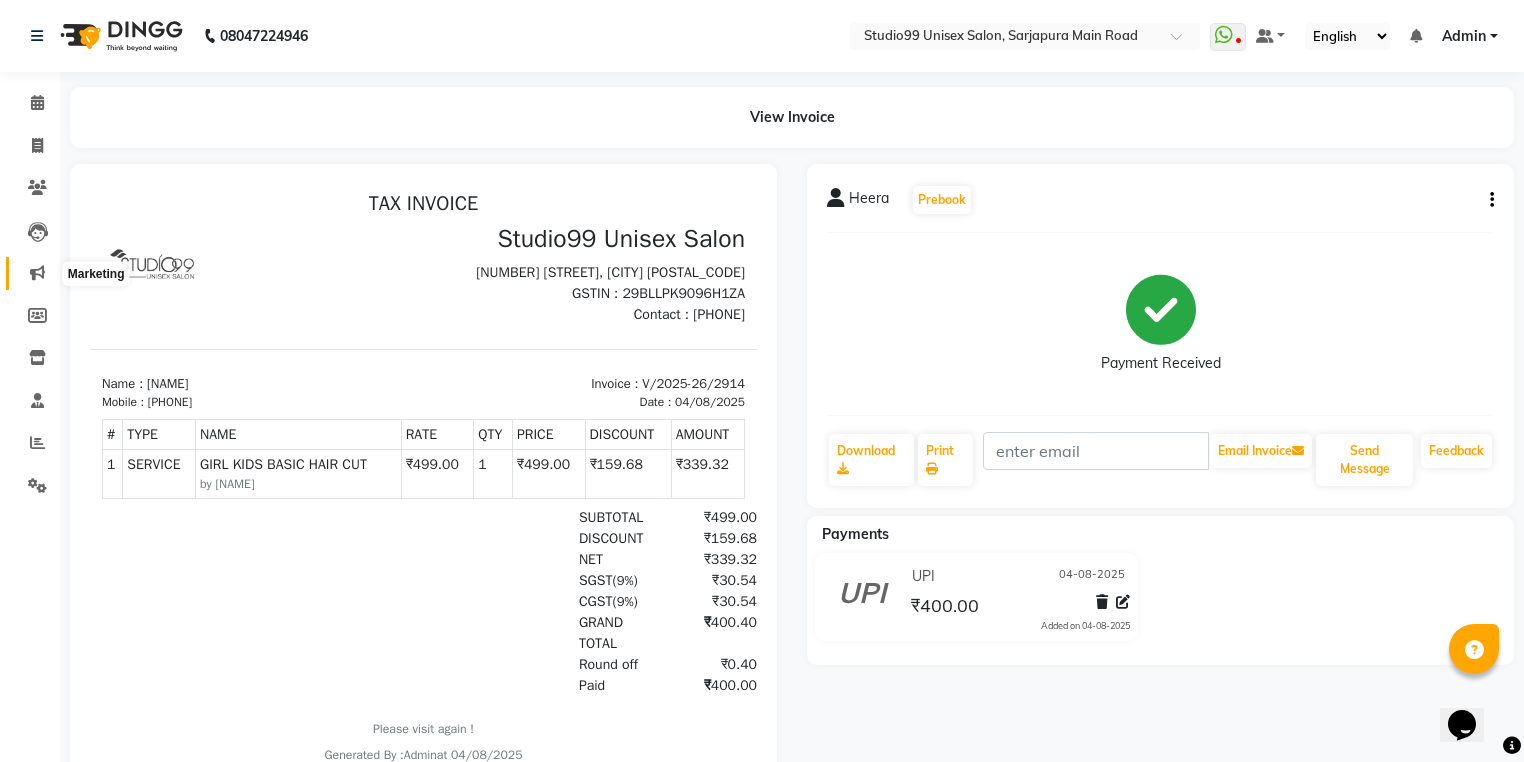 click 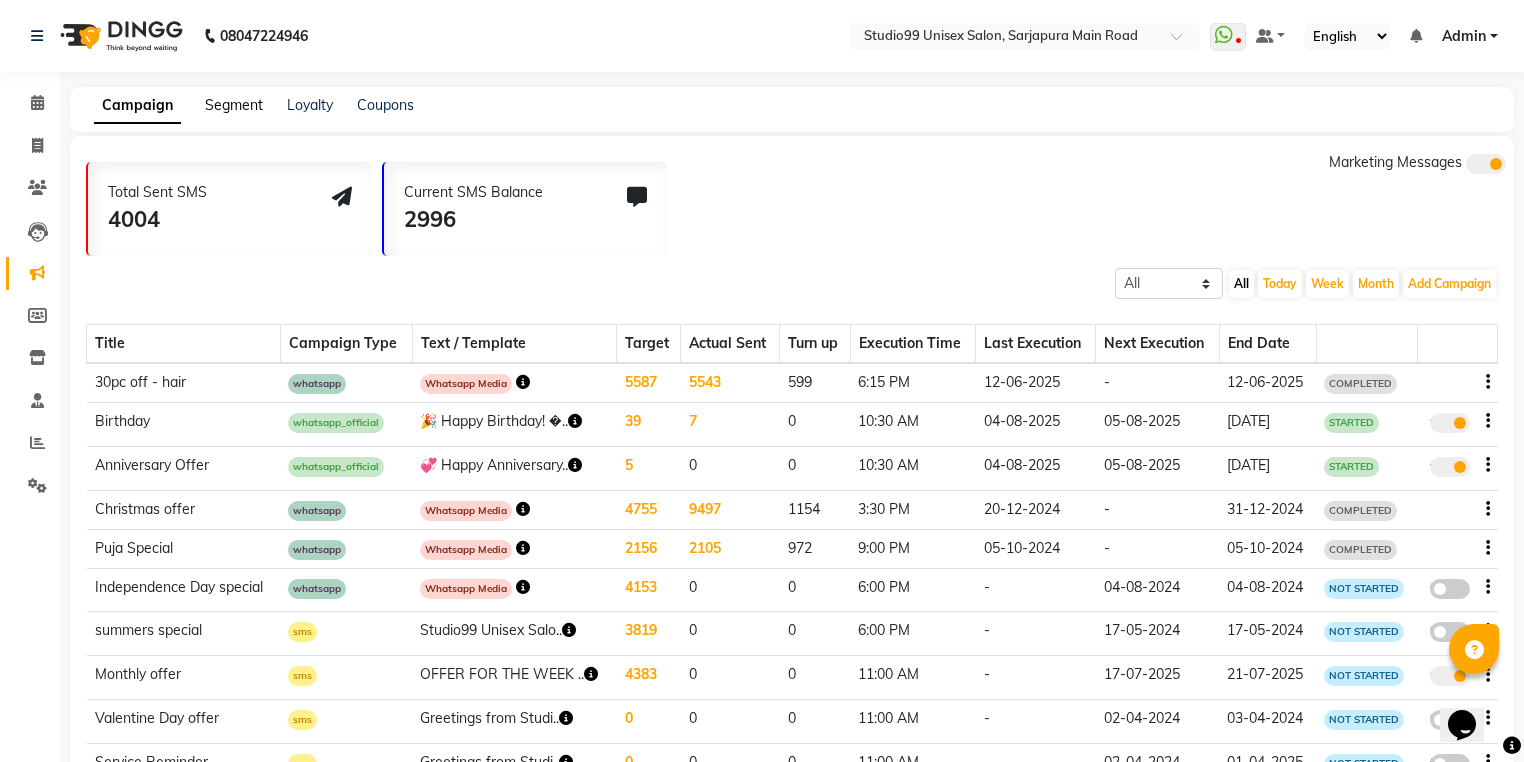 click on "Segment" 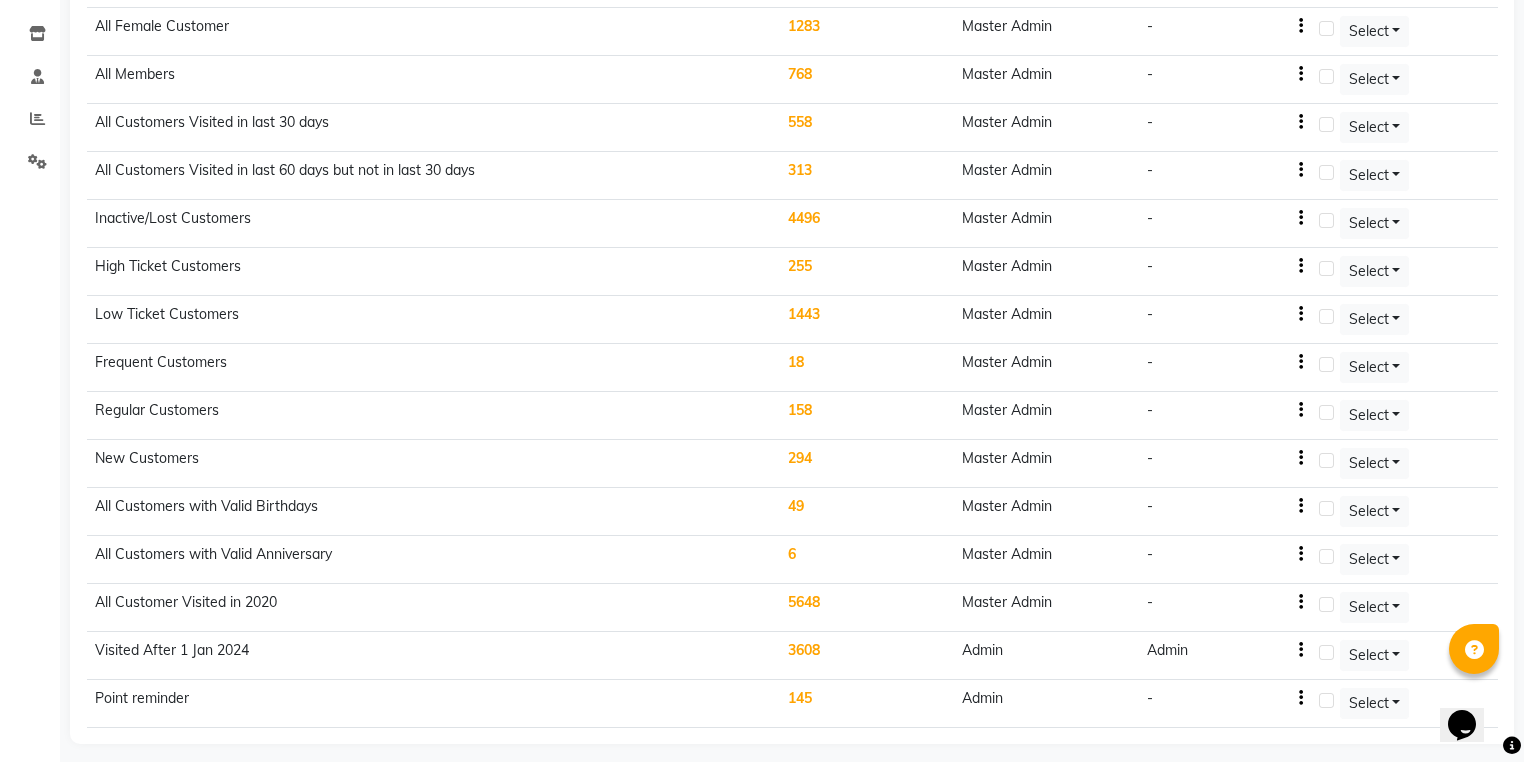 scroll, scrollTop: 324, scrollLeft: 0, axis: vertical 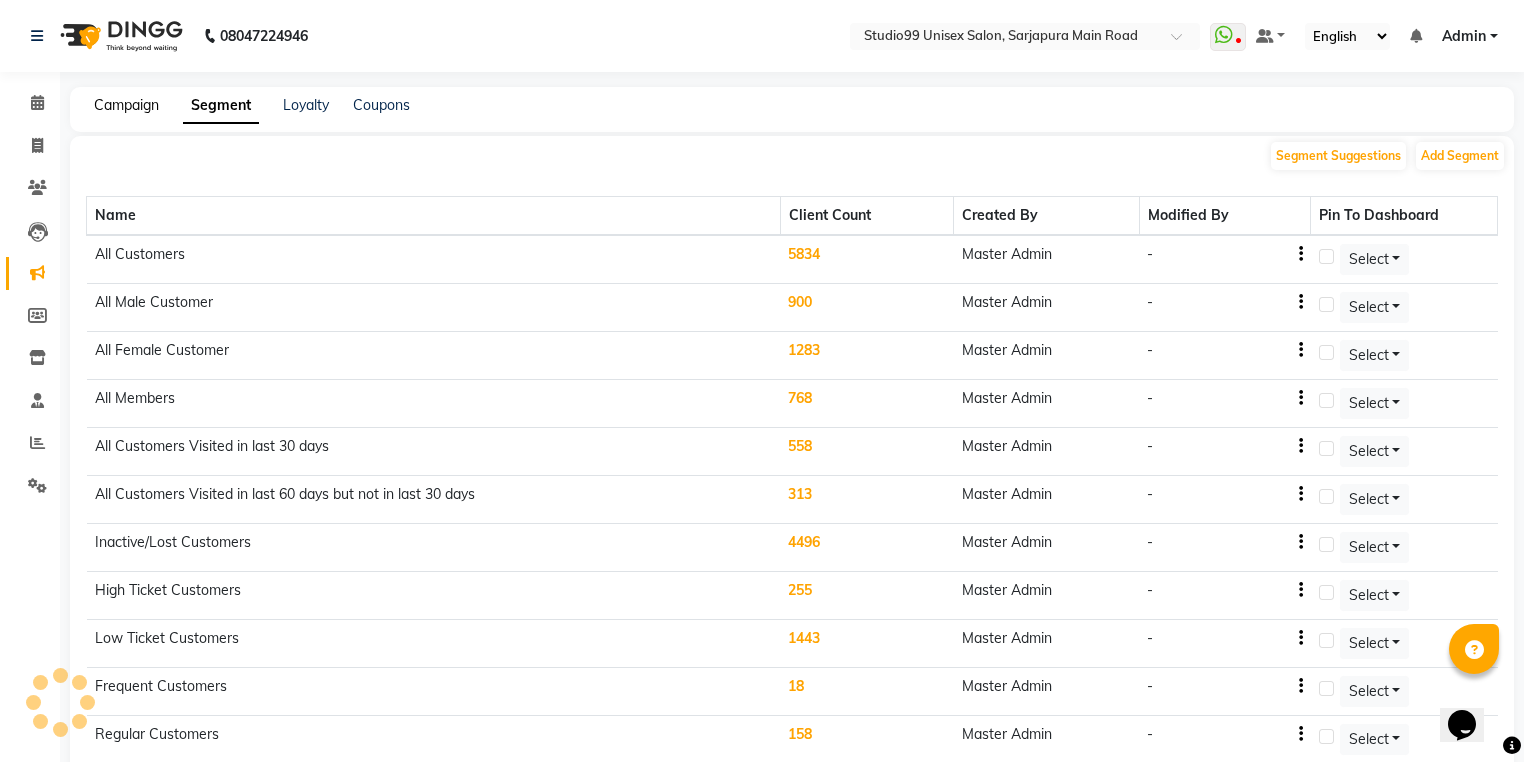 click on "Campaign" 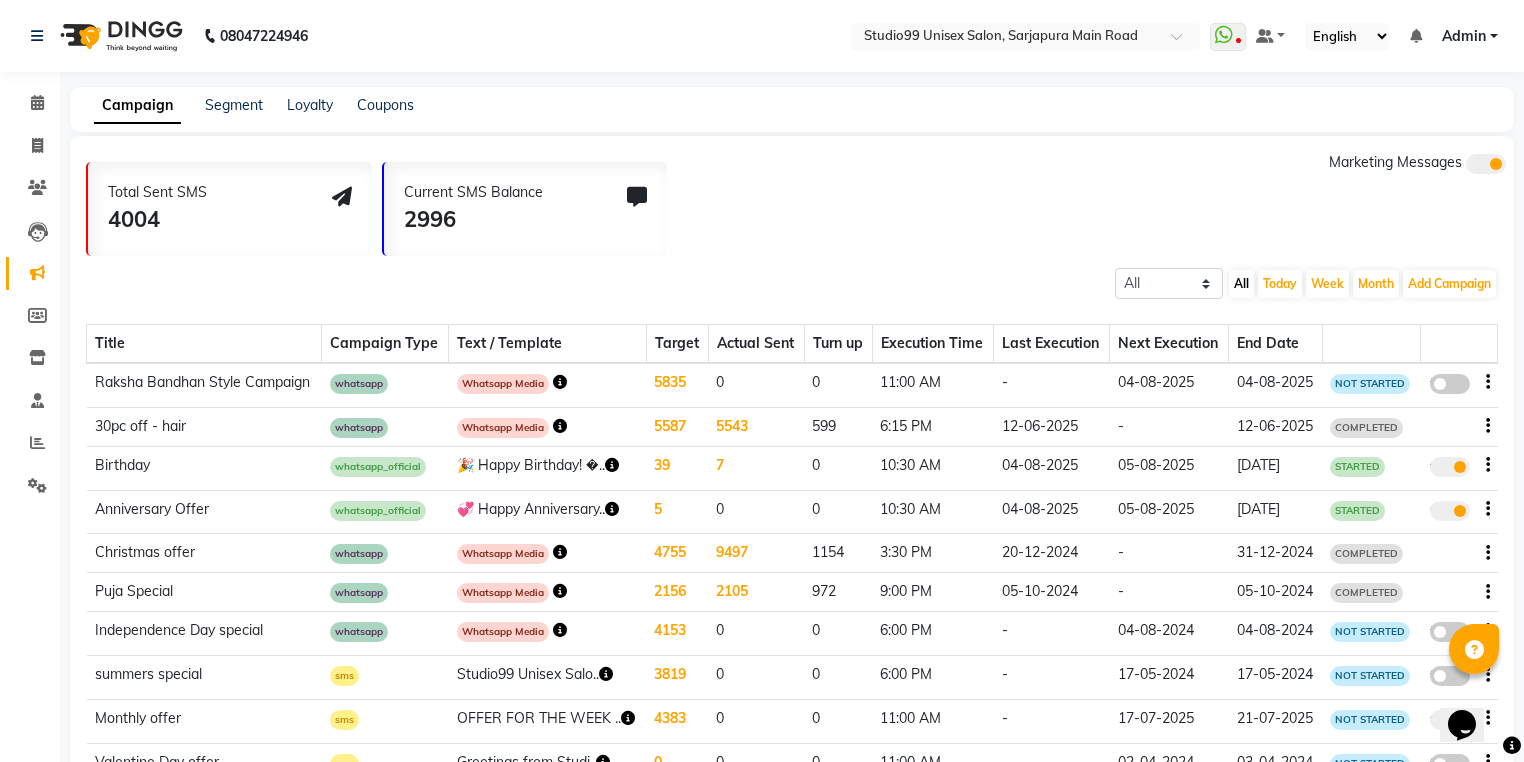 click 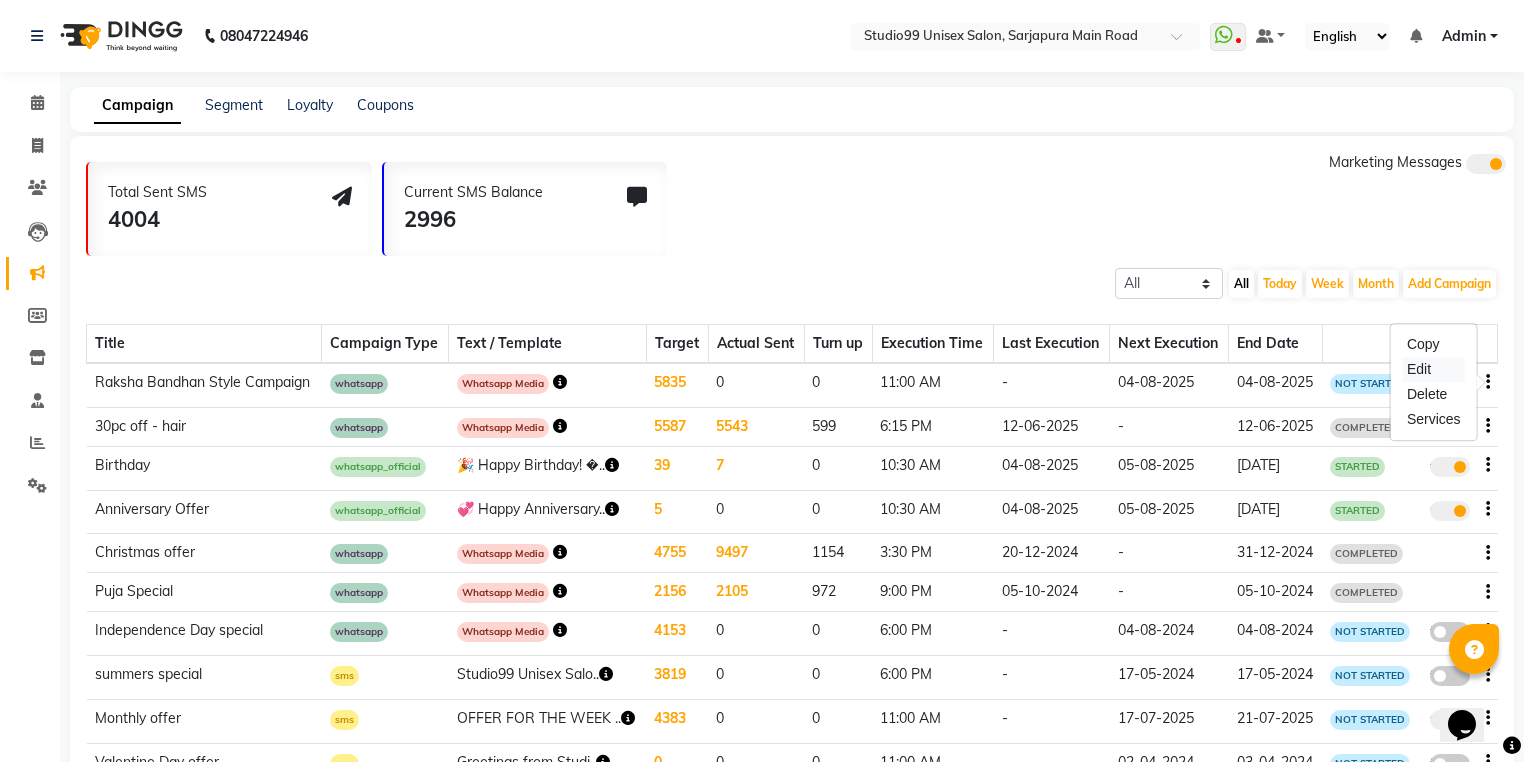 click on "Edit" at bounding box center (1434, 369) 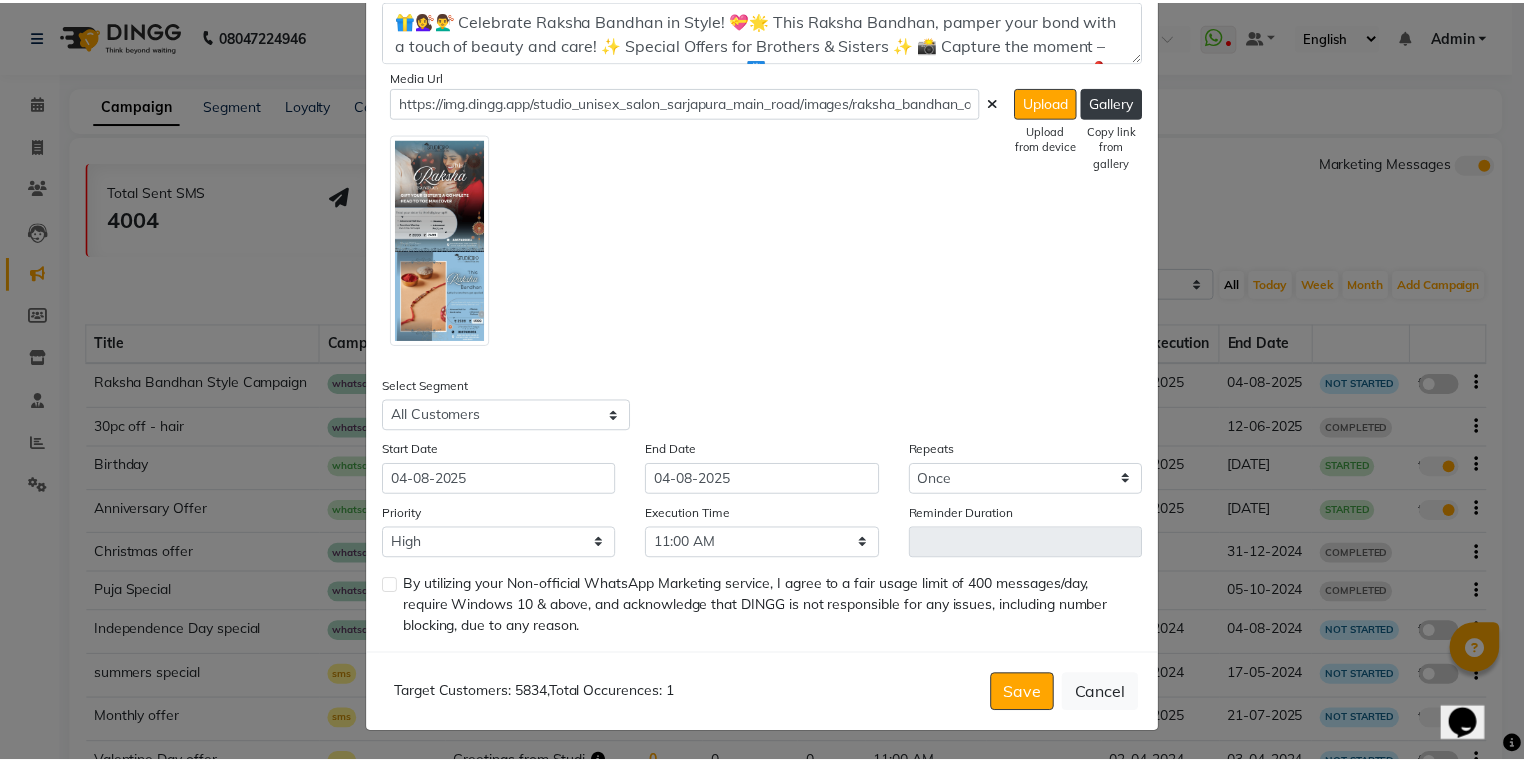 scroll, scrollTop: 563, scrollLeft: 0, axis: vertical 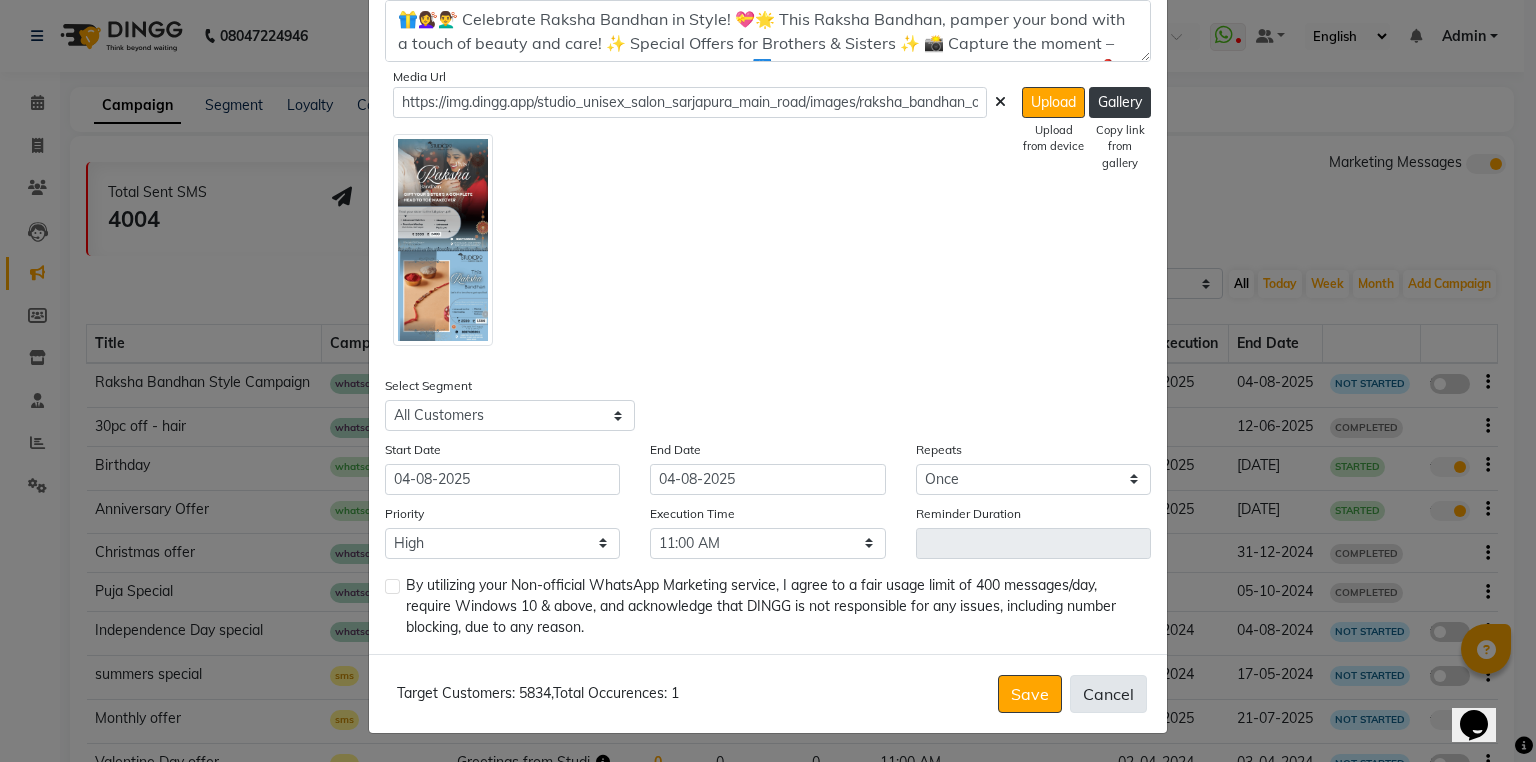 click on "Cancel" 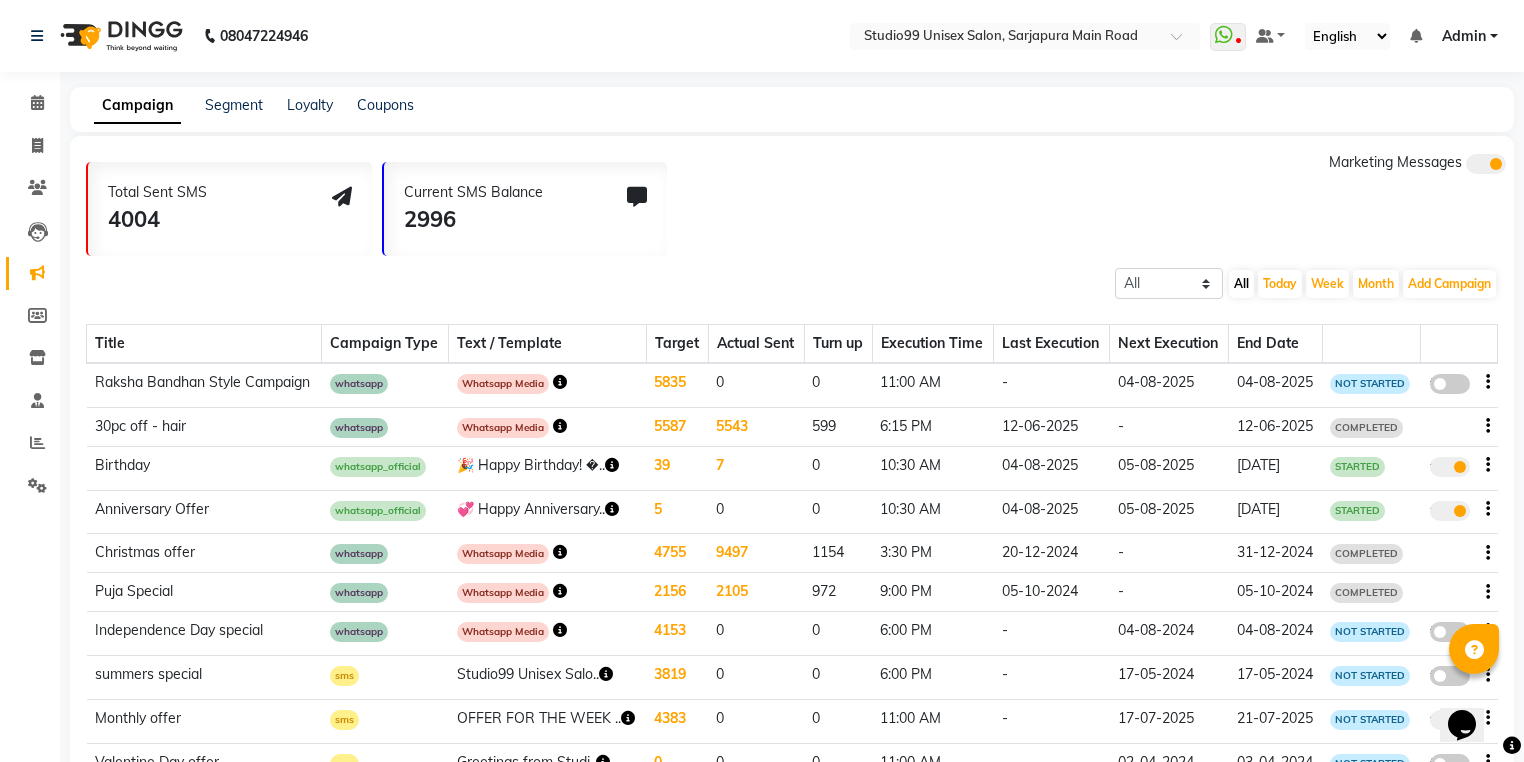 click 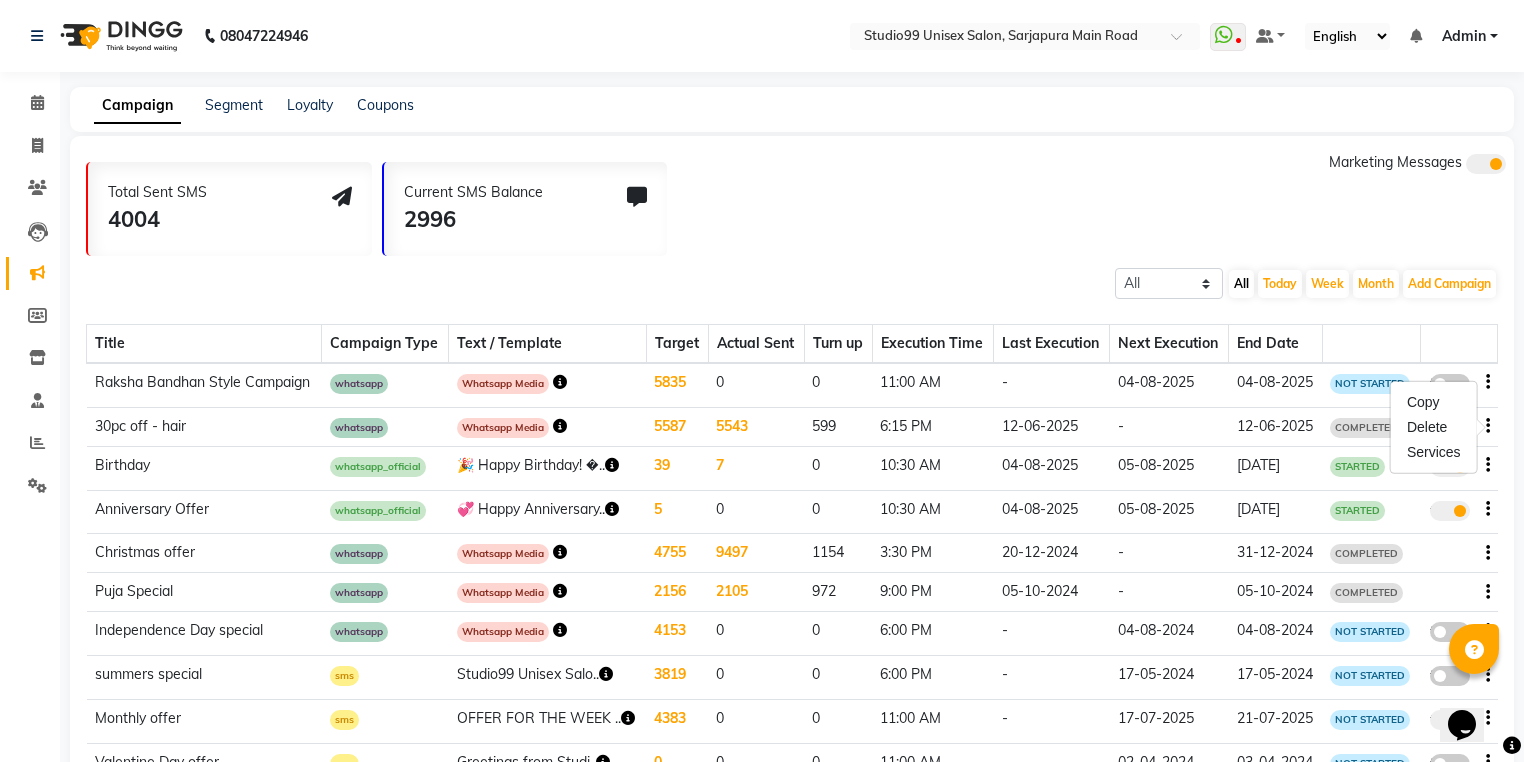 drag, startPoint x: 148, startPoint y: 427, endPoint x: 344, endPoint y: 432, distance: 196.06377 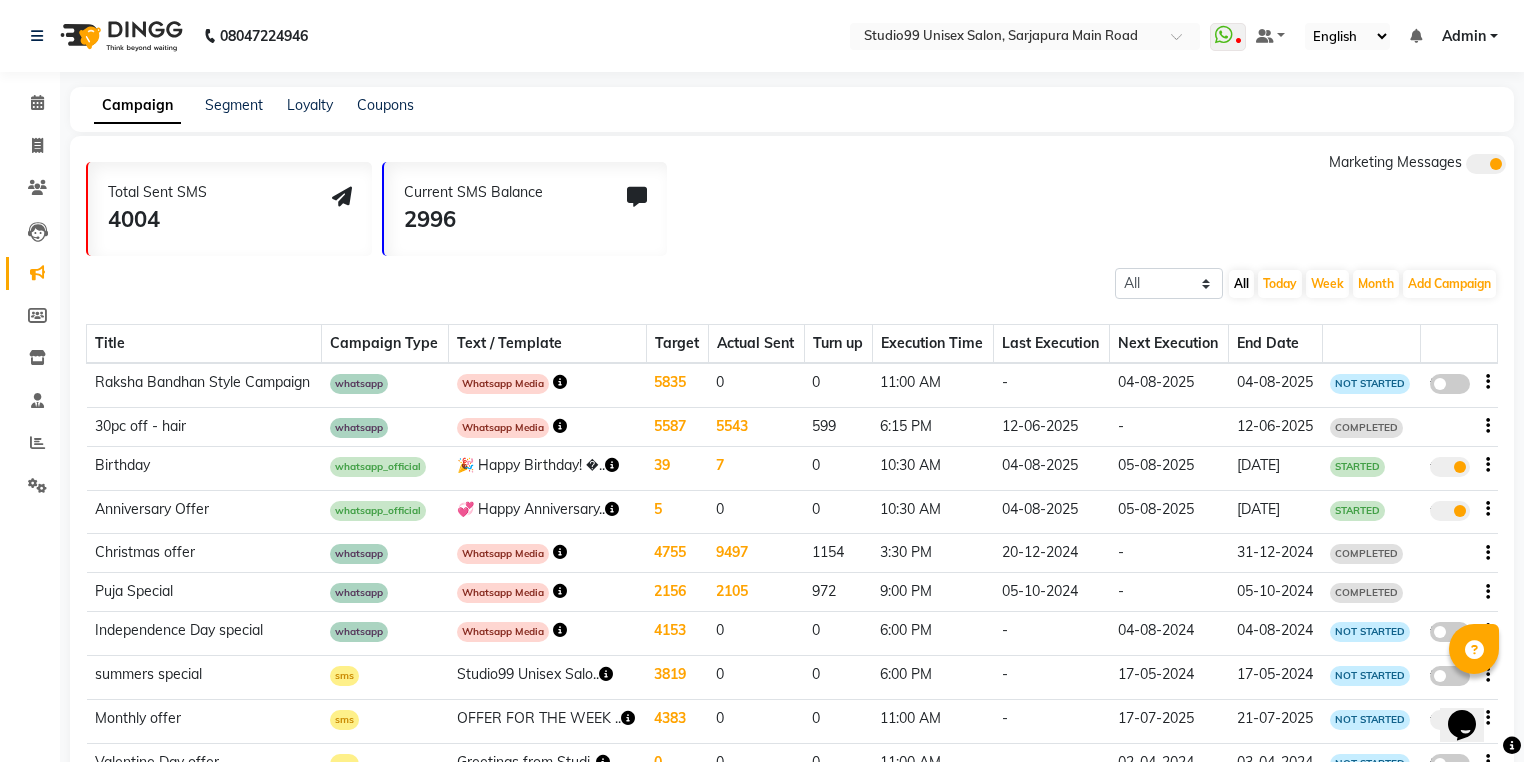 click on "whatsapp" 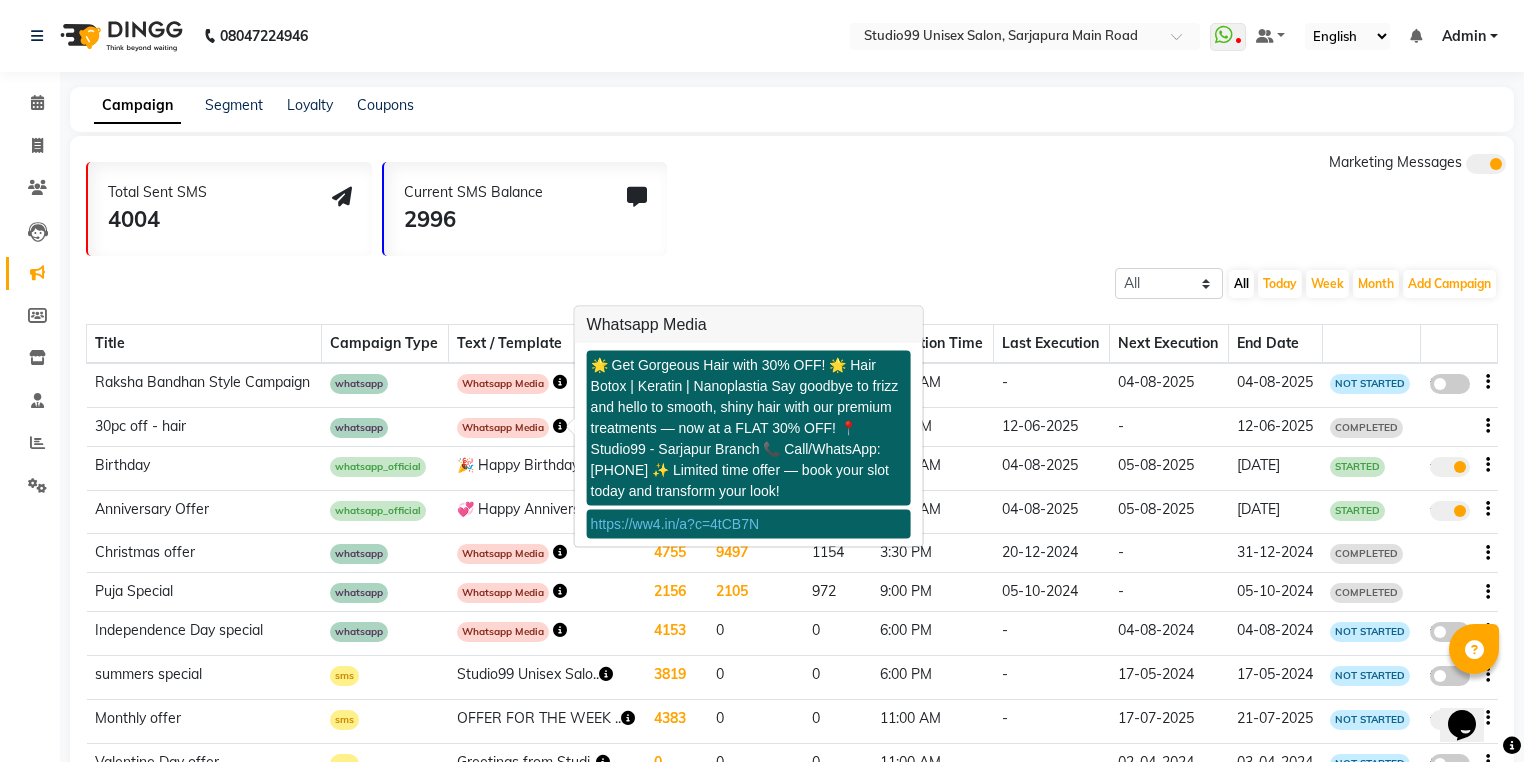scroll, scrollTop: 121, scrollLeft: 0, axis: vertical 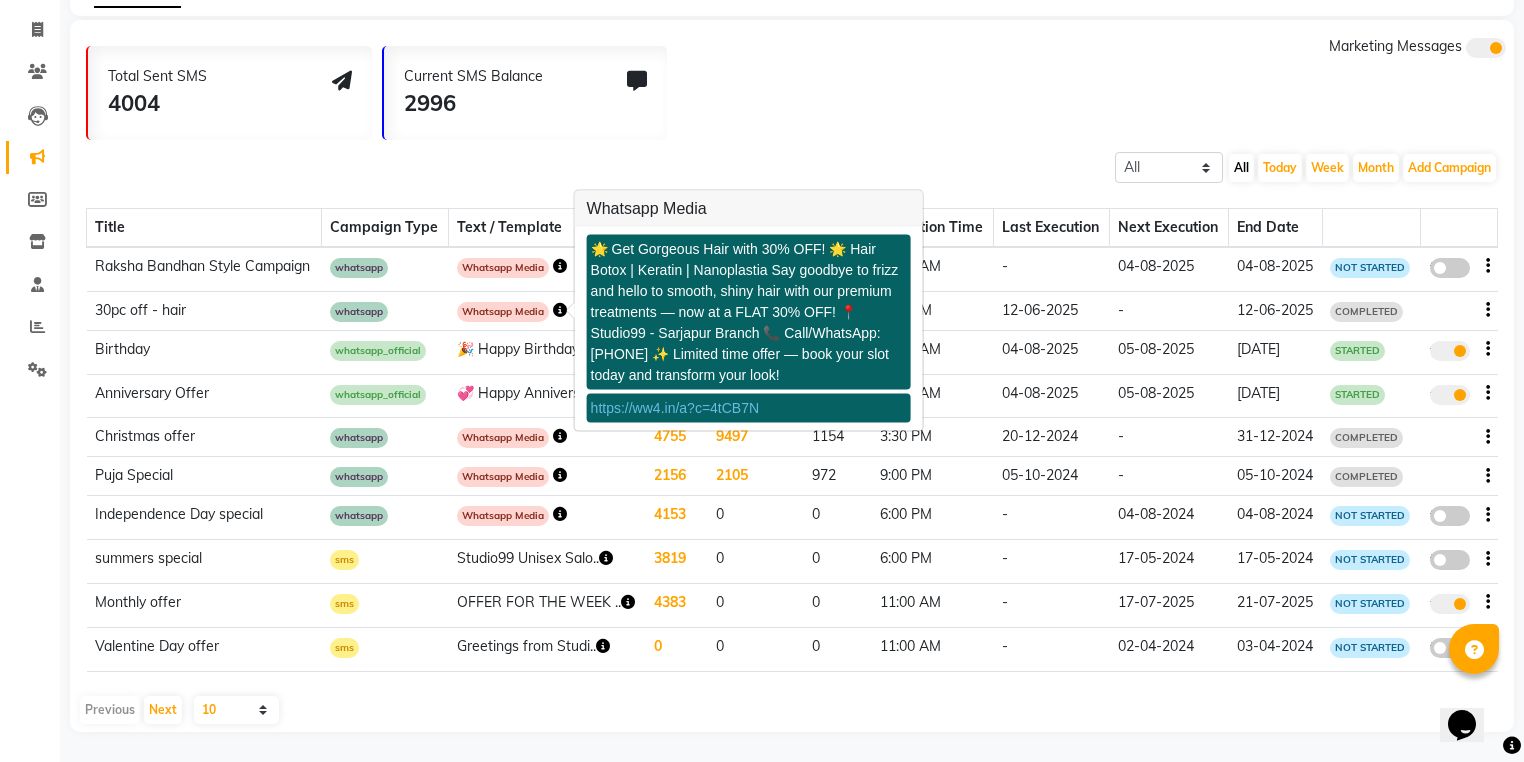 click on "Previous   Next  10 20 50 100" 